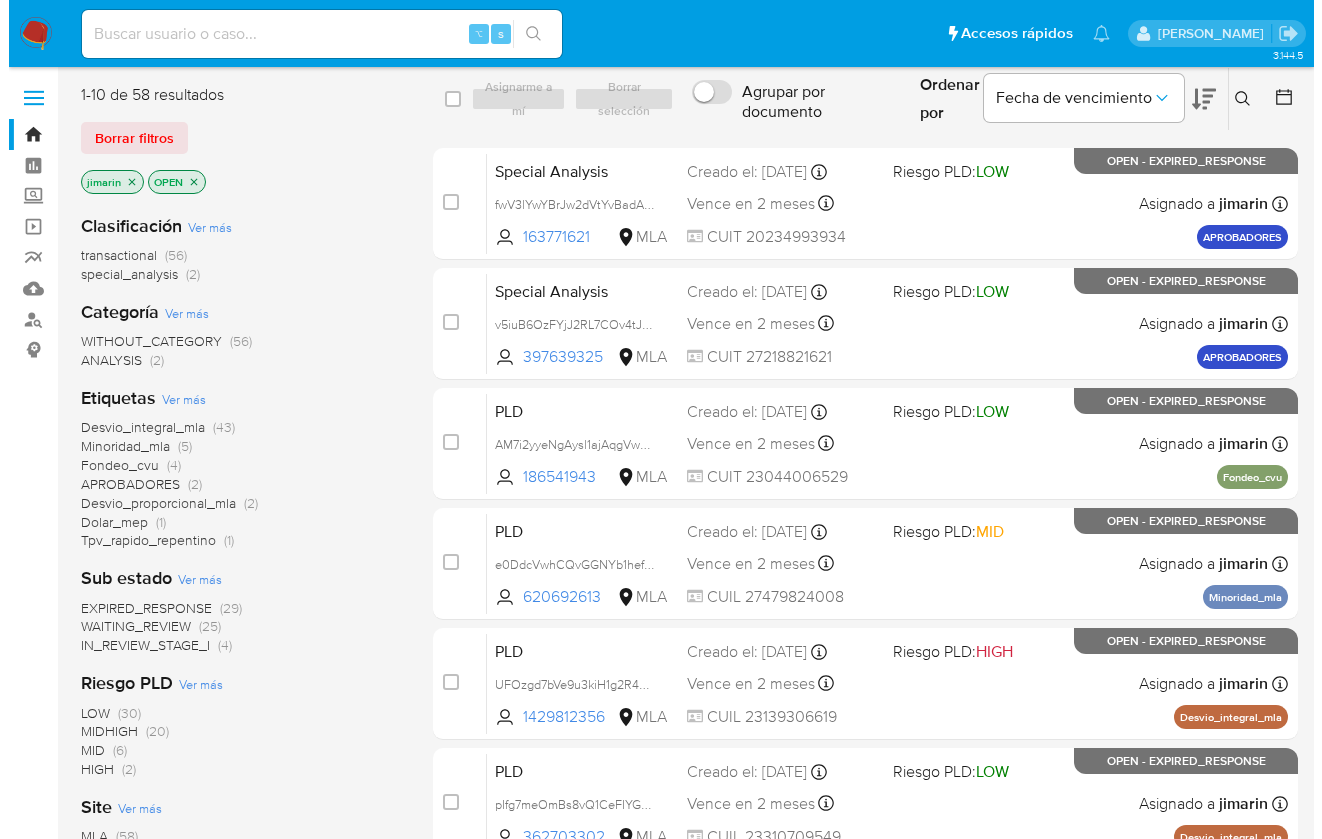 scroll, scrollTop: 0, scrollLeft: 0, axis: both 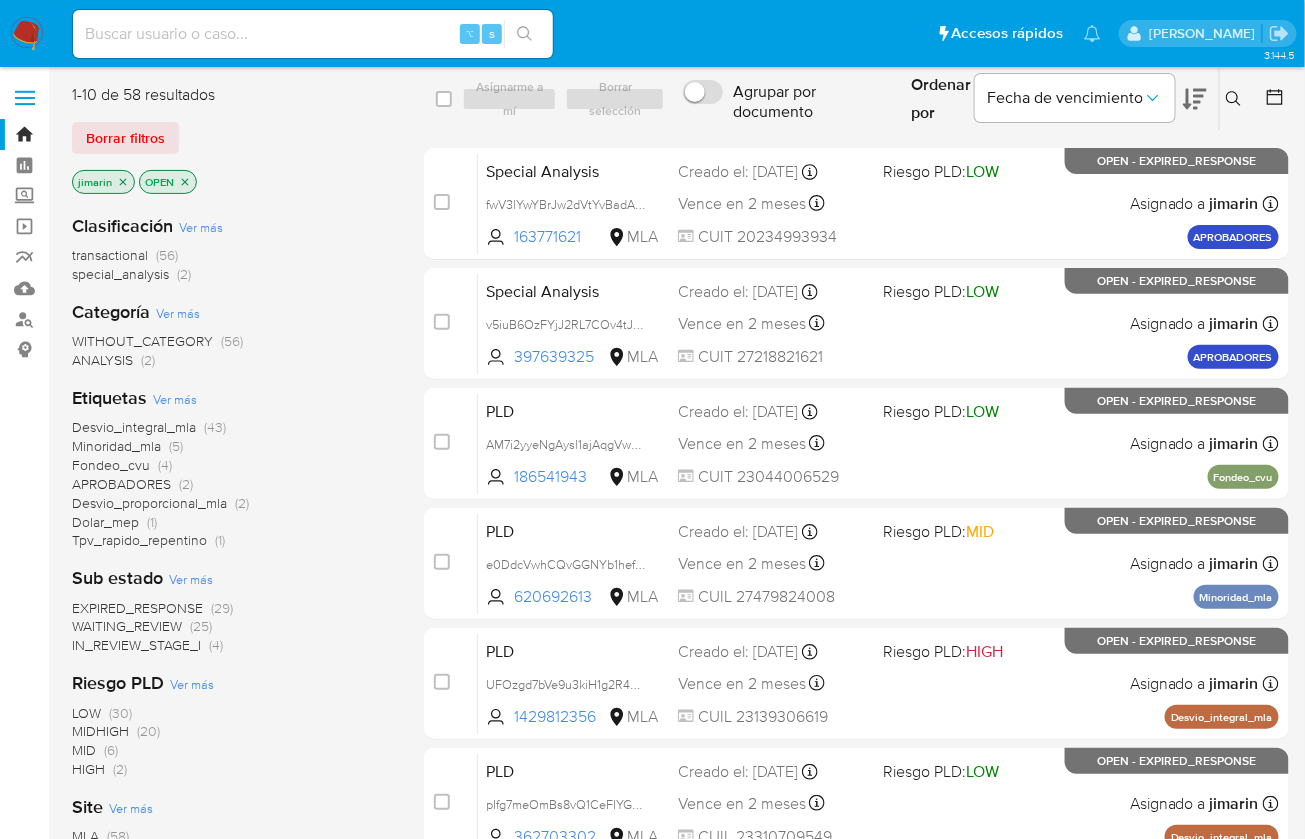 click 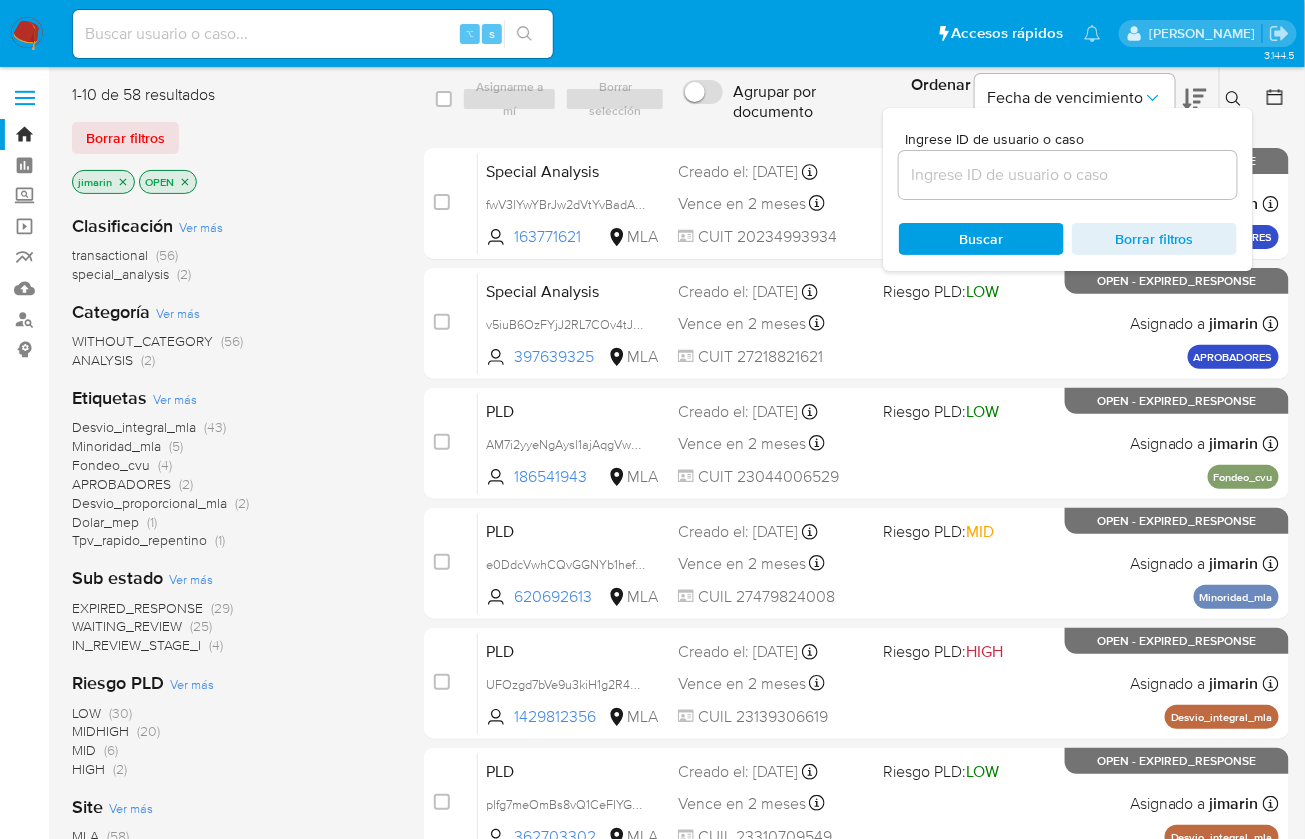 click at bounding box center [1068, 175] 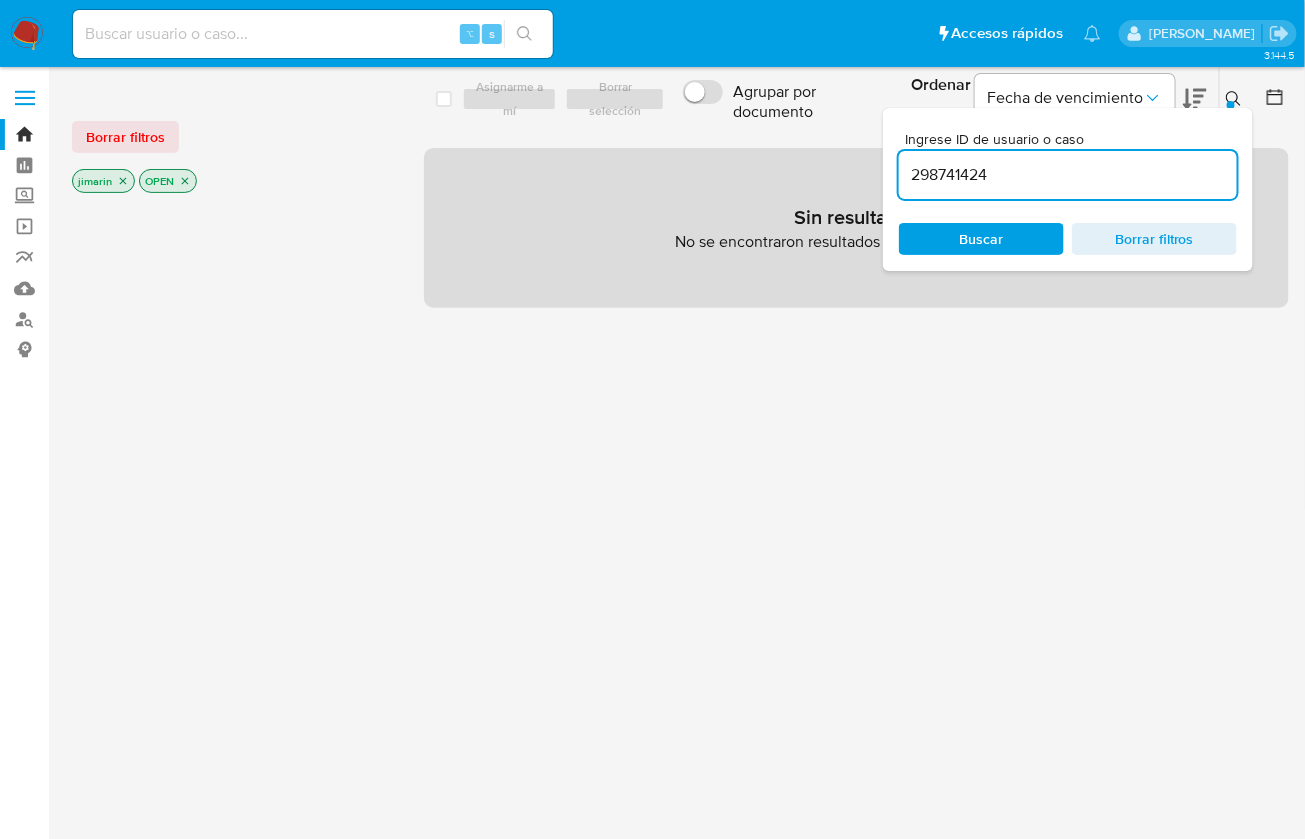 click 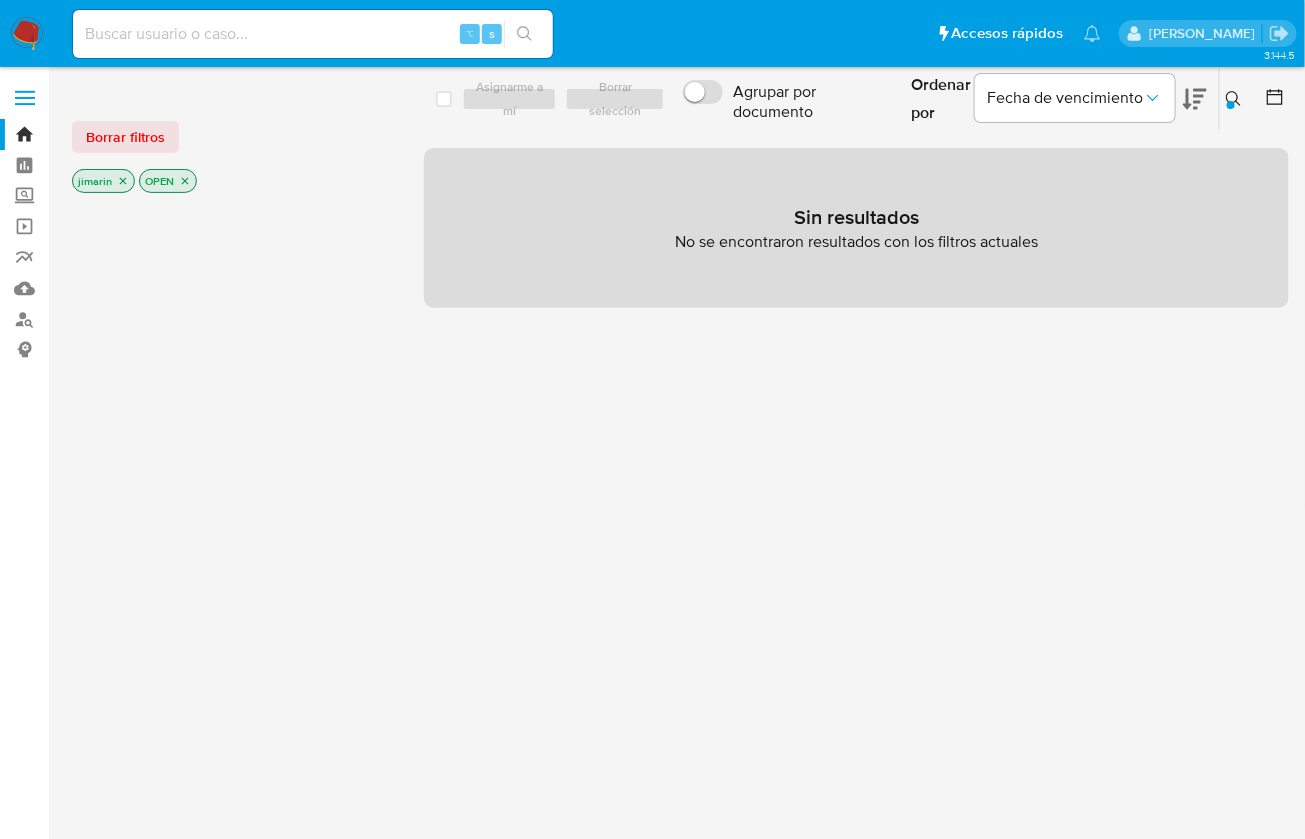 click on "OPEN" at bounding box center [168, 181] 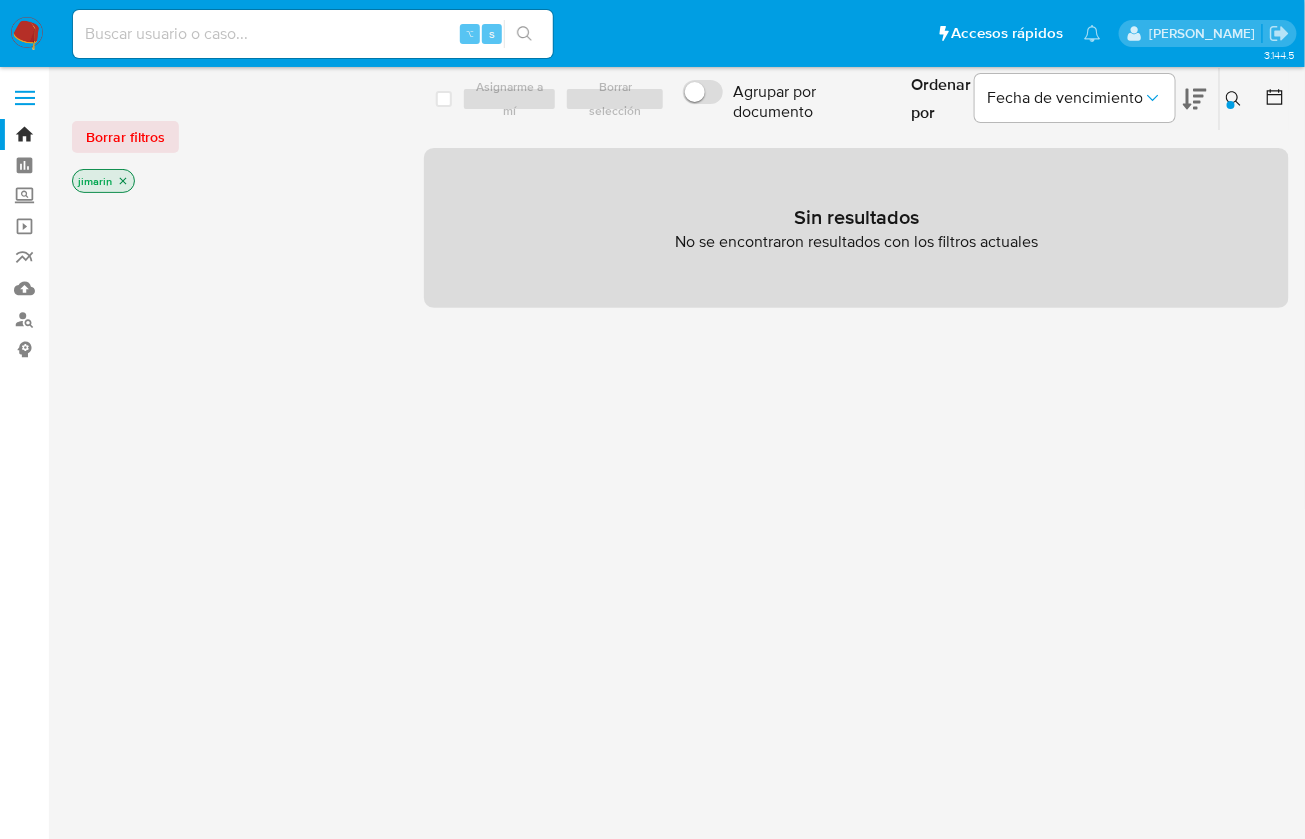 click 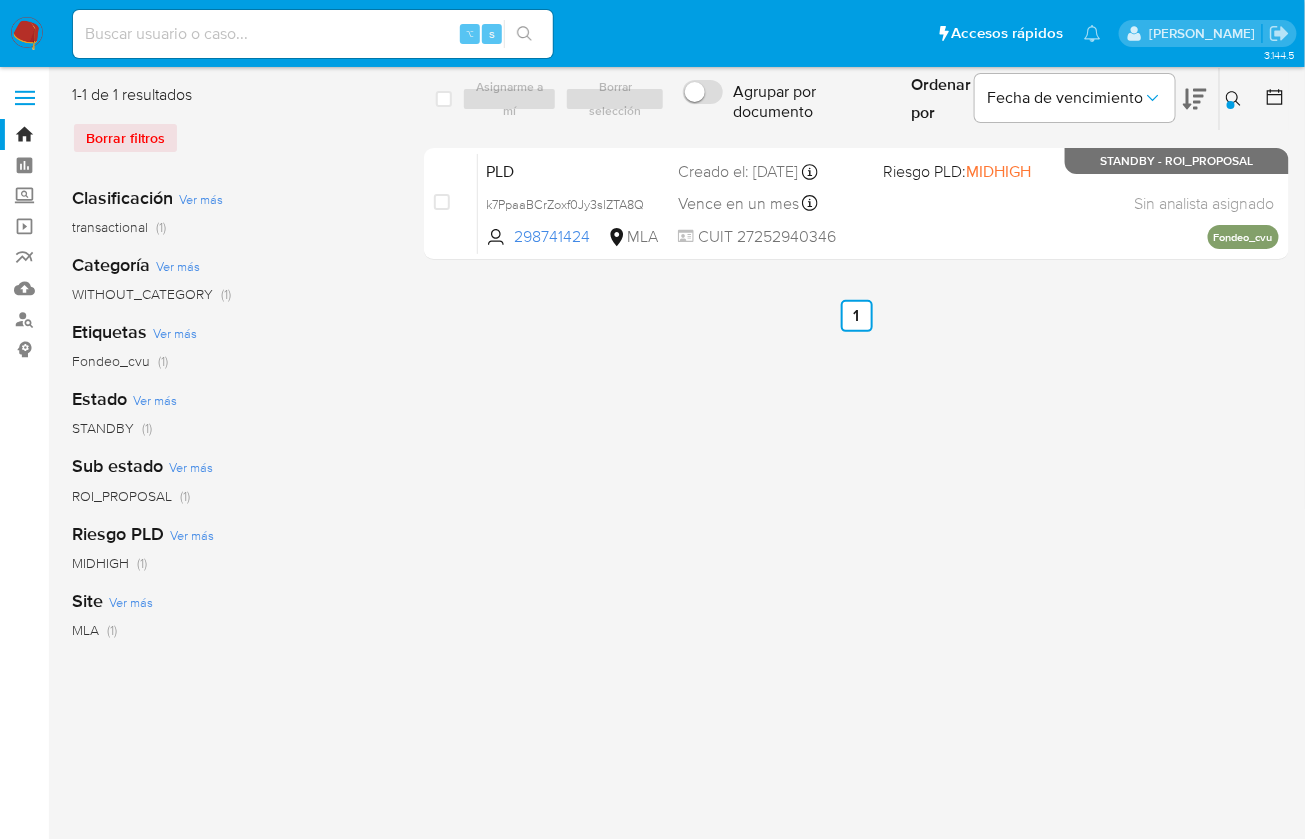 click at bounding box center (1236, 99) 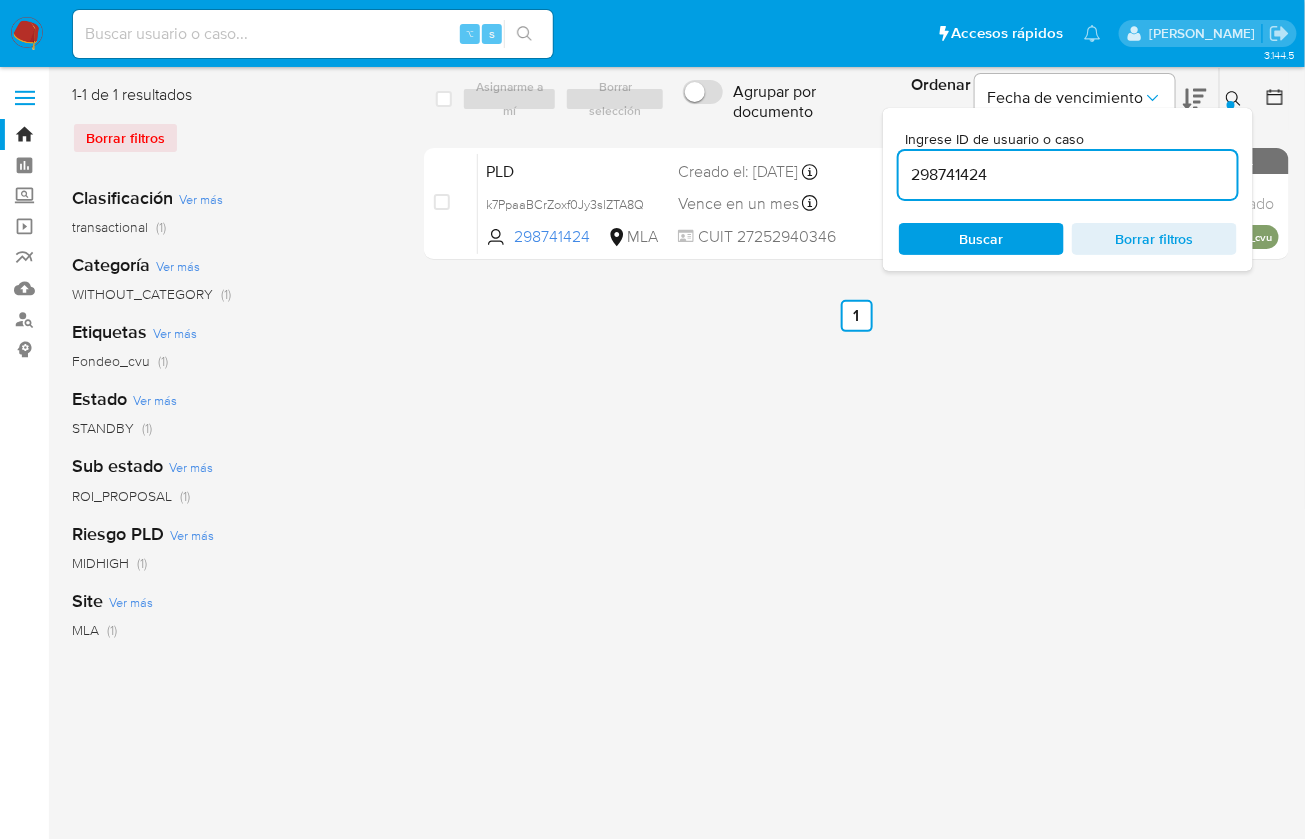 click on "298741424" at bounding box center (1068, 175) 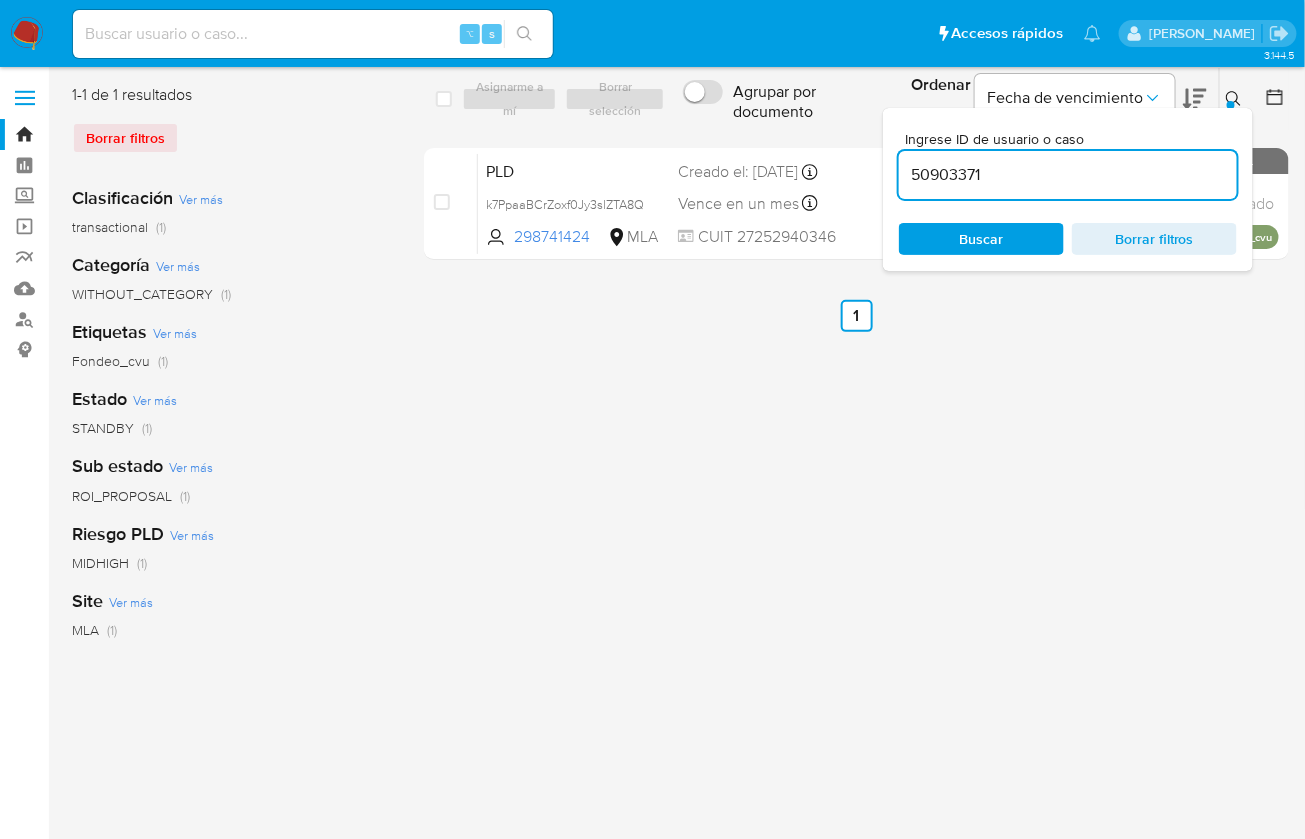 type on "50903371" 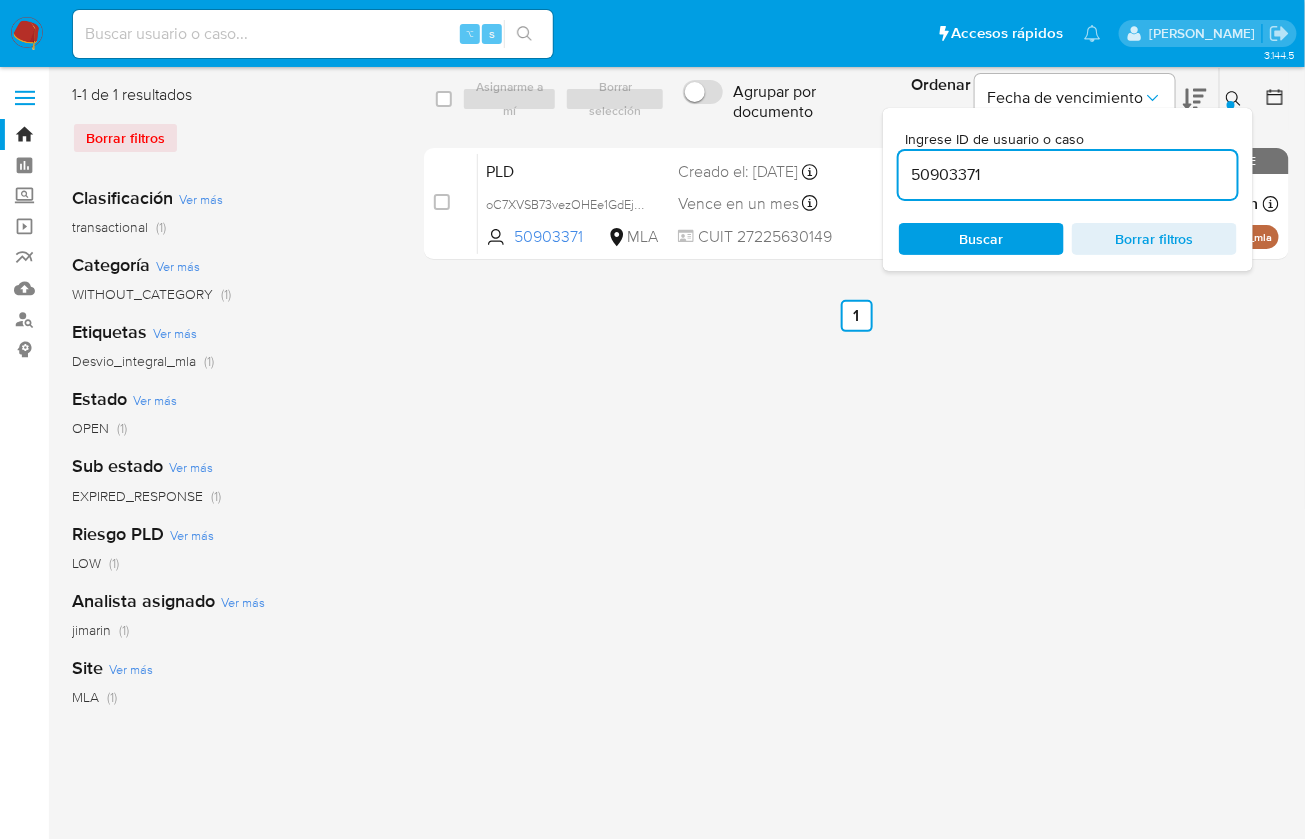 click 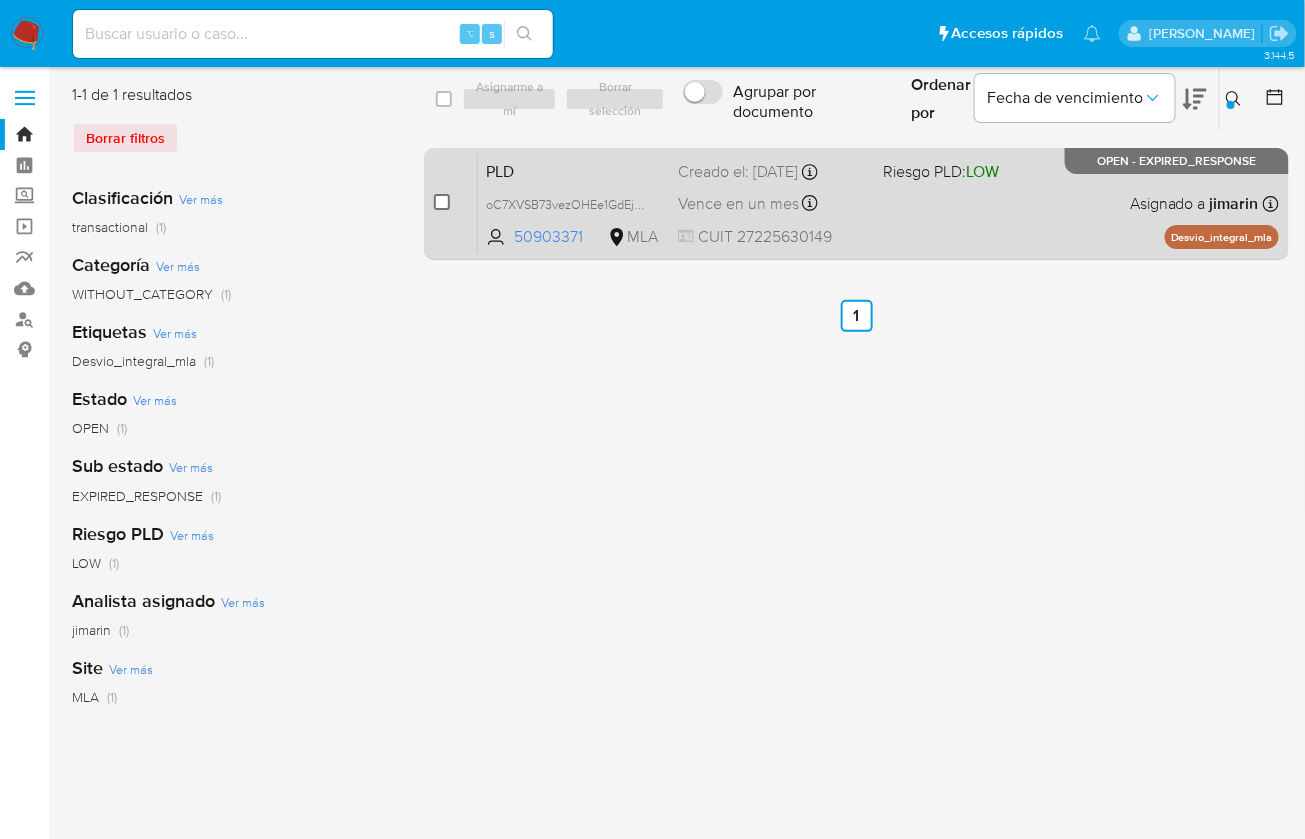 click at bounding box center (442, 202) 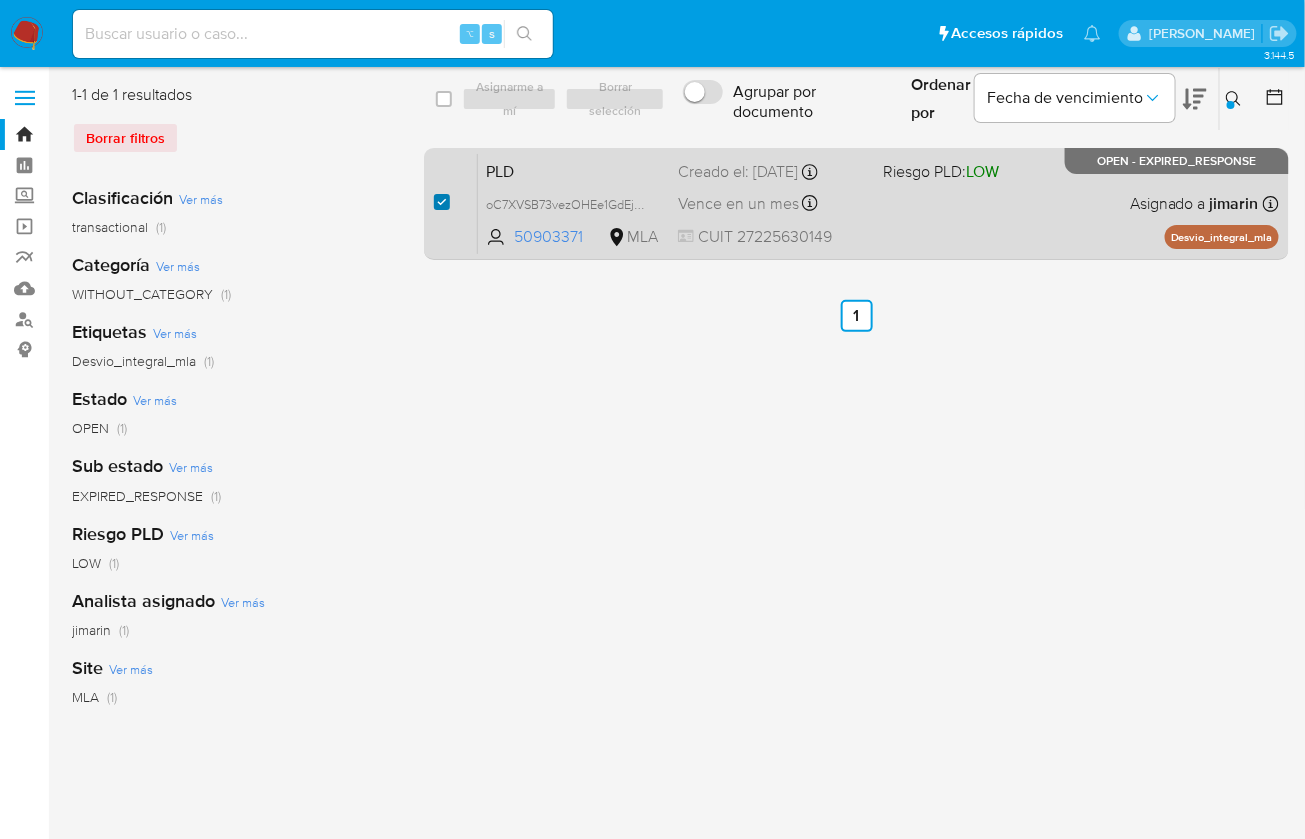 checkbox on "true" 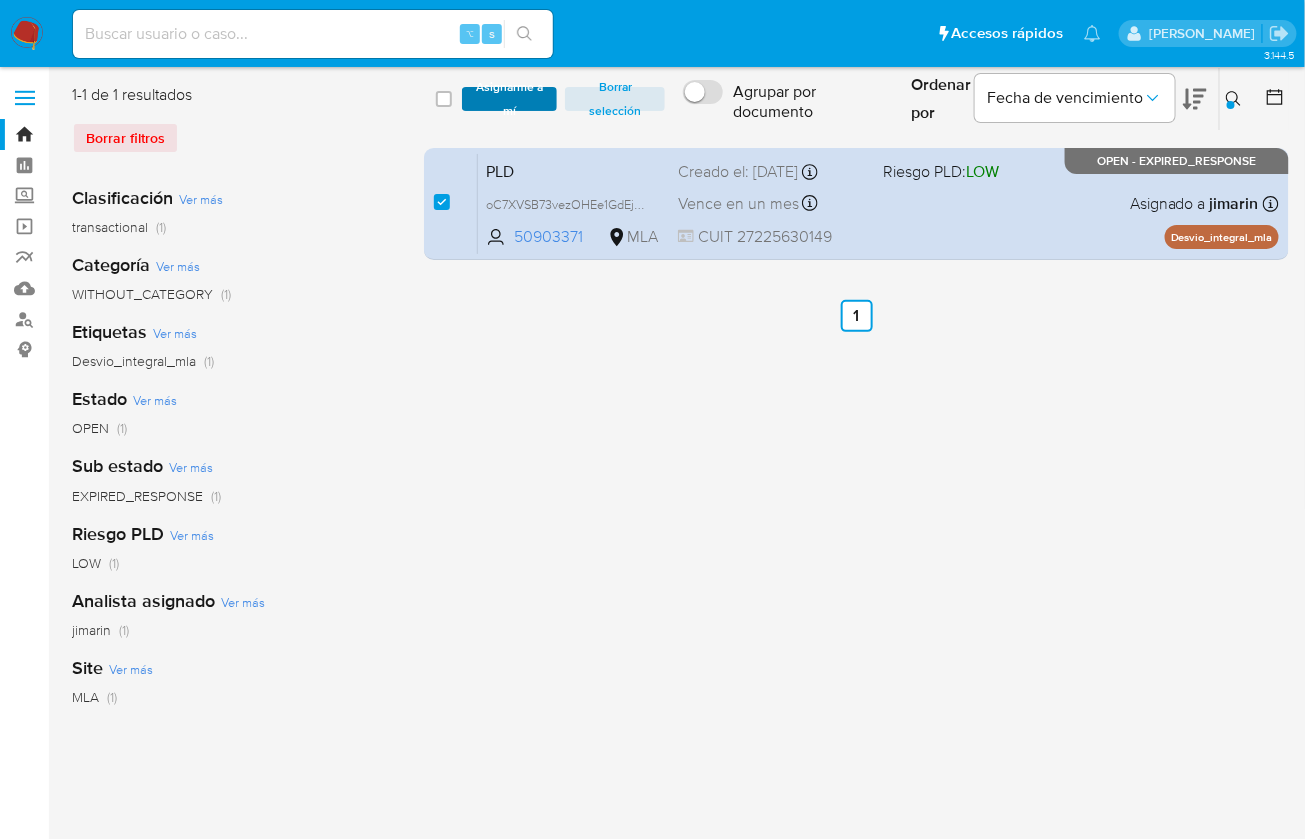 click on "Asignarme a mí" at bounding box center [509, 99] 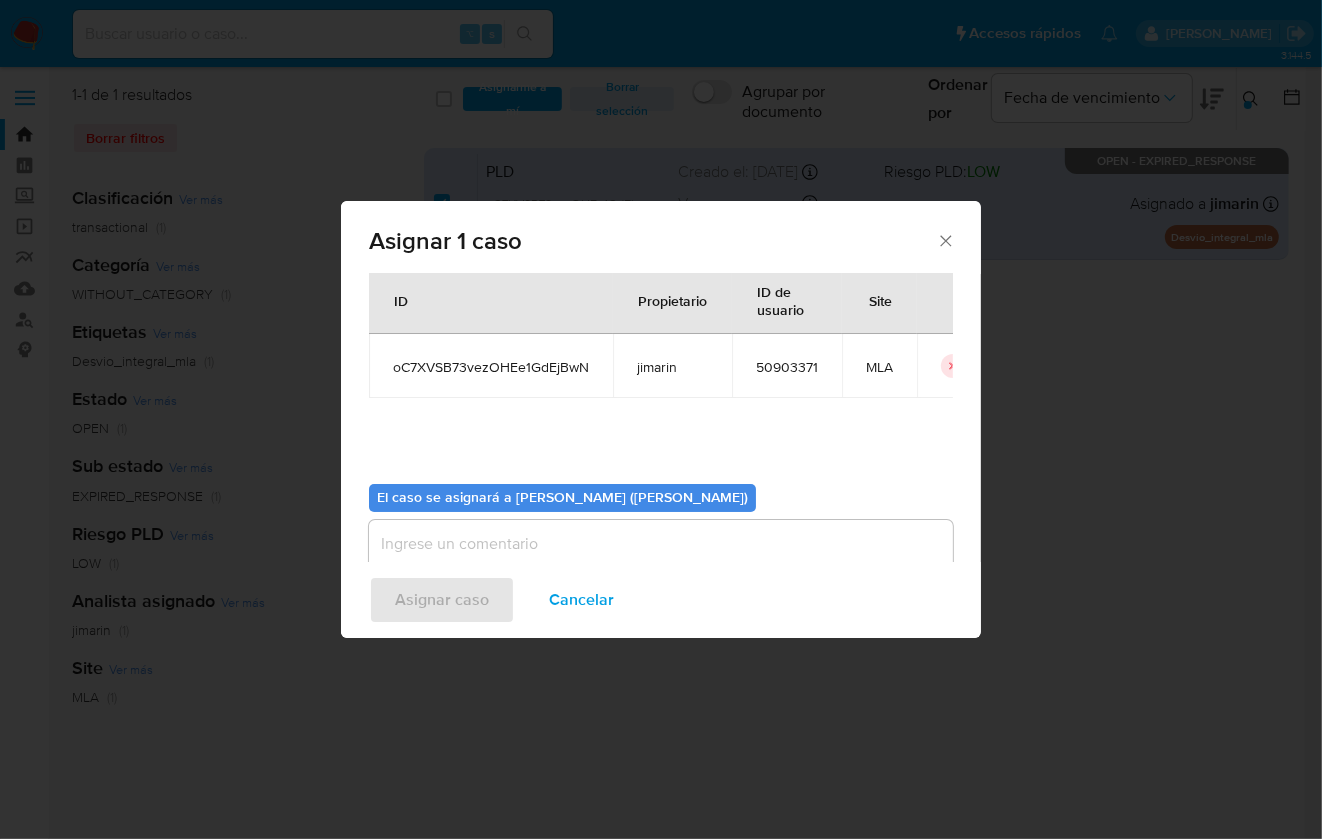 scroll, scrollTop: 102, scrollLeft: 0, axis: vertical 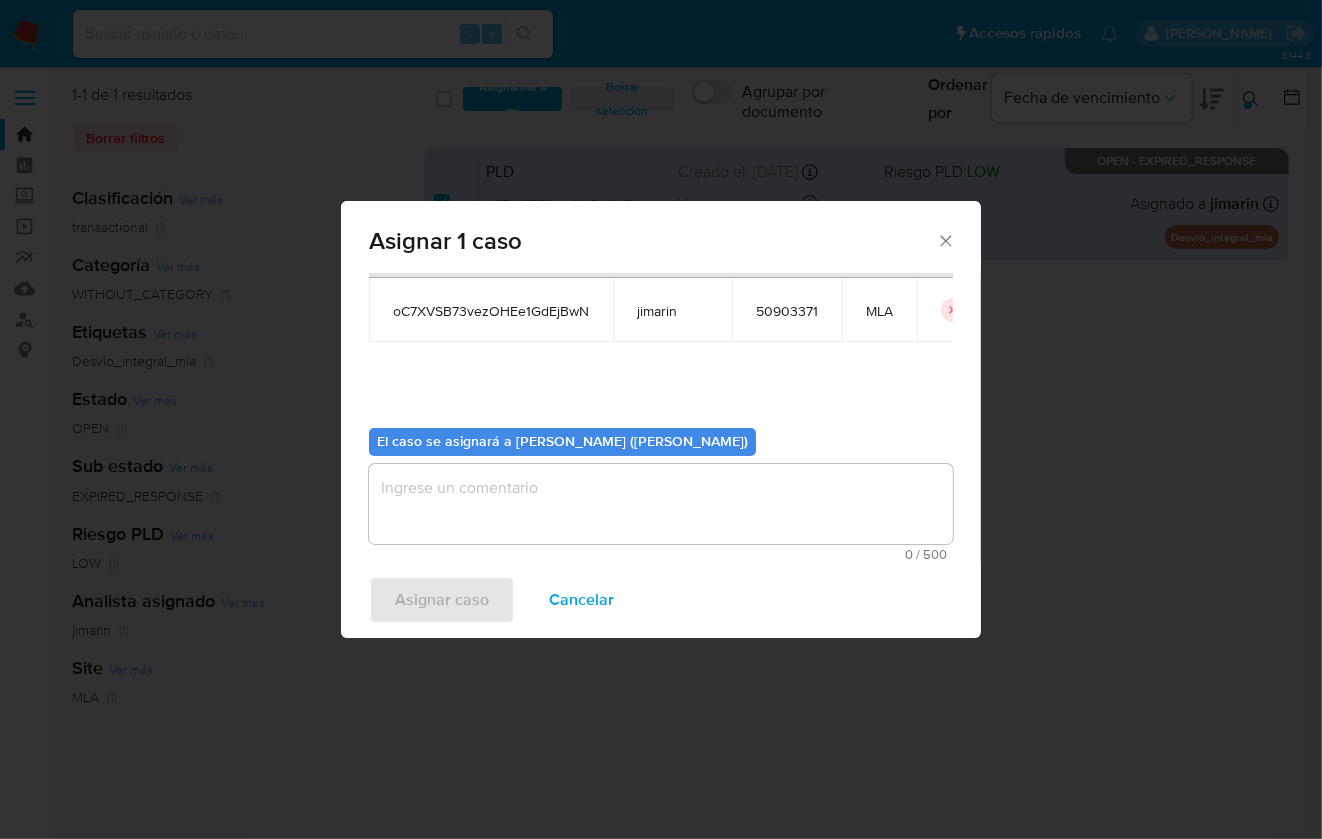 click at bounding box center [661, 504] 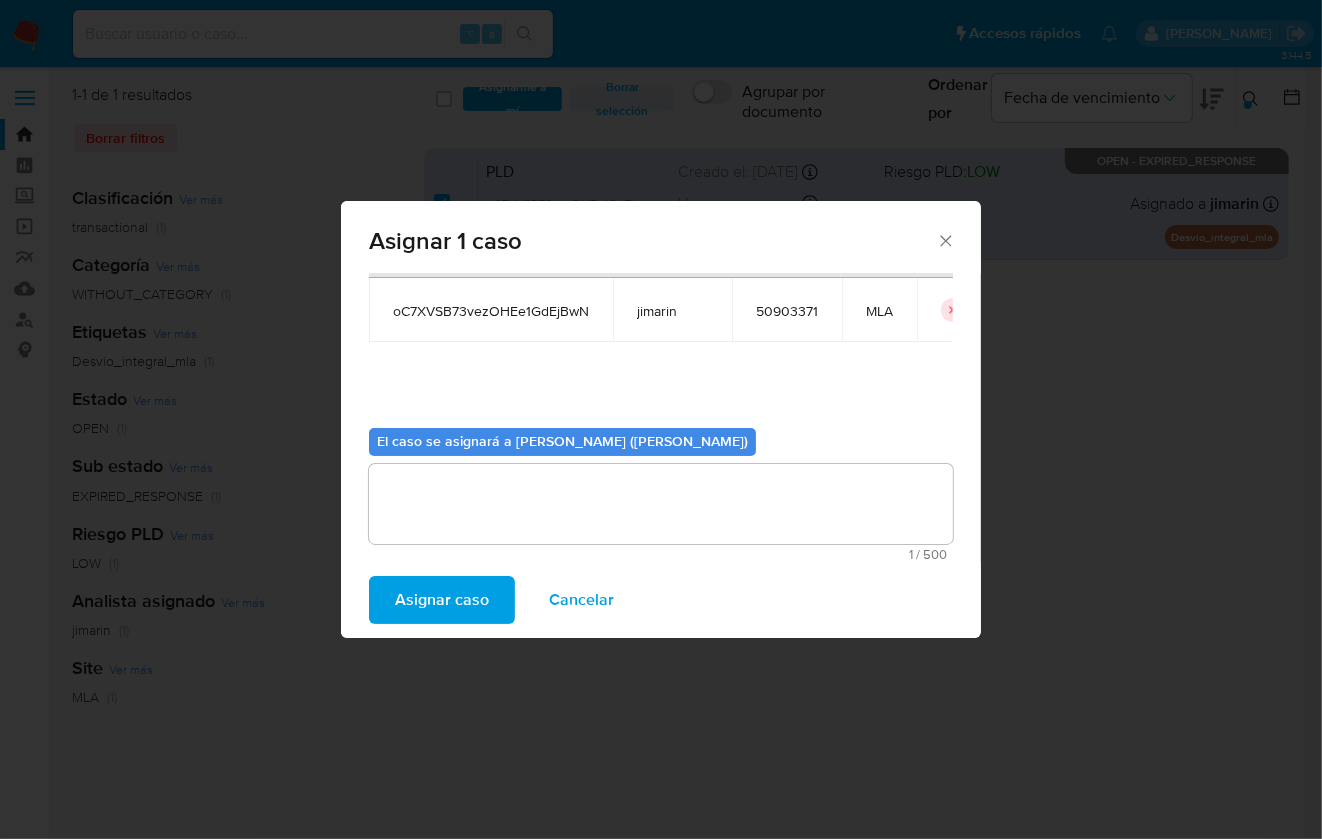 click on "Asignar caso" at bounding box center [442, 600] 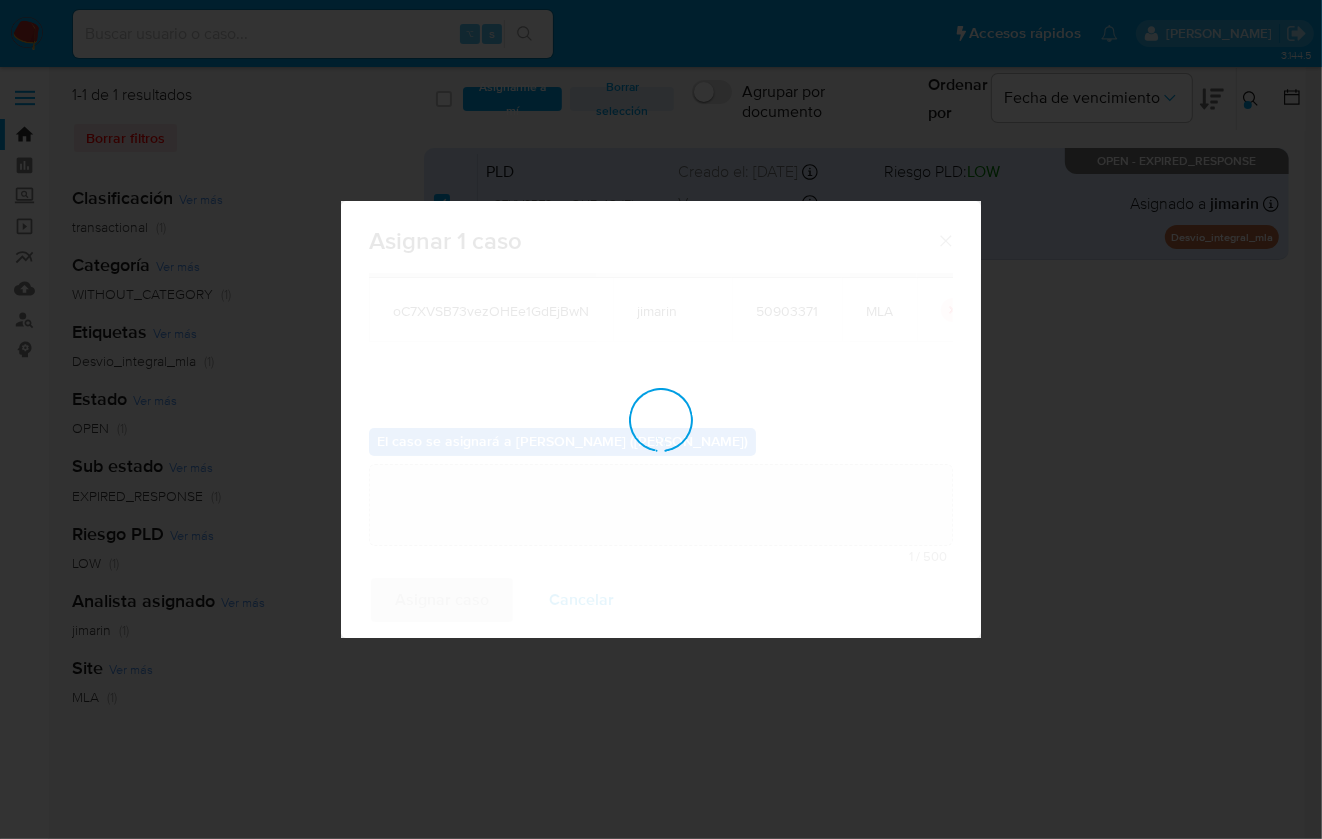 type 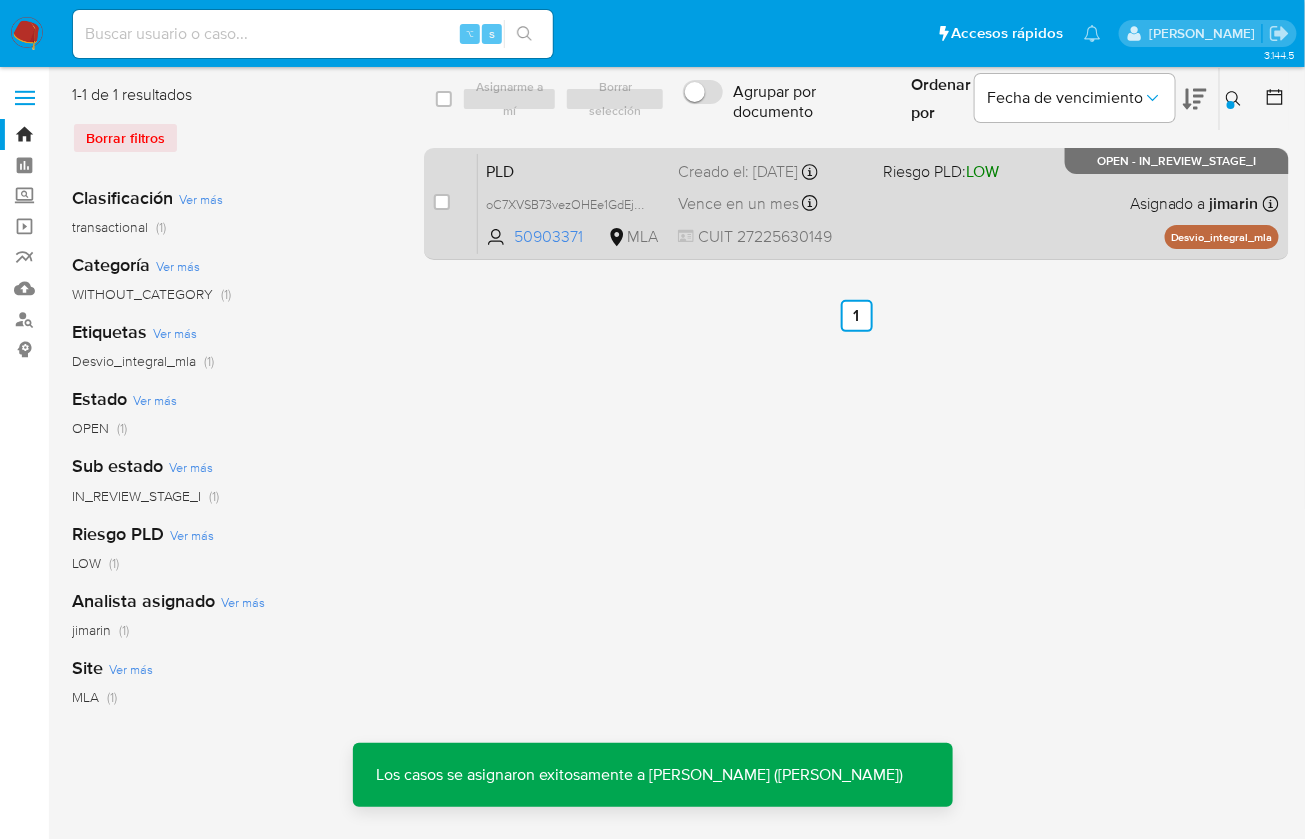 click on "PLD oC7XVSB73vezOHEe1GdEjBwN 50903371 MLA Riesgo PLD:  LOW Creado el: 12/05/2025   Creado el: 12/05/2025 03:20:31 Vence en un mes   Vence el 10/08/2025 03:20:31 CUIT   27225630149 Asignado a   jimarin   Asignado el: 19/05/2025 09:22:19 Desvio_integral_mla OPEN - IN_REVIEW_STAGE_I" at bounding box center [878, 203] 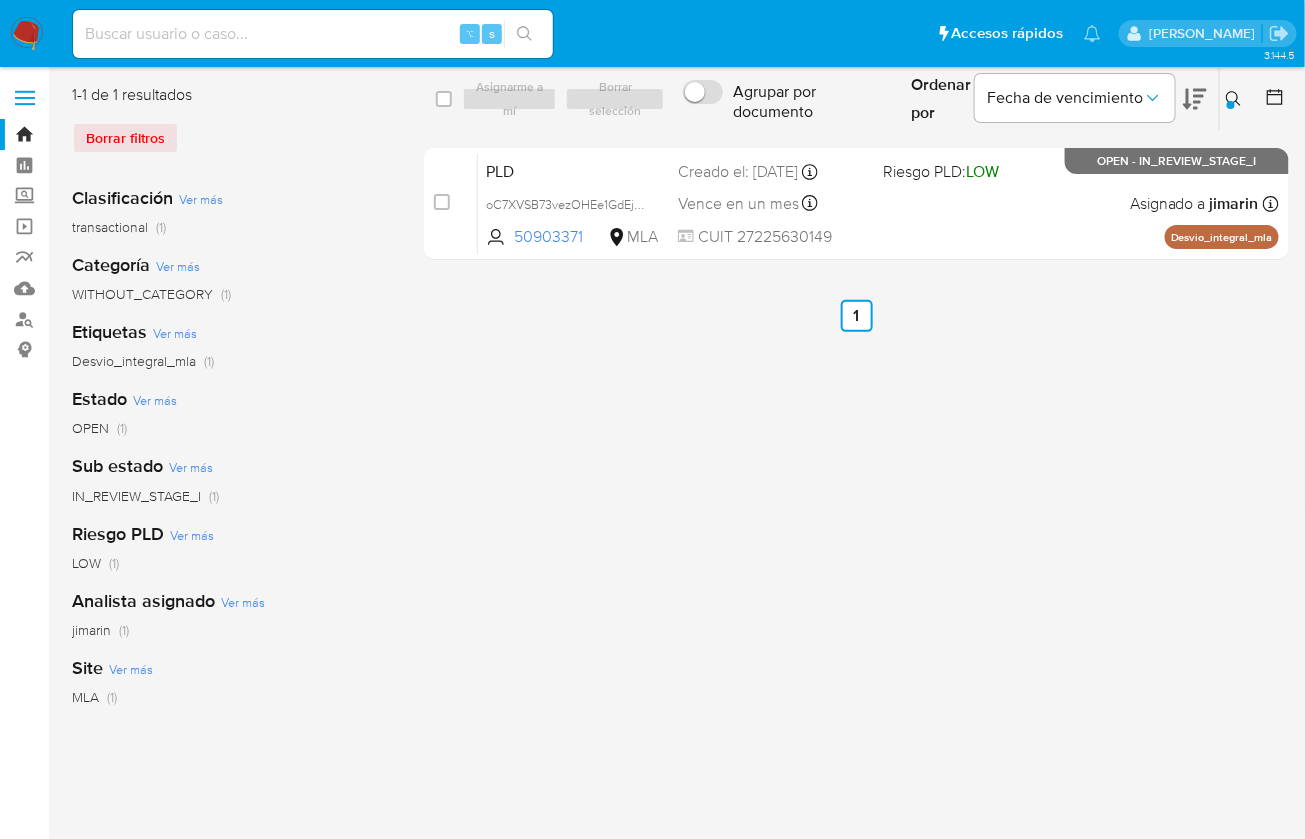 click 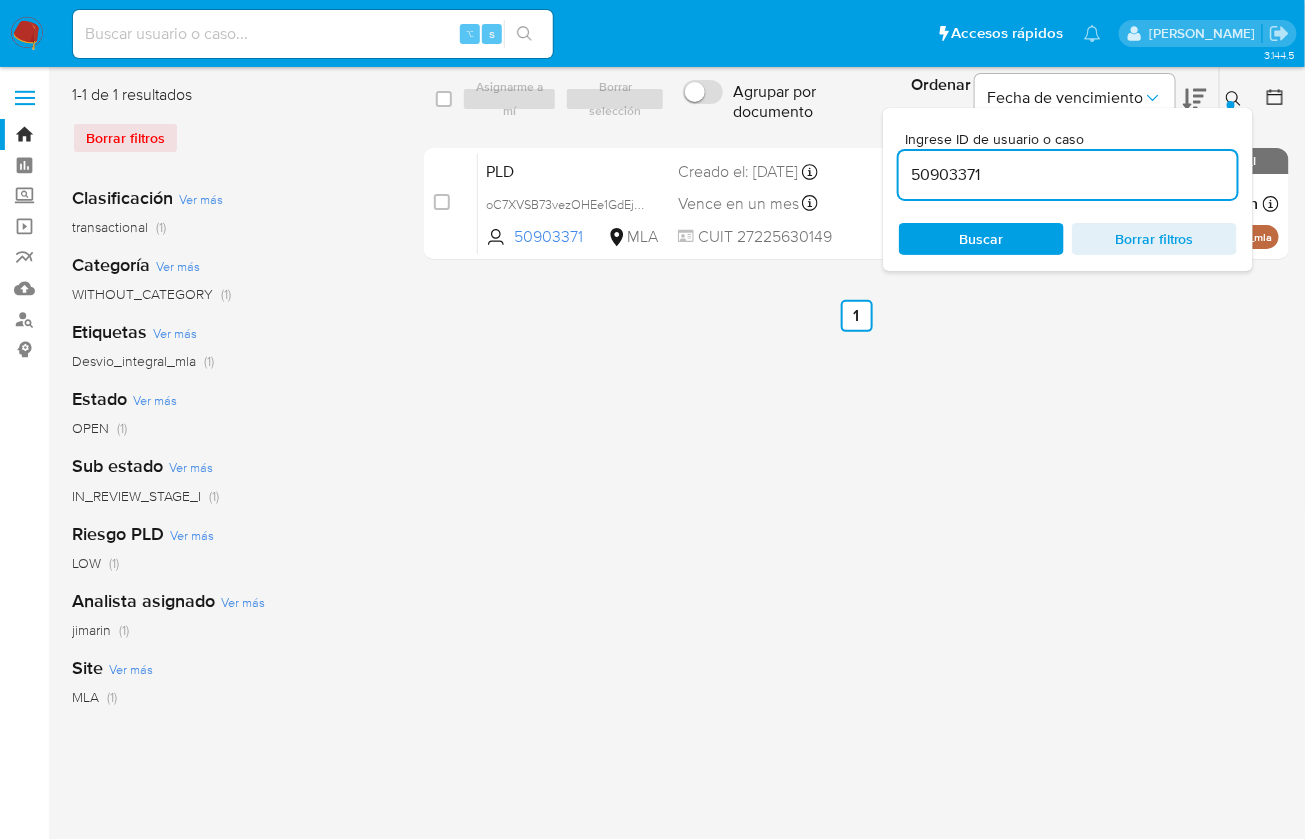 click on "50903371" at bounding box center (1068, 175) 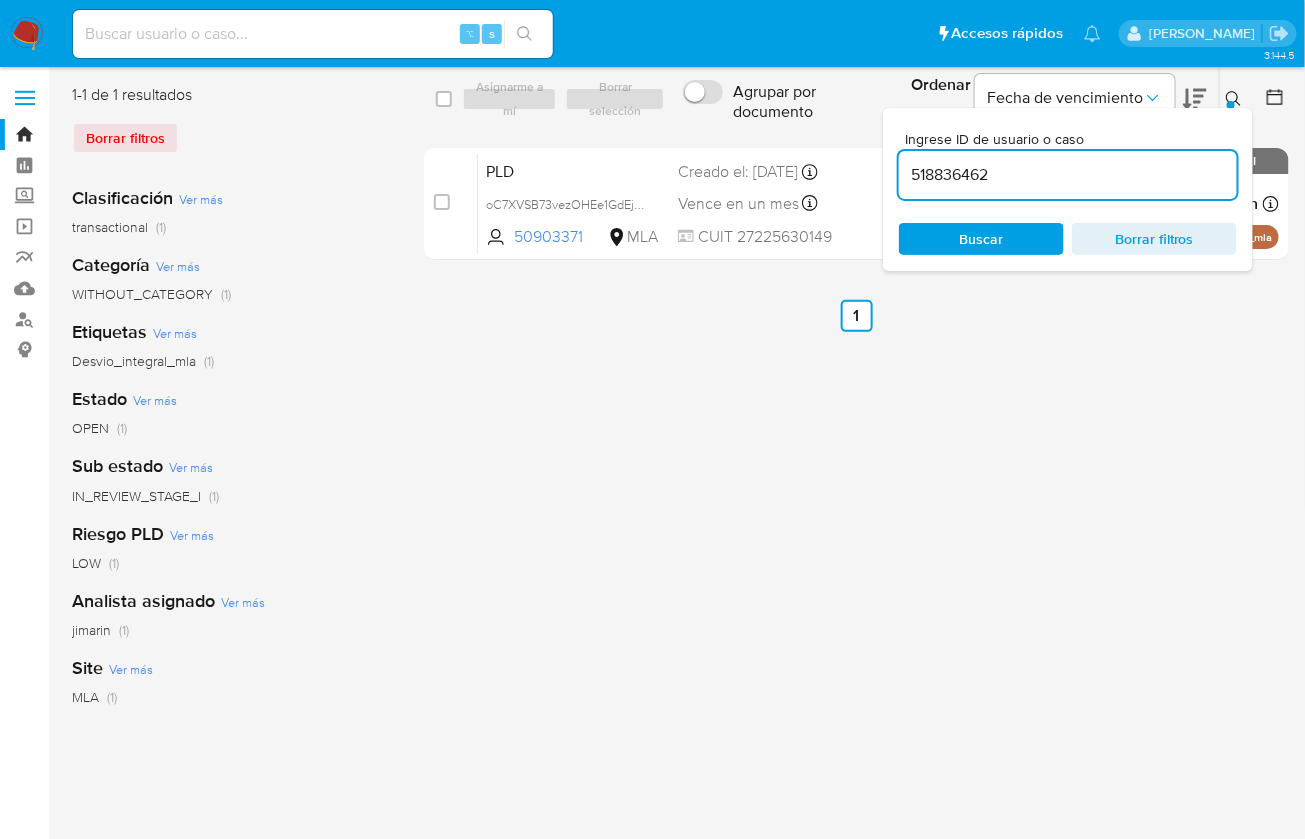 type on "518836462" 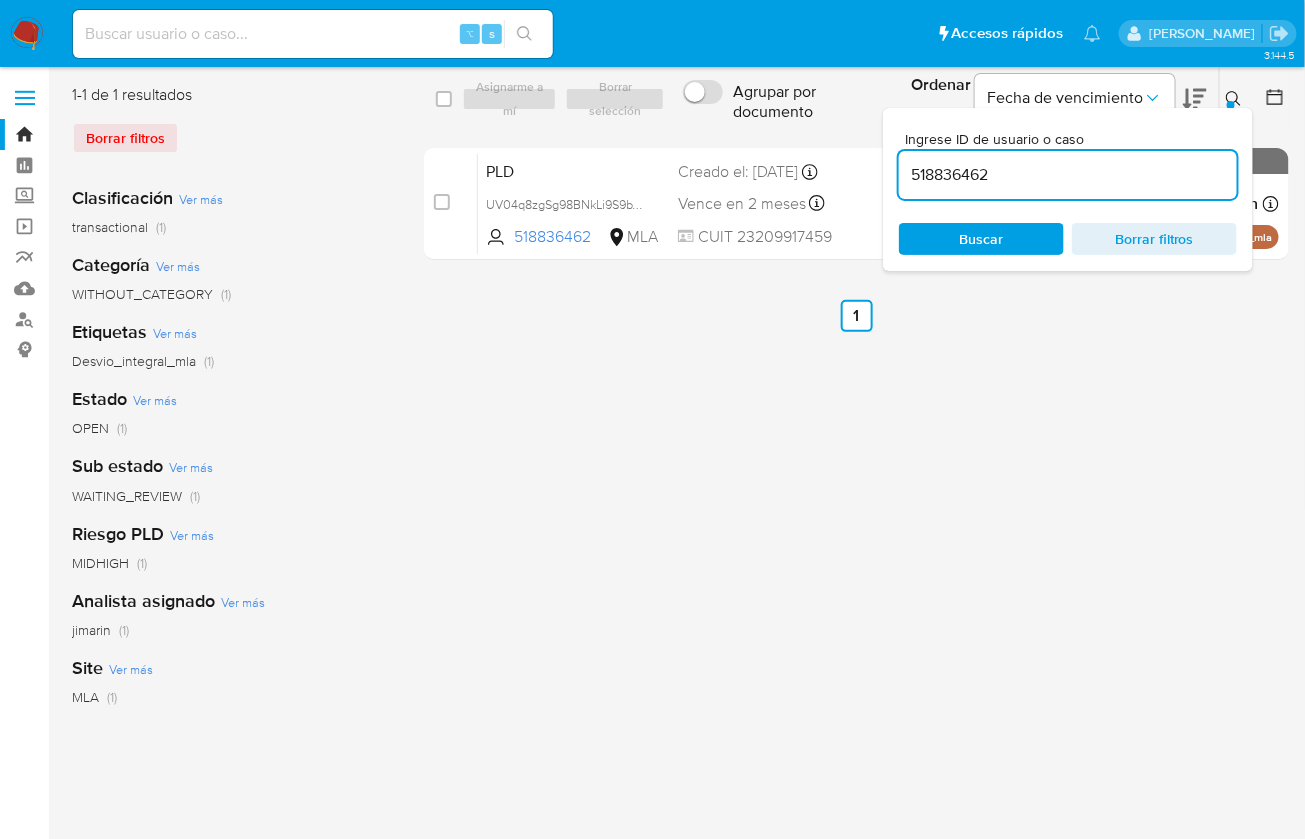 click 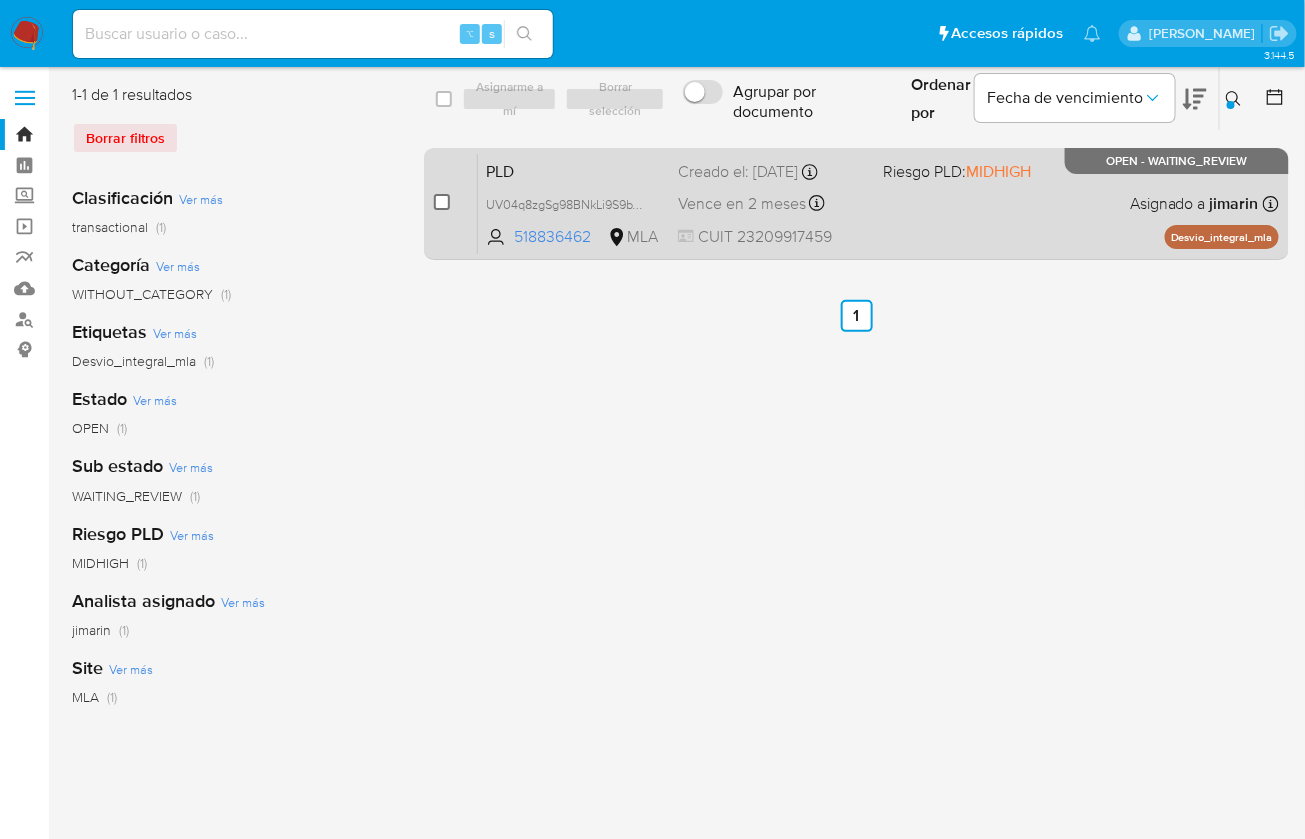 click at bounding box center (442, 202) 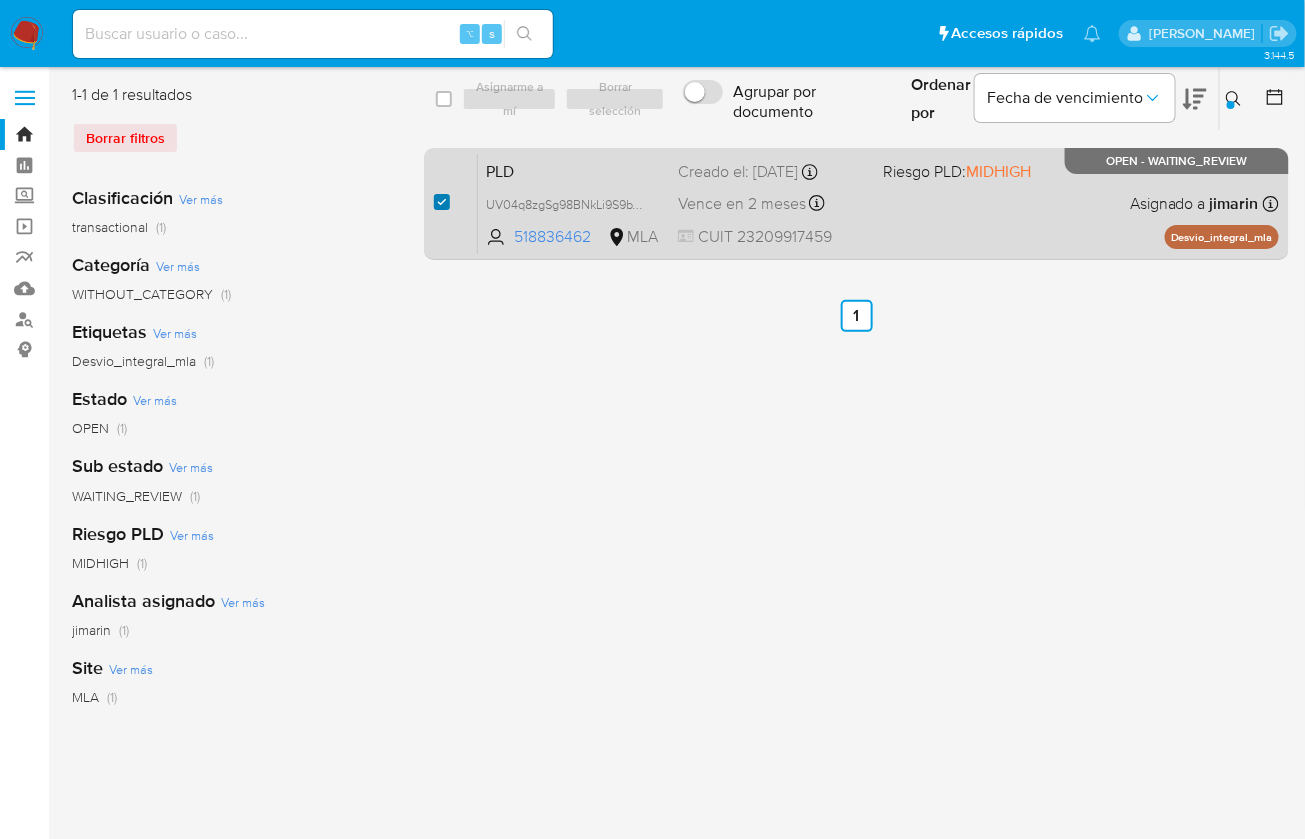 checkbox on "true" 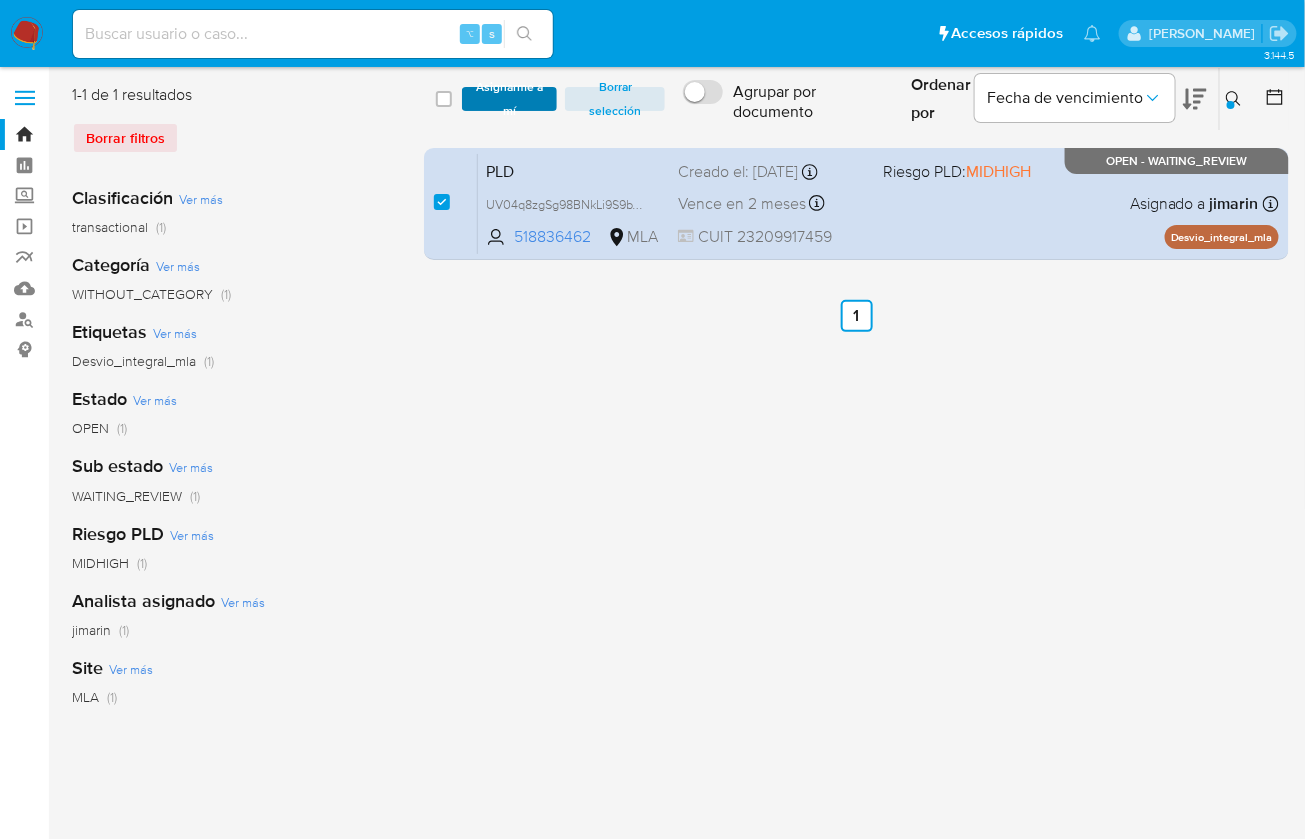 click on "Asignarme a mí" at bounding box center [509, 99] 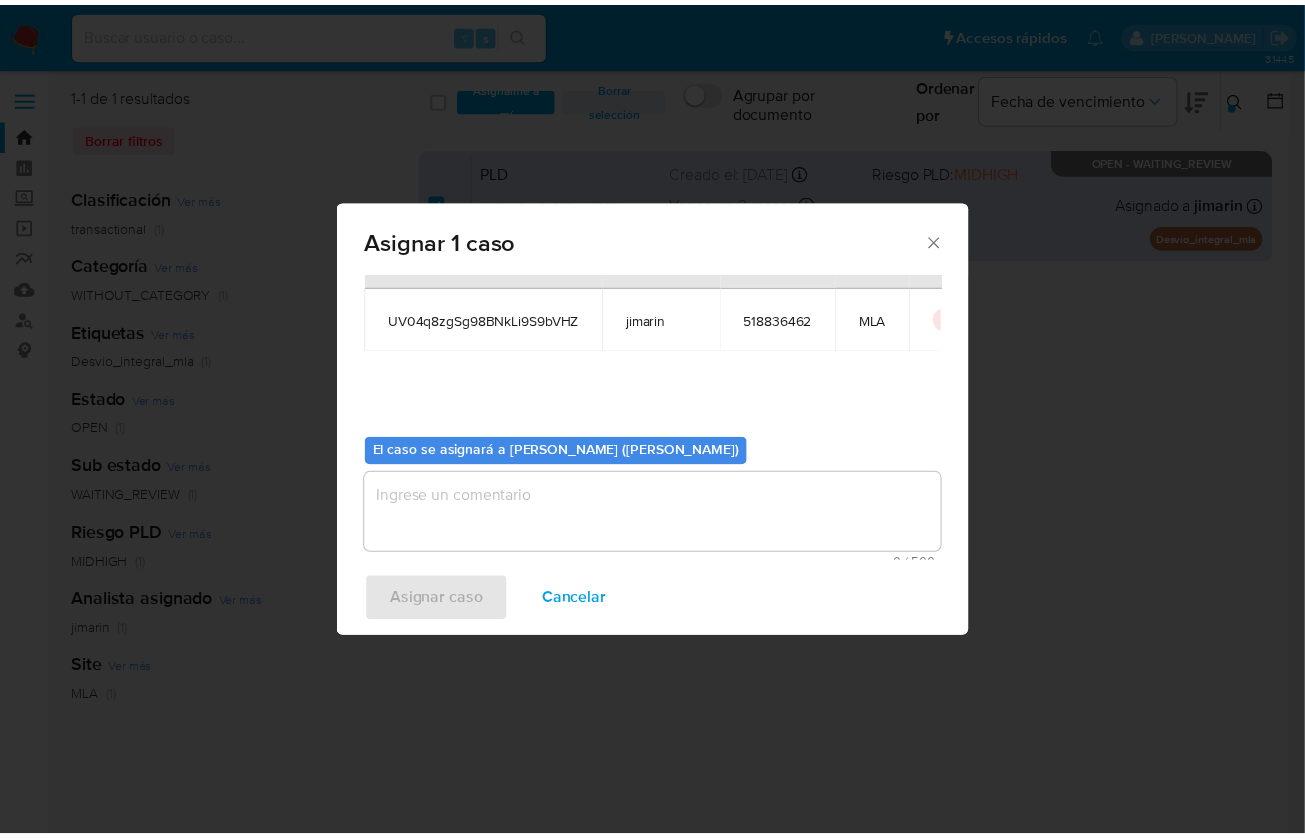 scroll, scrollTop: 102, scrollLeft: 0, axis: vertical 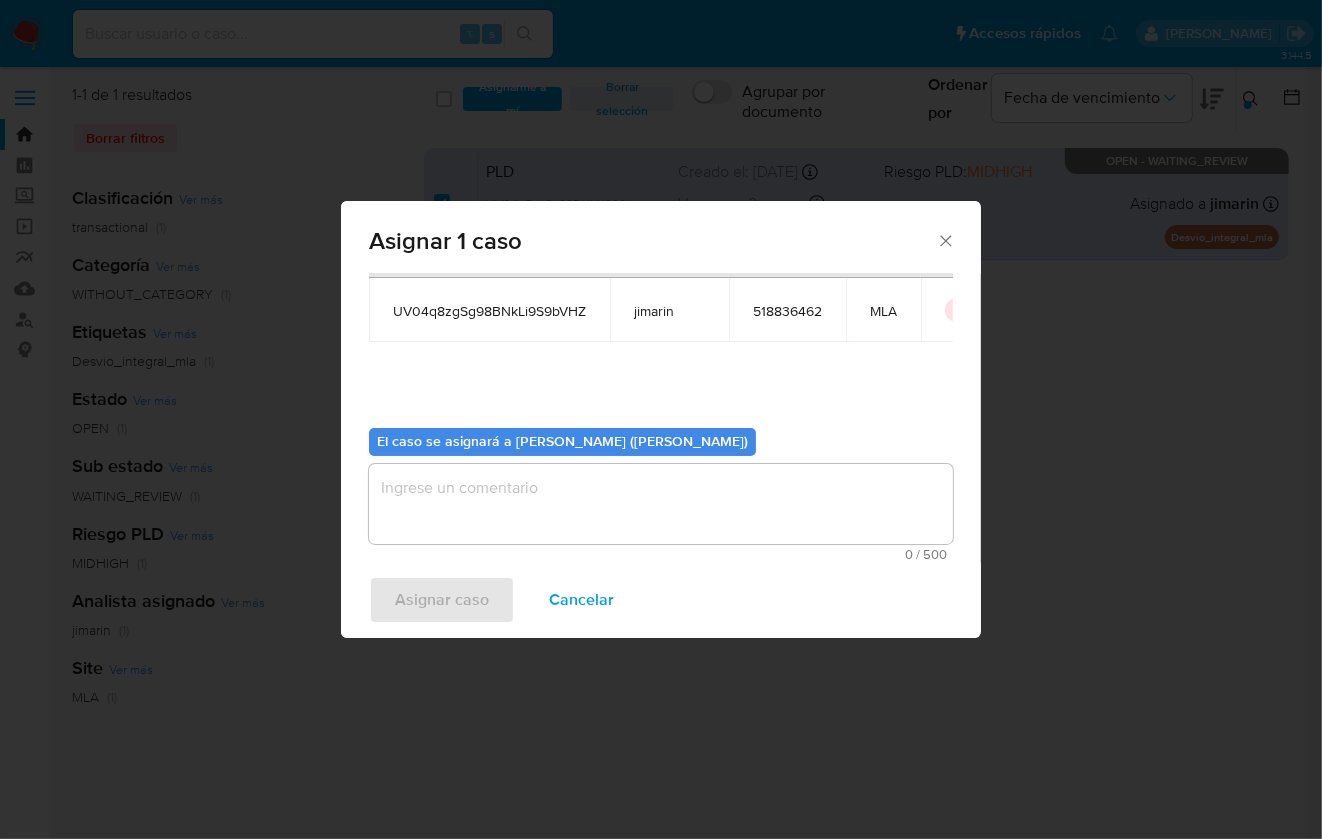 click on "El caso se asignará a
[PERSON_NAME] ([PERSON_NAME])" at bounding box center [562, 441] 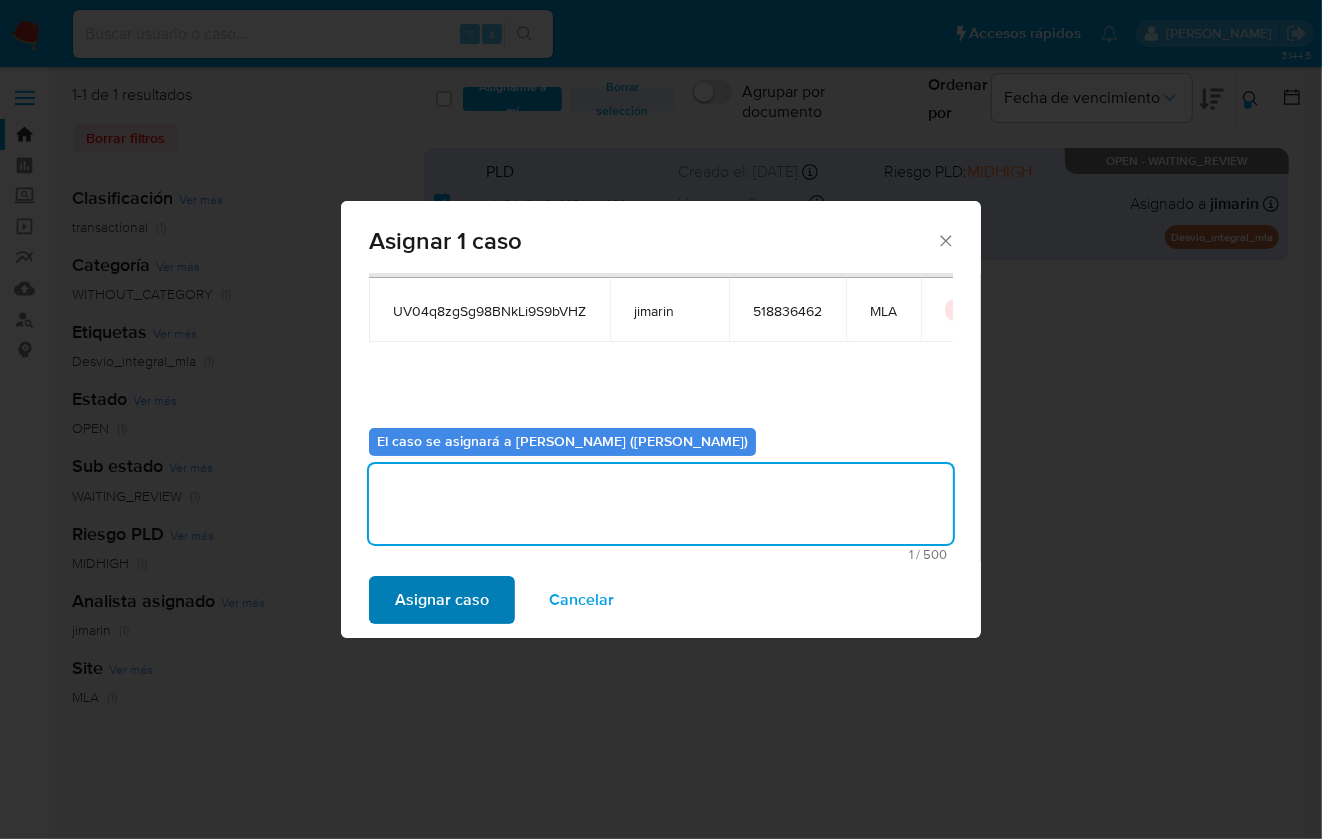 type 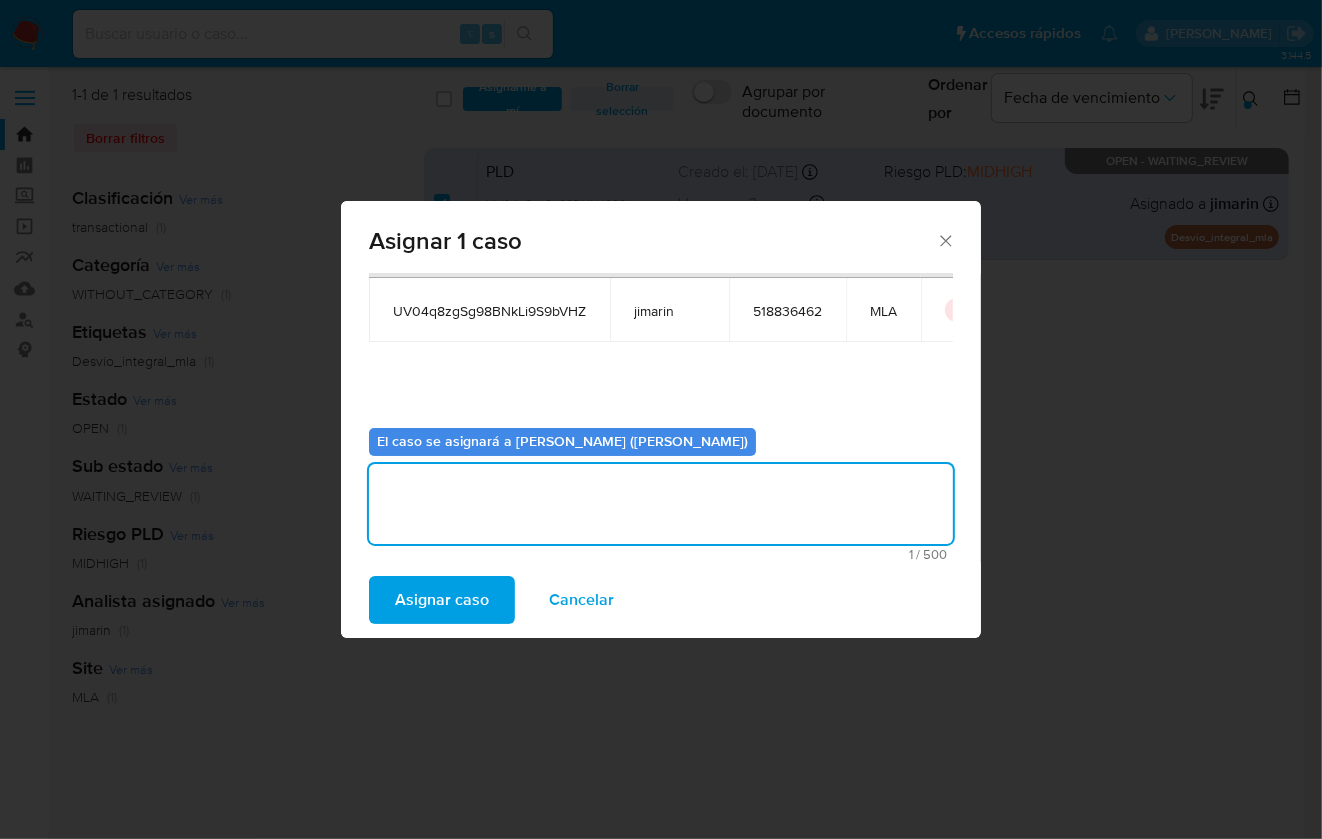 click on "Asignar caso" at bounding box center (442, 600) 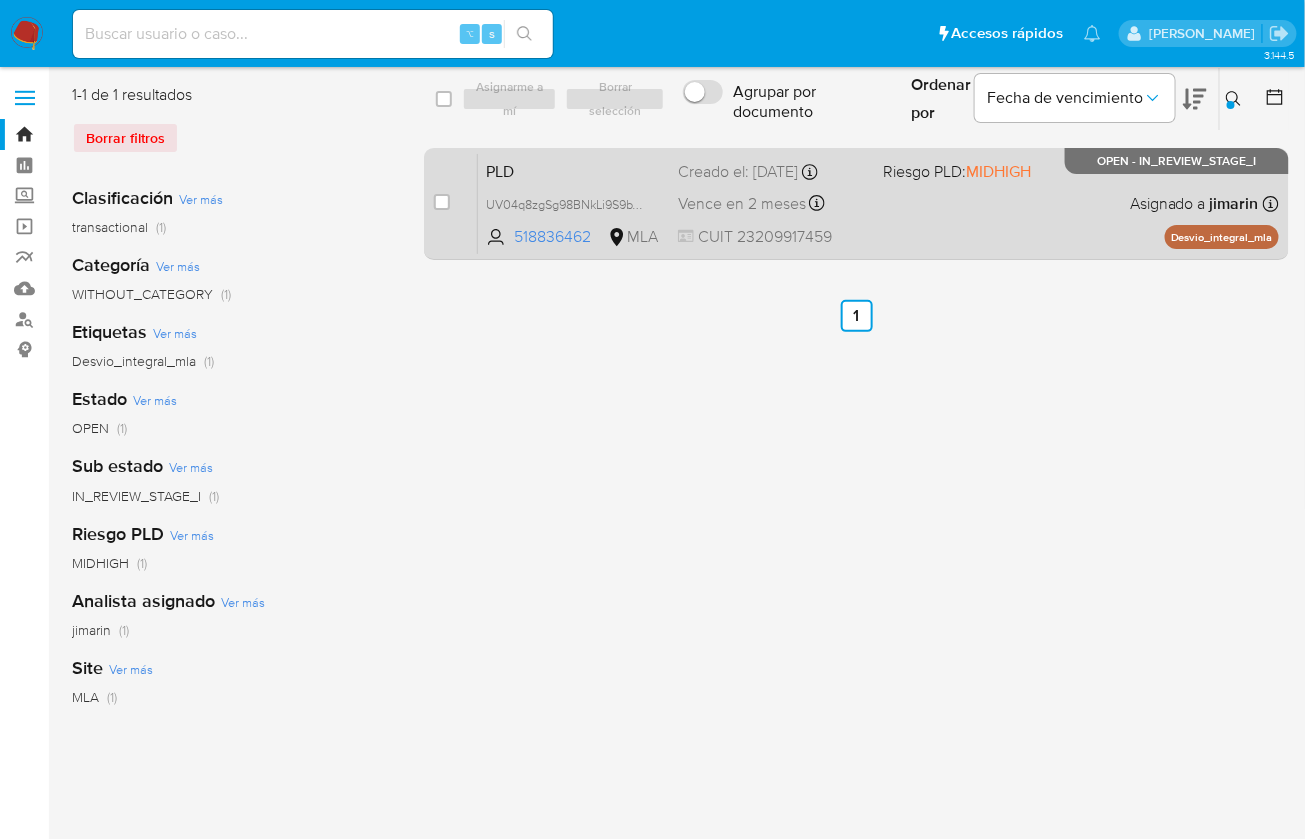 click on "PLD UV04q8zgSg98BNkLi9S9bVHZ 518836462 MLA Riesgo PLD:  MIDHIGH Creado el: 12/06/2025   Creado el: 12/06/2025 03:22:39 Vence en 2 meses   Vence el 10/09/2025 03:22:39 CUIT   23209917459 Asignado a   jimarin   Asignado el: 18/06/2025 14:18:51 Desvio_integral_mla OPEN - IN_REVIEW_STAGE_I" at bounding box center (878, 203) 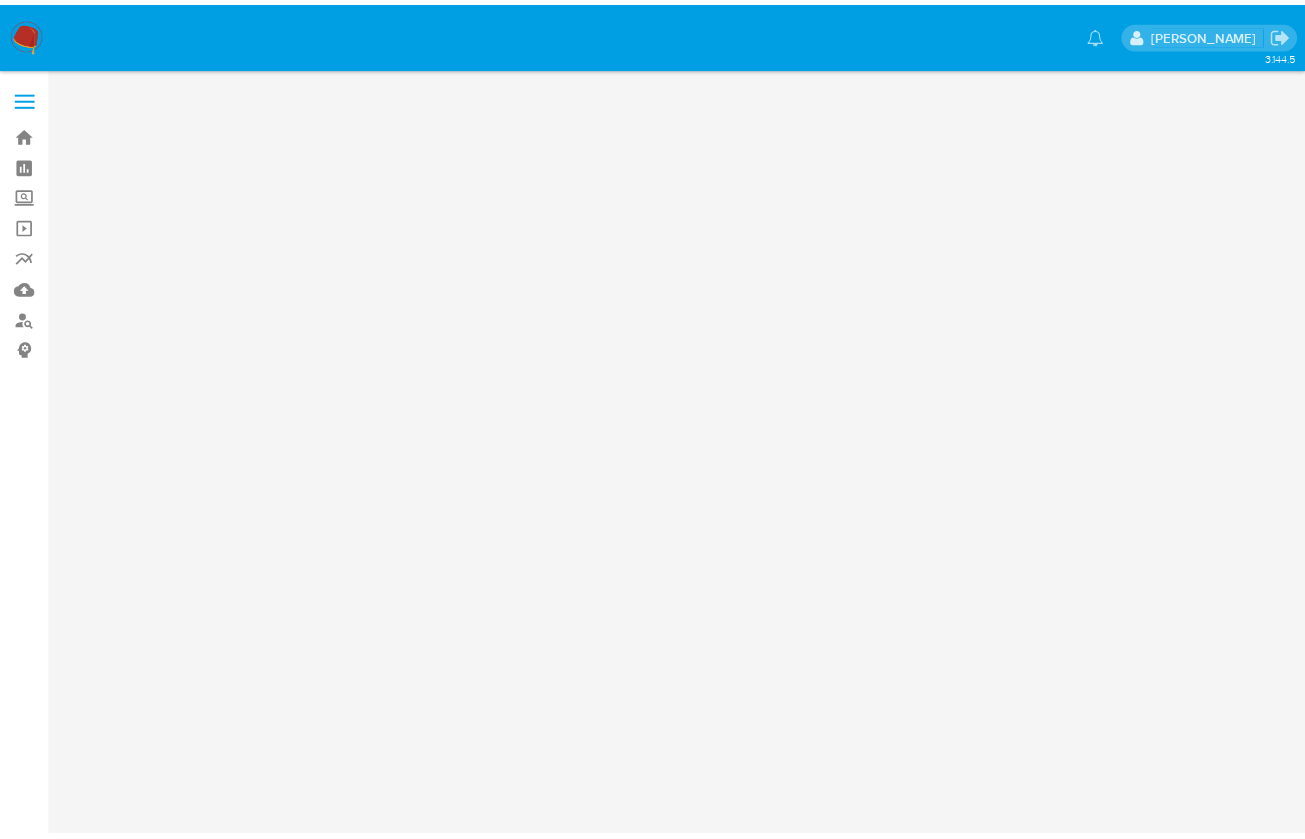 scroll, scrollTop: 0, scrollLeft: 0, axis: both 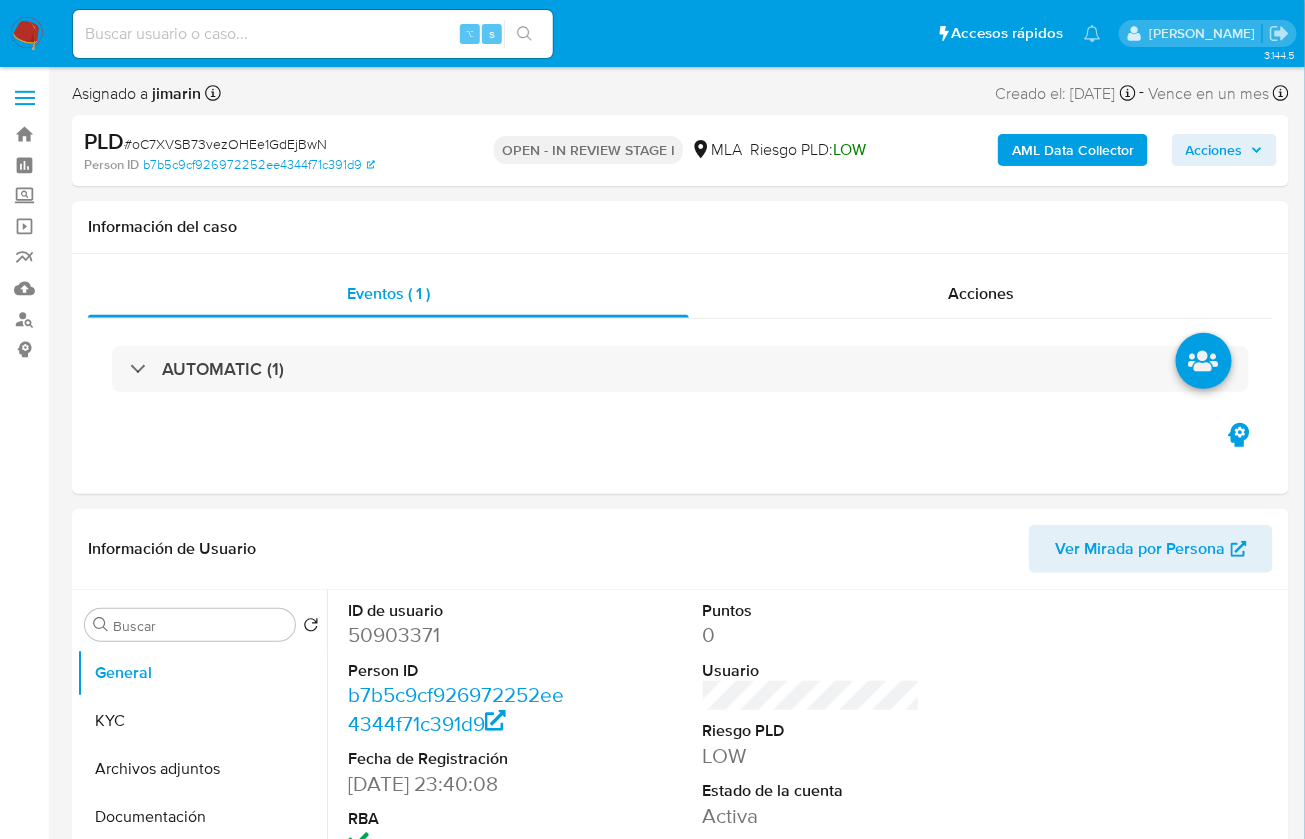 select on "10" 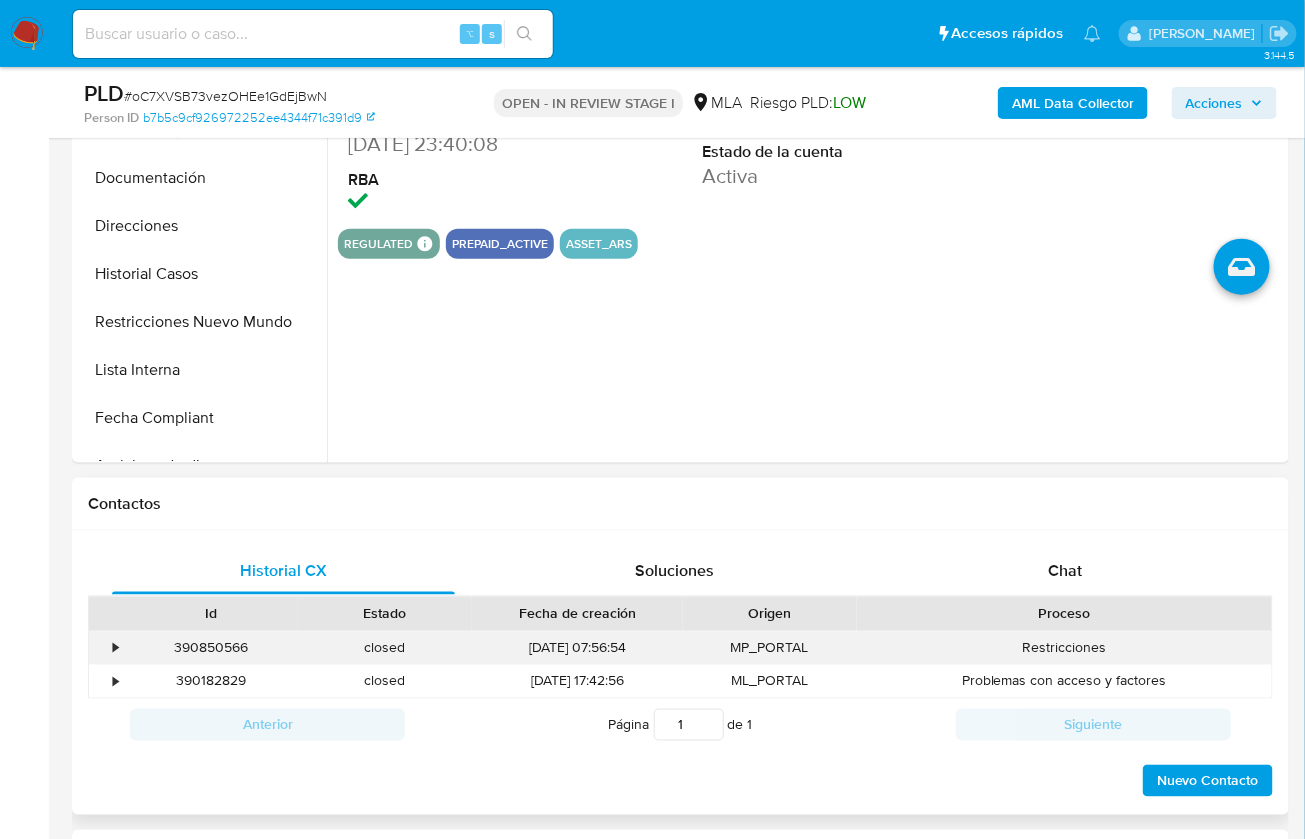 scroll, scrollTop: 694, scrollLeft: 0, axis: vertical 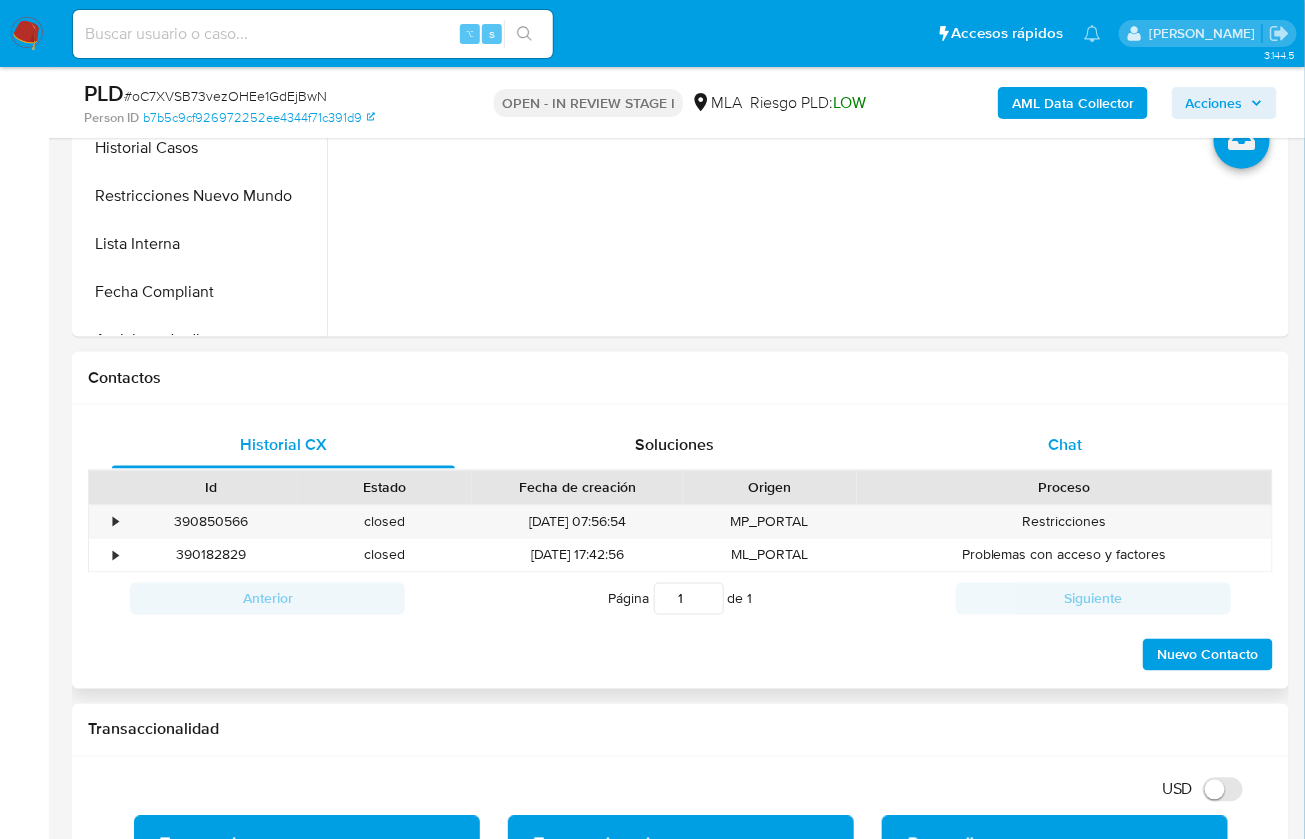click on "Chat" at bounding box center (1065, 445) 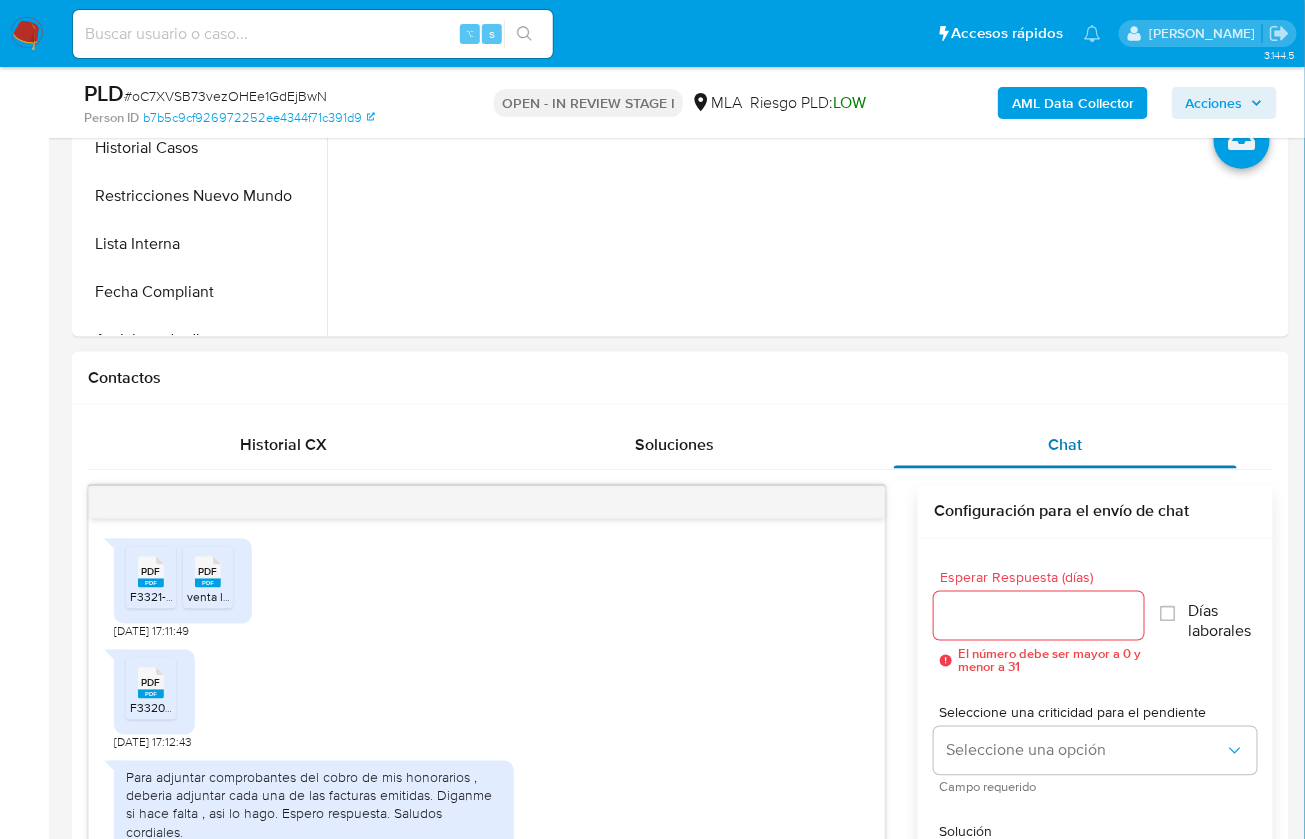 scroll, scrollTop: 1876, scrollLeft: 0, axis: vertical 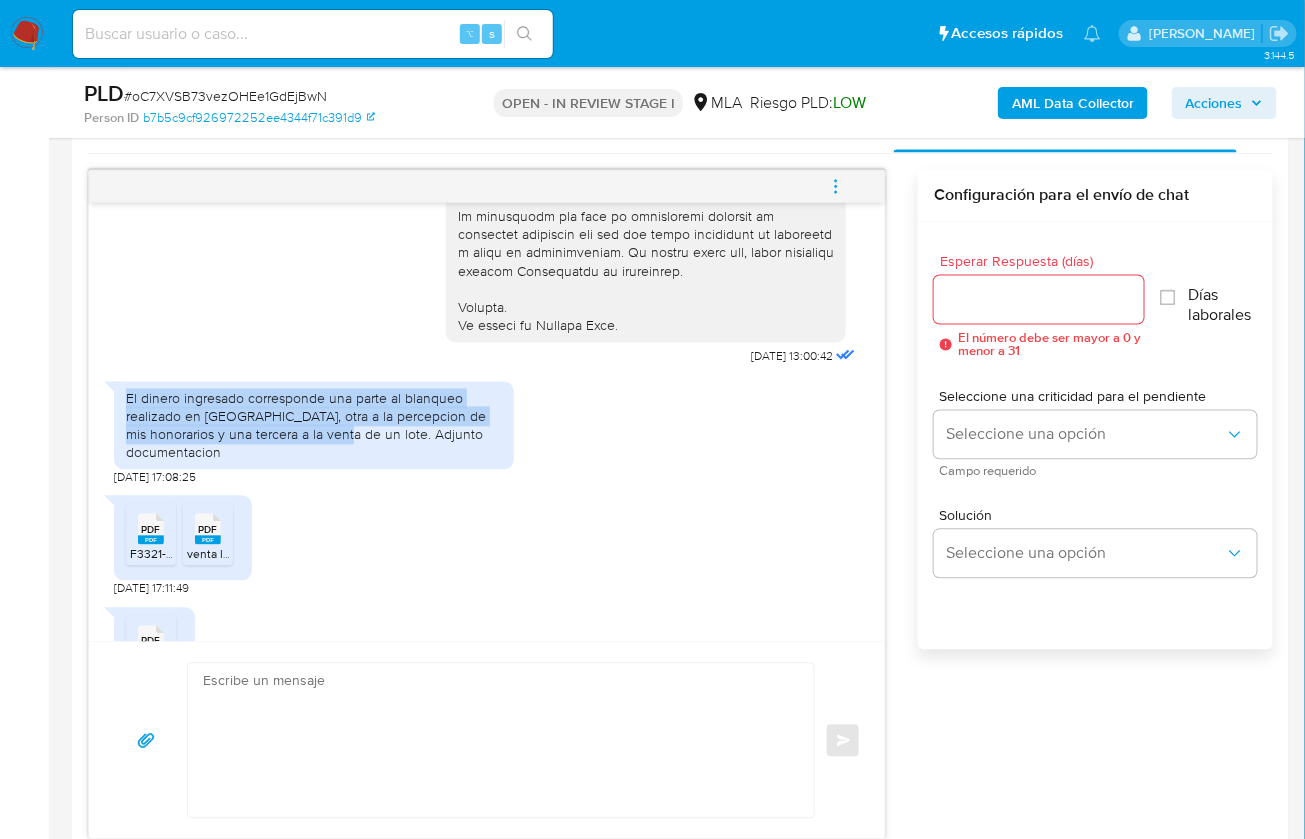 drag, startPoint x: 126, startPoint y: 432, endPoint x: 324, endPoint y: 472, distance: 202 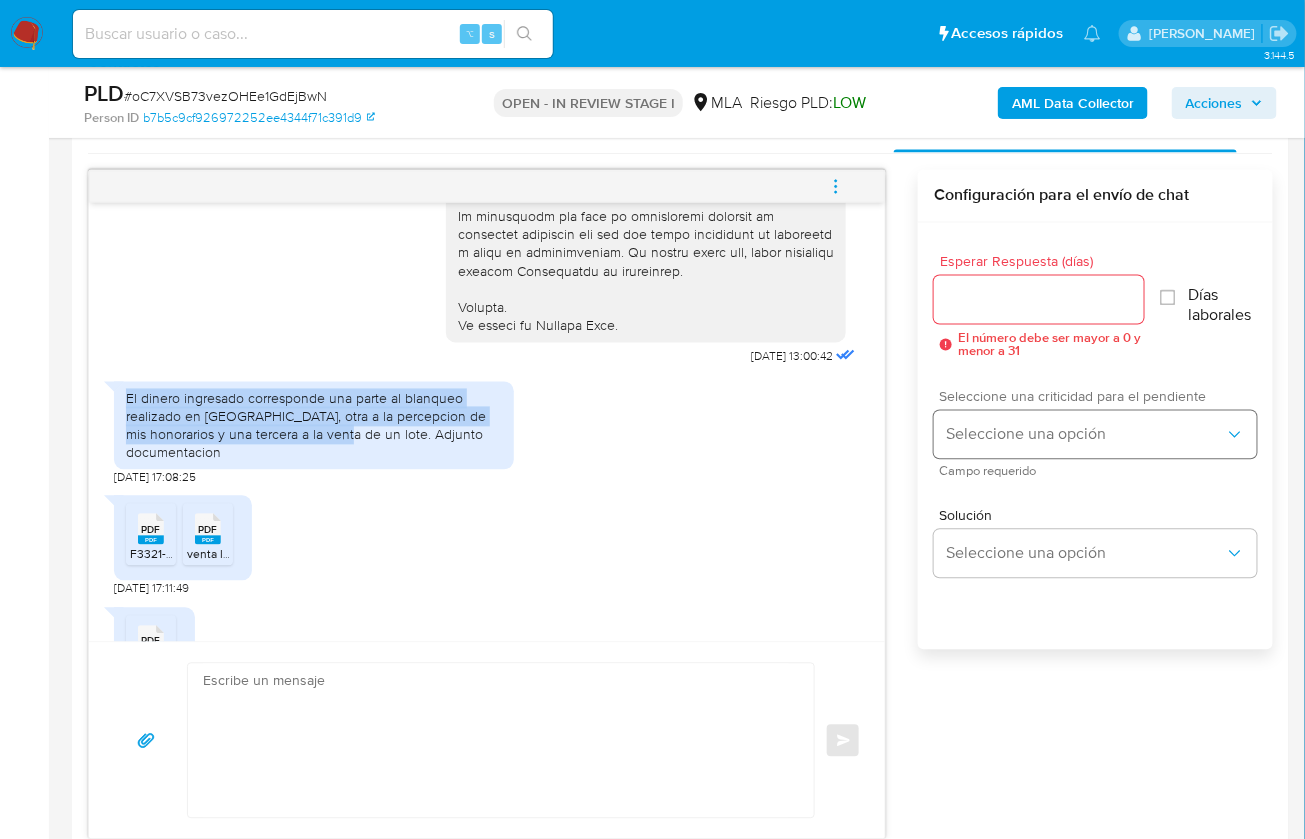 copy on "El dinero ingresado corresponde una parte al blanqueo realizado en Arca, otra a la percepcion de mis honorarios y una tercera a la venta de un lote." 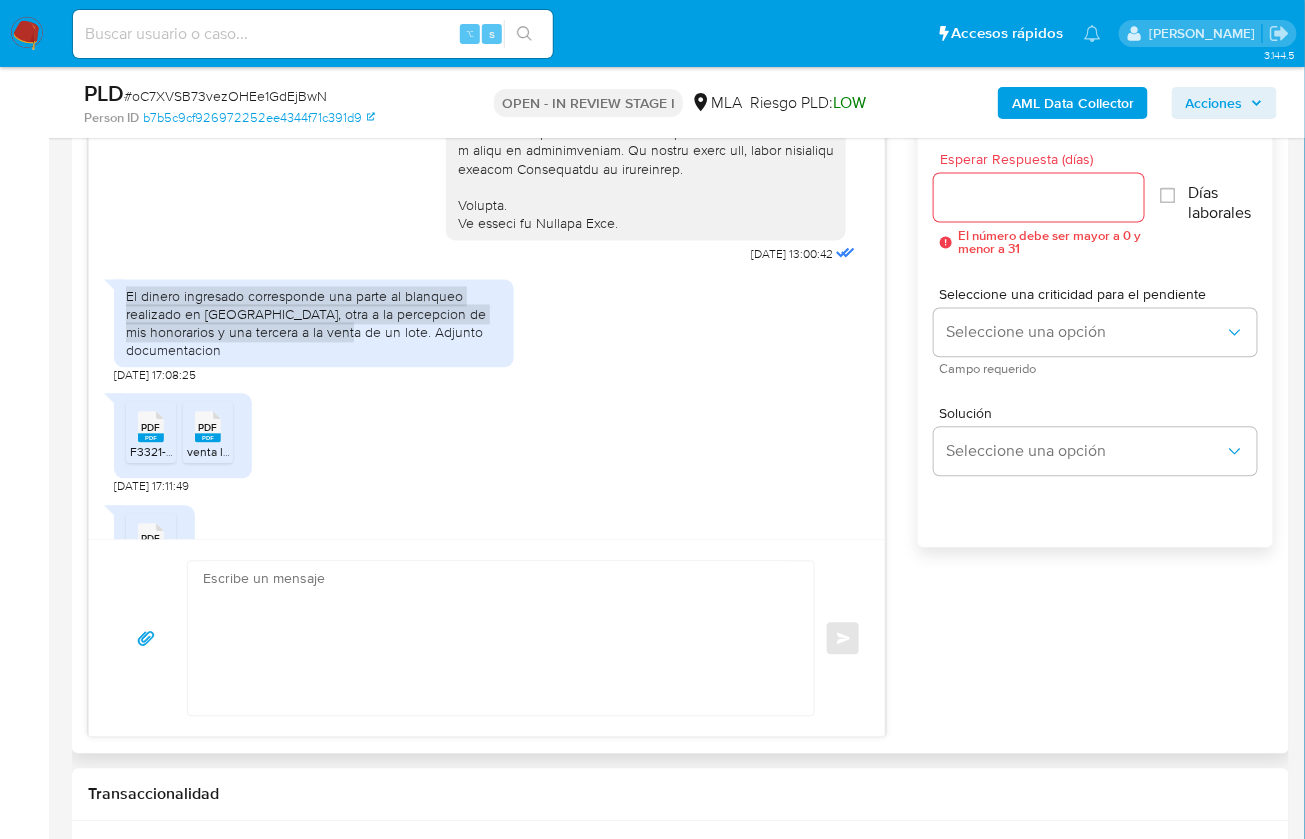 scroll, scrollTop: 1107, scrollLeft: 0, axis: vertical 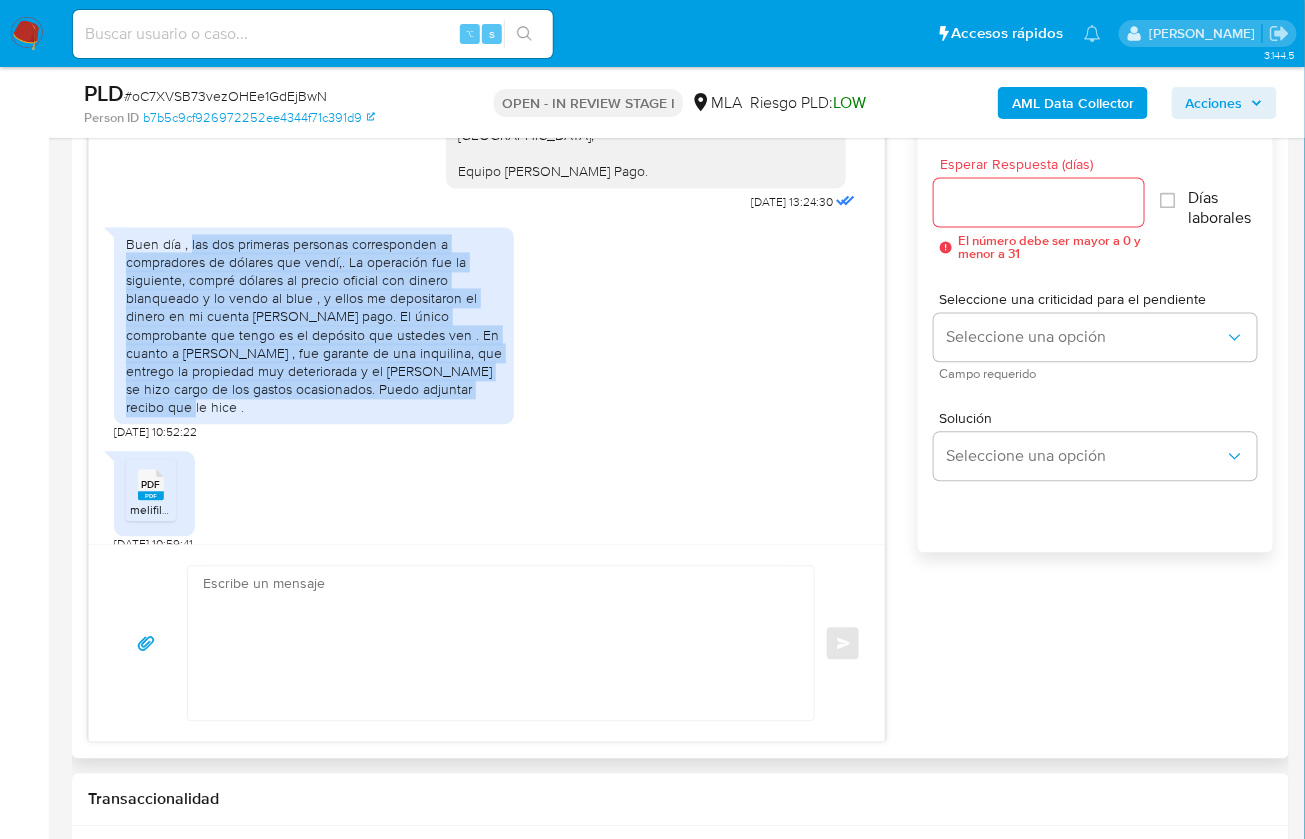 drag, startPoint x: 189, startPoint y: 256, endPoint x: 457, endPoint y: 403, distance: 305.66812 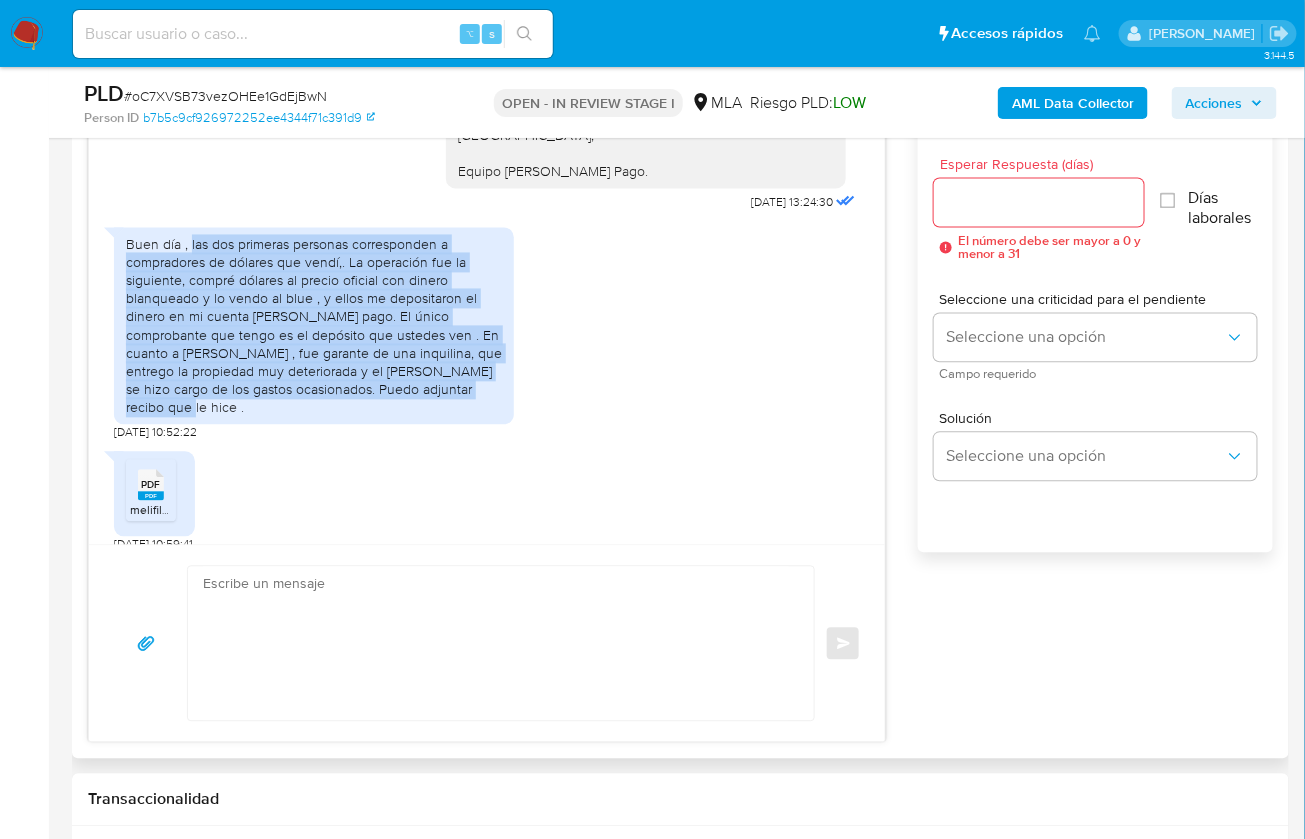 copy on "las dos primeras personas corresponden a compradores de dólares que vendí,. La operación fue la siguiente, compré dólares al precio oficial con dinero blanqueado y lo vendo al blue , y ellos me depositaron el dinero en mi cuenta de mercado pago. El único comprobante que tengo es el depósito que ustedes ven .  En cuanto a Tomas Correas , fue garante de una inquilina, que entrego la propiedad muy deteriorada y el sr Correa se hizo cargo de los gastos ocasionados. Puedo adjuntar recibo que le hice" 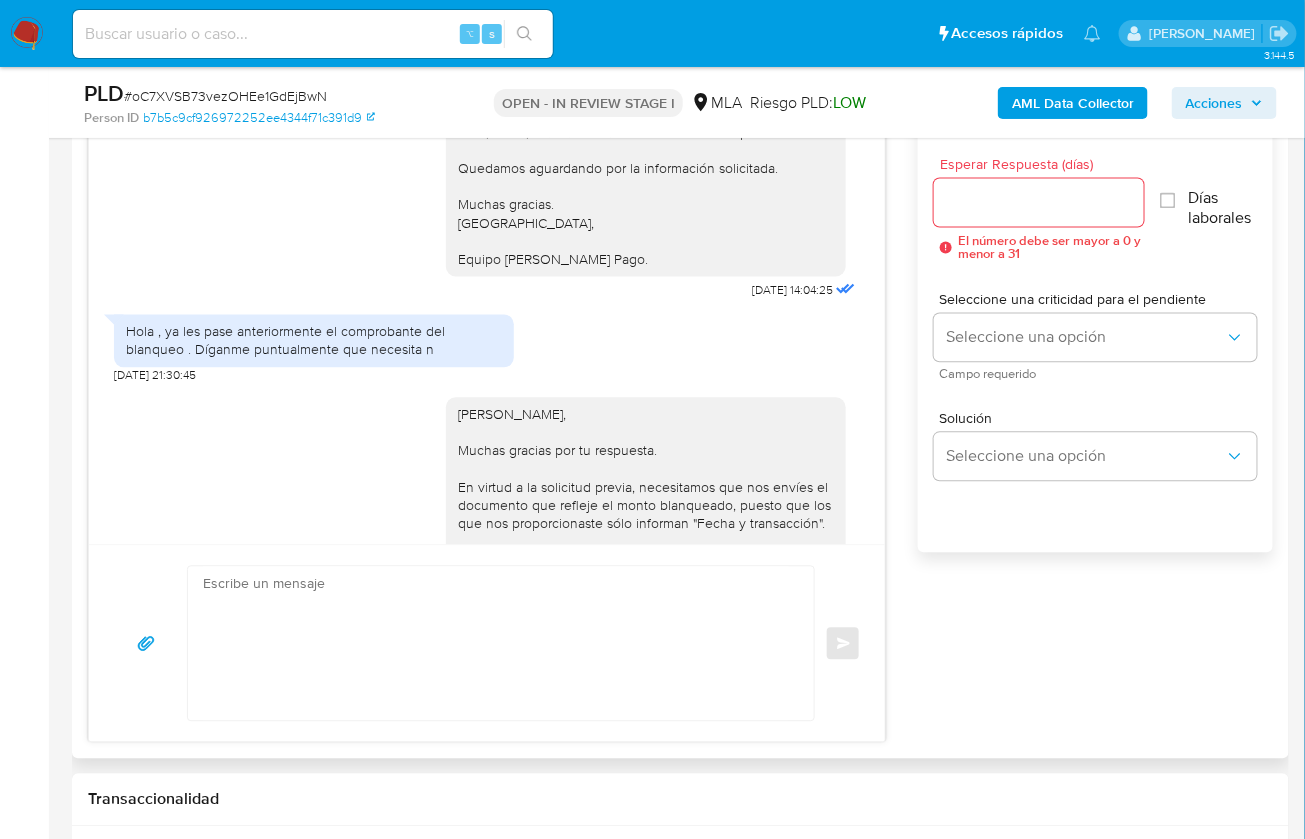 scroll, scrollTop: 3013, scrollLeft: 0, axis: vertical 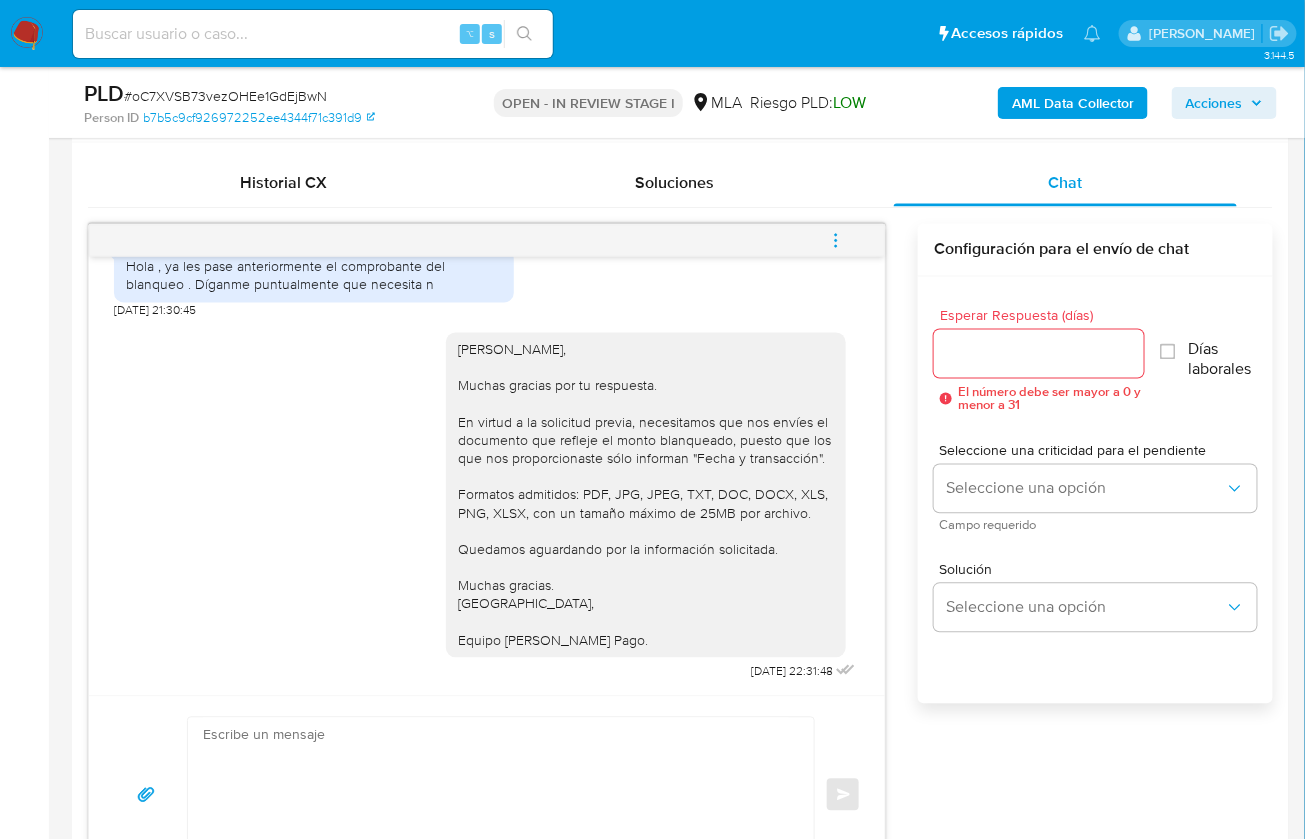 click at bounding box center [836, 241] 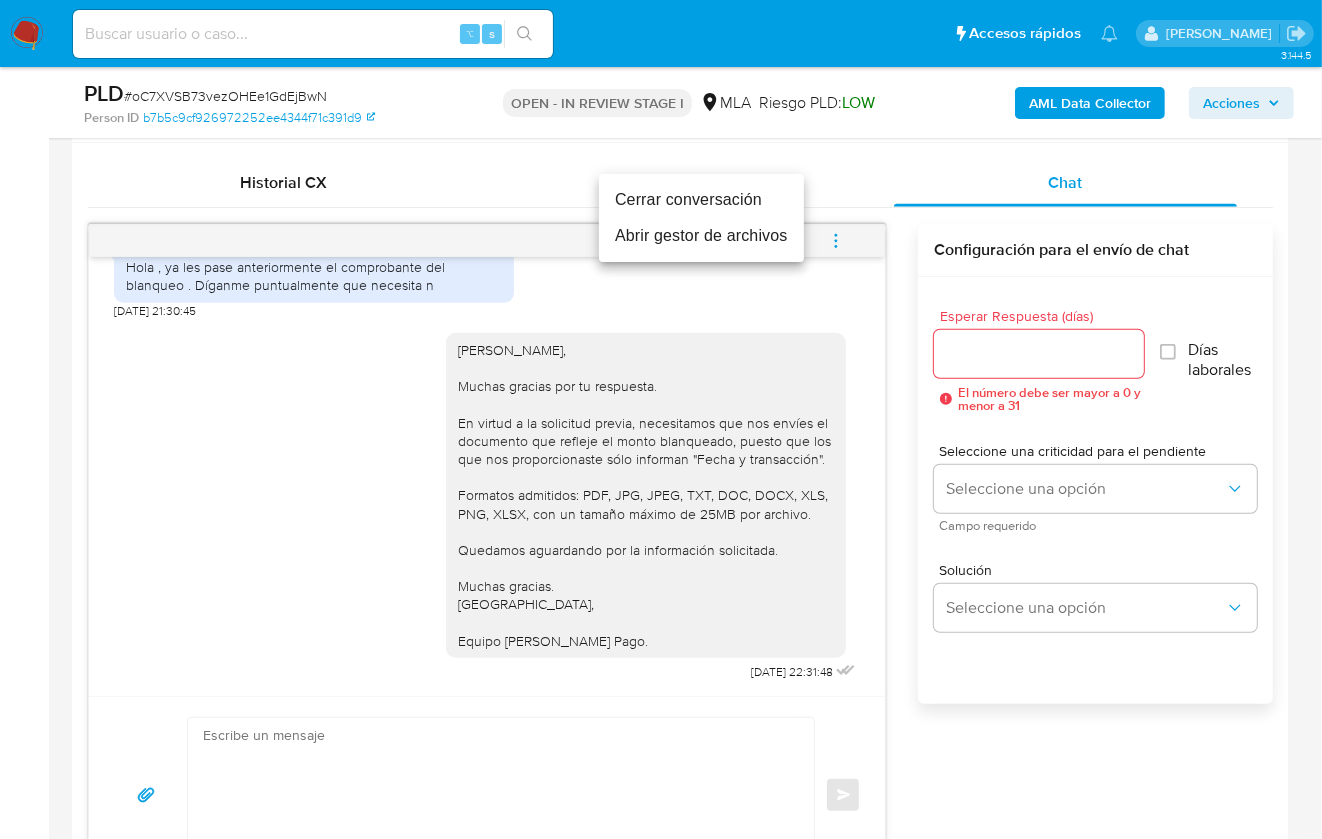 click on "Cerrar conversación" at bounding box center [701, 200] 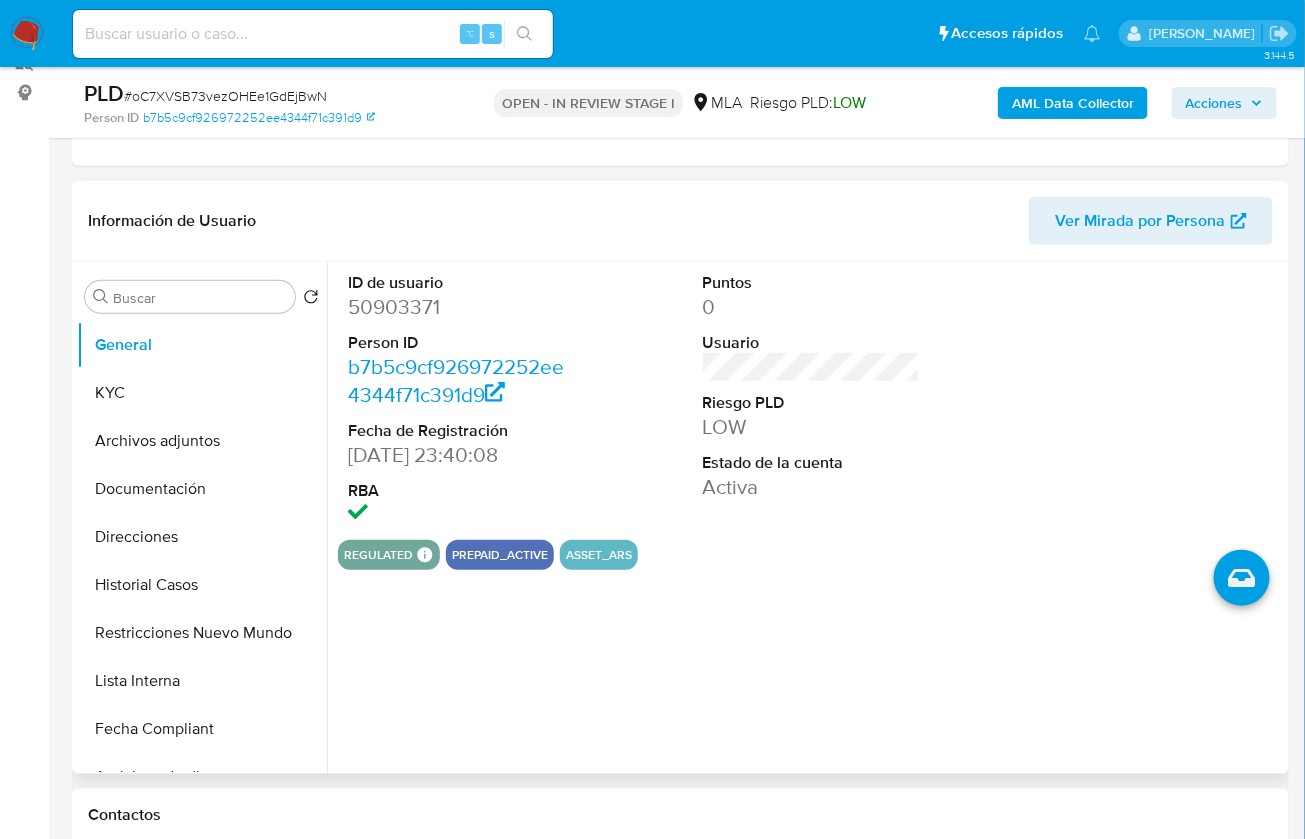 scroll, scrollTop: 233, scrollLeft: 0, axis: vertical 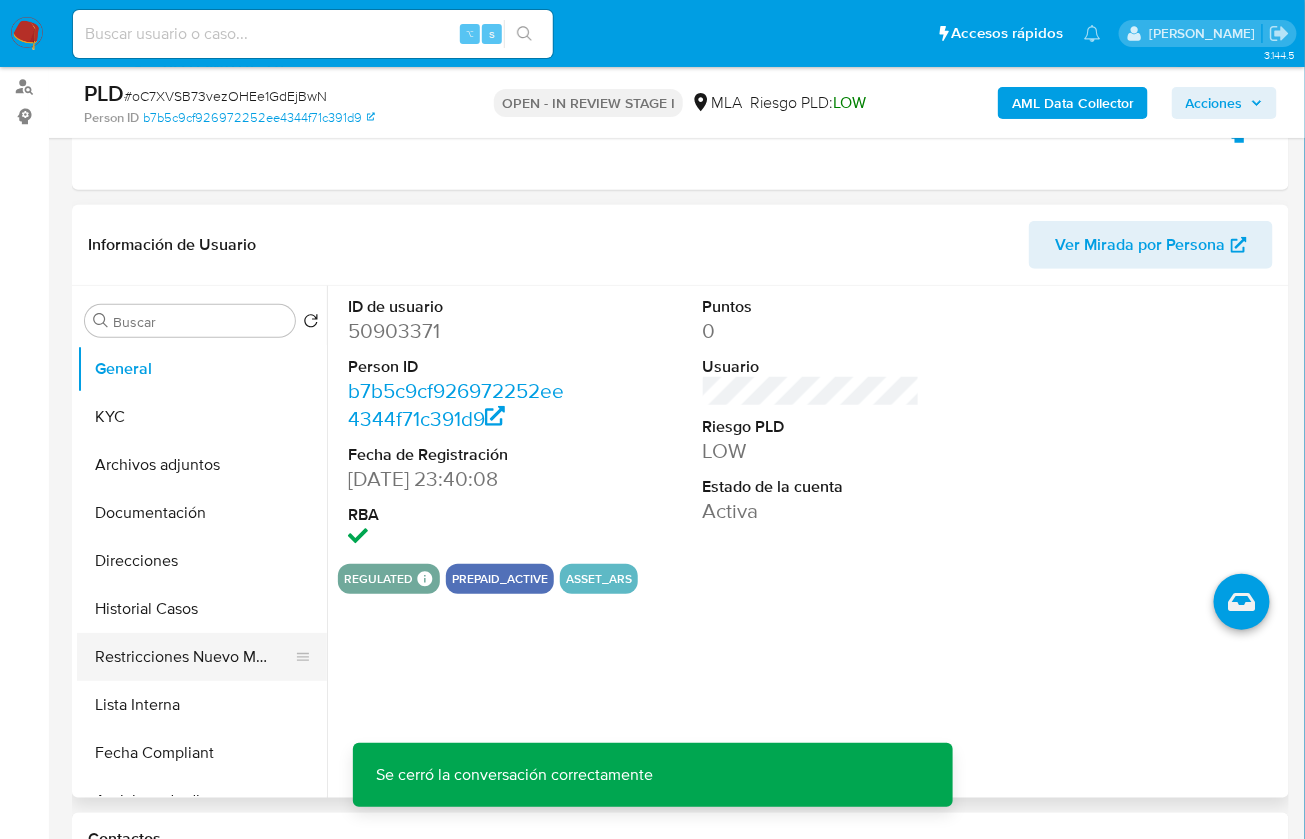 click on "Restricciones Nuevo Mundo" at bounding box center [194, 657] 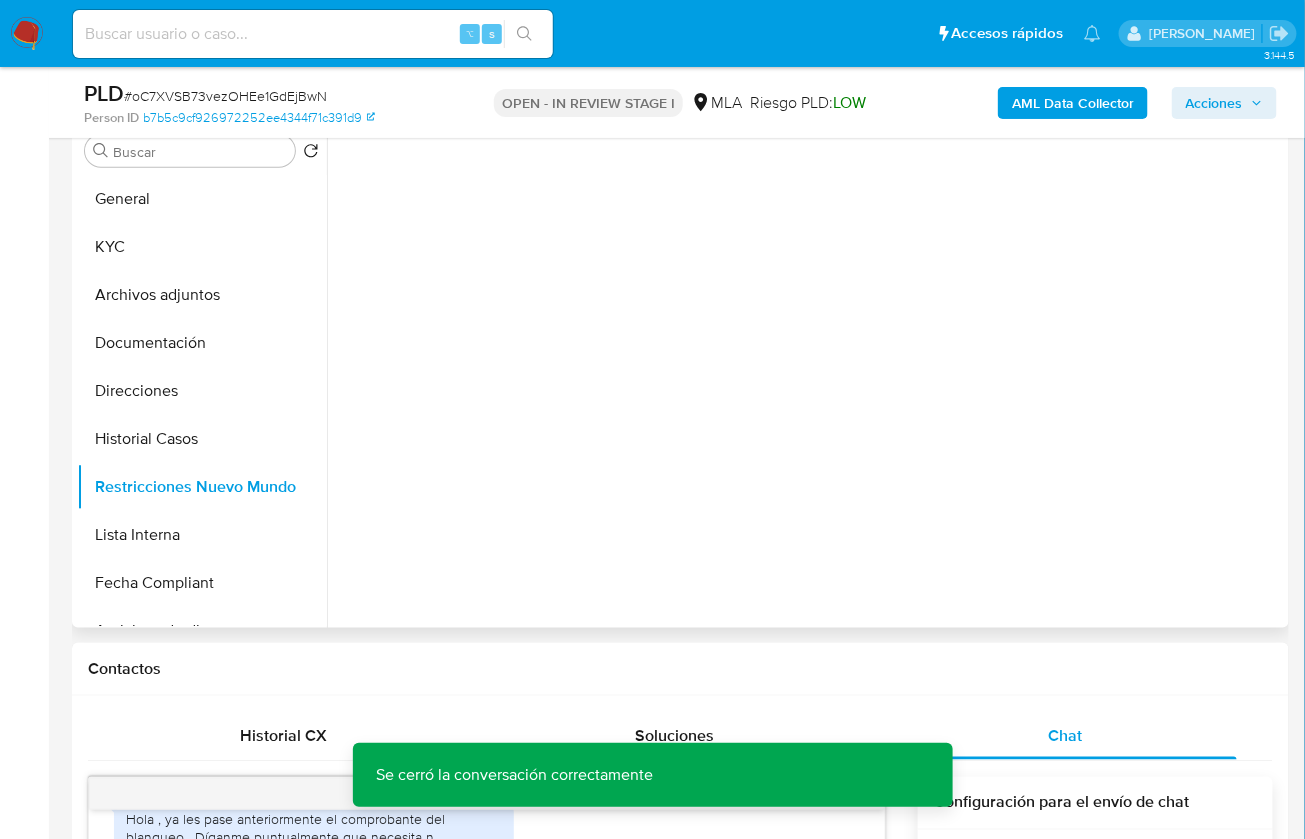 scroll, scrollTop: 749, scrollLeft: 0, axis: vertical 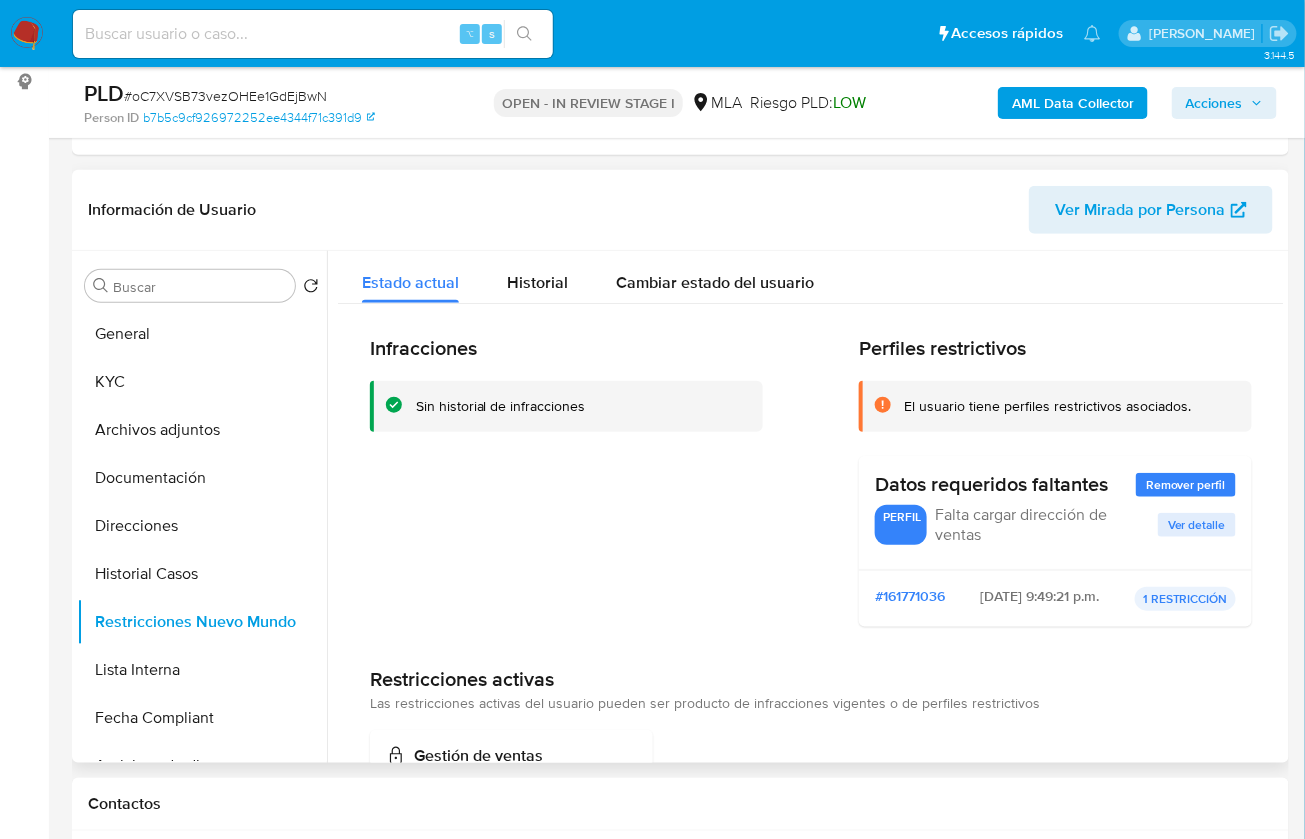 click on "Infracciones Sin historial de infracciones" at bounding box center (566, 489) 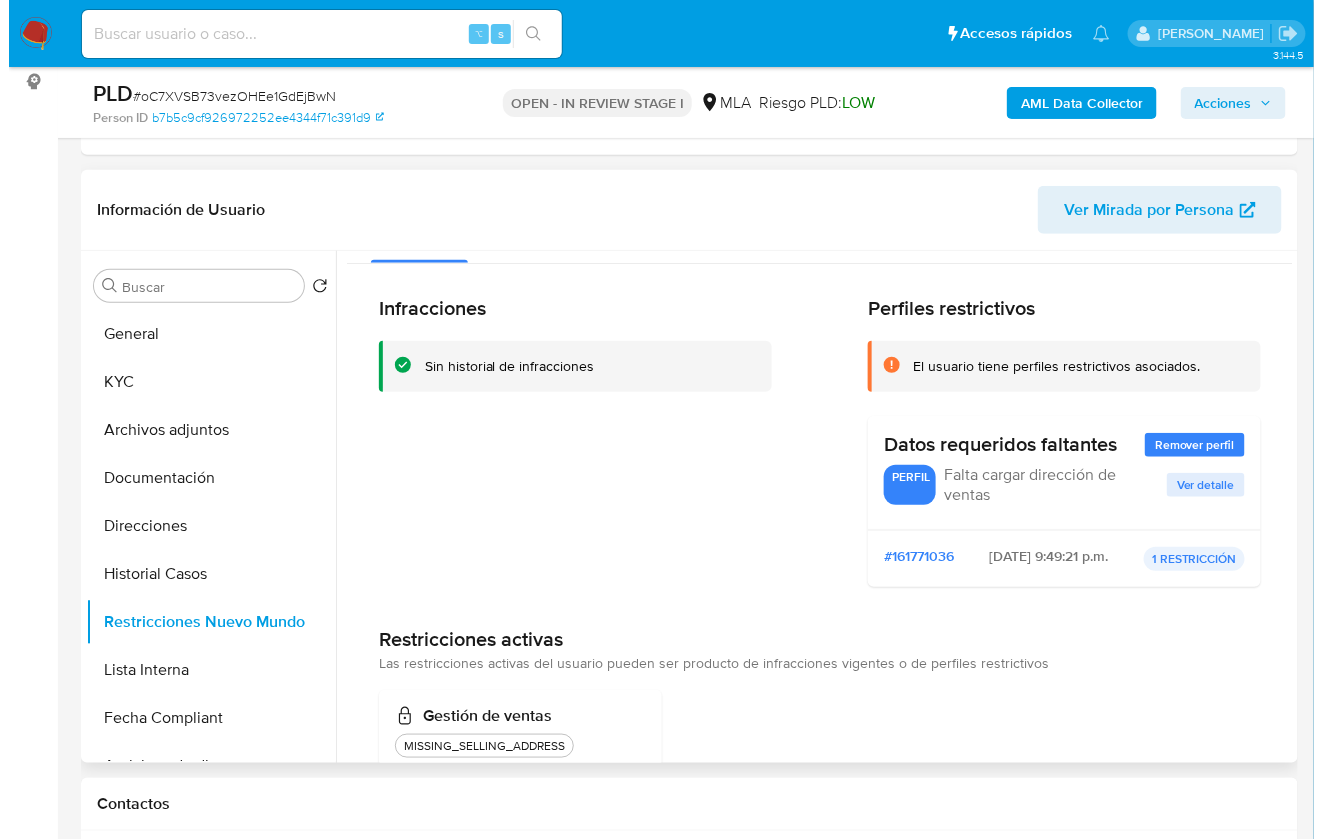 scroll, scrollTop: 0, scrollLeft: 0, axis: both 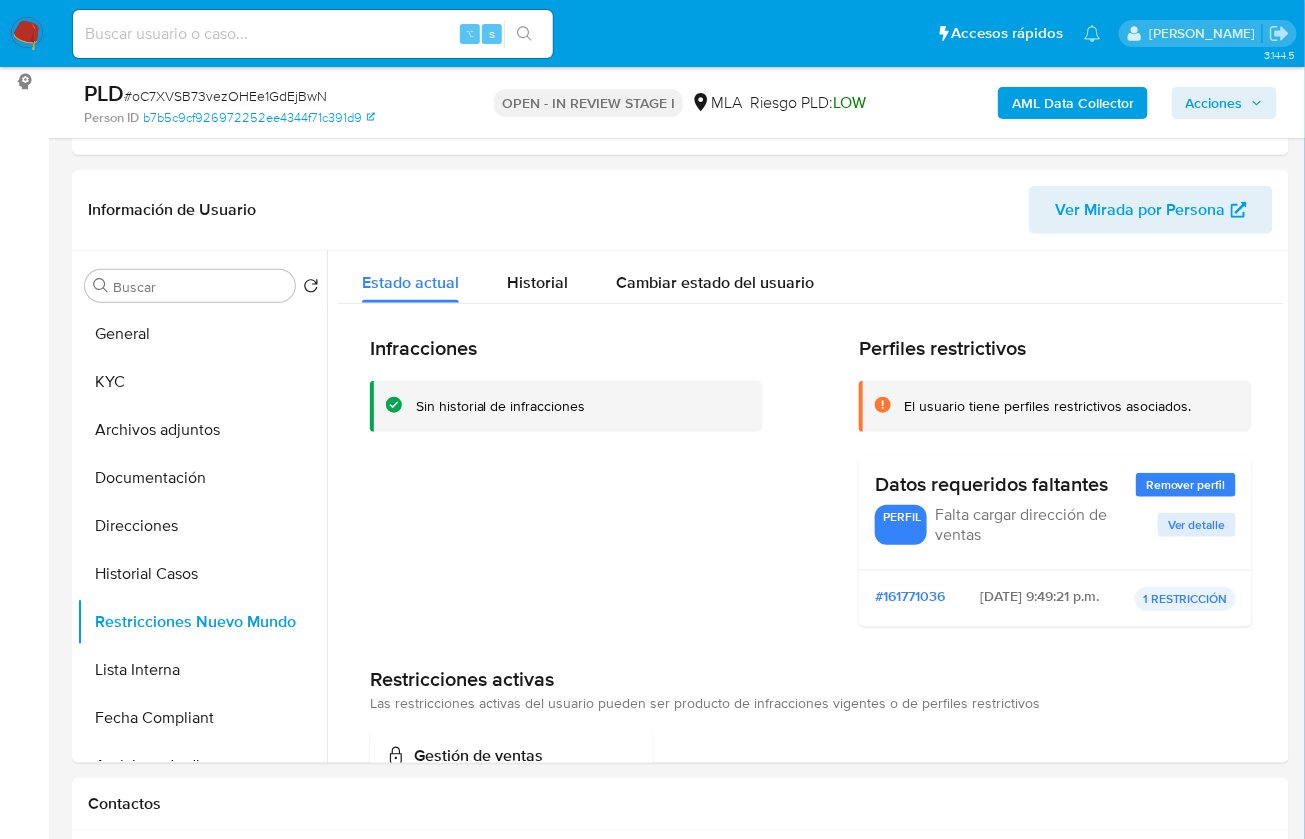 click on "AML Data Collector Acciones" at bounding box center (1081, 102) 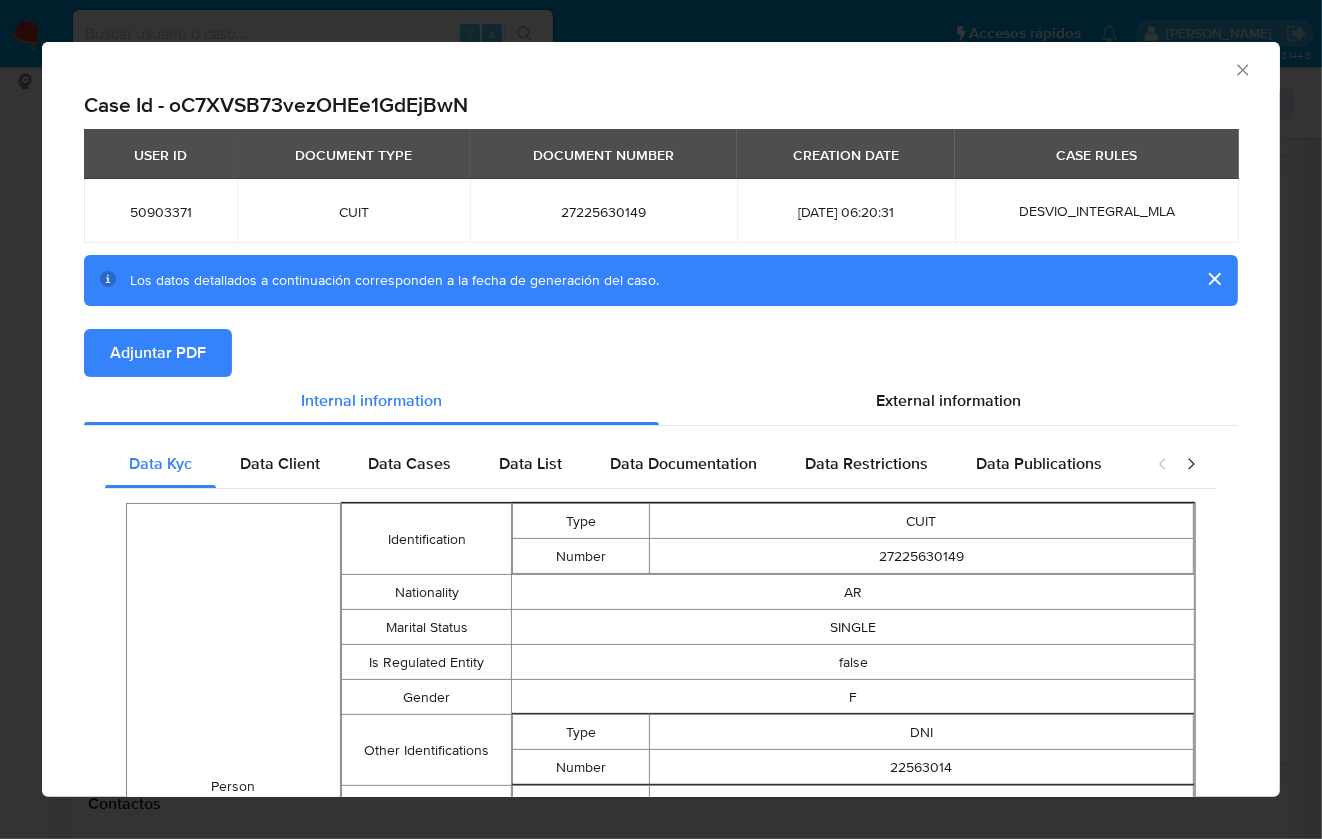 click on "Adjuntar PDF" at bounding box center [158, 353] 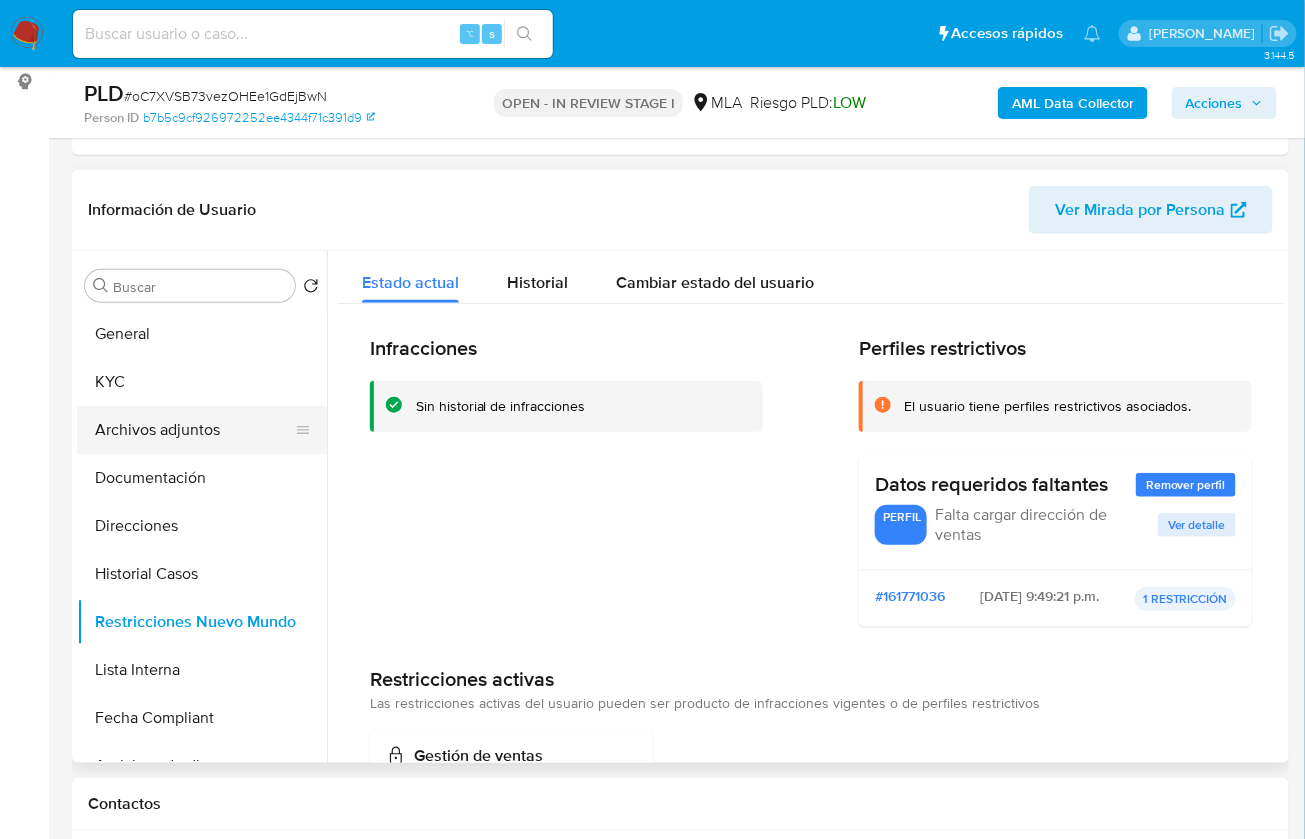 click on "Archivos adjuntos" at bounding box center [194, 430] 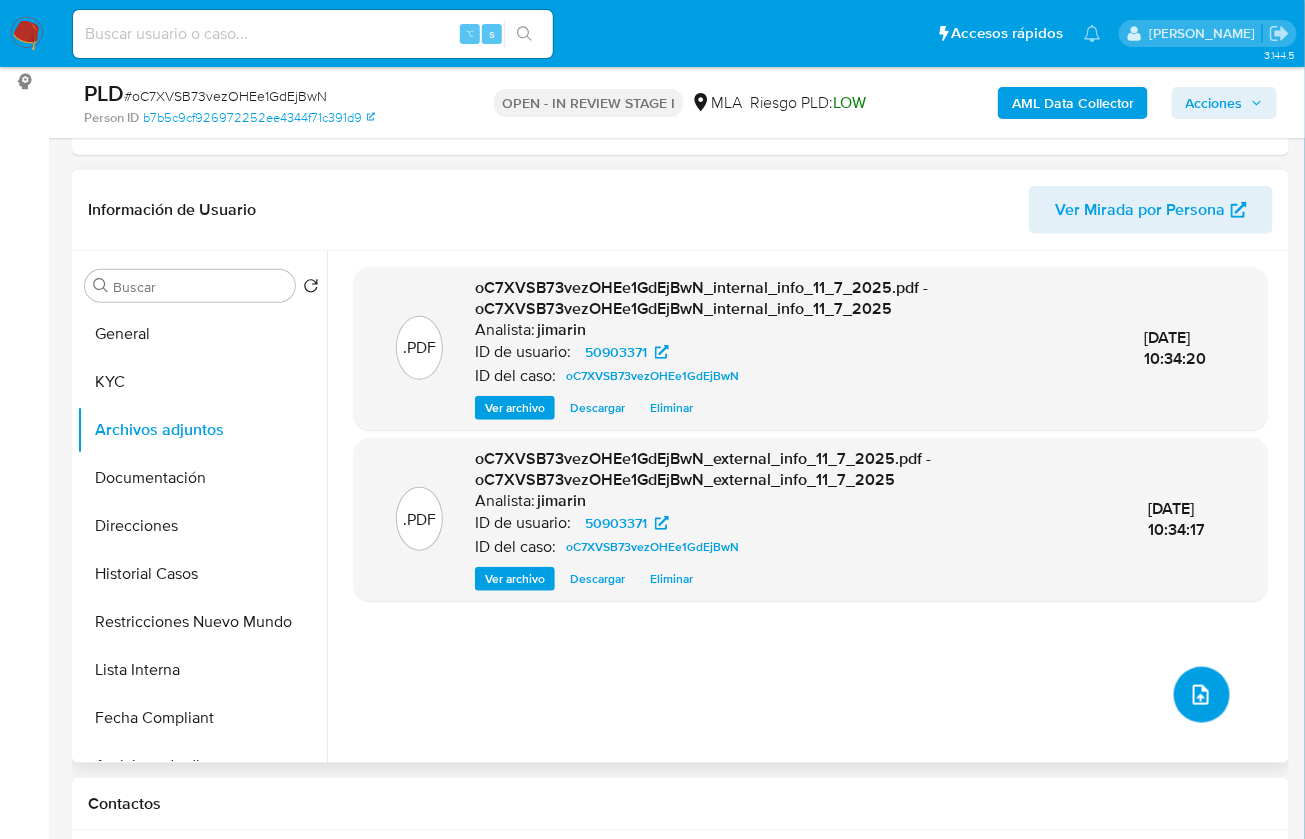 click at bounding box center (1202, 695) 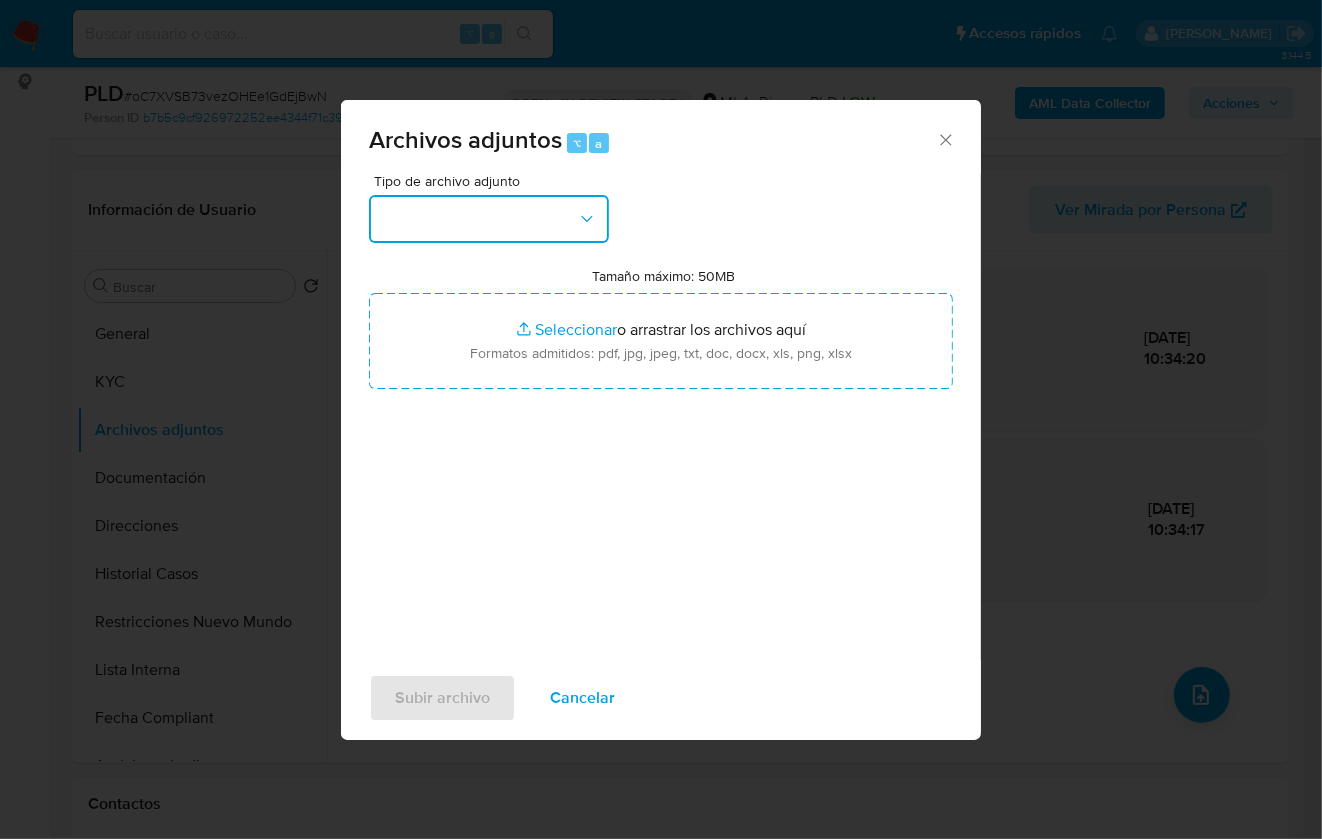 click at bounding box center (489, 219) 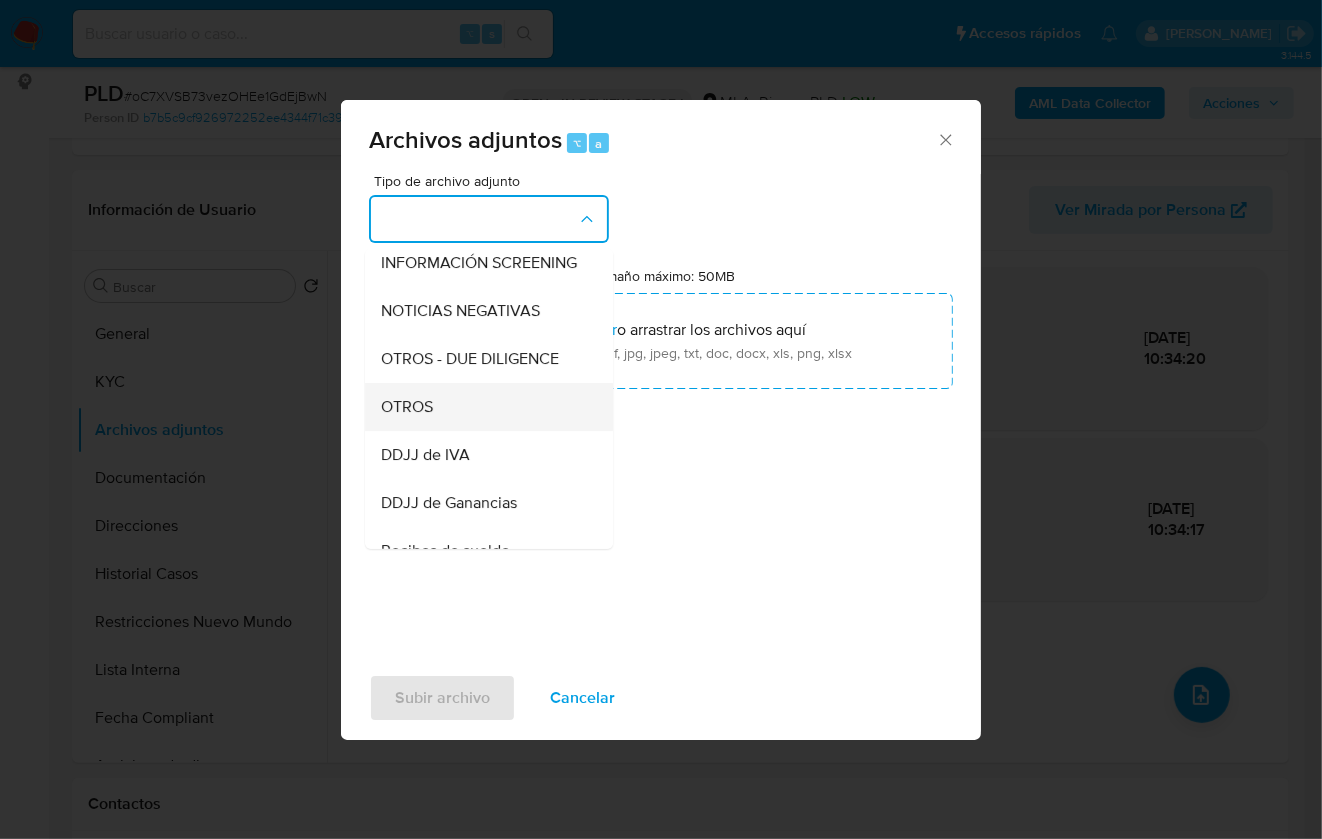 scroll, scrollTop: 305, scrollLeft: 0, axis: vertical 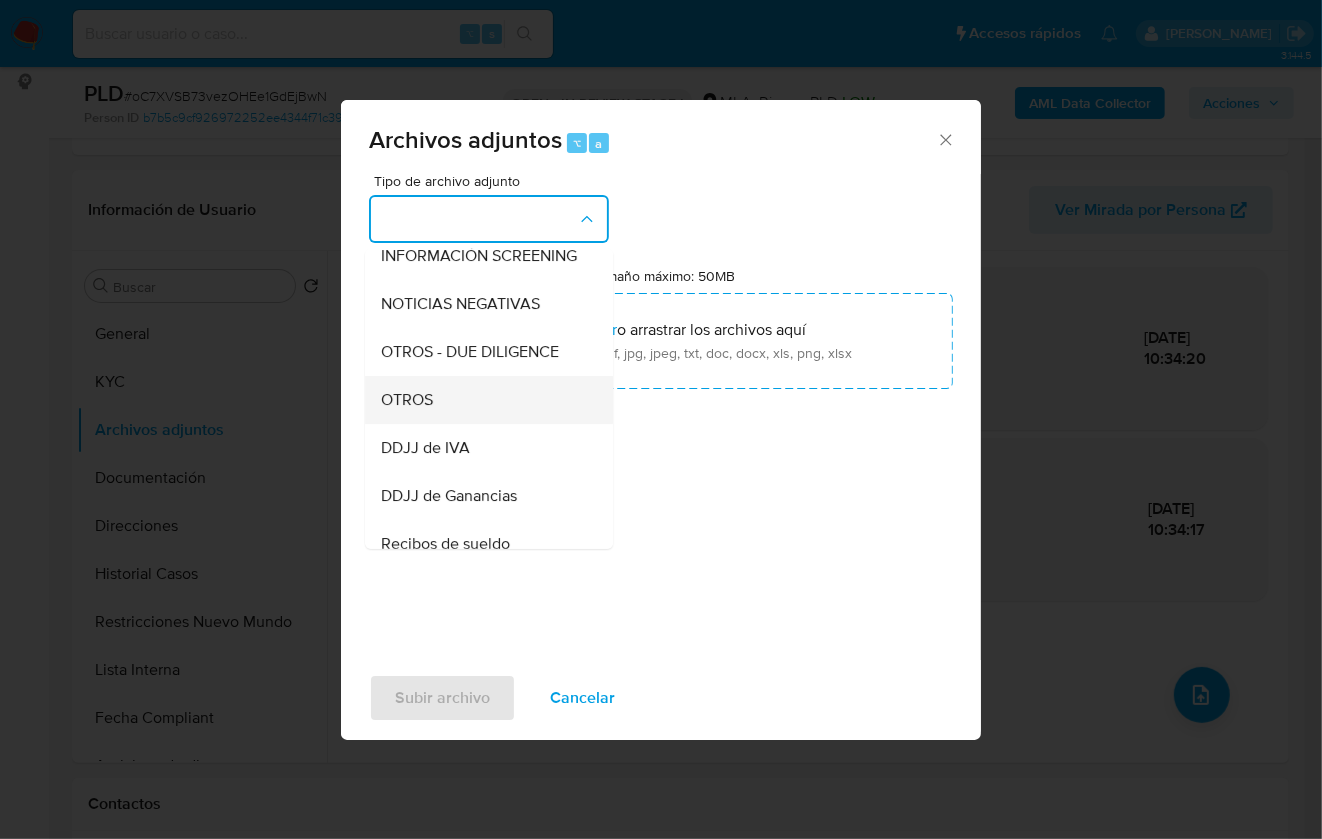 click on "OTROS" at bounding box center [483, 400] 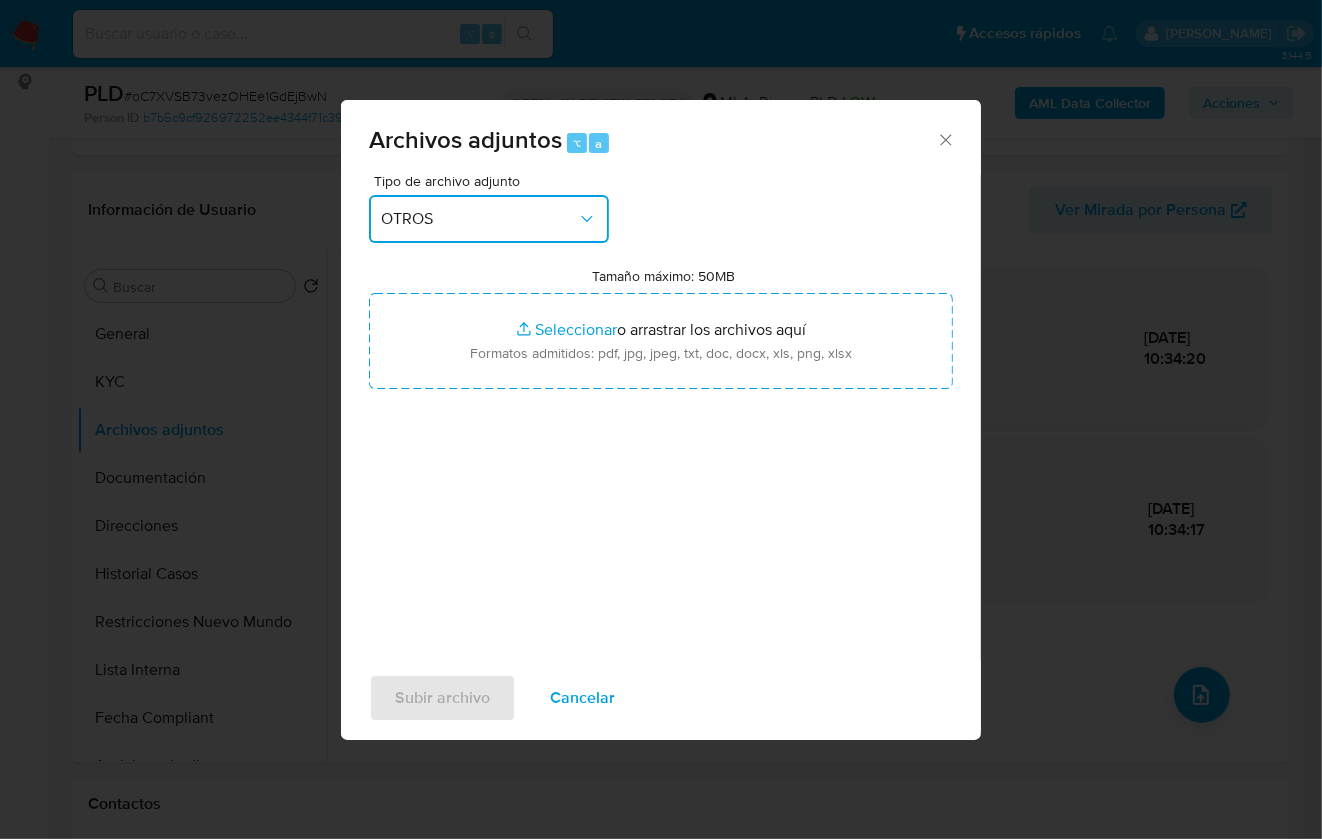 click on "OTROS" at bounding box center [489, 219] 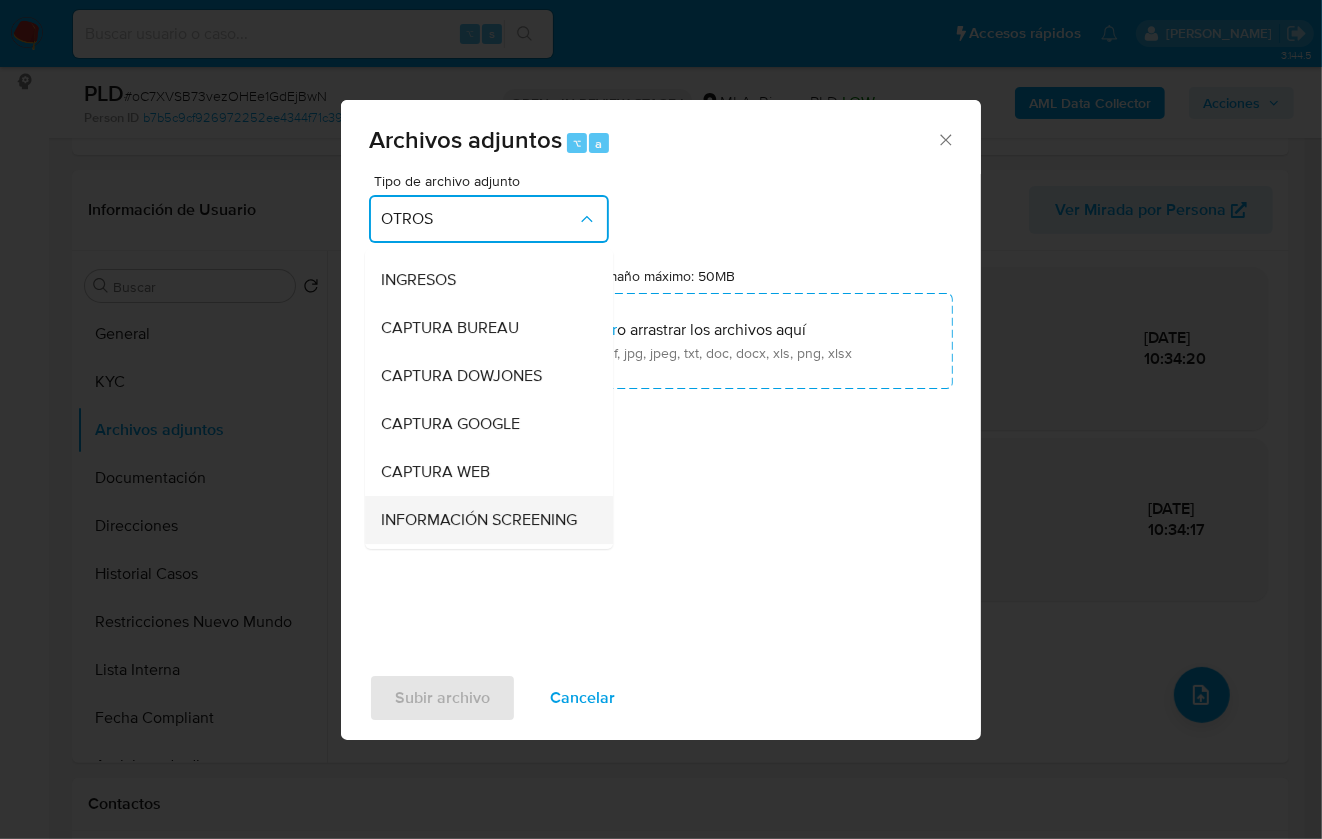 scroll, scrollTop: 34, scrollLeft: 0, axis: vertical 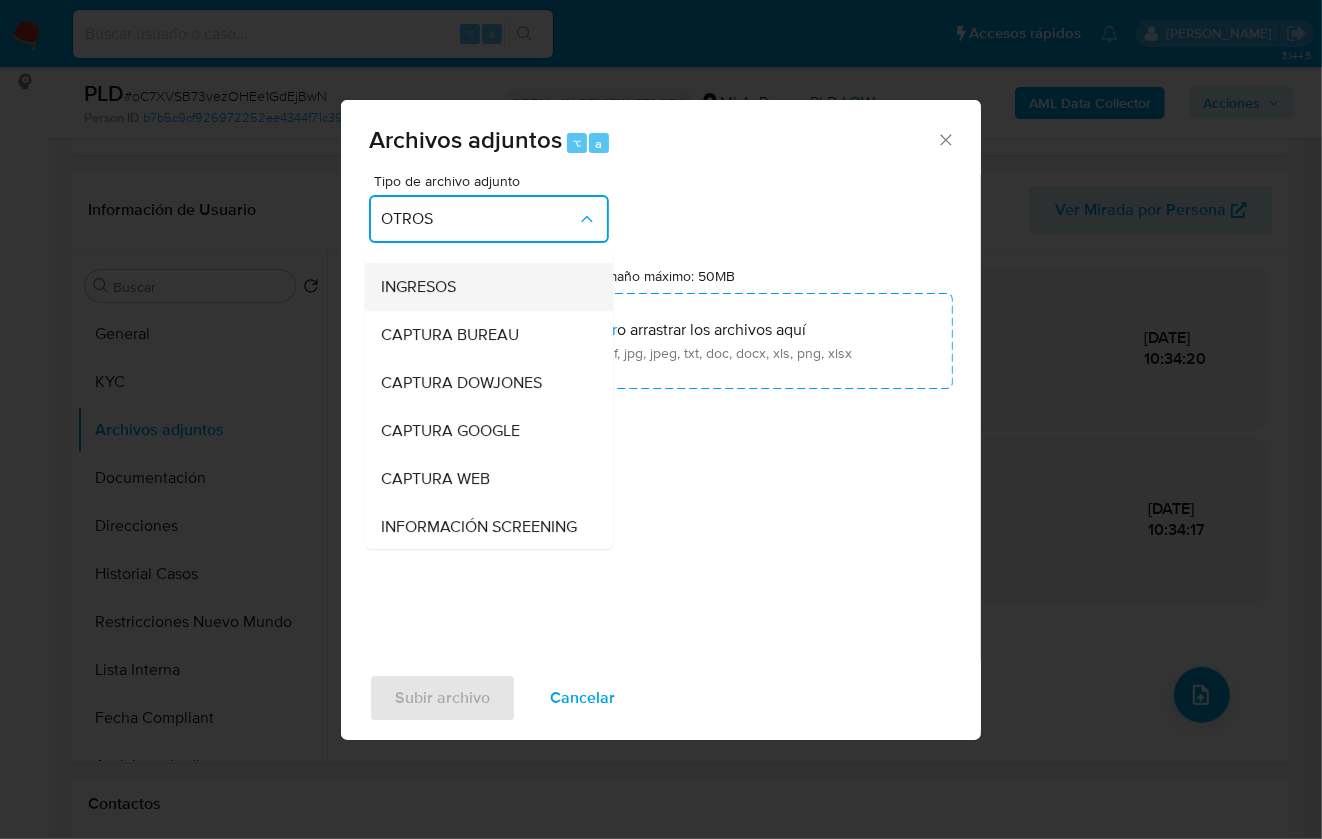 click on "INGRESOS" at bounding box center (483, 287) 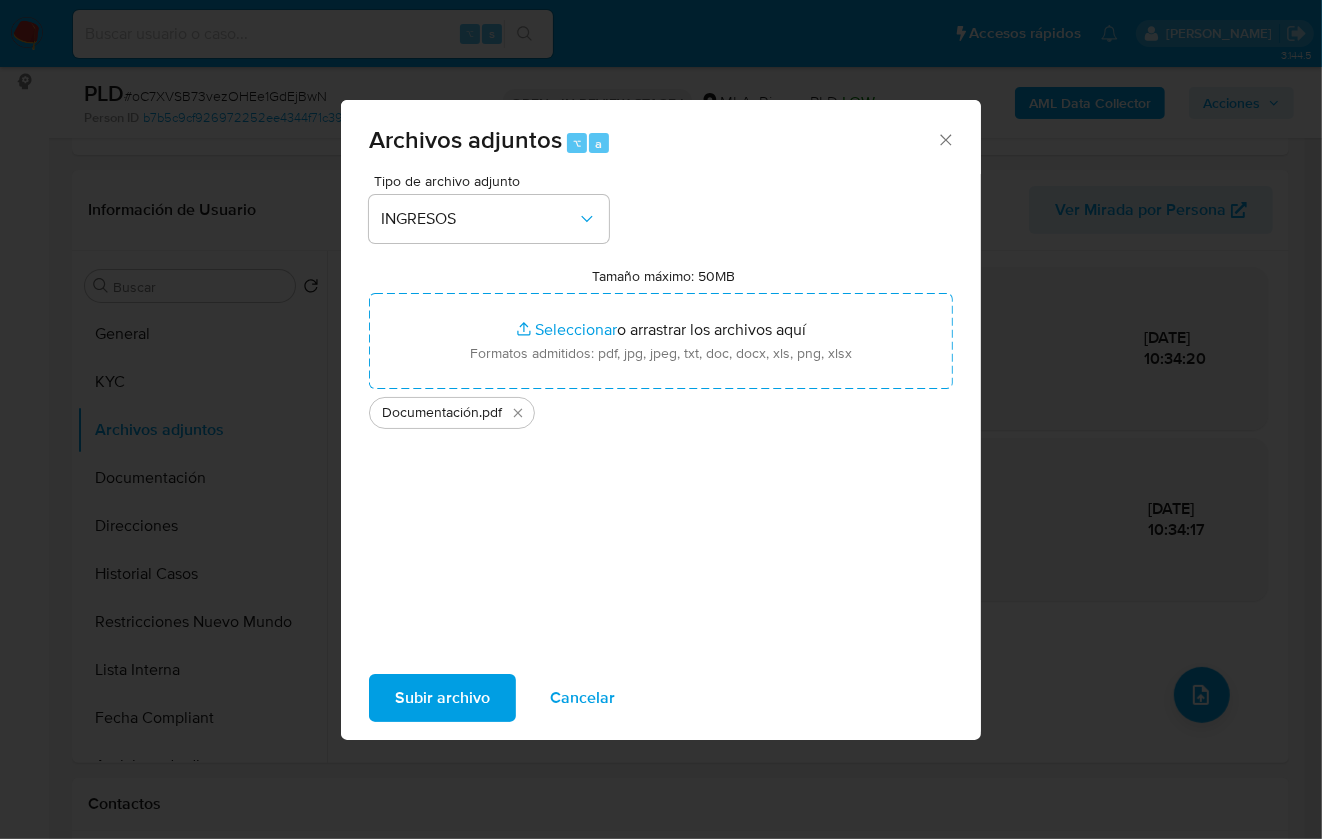 click on "Subir archivo" at bounding box center (442, 698) 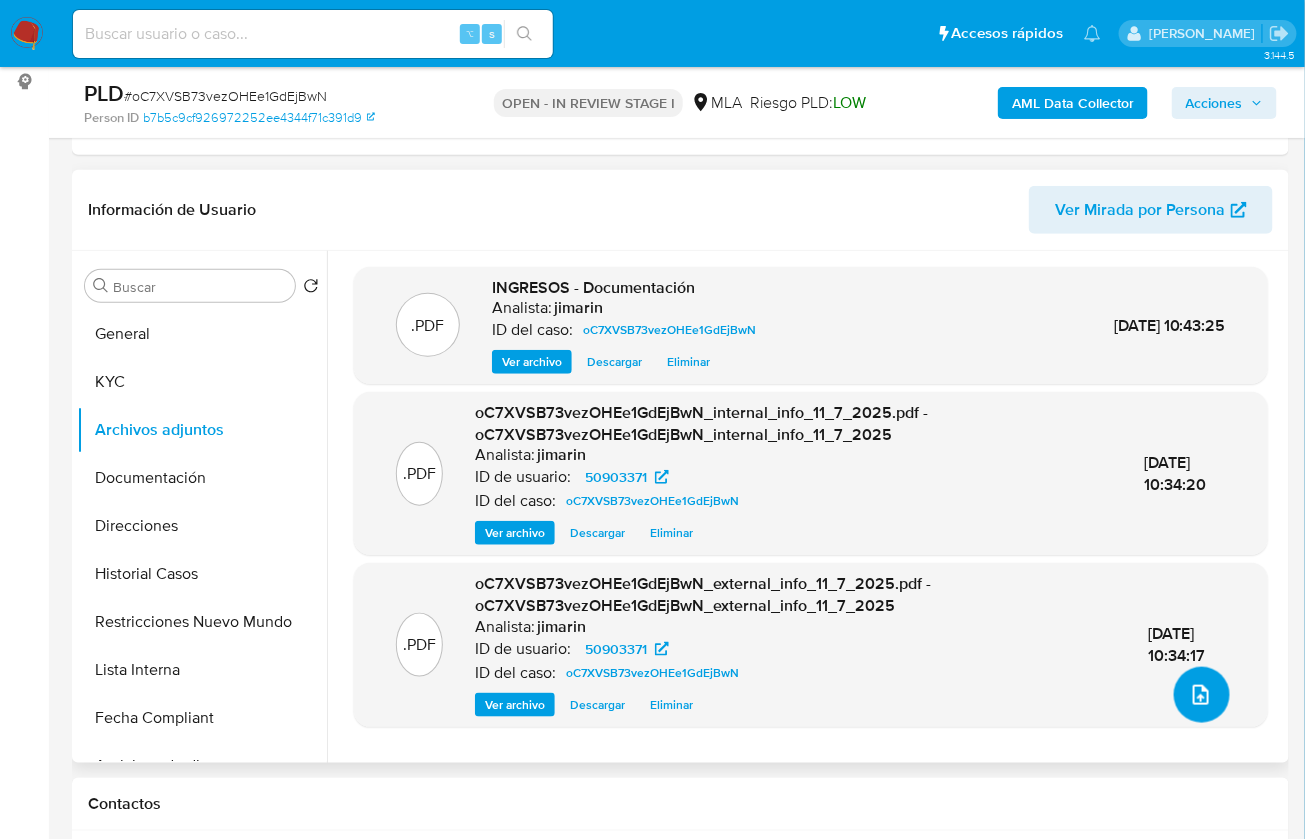 click at bounding box center [1202, 695] 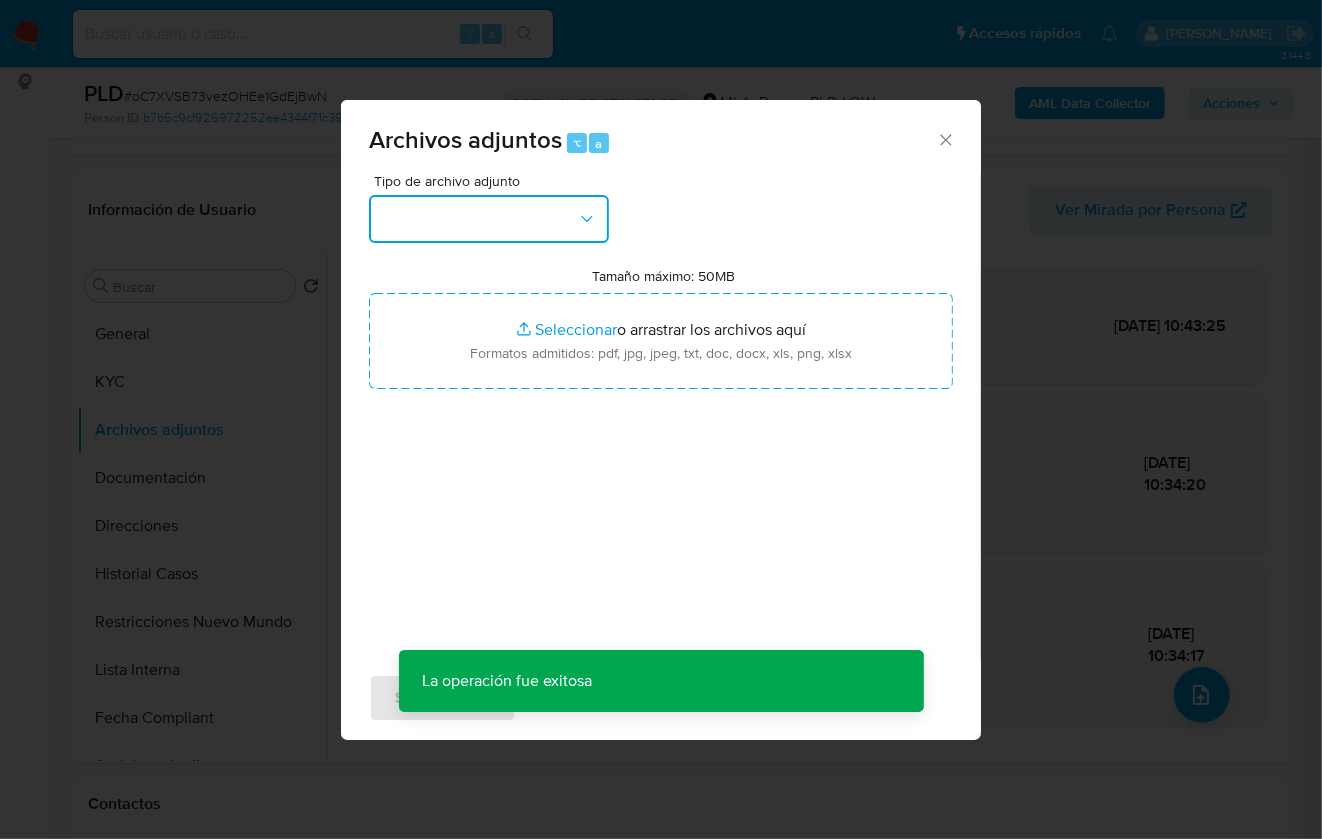 click at bounding box center (489, 219) 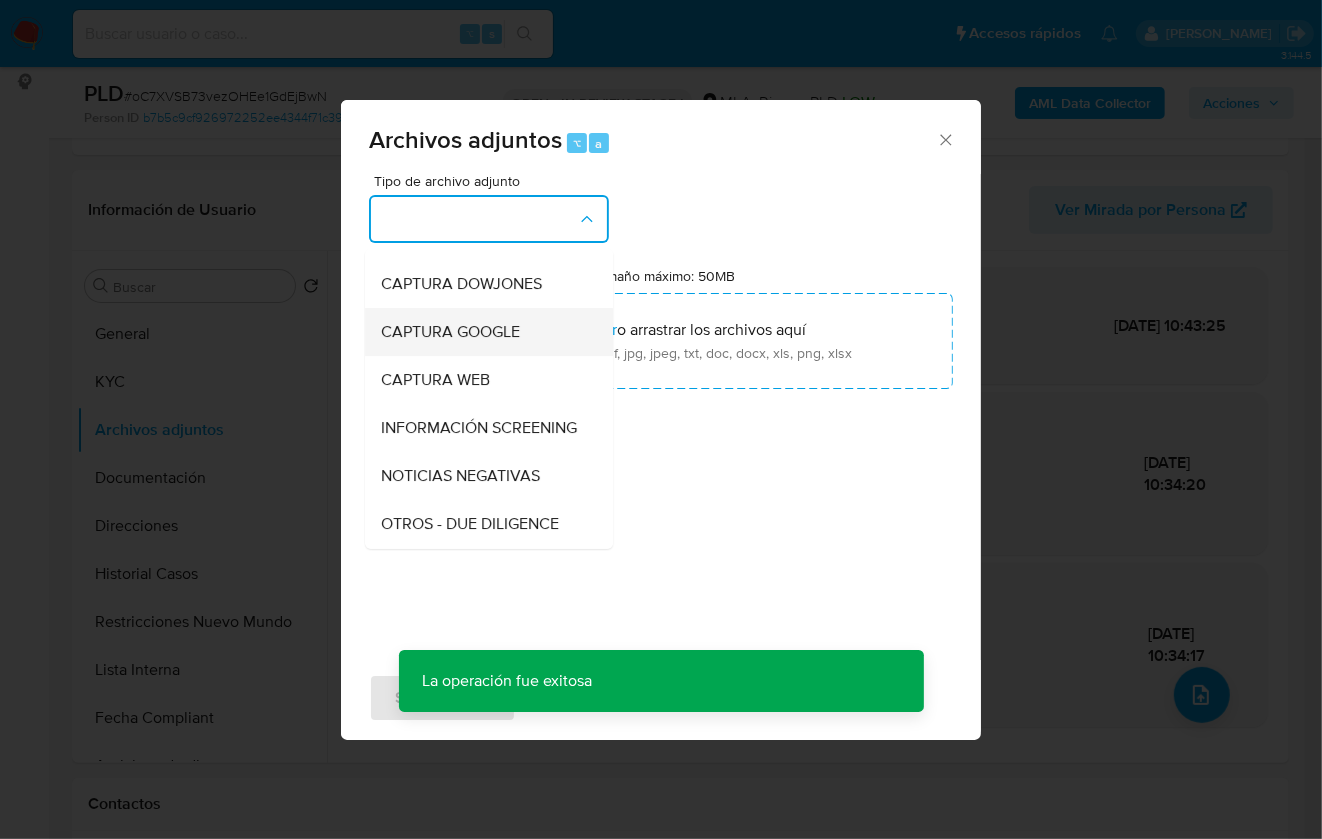 scroll, scrollTop: 283, scrollLeft: 0, axis: vertical 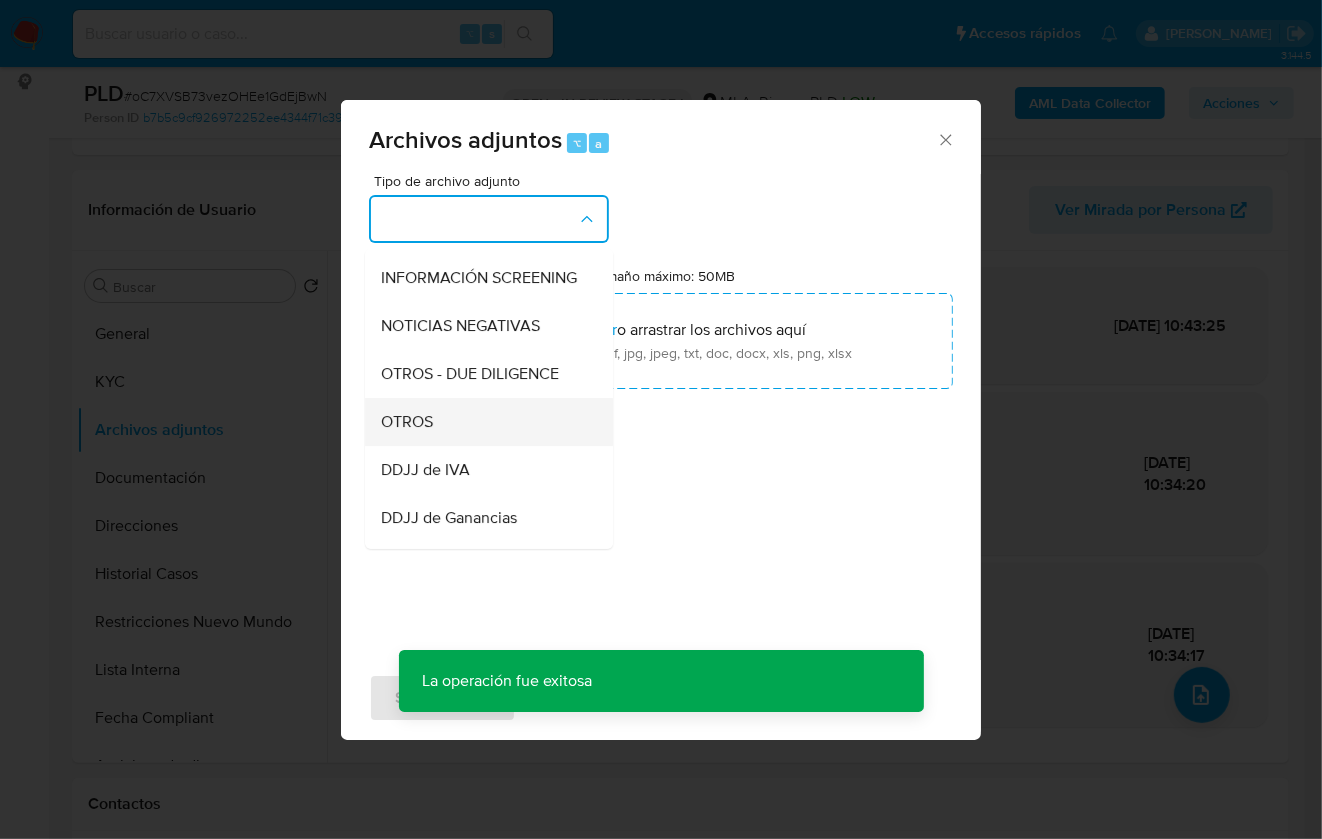 click on "OTROS" at bounding box center [483, 422] 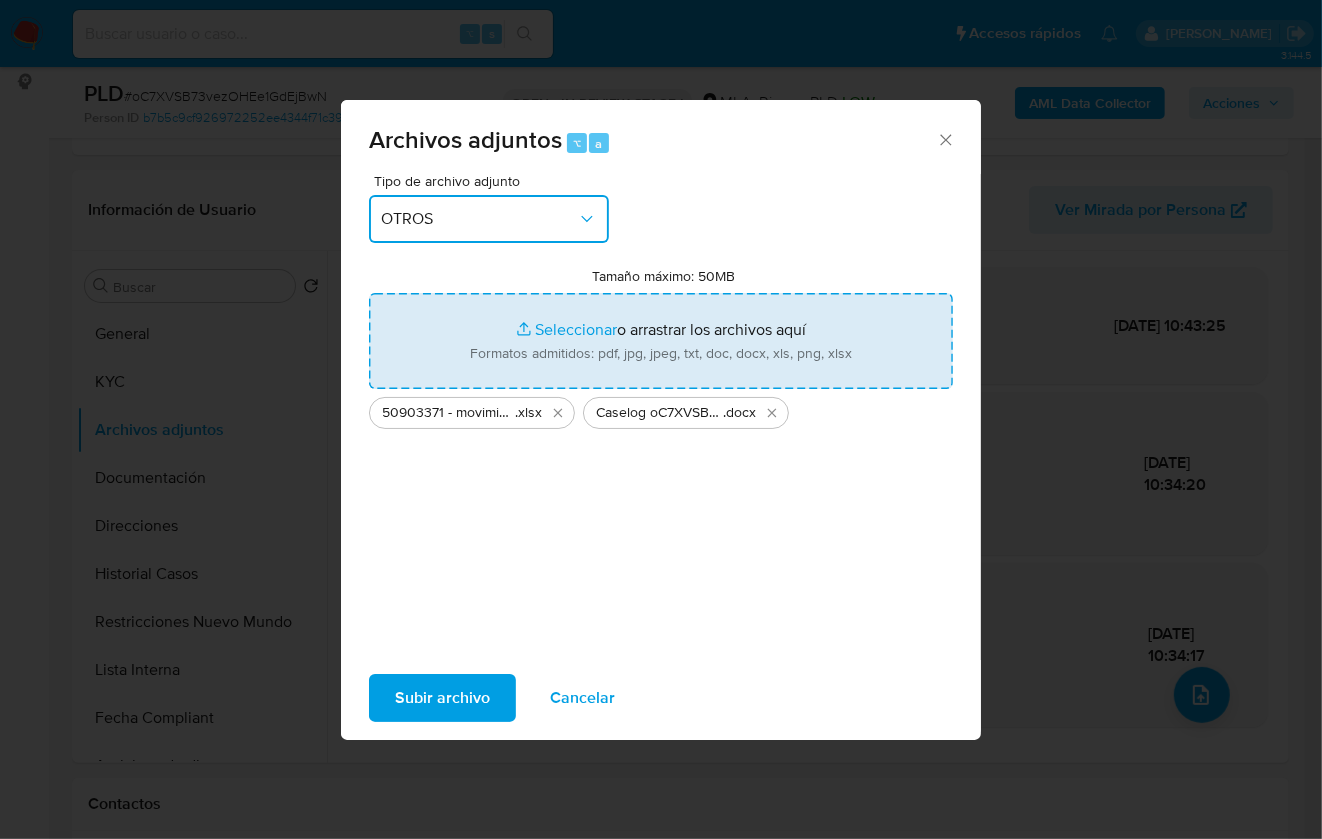 type 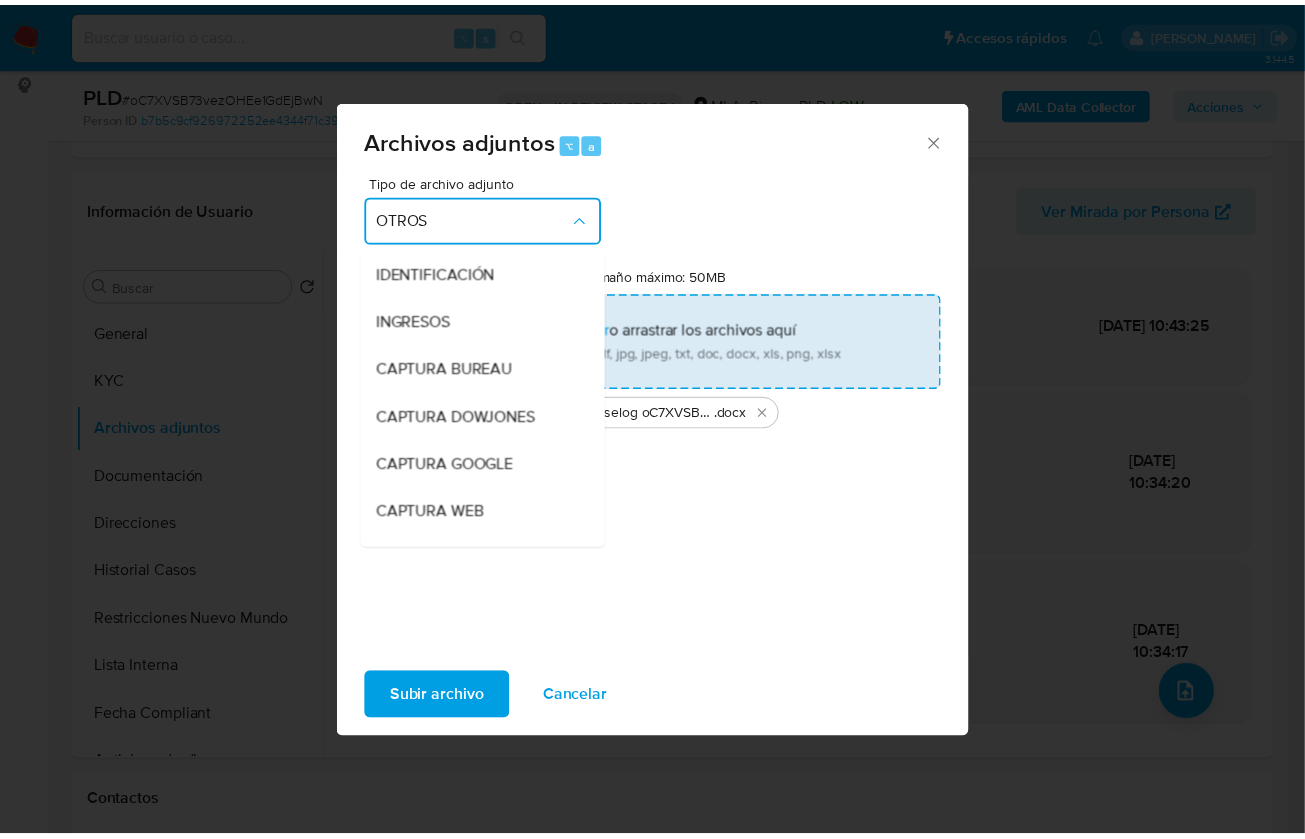scroll, scrollTop: 326, scrollLeft: 0, axis: vertical 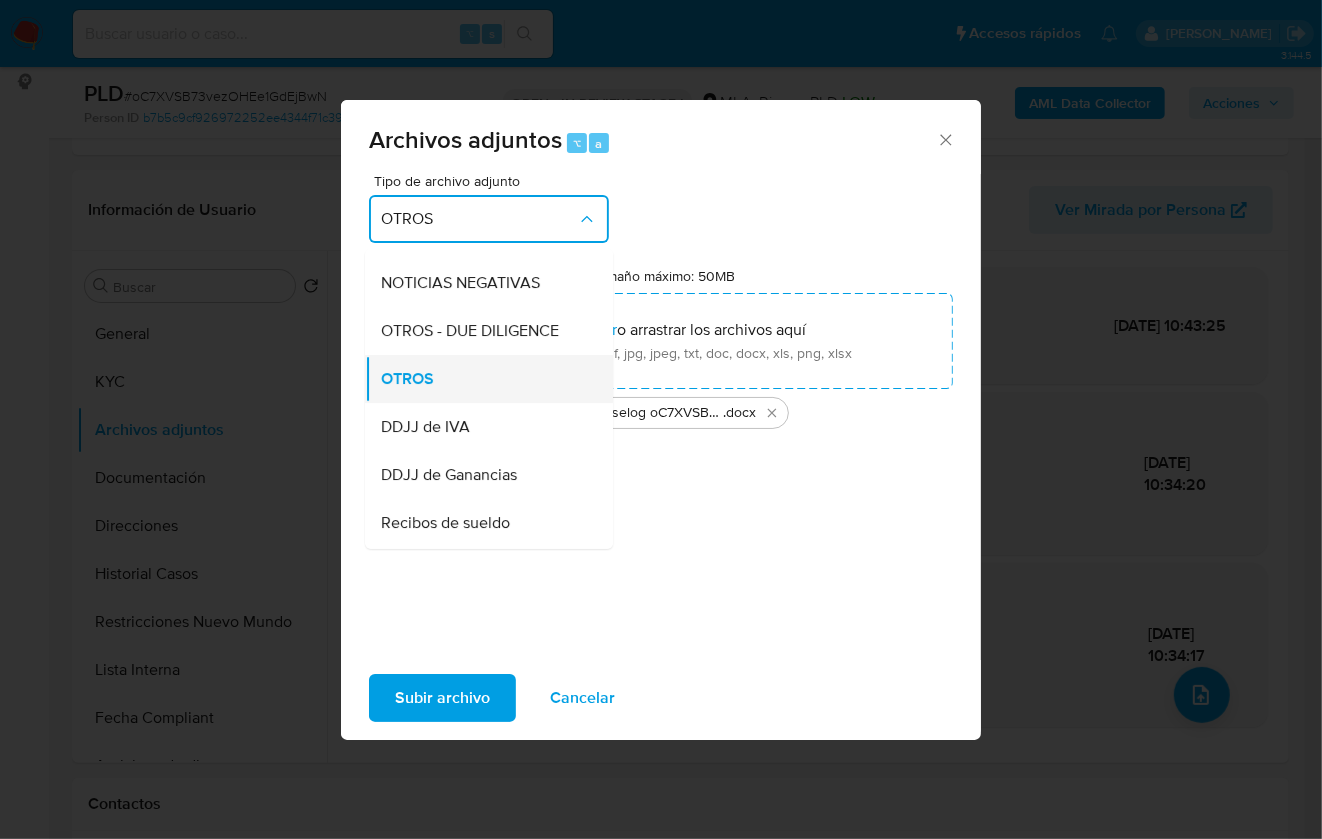 click on "OTROS" at bounding box center (483, 379) 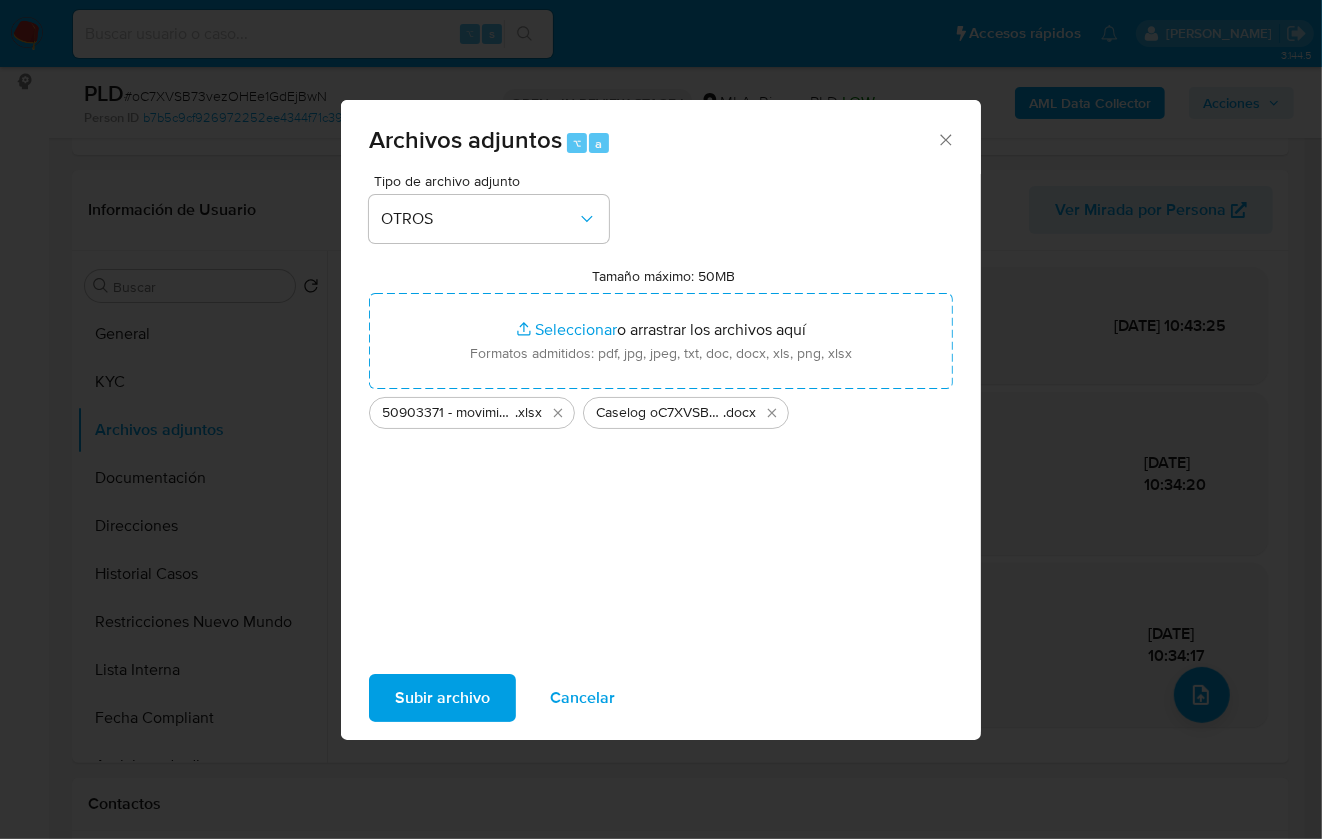 click on "Subir archivo" at bounding box center (442, 698) 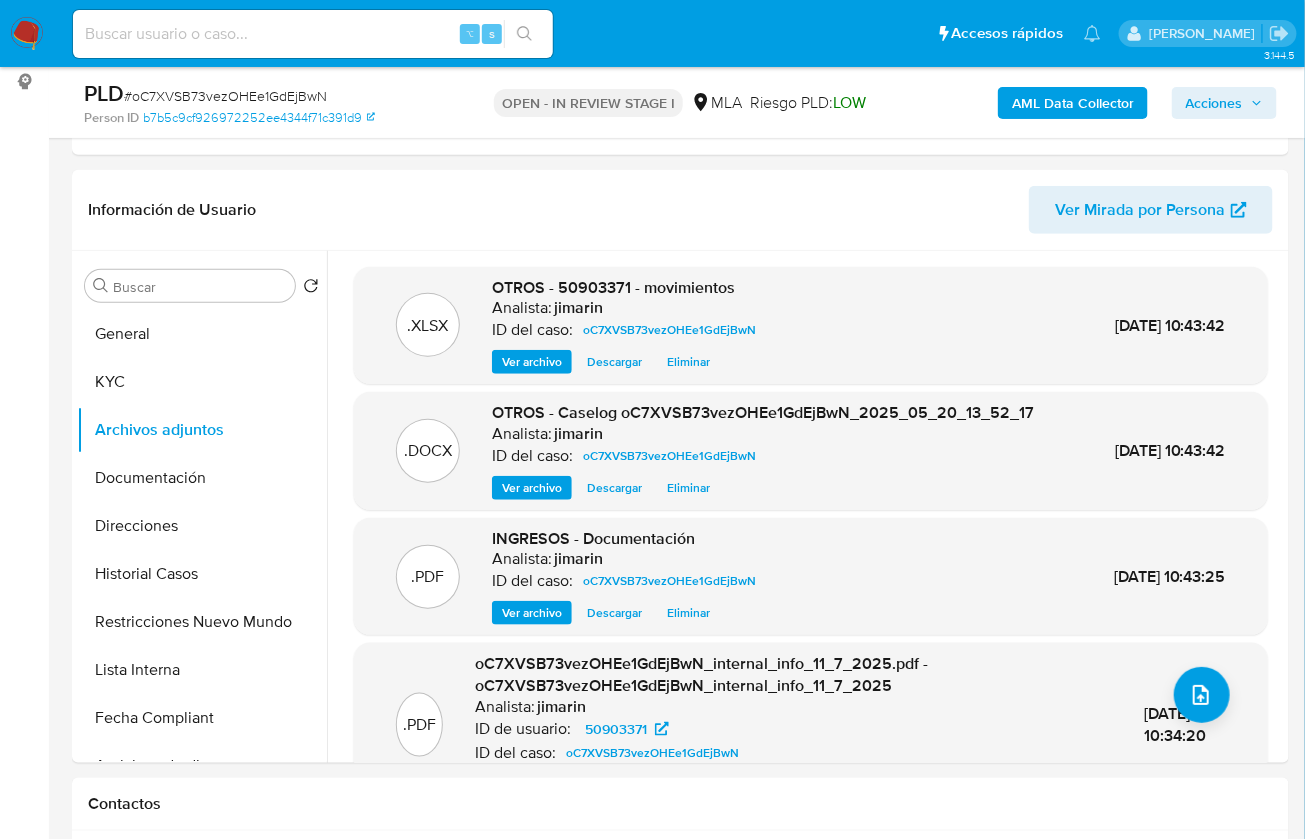 click on "Acciones" at bounding box center [1224, 103] 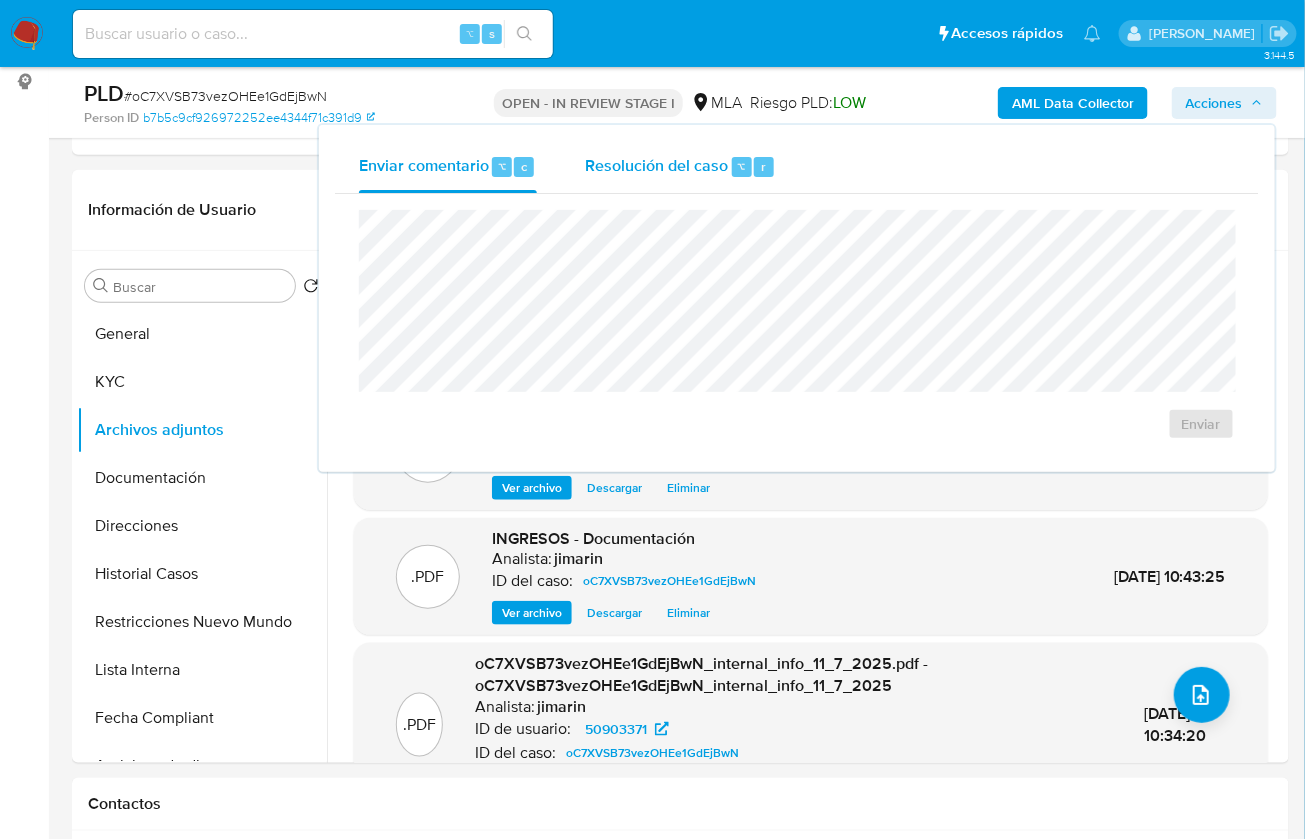 click on "Resolución del caso ⌥ r" at bounding box center (680, 167) 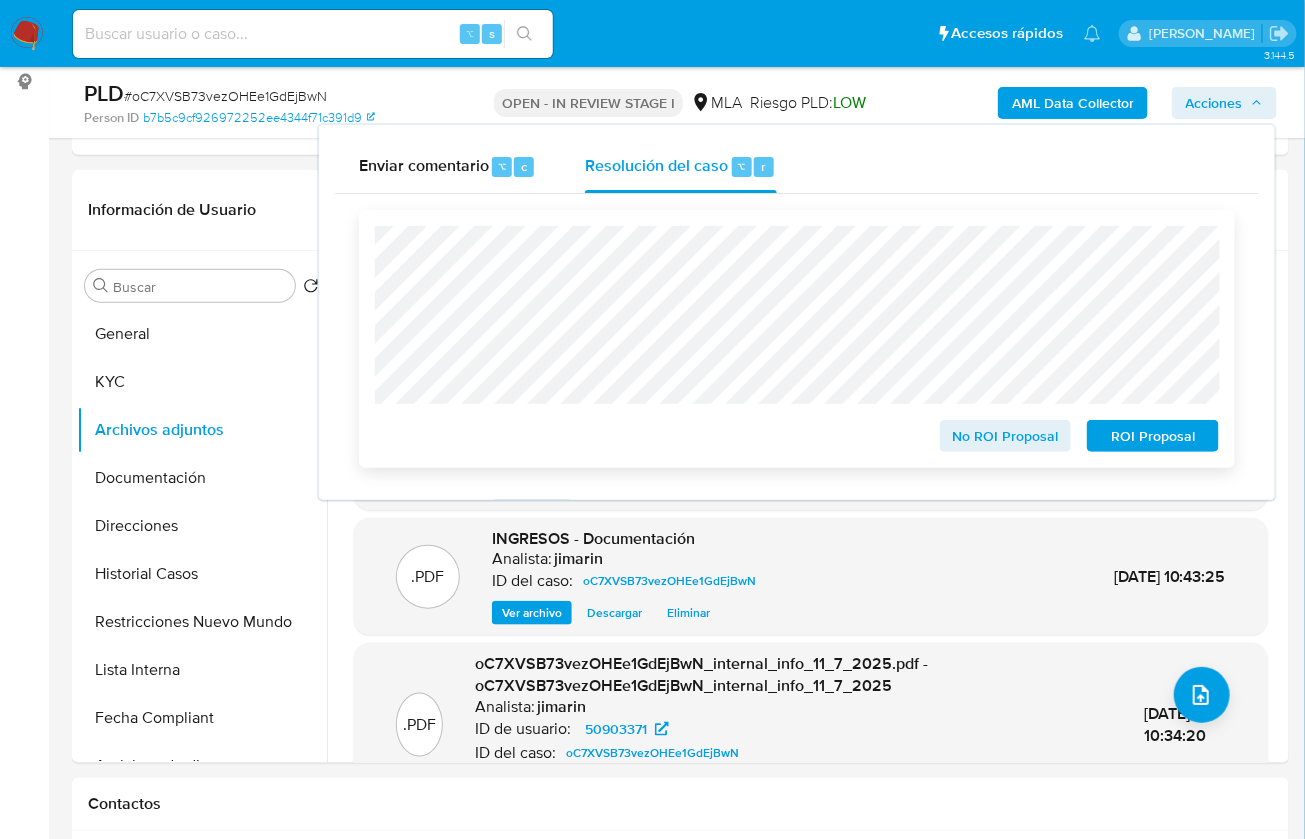 click on "No ROI Proposal" at bounding box center (1006, 436) 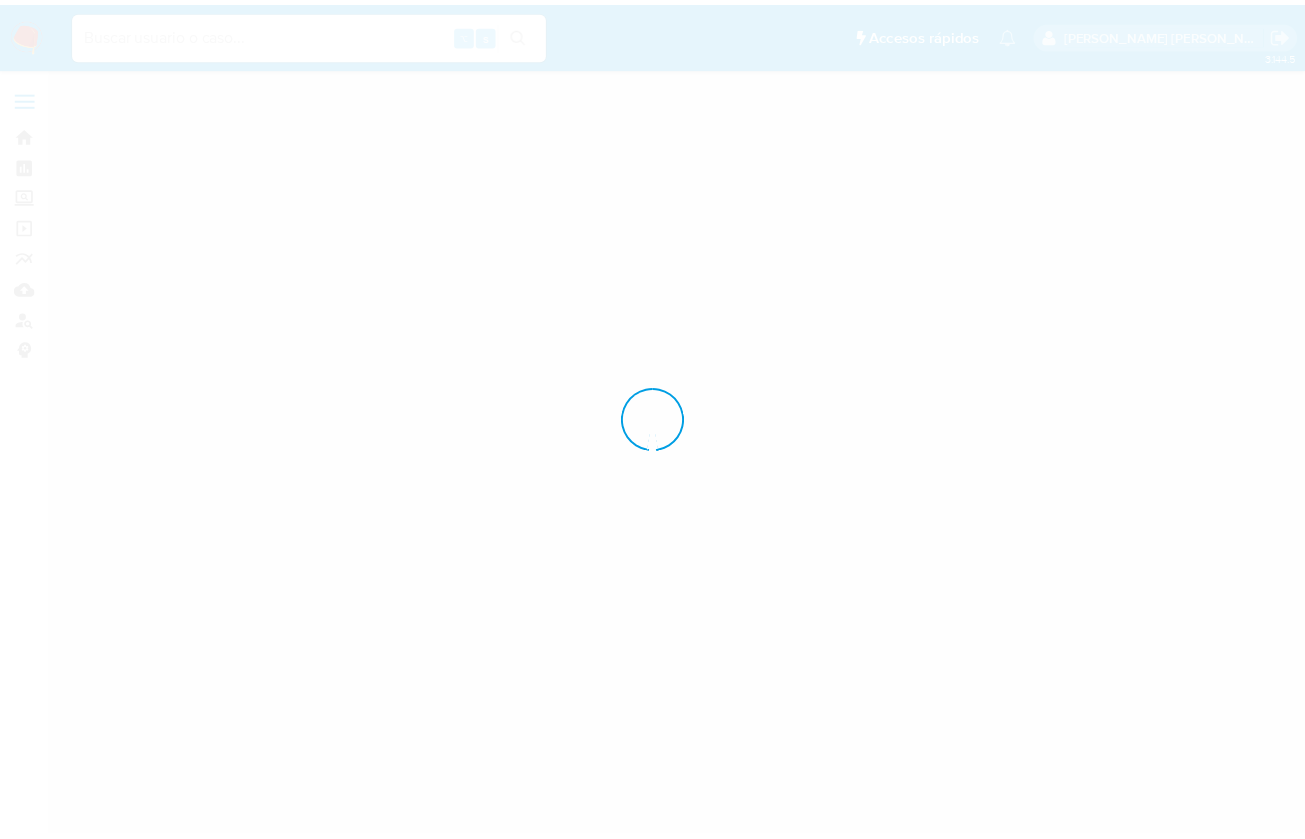 scroll, scrollTop: 0, scrollLeft: 0, axis: both 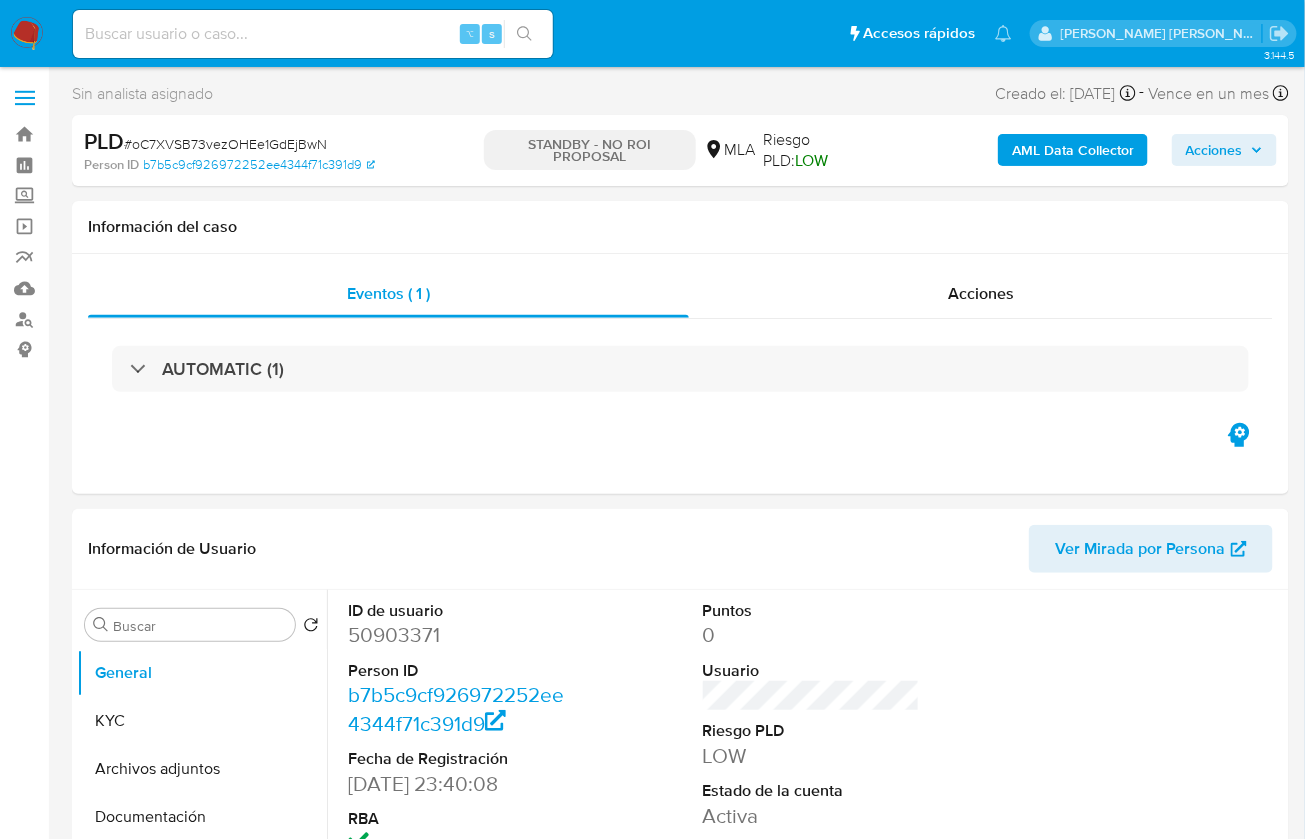 select on "10" 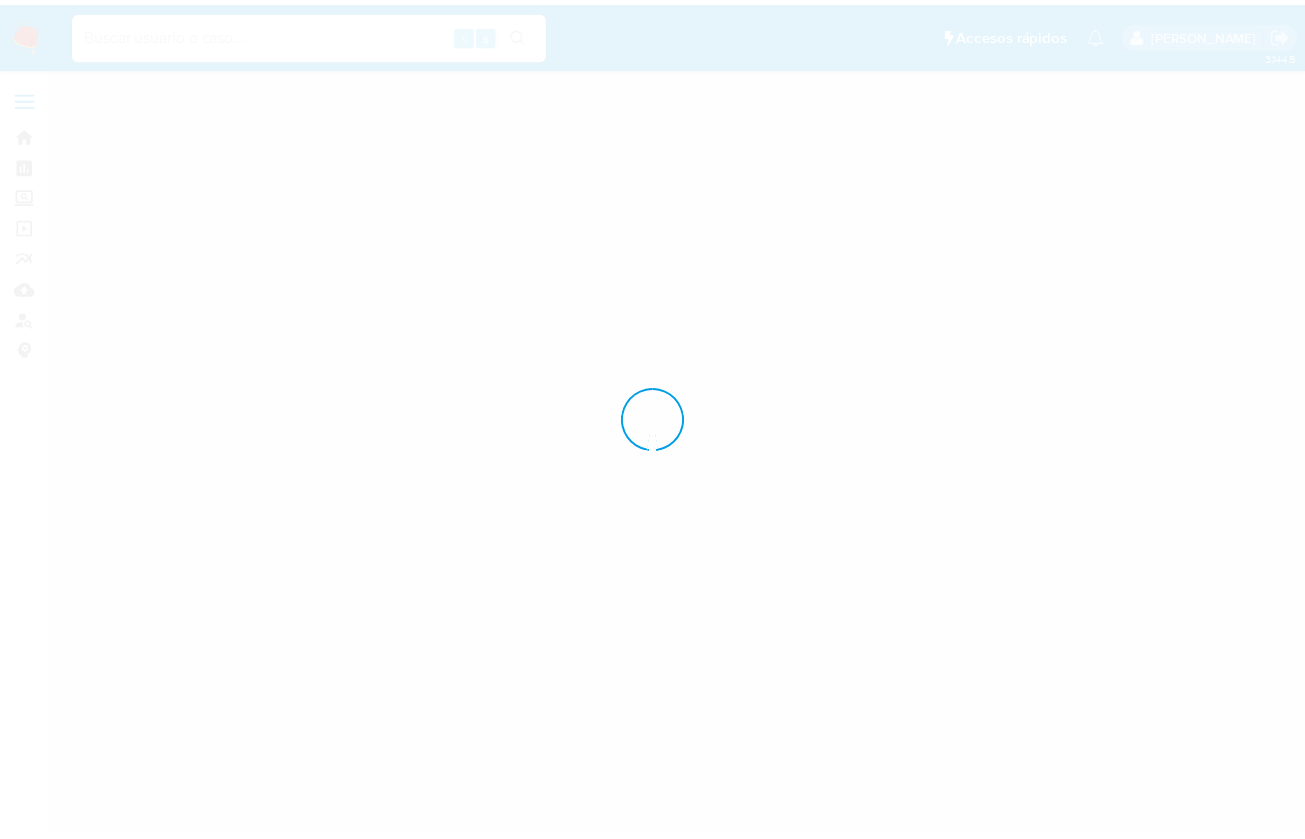 scroll, scrollTop: 0, scrollLeft: 0, axis: both 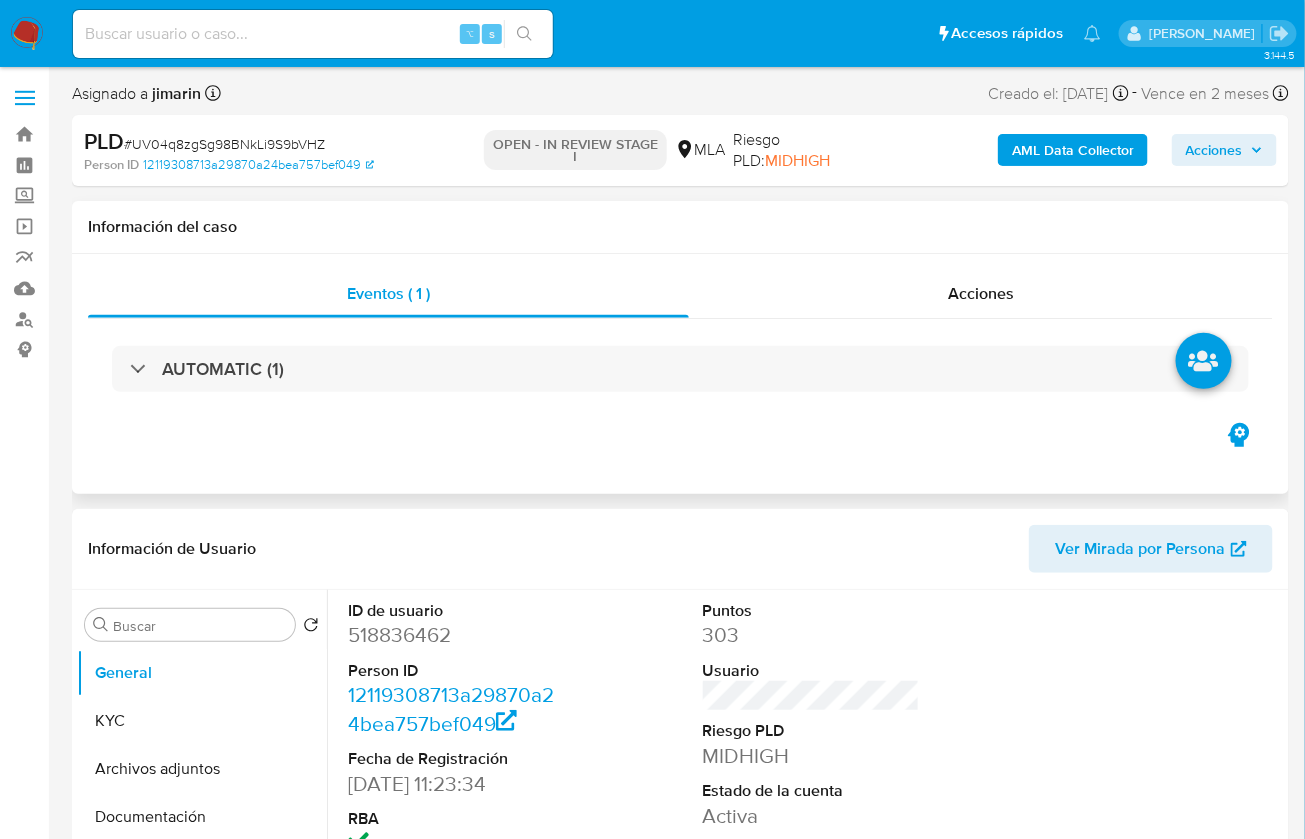 select on "10" 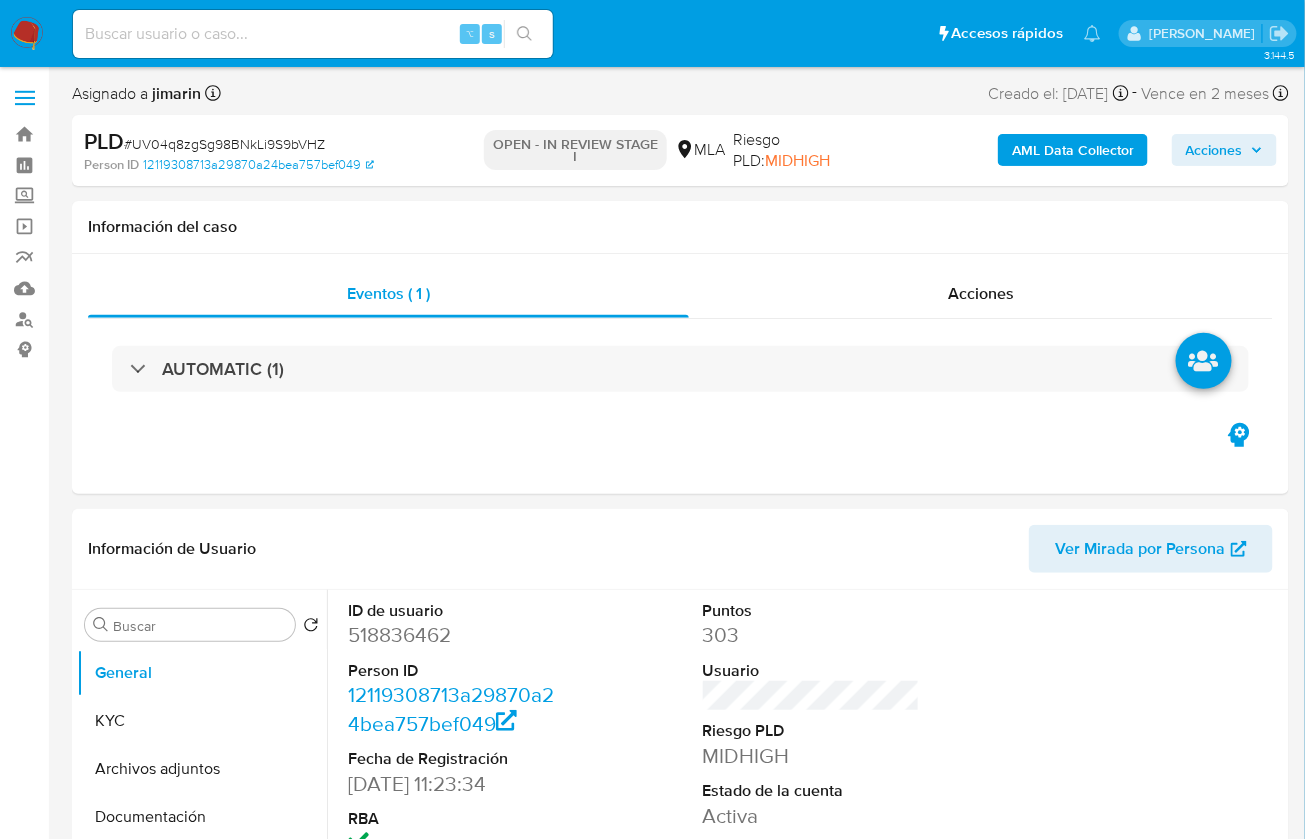click on "# UV04q8zgSg98BNkLi9S9bVHZ" at bounding box center [224, 144] 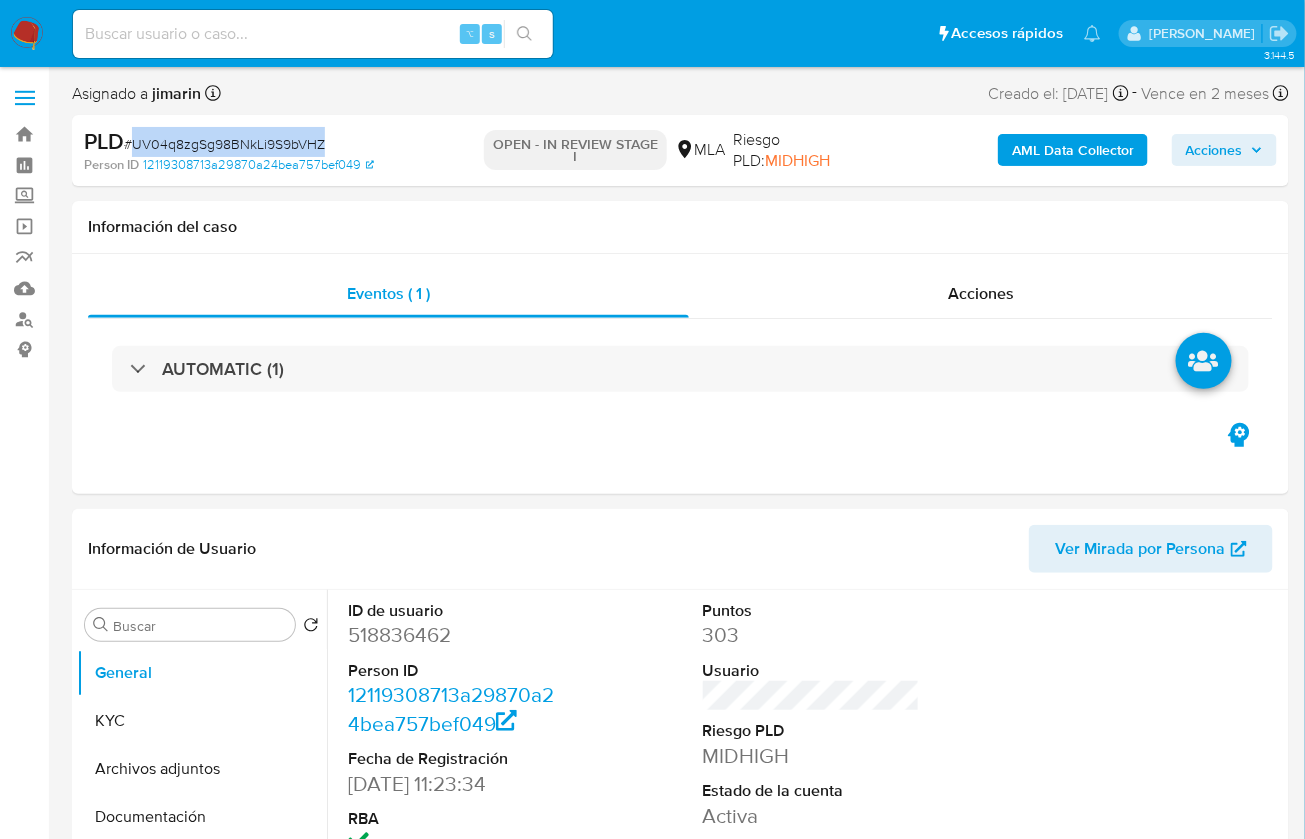 click on "# UV04q8zgSg98BNkLi9S9bVHZ" at bounding box center (224, 144) 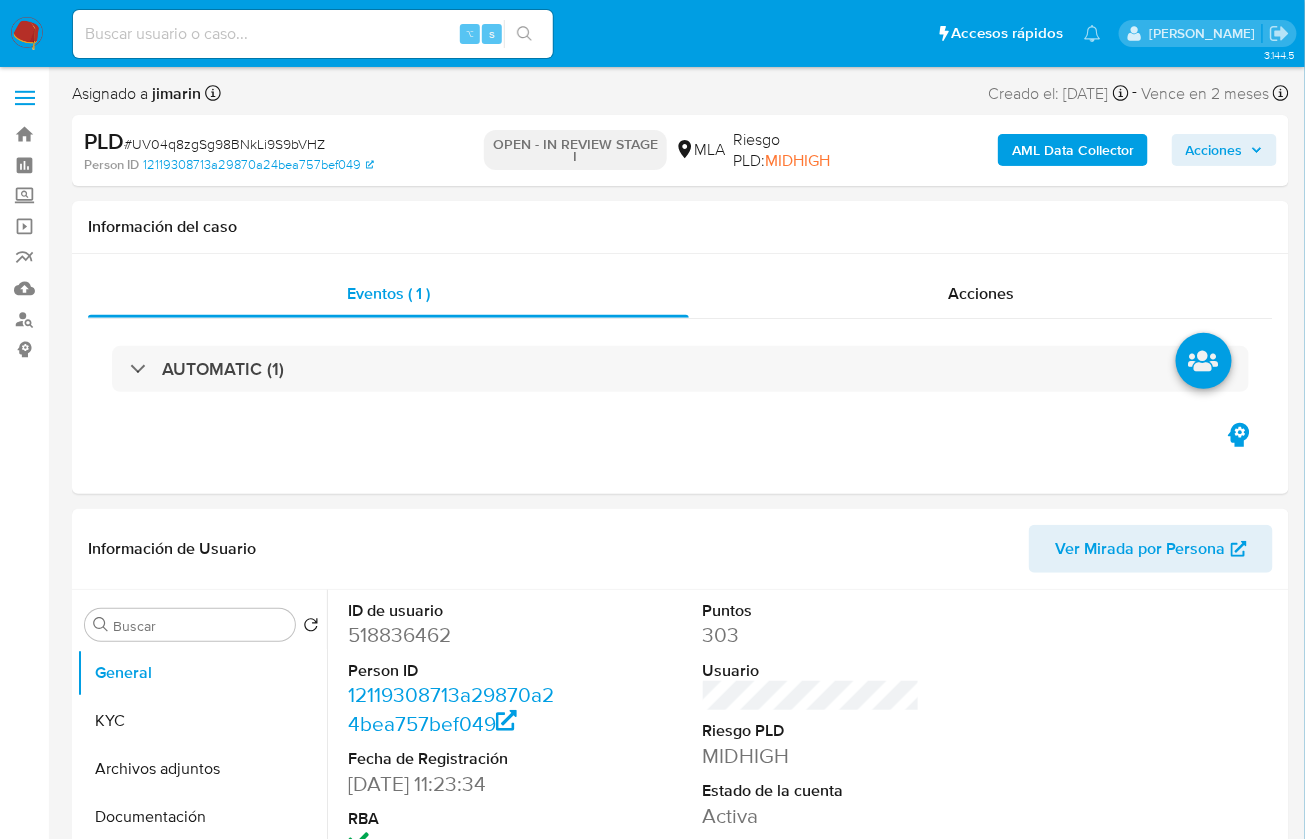 click on "Asignado a   jimarin   Asignado el: 18/06/2025 14:18:51 Creado el: 12/06/2025   Creado el: 12/06/2025 03:22:39 - Vence en 2 meses   Vence el 10/09/2025 03:22:39" at bounding box center (680, 97) 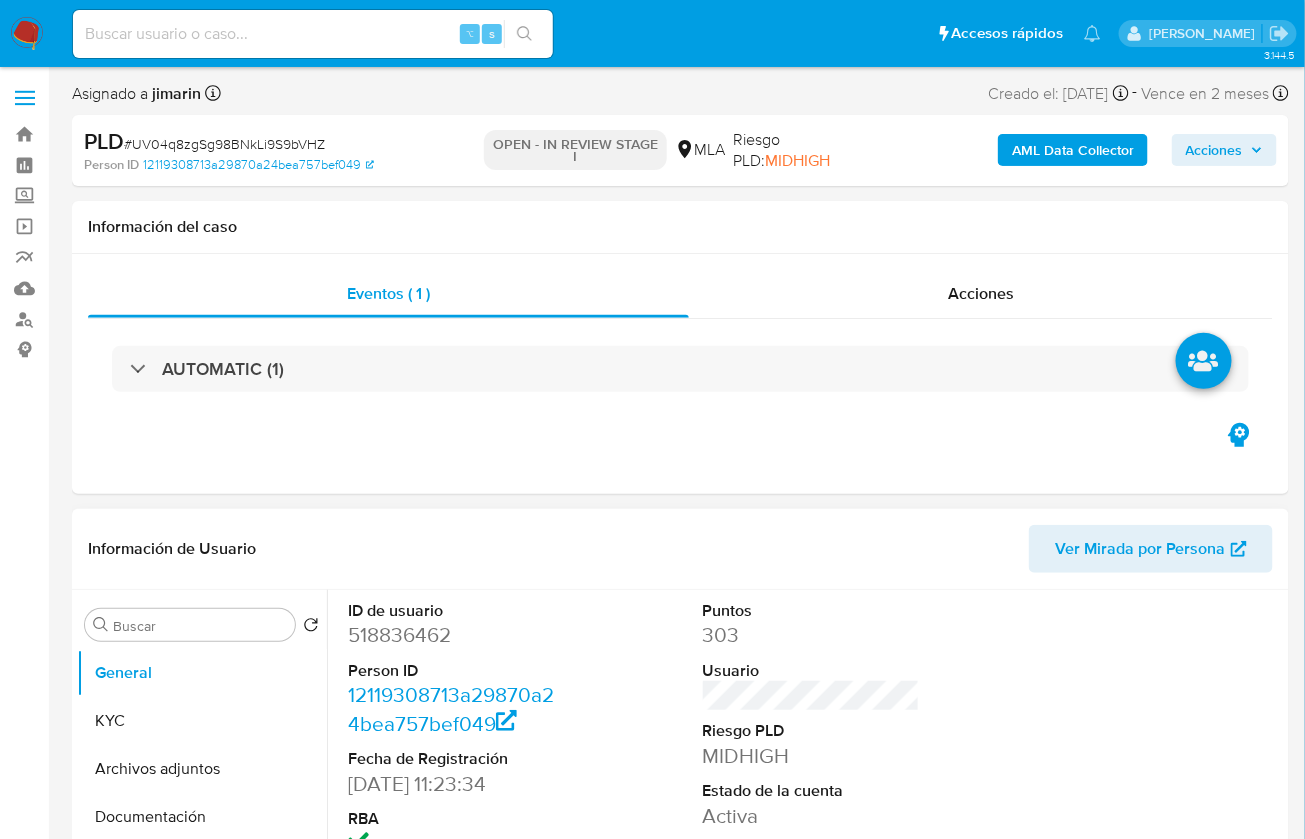 click on "518836462" at bounding box center (456, 635) 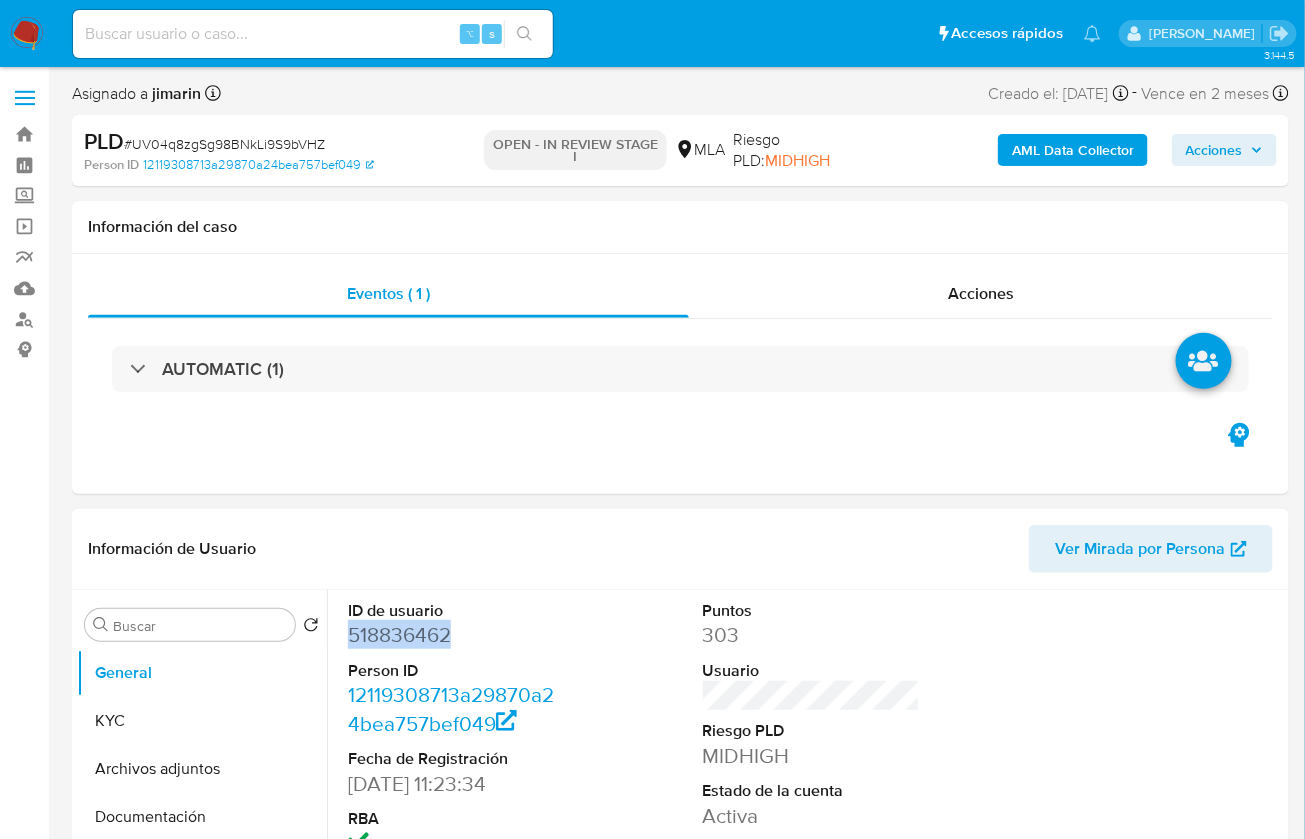 click on "518836462" at bounding box center [456, 635] 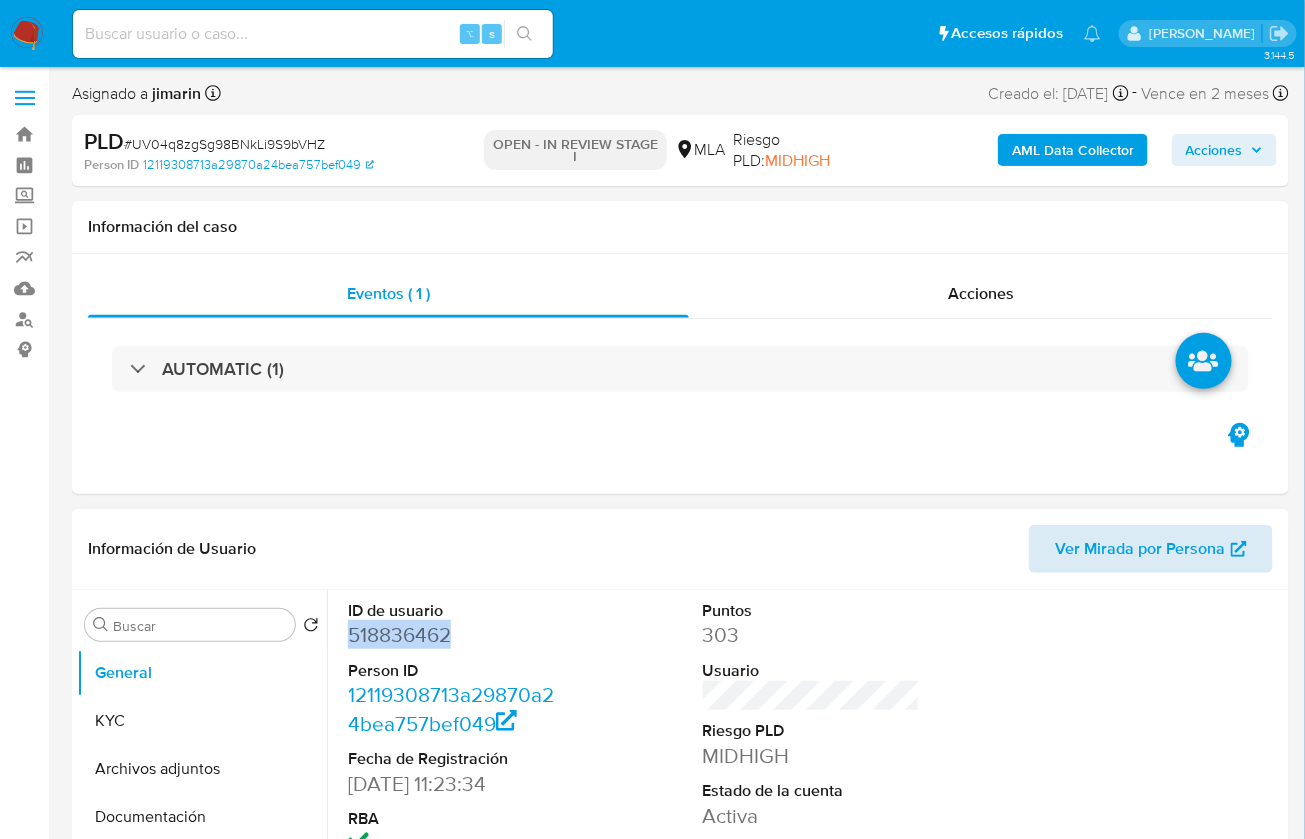 copy on "518836462" 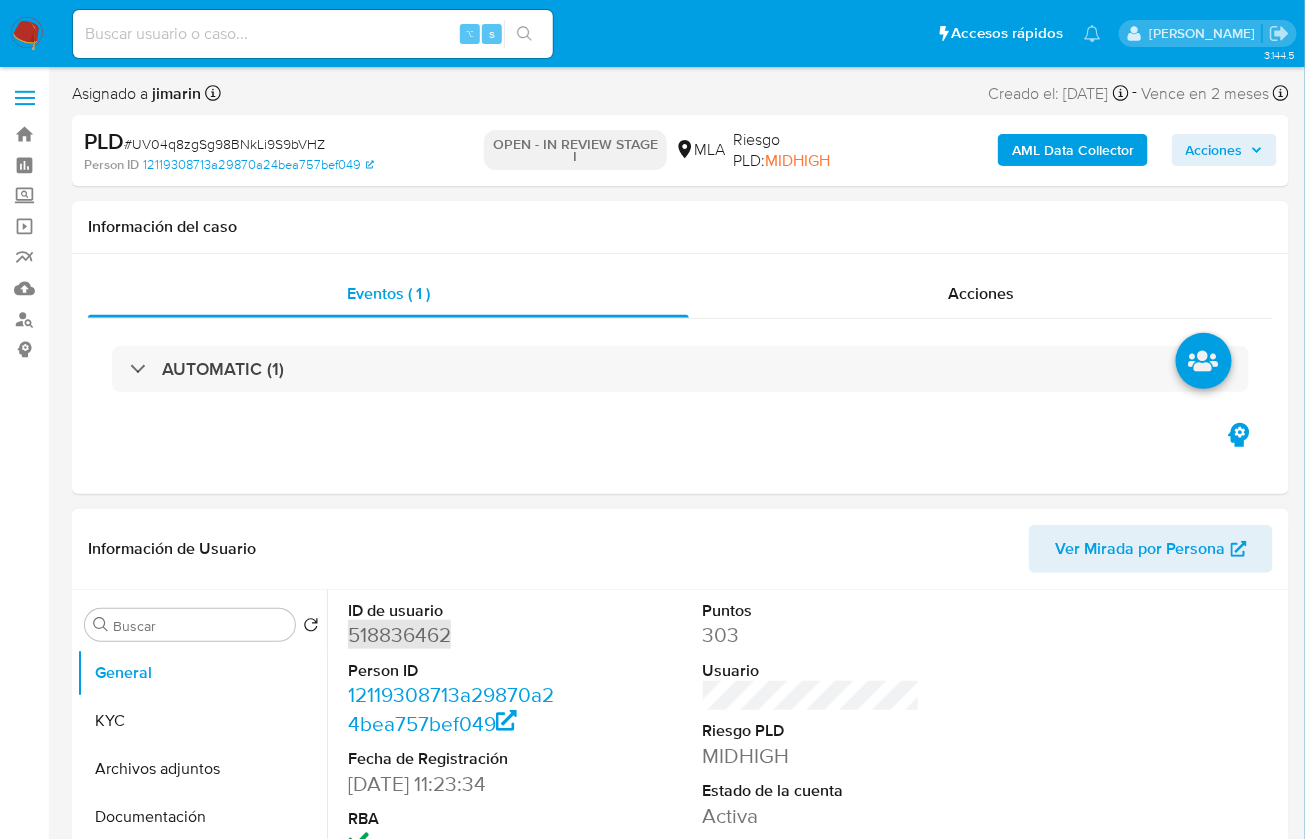 scroll, scrollTop: 362, scrollLeft: 0, axis: vertical 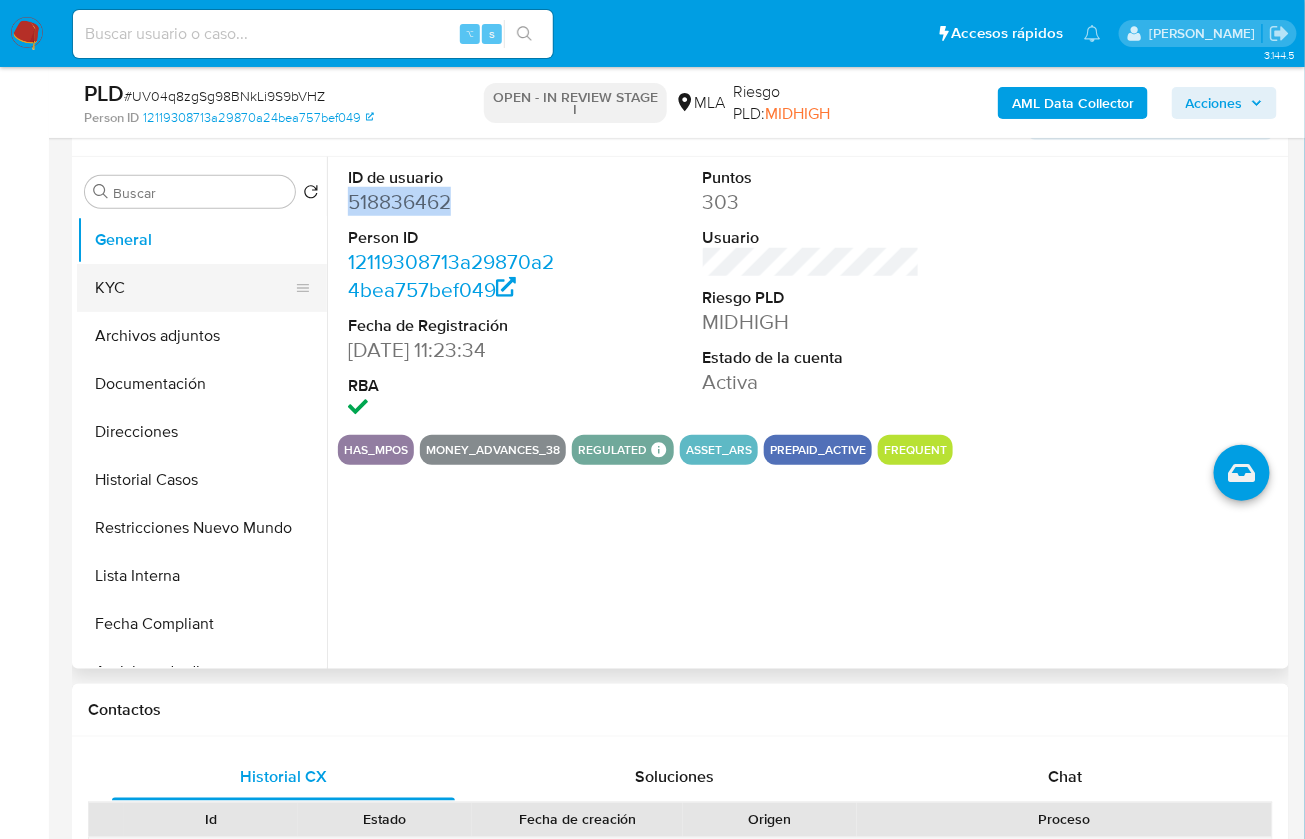 click on "KYC" at bounding box center (194, 288) 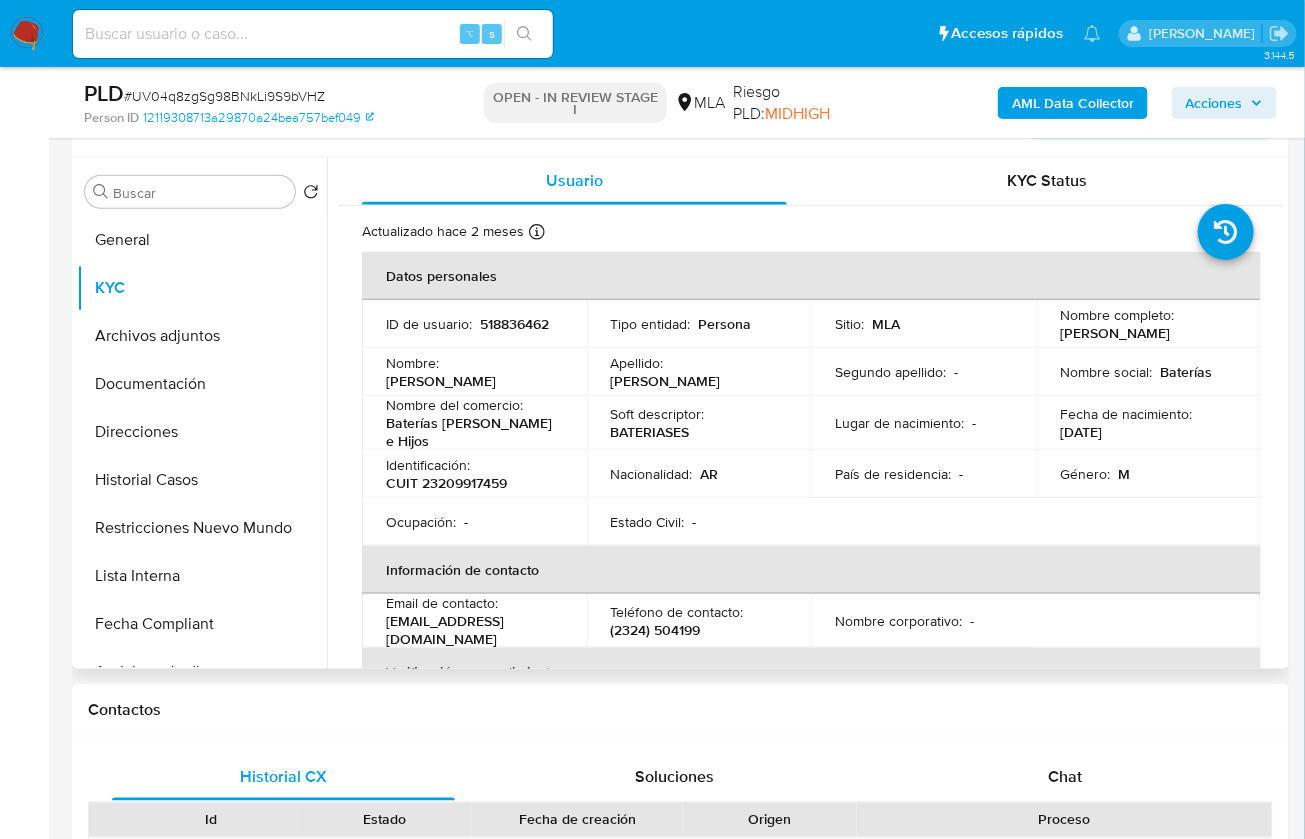 click on "CUIT 23209917459" at bounding box center [446, 483] 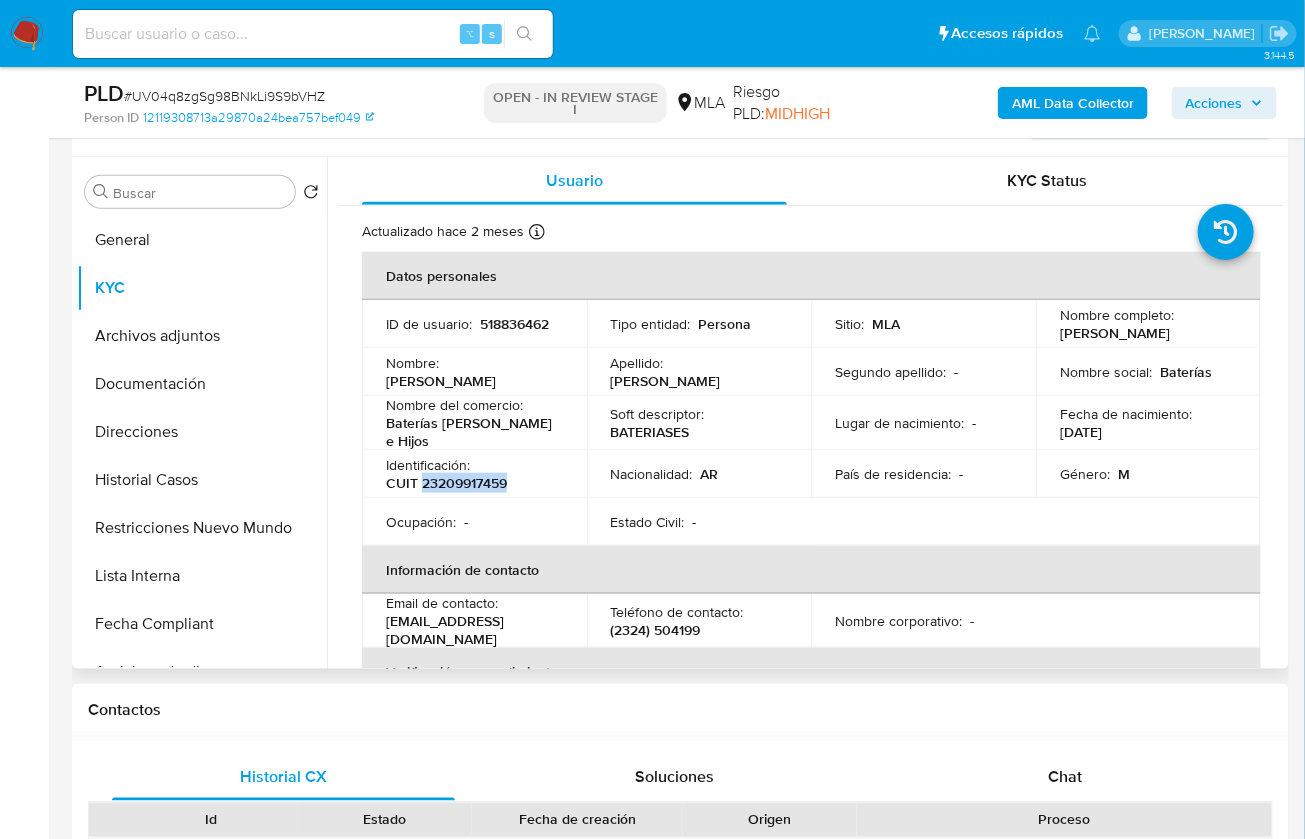 click on "CUIT 23209917459" at bounding box center [446, 483] 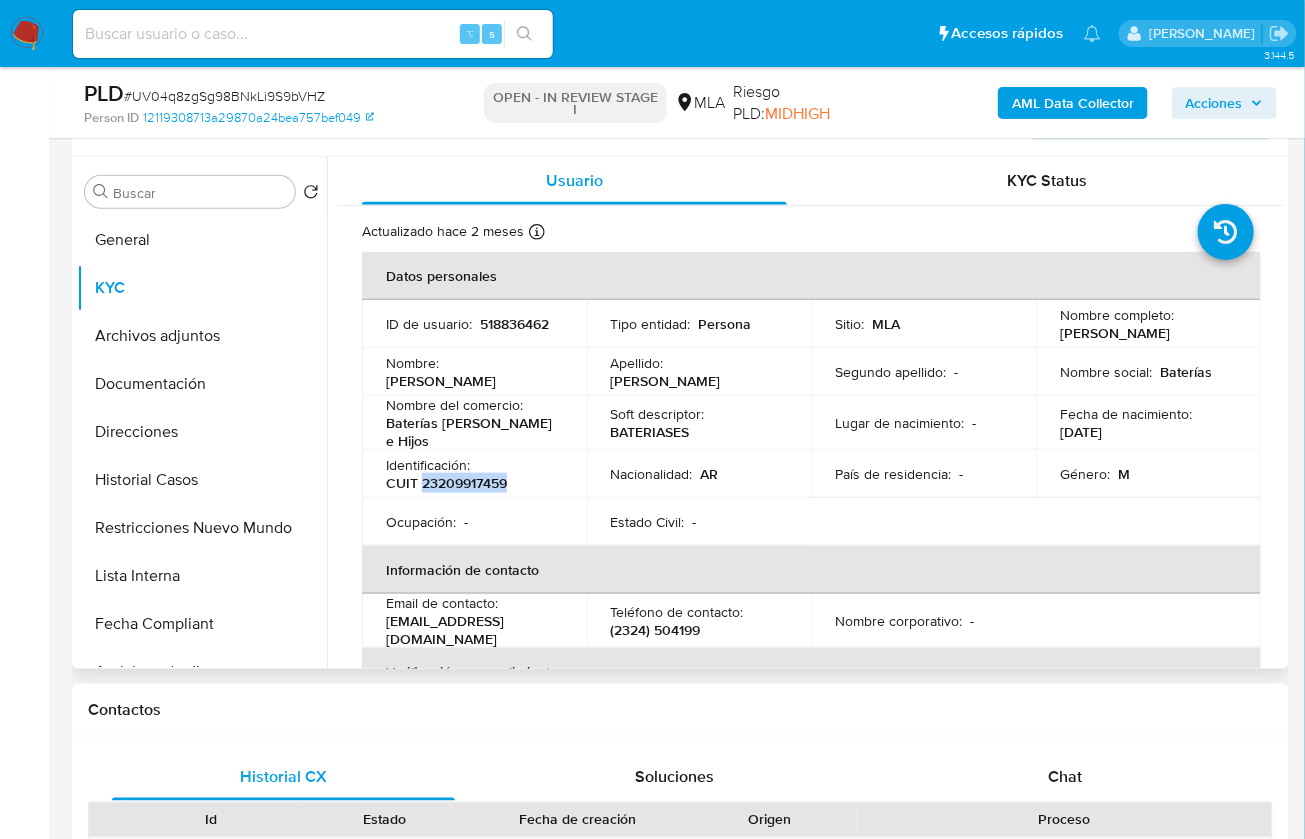 click on "CUIT 23209917459" at bounding box center (446, 483) 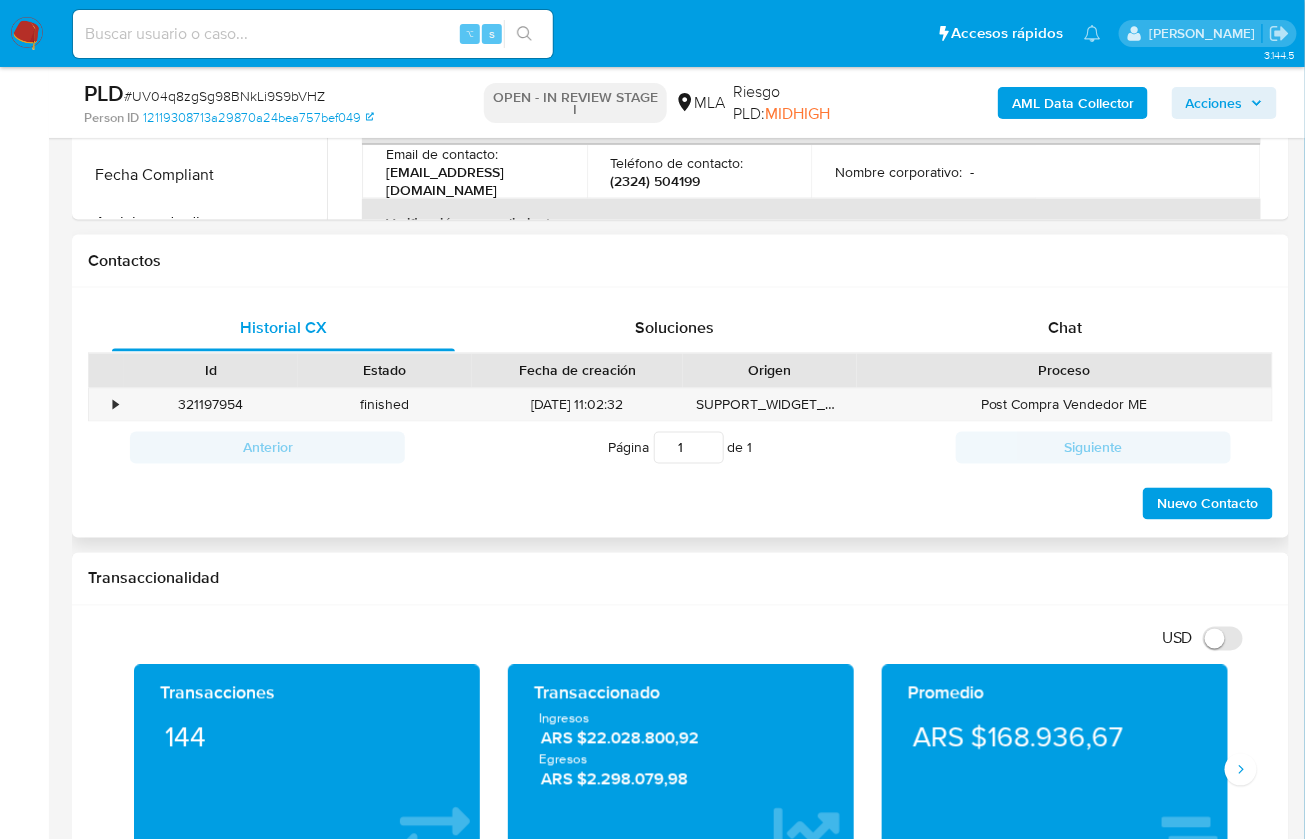 scroll, scrollTop: 783, scrollLeft: 0, axis: vertical 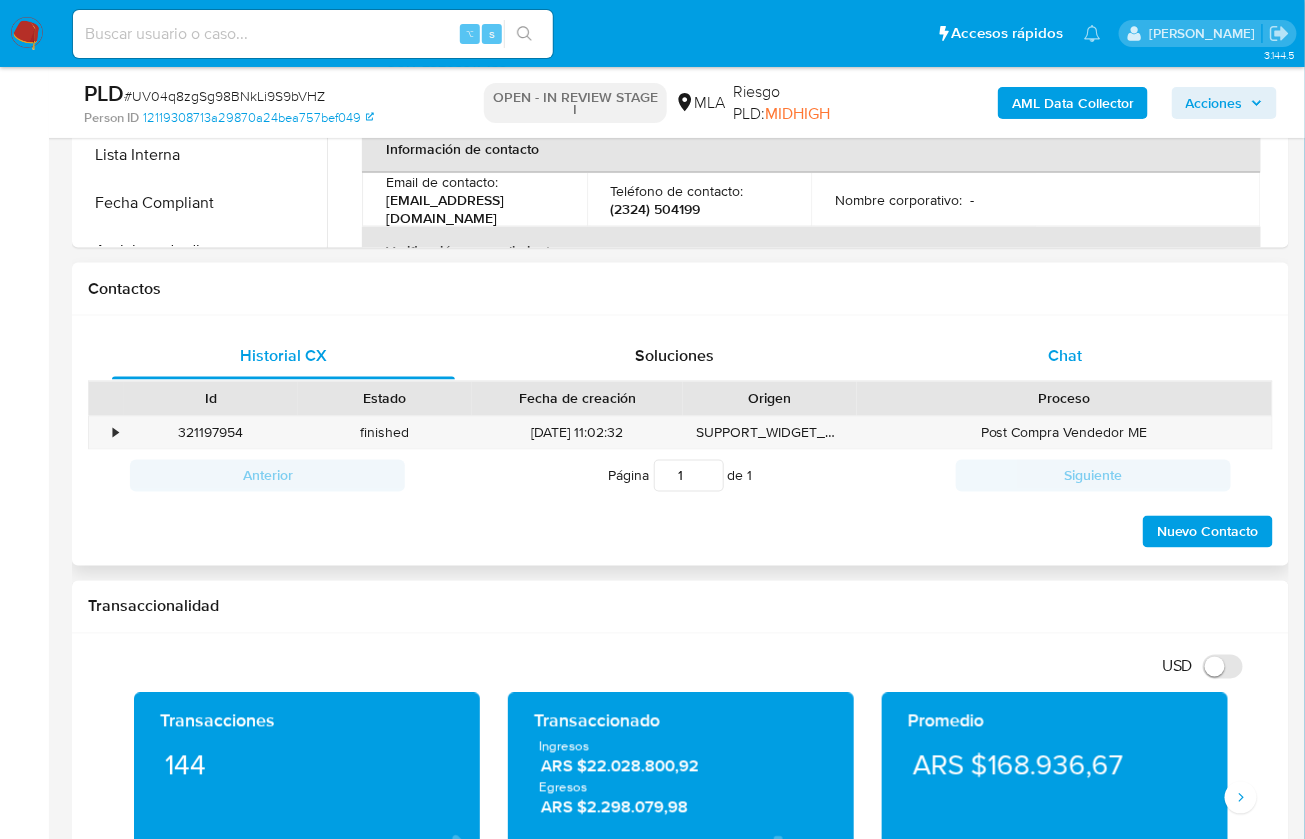 click on "Chat" at bounding box center [1065, 356] 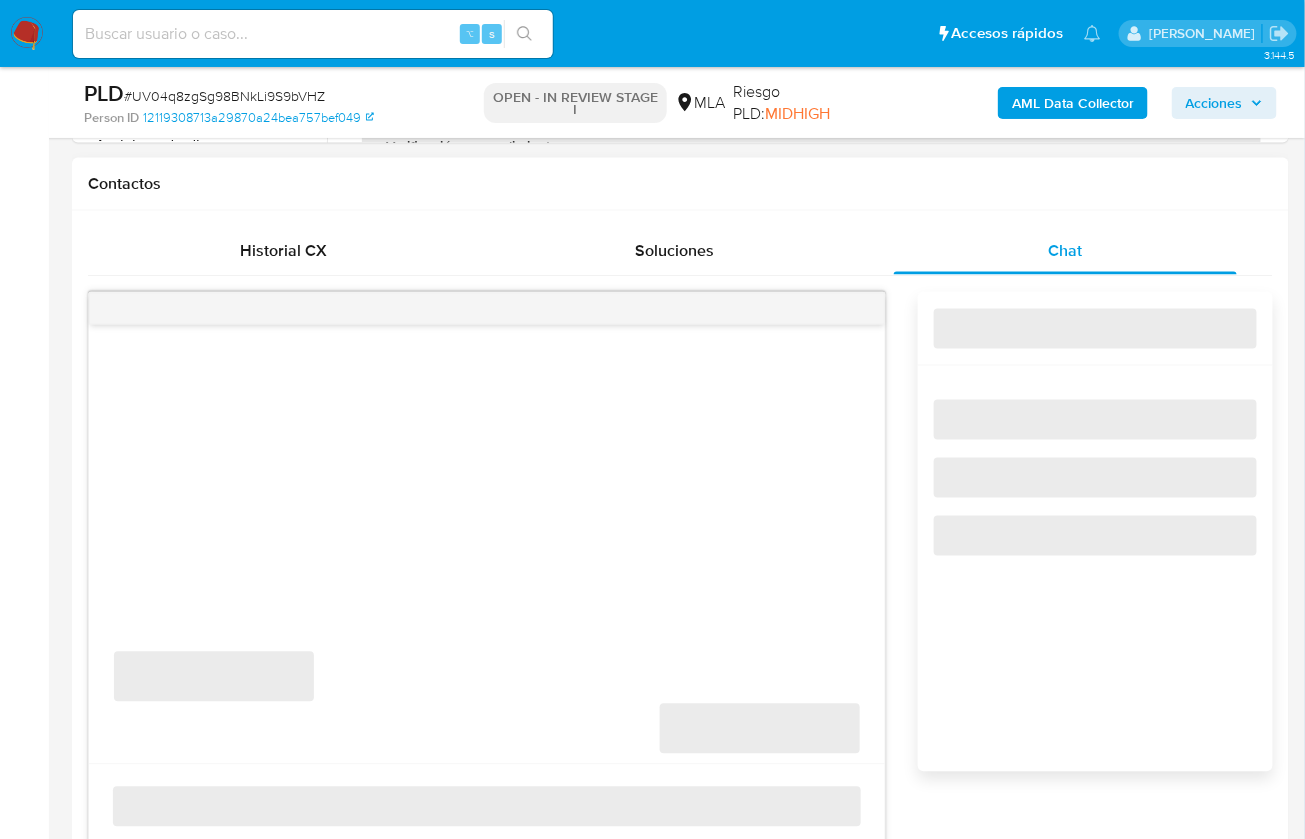 scroll, scrollTop: 890, scrollLeft: 0, axis: vertical 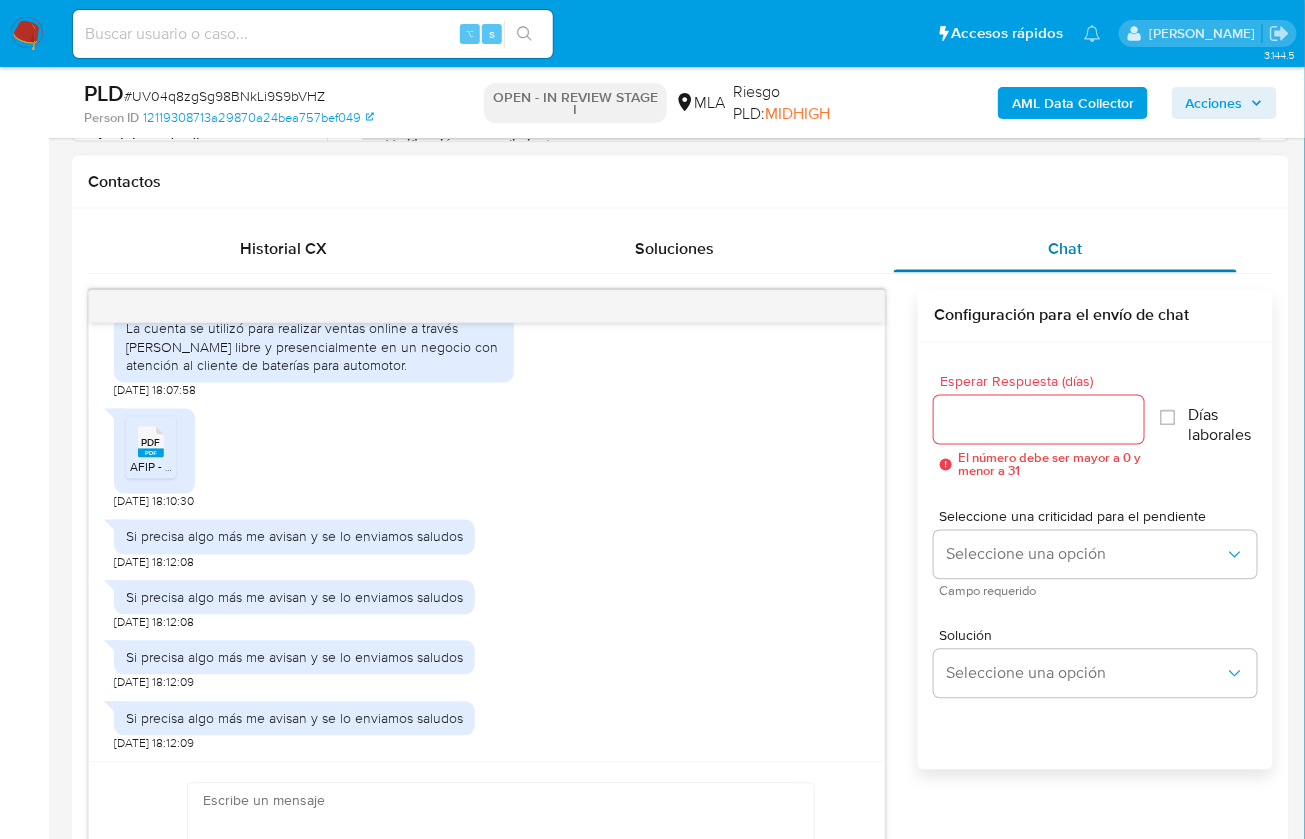 click on "Chat" at bounding box center [1065, 249] 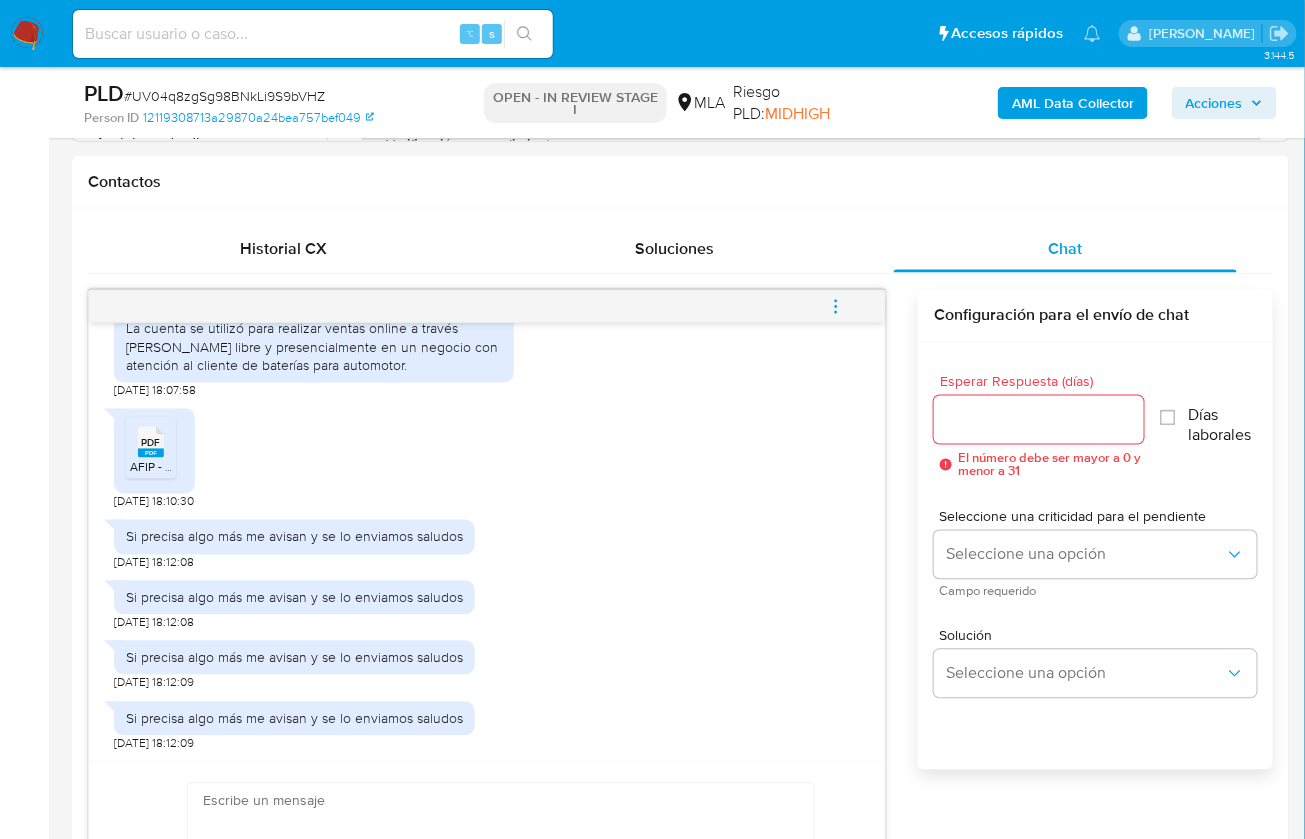 type 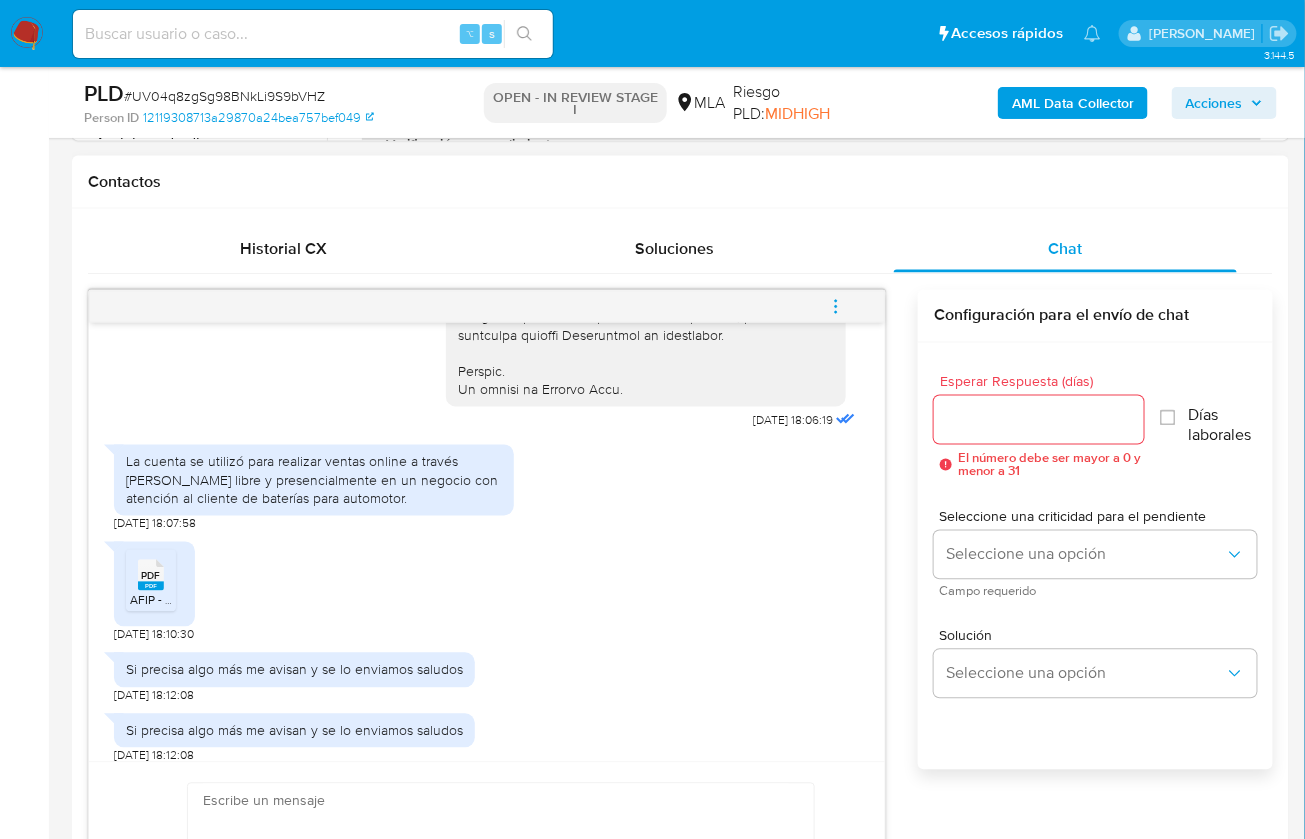 scroll, scrollTop: 991, scrollLeft: 0, axis: vertical 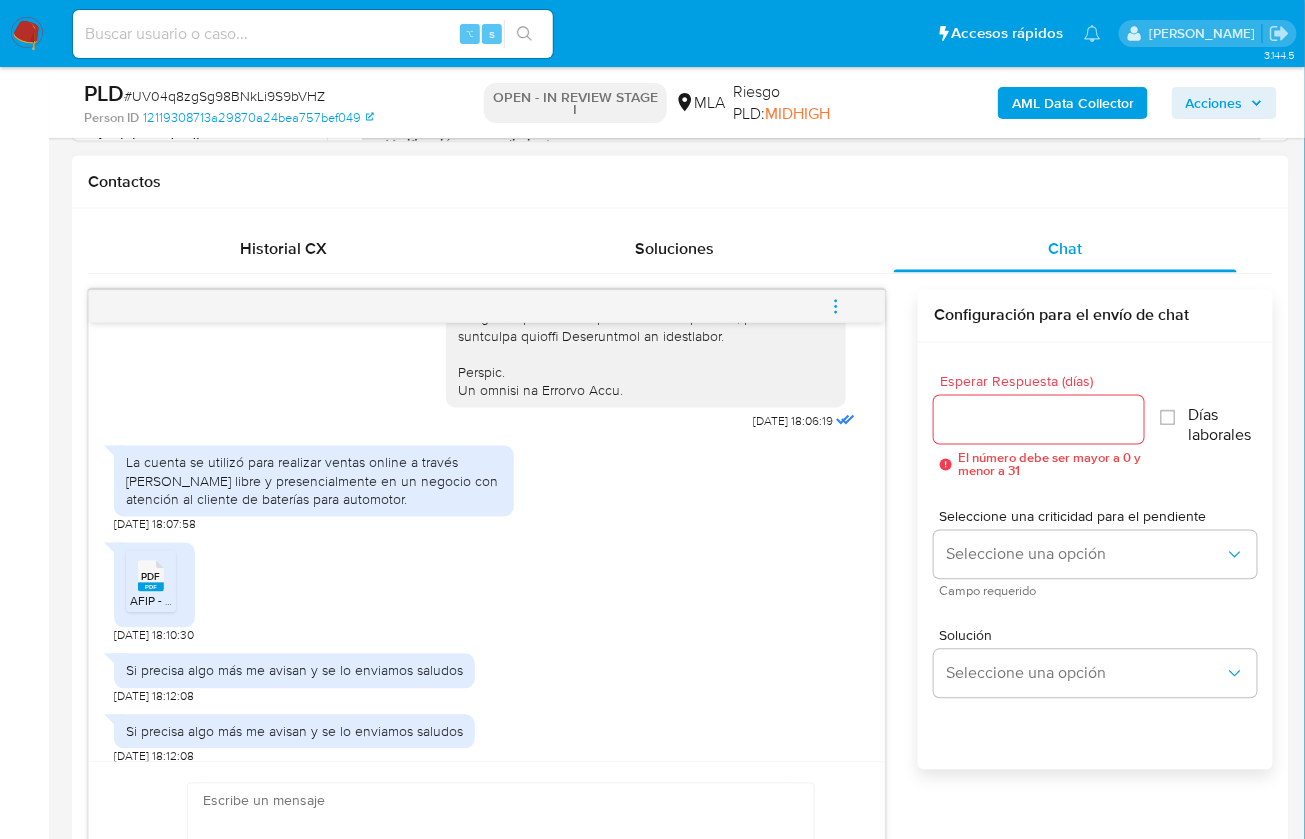 click on "PDF" at bounding box center [151, 577] 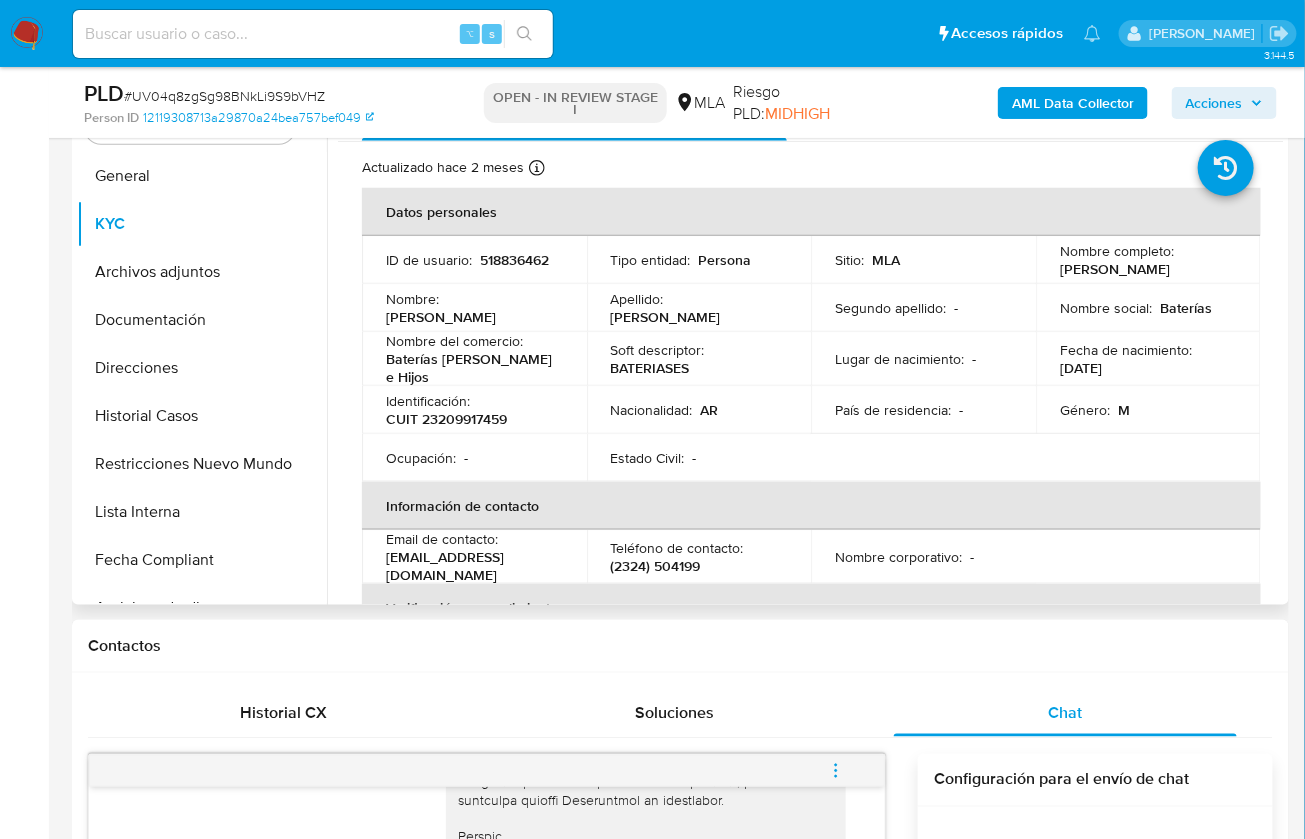 scroll, scrollTop: 356, scrollLeft: 0, axis: vertical 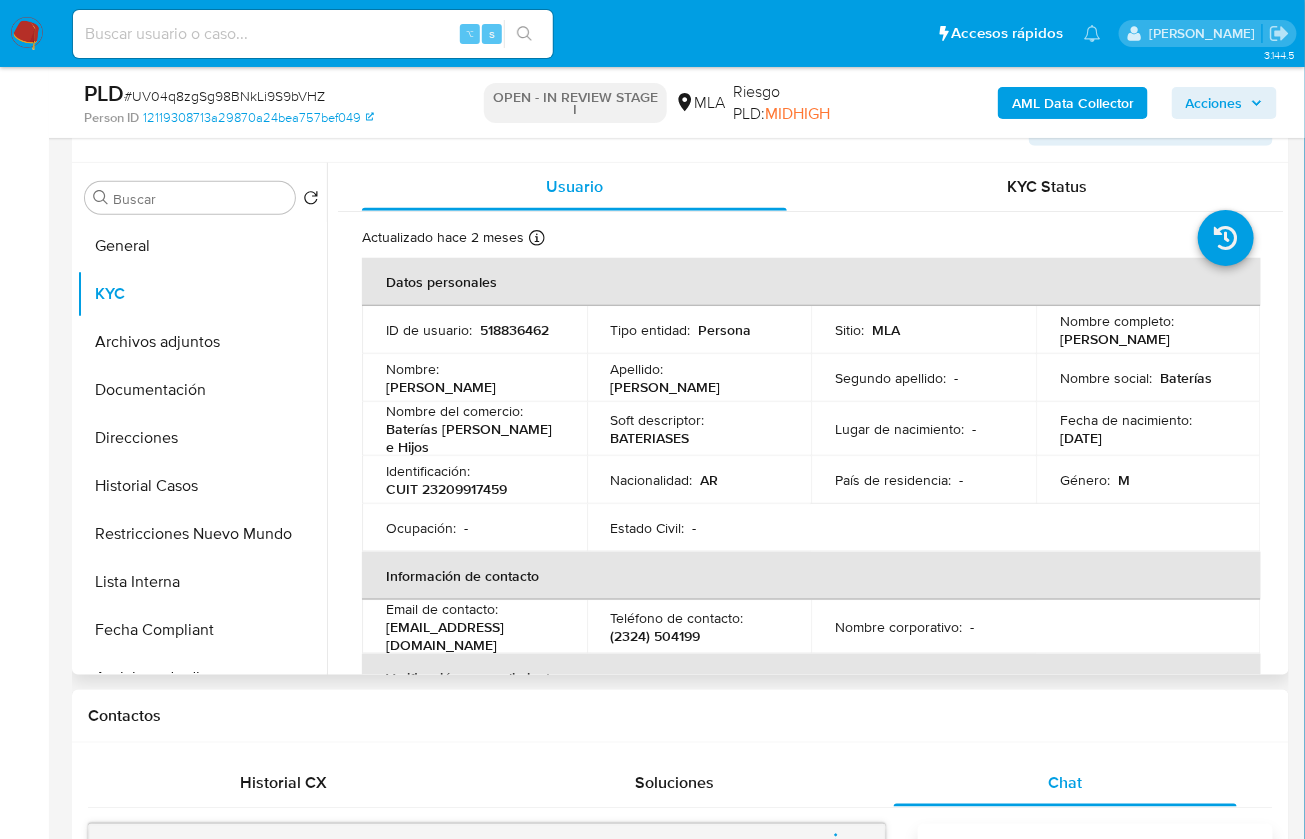 click on "CUIT 23209917459" at bounding box center (446, 489) 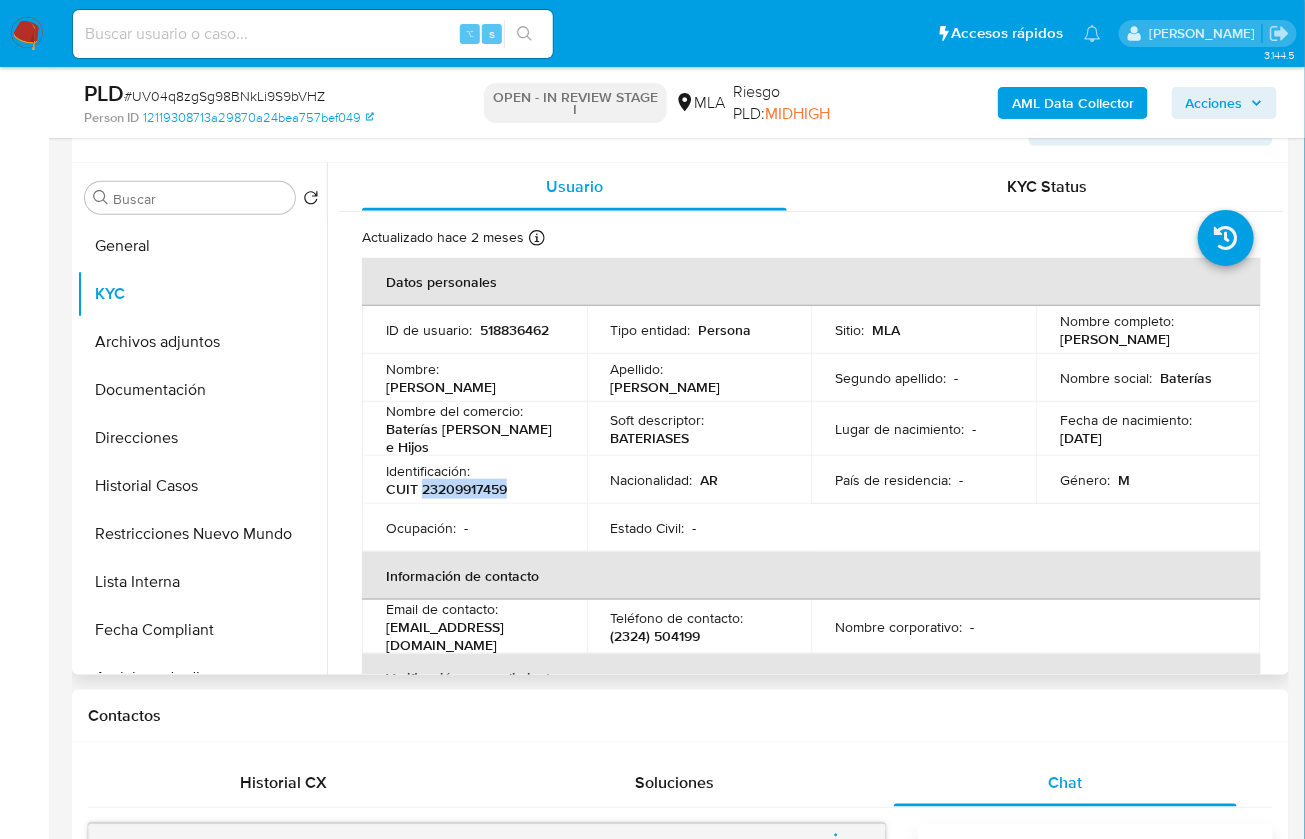 click on "CUIT 23209917459" at bounding box center (446, 489) 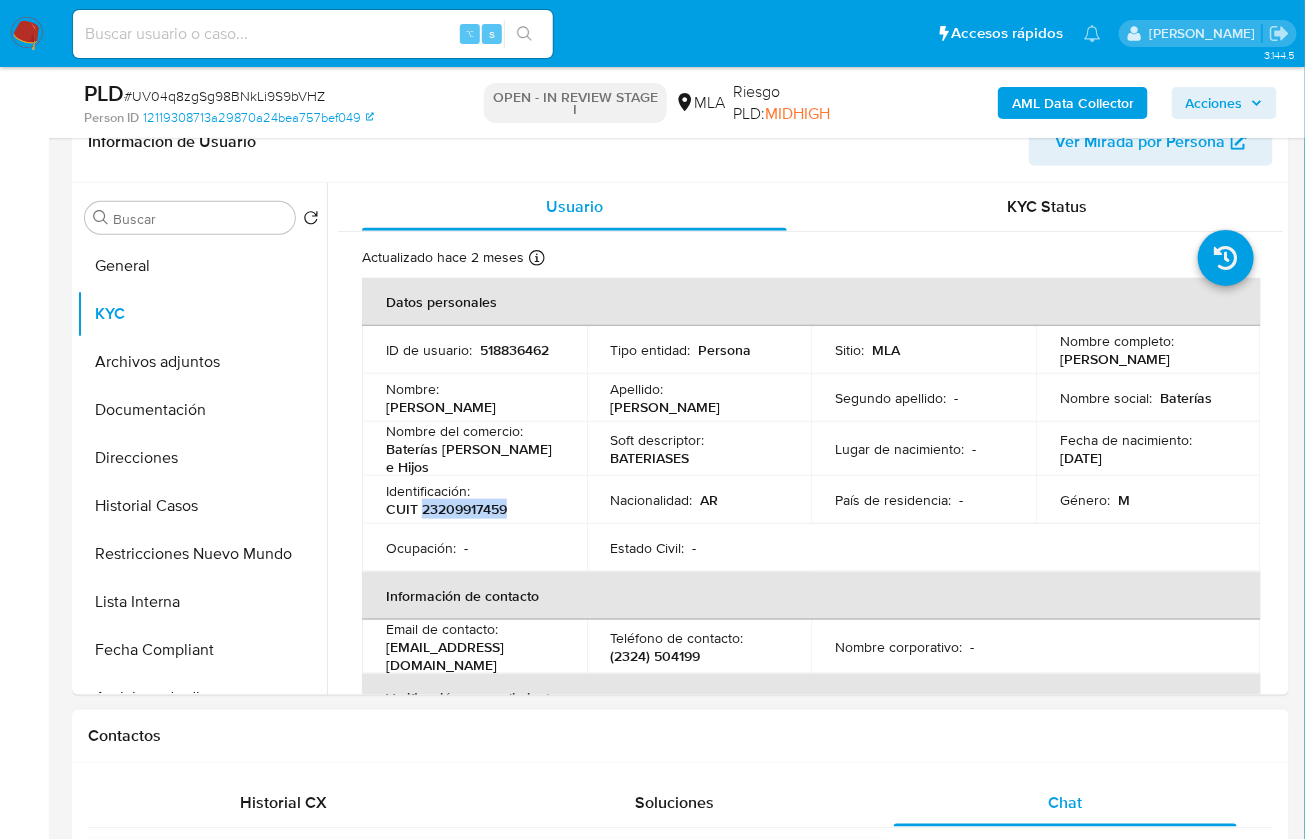 scroll, scrollTop: 327, scrollLeft: 0, axis: vertical 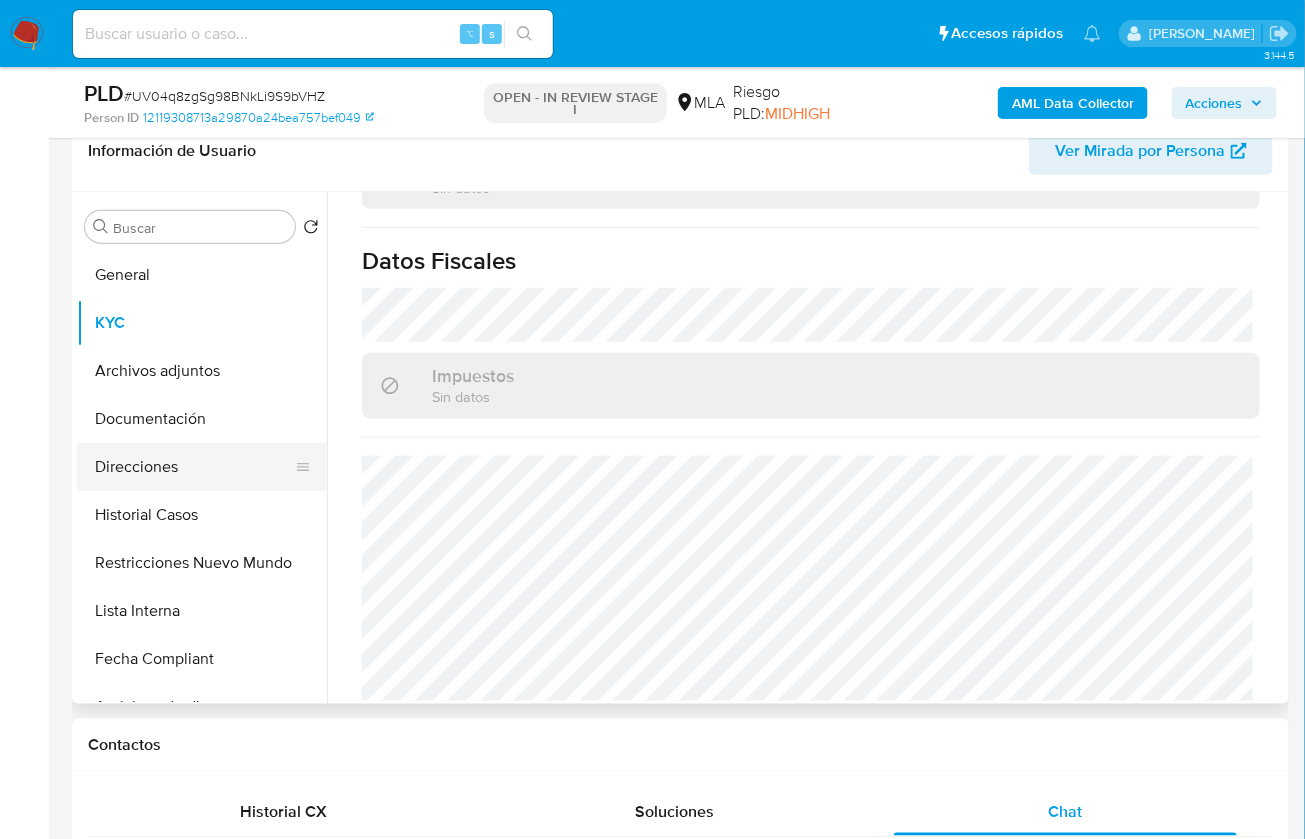 click on "Direcciones" at bounding box center [194, 467] 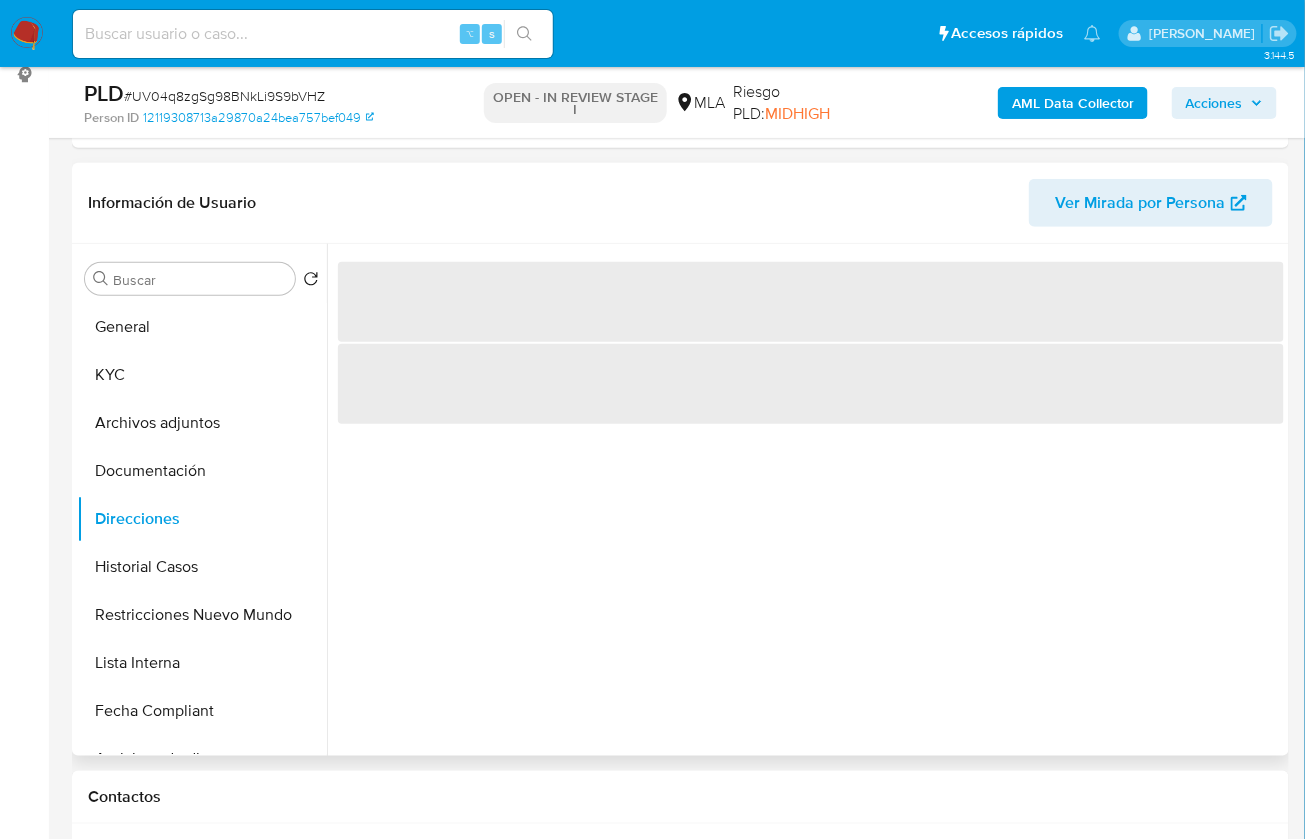 scroll, scrollTop: 274, scrollLeft: 0, axis: vertical 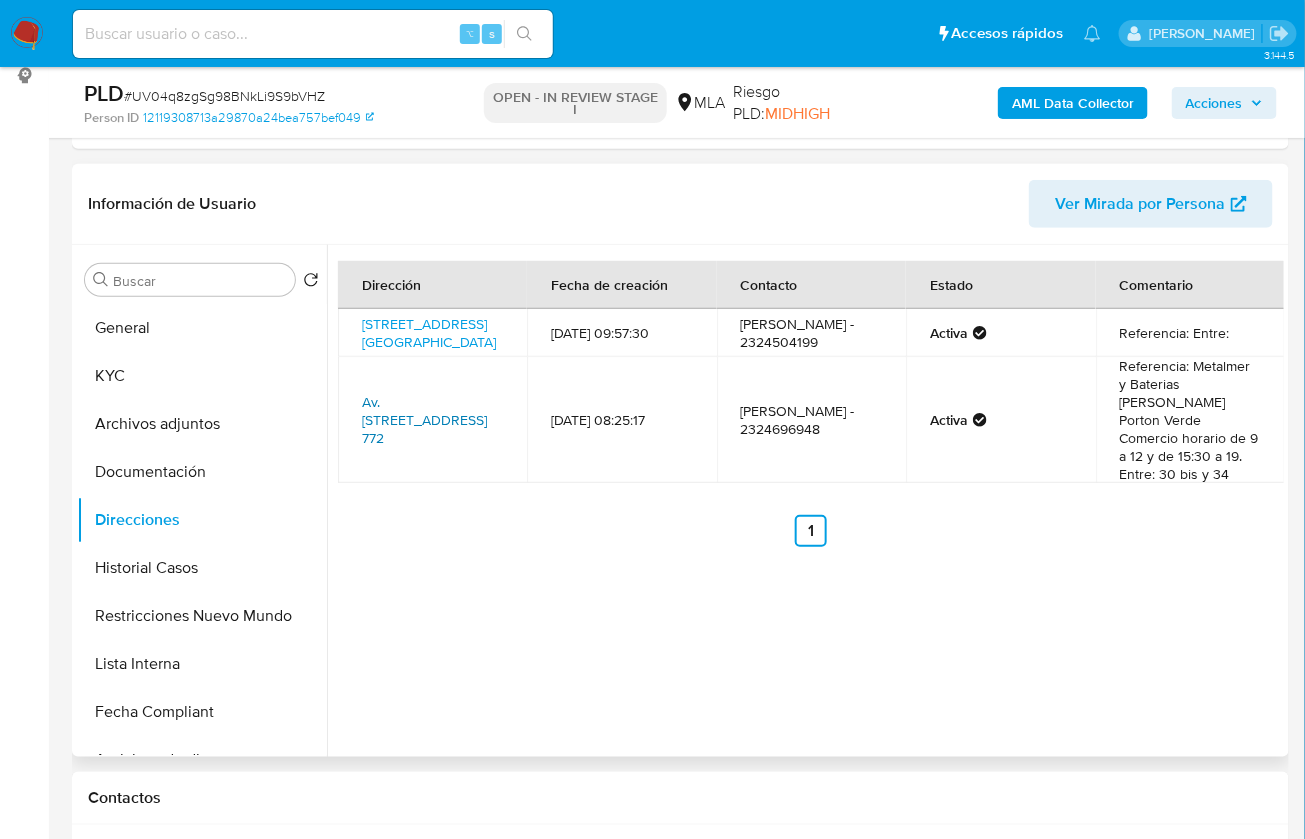 click on "Av. 1 772, Mercedes Buenos Aires, Buenos Aires, 6600, Argentina 772" at bounding box center (424, 420) 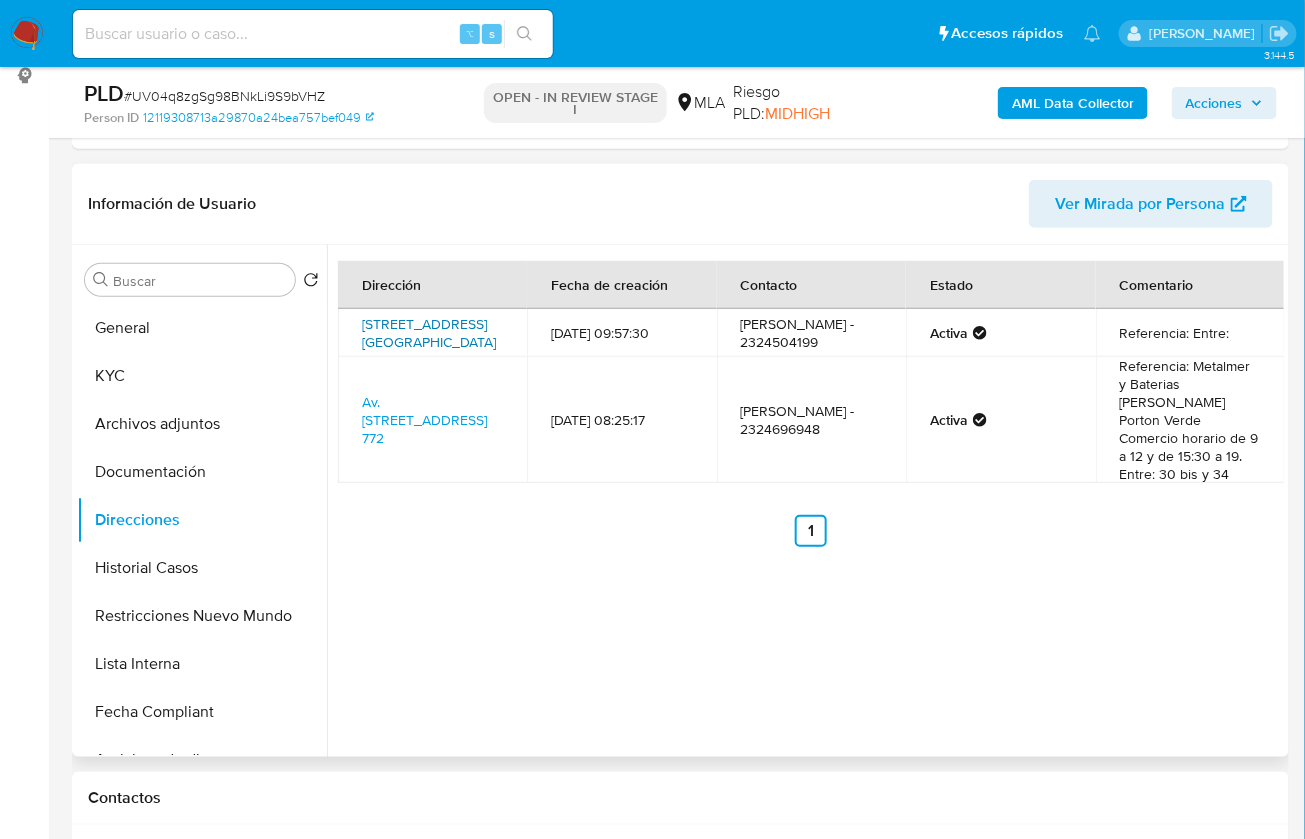 click on "Avenida 1 782, Mercedes, Buenos Aires, 6600, Argentina 782" at bounding box center (429, 333) 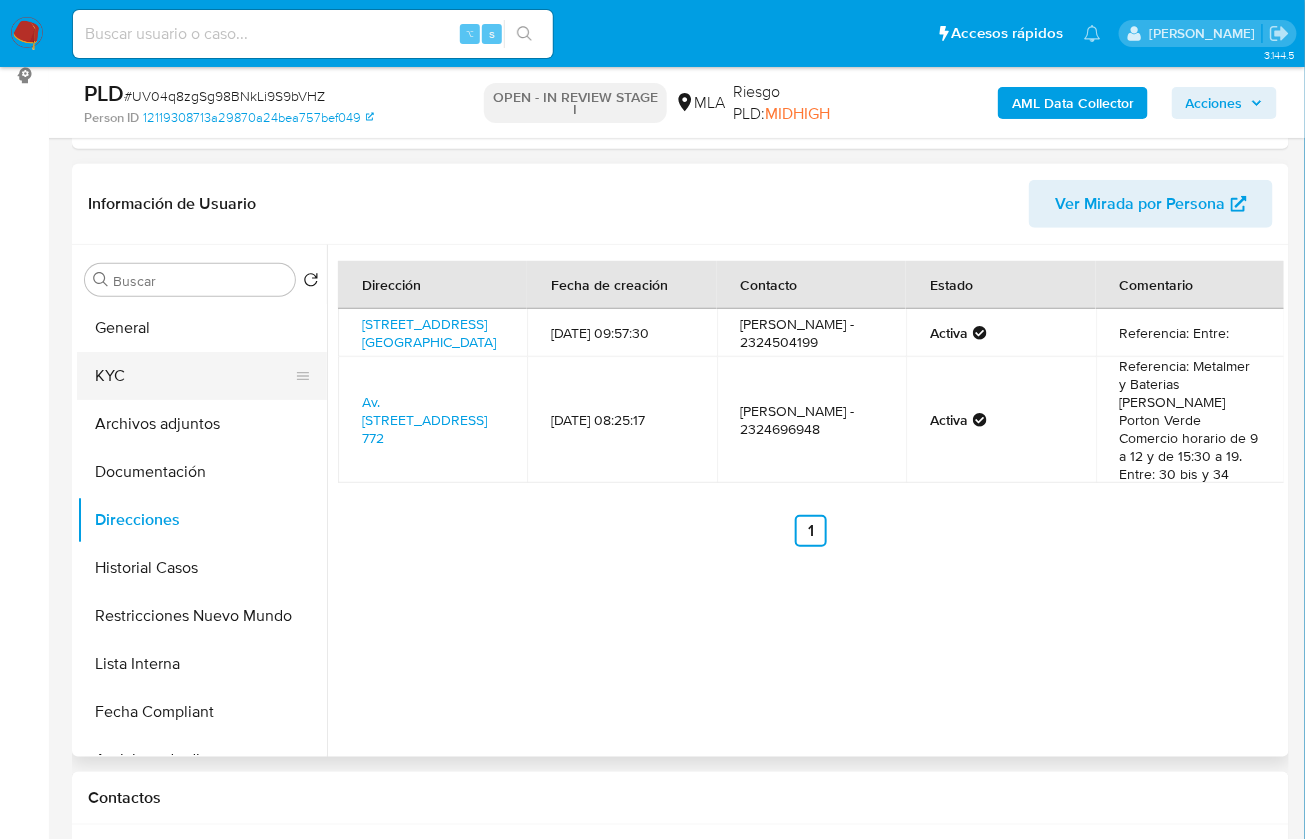 click on "KYC" at bounding box center (194, 376) 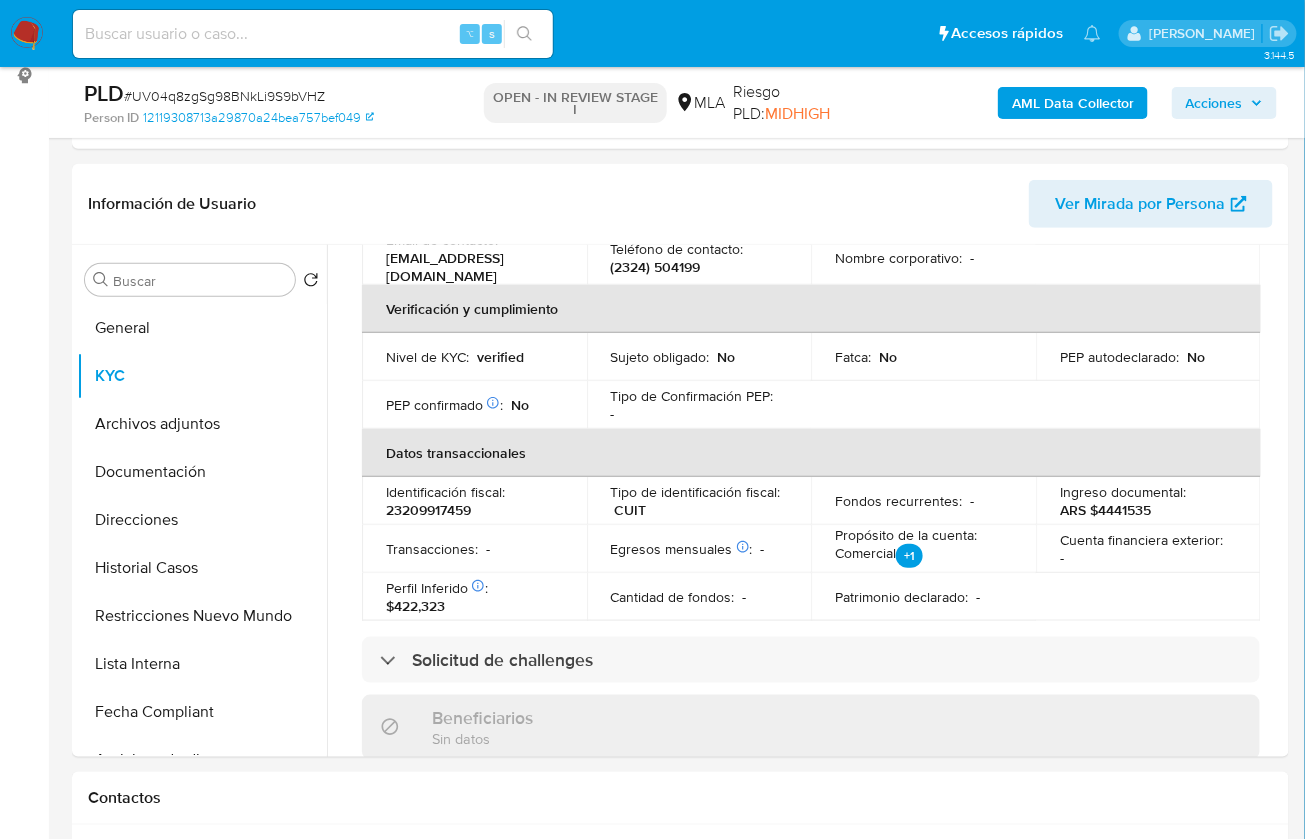 scroll, scrollTop: 521, scrollLeft: 0, axis: vertical 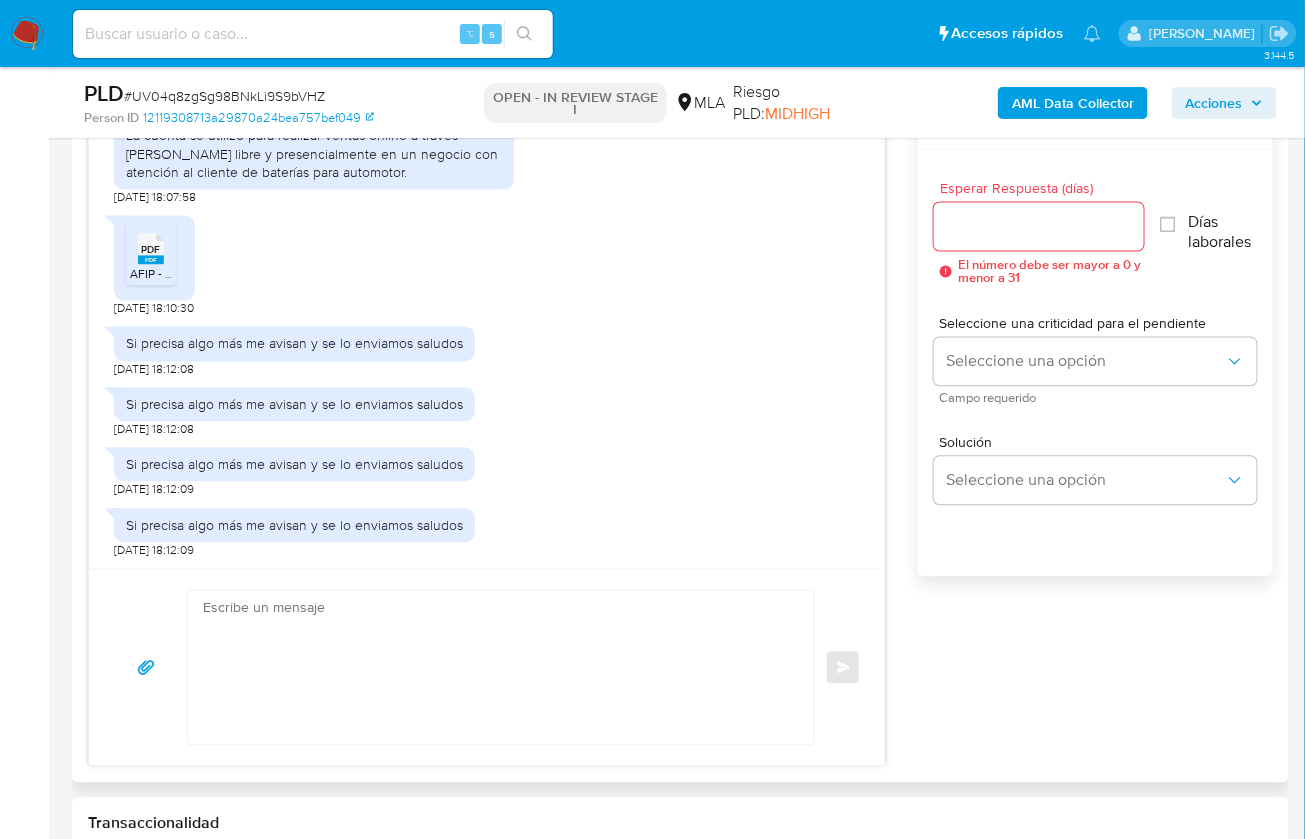 click at bounding box center [496, 668] 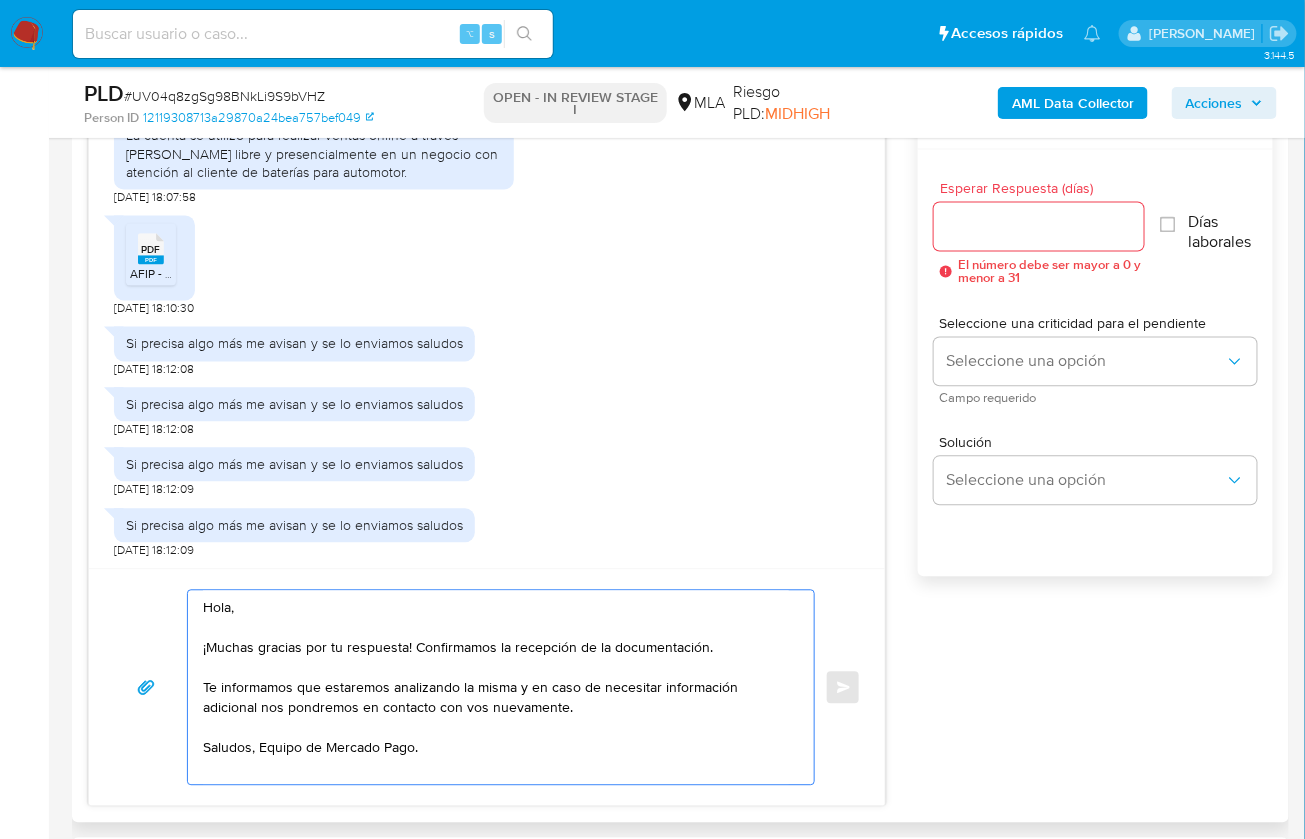 type on "Hola,
¡Muchas gracias por tu respuesta! Confirmamos la recepción de la documentación.
Te informamos que estaremos analizando la misma y en caso de necesitar información adicional nos pondremos en contacto con vos nuevamente.
Saludos, Equipo de Mercado Pago." 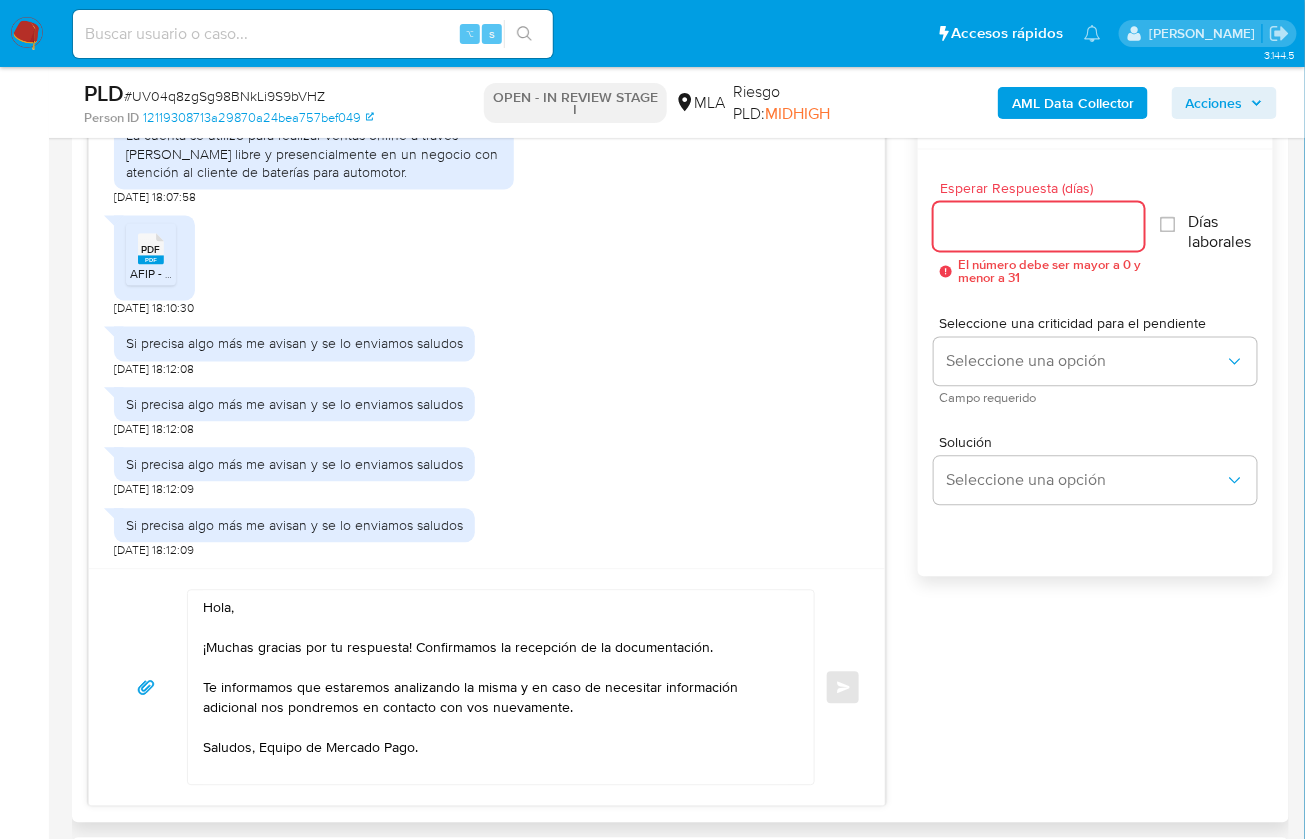 click on "Esperar Respuesta (días)" at bounding box center (1039, 227) 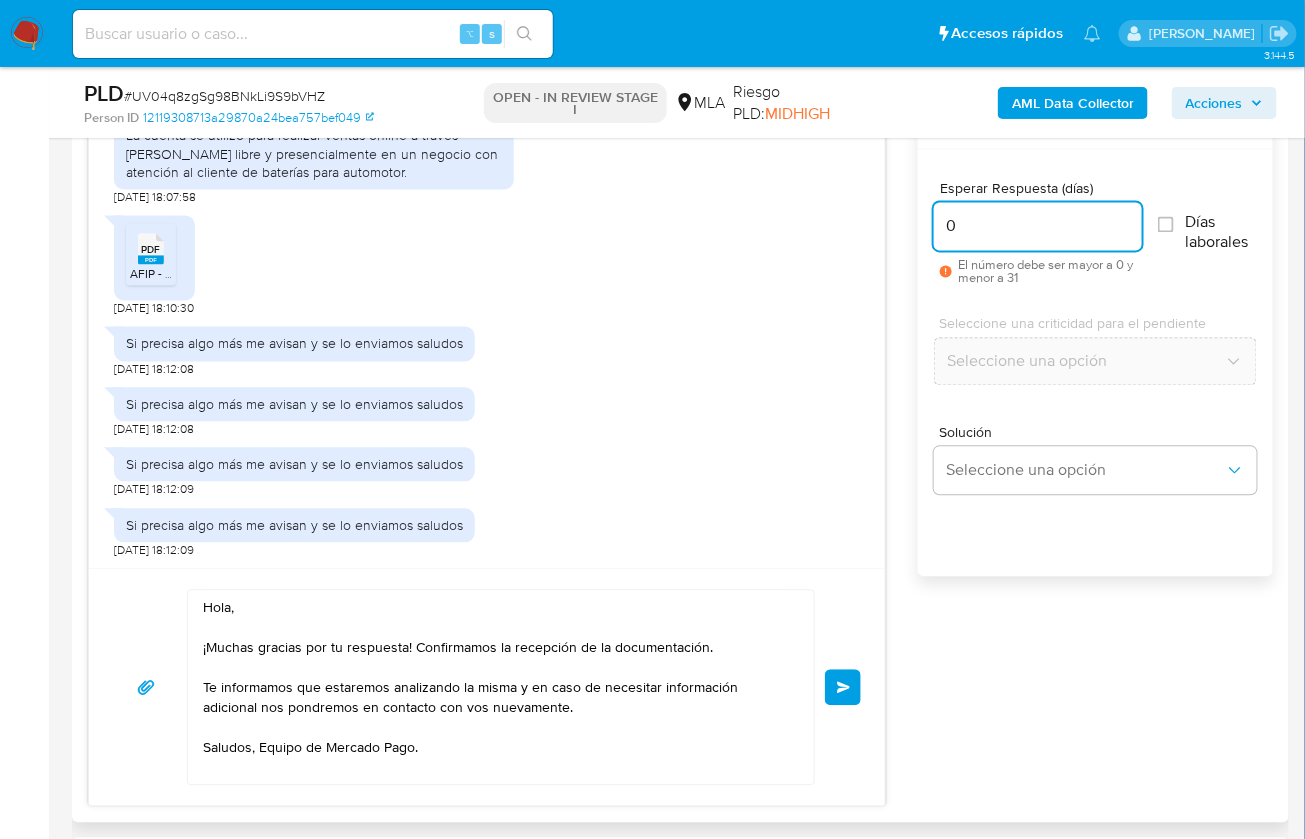type on "0" 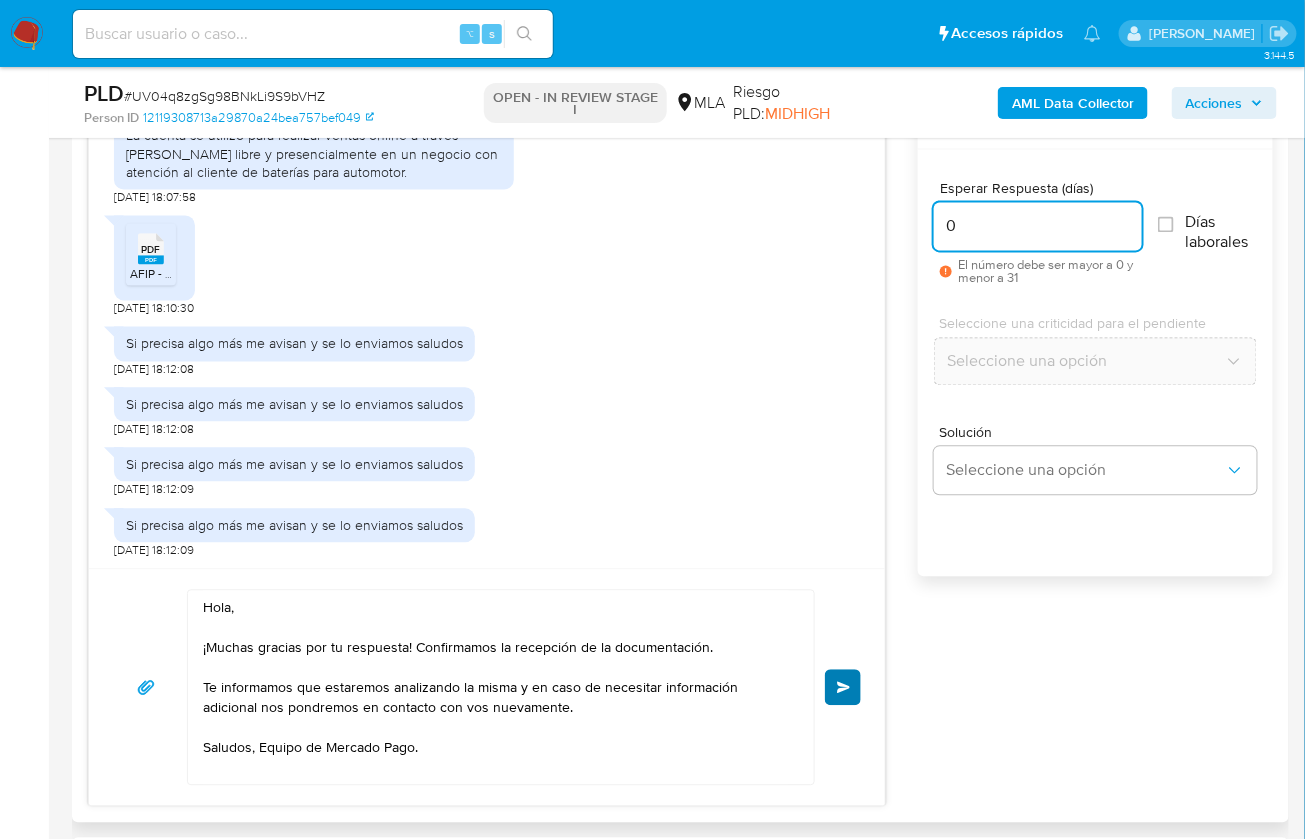 drag, startPoint x: 848, startPoint y: 723, endPoint x: 847, endPoint y: 697, distance: 26.019224 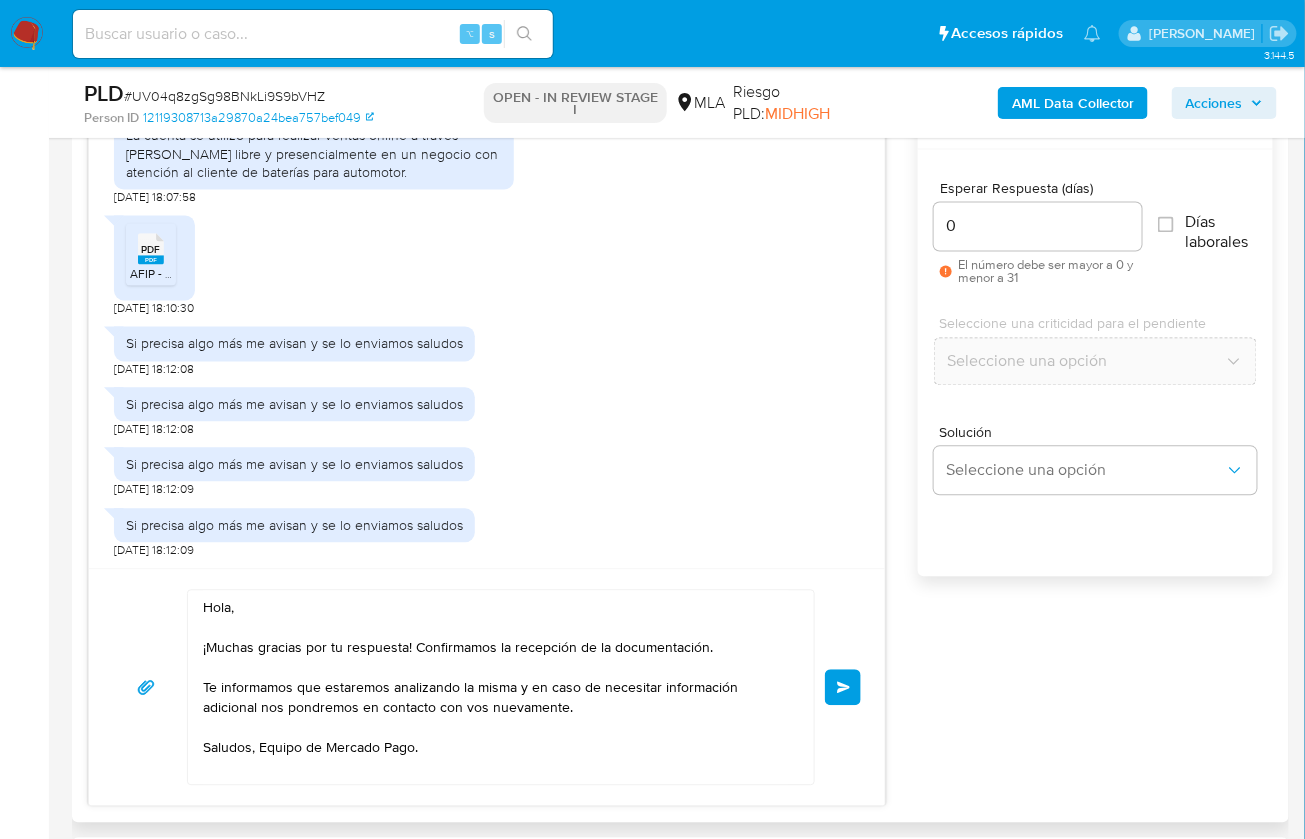 click on "Enviar" at bounding box center (843, 688) 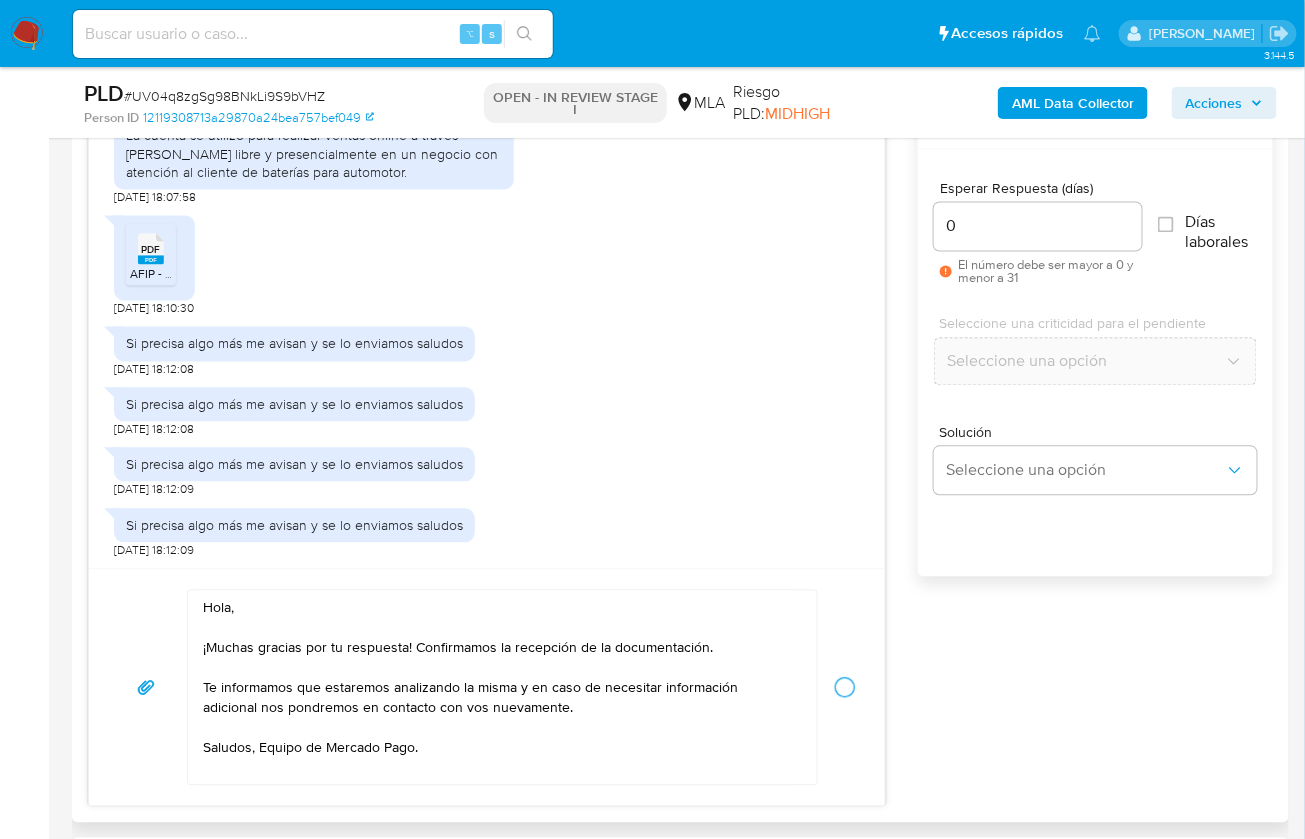 type 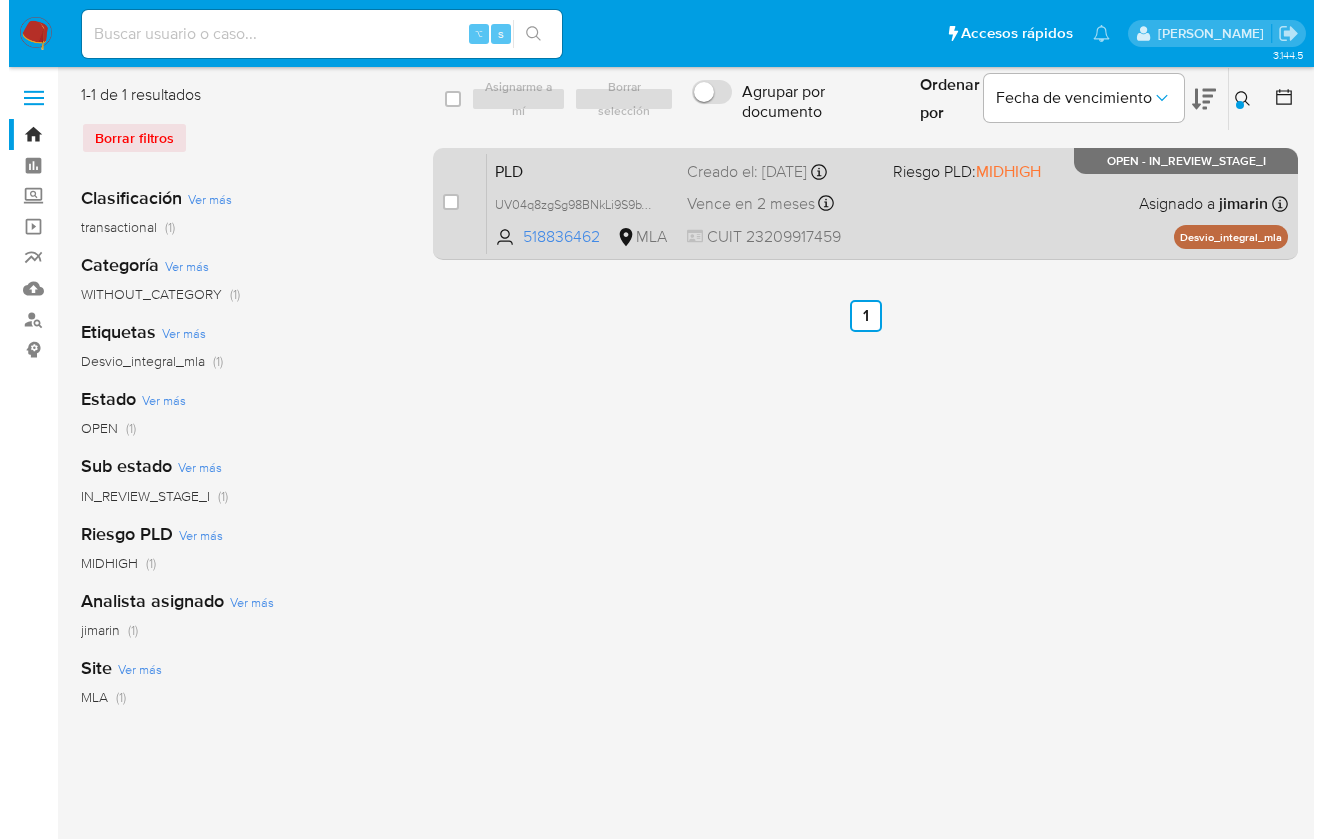 scroll, scrollTop: 0, scrollLeft: 0, axis: both 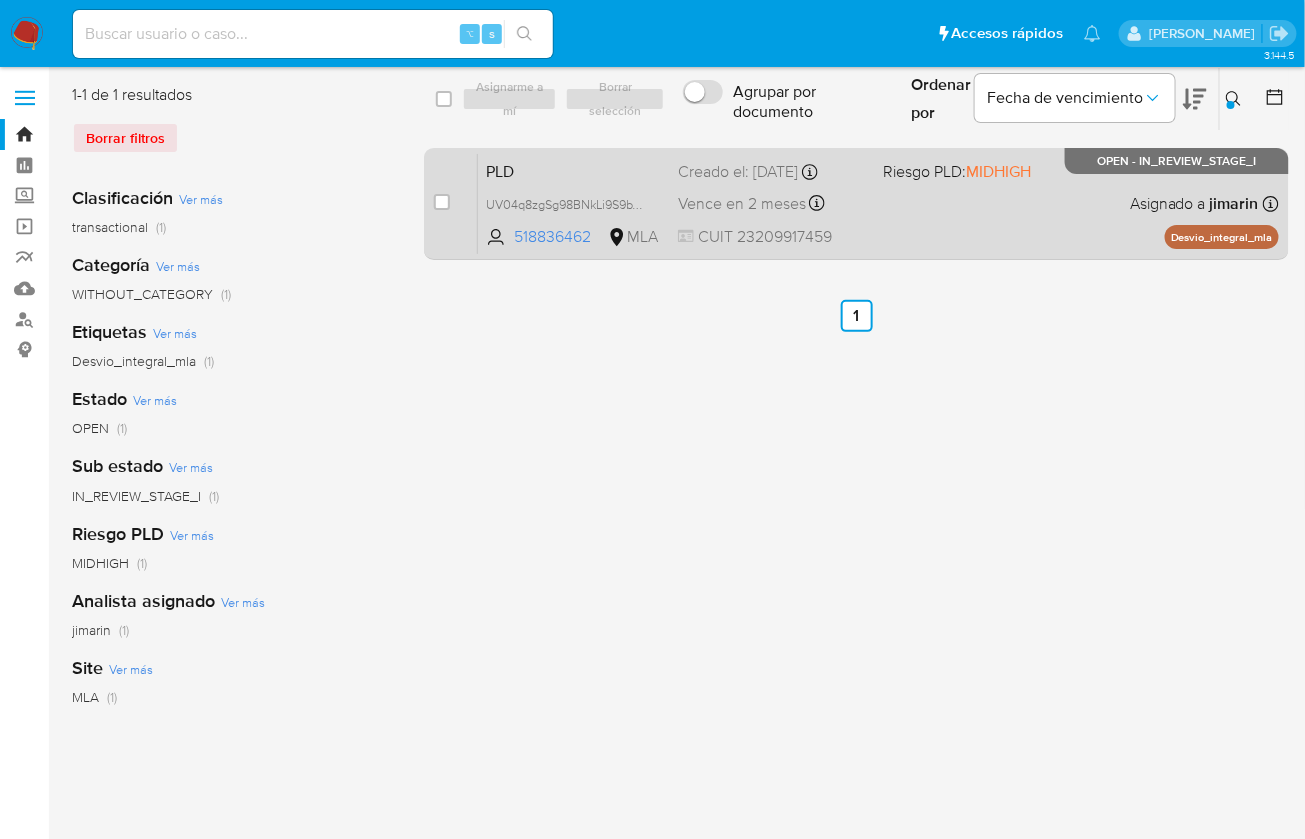 click on "case-item-checkbox" at bounding box center [442, 202] 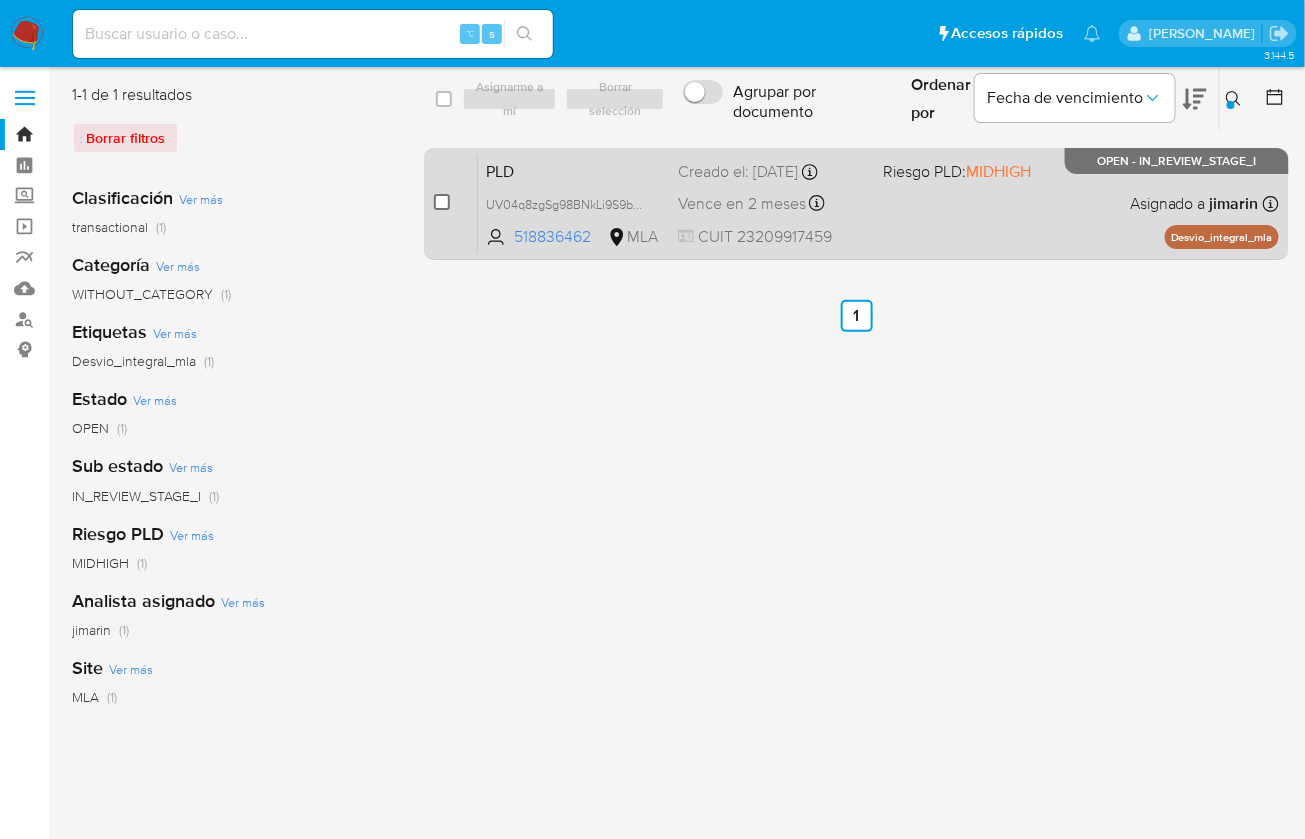 click at bounding box center (442, 202) 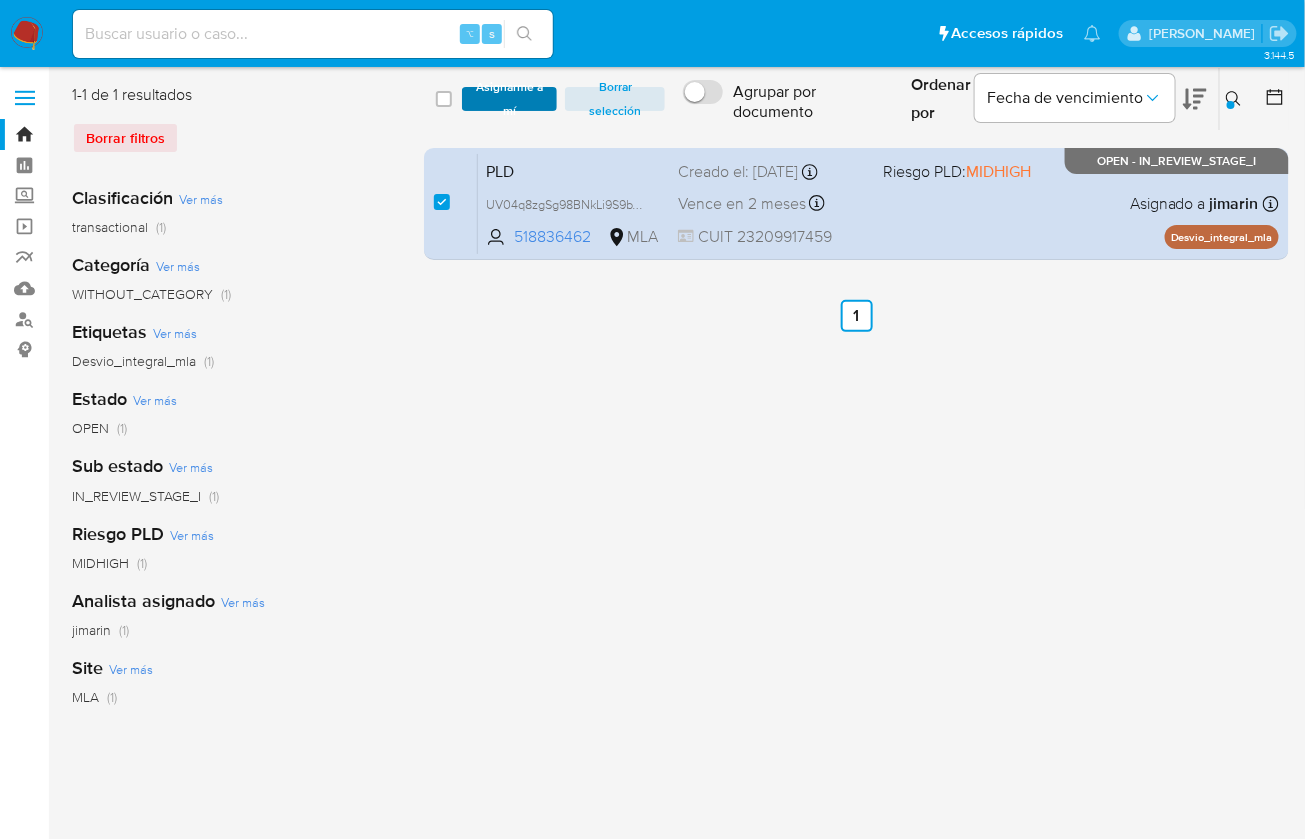 click on "Asignarme a mí" at bounding box center [509, 99] 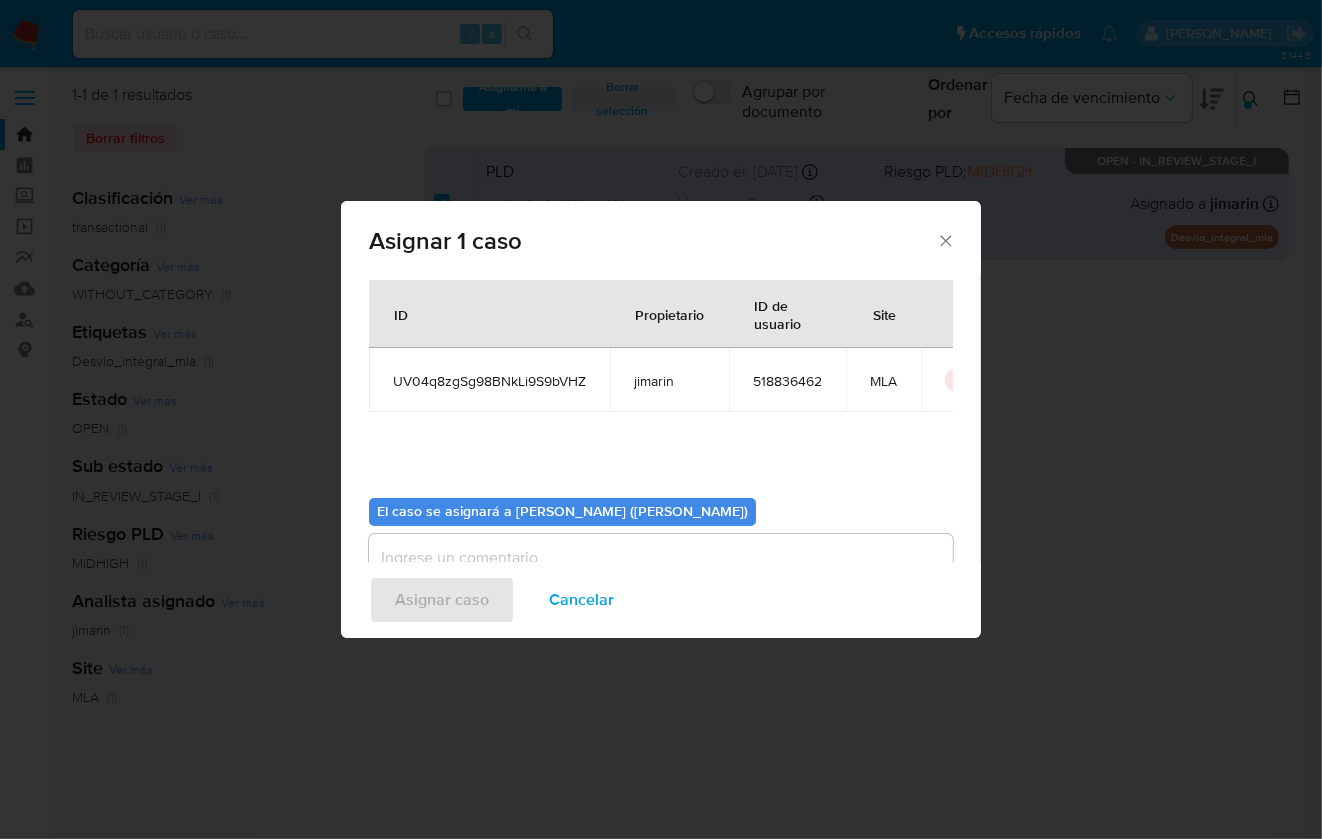 scroll, scrollTop: 102, scrollLeft: 0, axis: vertical 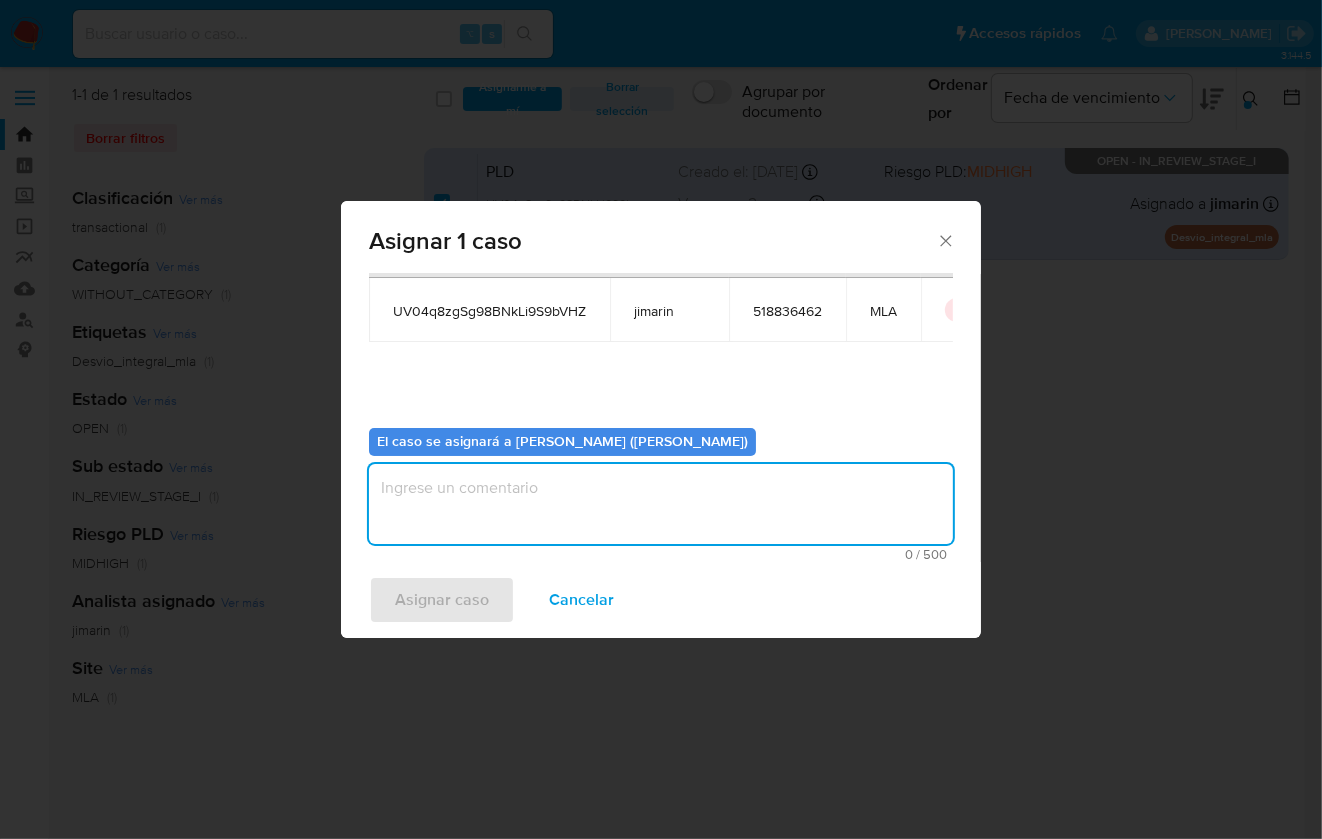 click at bounding box center (661, 504) 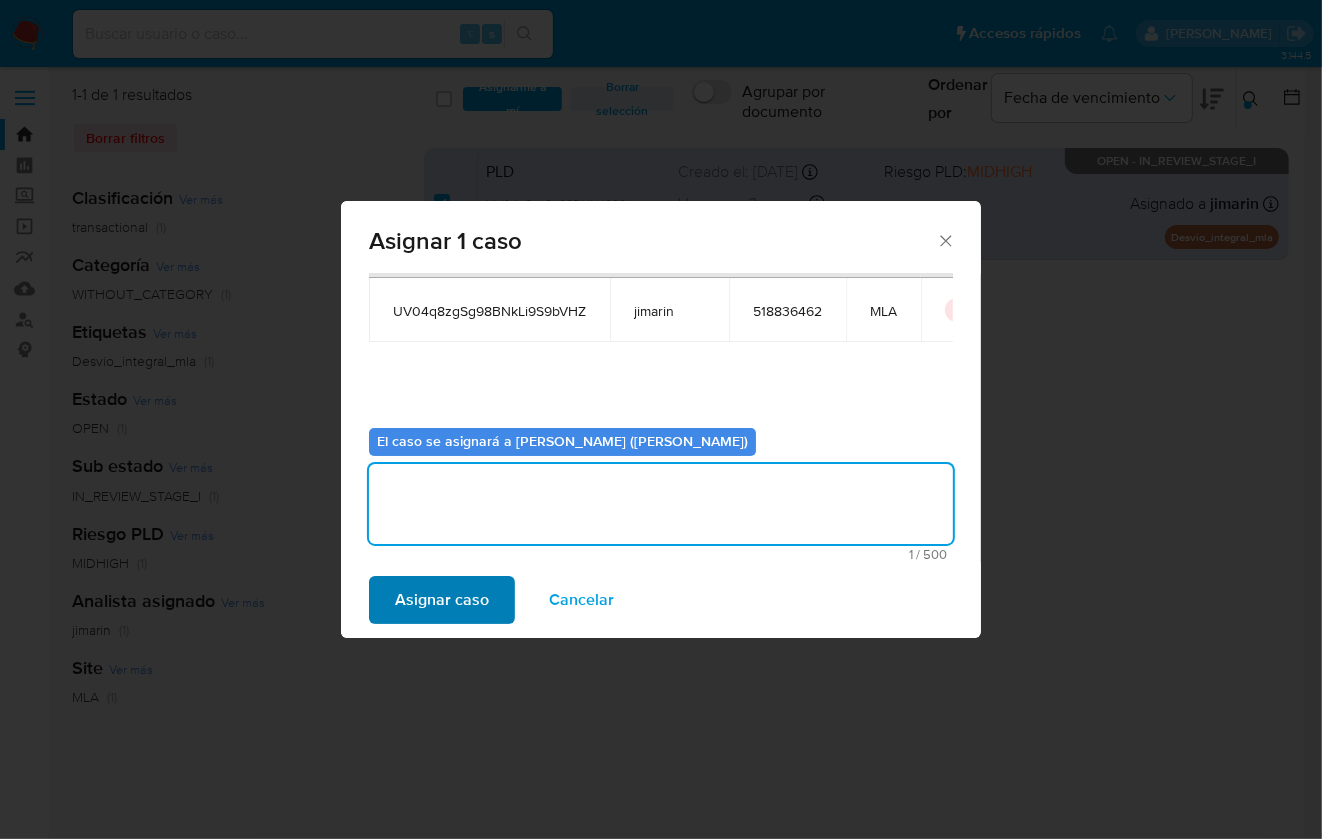type 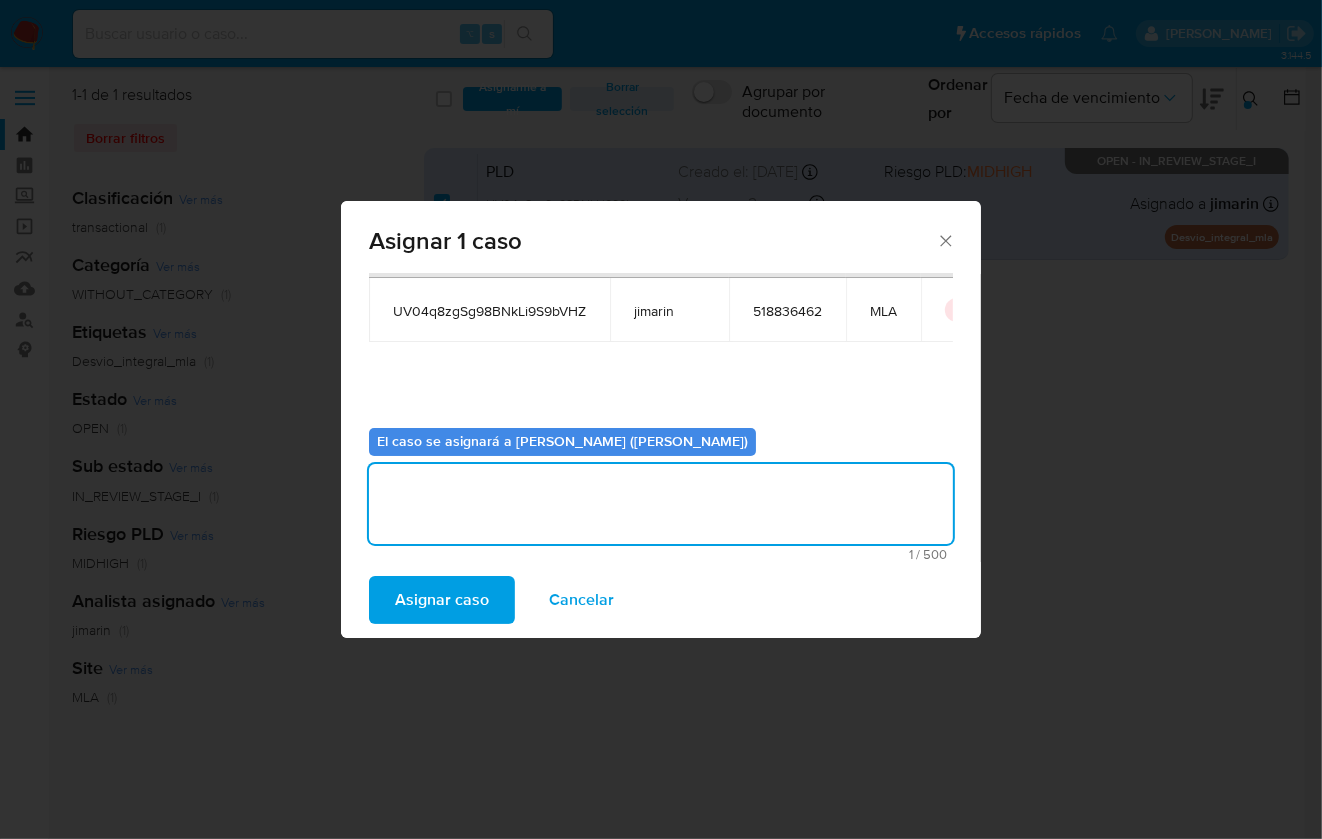 click on "Asignar caso" at bounding box center (442, 600) 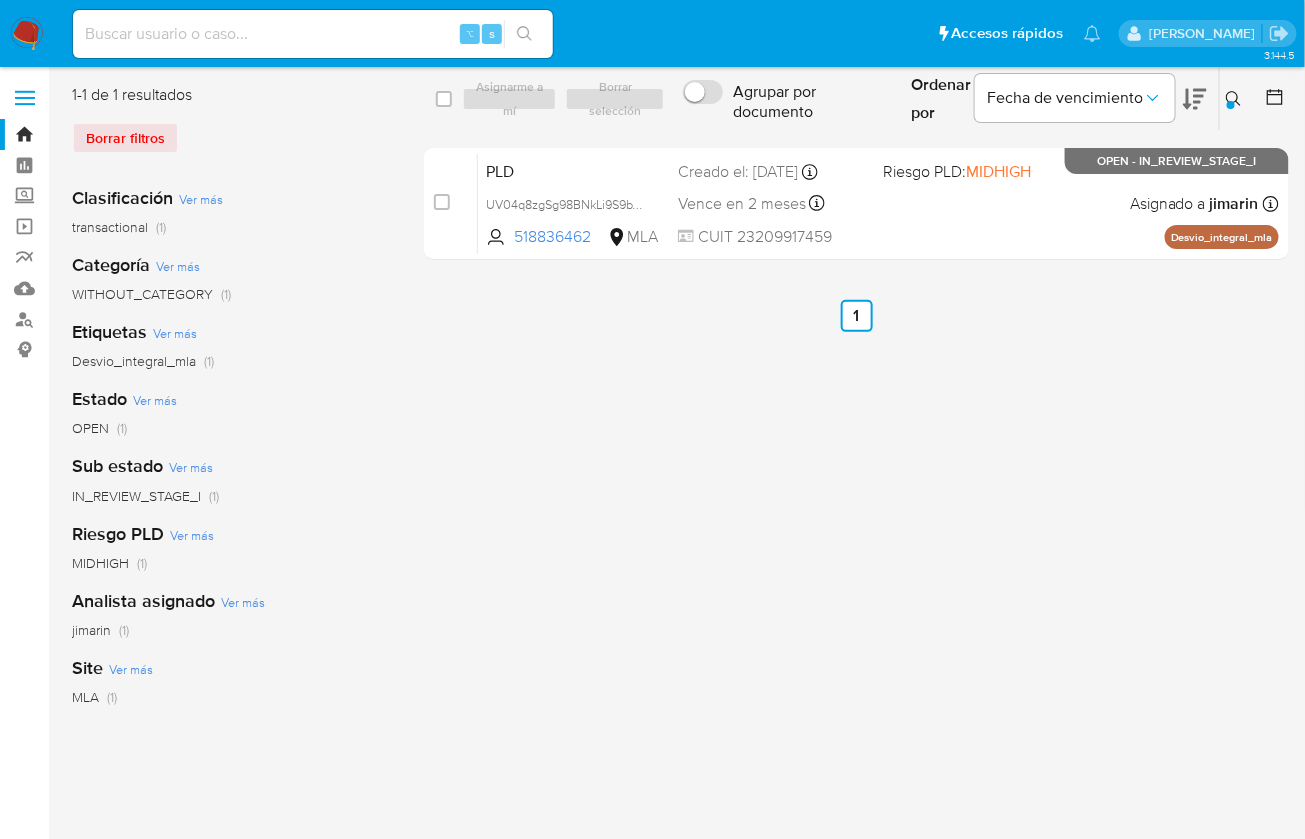 click at bounding box center [1236, 99] 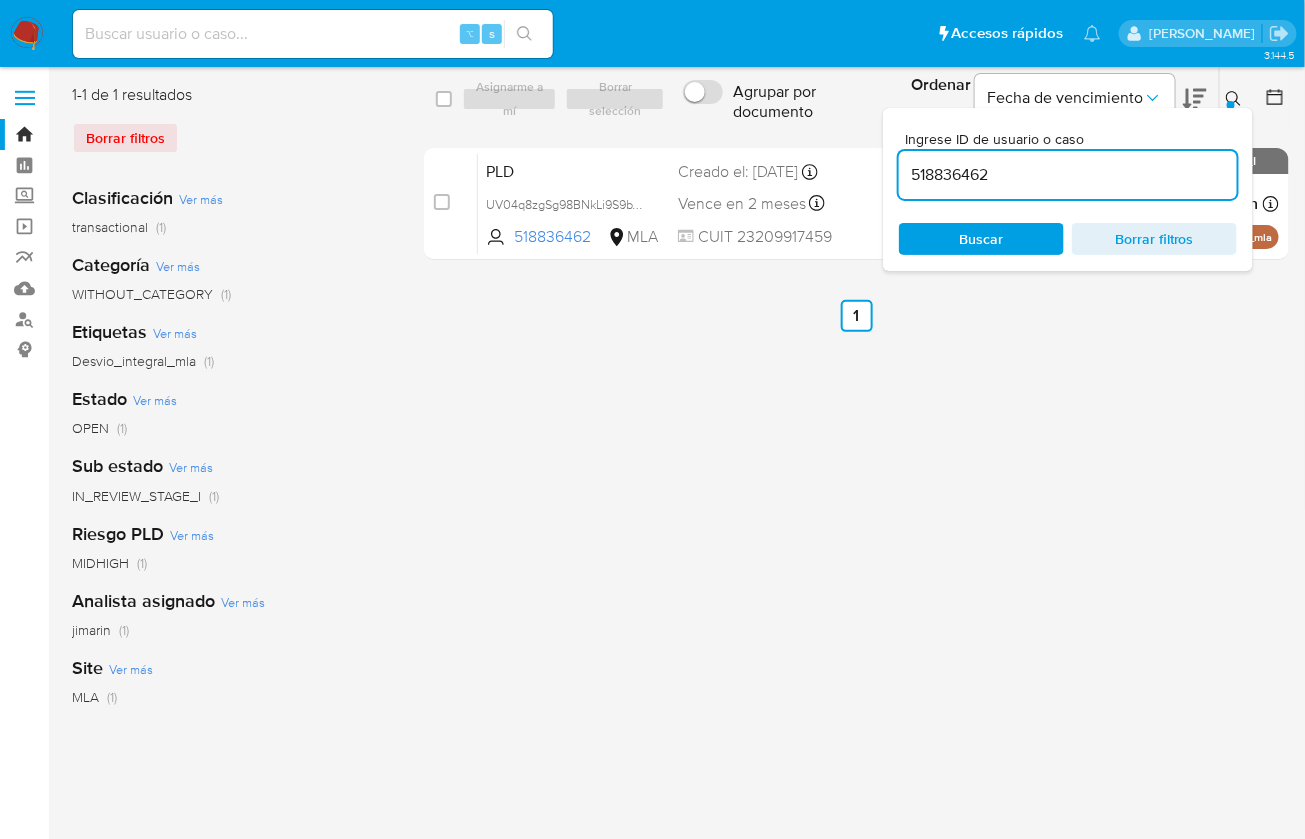 click on "518836462" at bounding box center (1068, 175) 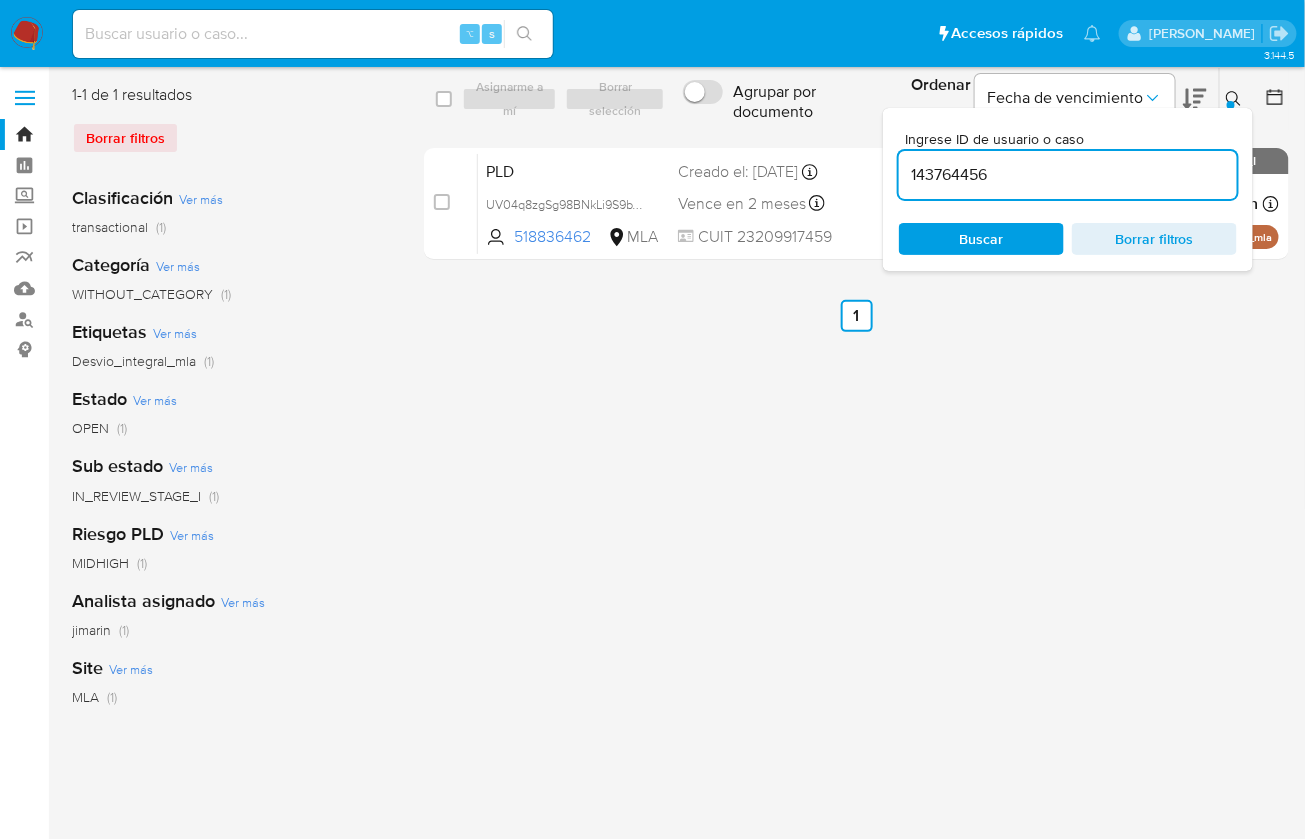 type on "143764456" 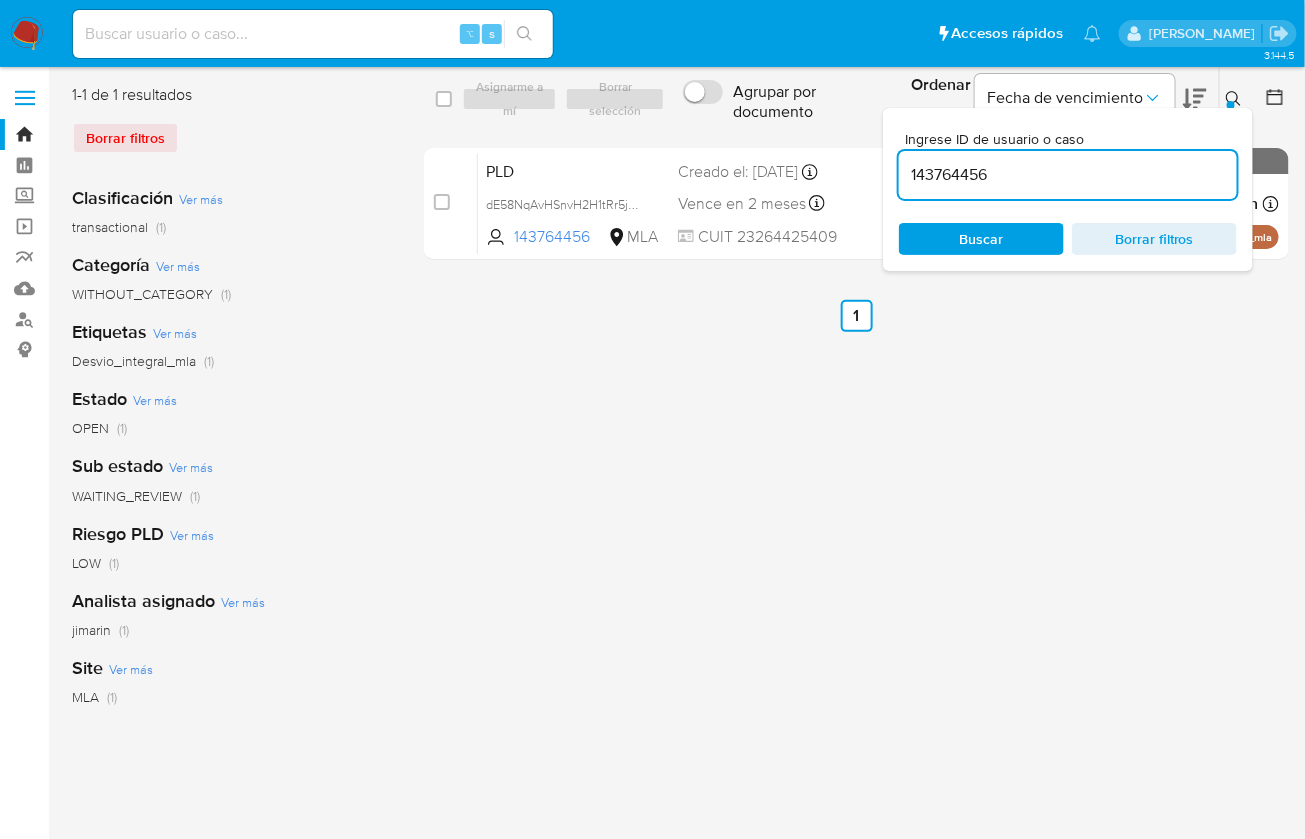 click at bounding box center [1231, 105] 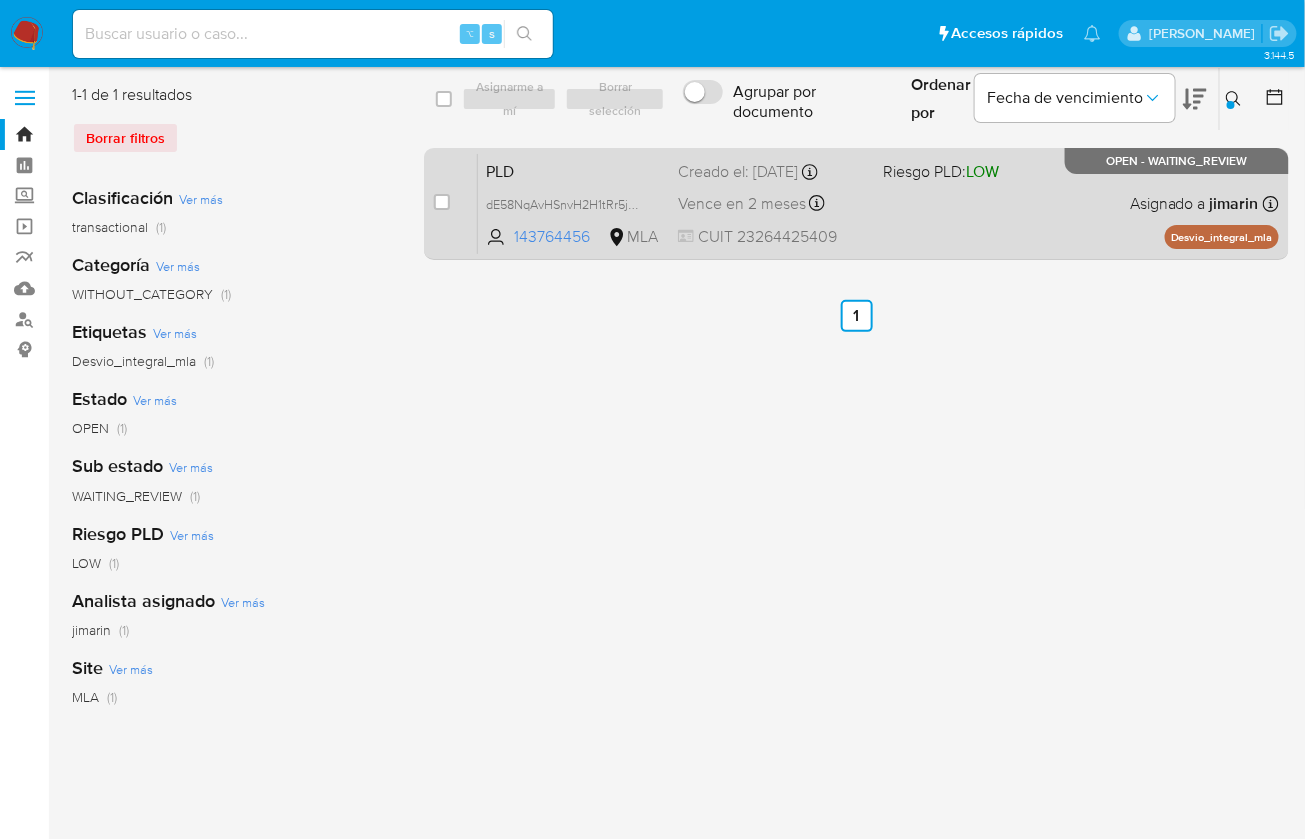 drag, startPoint x: 444, startPoint y: 209, endPoint x: 450, endPoint y: 187, distance: 22.803509 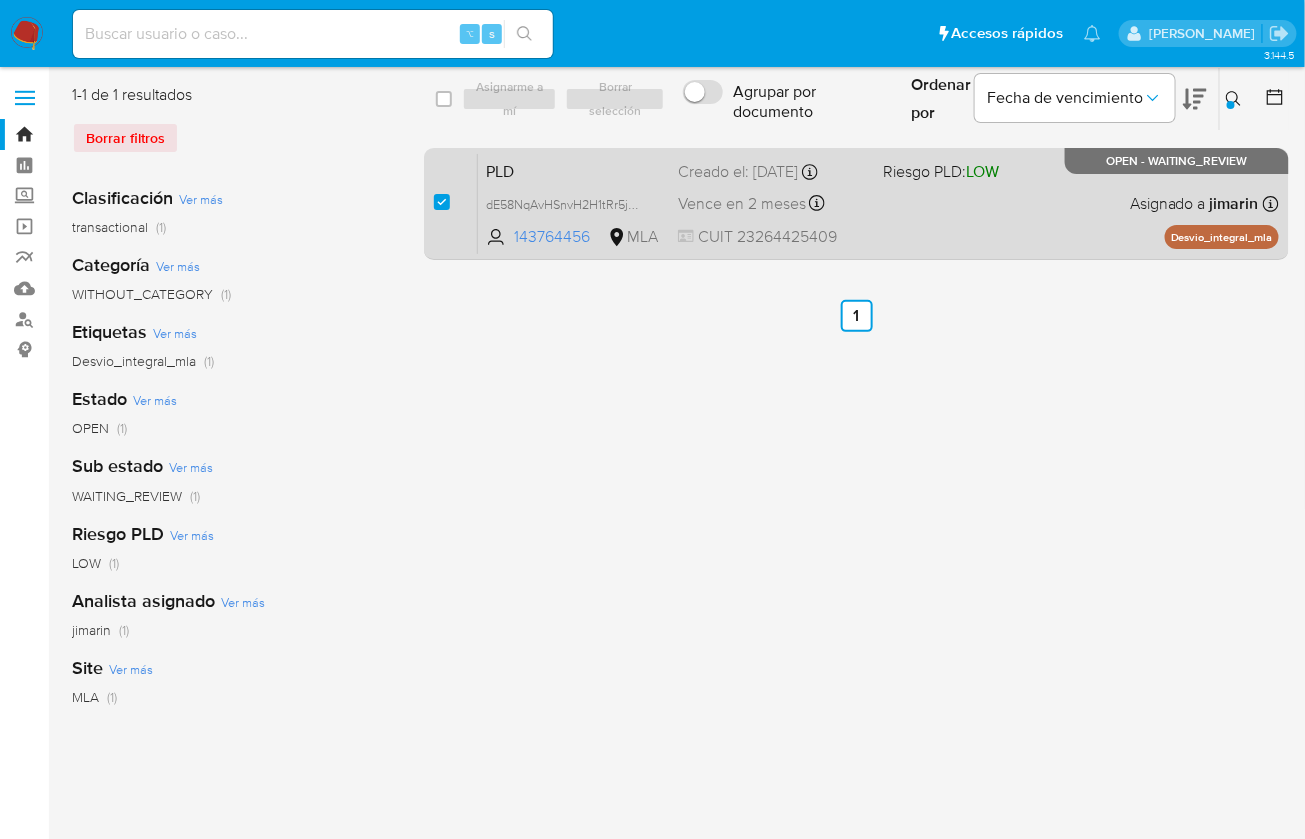 checkbox on "true" 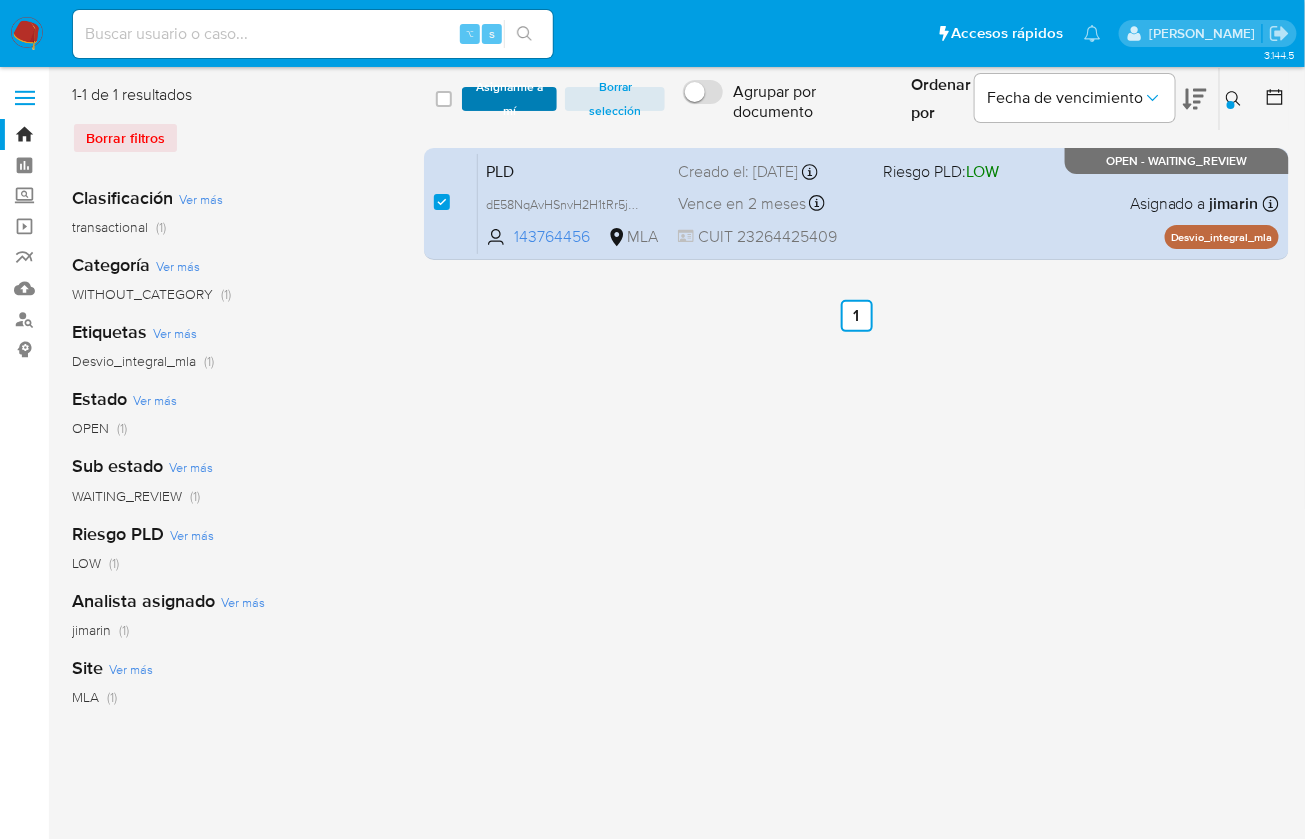 click on "Asignarme a mí" at bounding box center [509, 99] 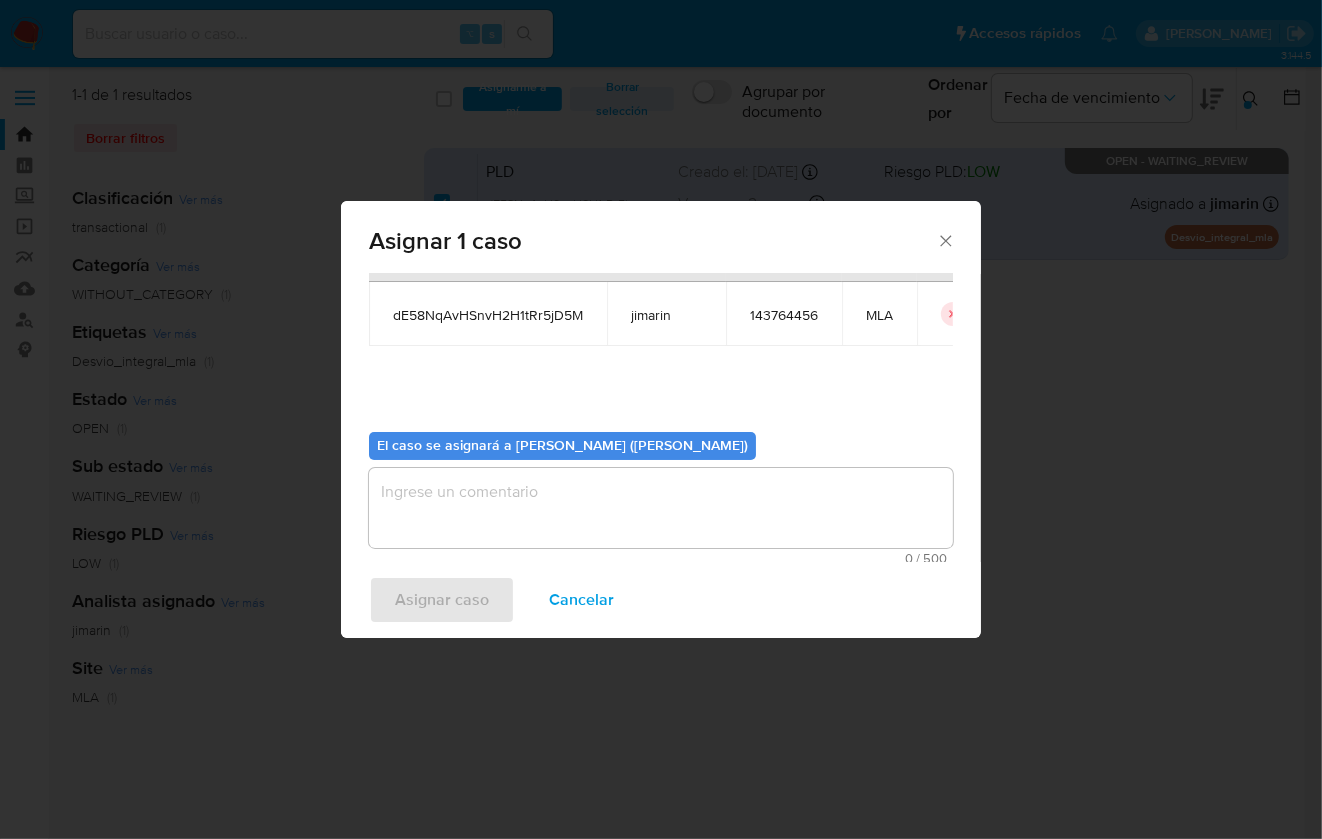 scroll, scrollTop: 102, scrollLeft: 0, axis: vertical 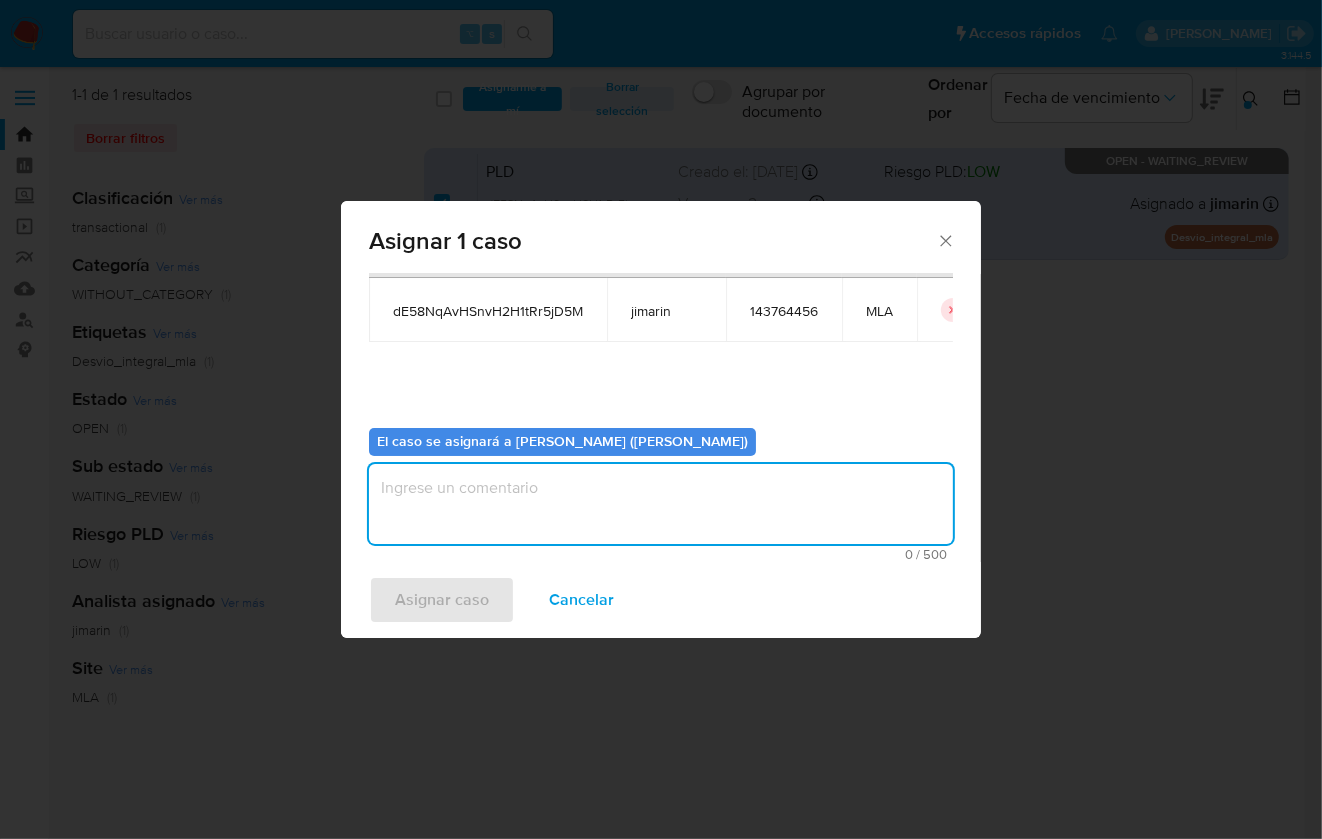 click at bounding box center [661, 504] 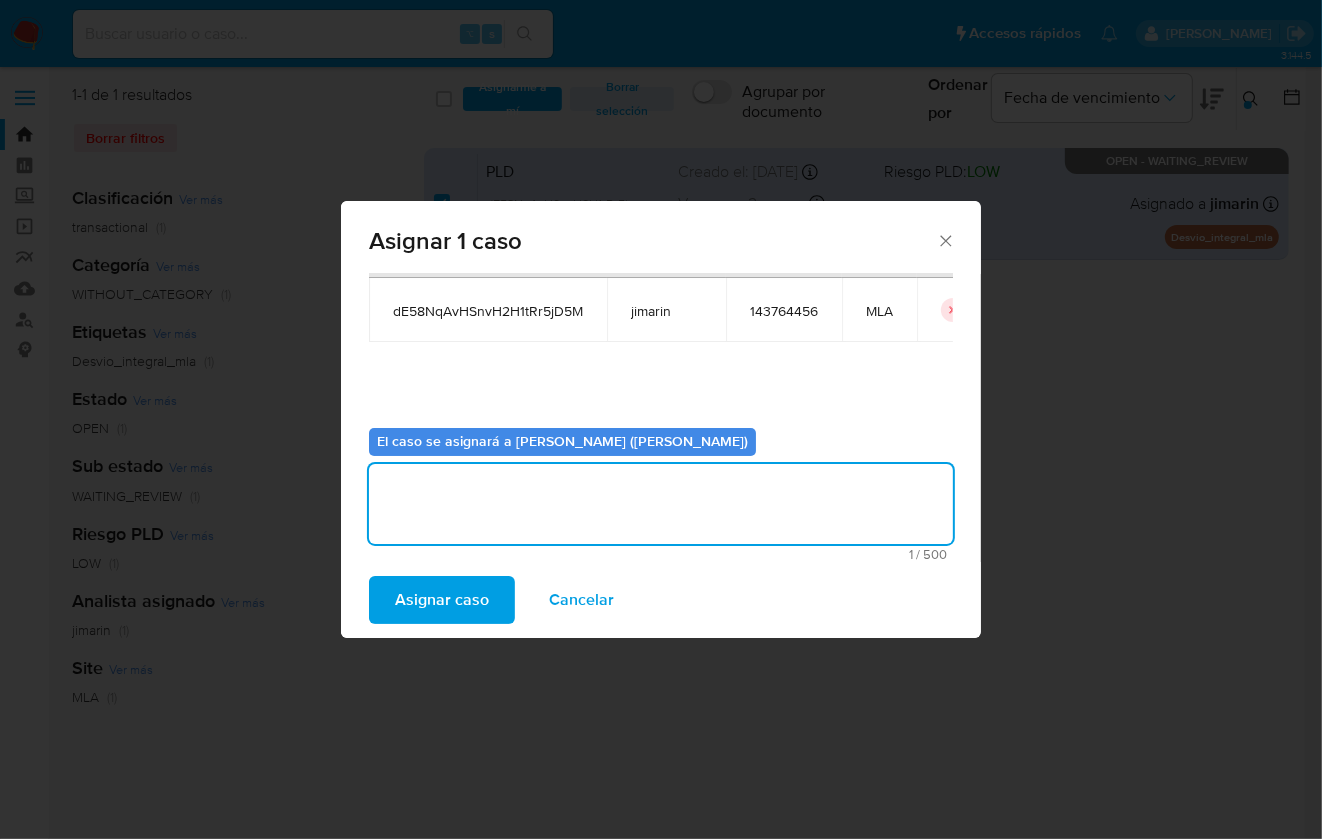 click on "Asignar caso" at bounding box center (442, 600) 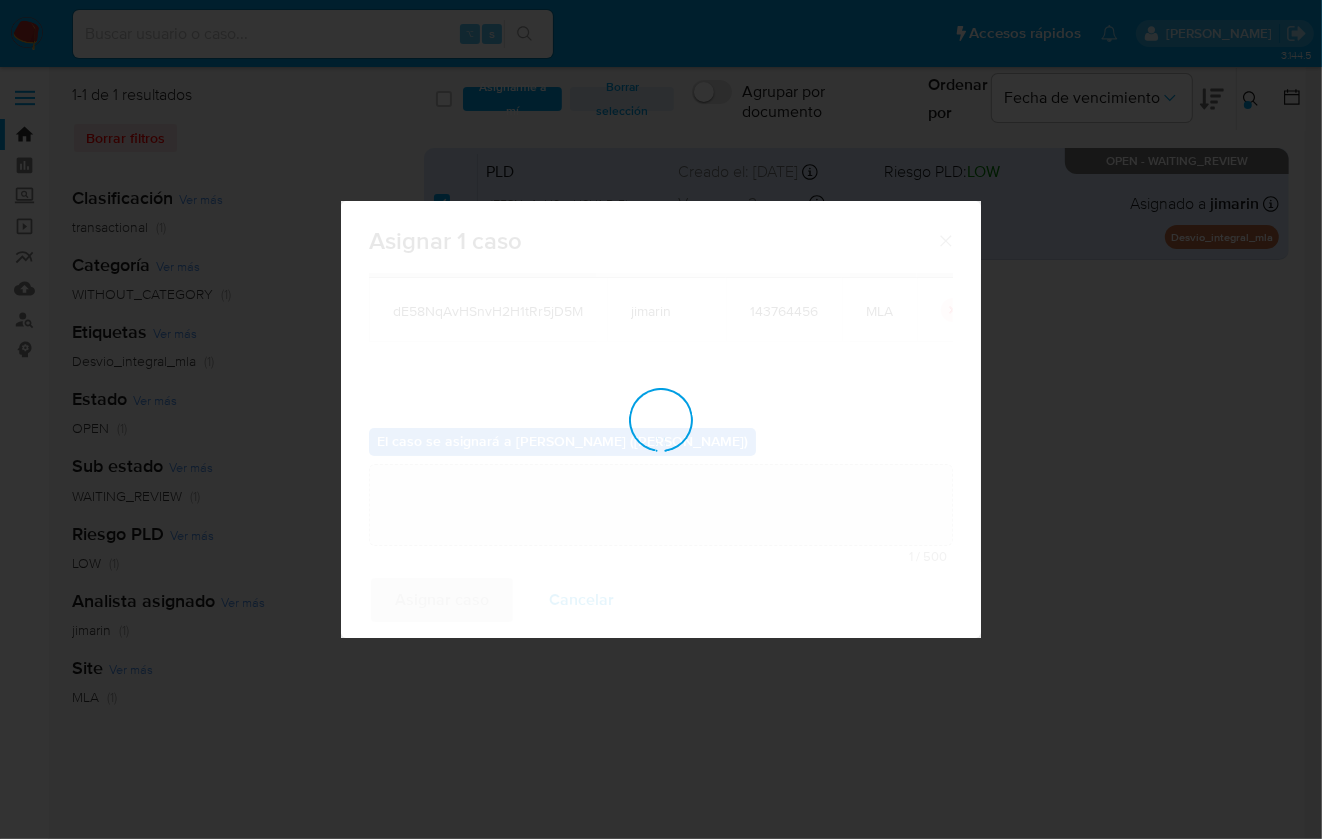 type 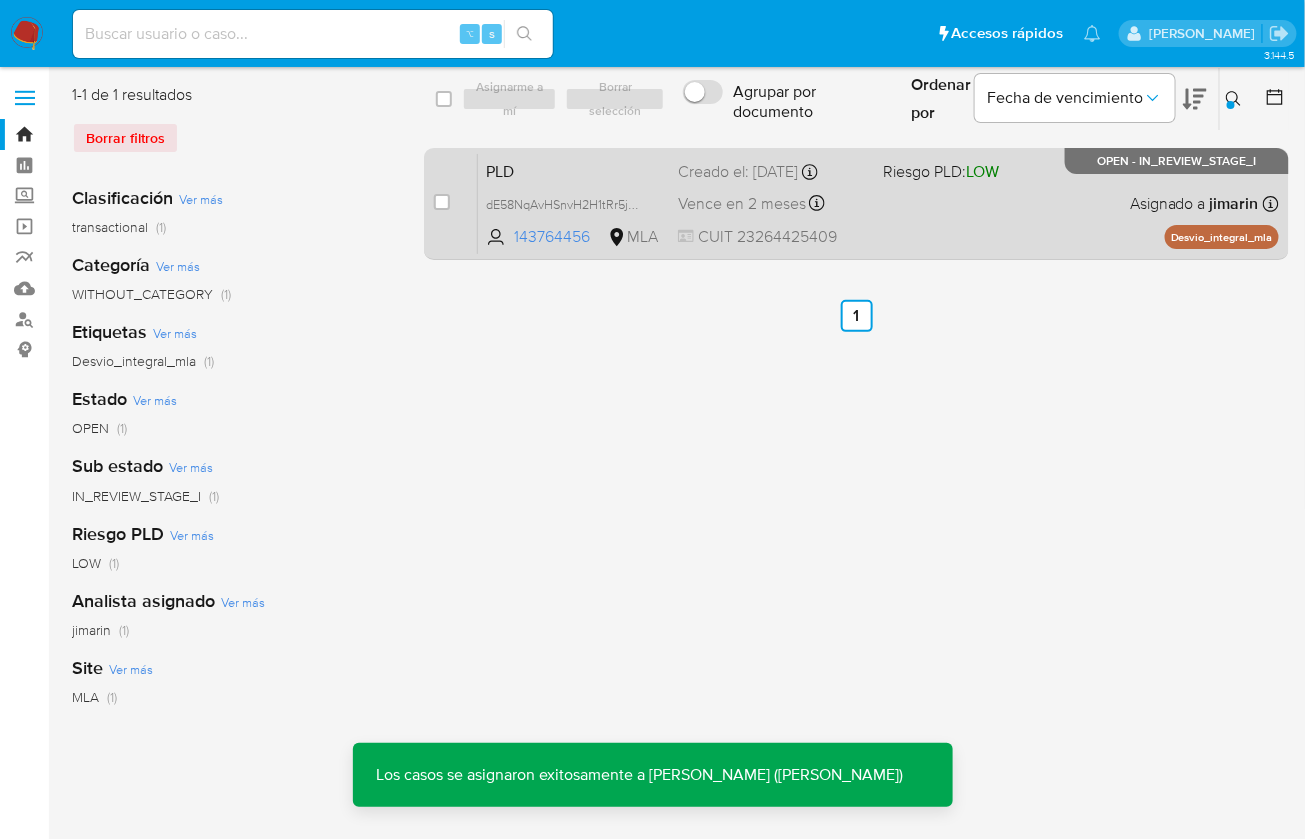 click on "PLD dE58NqAvHSnvH2H1tRr5jD5M 143764456 MLA Riesgo PLD:  LOW Creado el: [DATE]   Creado el: [DATE] 03:29:38 Vence en 2 meses   Vence el [DATE] 03:29:38 CUIT   23264425409 Asignado a   jimarin   Asignado el: [DATE] 14:18:46 Desvio_integral_mla OPEN - IN_REVIEW_STAGE_I" at bounding box center [878, 203] 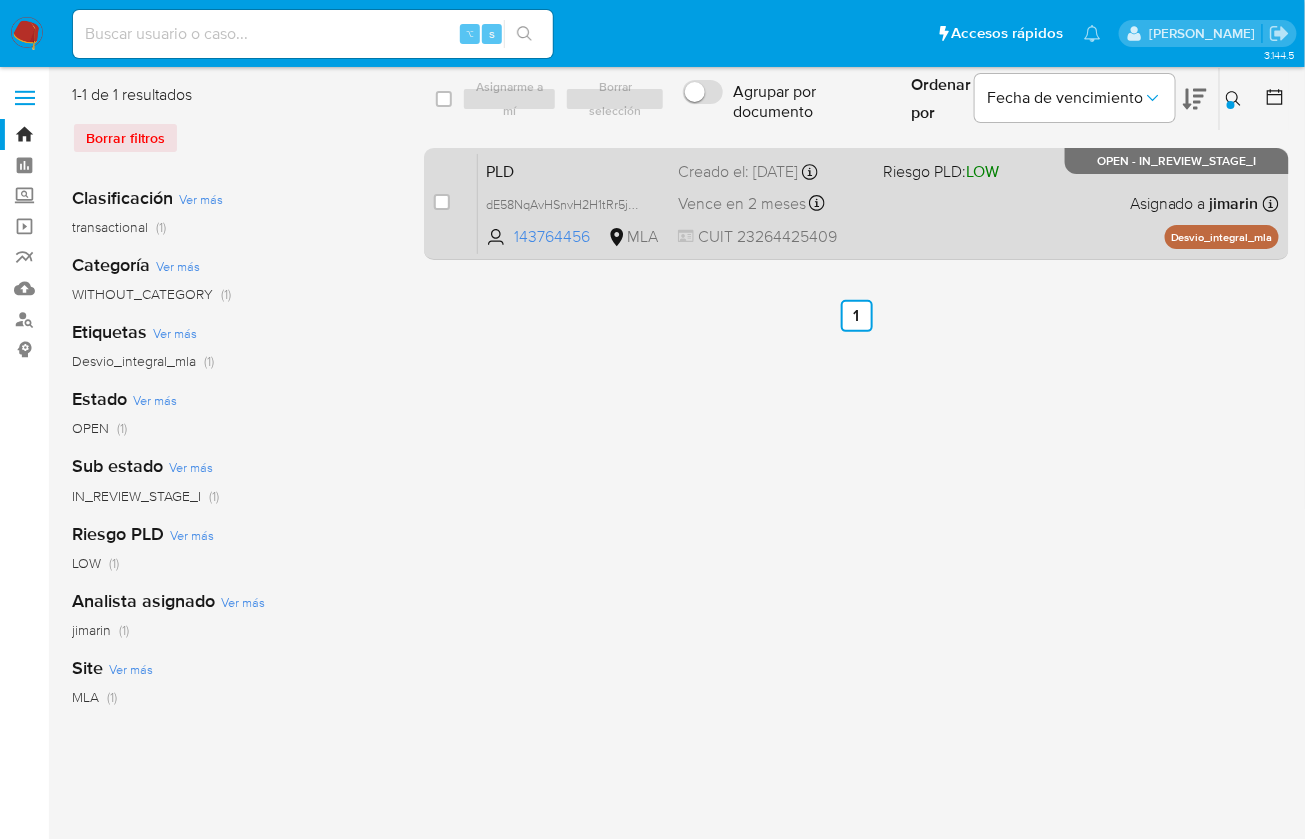 click on "case-item-checkbox" at bounding box center [442, 204] 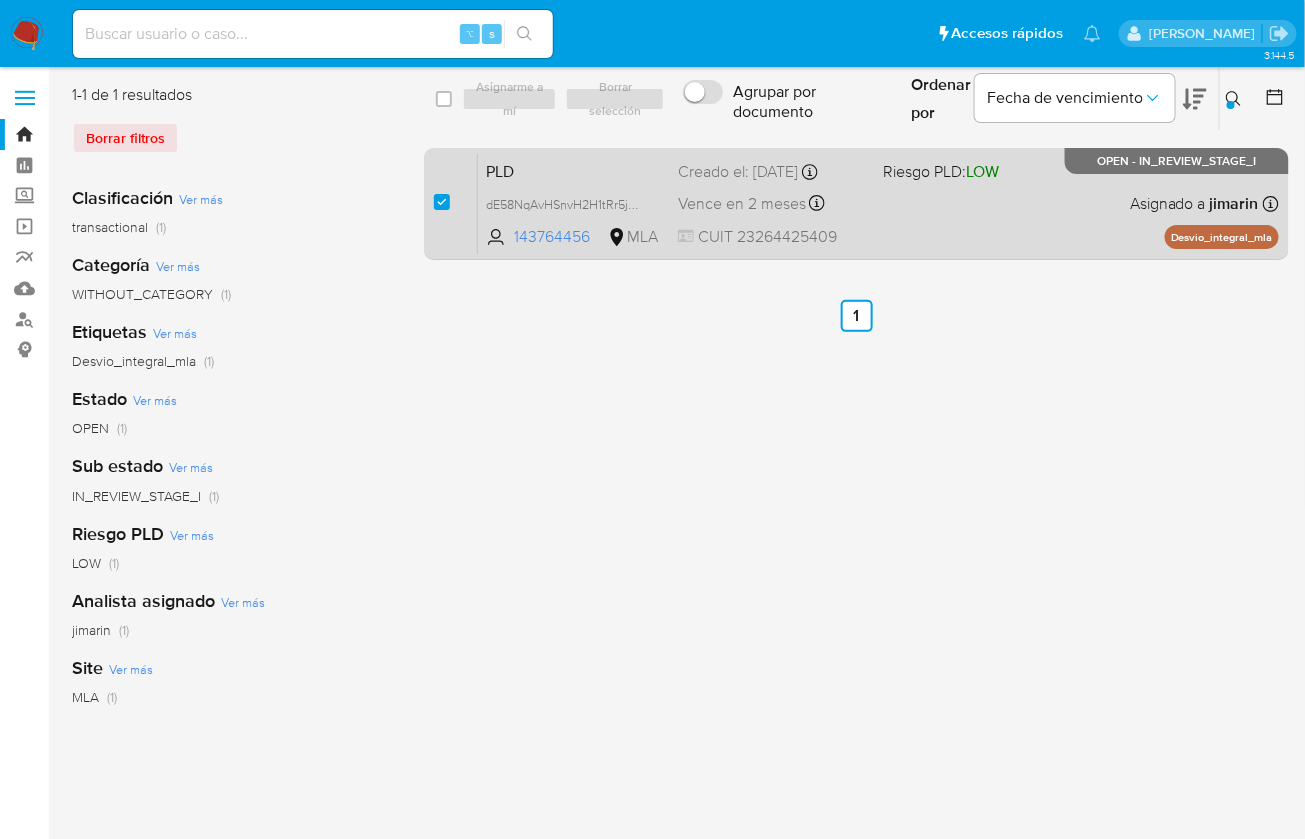 checkbox on "true" 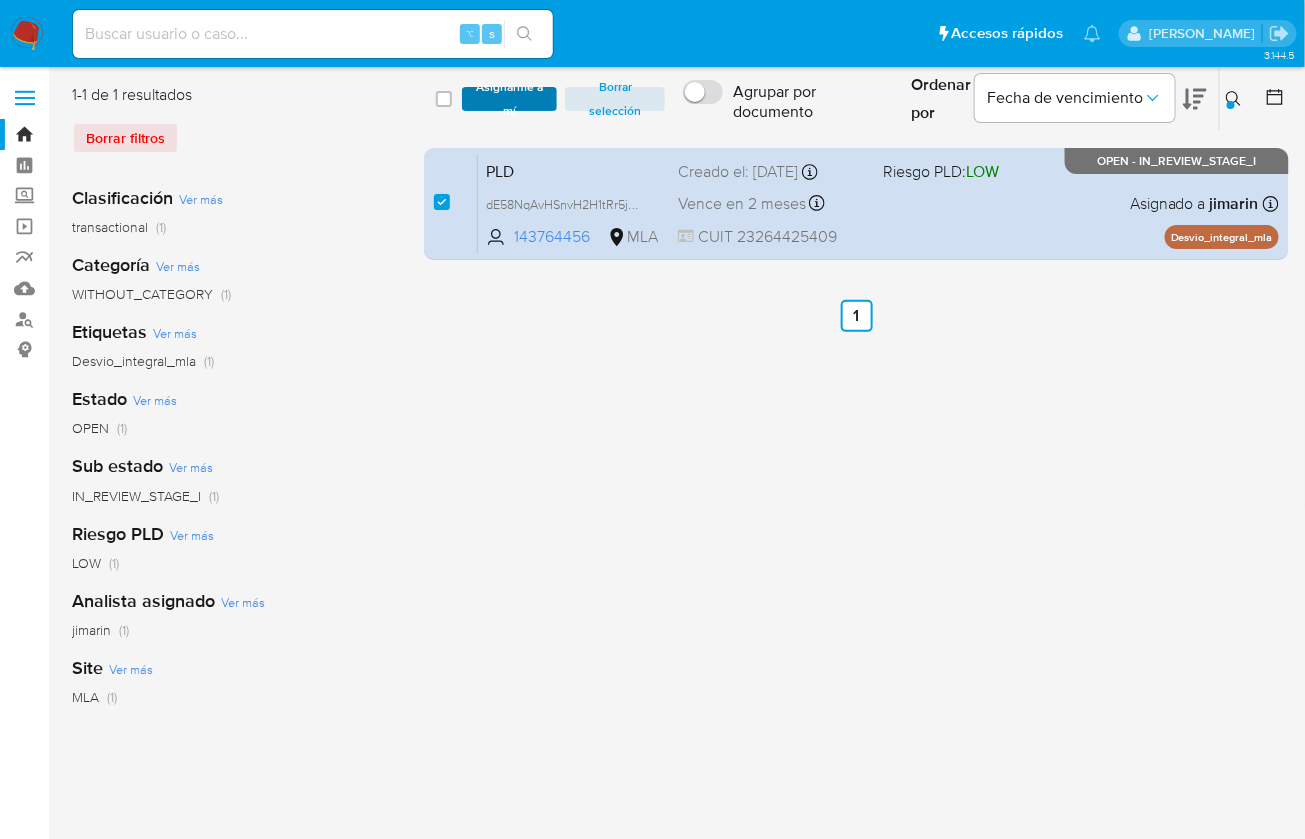 click on "Asignarme a mí" at bounding box center [509, 99] 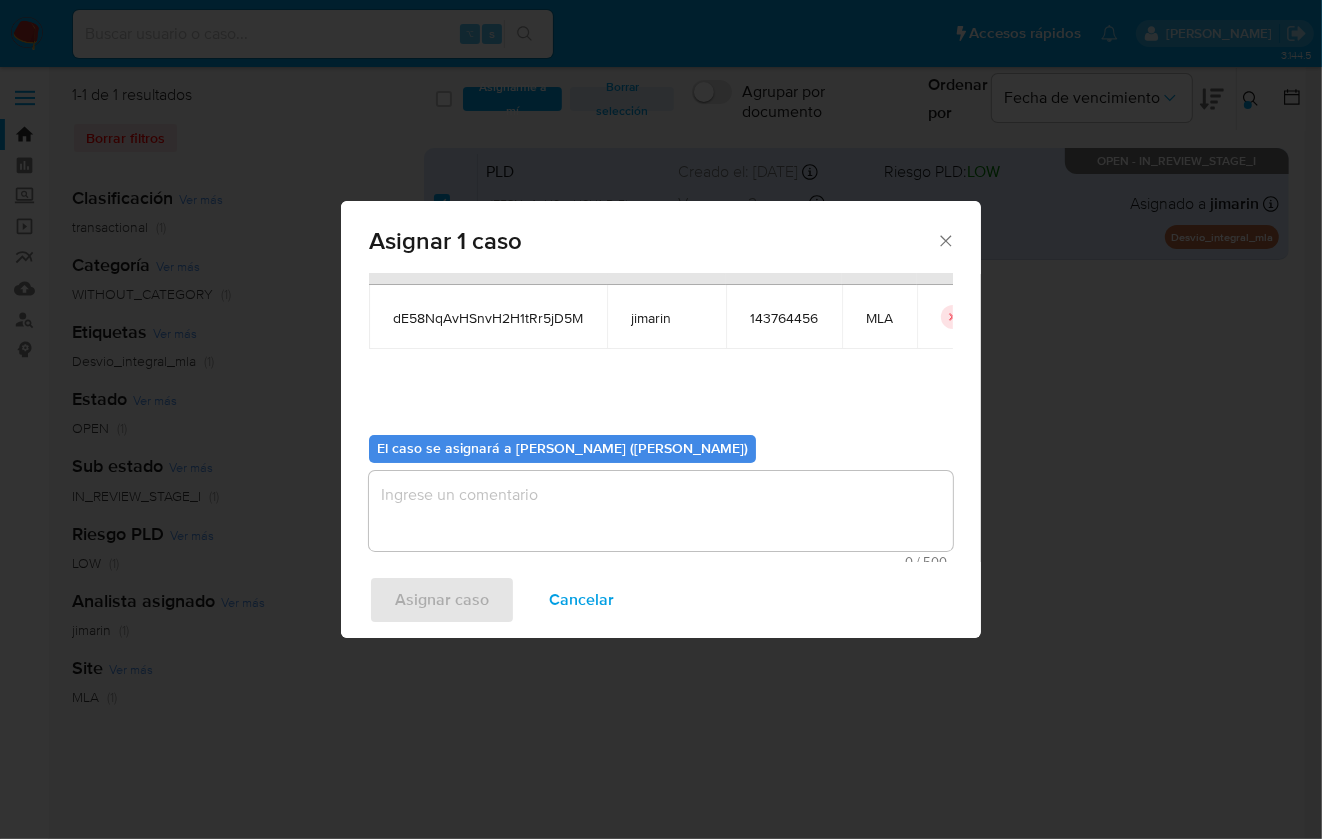 scroll, scrollTop: 102, scrollLeft: 0, axis: vertical 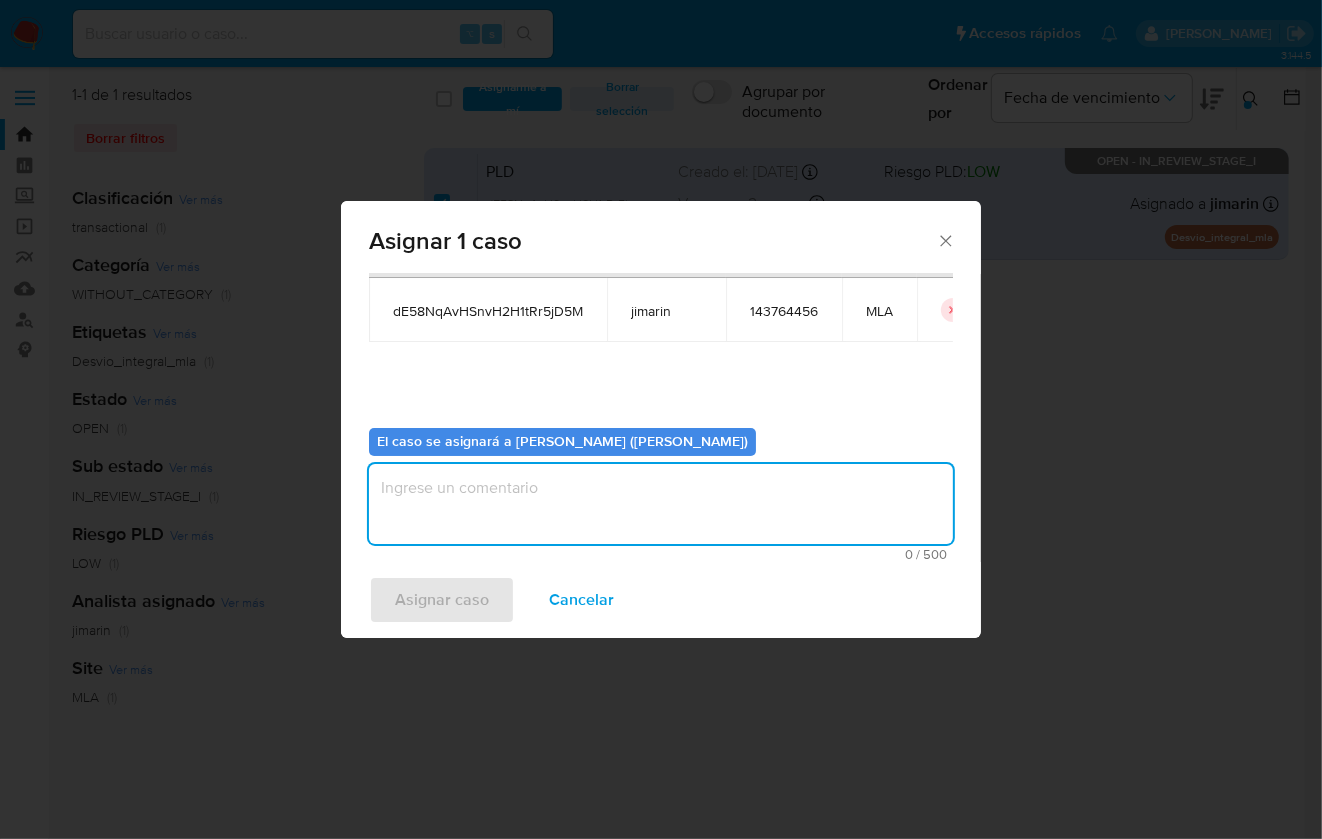 click at bounding box center (661, 504) 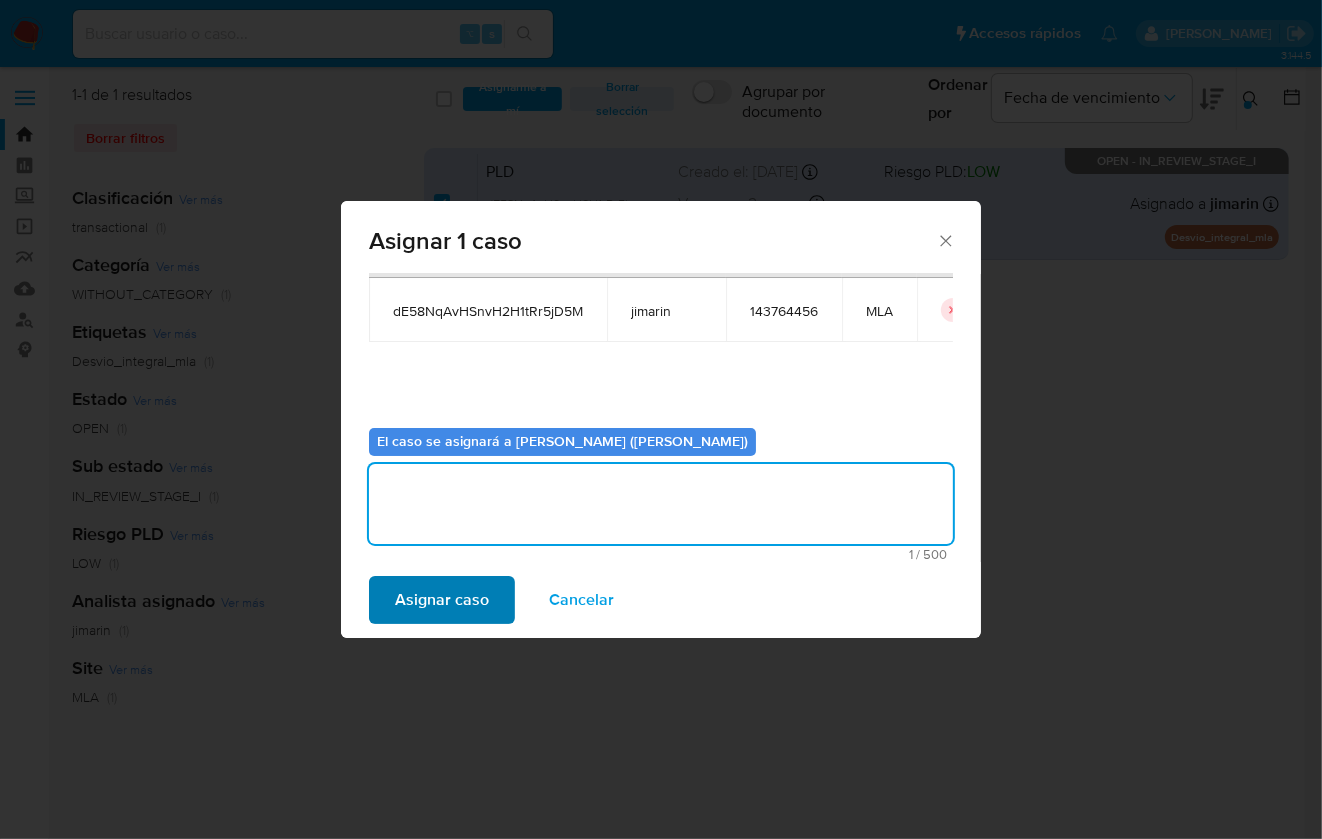 type 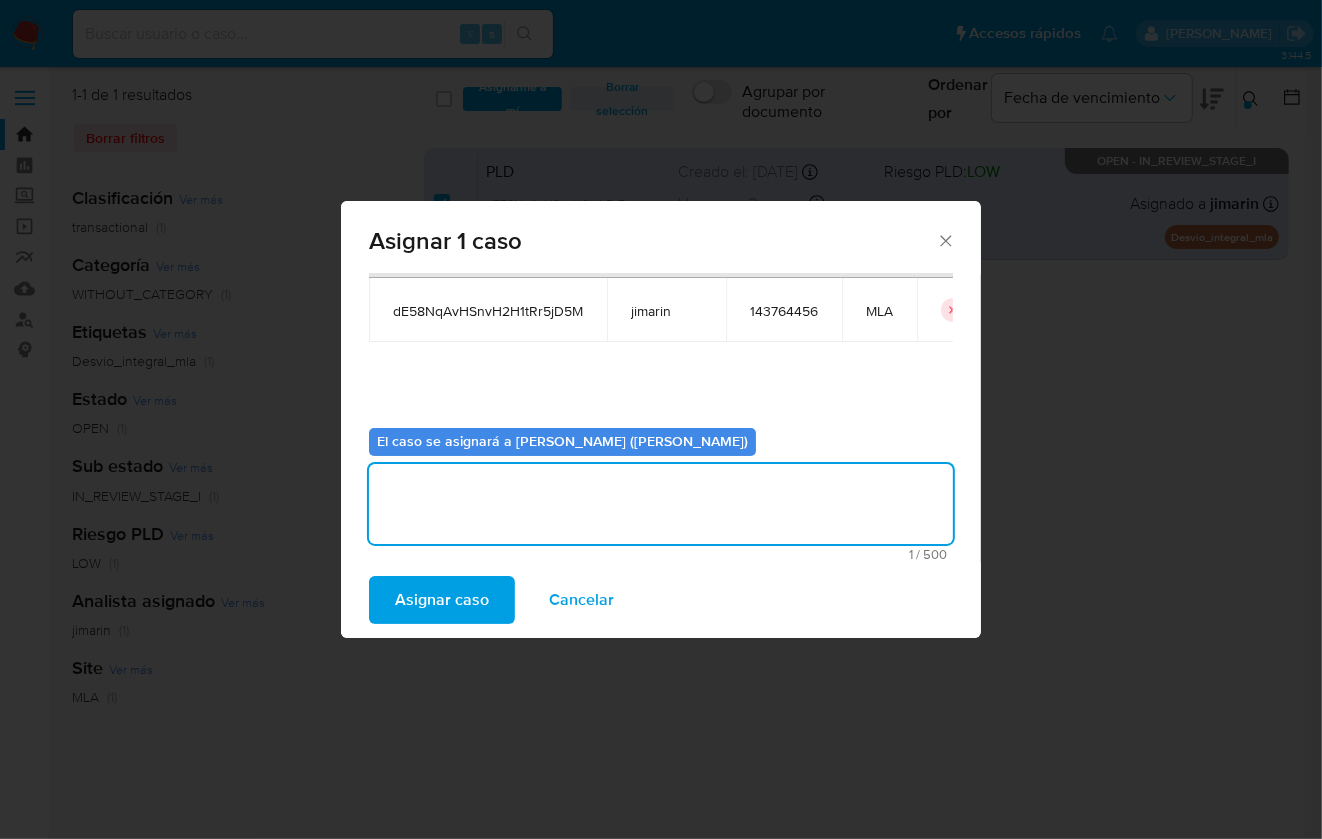 click on "Asignar caso" at bounding box center (442, 600) 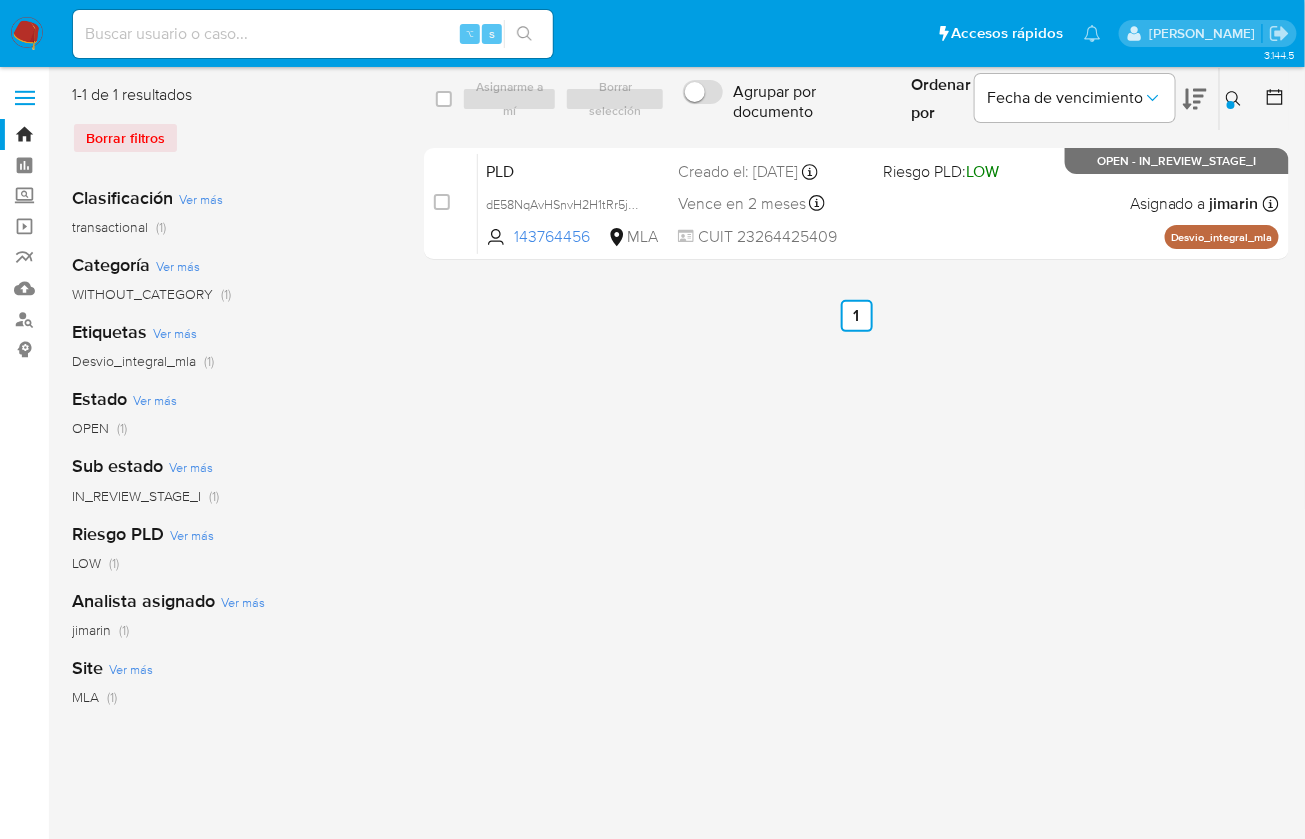 click 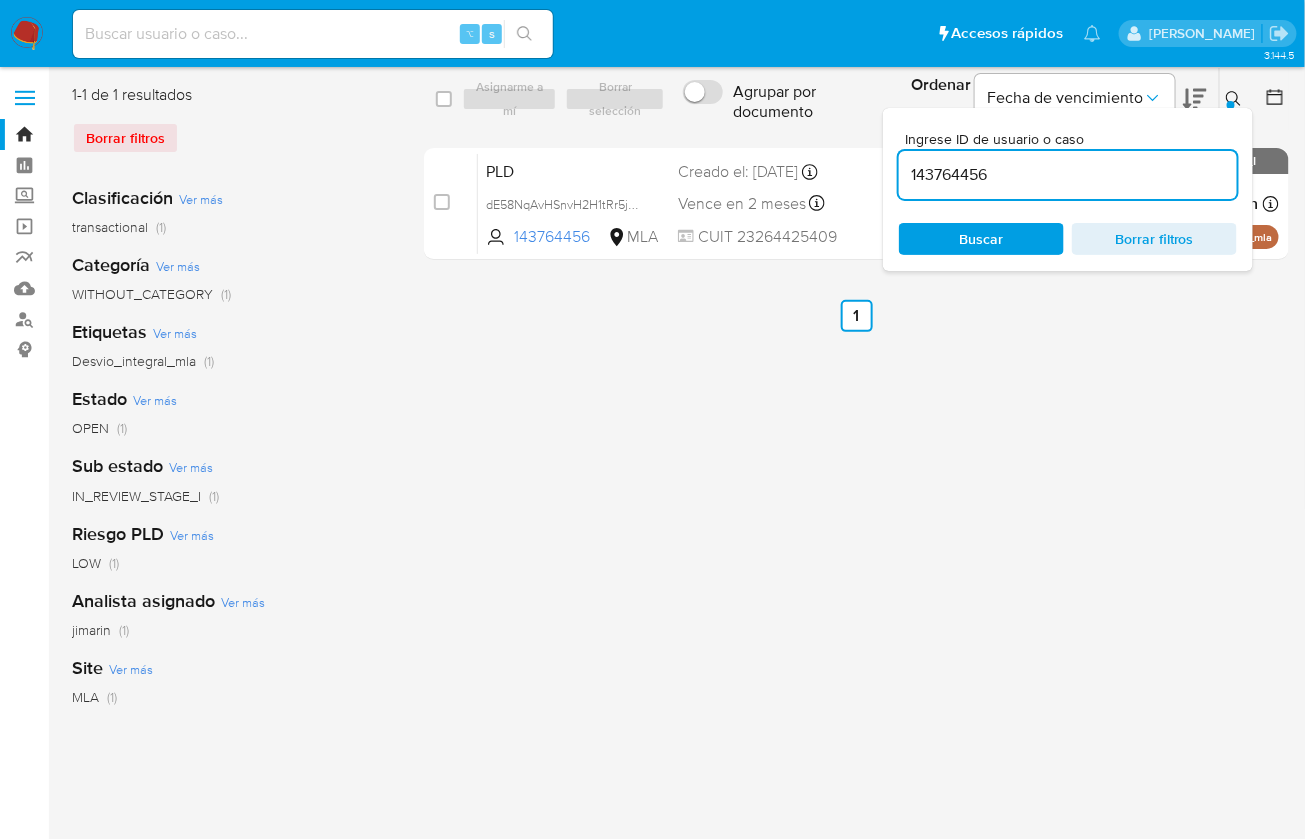 click on "143764456" at bounding box center [1068, 175] 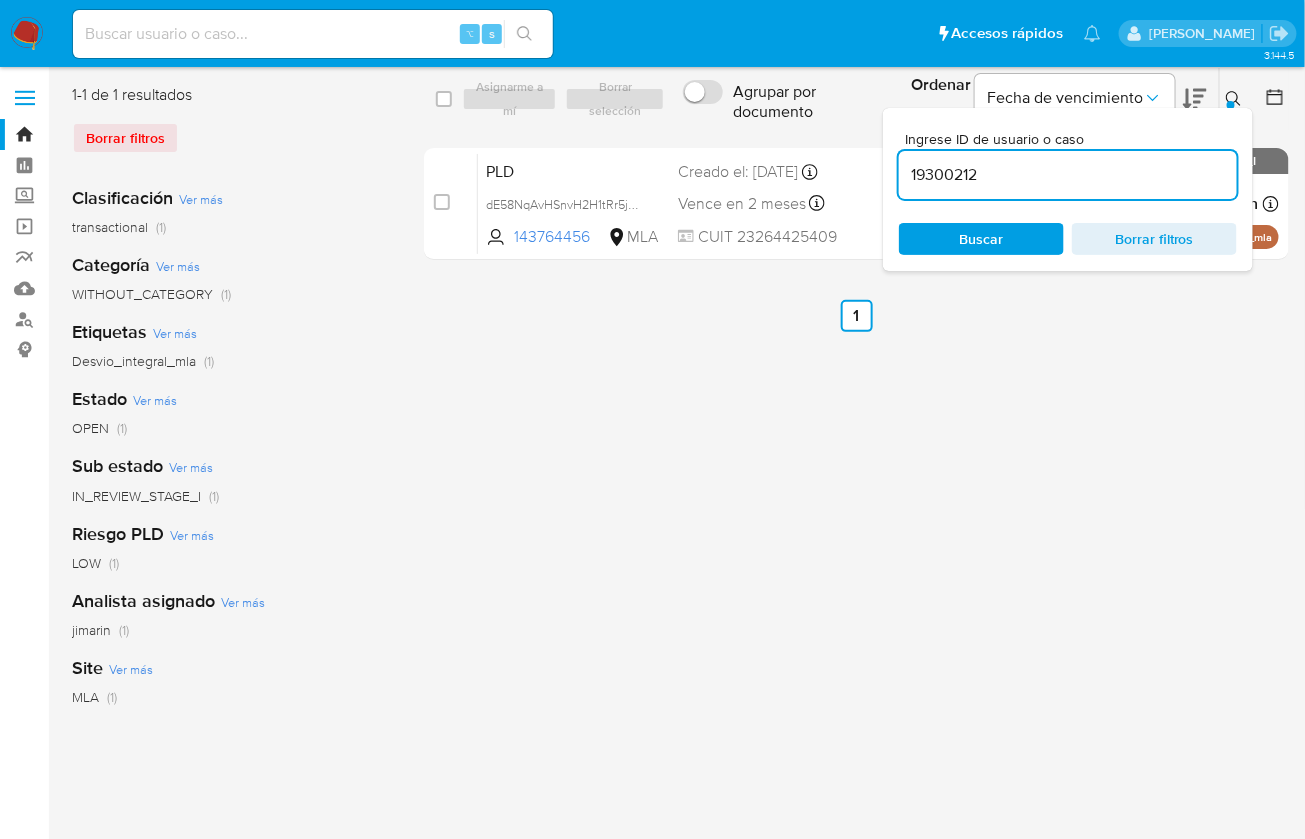 type on "19300212" 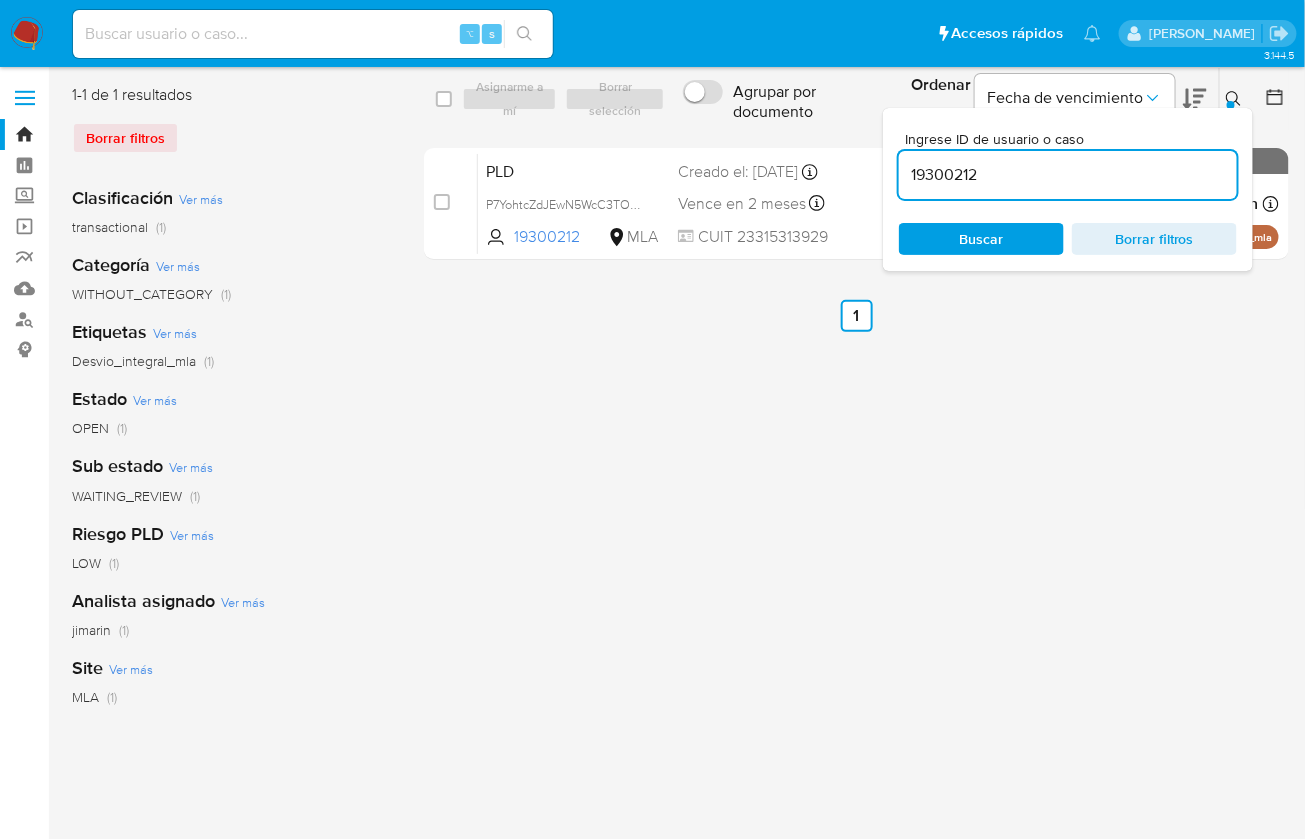 click 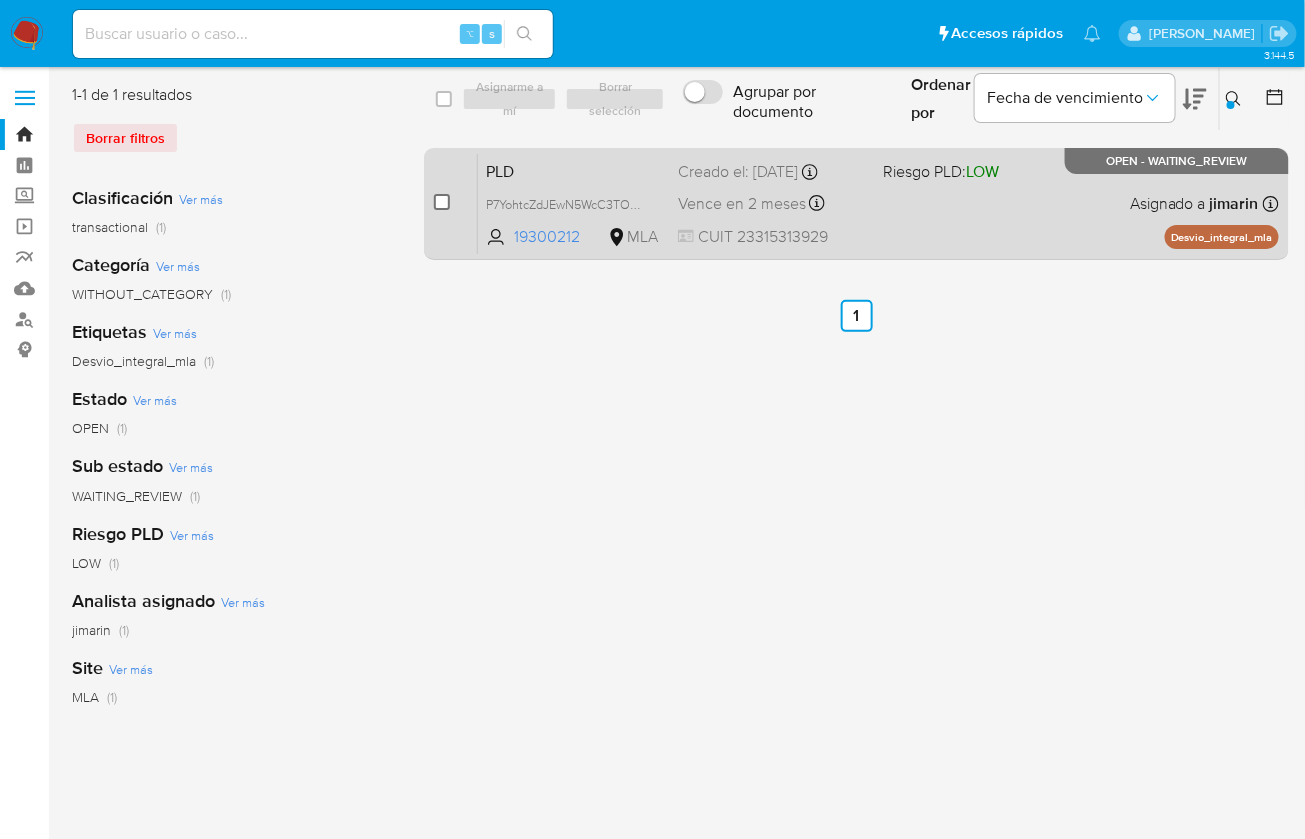 click at bounding box center [442, 202] 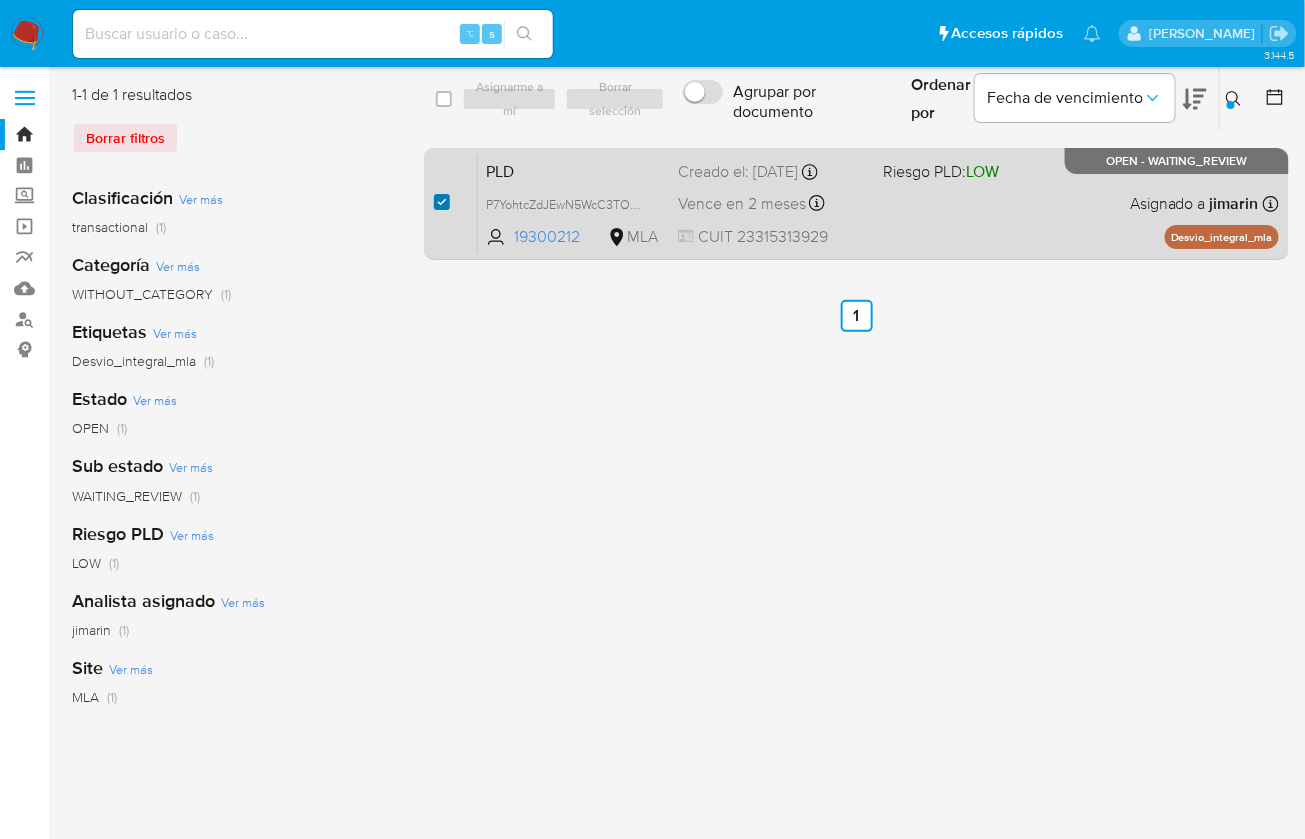 checkbox on "true" 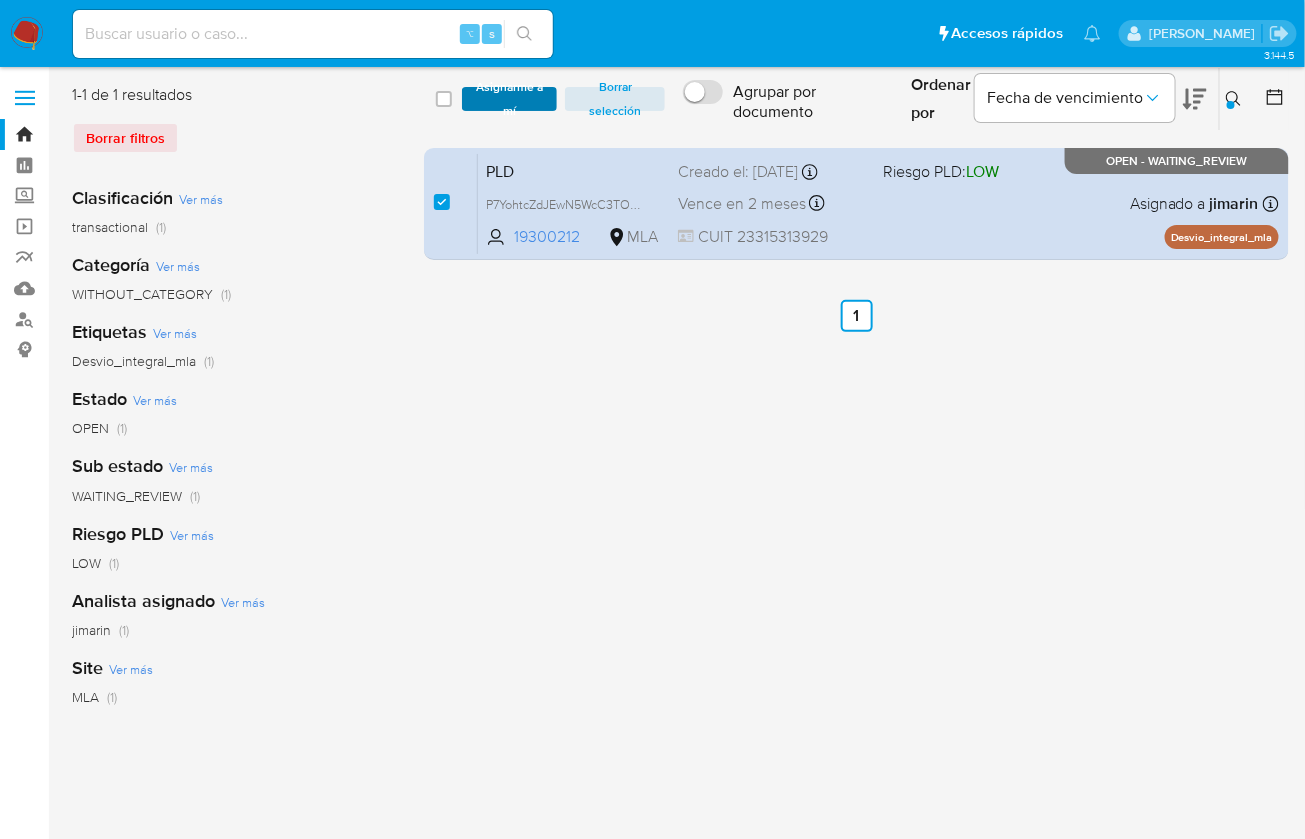 click on "Asignarme a mí" at bounding box center (509, 99) 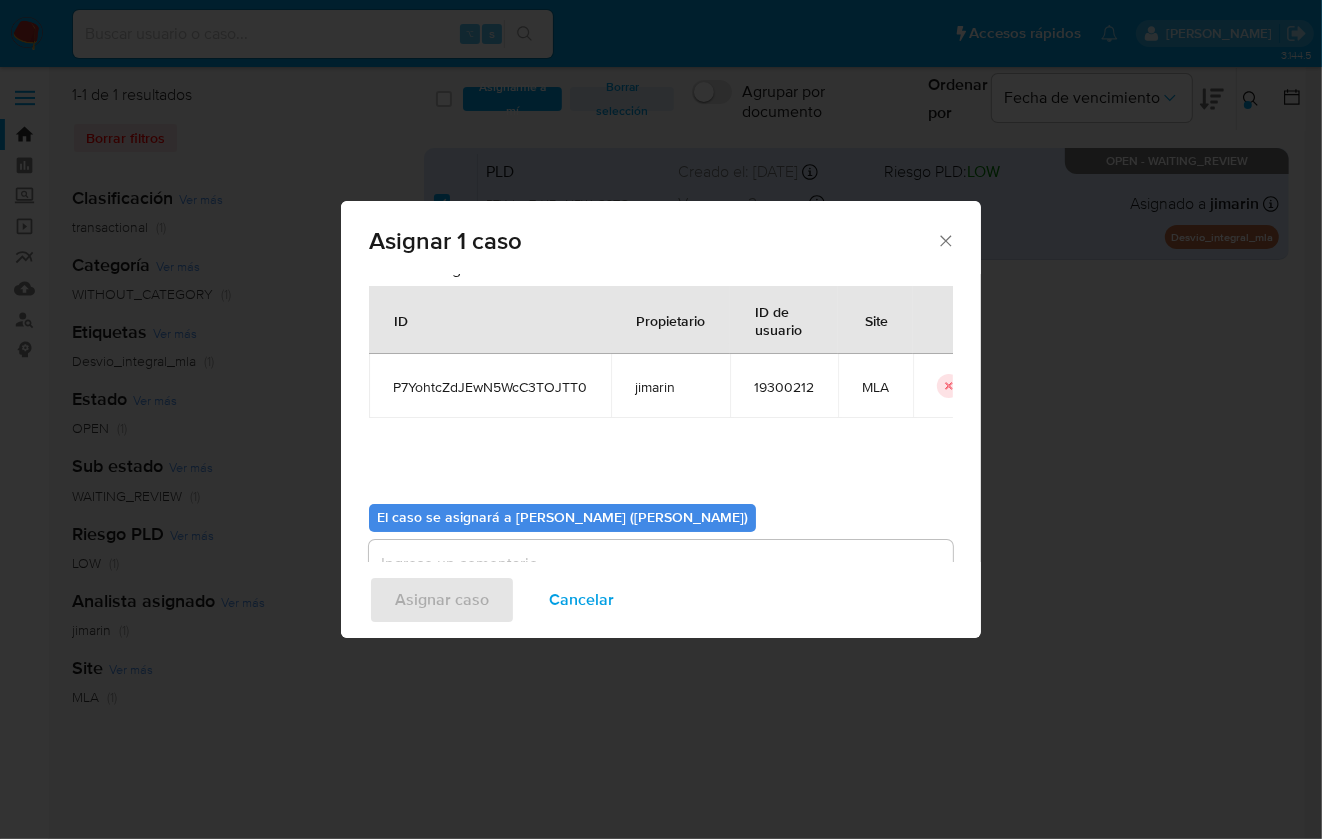 scroll, scrollTop: 102, scrollLeft: 0, axis: vertical 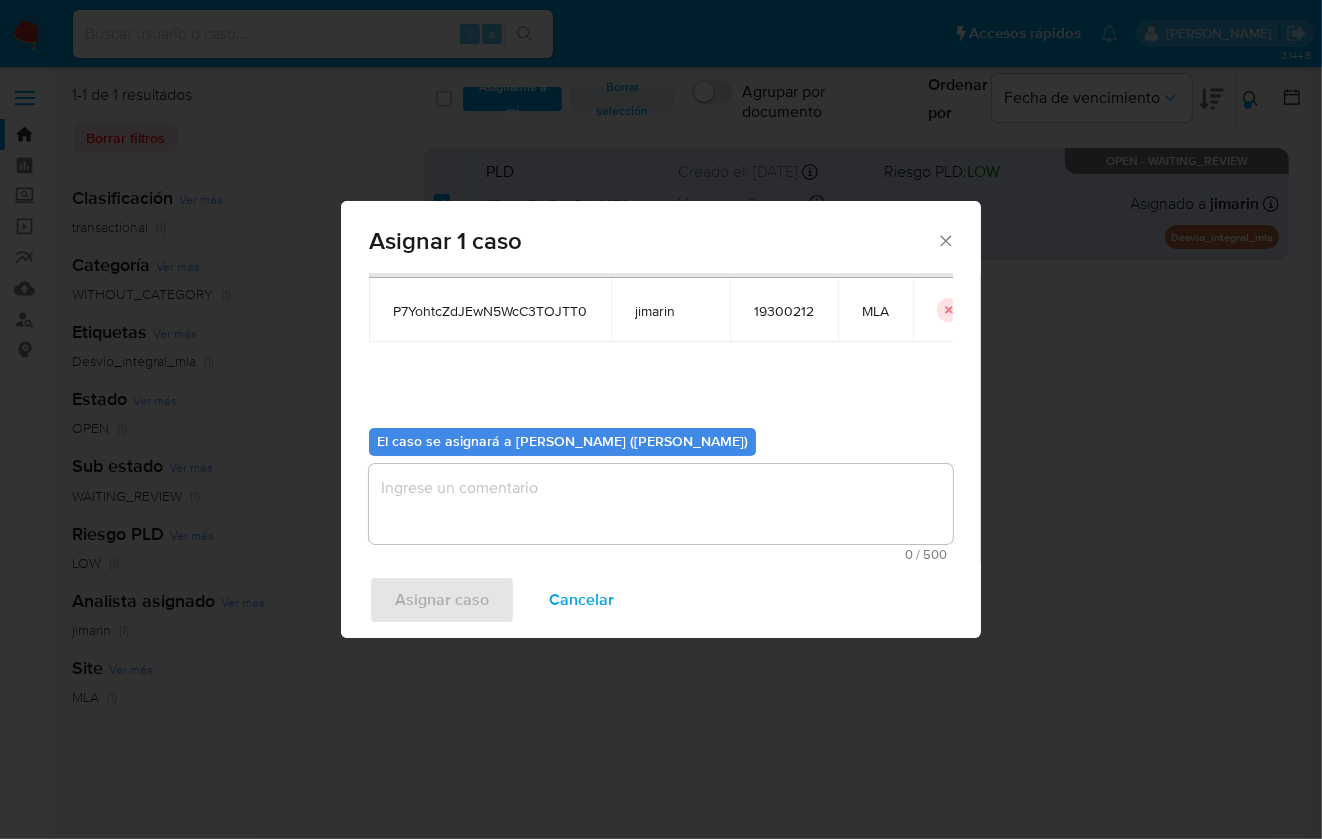 click at bounding box center [661, 504] 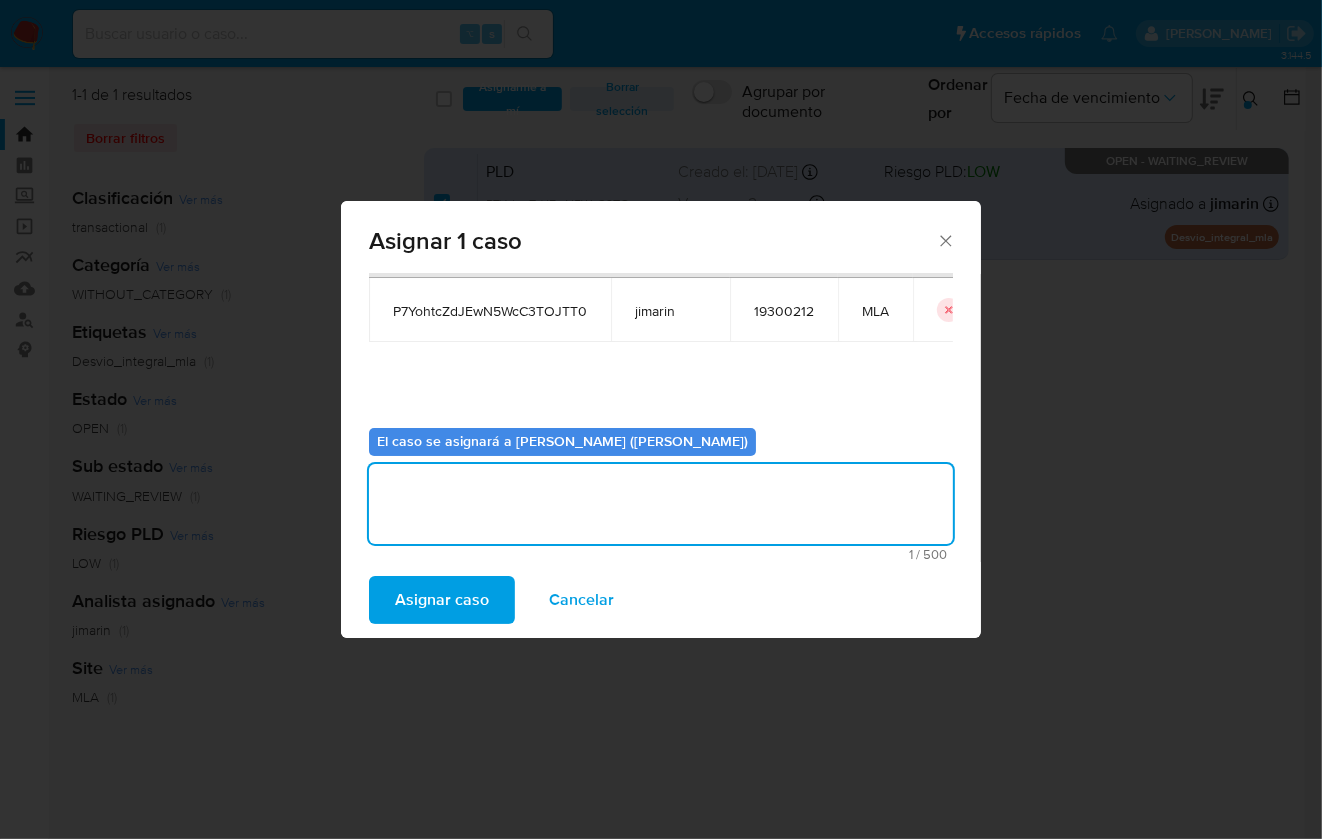 click on "Asignar caso" at bounding box center [442, 600] 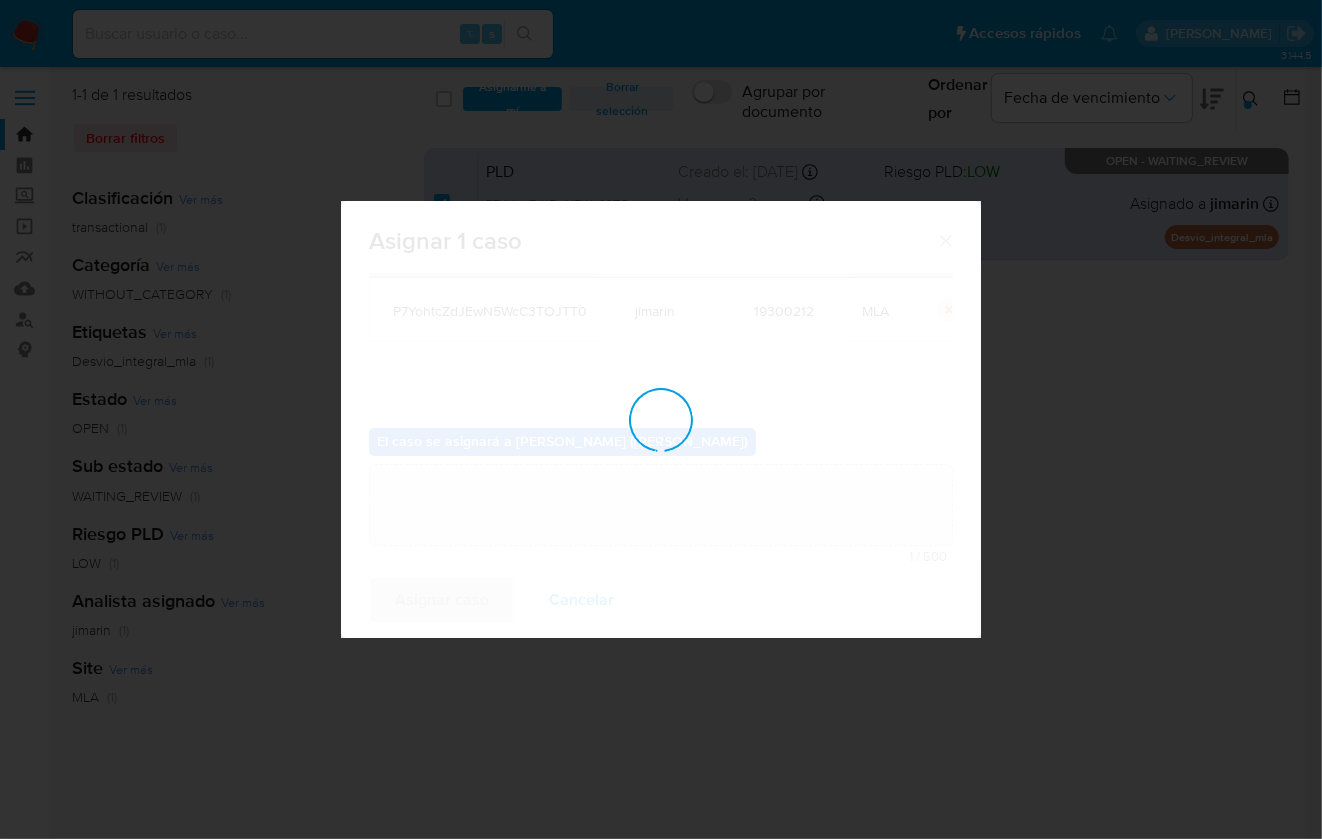 type 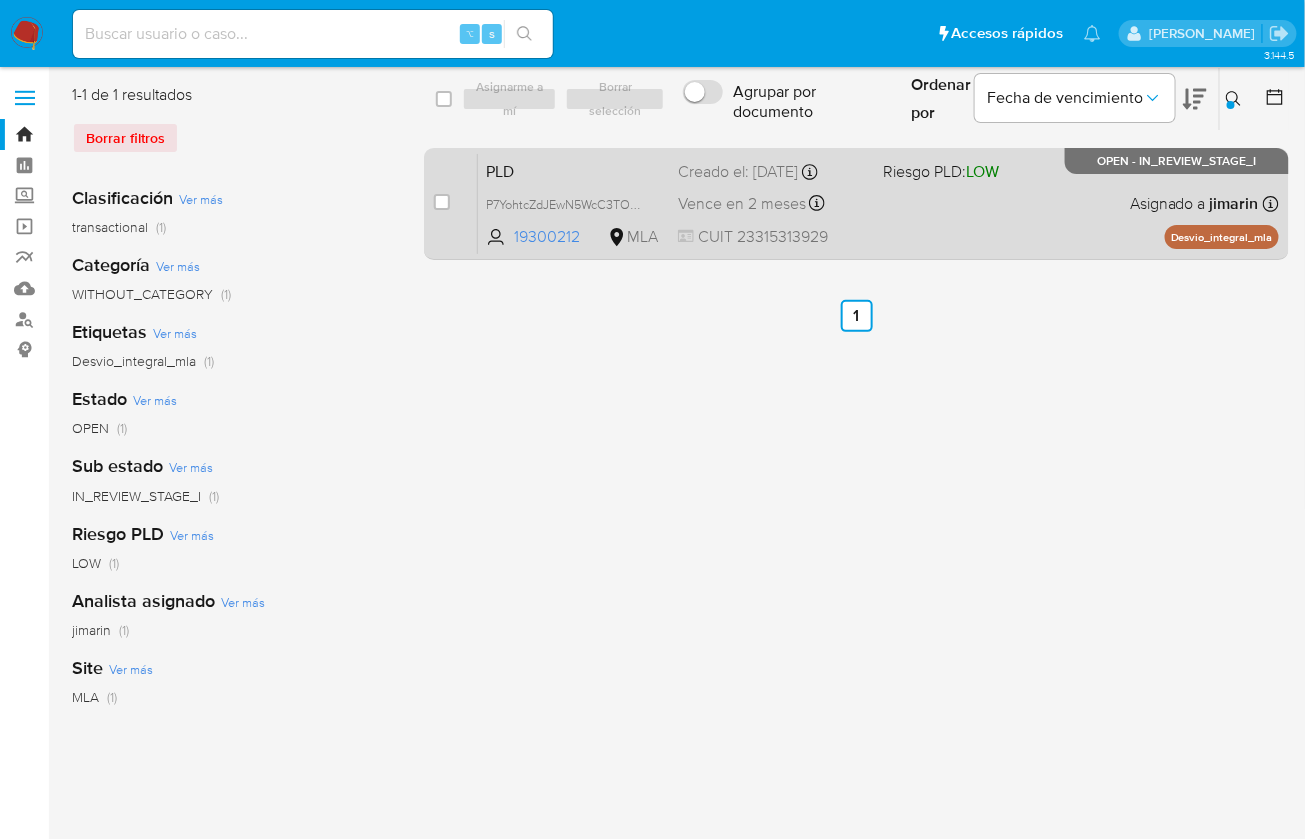 click on "PLD P7YohtcZdJEwN5WcC3TOJTT0 19300212 MLA Riesgo PLD:  LOW Creado el: 12/06/2025   Creado el: 12/06/2025 03:21:08 Vence en 2 meses   Vence el 10/09/2025 03:21:08 CUIT   23315313929 Asignado a   jimarin   Asignado el: 18/06/2025 14:18:39 Desvio_integral_mla OPEN - IN_REVIEW_STAGE_I" at bounding box center [878, 203] 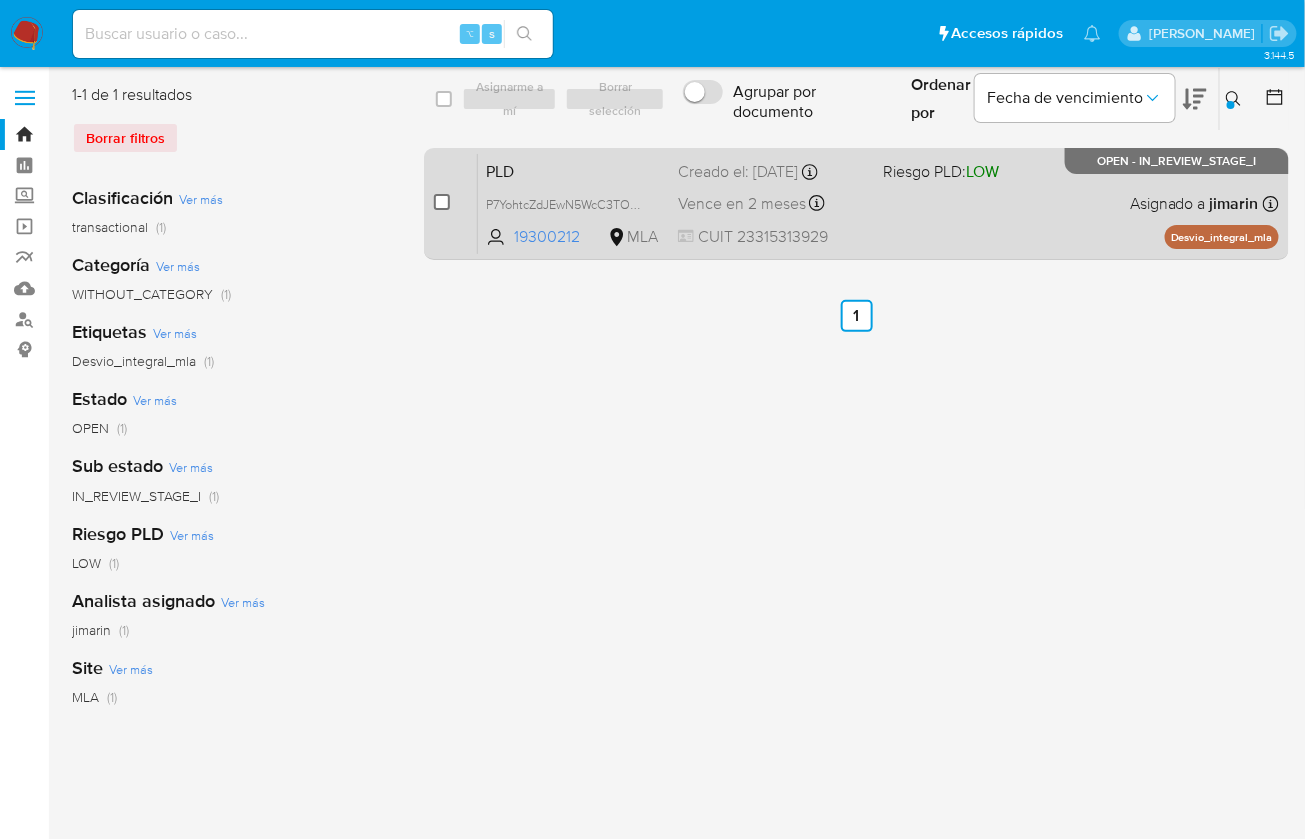 click at bounding box center [442, 202] 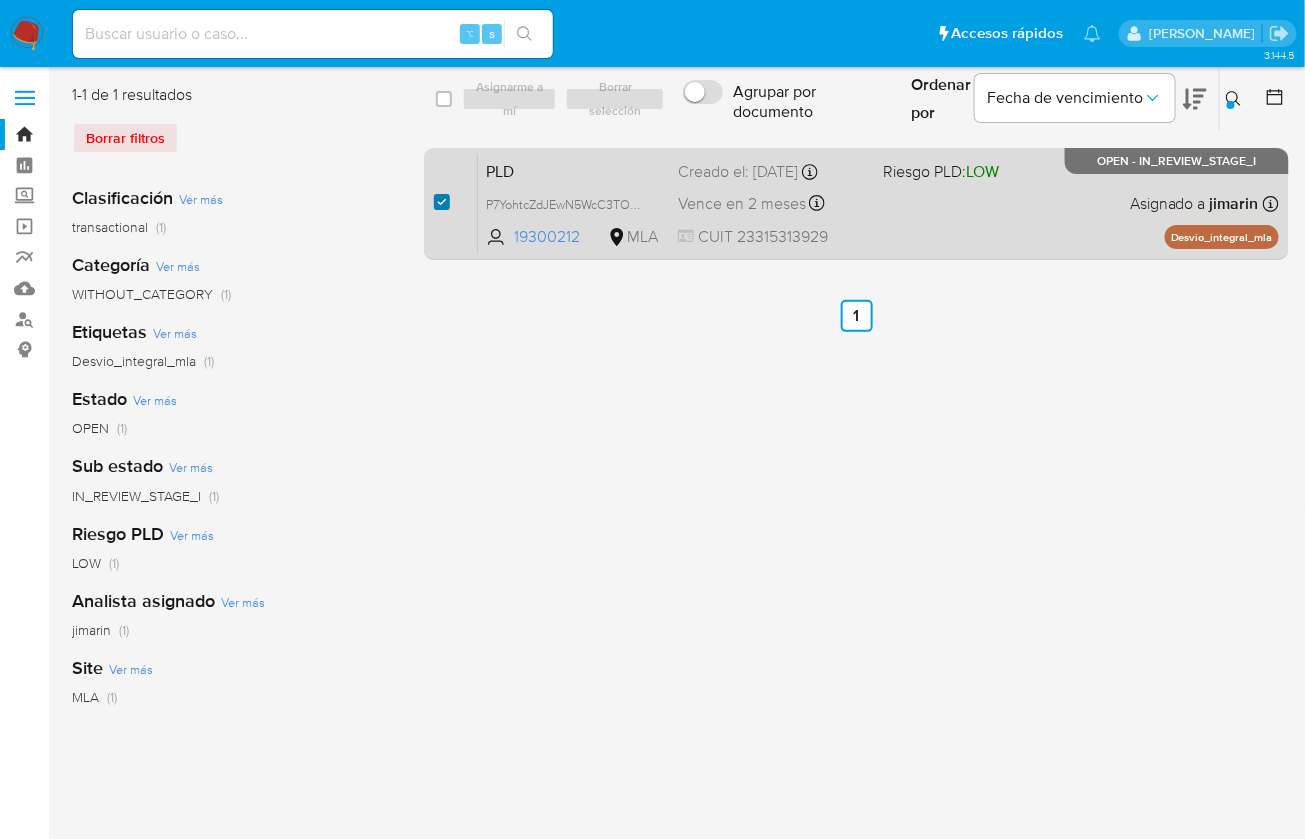 checkbox on "true" 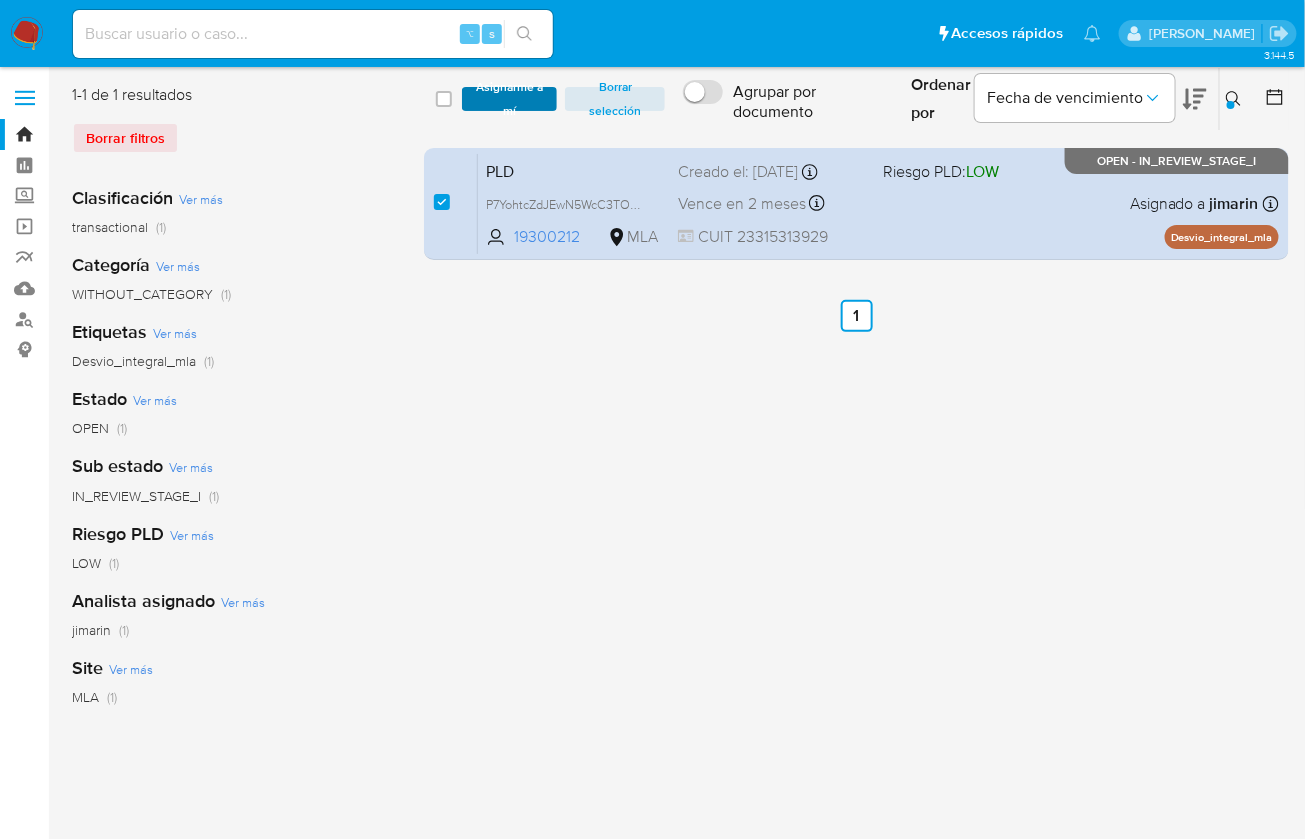 click on "Asignarme a mí" at bounding box center [509, 99] 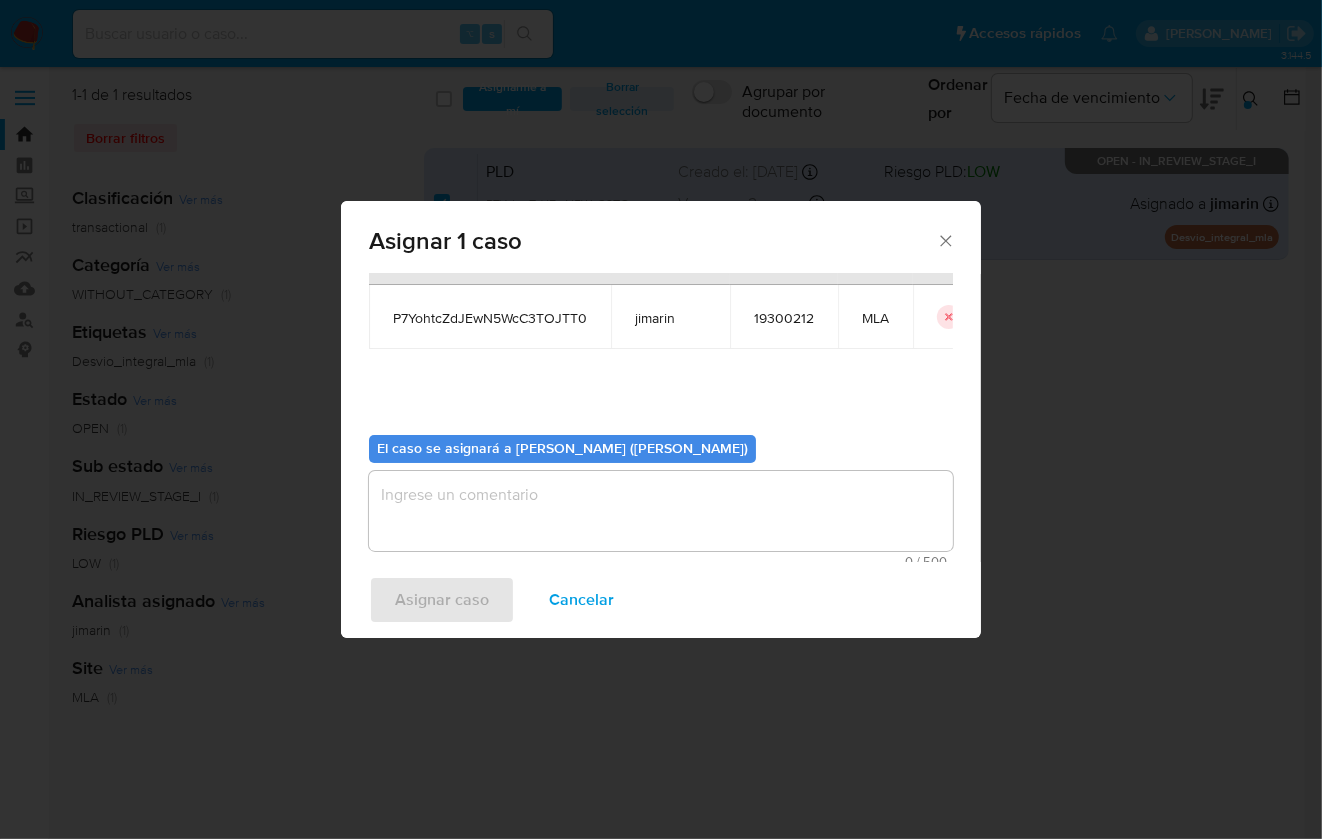 scroll, scrollTop: 102, scrollLeft: 0, axis: vertical 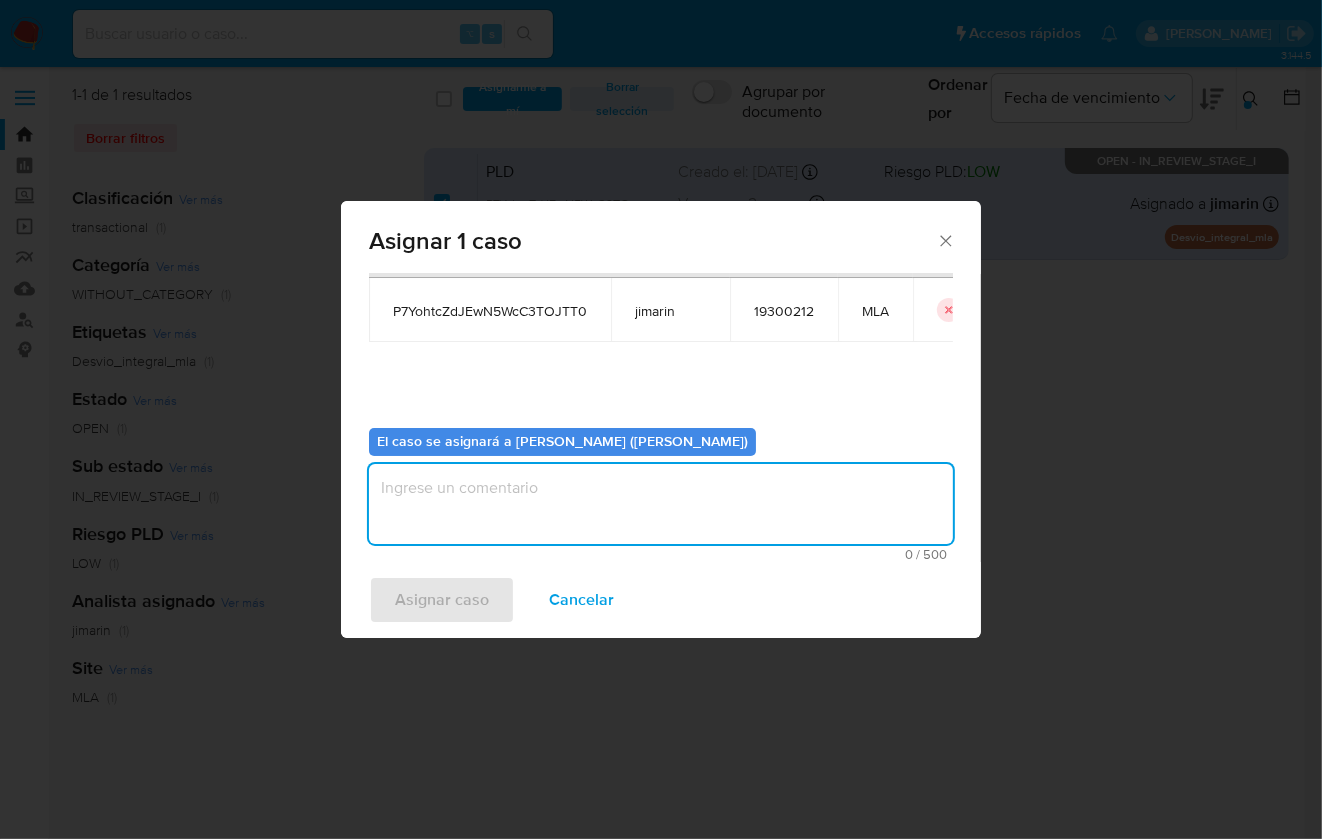 click at bounding box center [661, 504] 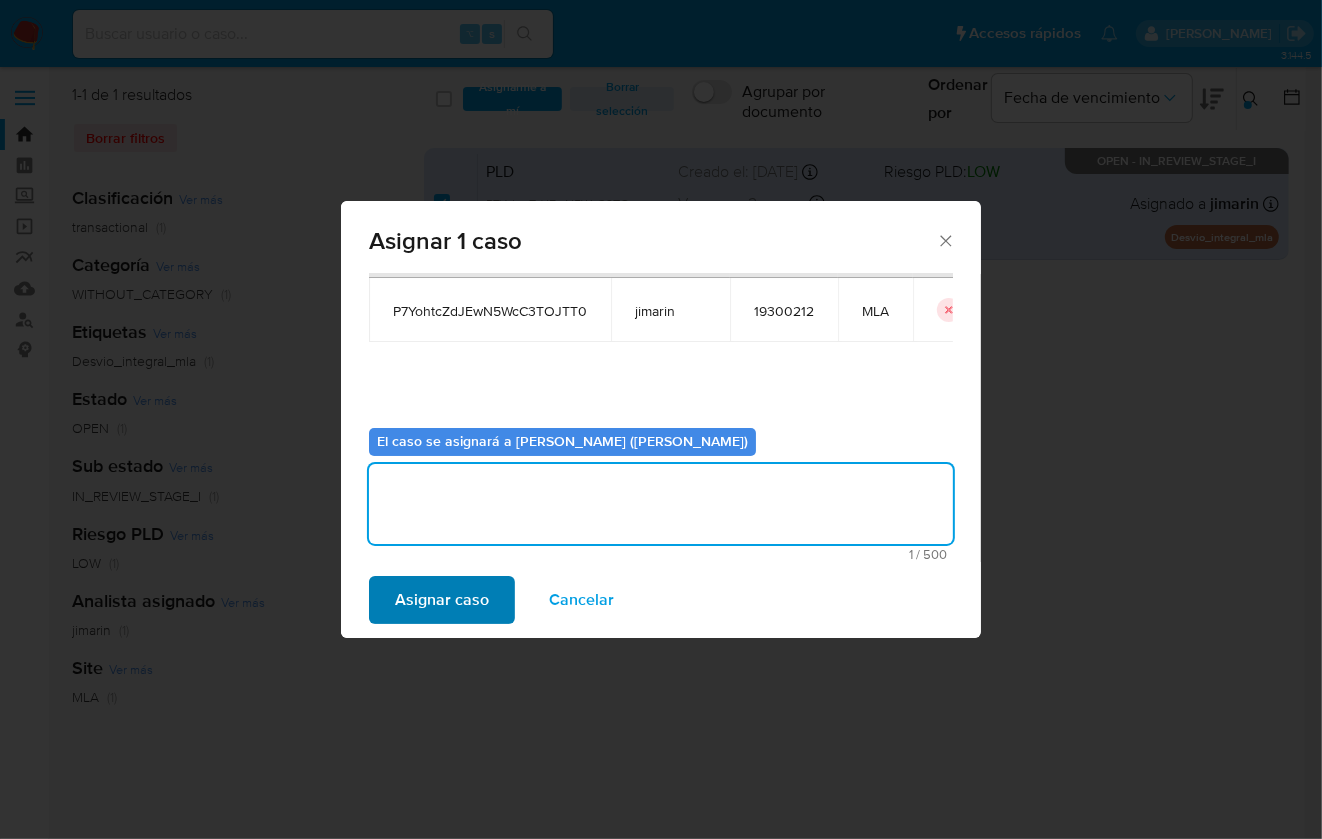 type 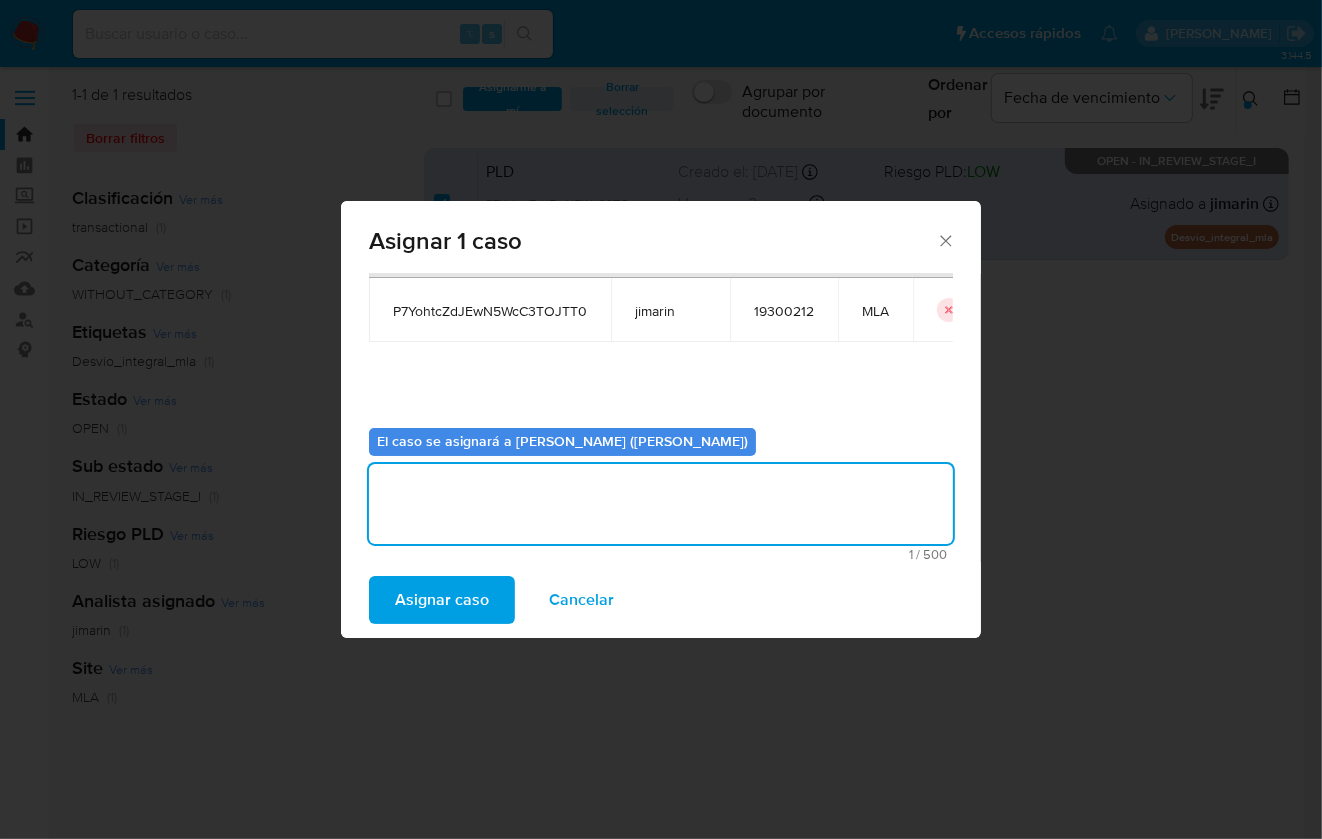 click on "Asignar caso" at bounding box center [442, 600] 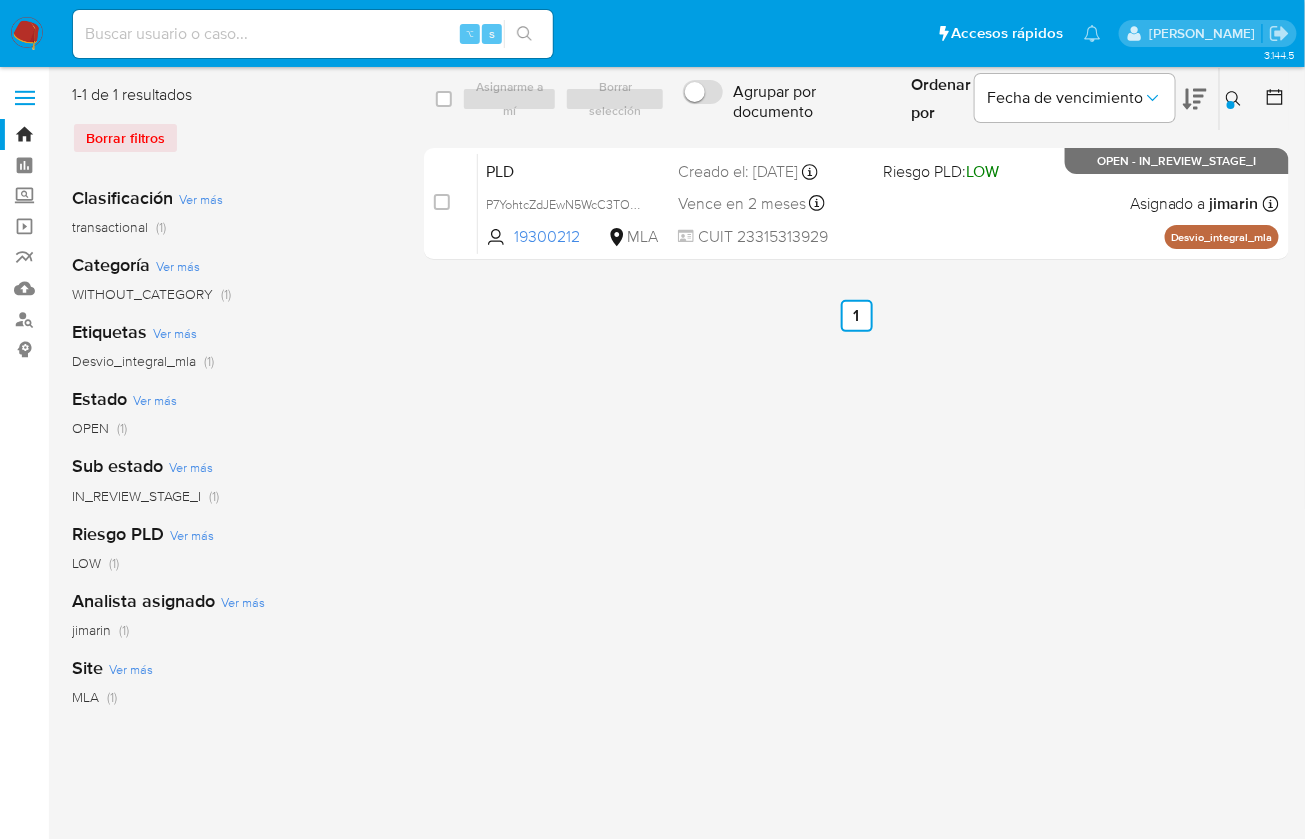 click 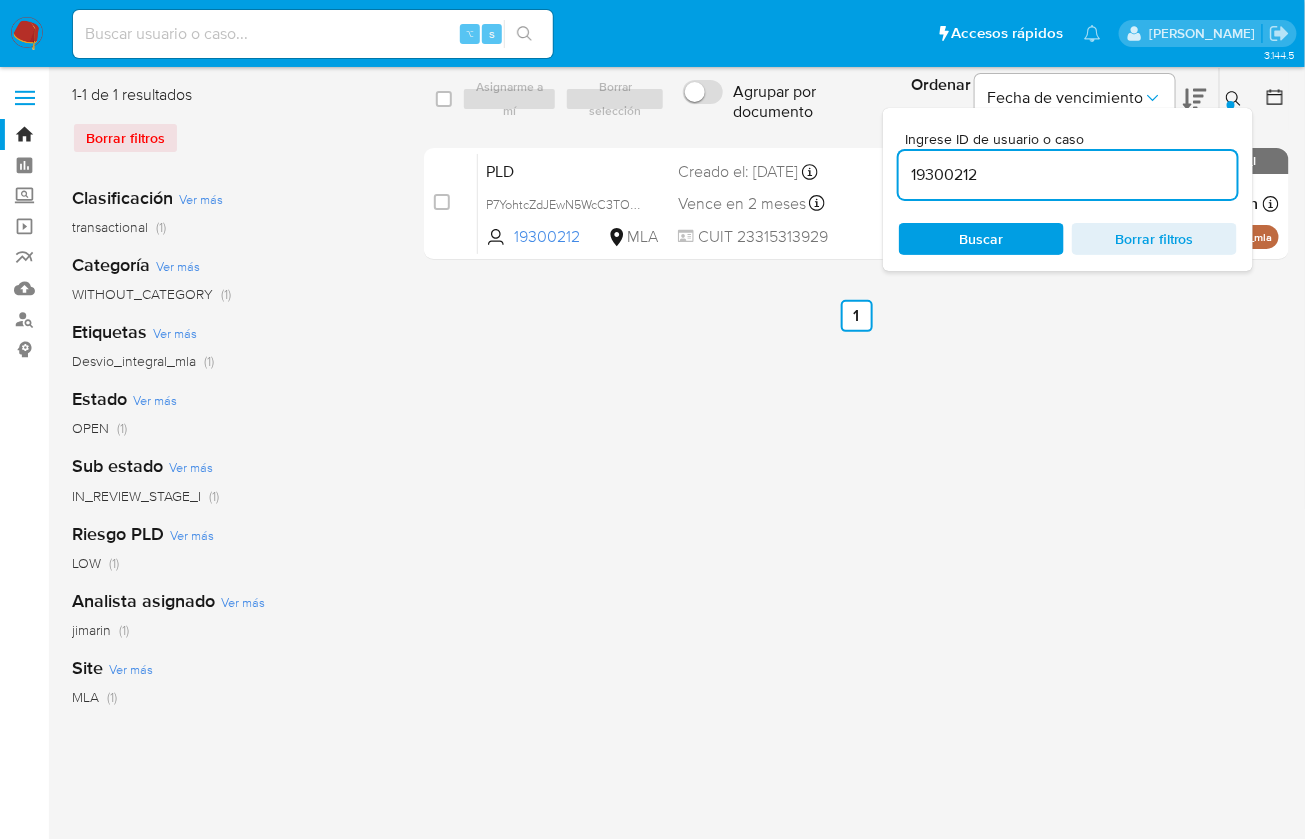 click on "19300212" at bounding box center [1068, 175] 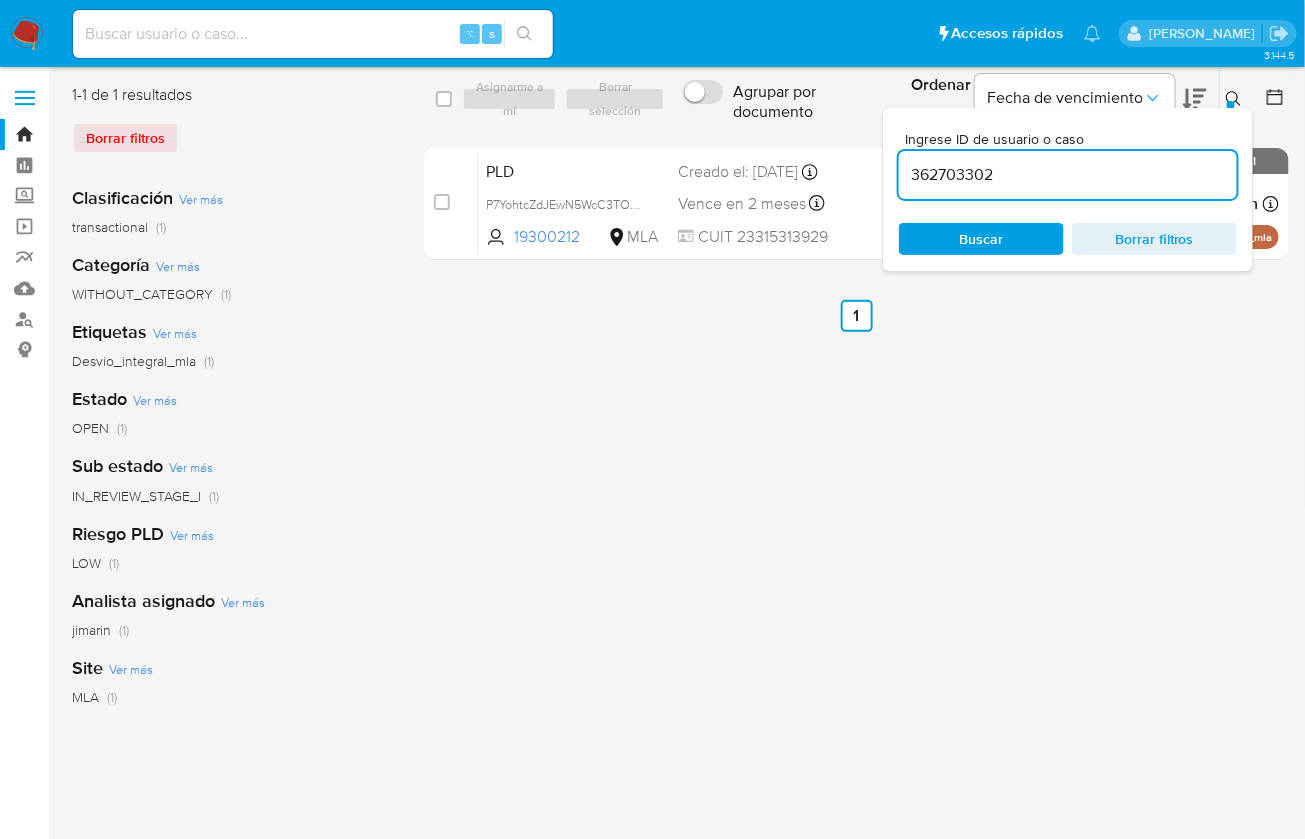 type on "362703302" 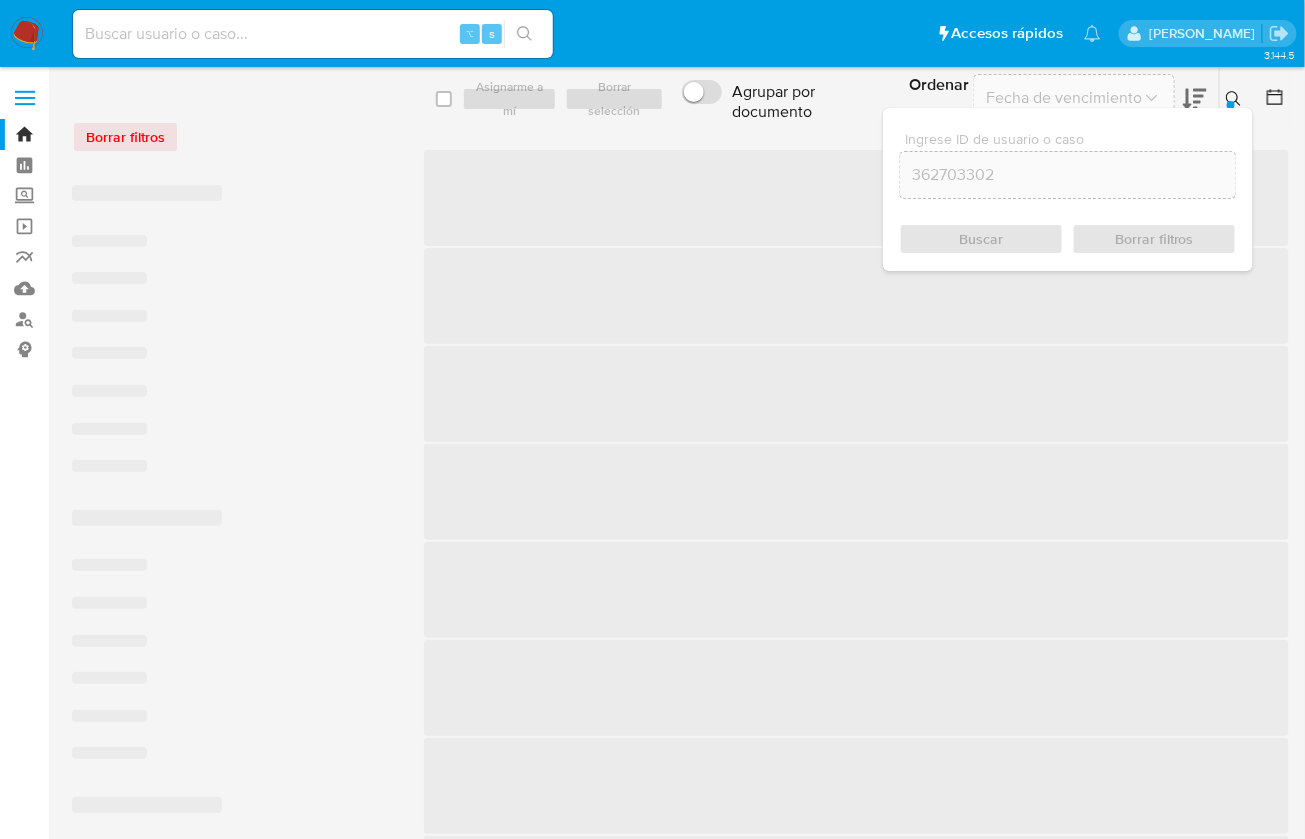 click 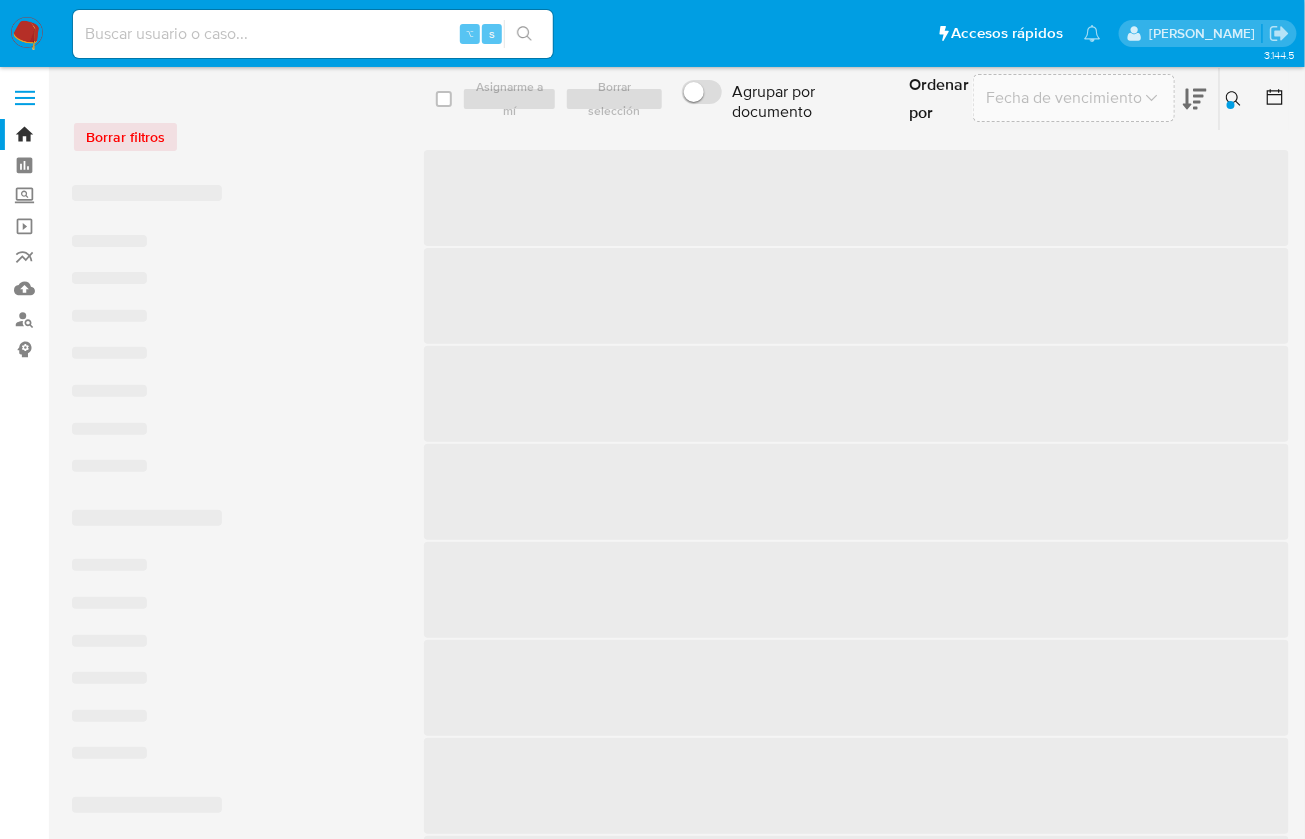 click 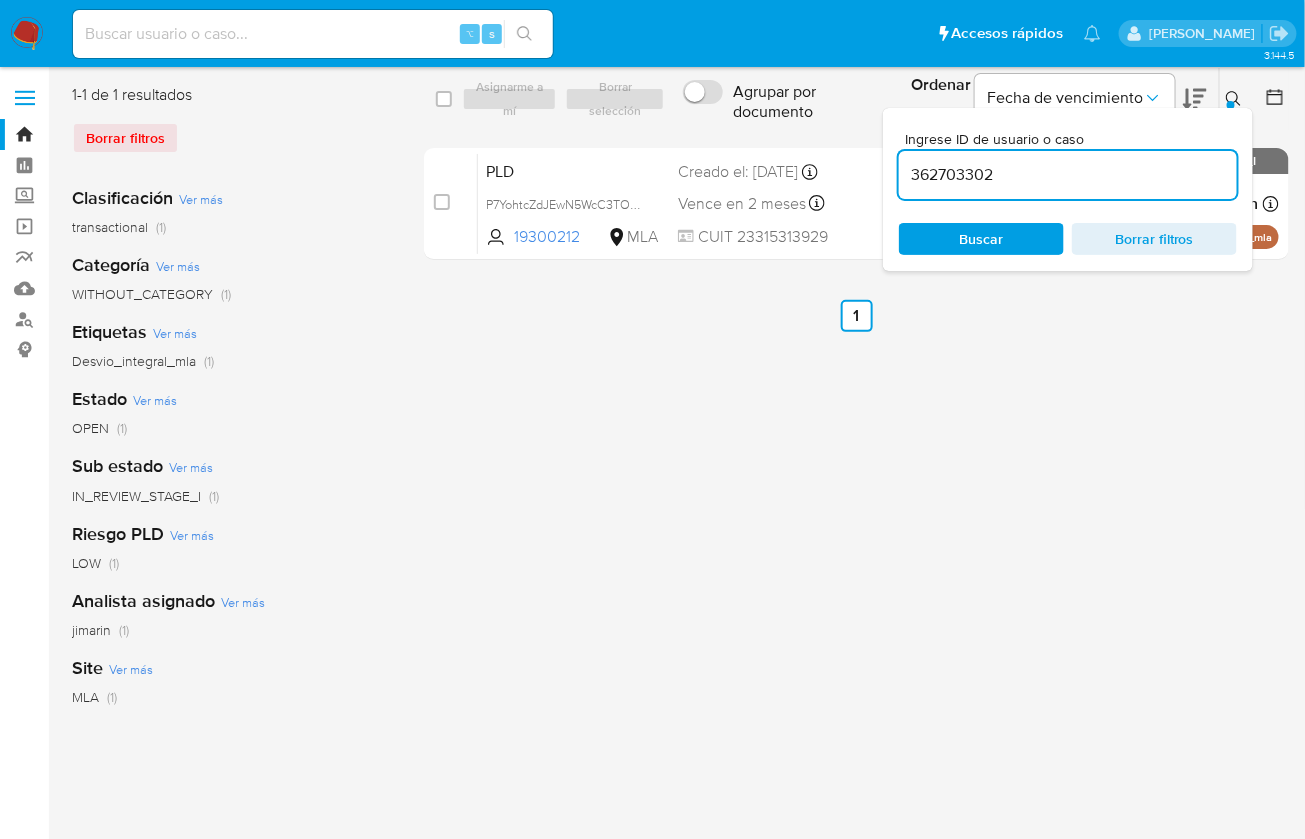 click 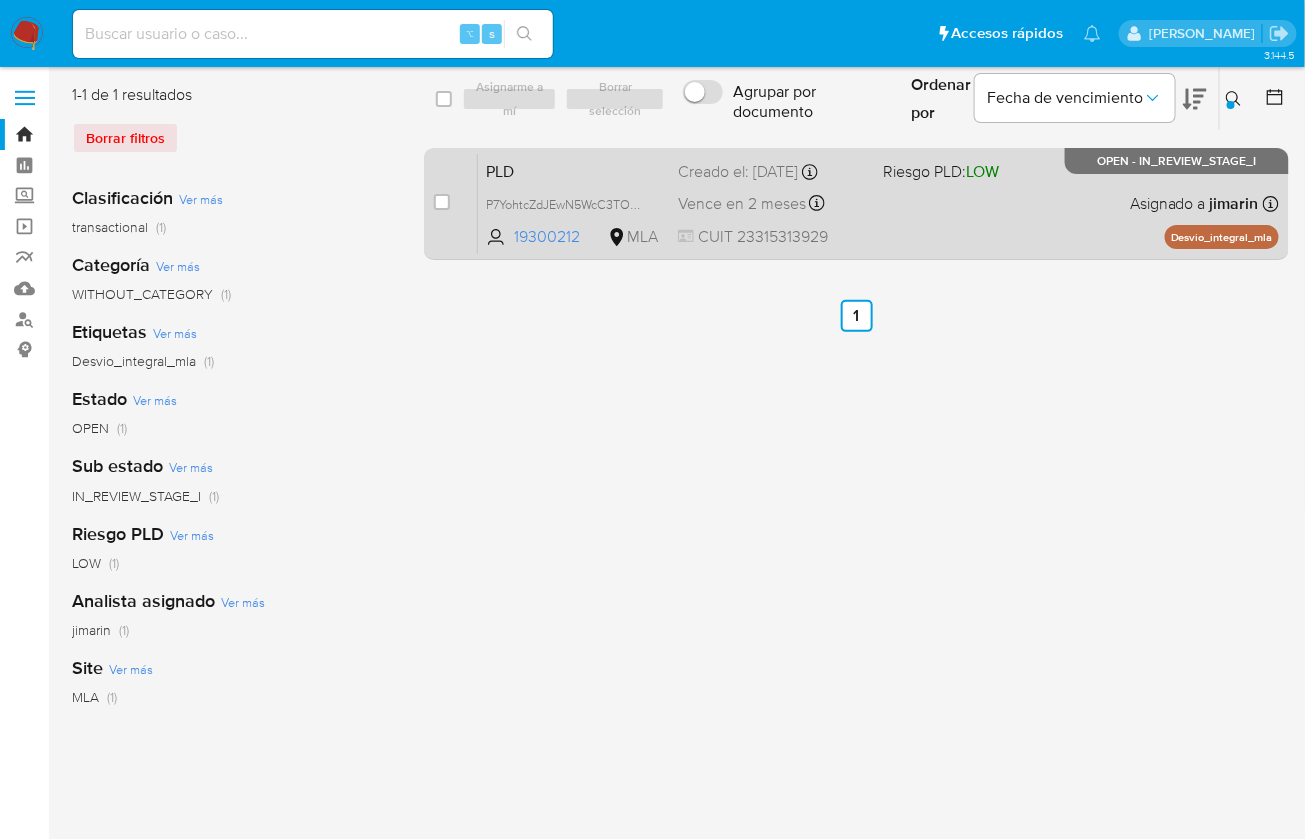 click on "PLD P7YohtcZdJEwN5WcC3TOJTT0 19300212 MLA Riesgo PLD:  LOW Creado el: 12/06/2025   Creado el: 12/06/2025 03:21:08 Vence en 2 meses   Vence el 10/09/2025 03:21:08 CUIT   23315313929 Asignado a   jimarin   Asignado el: 18/06/2025 14:18:39 Desvio_integral_mla OPEN - IN_REVIEW_STAGE_I" at bounding box center [878, 203] 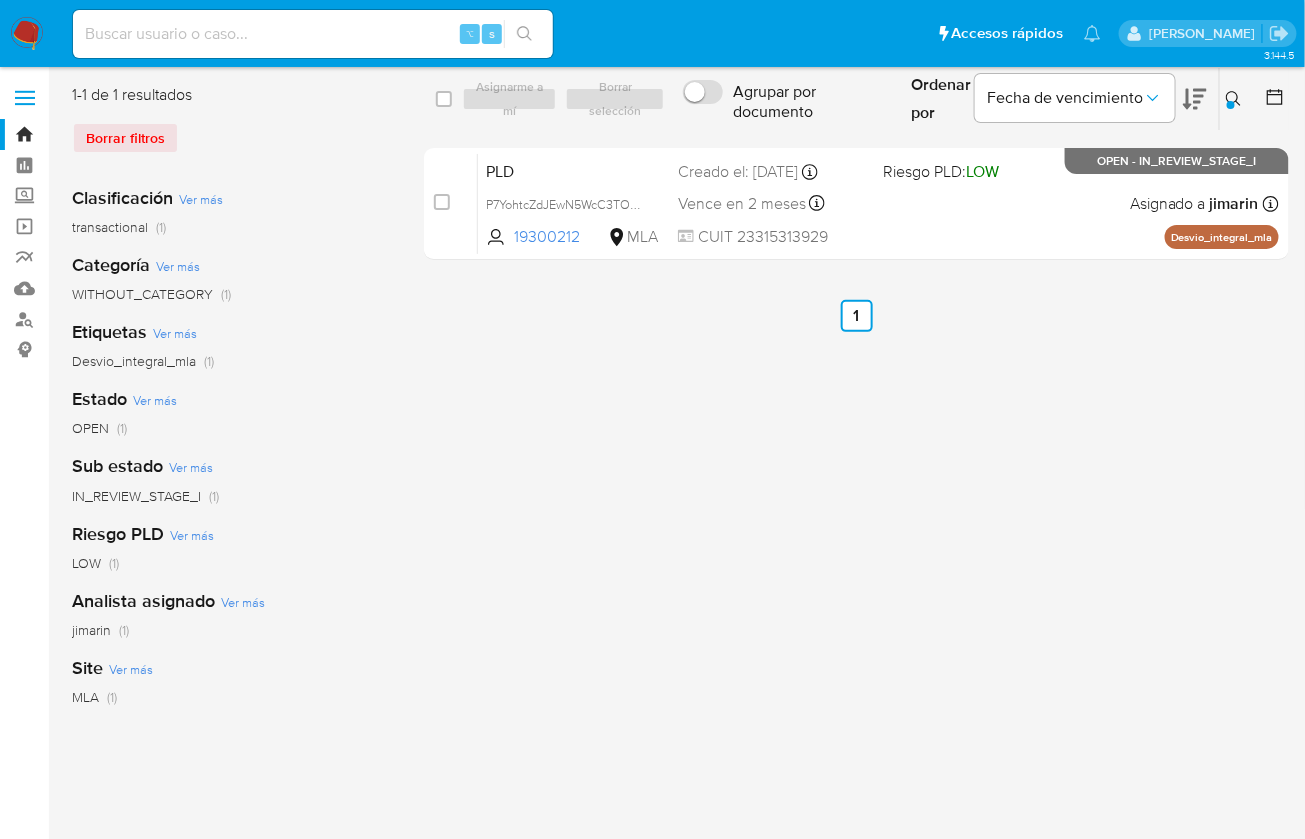 click 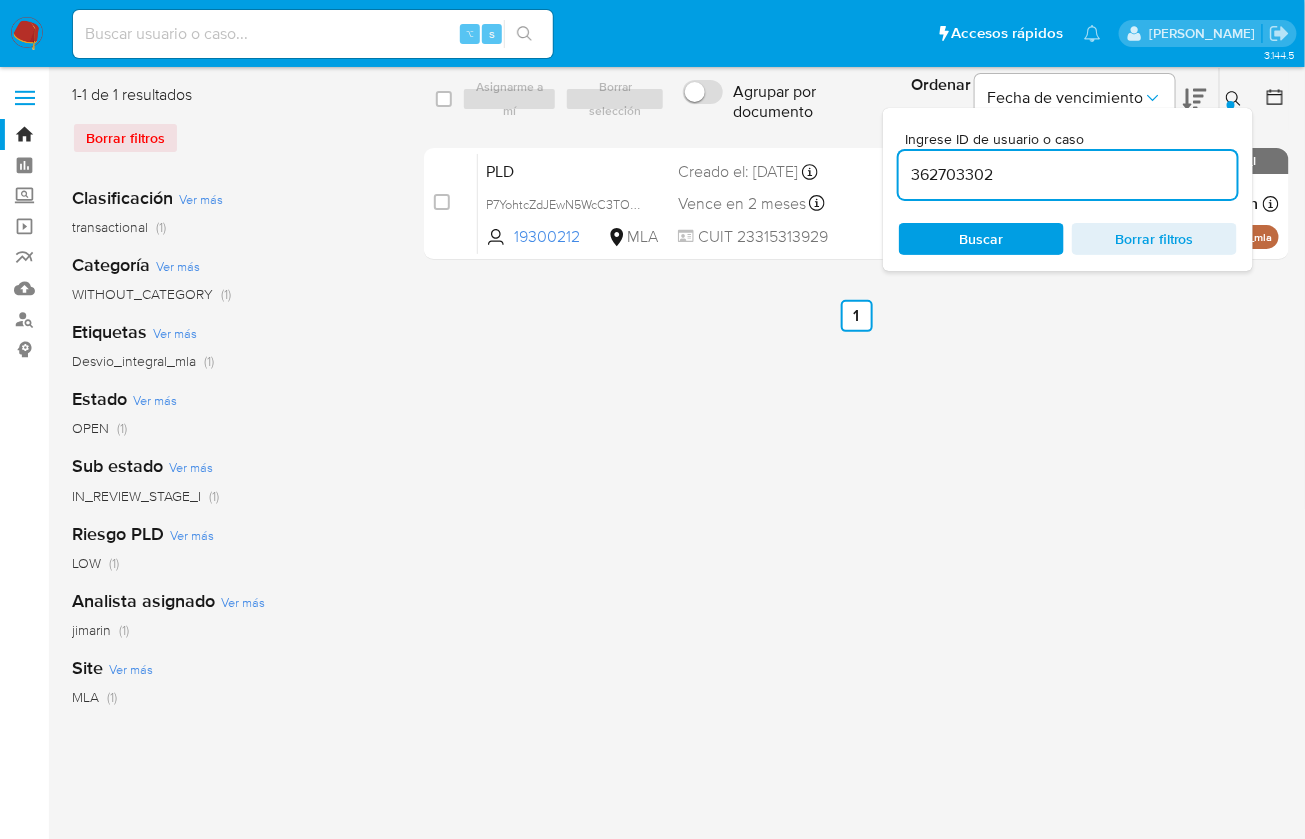 click on "362703302" at bounding box center (1068, 175) 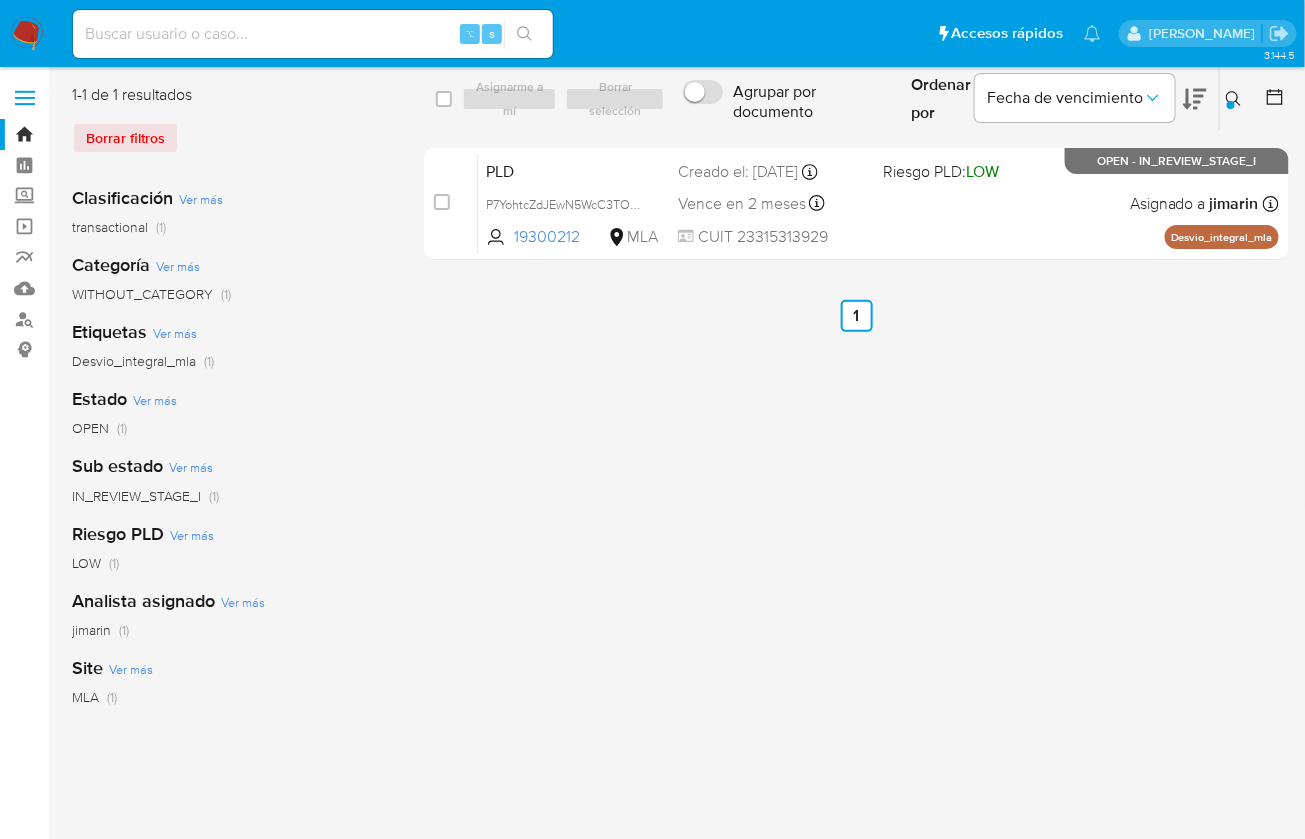 click at bounding box center (1236, 99) 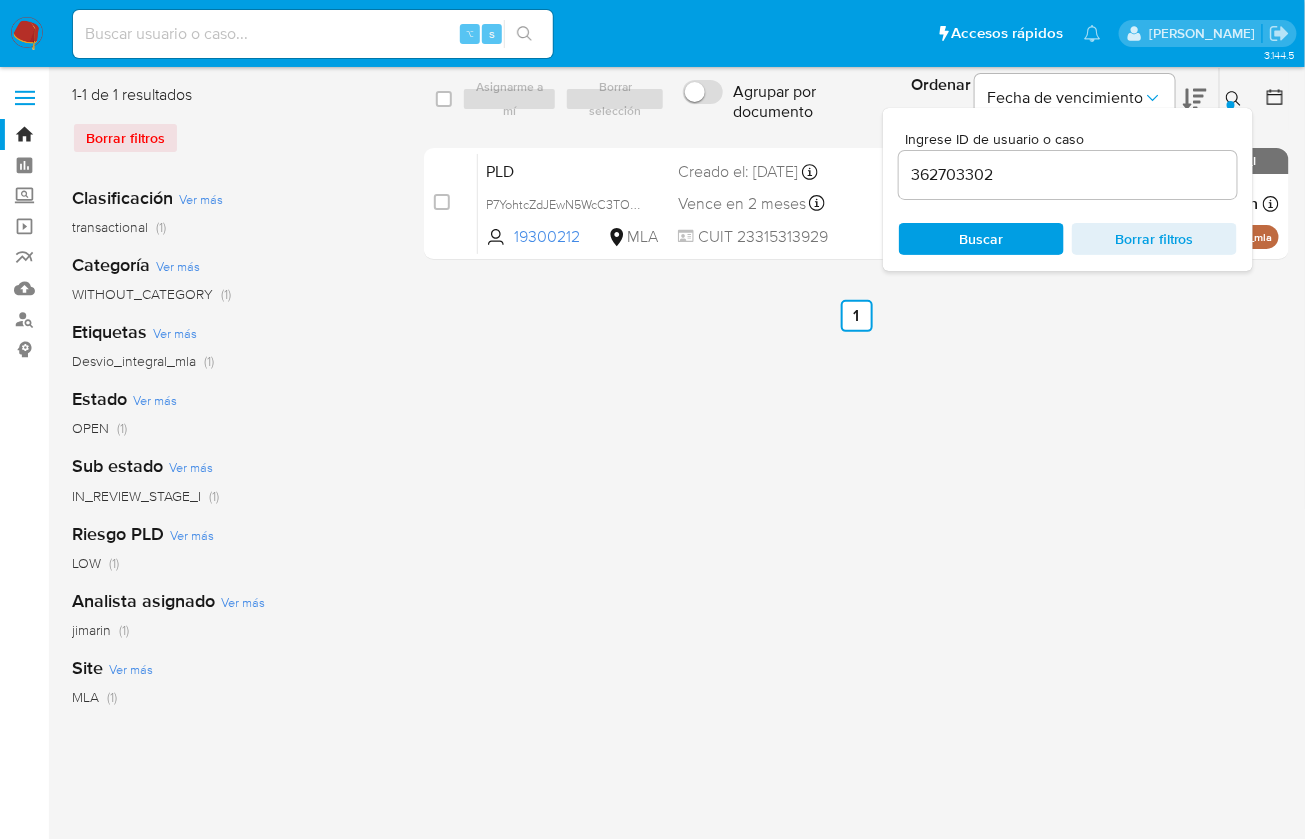click on "362703302" at bounding box center [1068, 175] 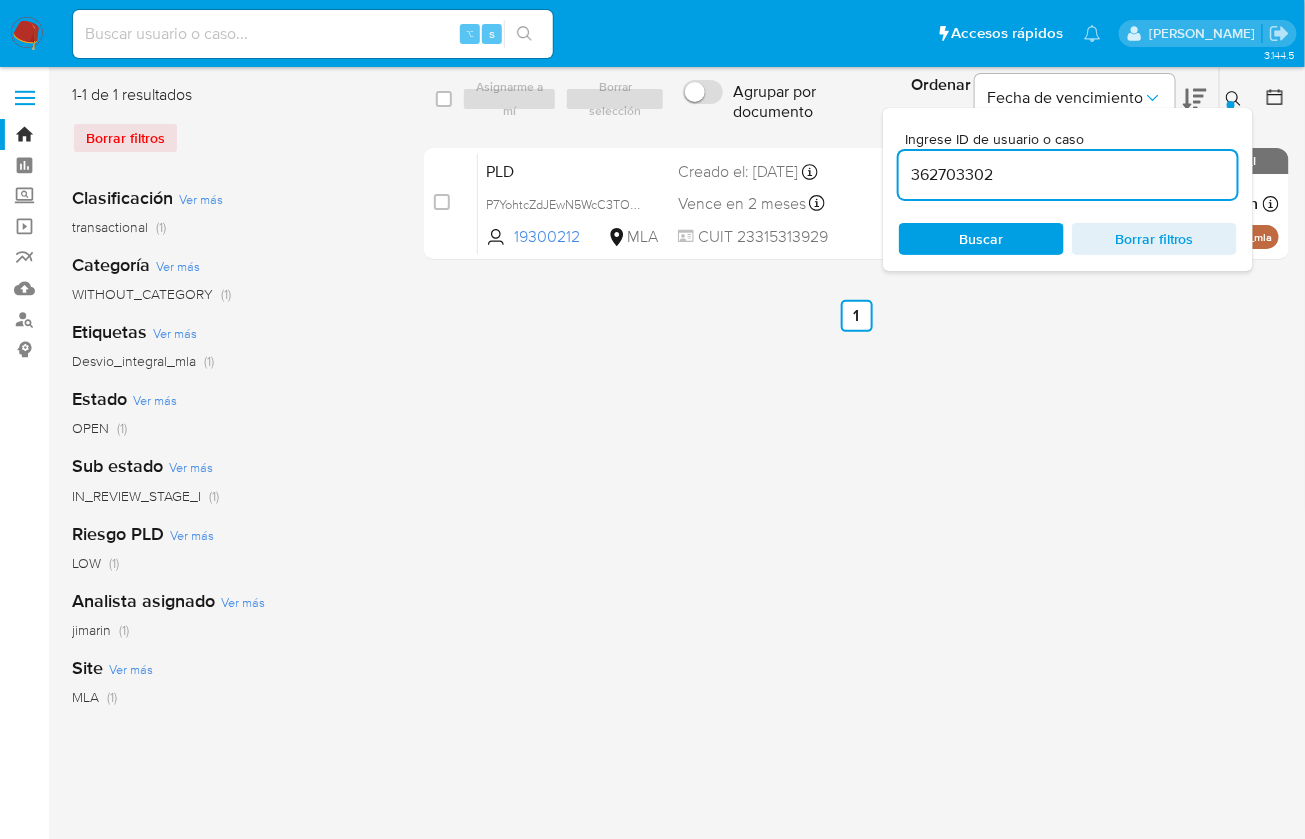 click on "362703302" at bounding box center [1068, 175] 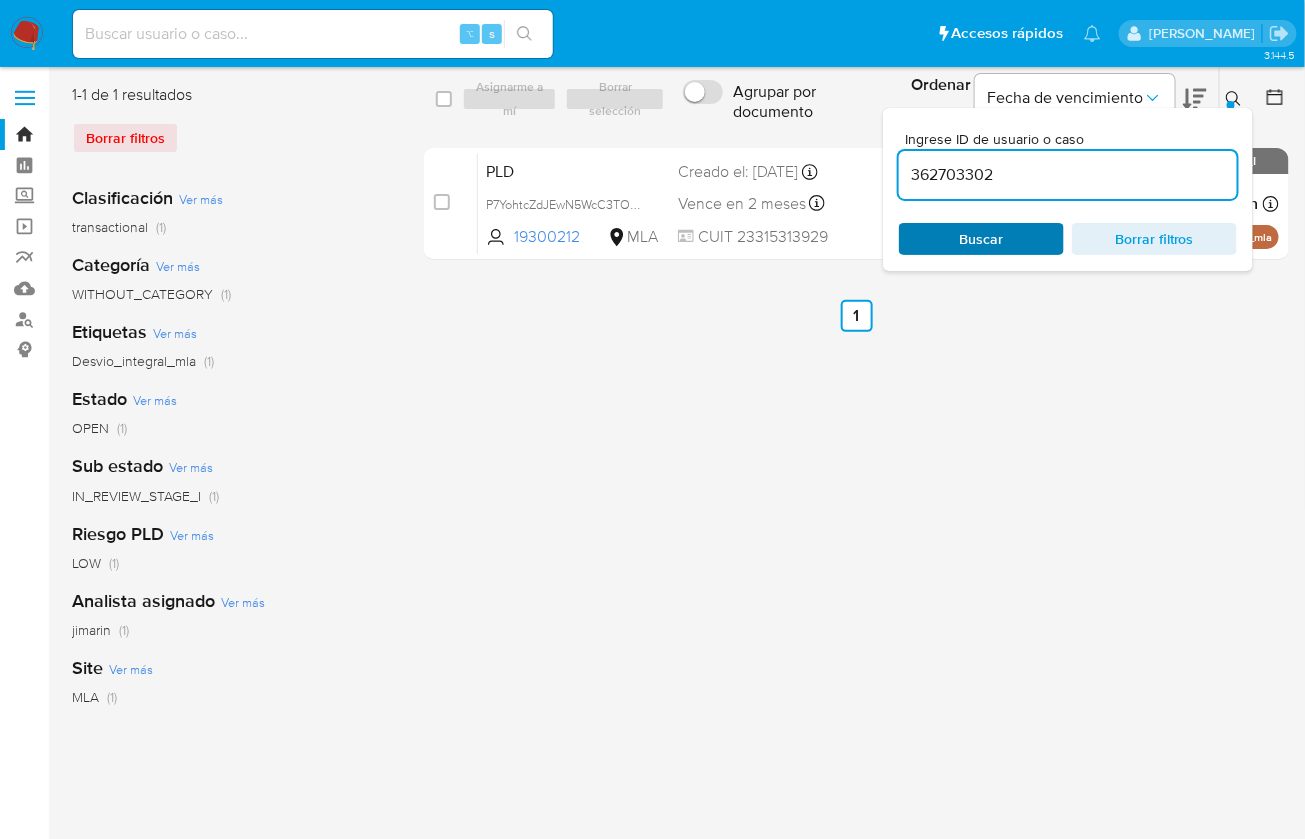 click on "Buscar" at bounding box center [982, 239] 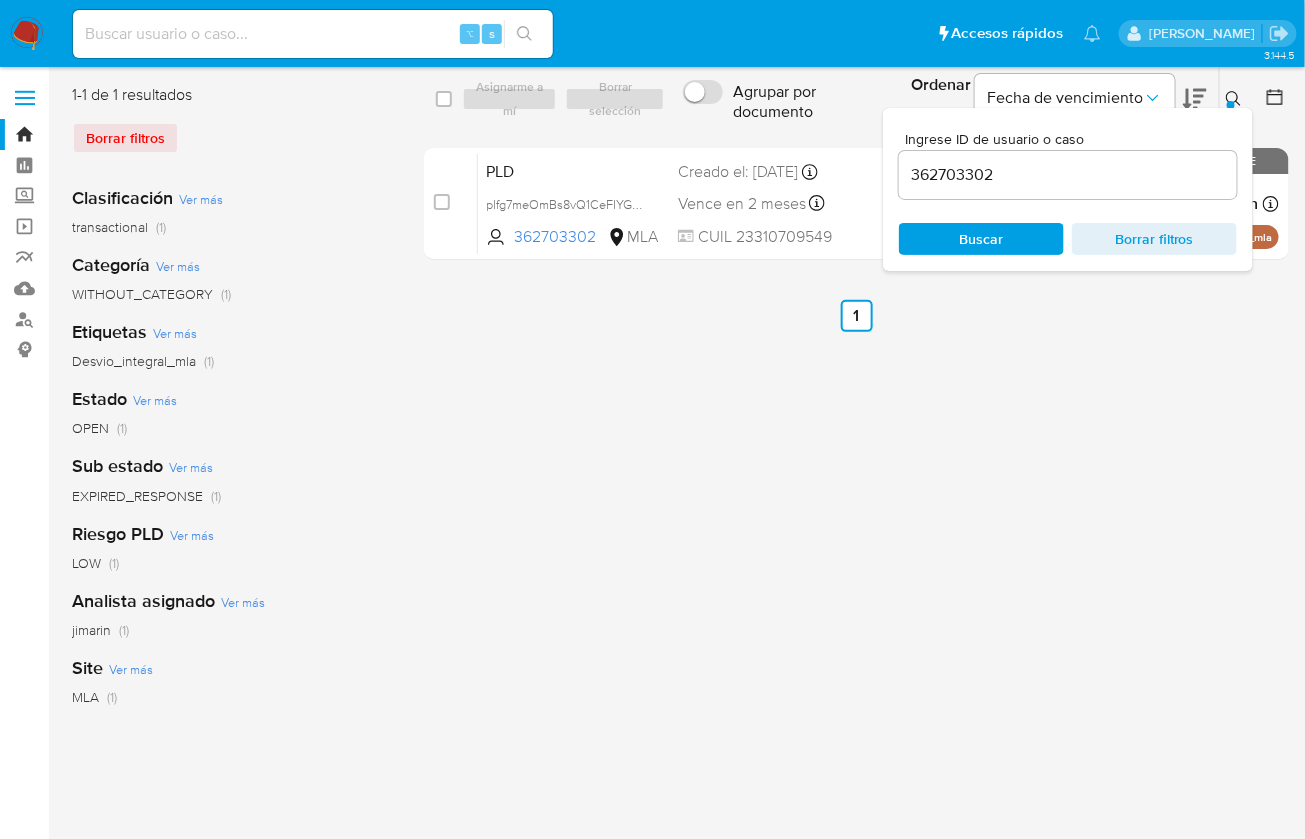 click 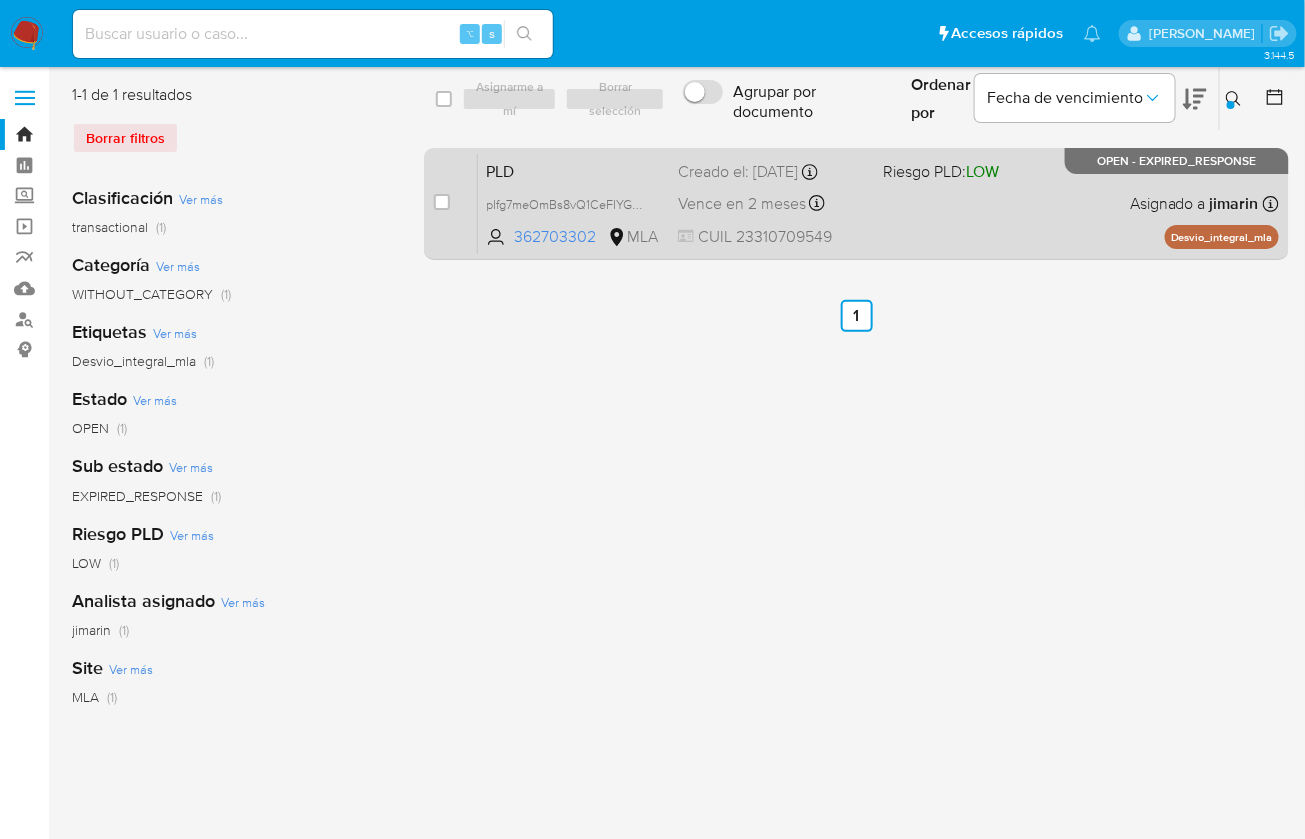 click on "PLD pIfg7meOmBs8vQ1CeFIYGuIu 362703302 MLA Riesgo PLD:  LOW Creado el: 12/06/2025   Creado el: 12/06/2025 03:30:26 Vence en 2 meses   Vence el 10/09/2025 03:30:26 CUIL   23310709549 Asignado a   jimarin   Asignado el: 18/06/2025 14:18:40 Desvio_integral_mla OPEN - EXPIRED_RESPONSE" at bounding box center (878, 203) 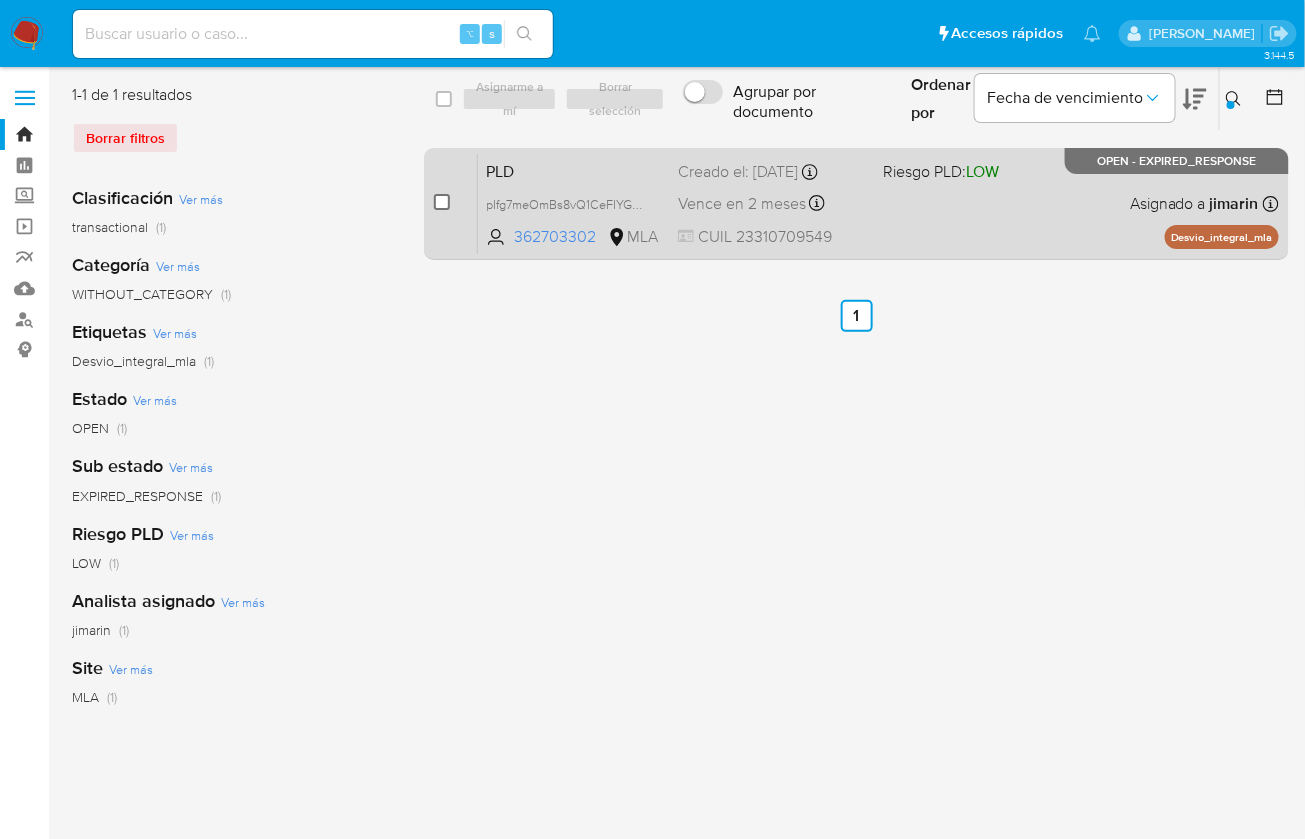 click at bounding box center (442, 202) 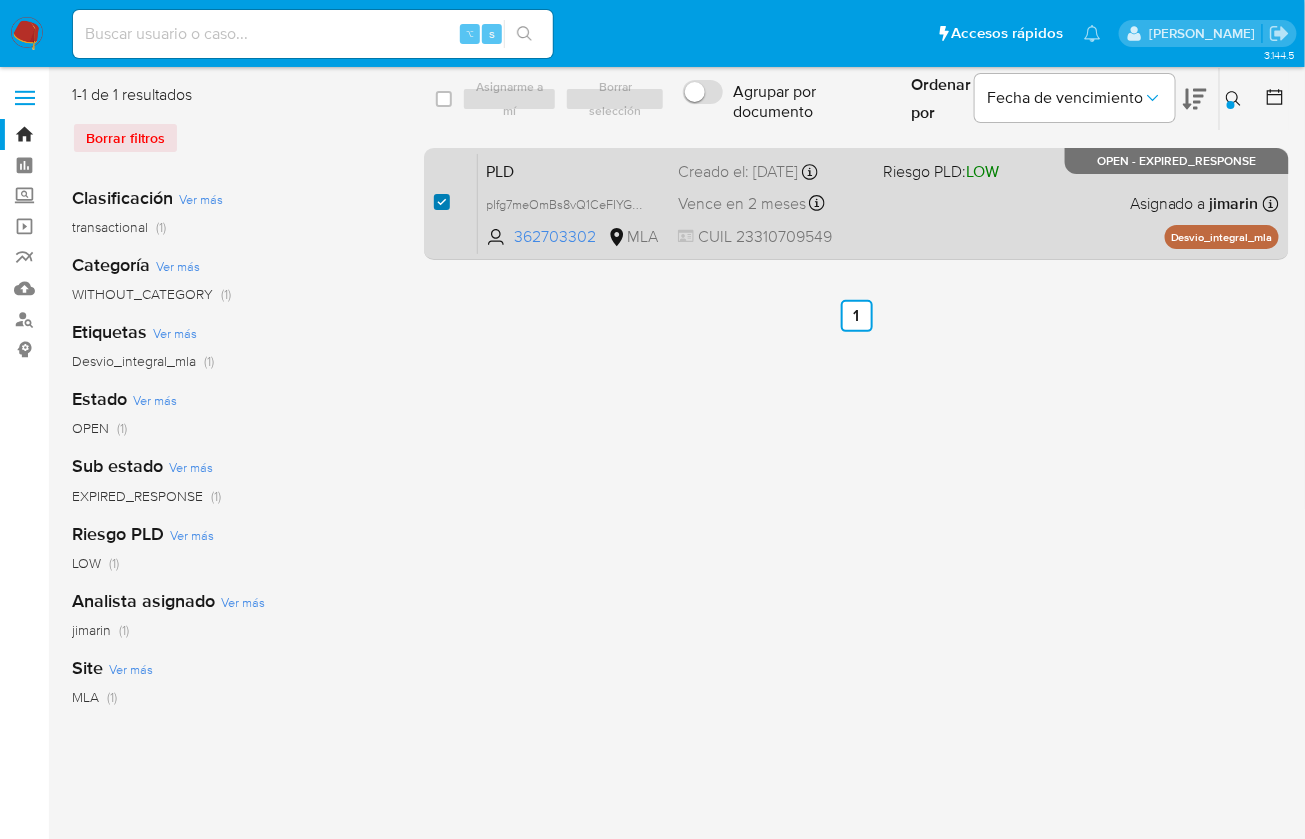 checkbox on "true" 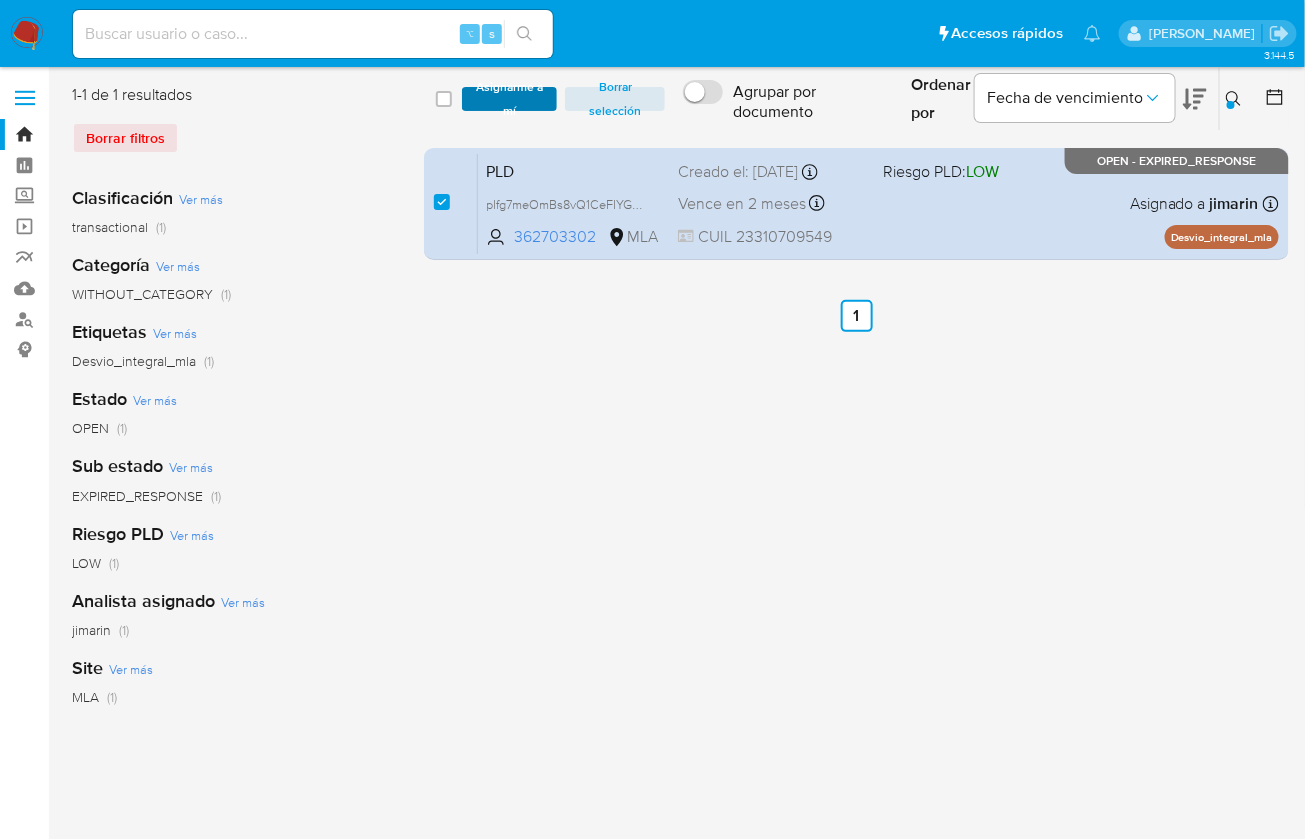 click on "Asignarme a mí" at bounding box center (509, 99) 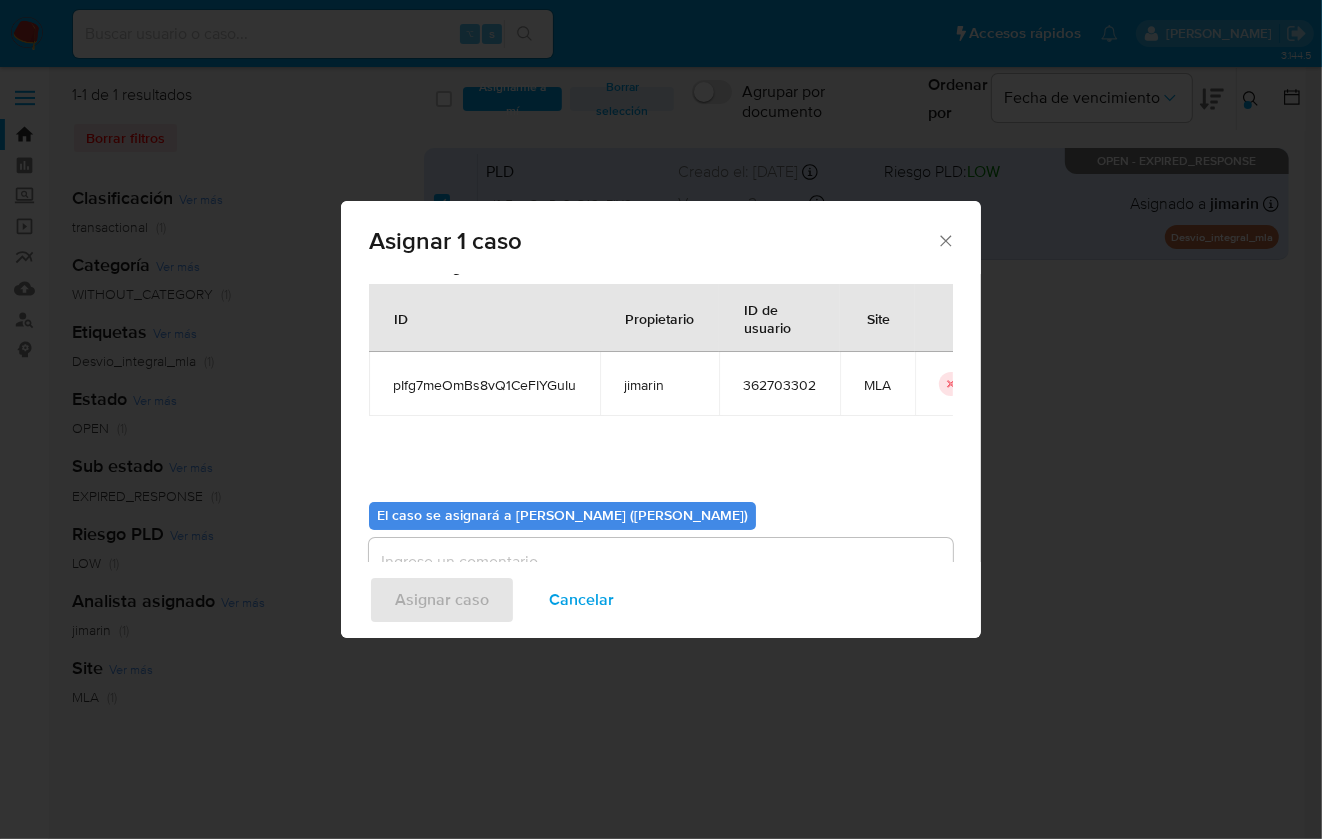 scroll, scrollTop: 102, scrollLeft: 0, axis: vertical 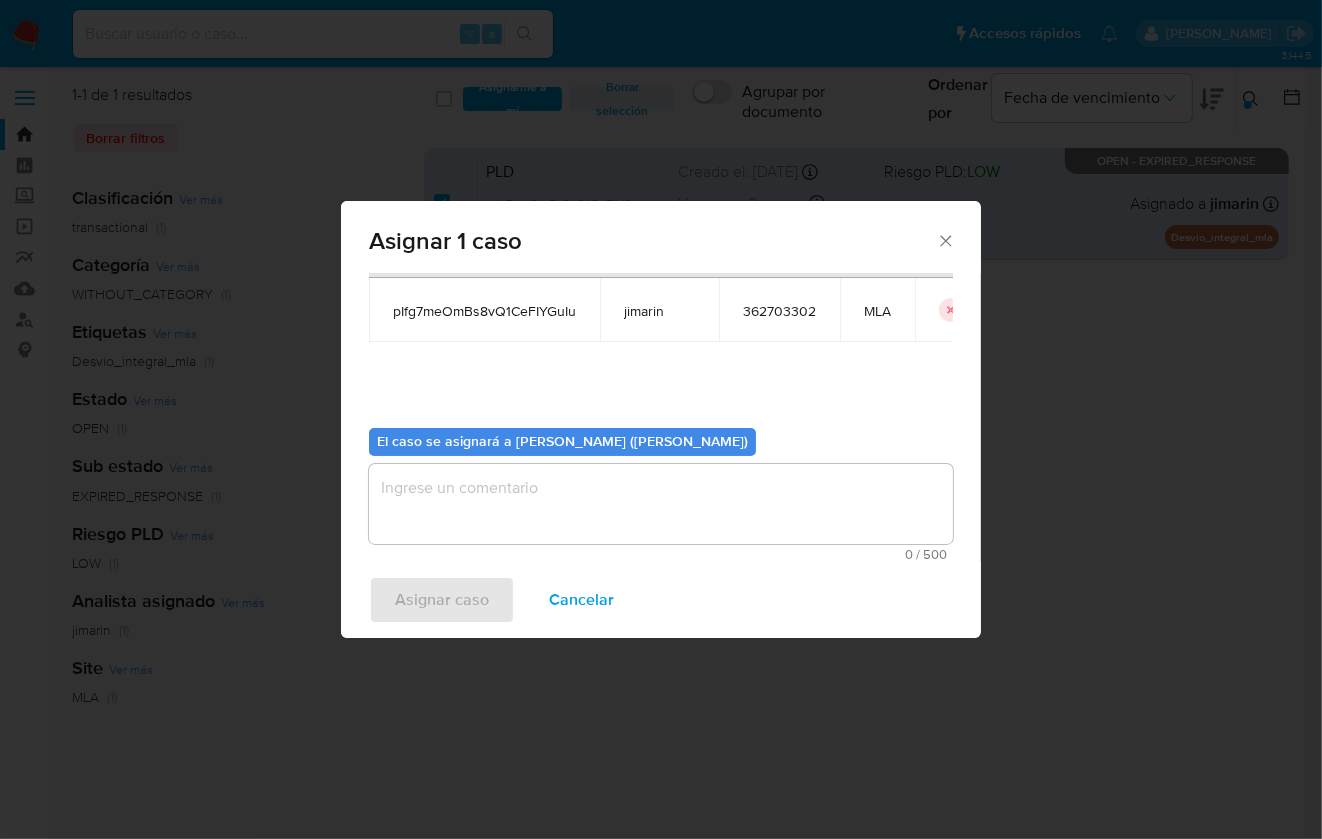 click at bounding box center [661, 504] 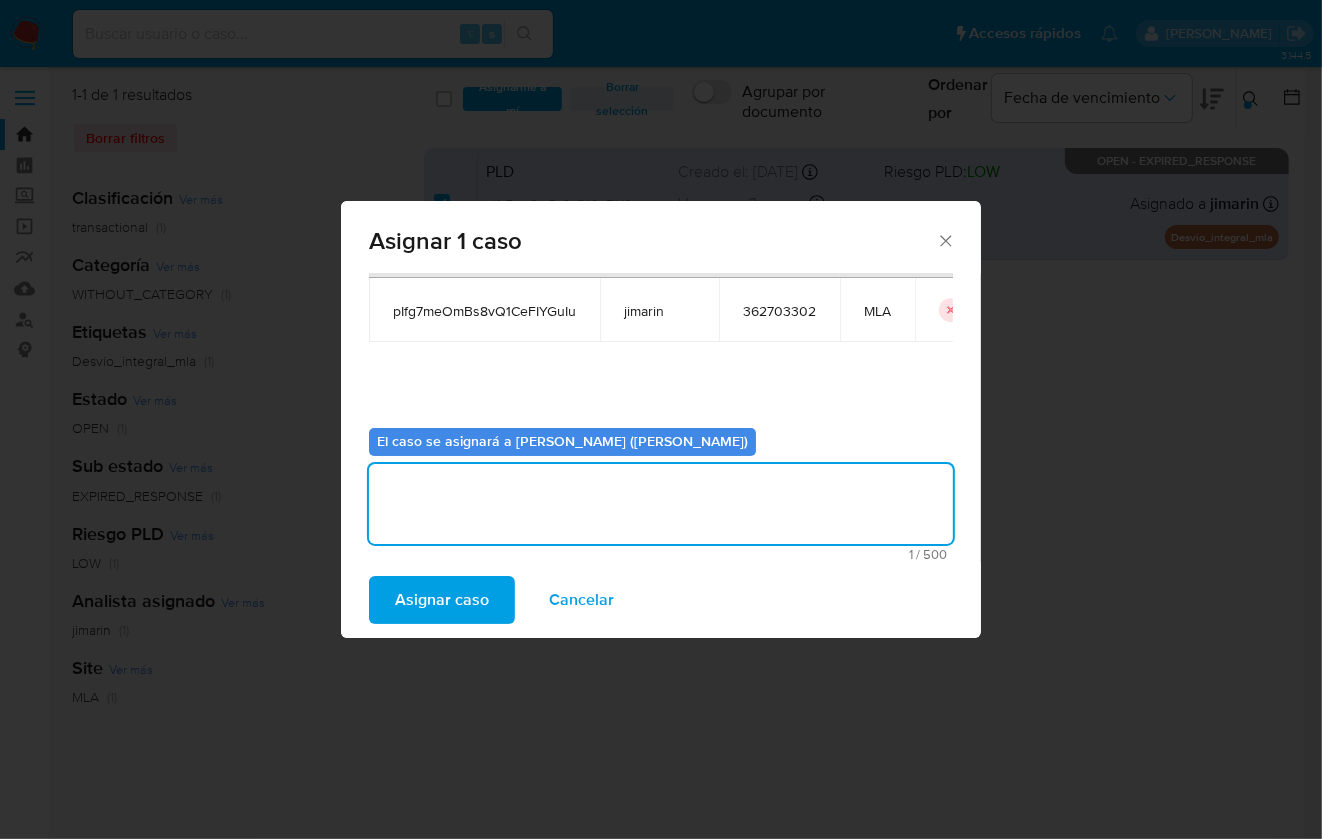 click on "Asignar caso" at bounding box center (442, 600) 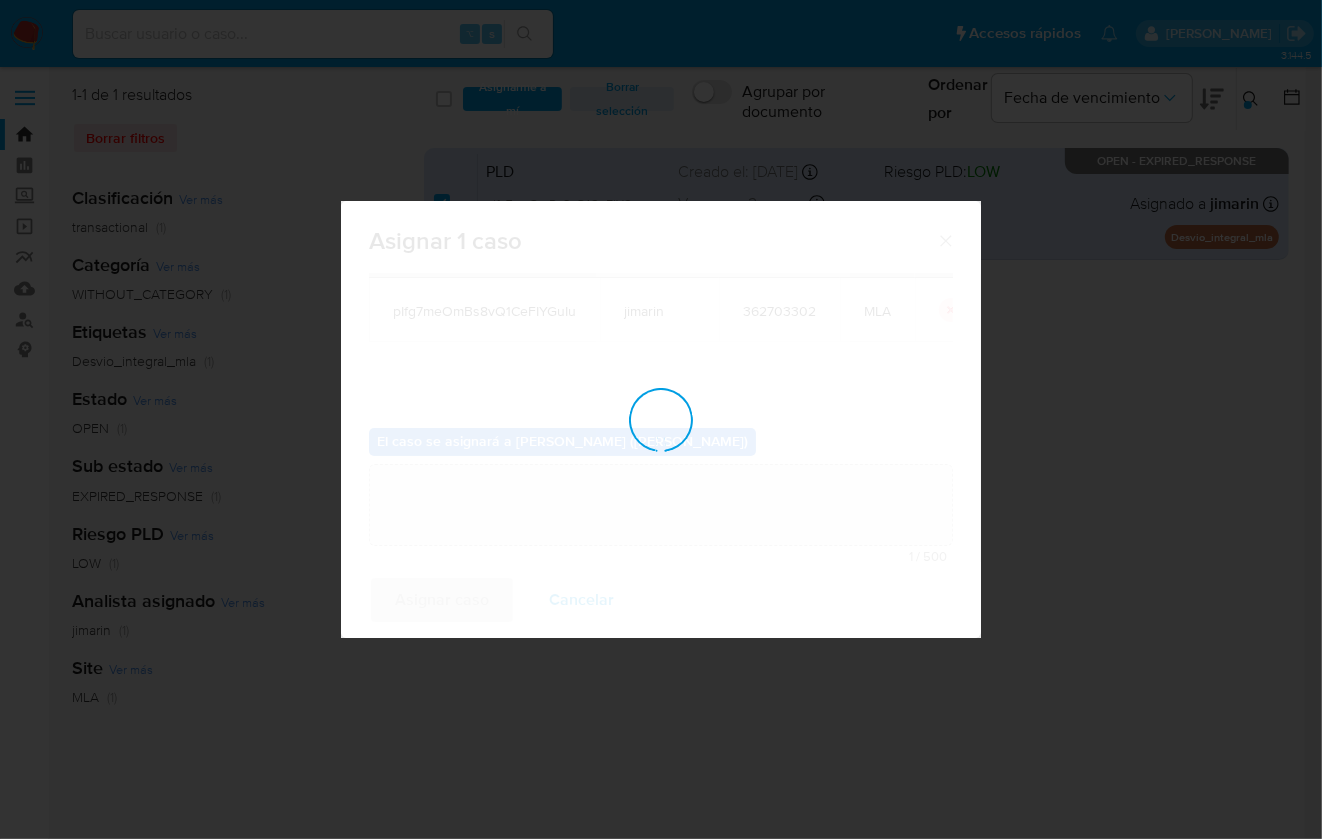 type 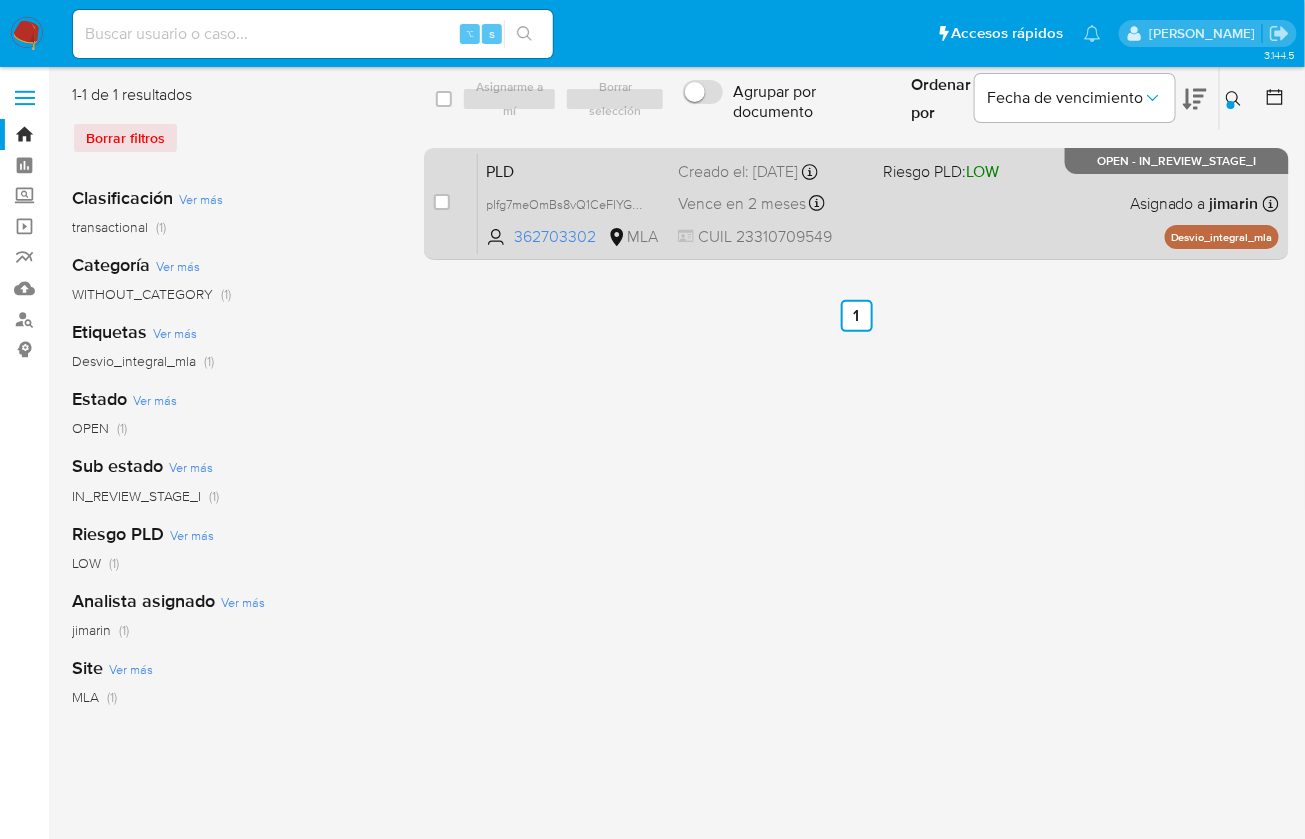 click on "PLD pIfg7meOmBs8vQ1CeFIYGuIu 362703302 MLA Riesgo PLD:  LOW Creado el: 12/06/2025   Creado el: 12/06/2025 03:30:26 Vence en 2 meses   Vence el 10/09/2025 03:30:26 CUIL   23310709549 Asignado a   jimarin   Asignado el: 18/06/2025 14:18:40 Desvio_integral_mla OPEN - IN_REVIEW_STAGE_I" at bounding box center (878, 203) 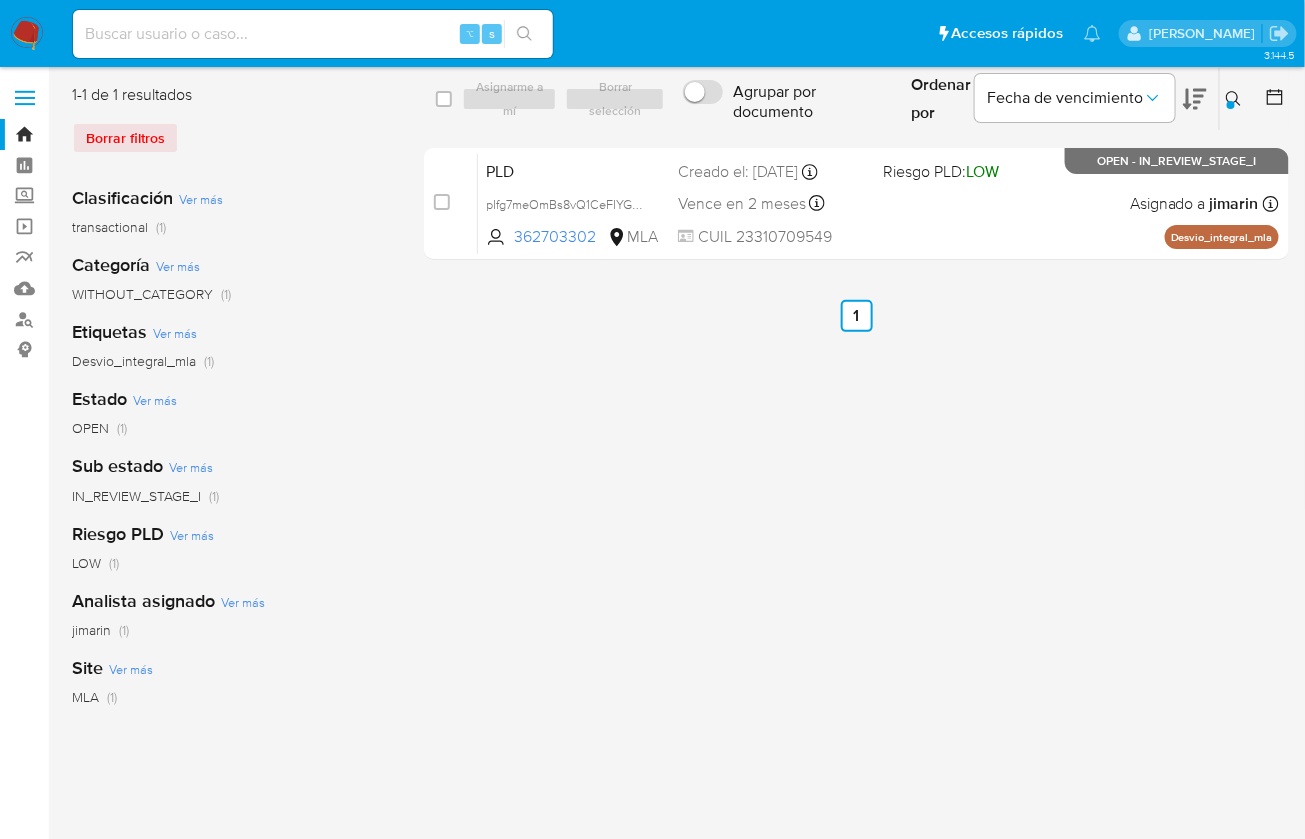 click at bounding box center (1231, 105) 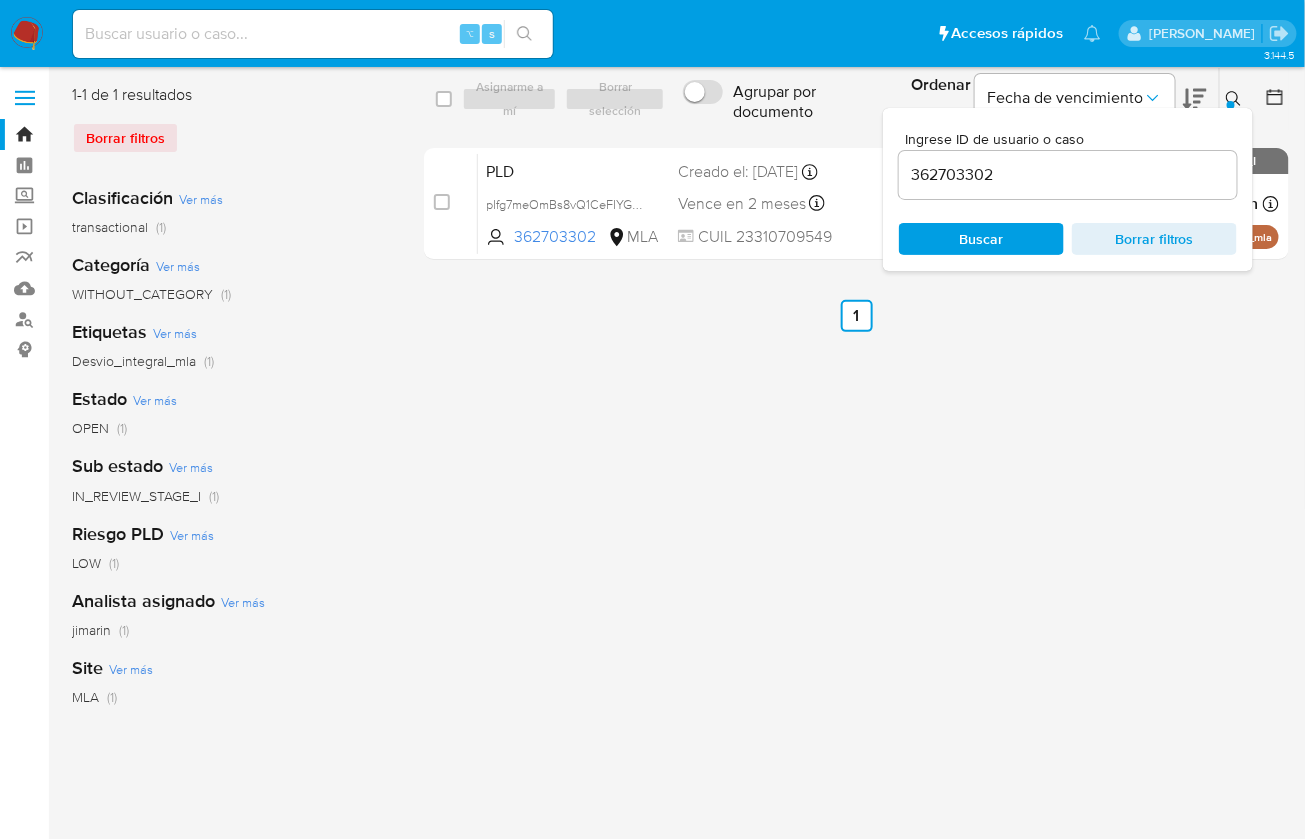 click on "362703302" at bounding box center [1068, 175] 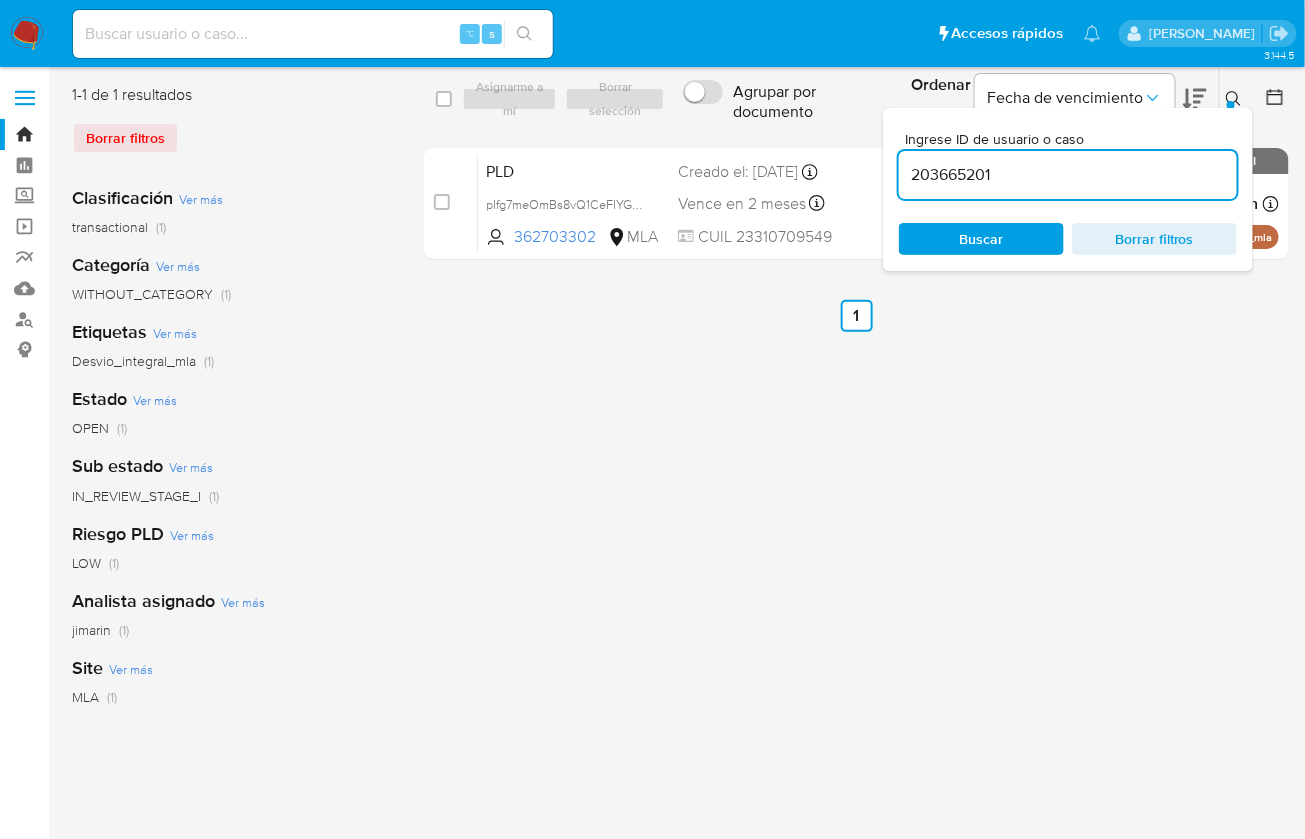 type on "203665201" 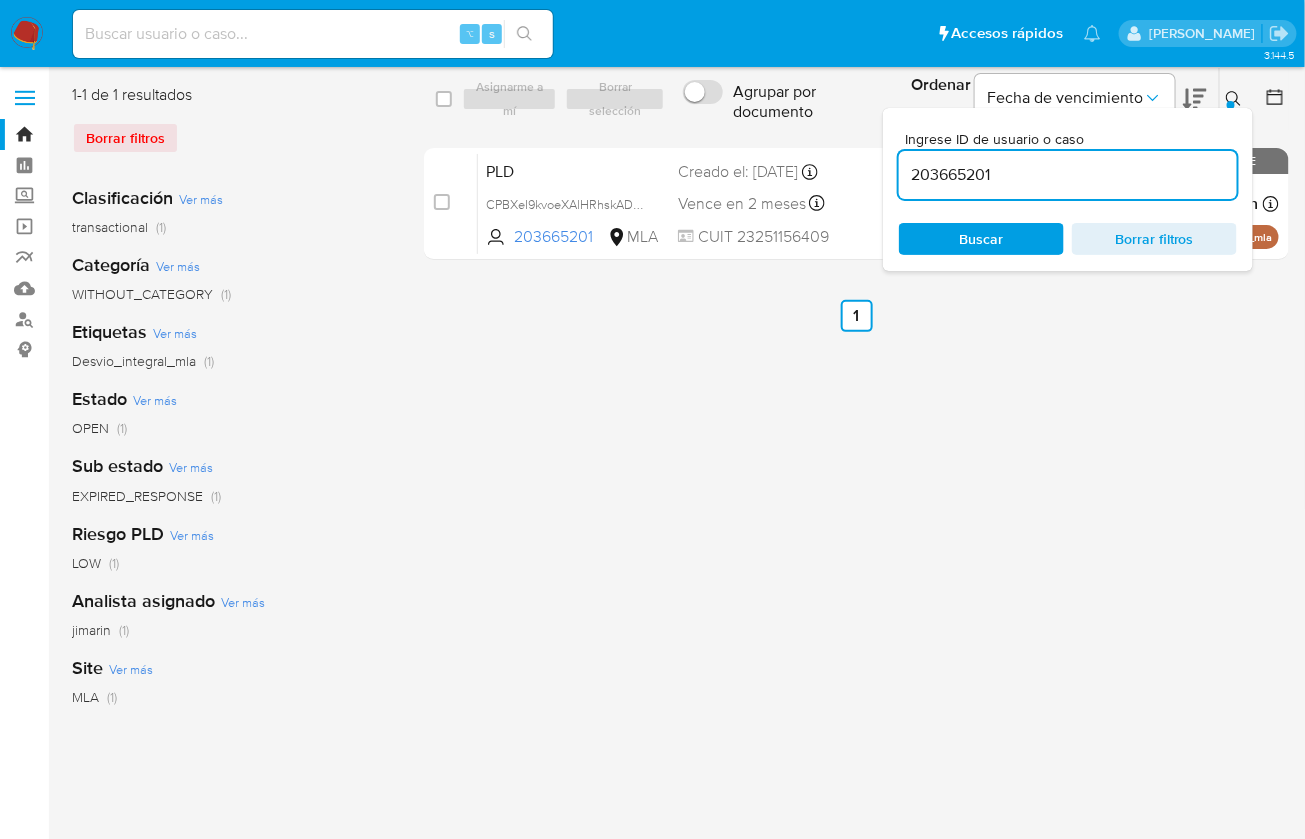 click 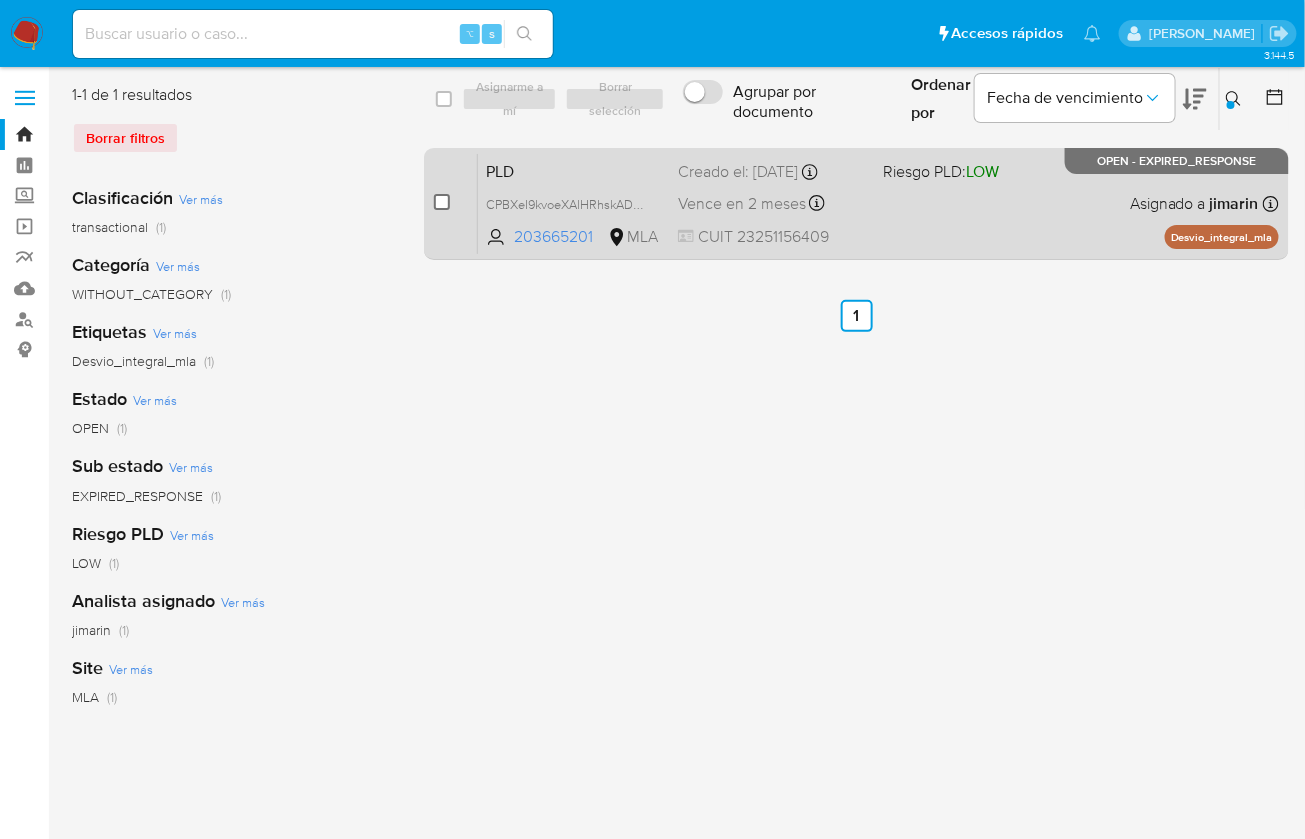 click at bounding box center (442, 202) 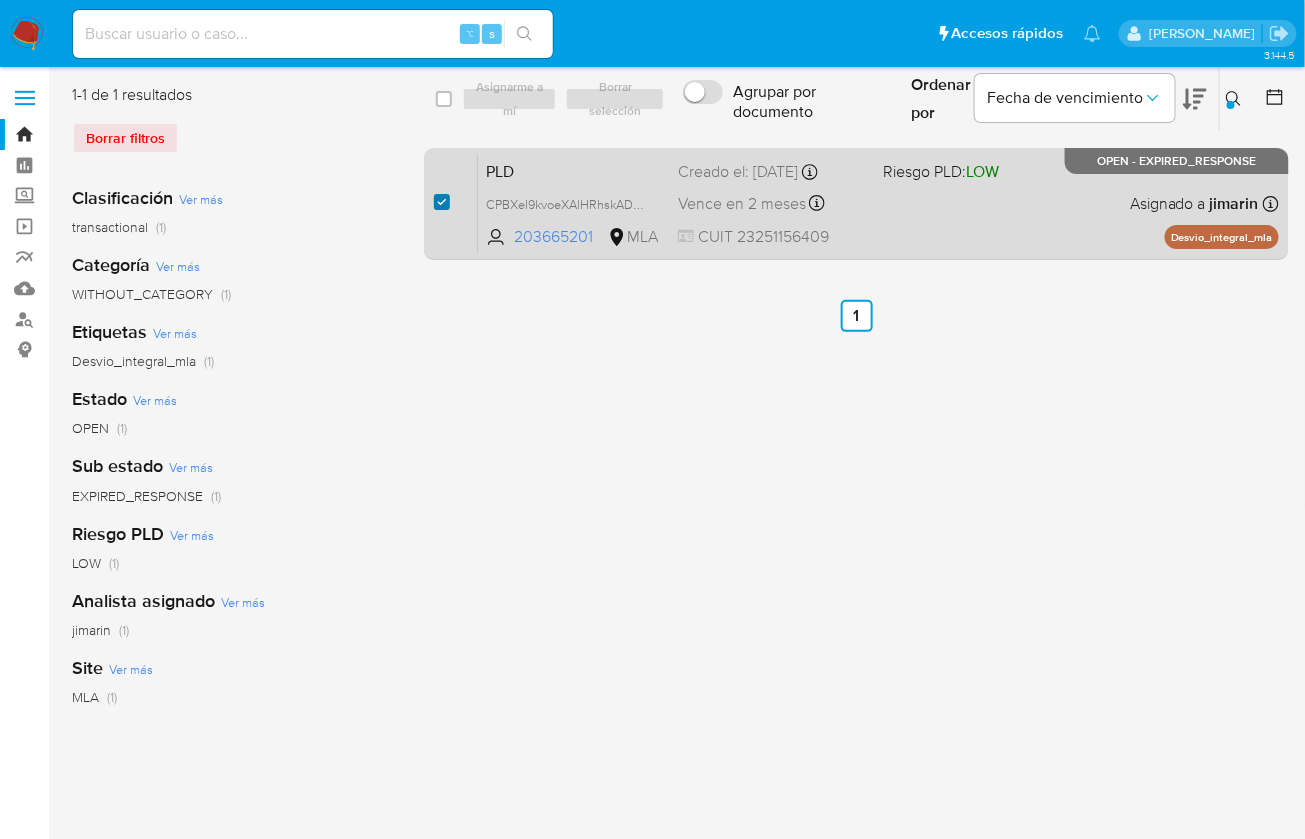 checkbox on "true" 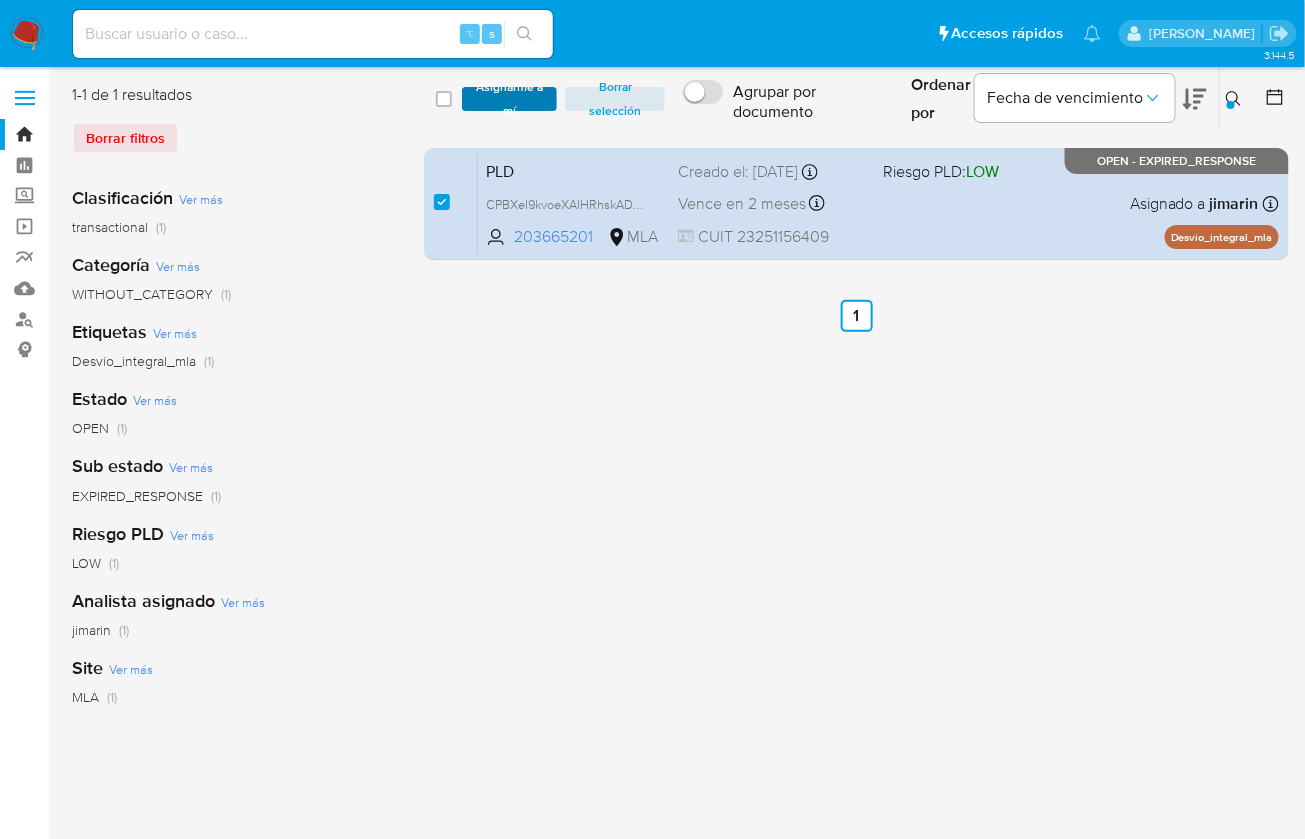 click on "Asignarme a mí" at bounding box center (509, 99) 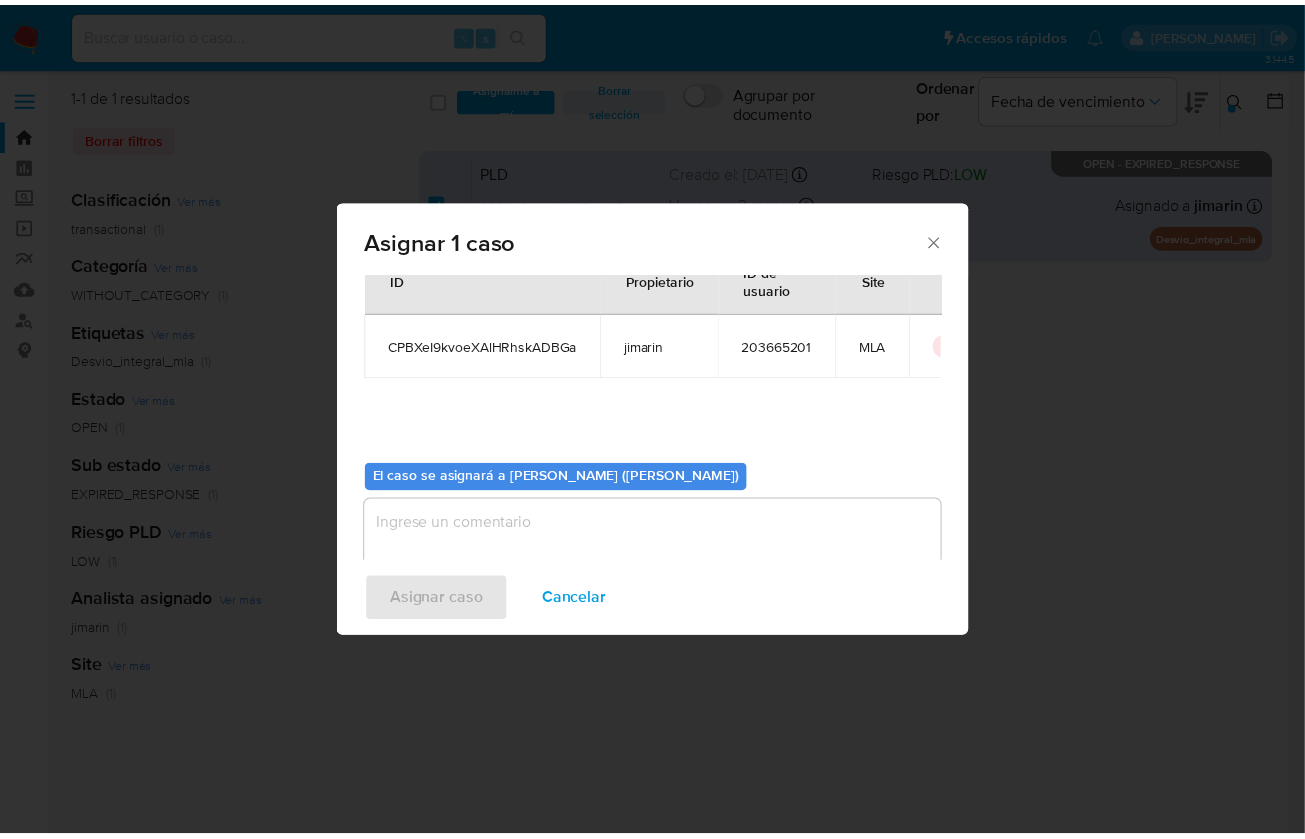 scroll, scrollTop: 102, scrollLeft: 0, axis: vertical 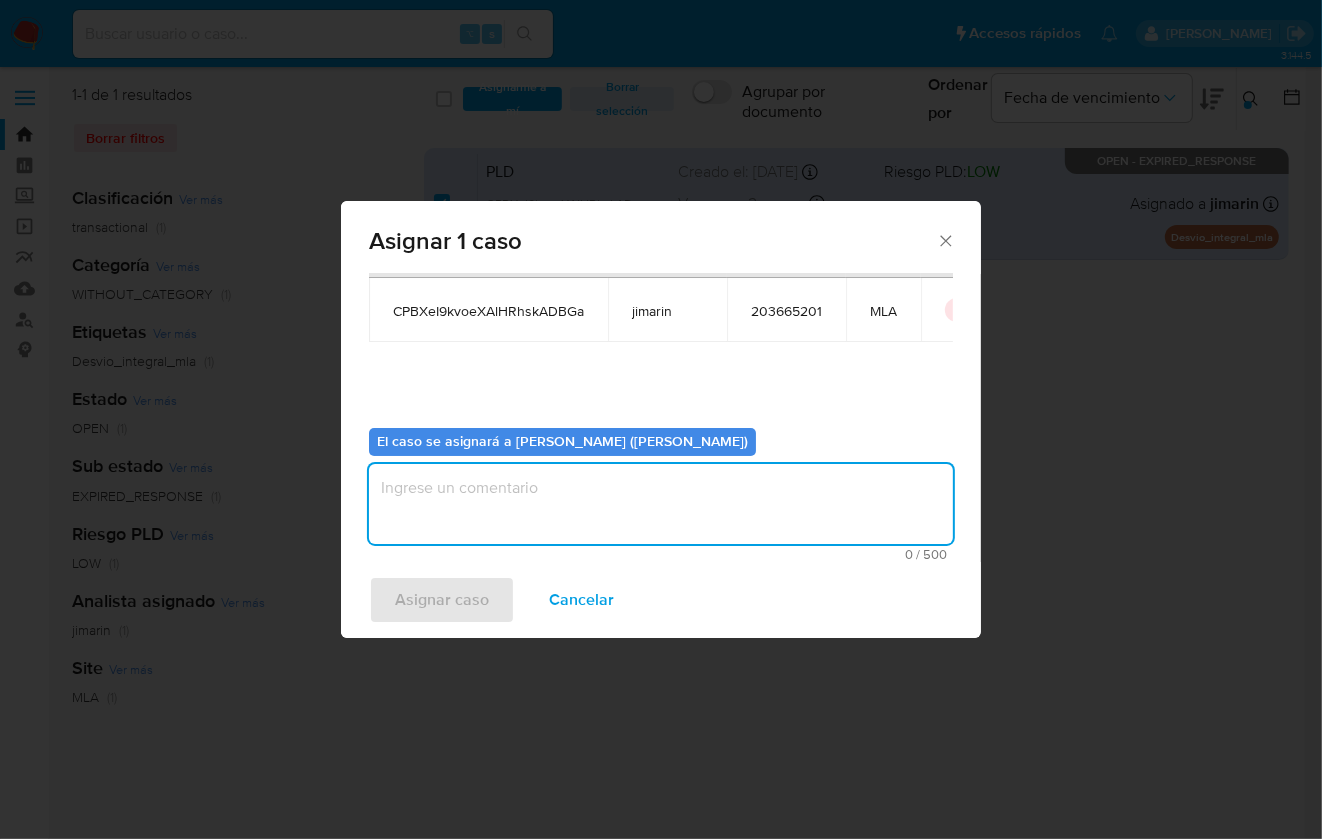 click at bounding box center [661, 504] 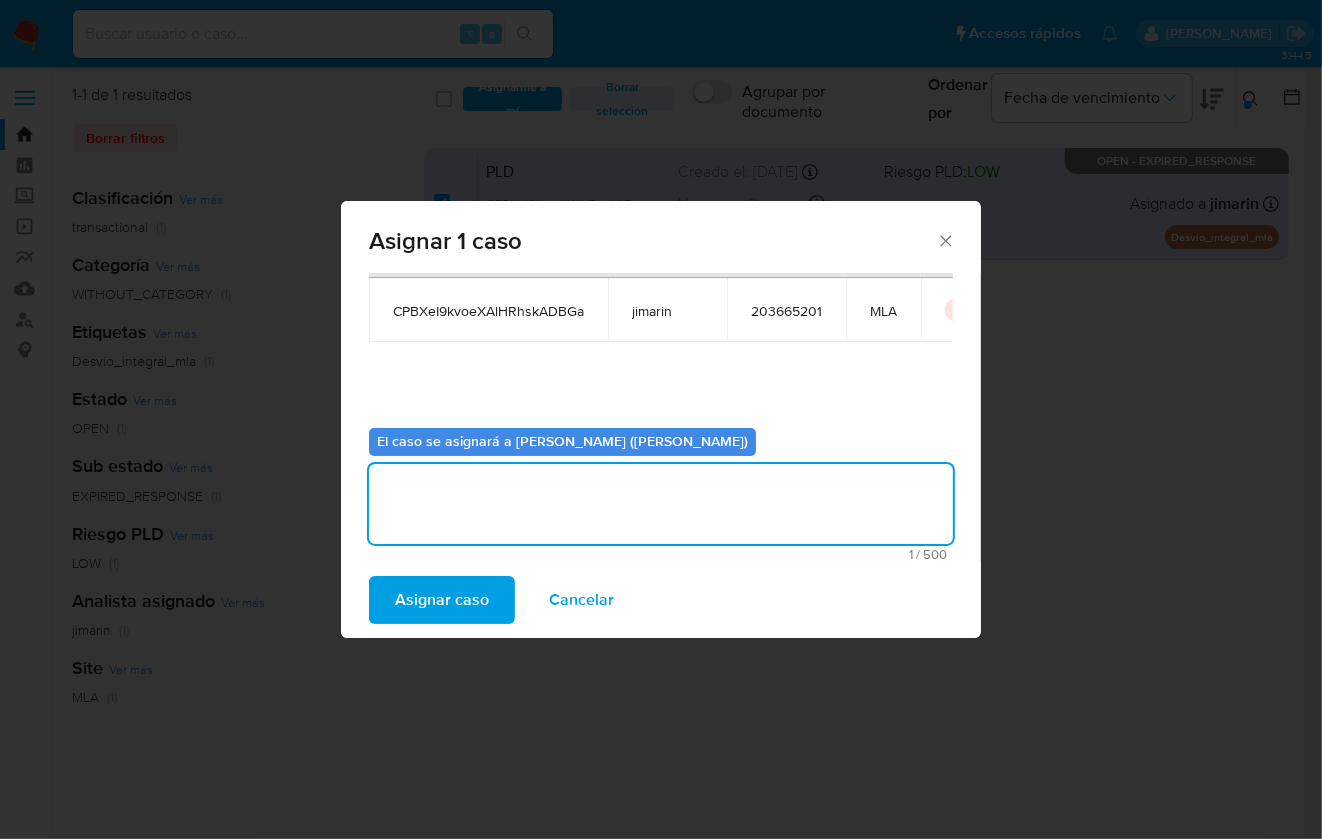 click on "Asignar caso" at bounding box center (442, 600) 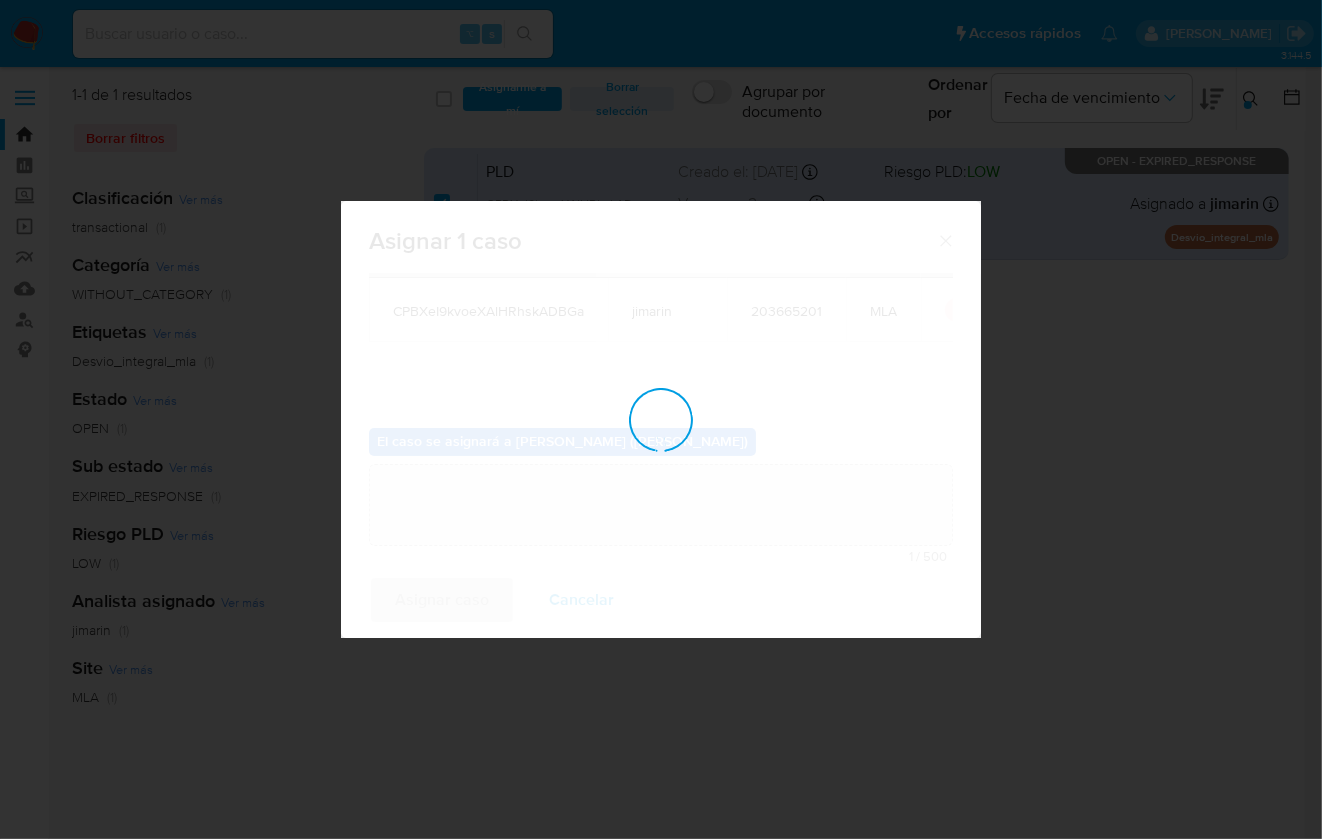 type 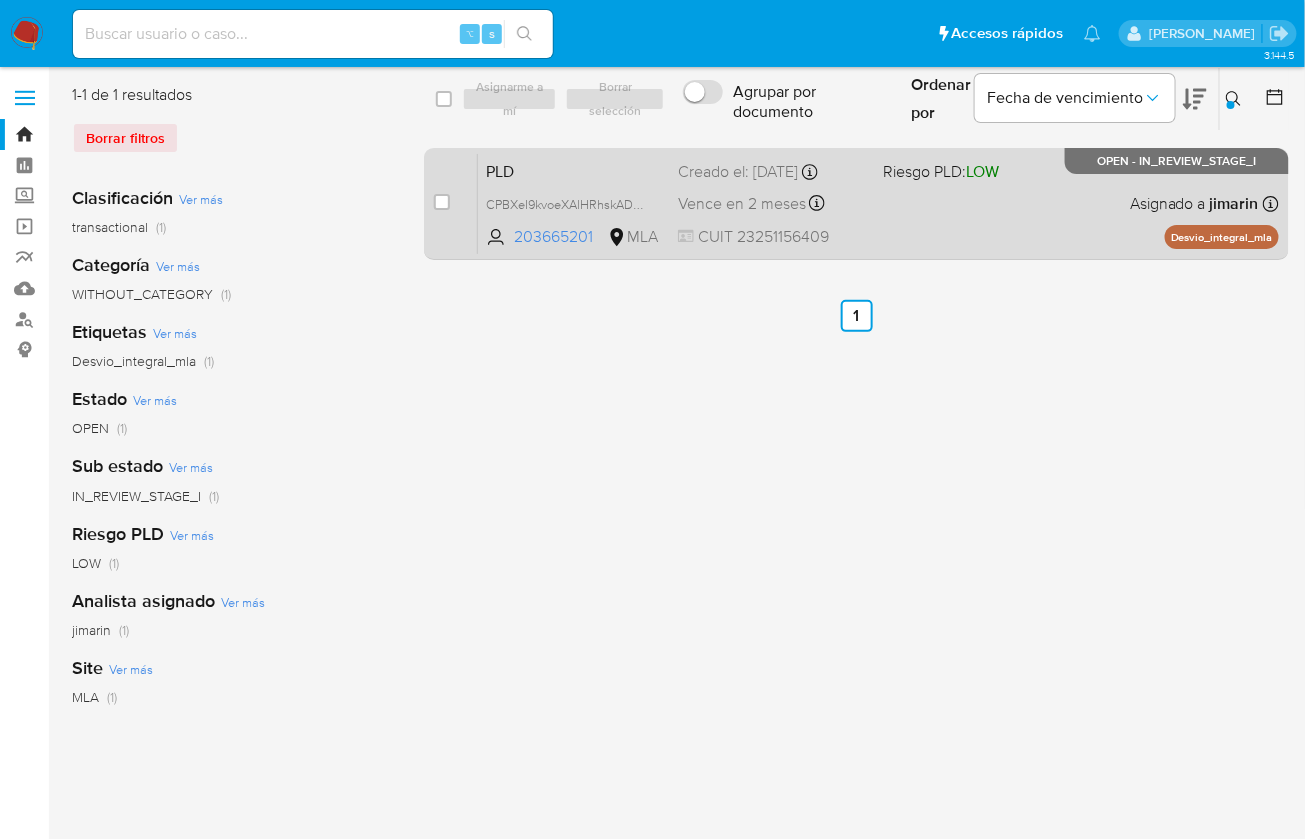 click on "PLD CPBXeI9kvoeXAlHRhskADBGa 203665201 MLA Riesgo PLD:  LOW Creado el: 12/06/2025   Creado el: 12/06/2025 03:12:01 Vence en 2 meses   Vence el 10/09/2025 03:12:01 CUIT   23251156409 Asignado a   jimarin   Asignado el: 18/06/2025 14:18:47 Desvio_integral_mla OPEN - IN_REVIEW_STAGE_I" at bounding box center (878, 203) 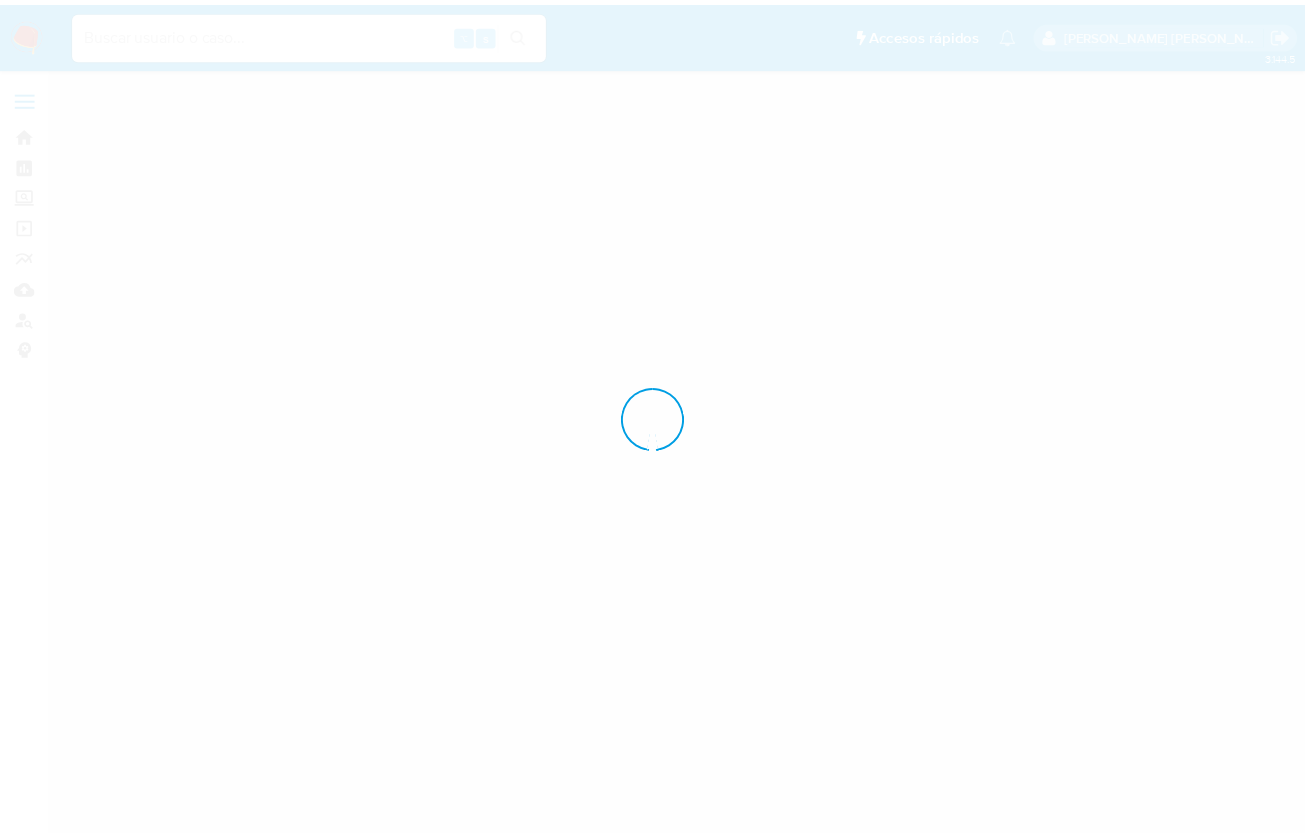 scroll, scrollTop: 0, scrollLeft: 0, axis: both 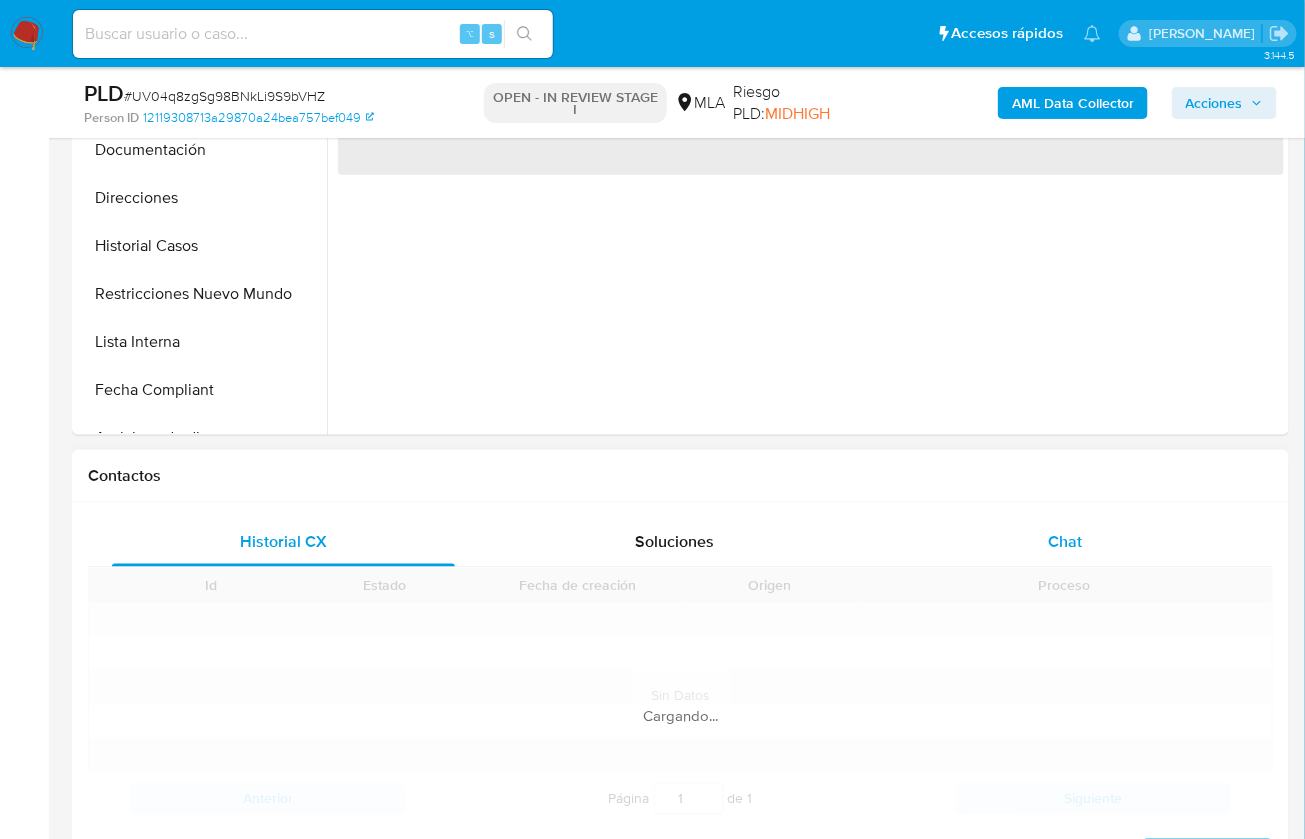 click on "Chat" at bounding box center [1065, 543] 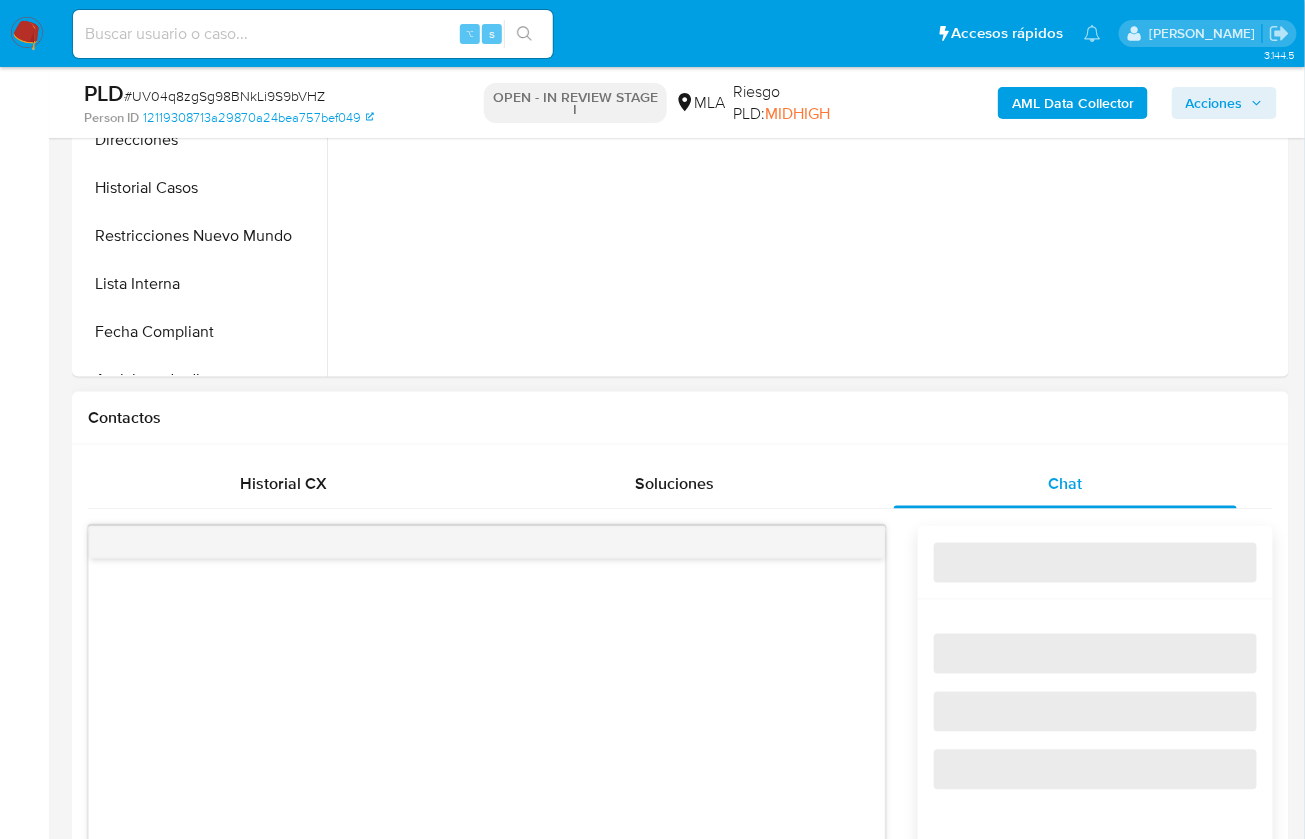 scroll, scrollTop: 1028, scrollLeft: 0, axis: vertical 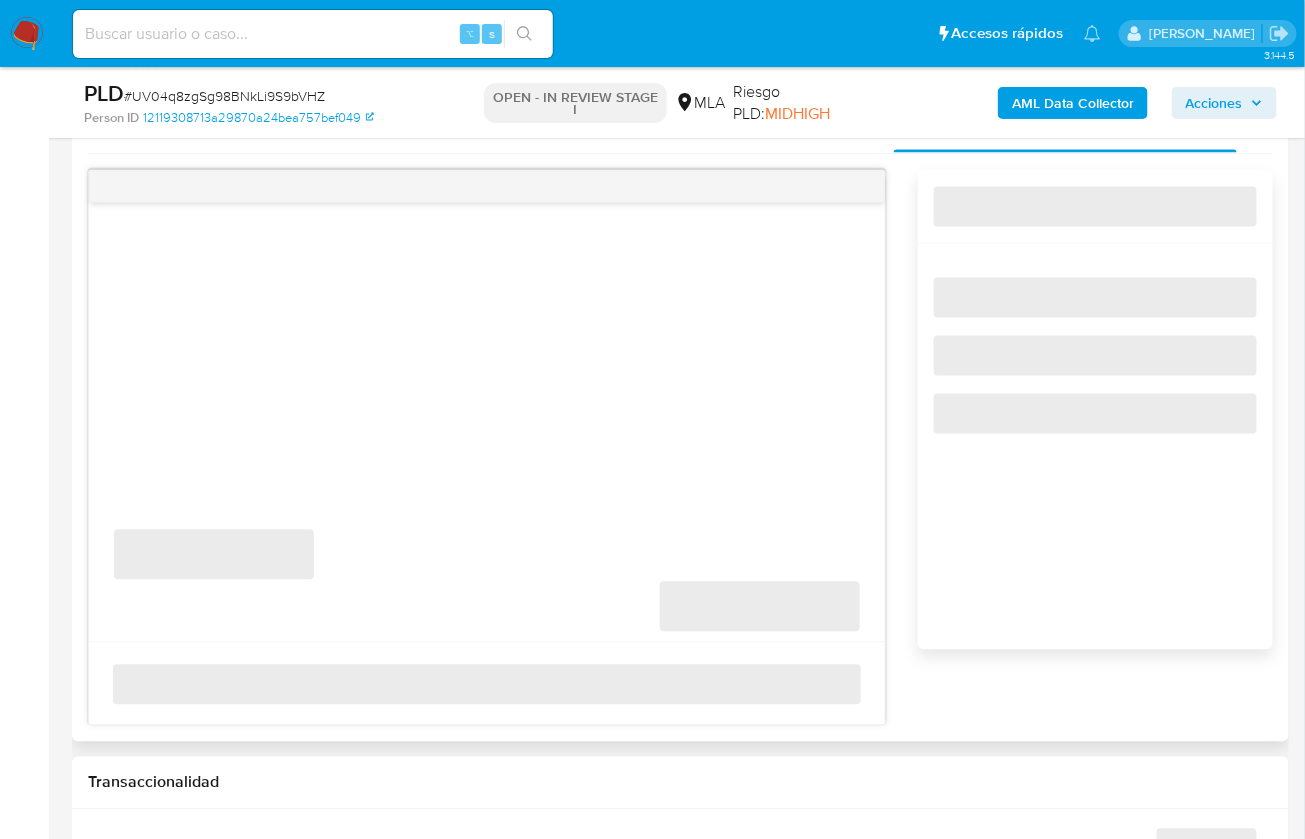 select on "10" 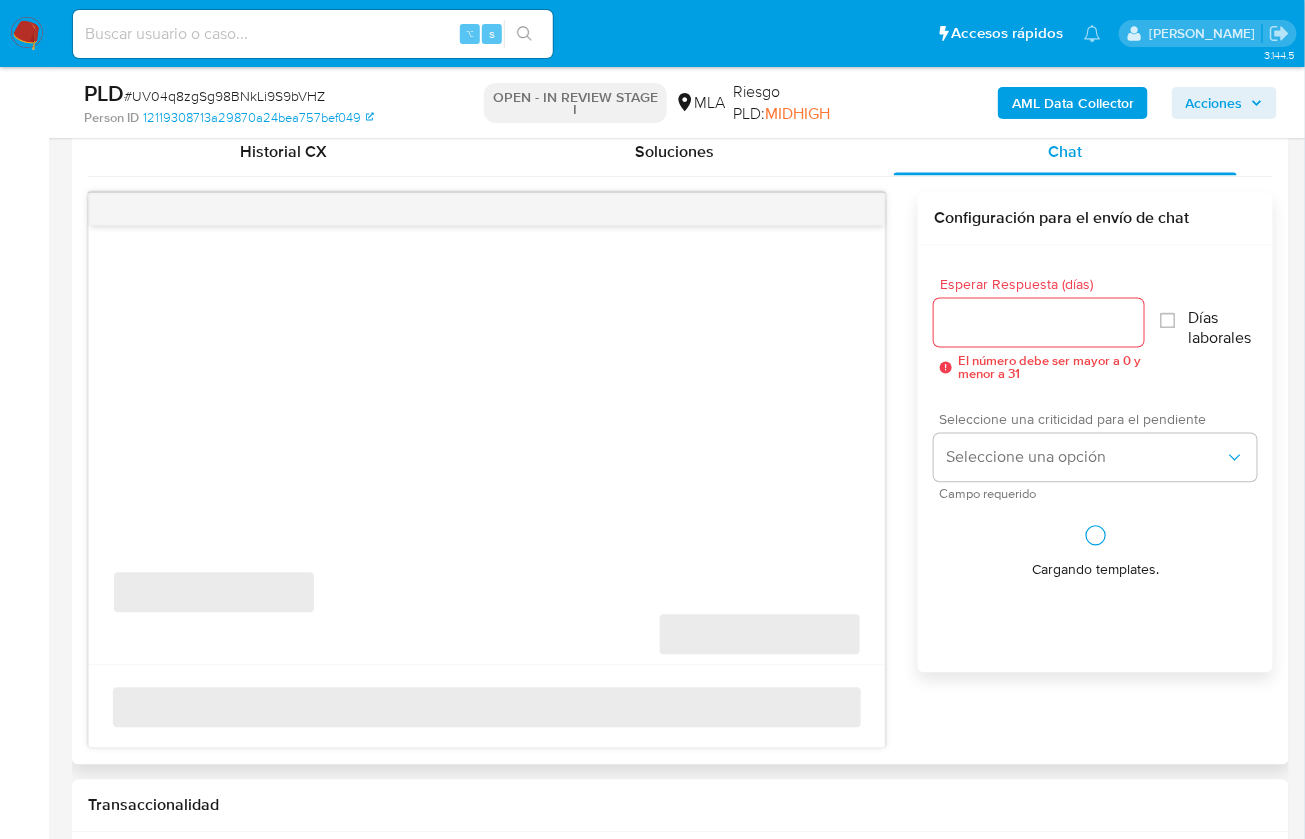 scroll, scrollTop: 982, scrollLeft: 0, axis: vertical 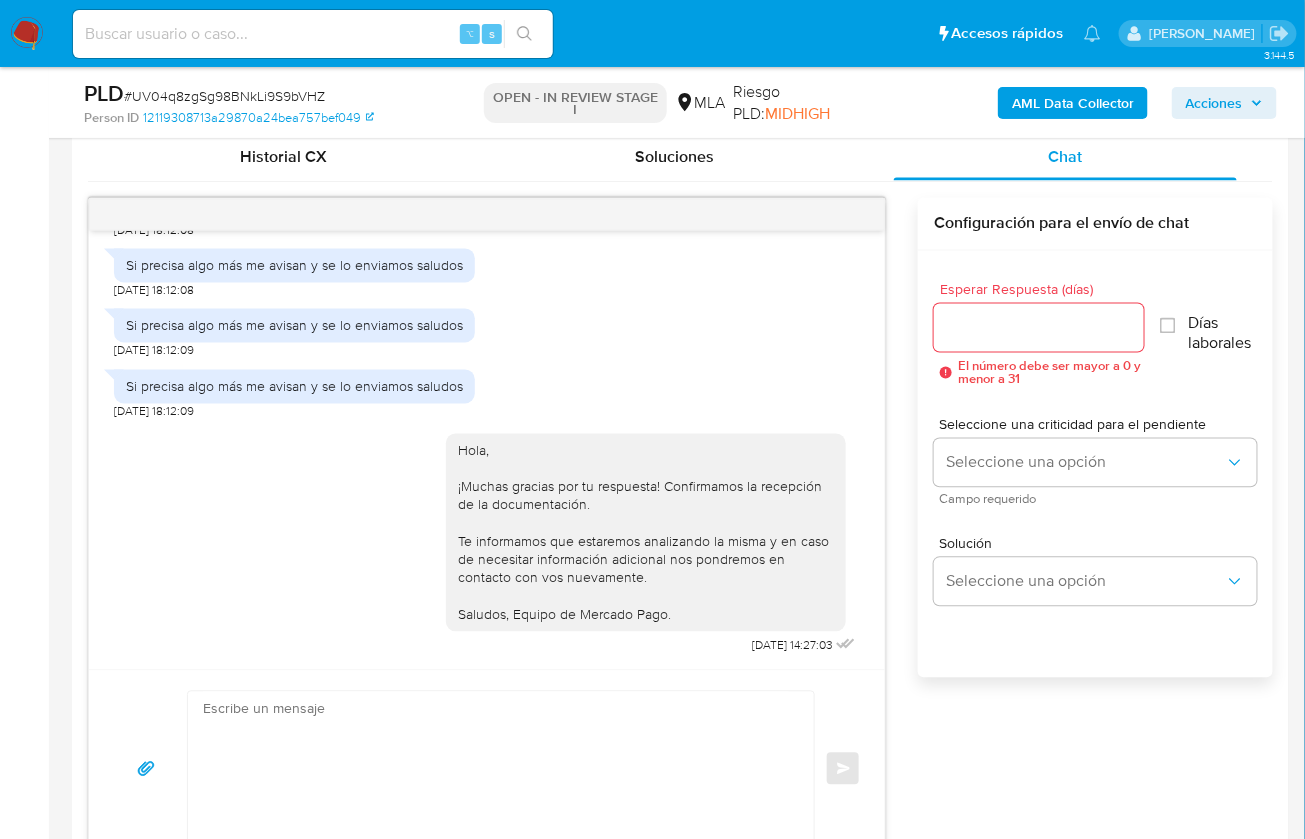 click on "[DATE] 18:06:19 La cuenta se utilizó para realizar ventas online a través [PERSON_NAME] libre y presencialmente en un negocio con atención al cliente de baterías para automotor.  [DATE] 18:07:58 PDF PDF AFIP - Administración Federal de Ingresos Públicos.pdf [DATE] 18:10:30 Si precisa algo más me avisan y se lo enviamos saludos  [DATE] 18:12:08 Si precisa algo más me avisan y se lo enviamos saludos  [DATE] 18:12:08 Si precisa algo más me avisan y se lo enviamos saludos  [DATE] 18:12:09 Si precisa algo más me avisan y se lo enviamos saludos  [DATE] 18:12:09 Hola,
¡Muchas gracias por tu respuesta! Confirmamos la recepción de la documentación.
Te informamos que estaremos analizando la misma y en caso de necesitar información adicional nos pondremos en contacto con vos nuevamente.
Saludos, Equipo [PERSON_NAME] Pago.
[DATE] 14:27:03 Enviar Configuración para el envío de chat Esperar Respuesta (días) El número debe ser mayor a 0 y menor a 31 Días laborales Solución" at bounding box center (680, 533) 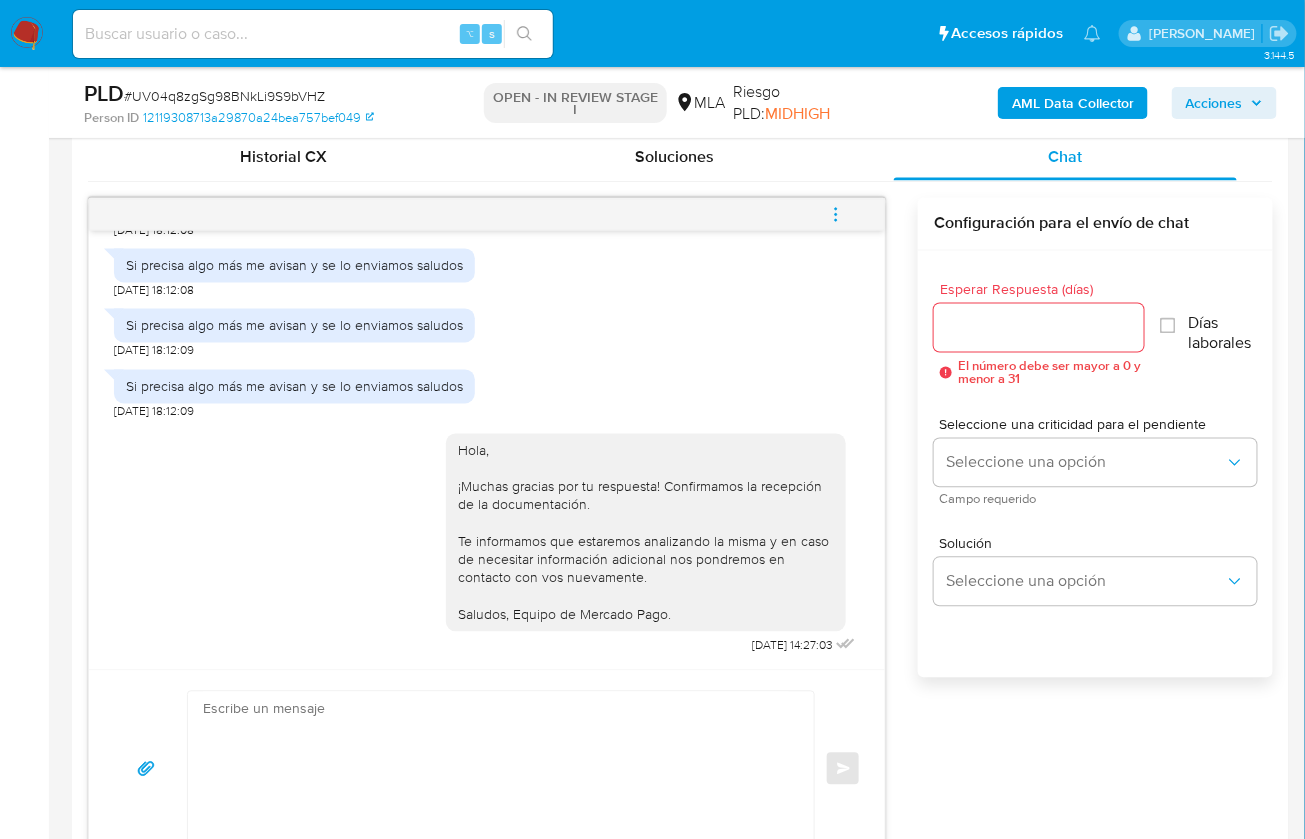 click 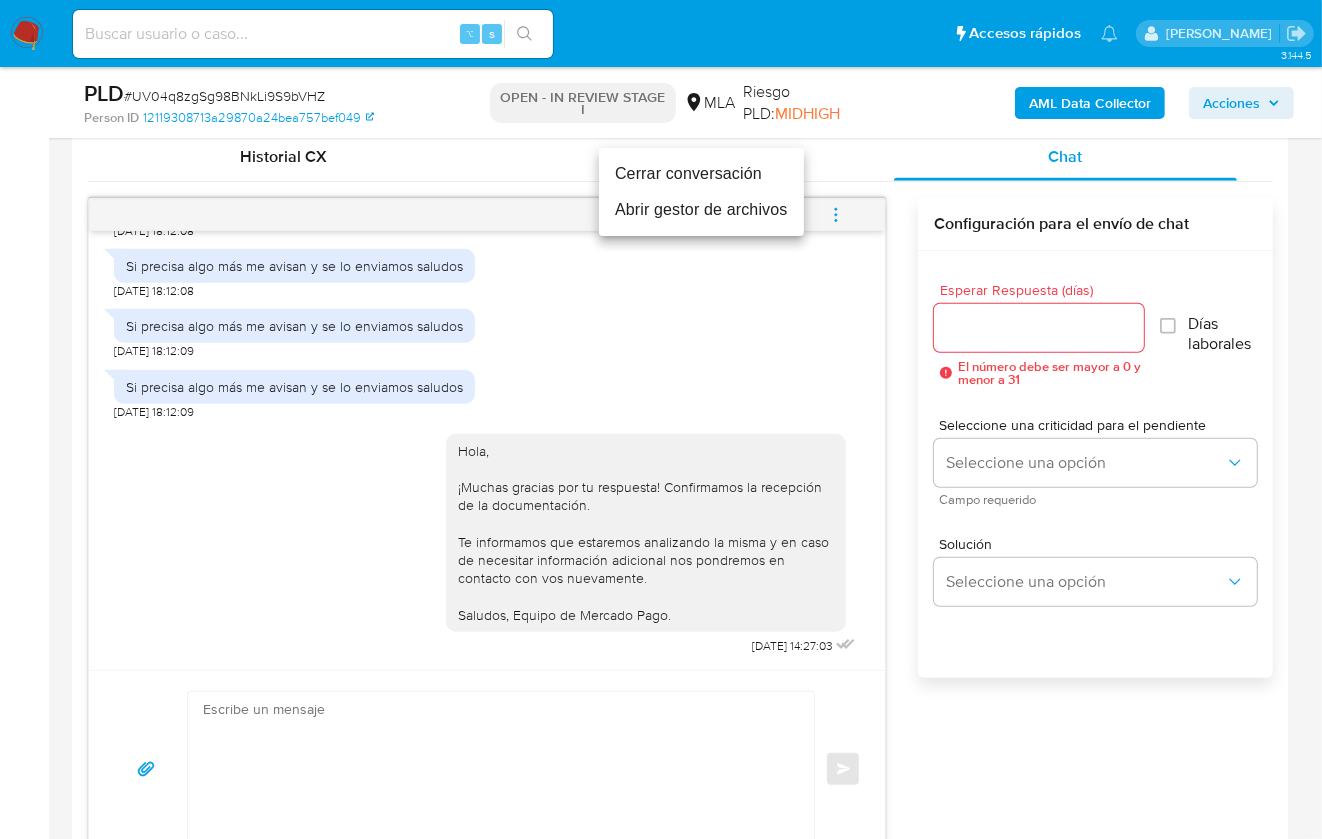 click on "Cerrar conversación" at bounding box center (701, 174) 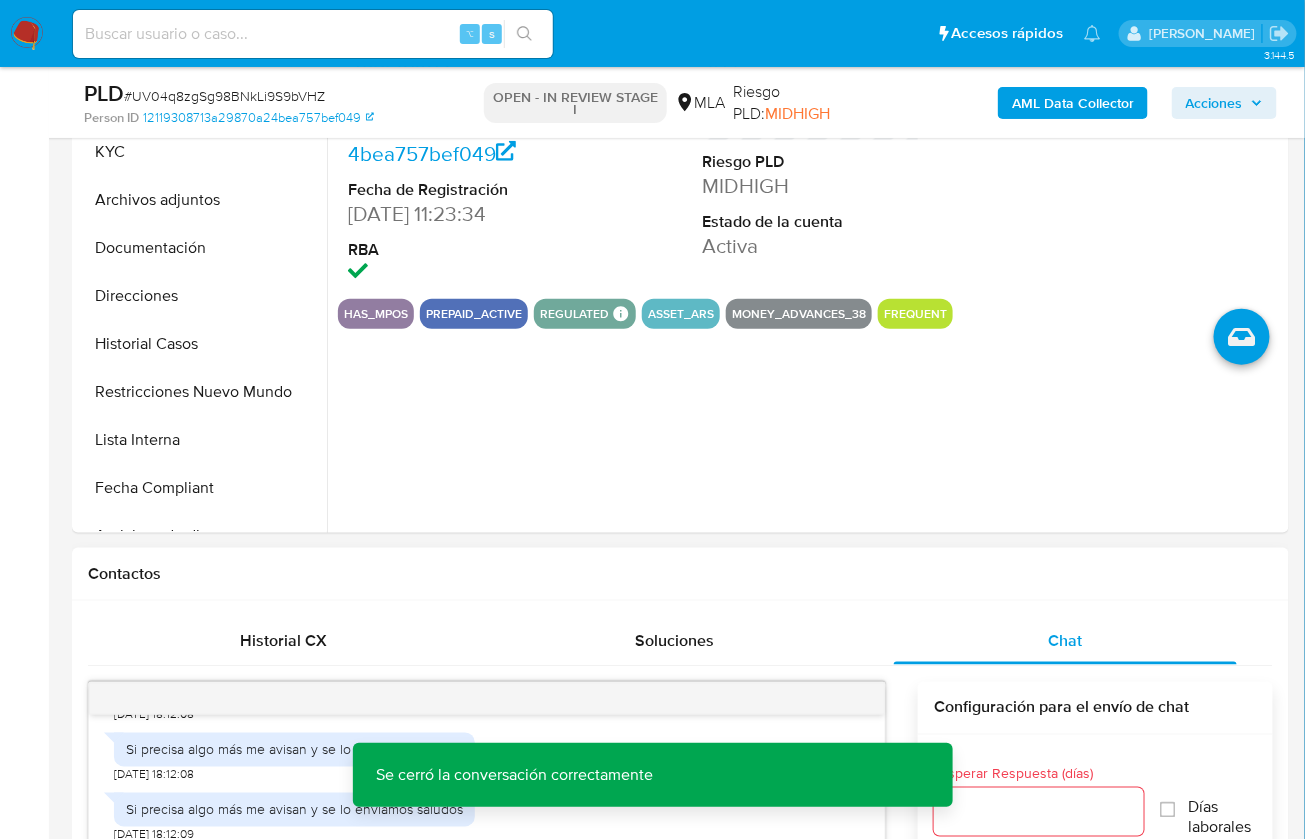 scroll, scrollTop: 481, scrollLeft: 0, axis: vertical 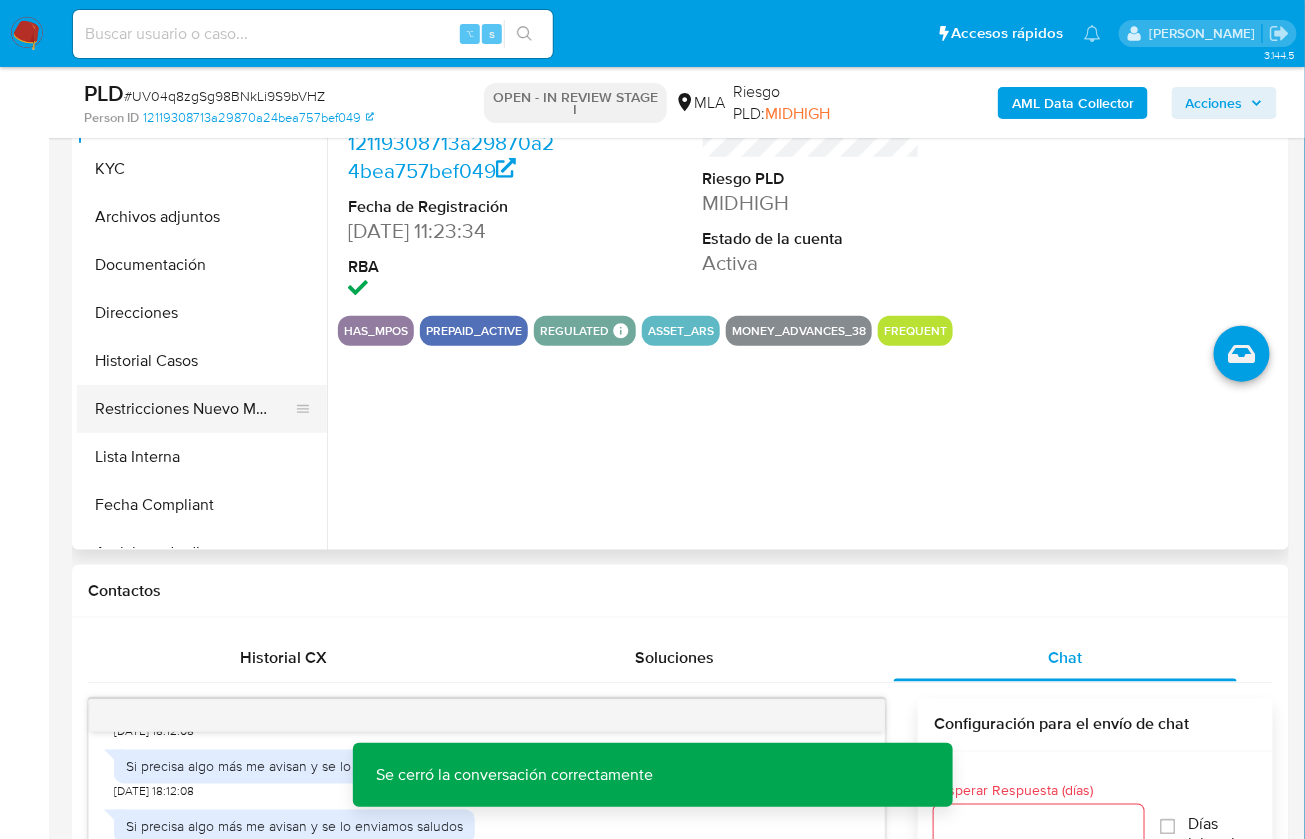 click on "Restricciones Nuevo Mundo" at bounding box center (194, 409) 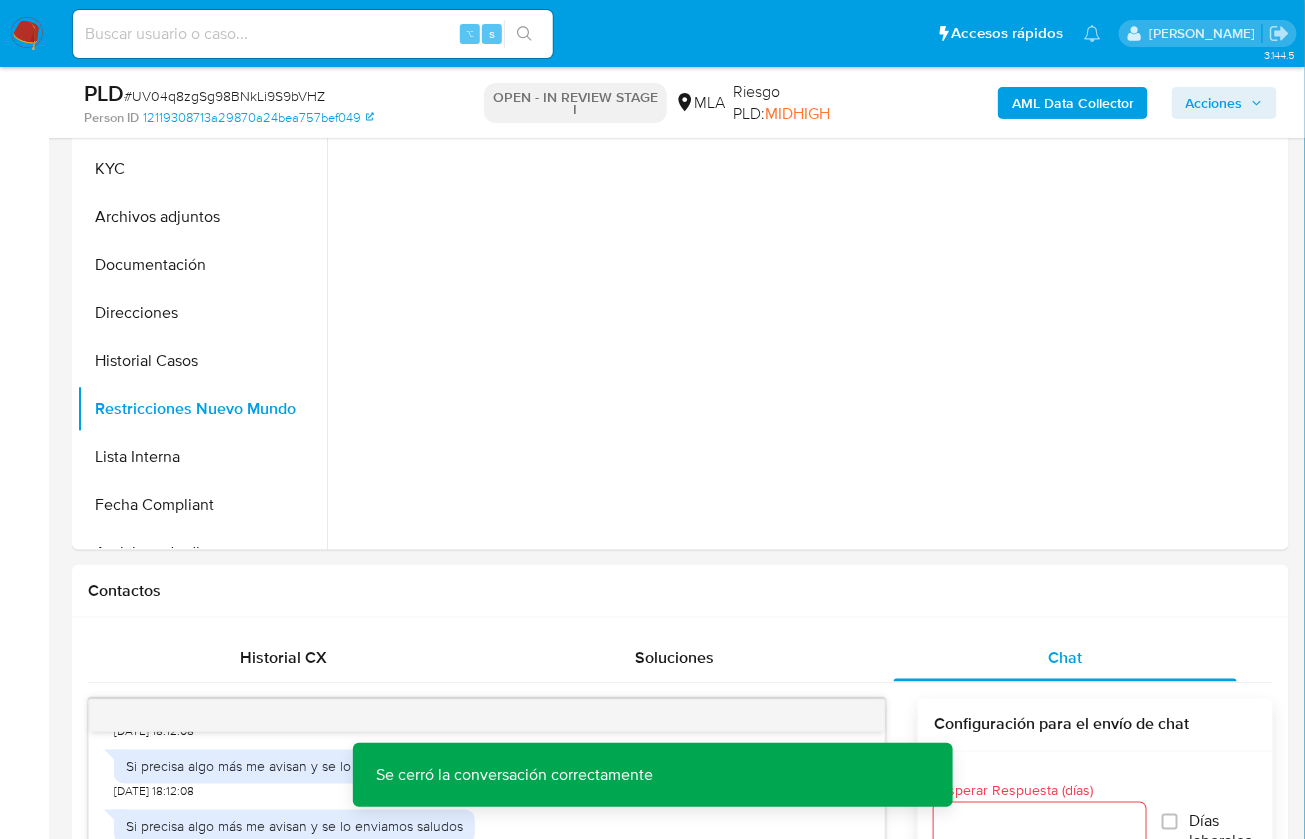 click on "AML Data Collector" at bounding box center (1073, 103) 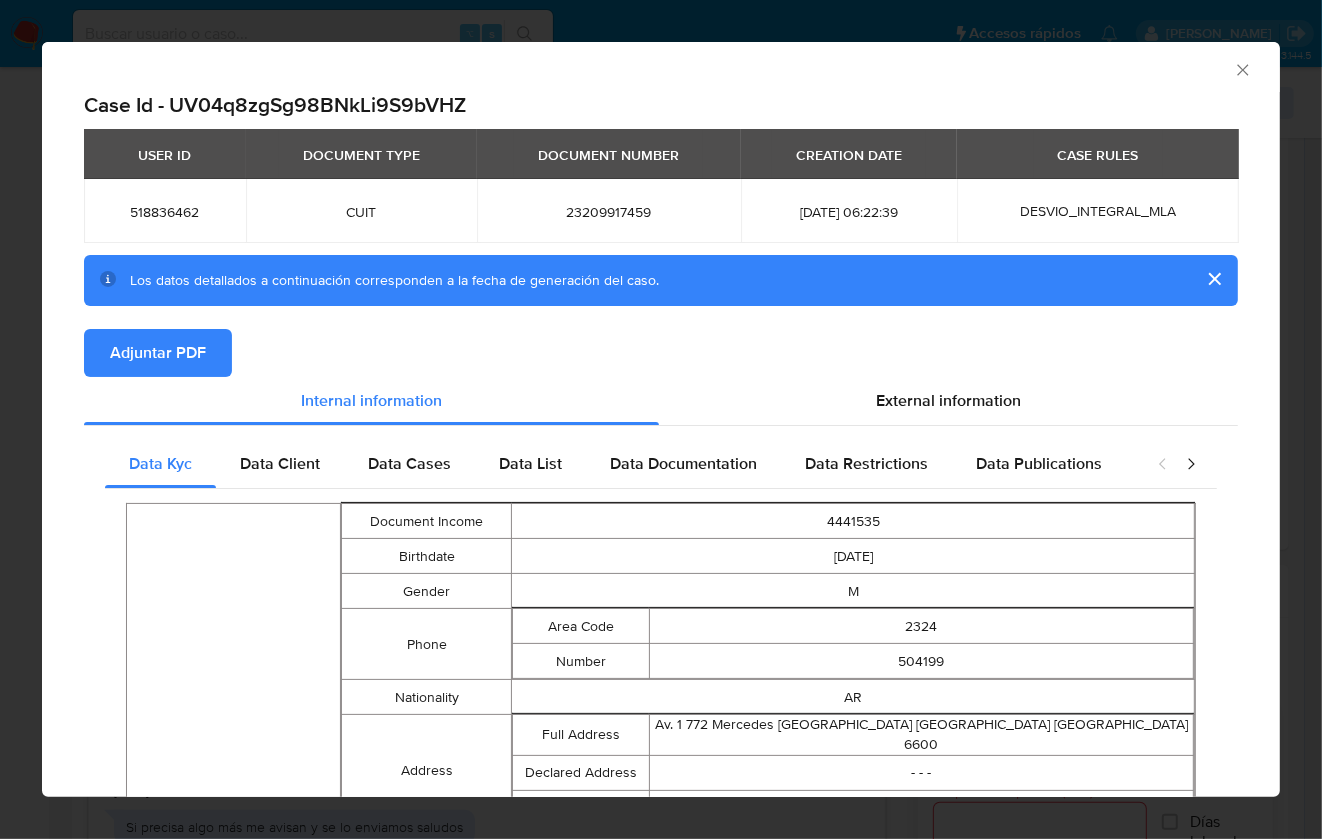 click on "Adjuntar PDF" at bounding box center [158, 353] 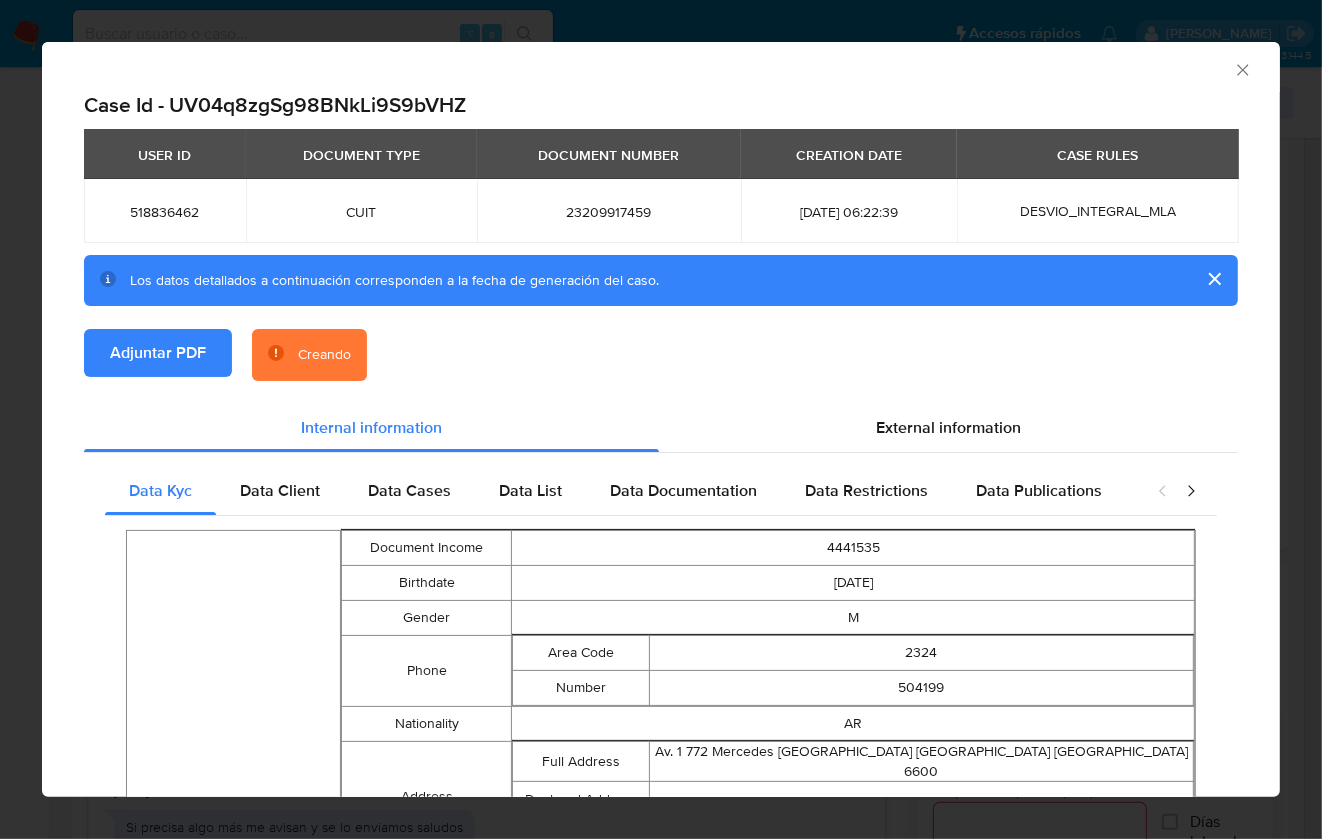 click on "Adjuntar PDF     Creando" at bounding box center [661, 366] 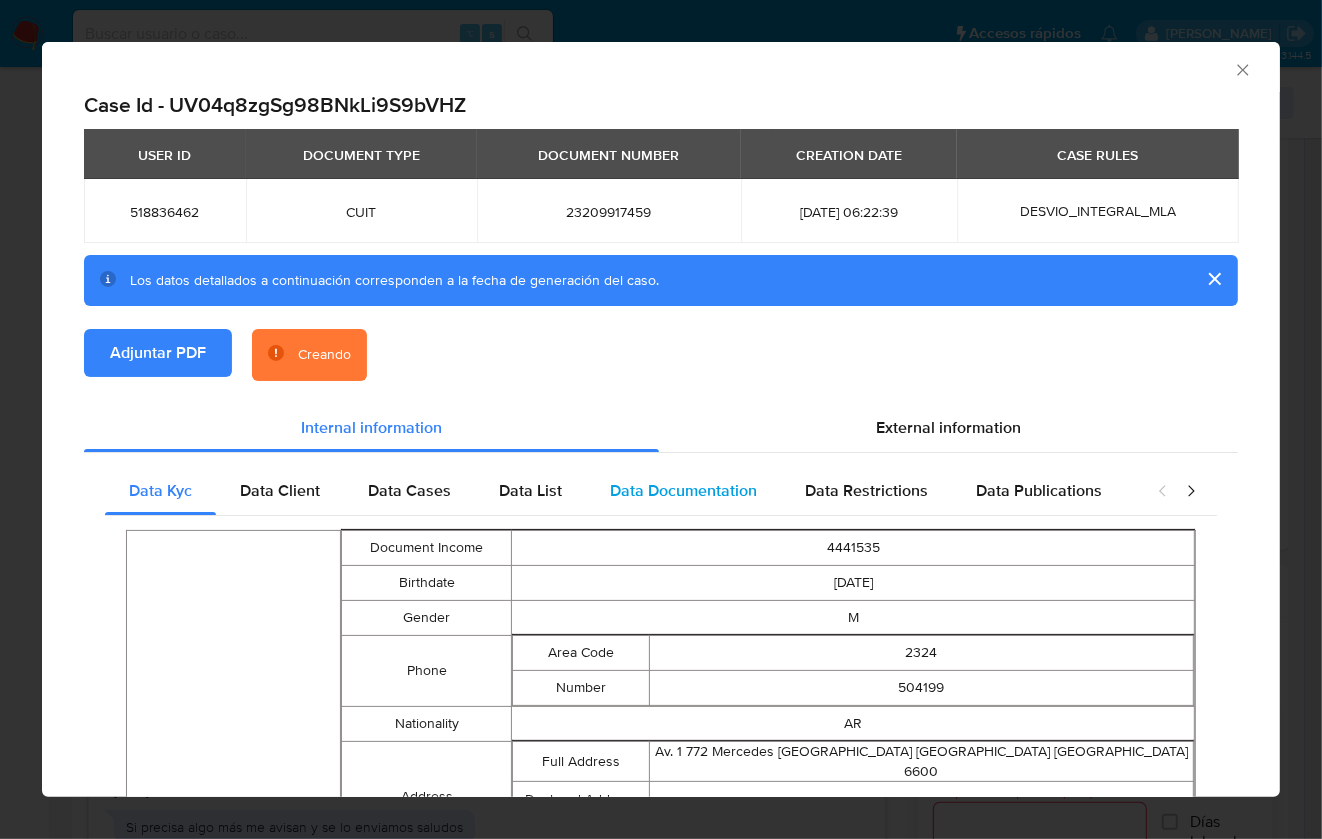click on "Data Documentation" at bounding box center (683, 490) 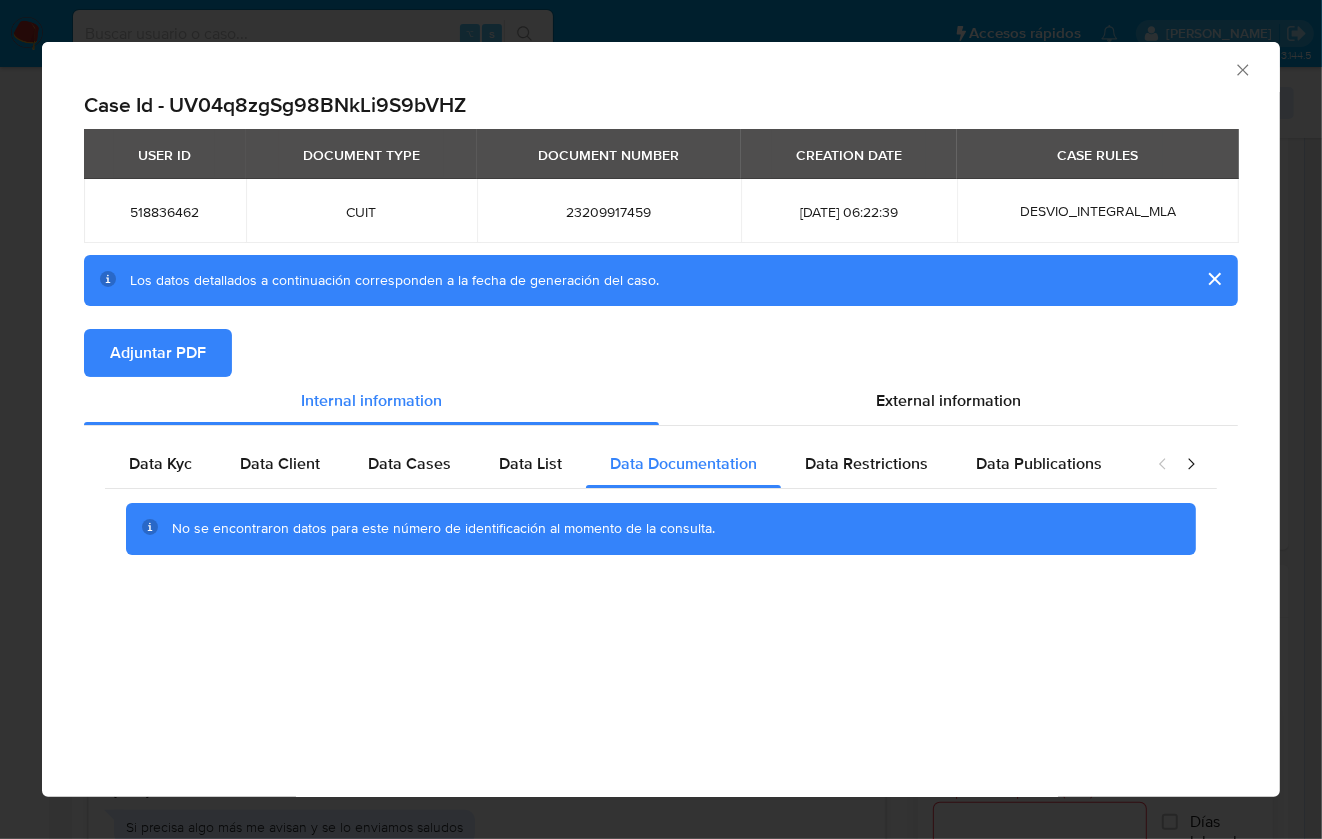 click on "No se encontraron datos para este número de identificación al momento de la consulta." at bounding box center (661, 529) 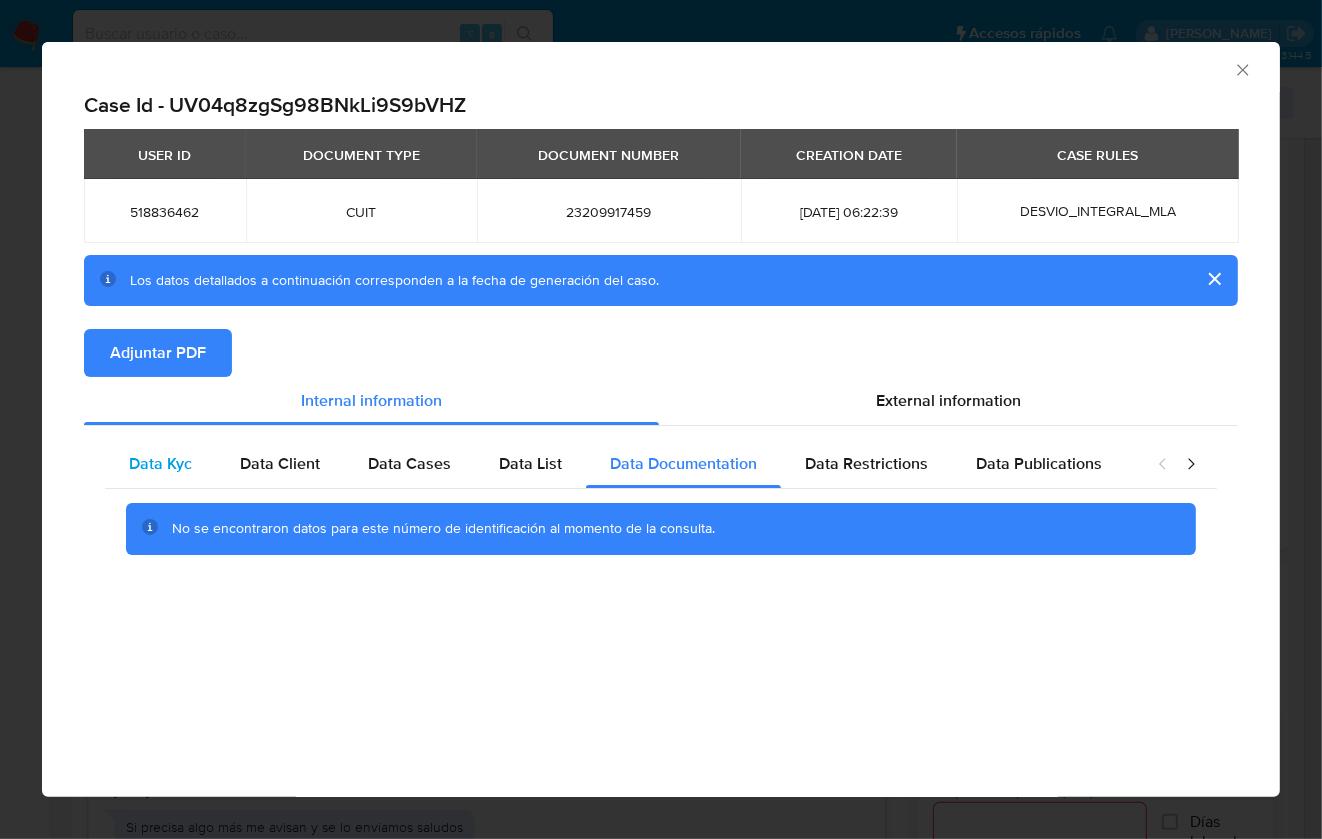 click on "Data Kyc" at bounding box center (160, 463) 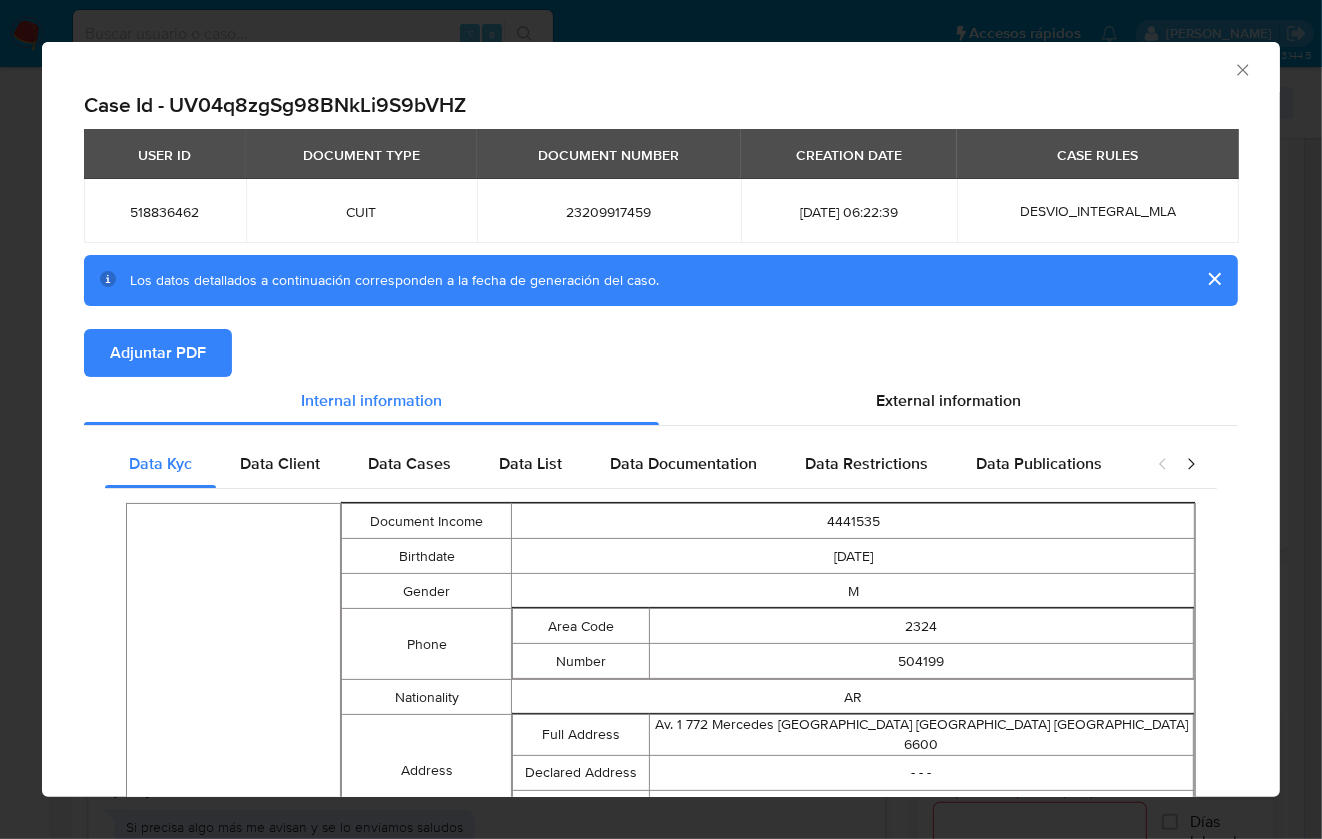 click 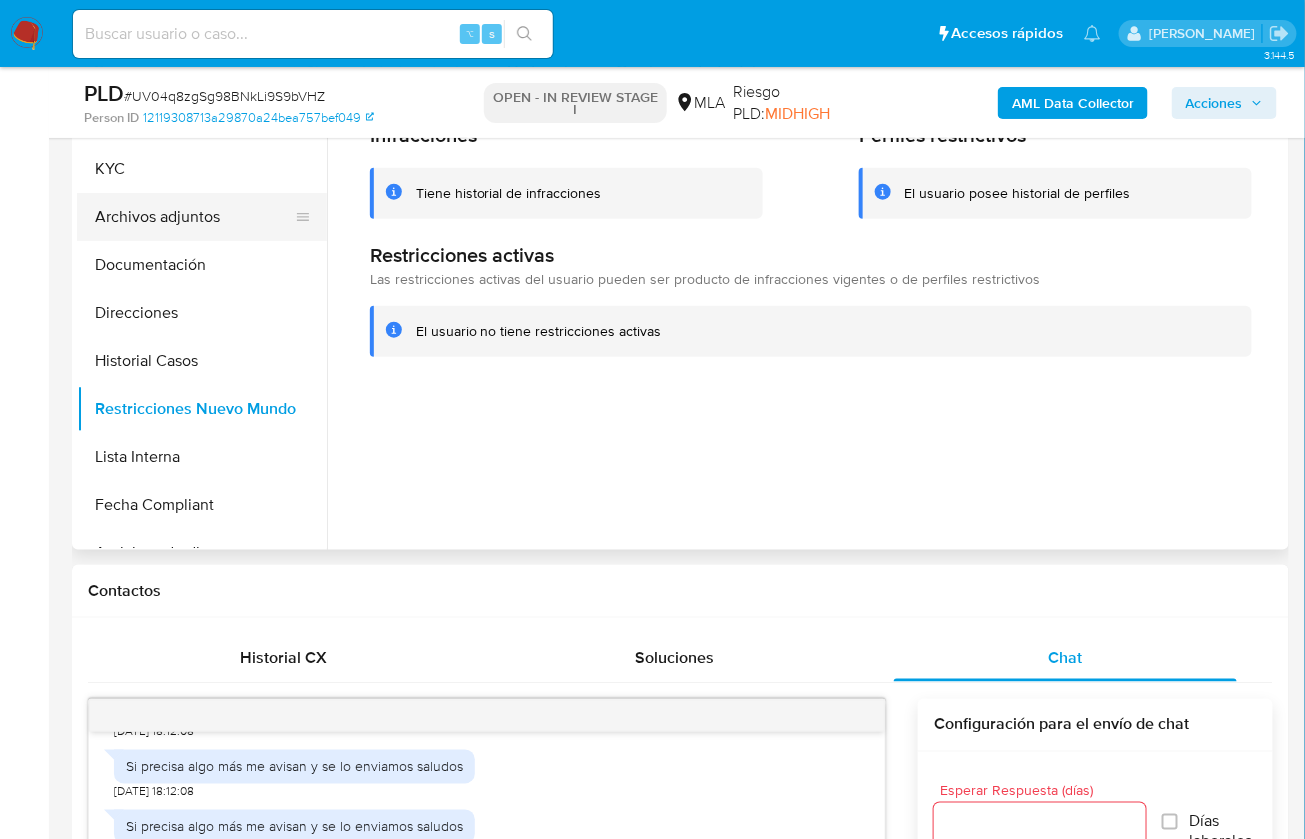 click on "Archivos adjuntos" at bounding box center [194, 217] 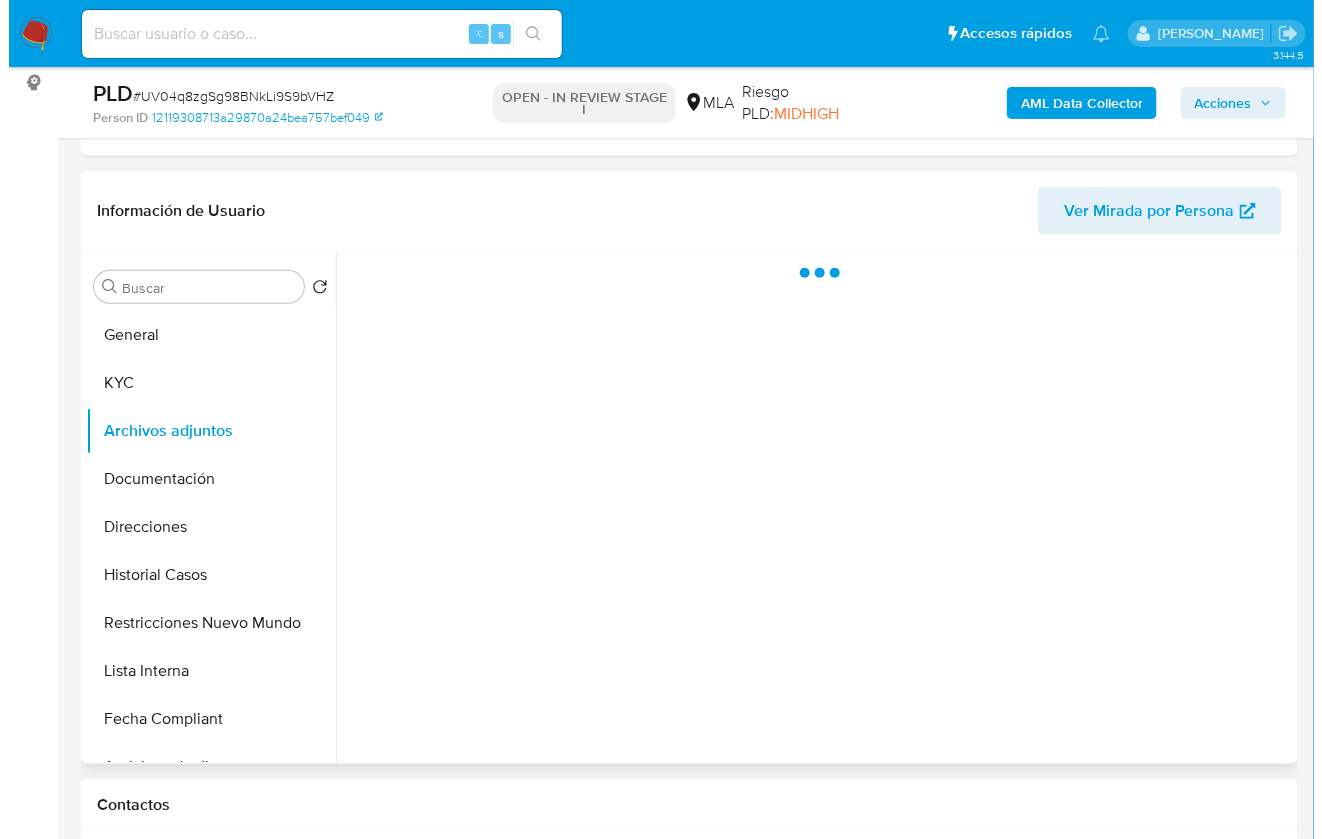 scroll, scrollTop: 219, scrollLeft: 0, axis: vertical 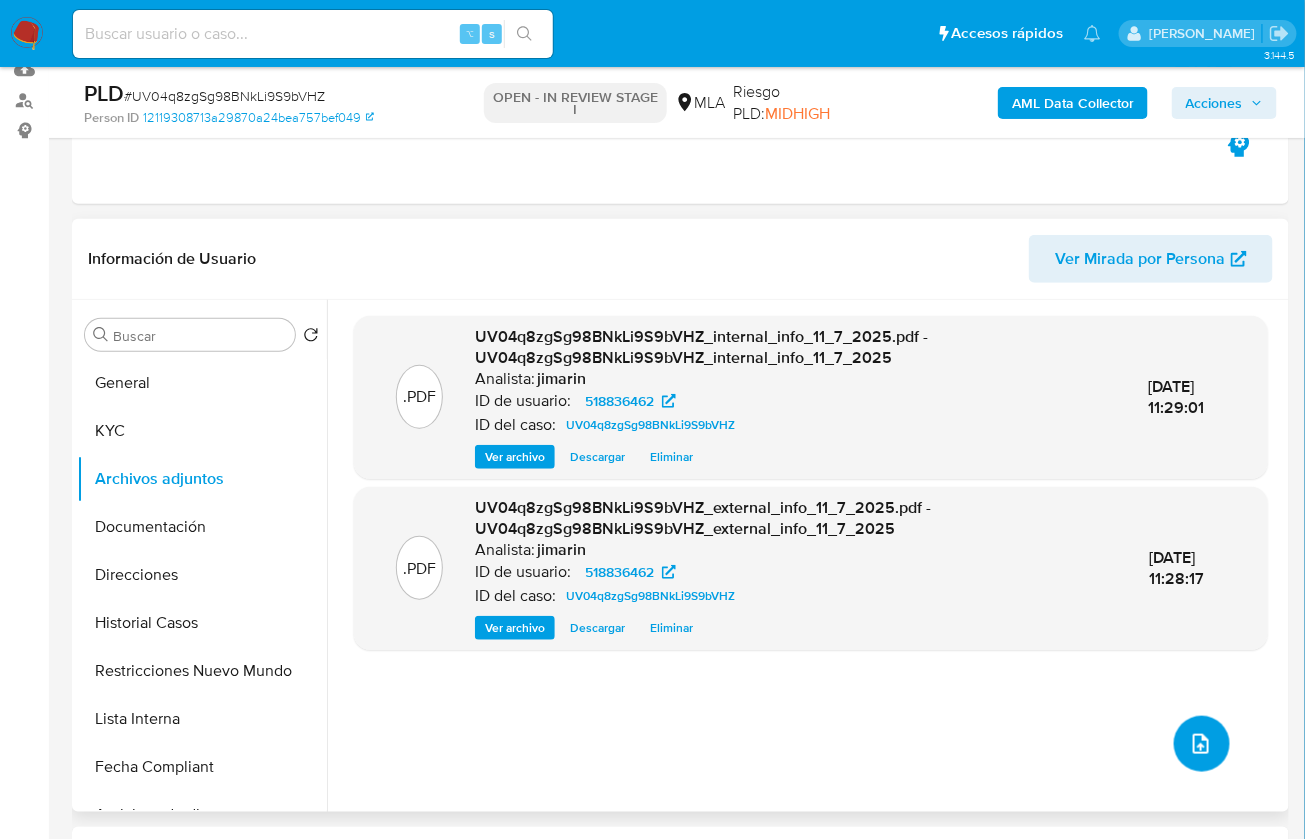 click at bounding box center (1202, 744) 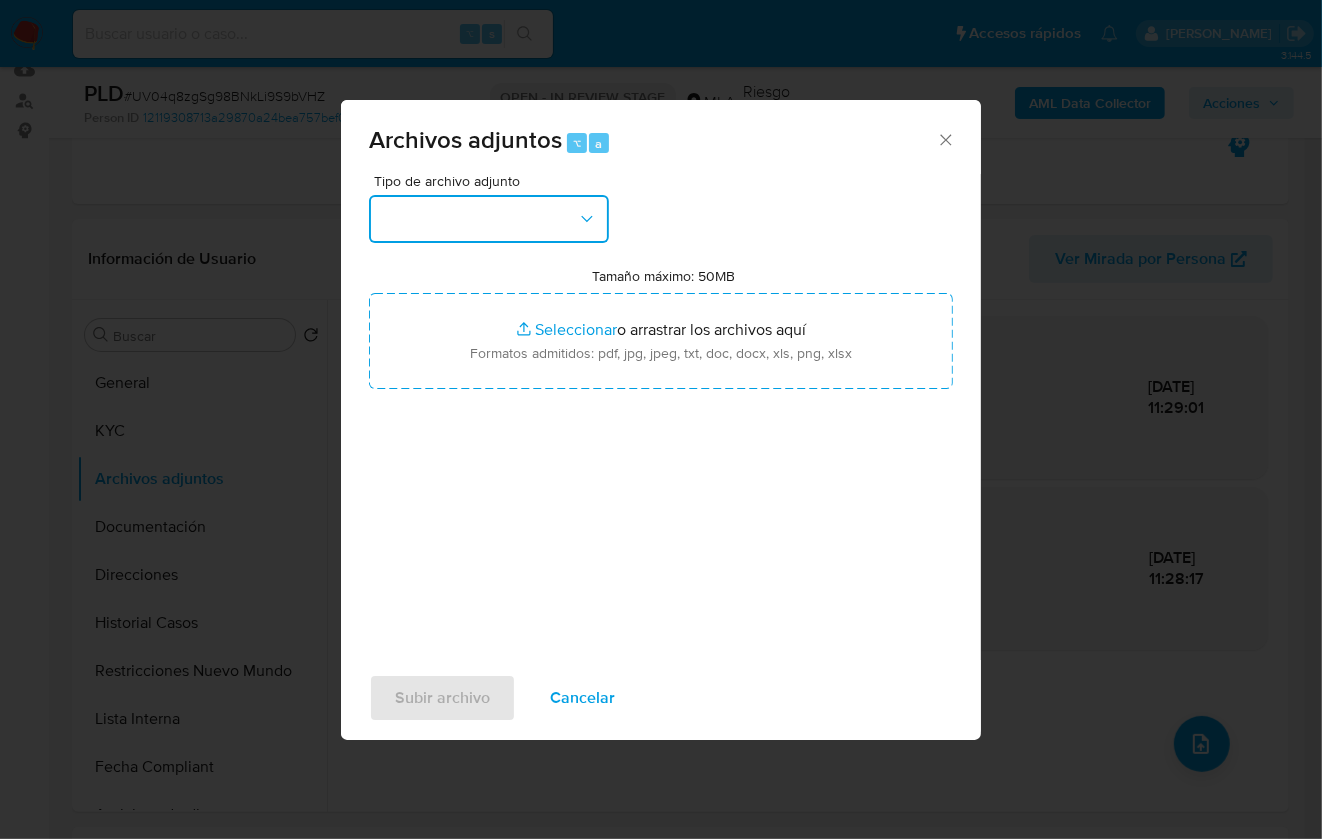 click at bounding box center (489, 219) 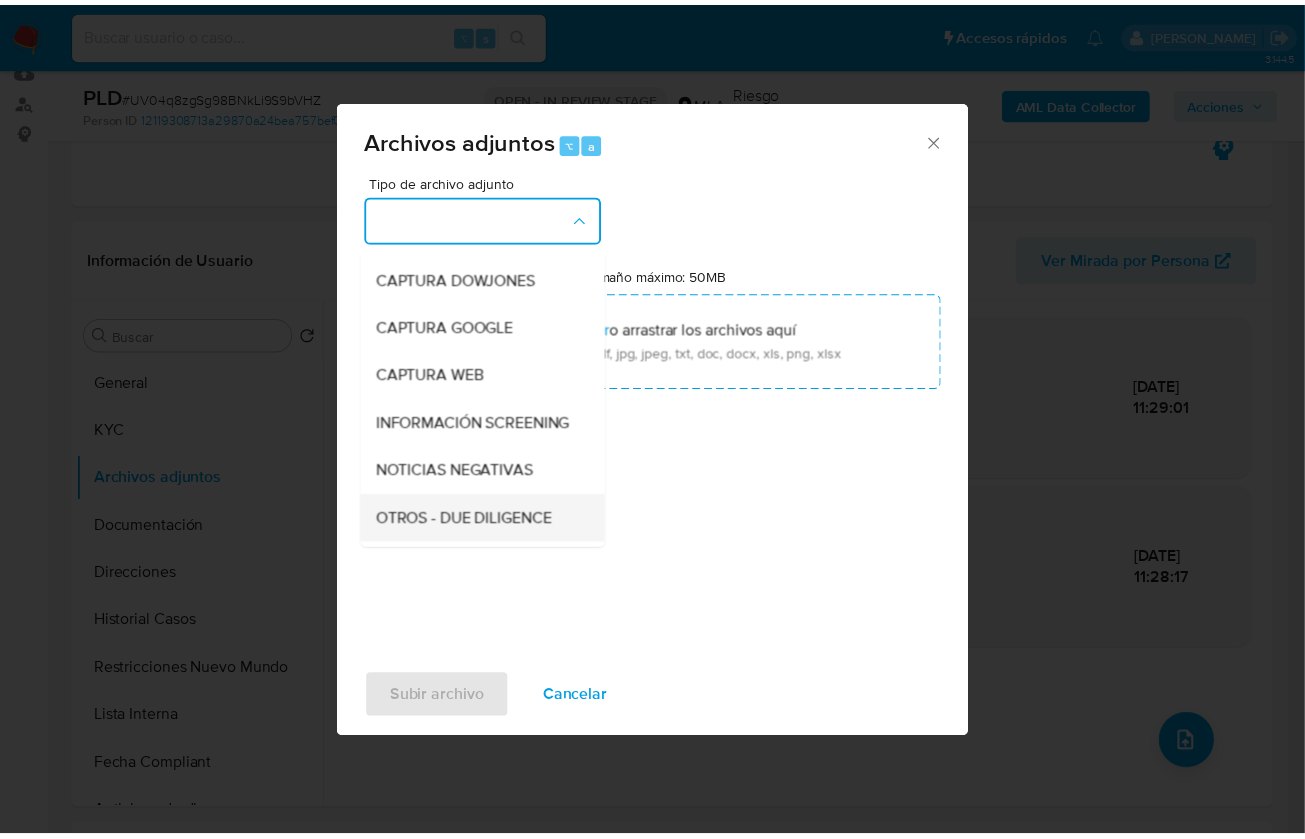 scroll, scrollTop: 176, scrollLeft: 0, axis: vertical 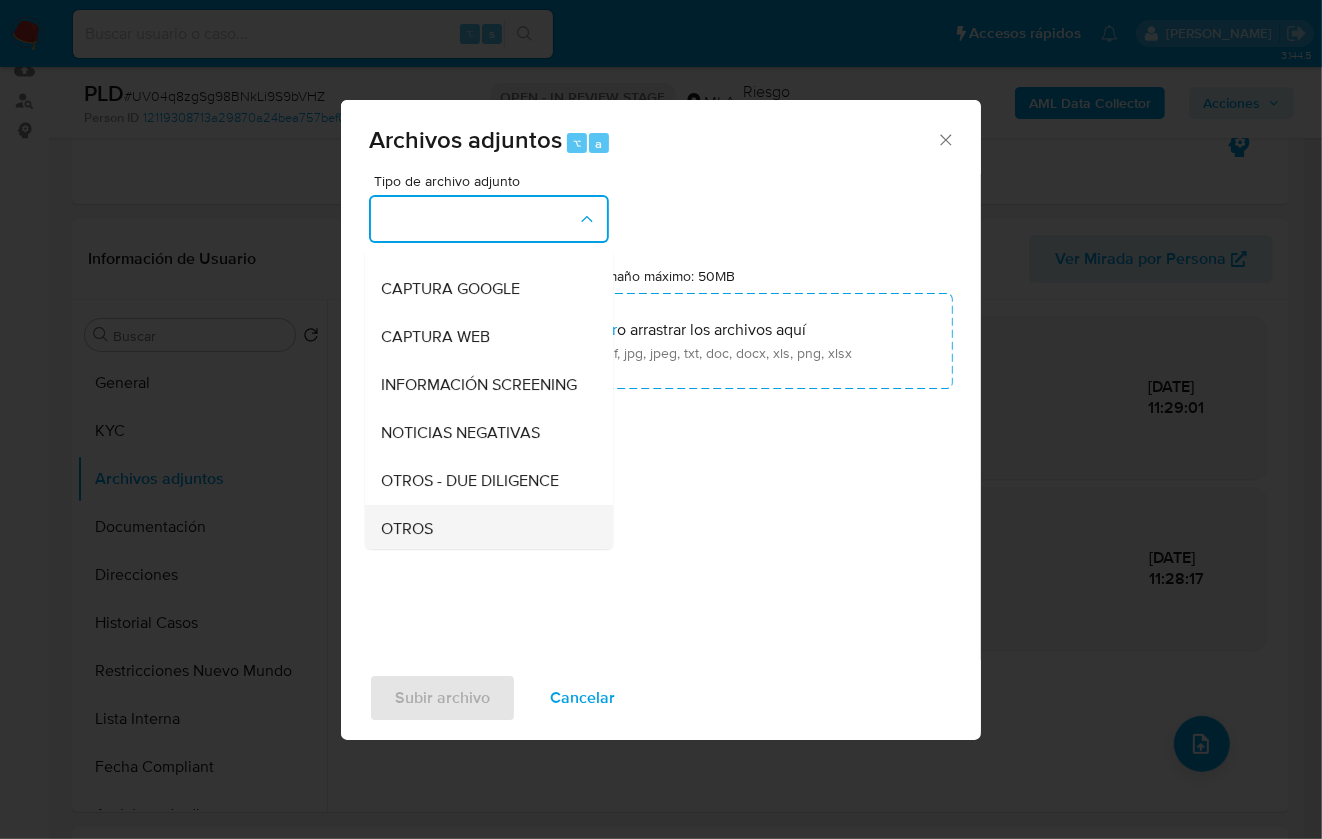 click on "OTROS" at bounding box center (483, 529) 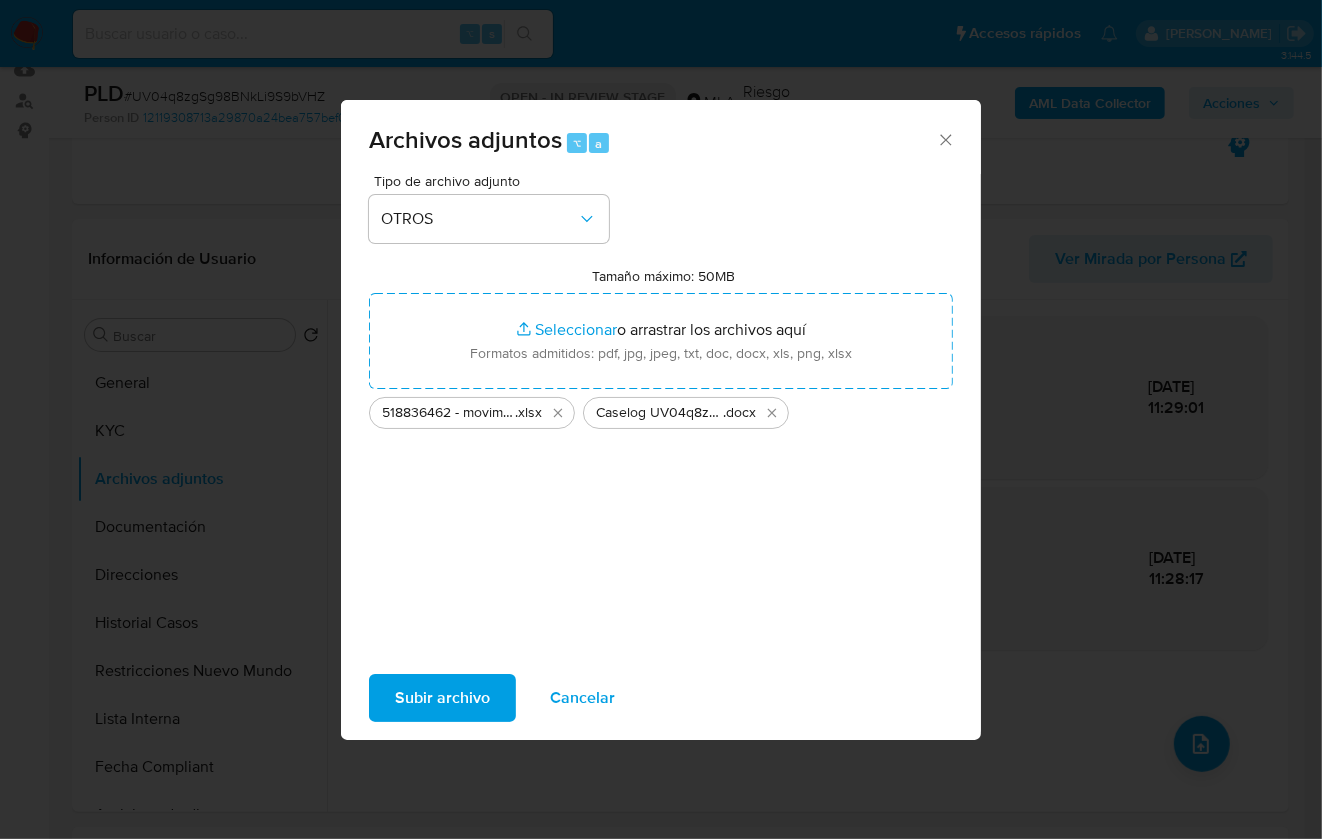 click on "Subir archivo" at bounding box center (442, 698) 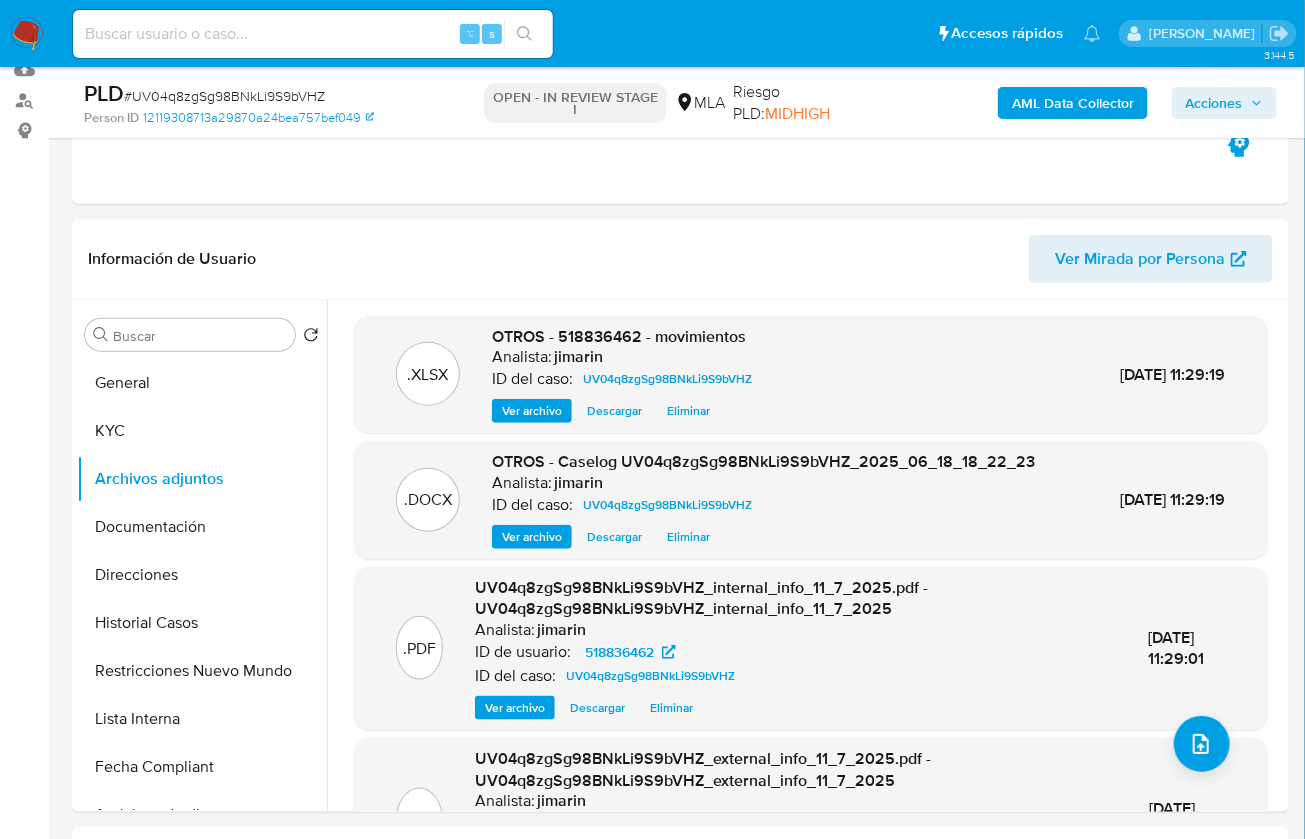 click on "Acciones" at bounding box center [1214, 103] 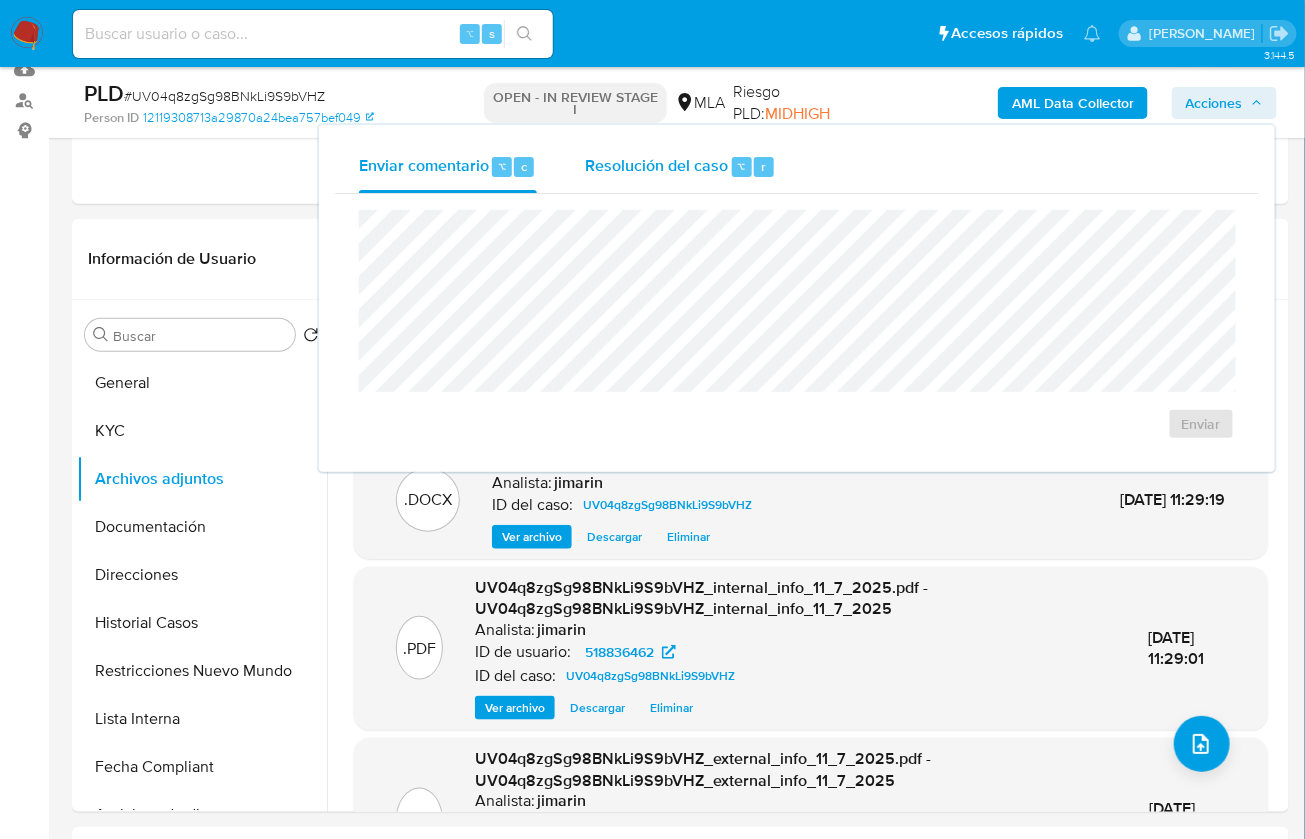 click on "Resolución del caso" at bounding box center [656, 165] 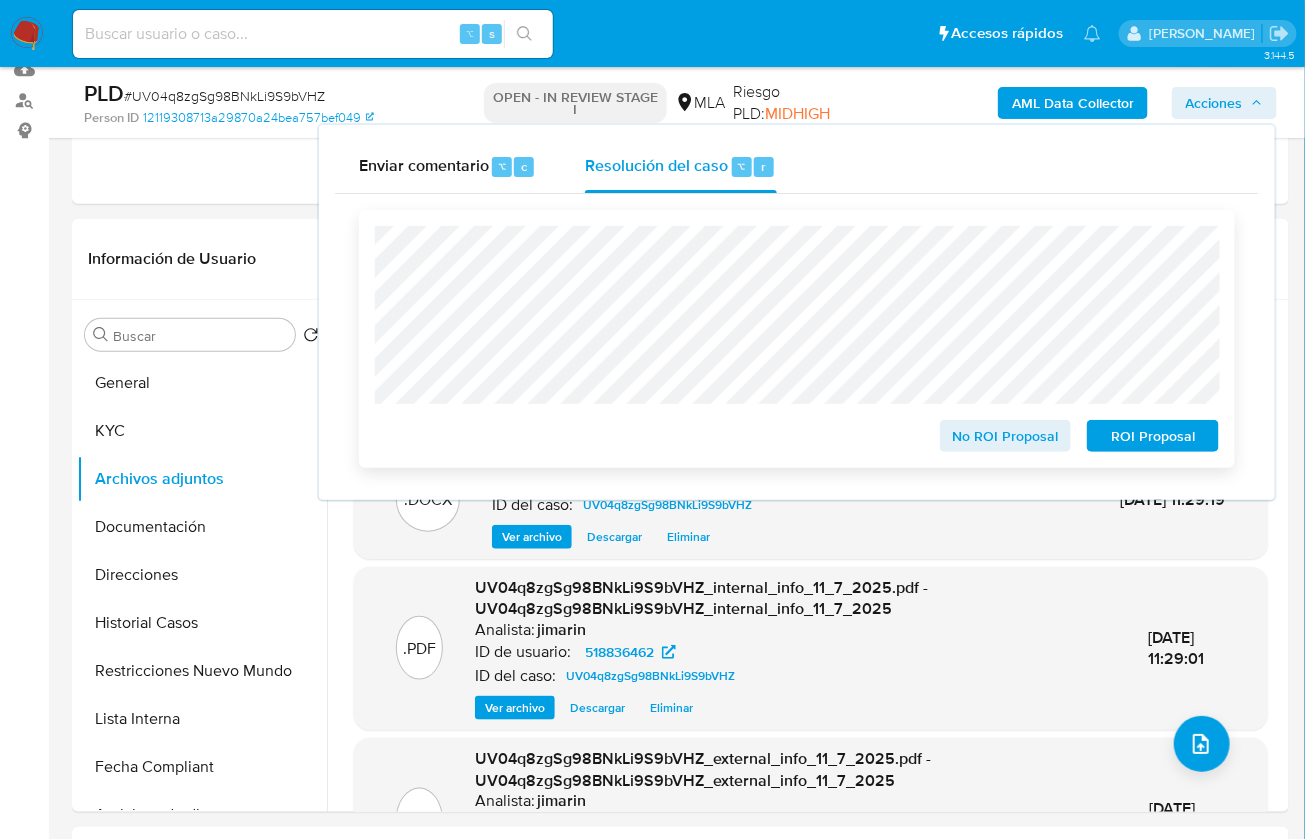 click on "No ROI Proposal" at bounding box center (1006, 436) 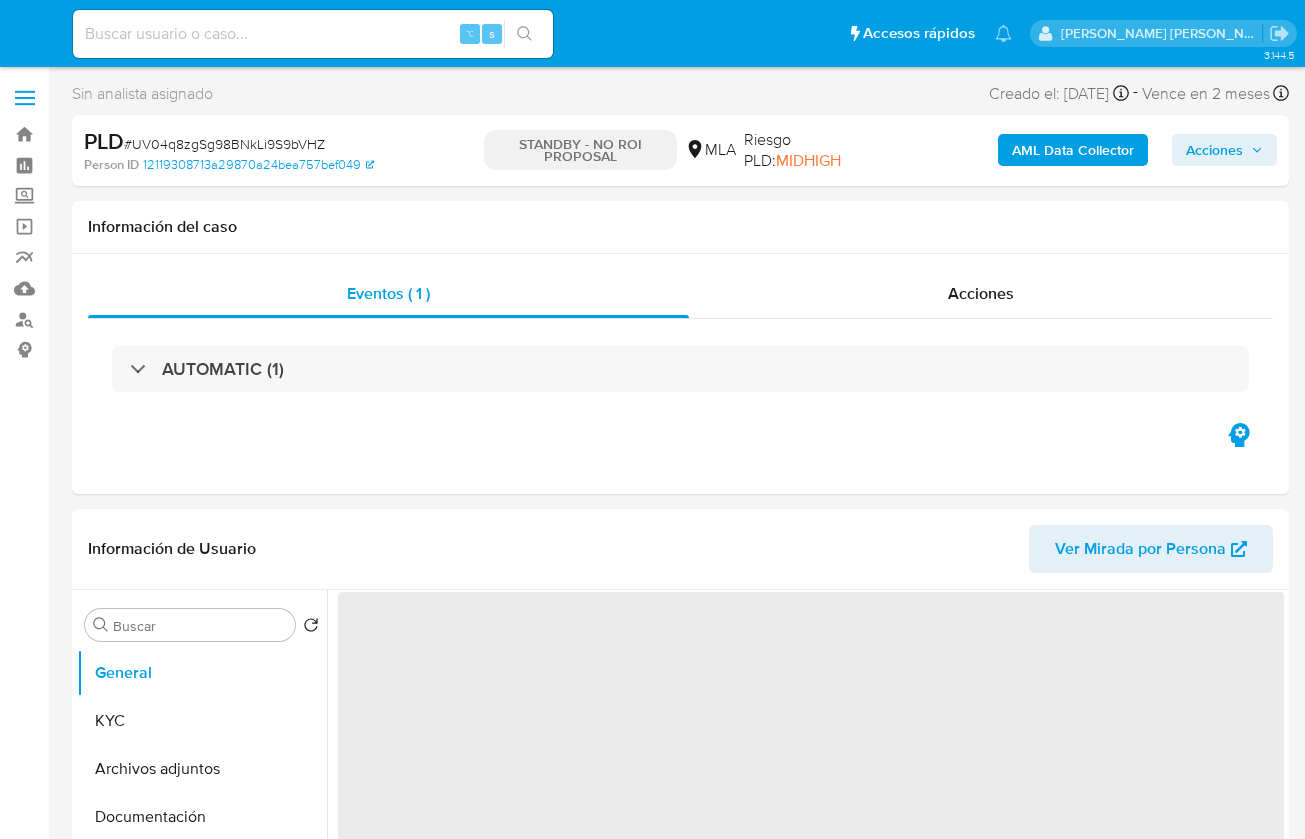 select on "10" 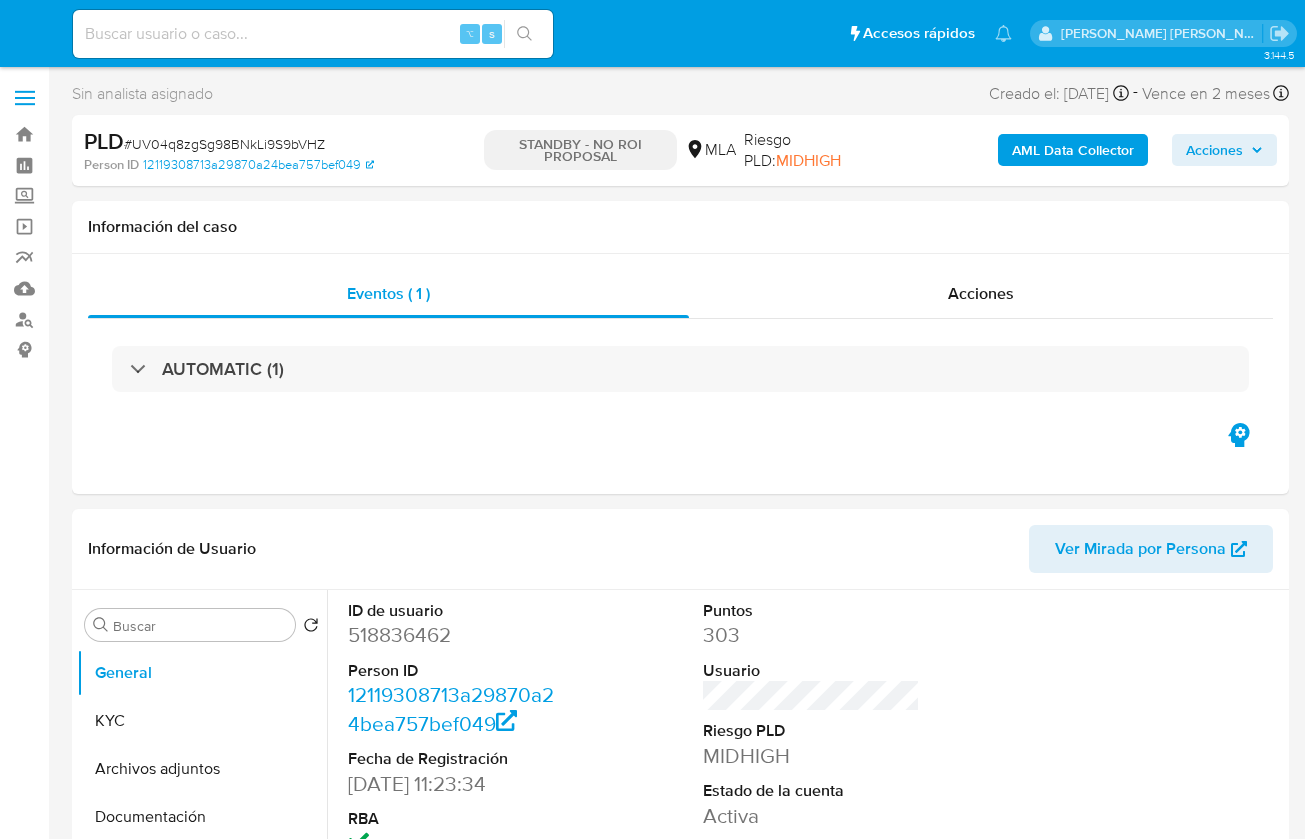 scroll, scrollTop: 0, scrollLeft: 0, axis: both 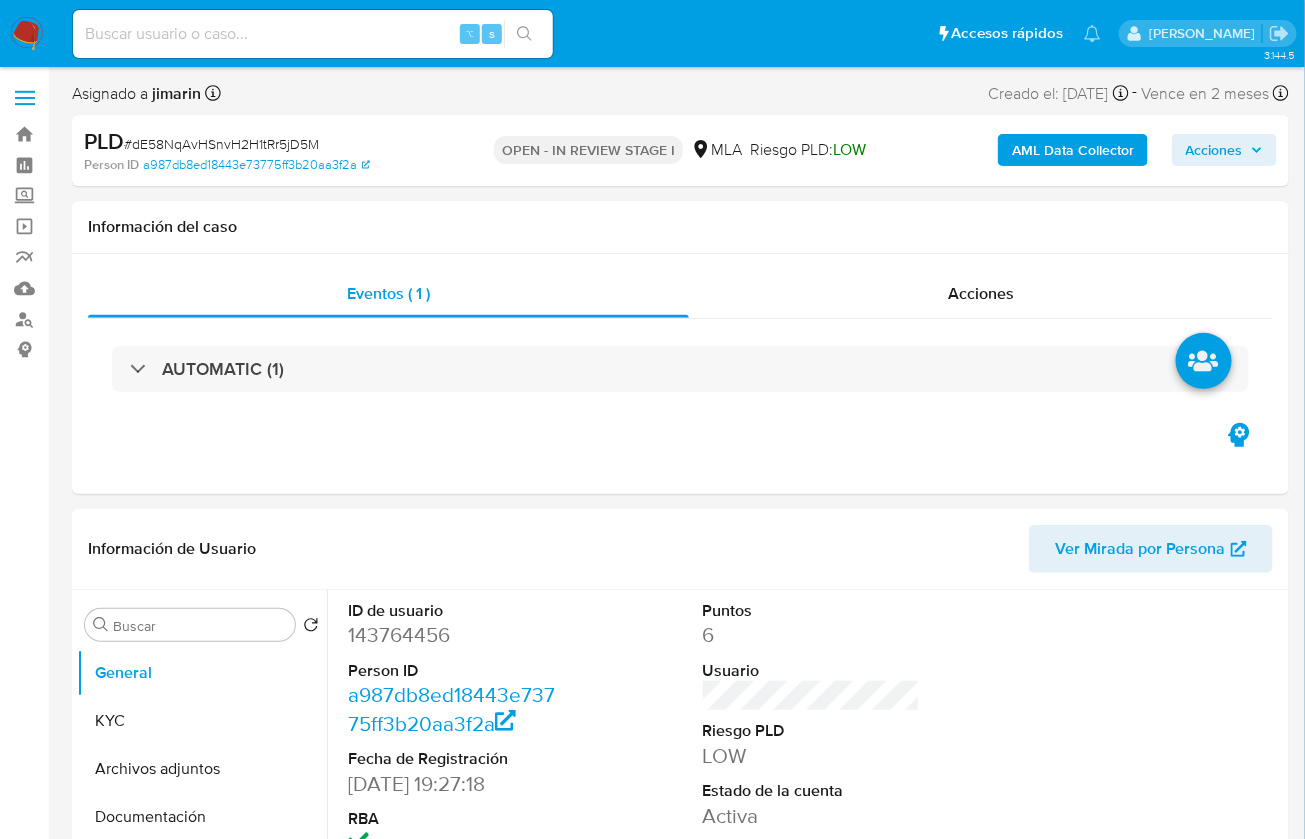 select on "10" 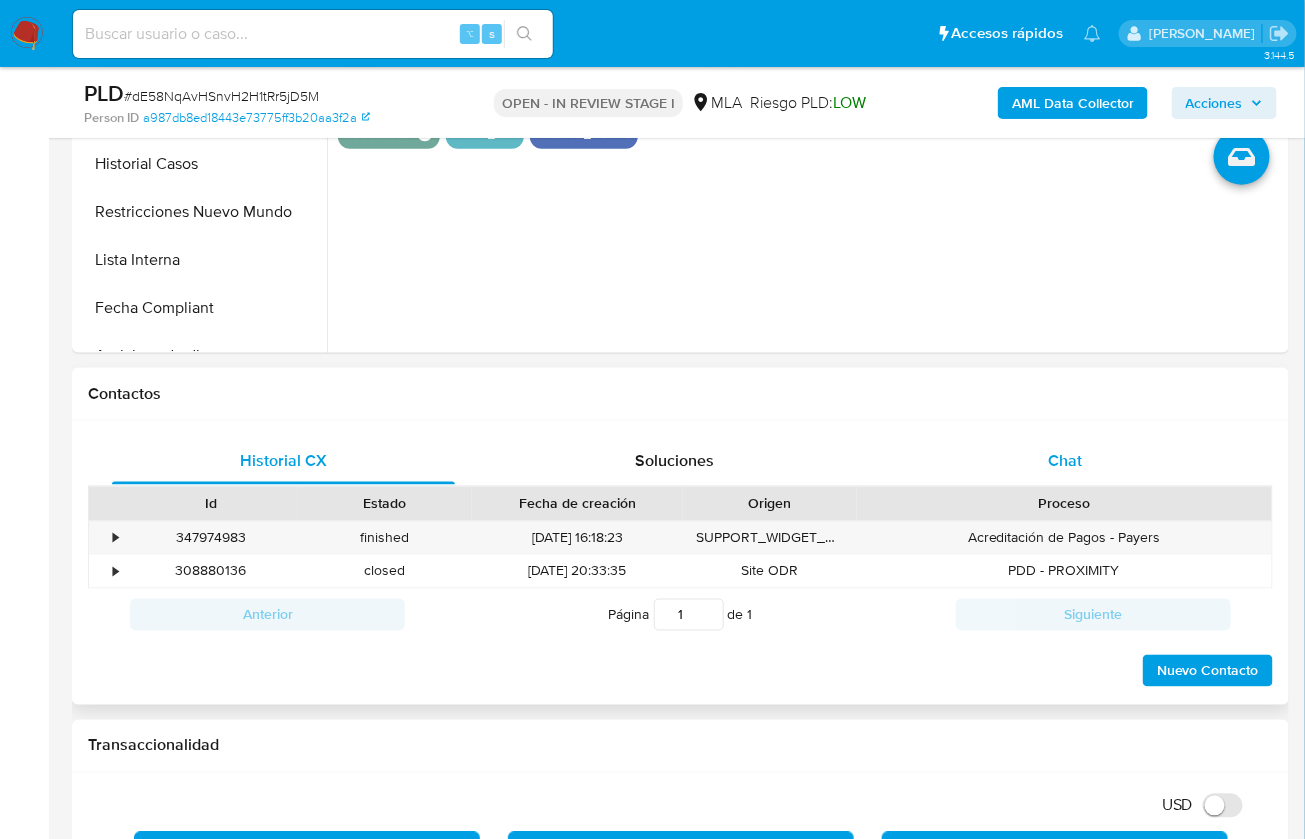 click on "Chat" at bounding box center [1066, 460] 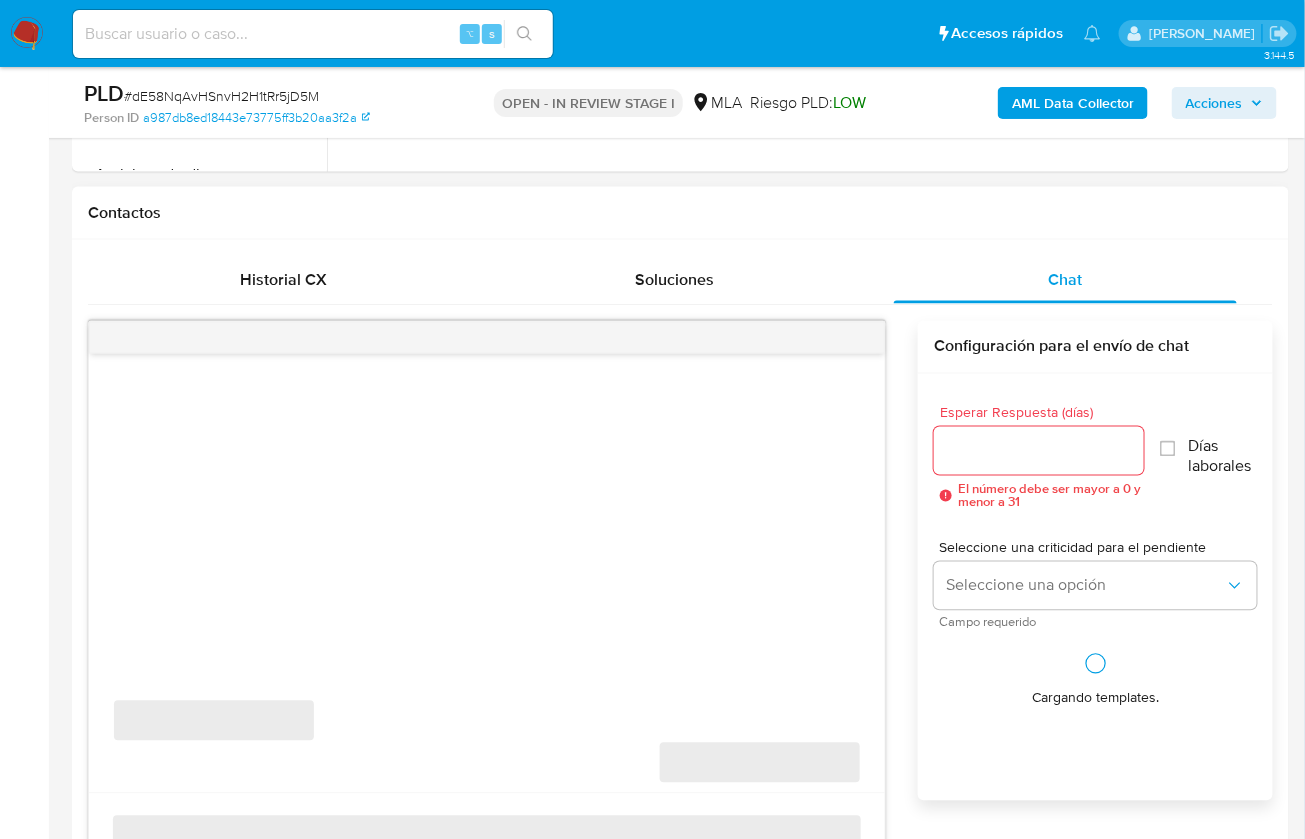 scroll, scrollTop: 861, scrollLeft: 0, axis: vertical 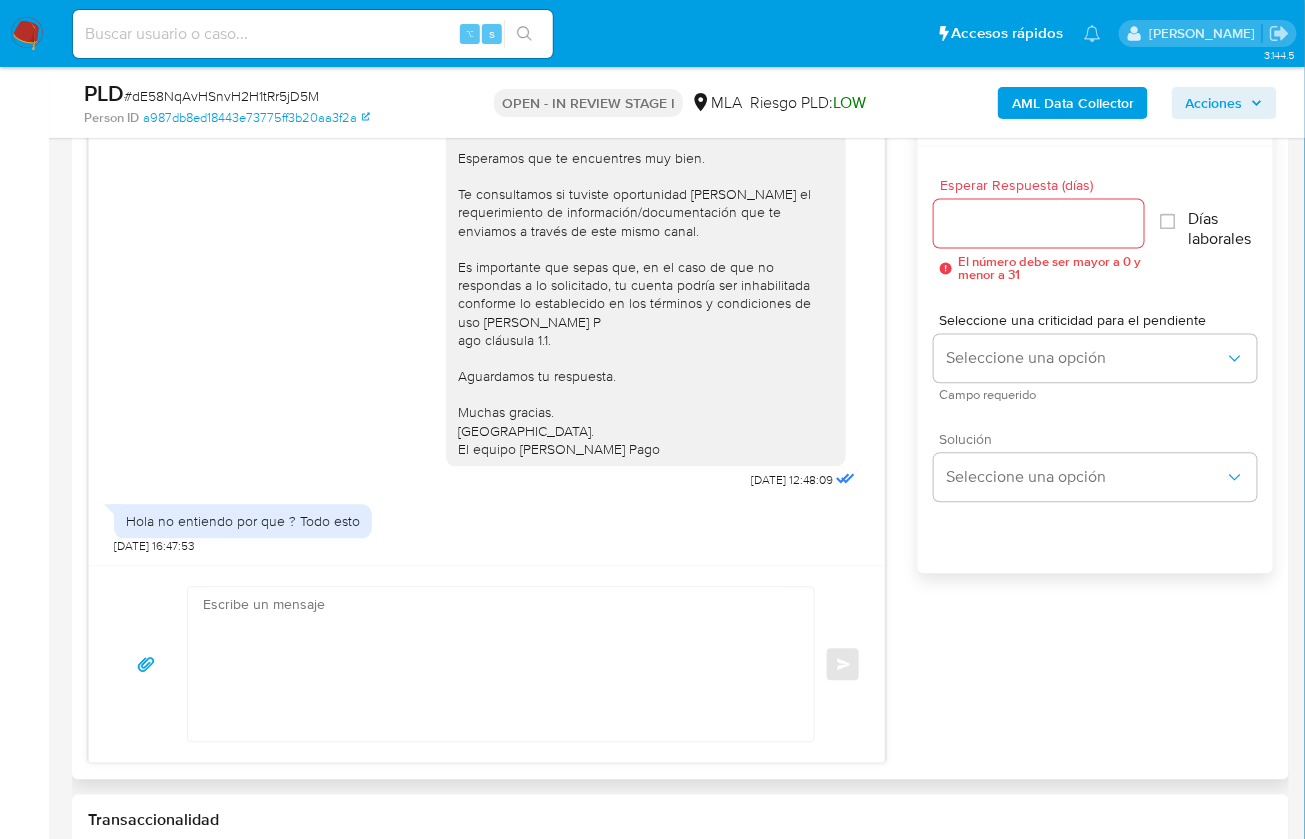 type 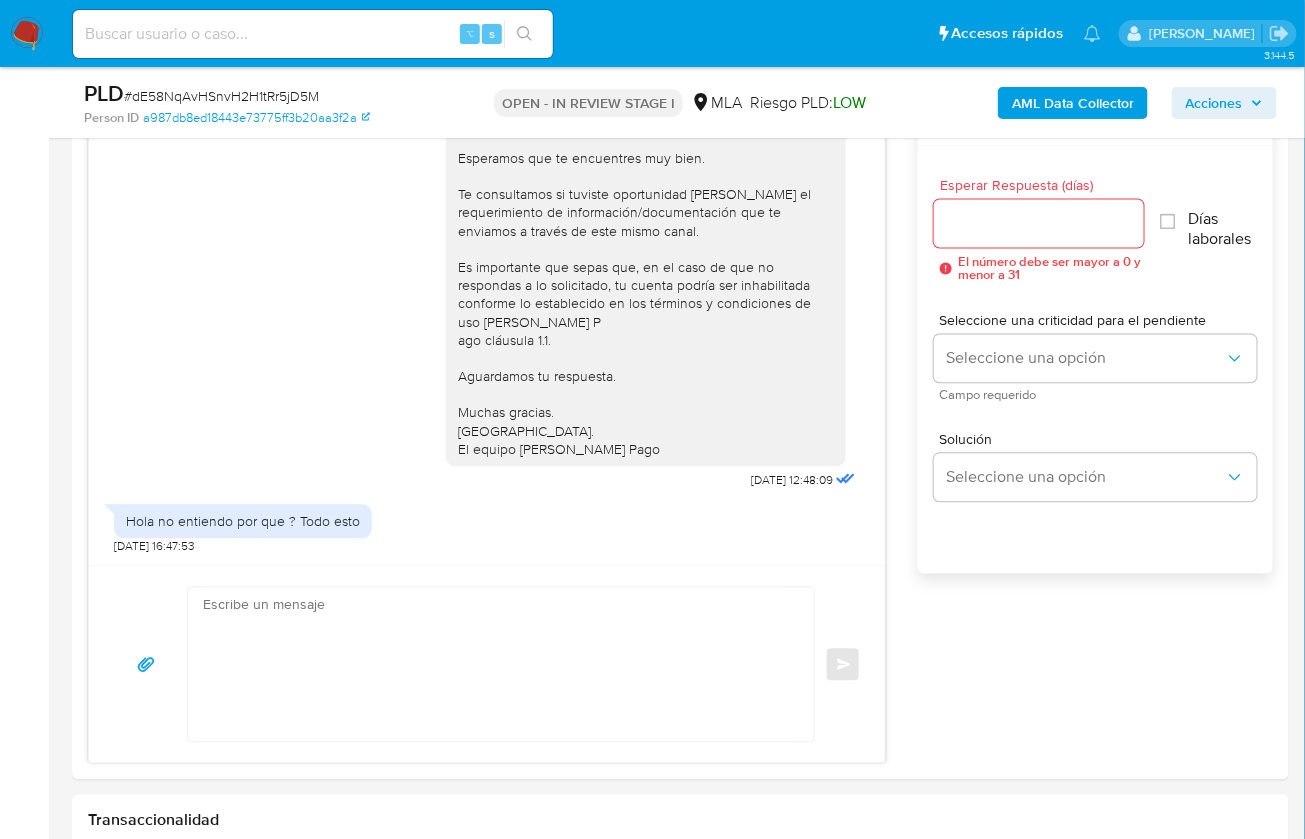 click on "# dE58NqAvHSnvH2H1tRr5jD5M" at bounding box center (221, 96) 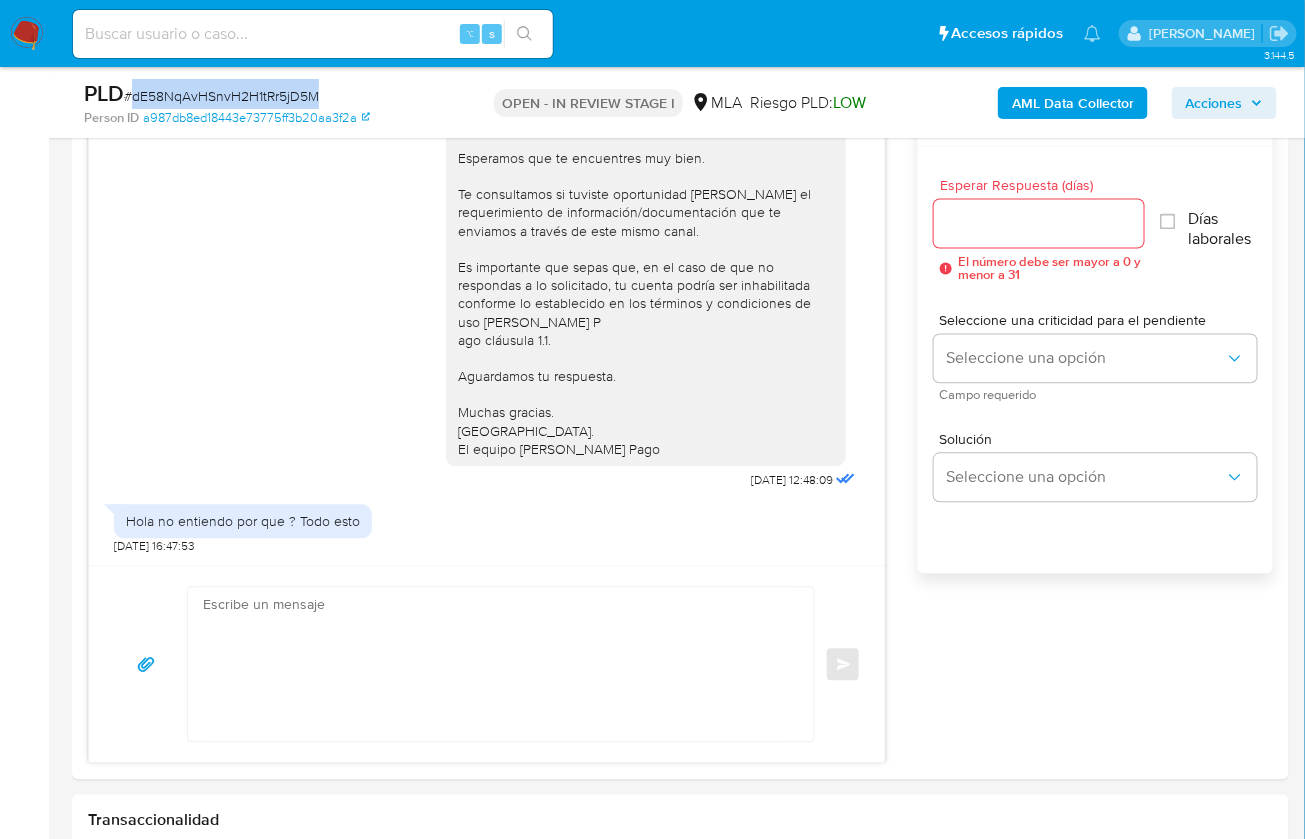 click on "# dE58NqAvHSnvH2H1tRr5jD5M" at bounding box center (221, 96) 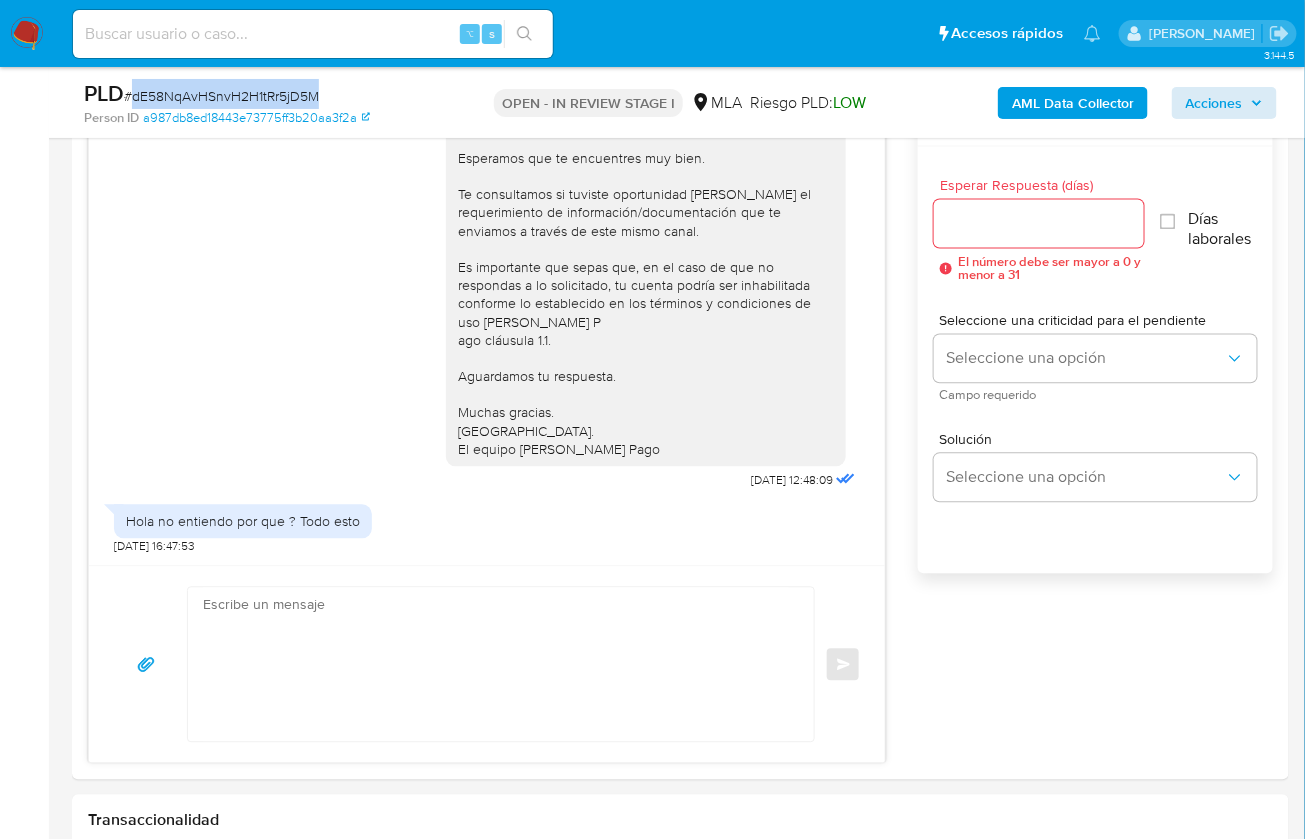 copy on "dE58NqAvHSnvH2H1tRr5jD5M" 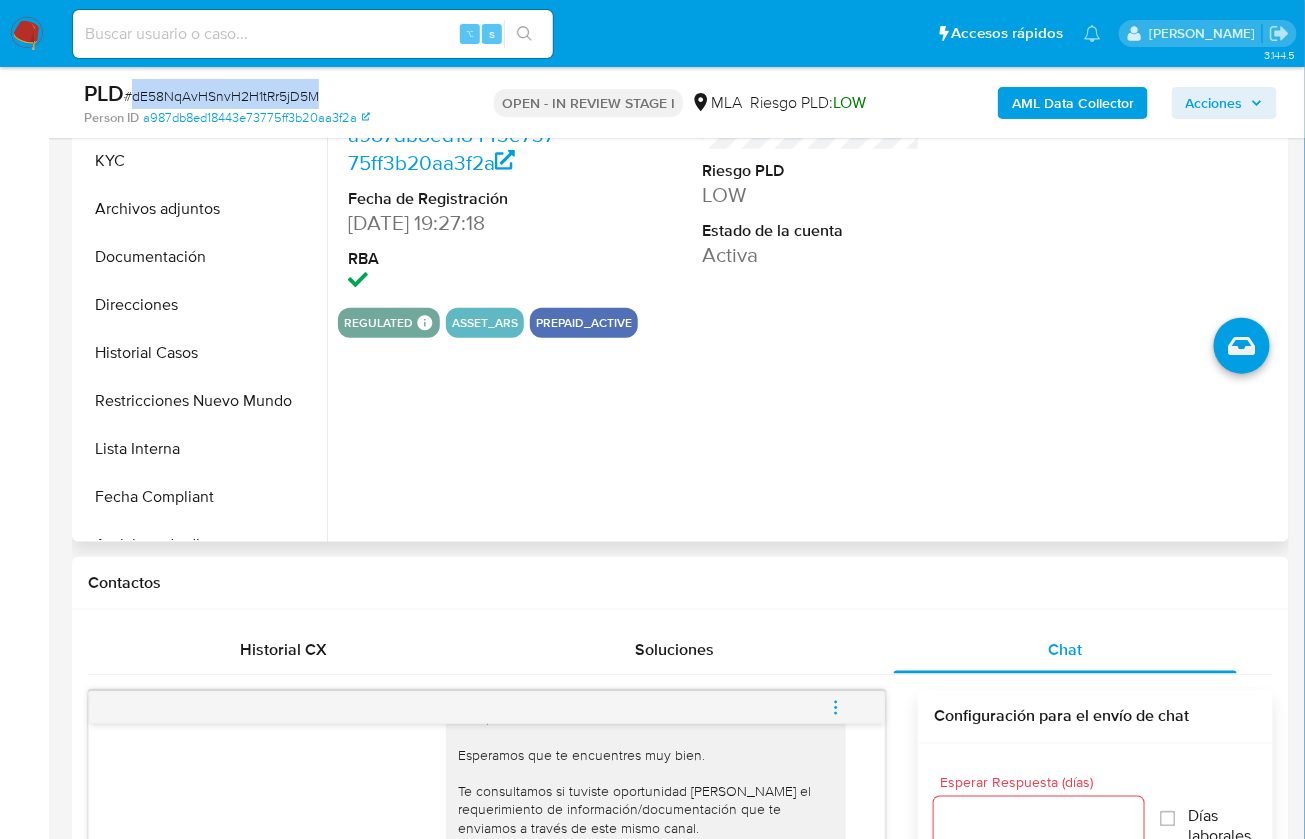 scroll, scrollTop: 232, scrollLeft: 0, axis: vertical 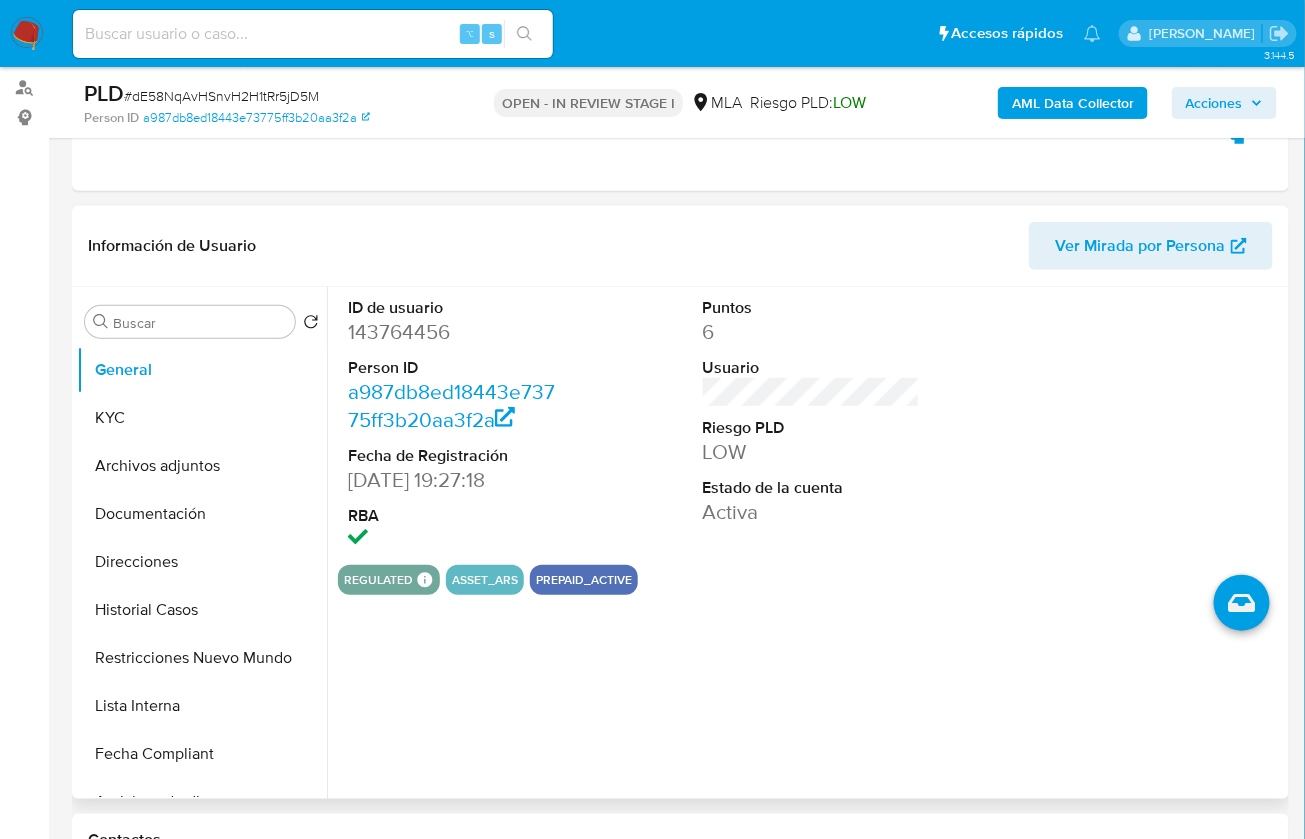 click on "143764456" at bounding box center (456, 332) 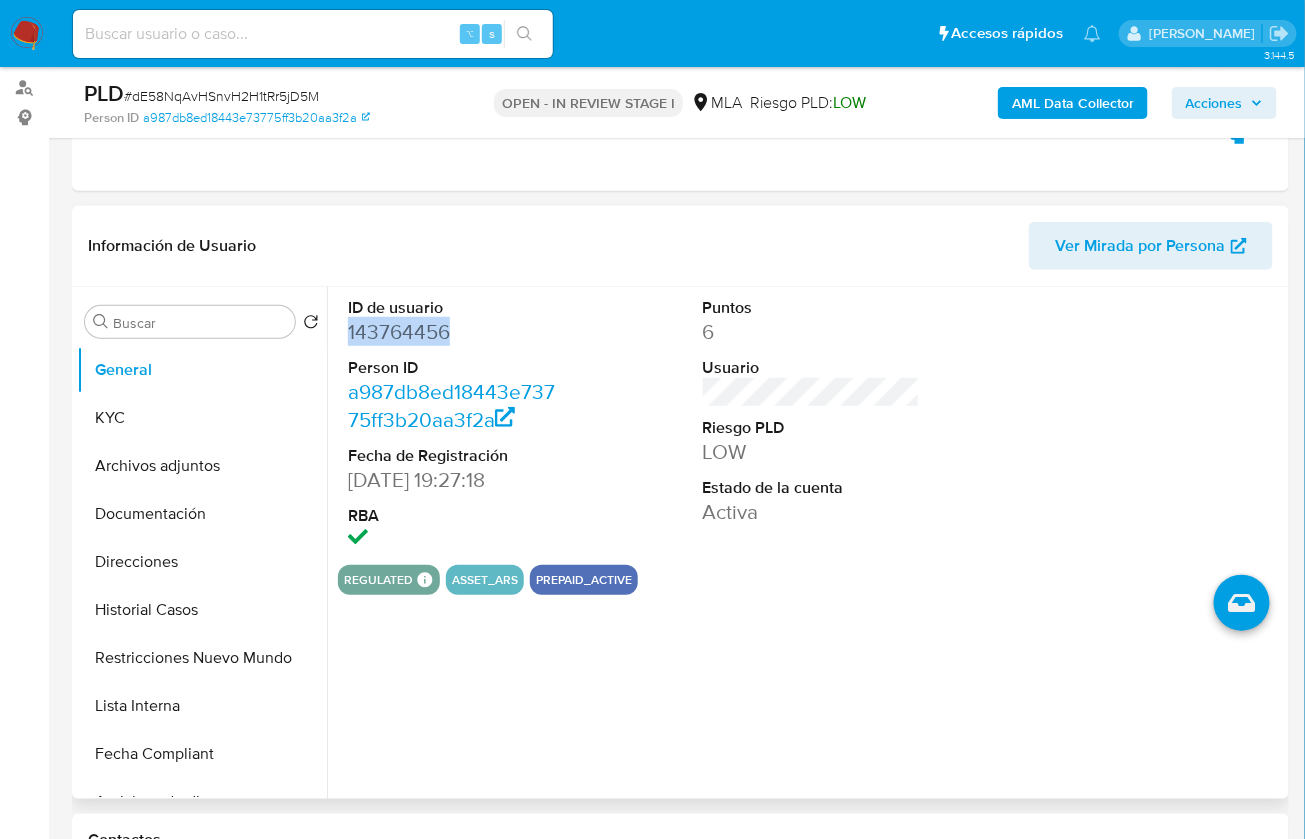 click on "143764456" at bounding box center (456, 332) 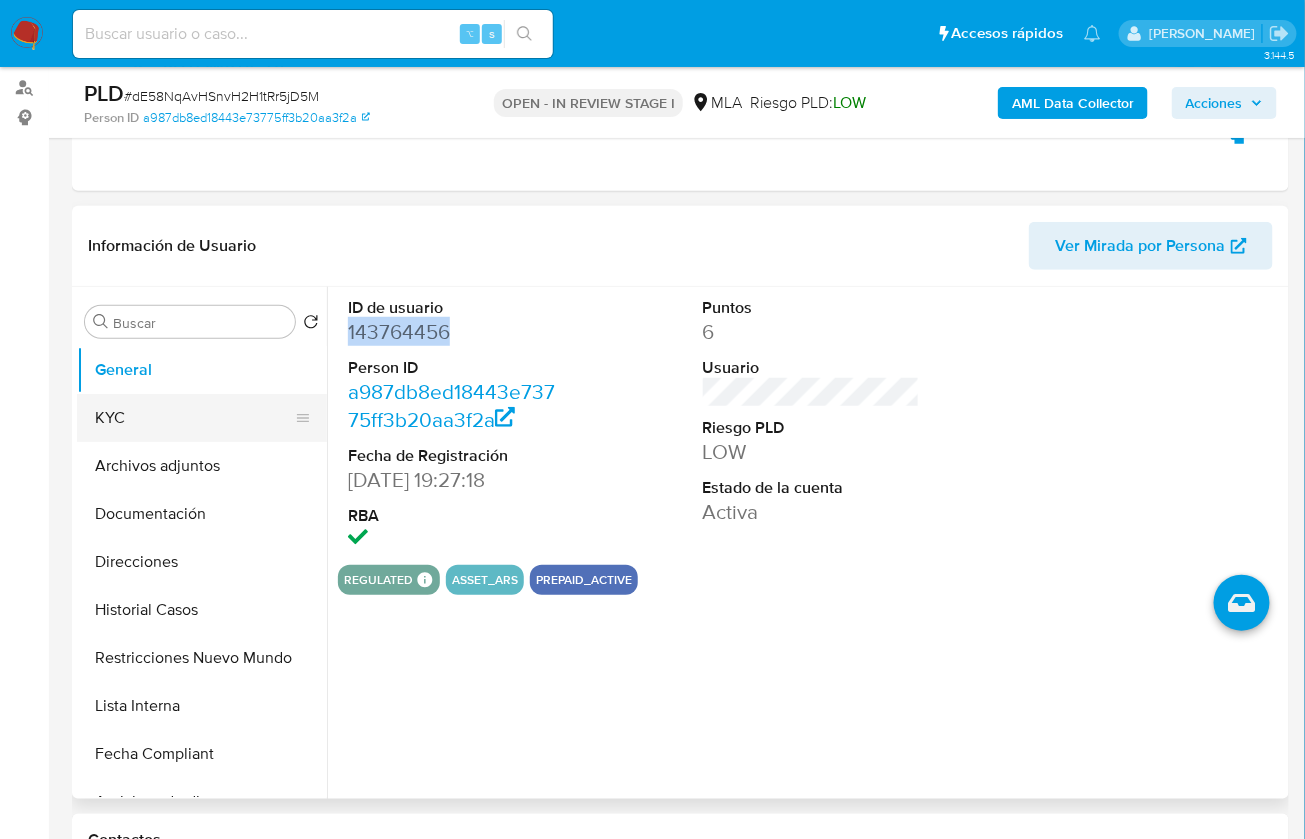 click on "KYC" at bounding box center (194, 418) 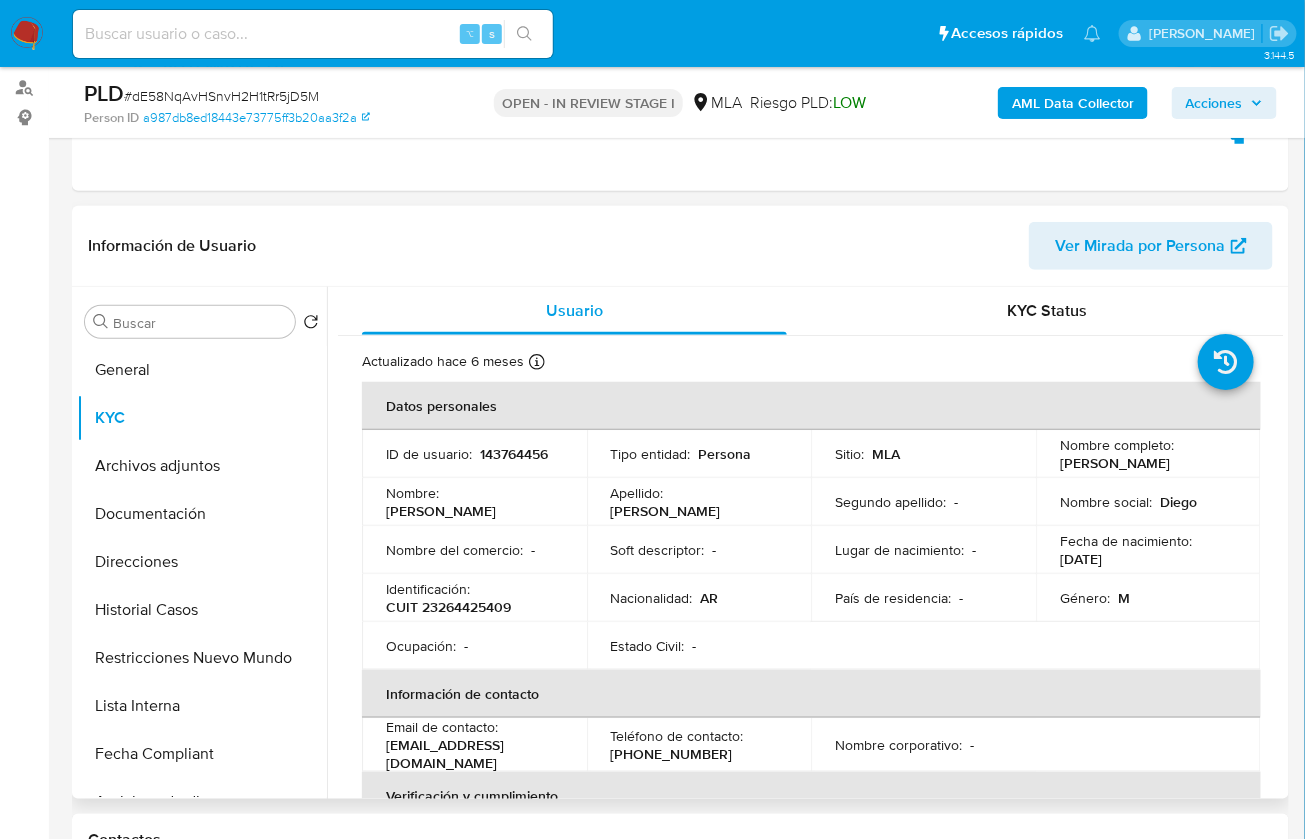 click on "Identificación :    CUIT 23264425409" at bounding box center (474, 598) 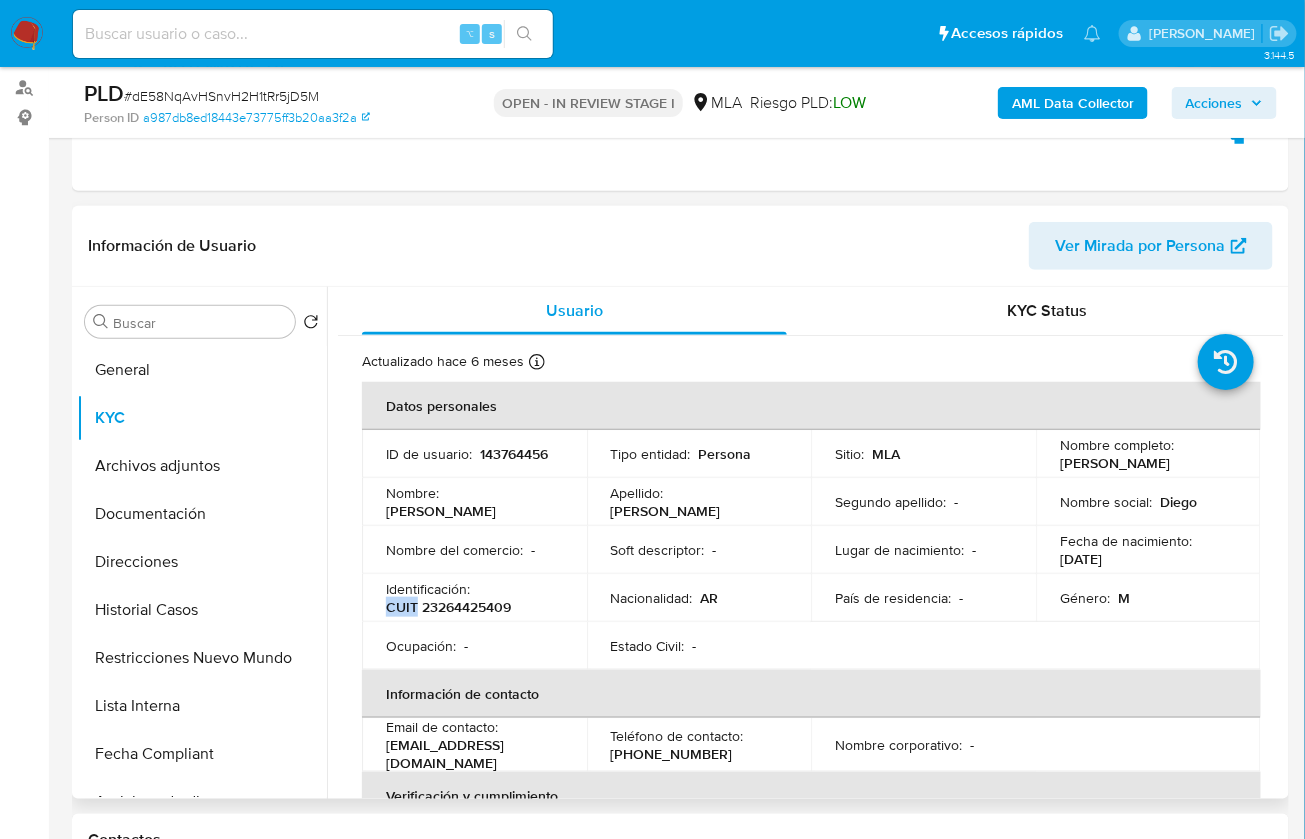 click on "Identificación :    CUIT 23264425409" at bounding box center (474, 598) 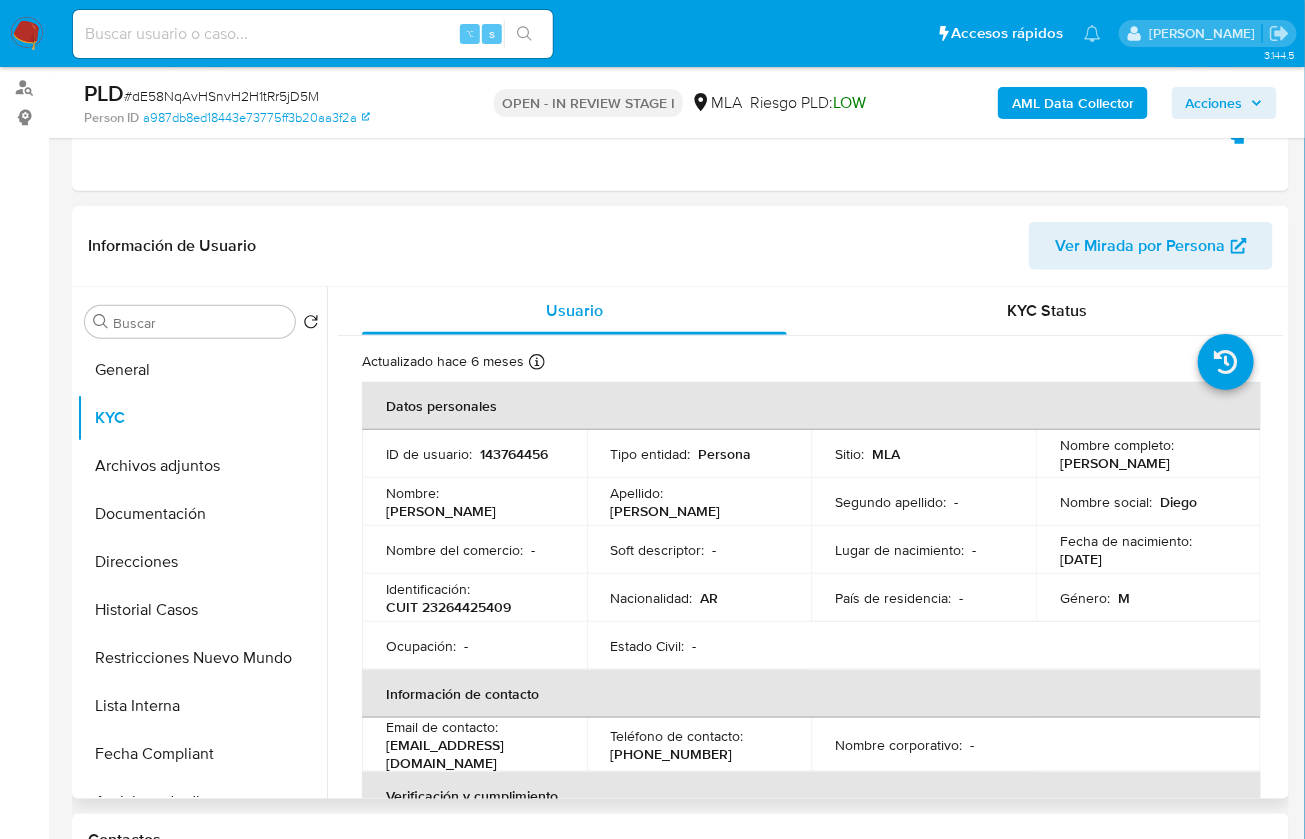 click on "CUIT 23264425409" at bounding box center [448, 607] 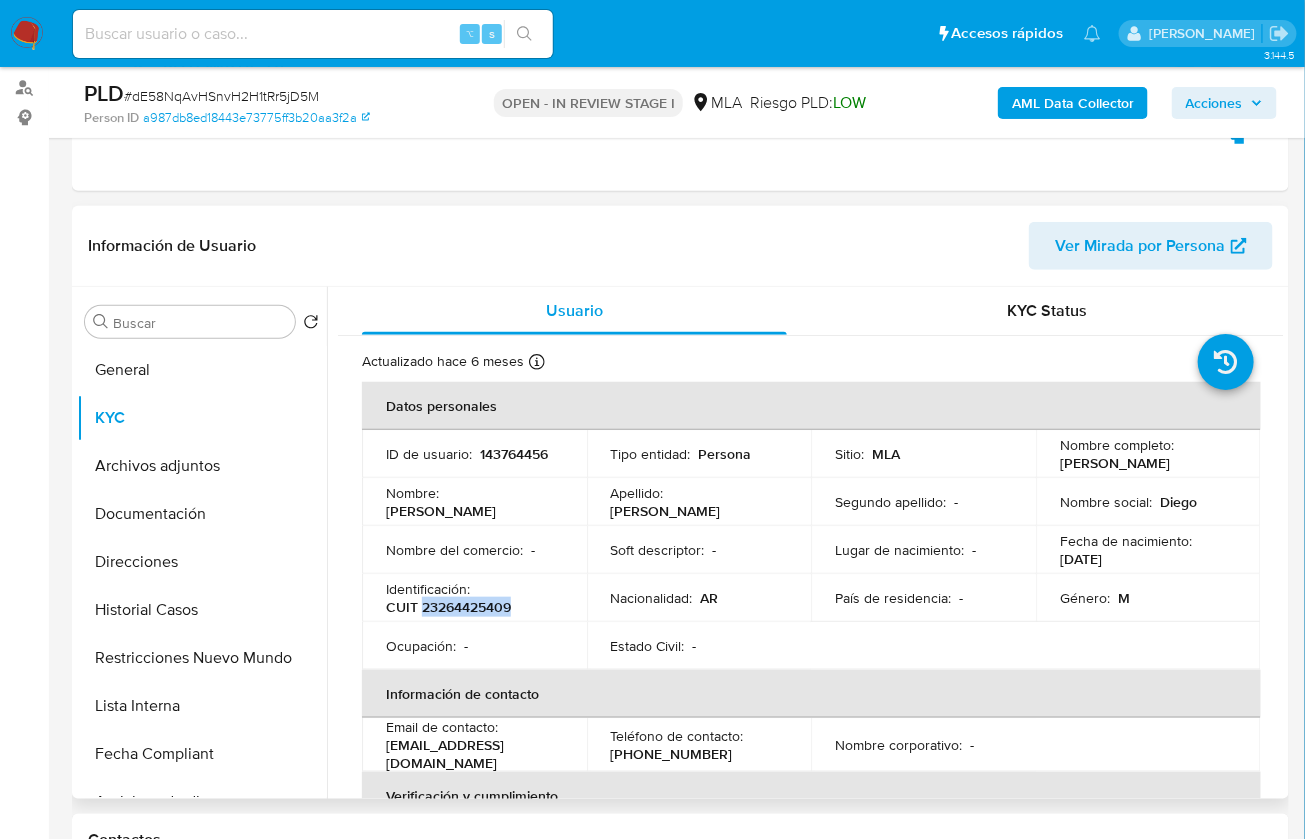 click on "CUIT 23264425409" at bounding box center [448, 607] 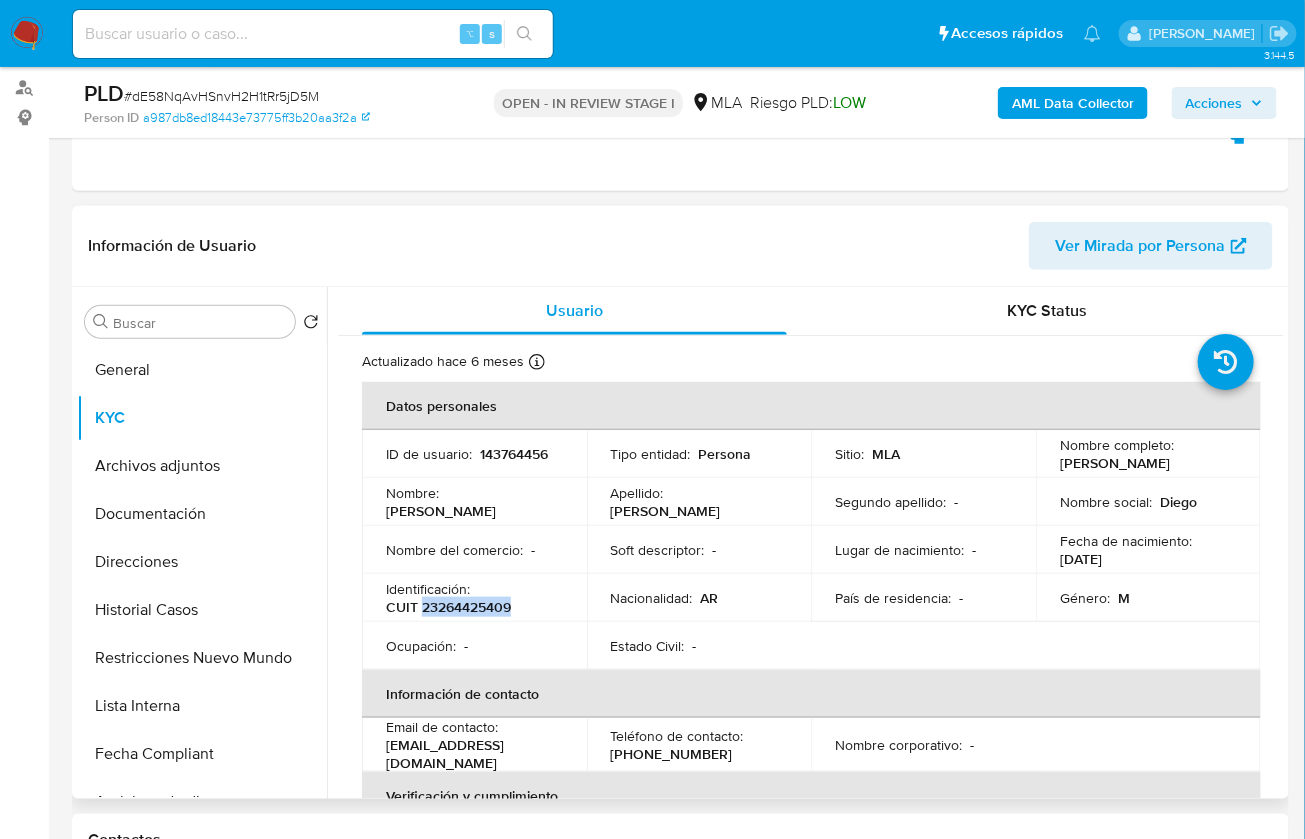 click on "CUIT 23264425409" at bounding box center [448, 607] 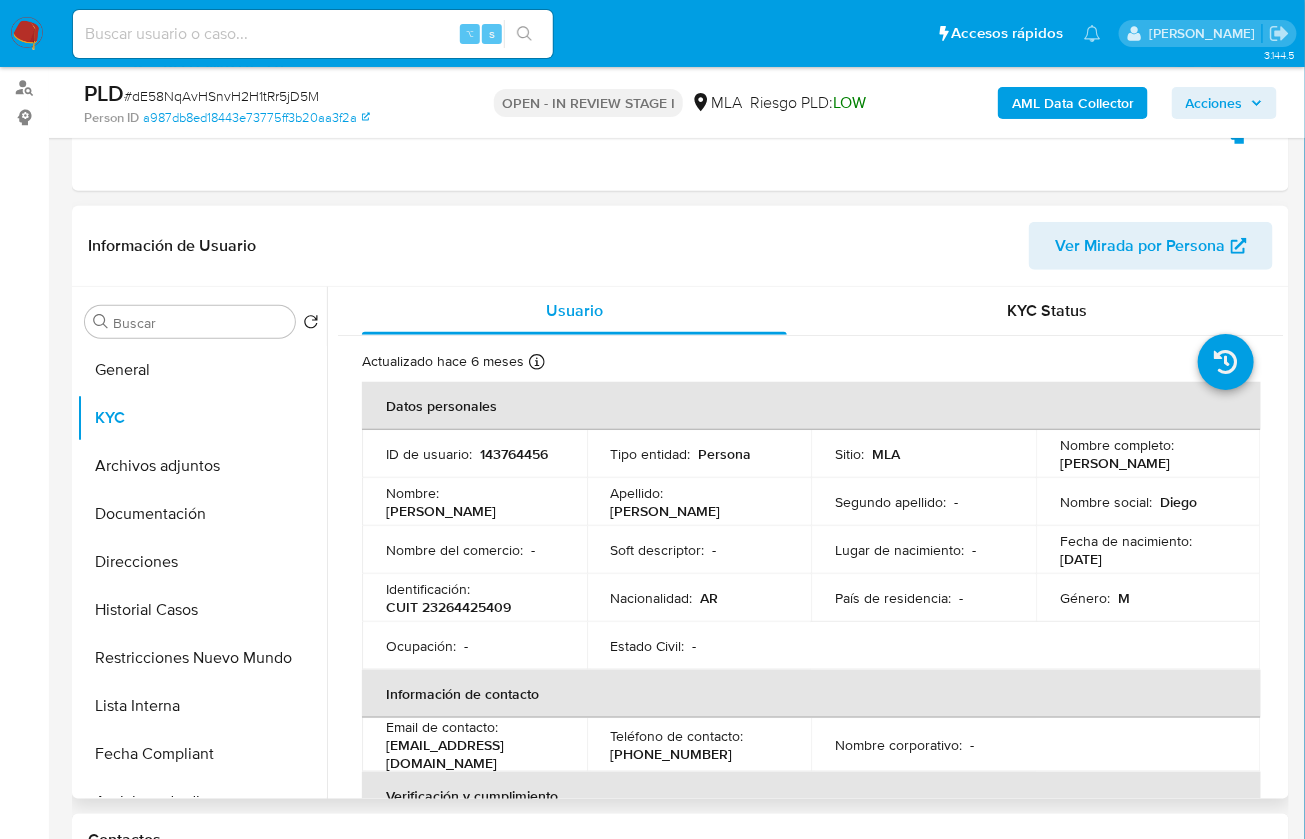 click on "CUIT 23264425409" at bounding box center [448, 607] 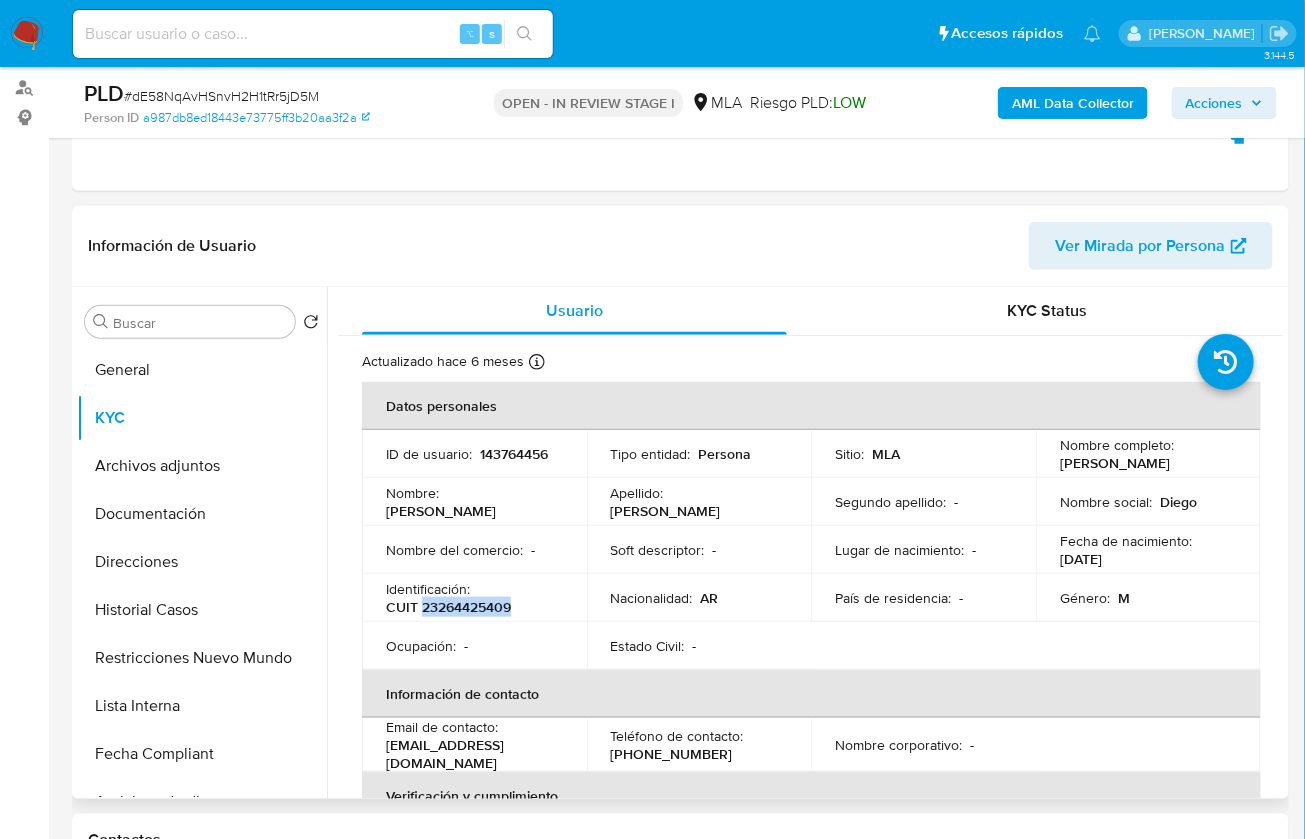 click on "CUIT 23264425409" at bounding box center [448, 607] 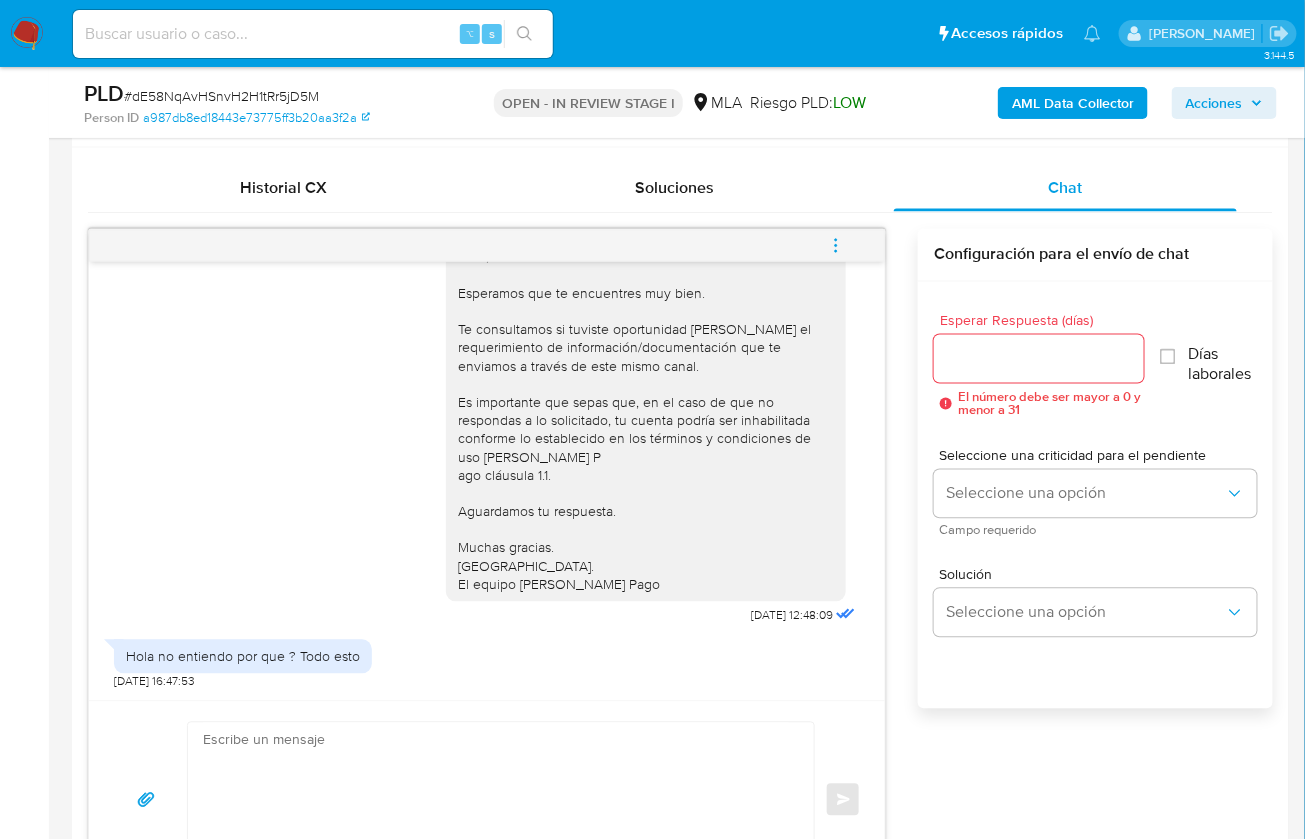 scroll, scrollTop: 952, scrollLeft: 0, axis: vertical 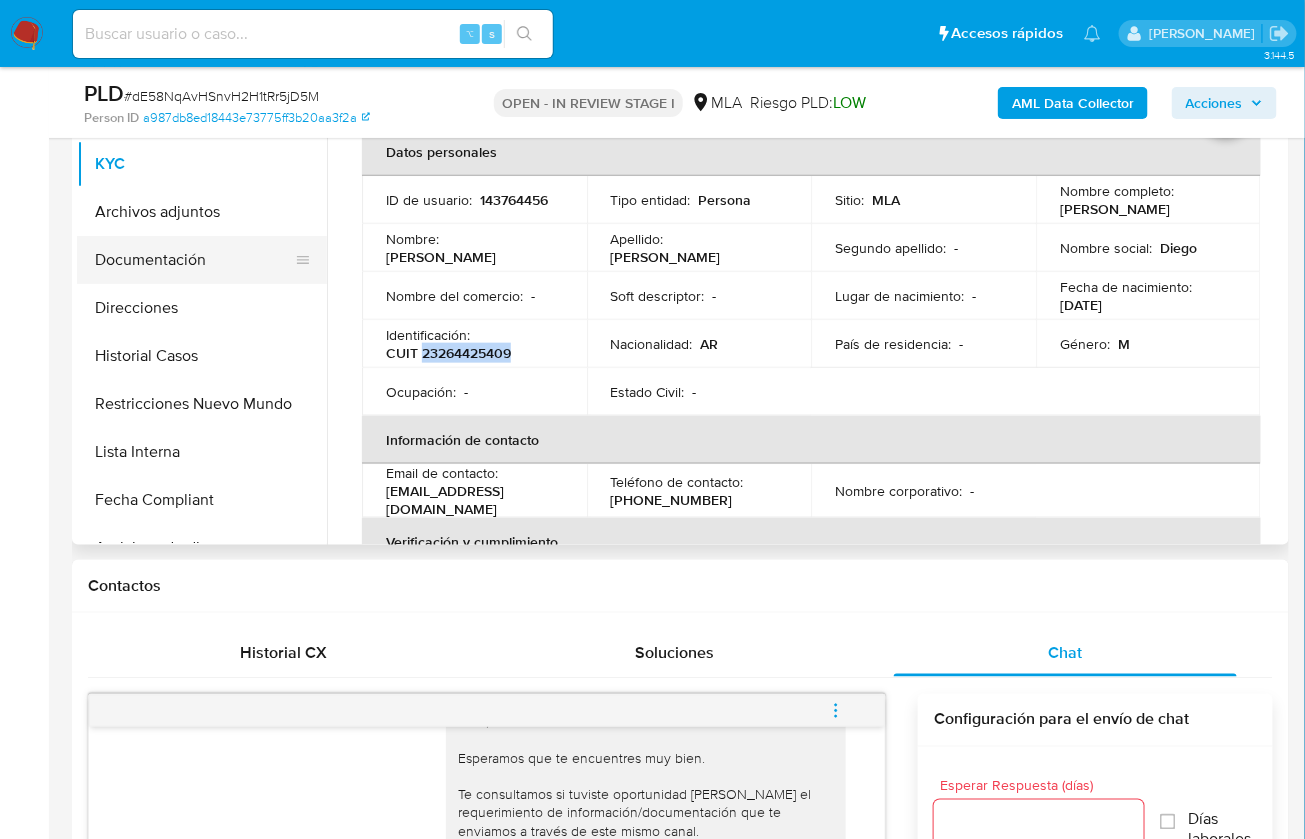 click on "Documentación" at bounding box center [194, 260] 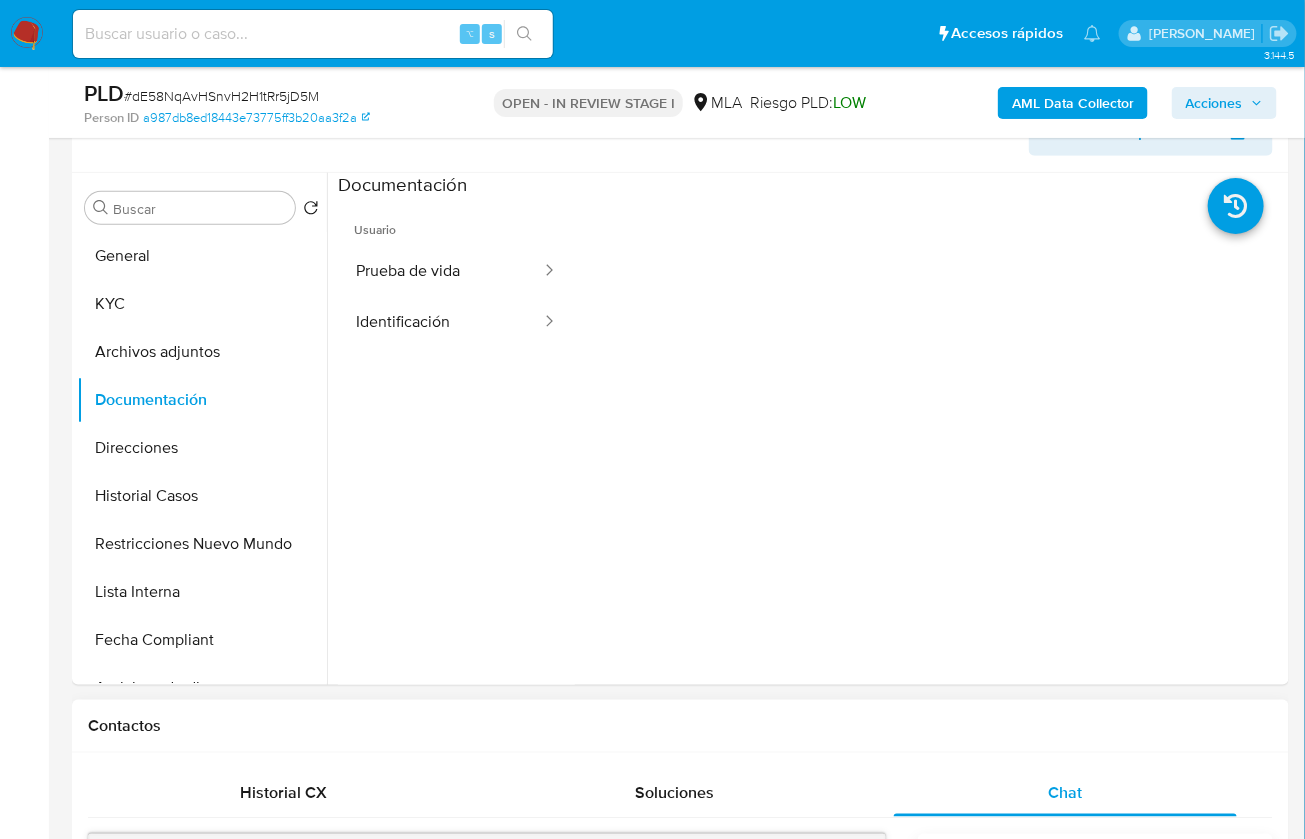scroll, scrollTop: 338, scrollLeft: 0, axis: vertical 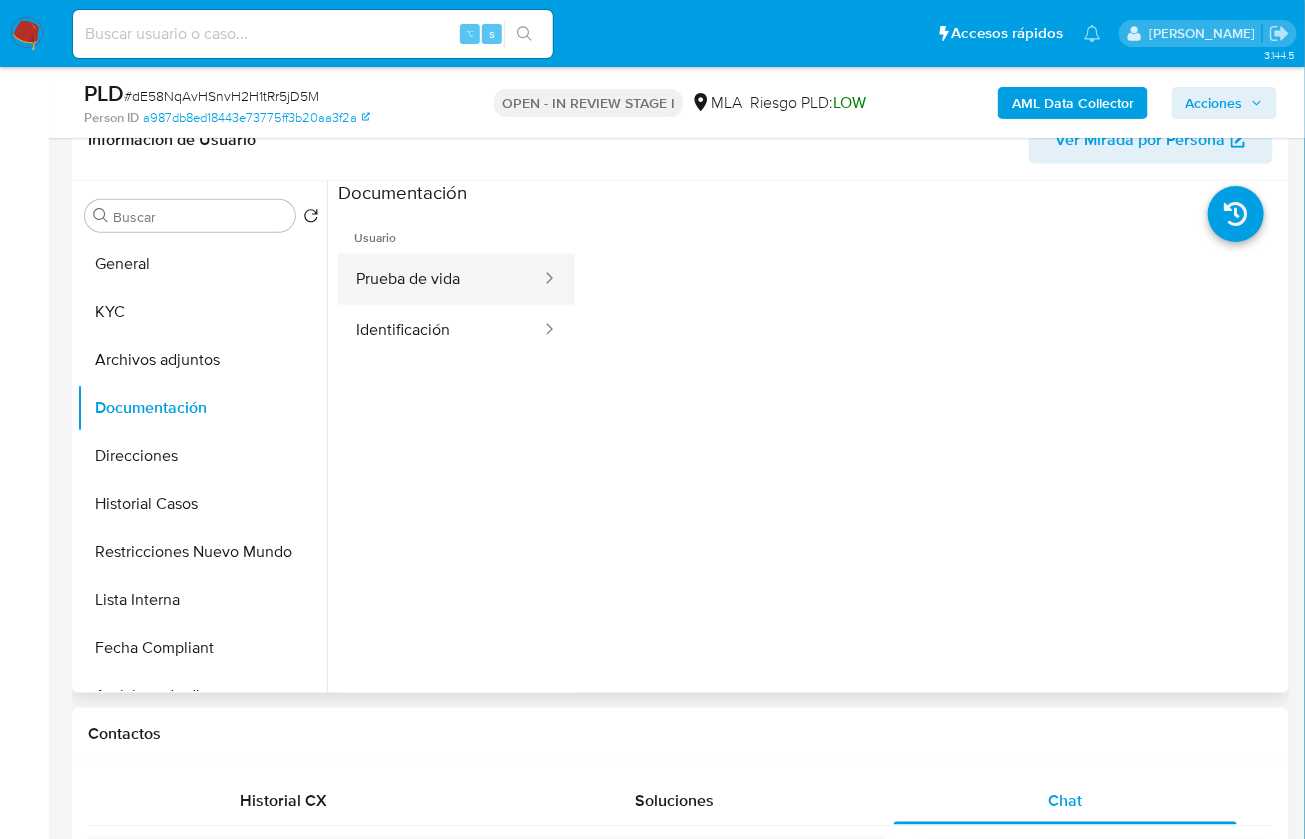 click on "Prueba de vida" at bounding box center [440, 279] 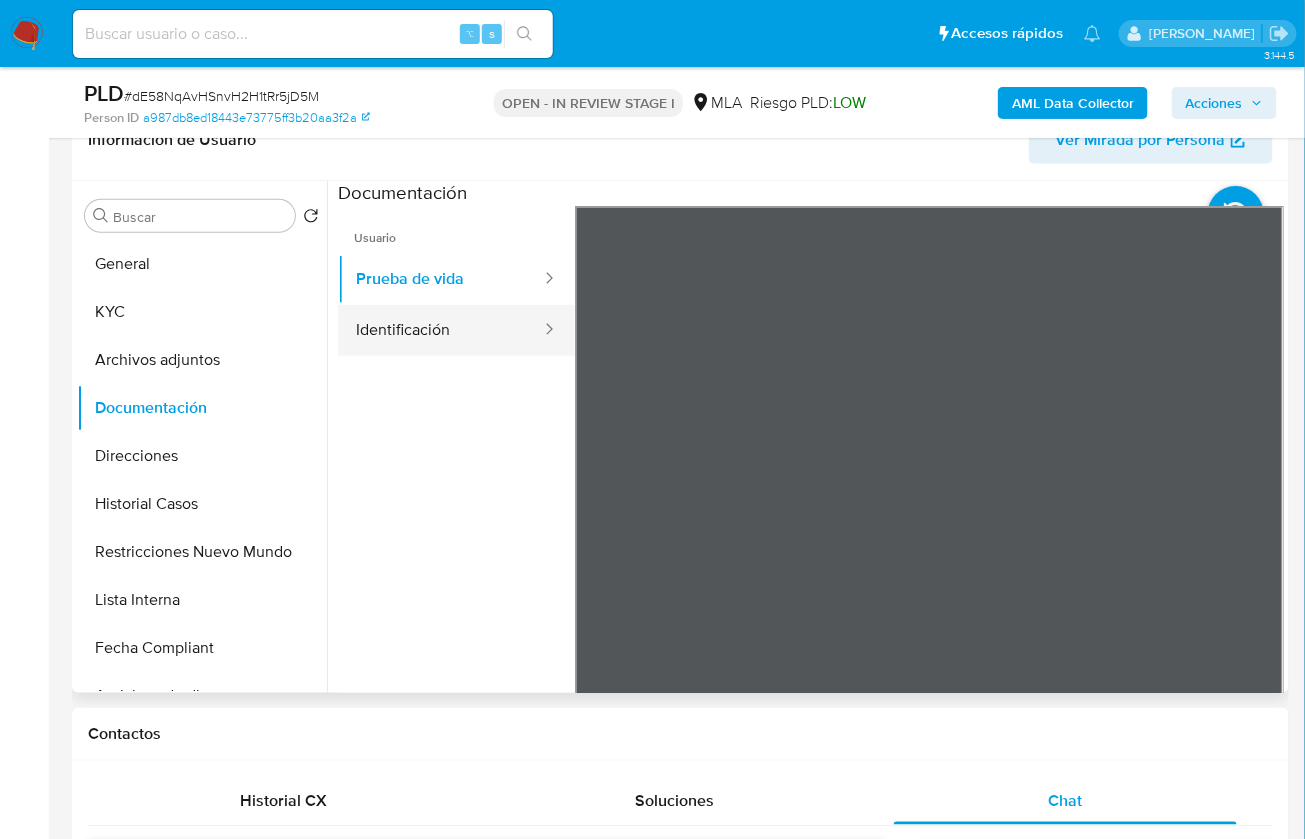 click on "Identificación" at bounding box center (440, 330) 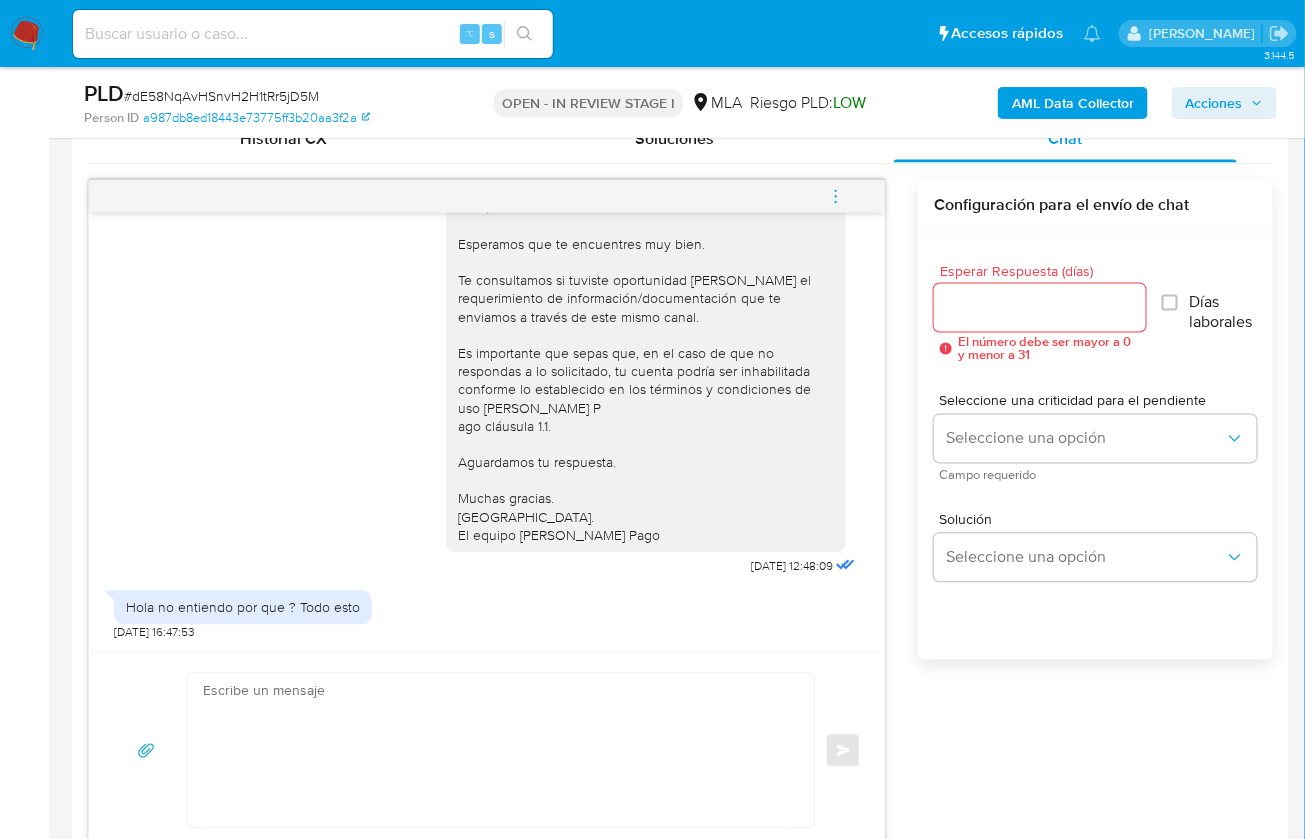 scroll, scrollTop: 1006, scrollLeft: 0, axis: vertical 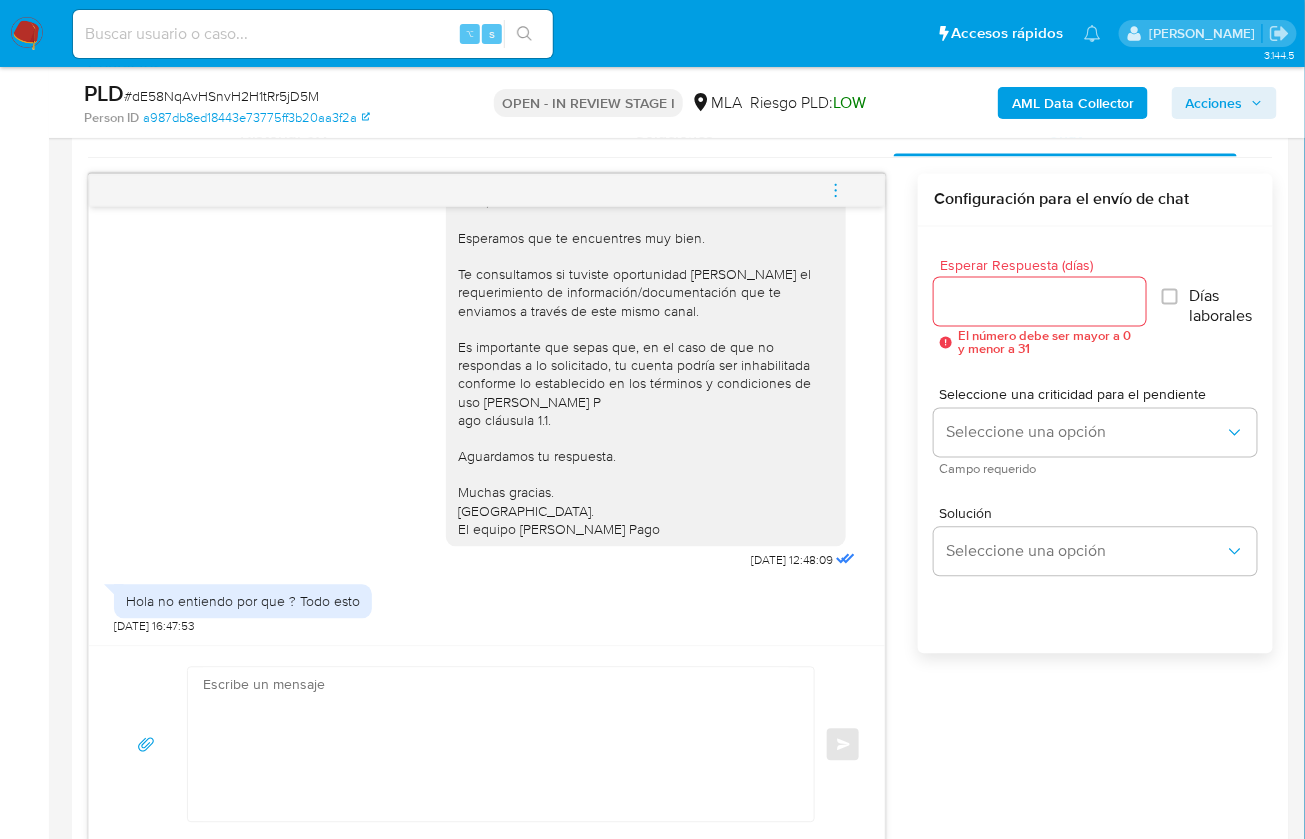 click at bounding box center [496, 745] 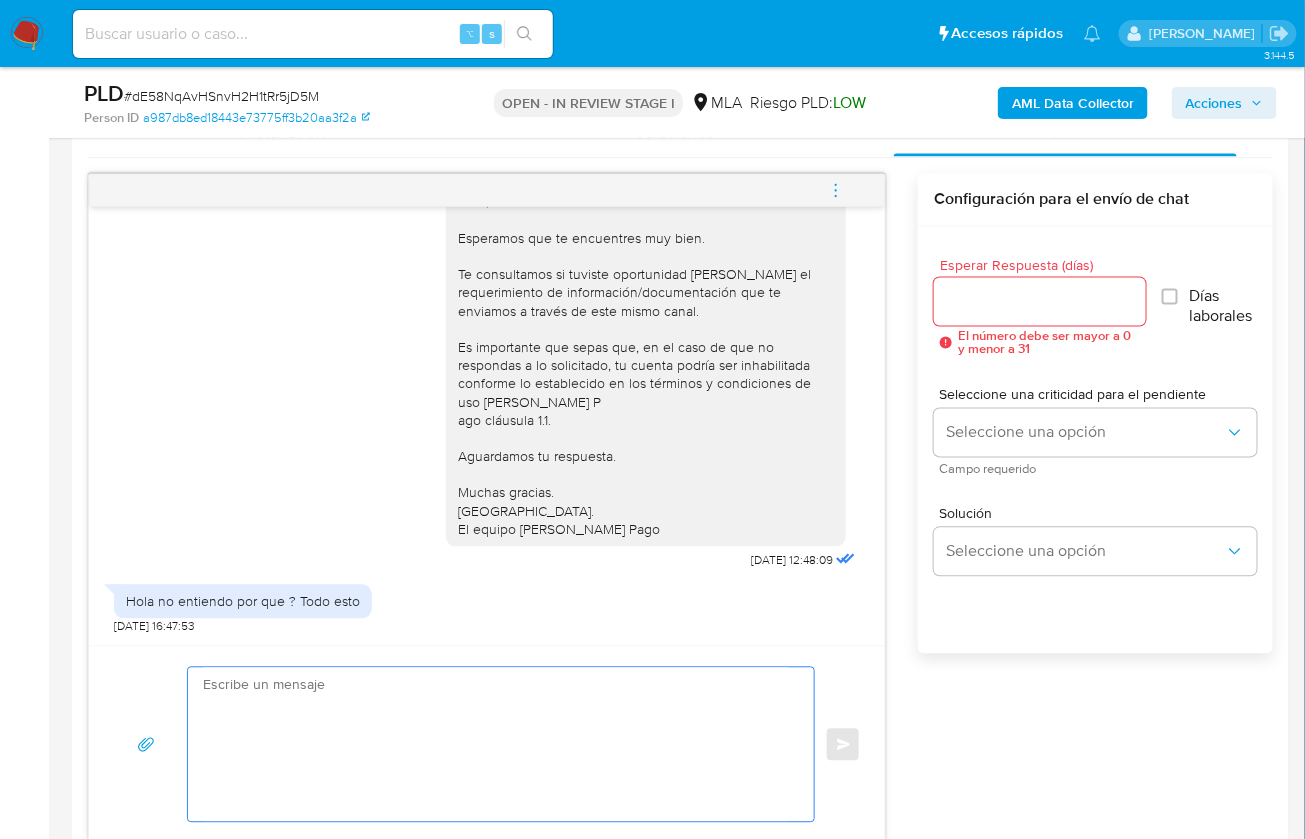 click at bounding box center [496, 745] 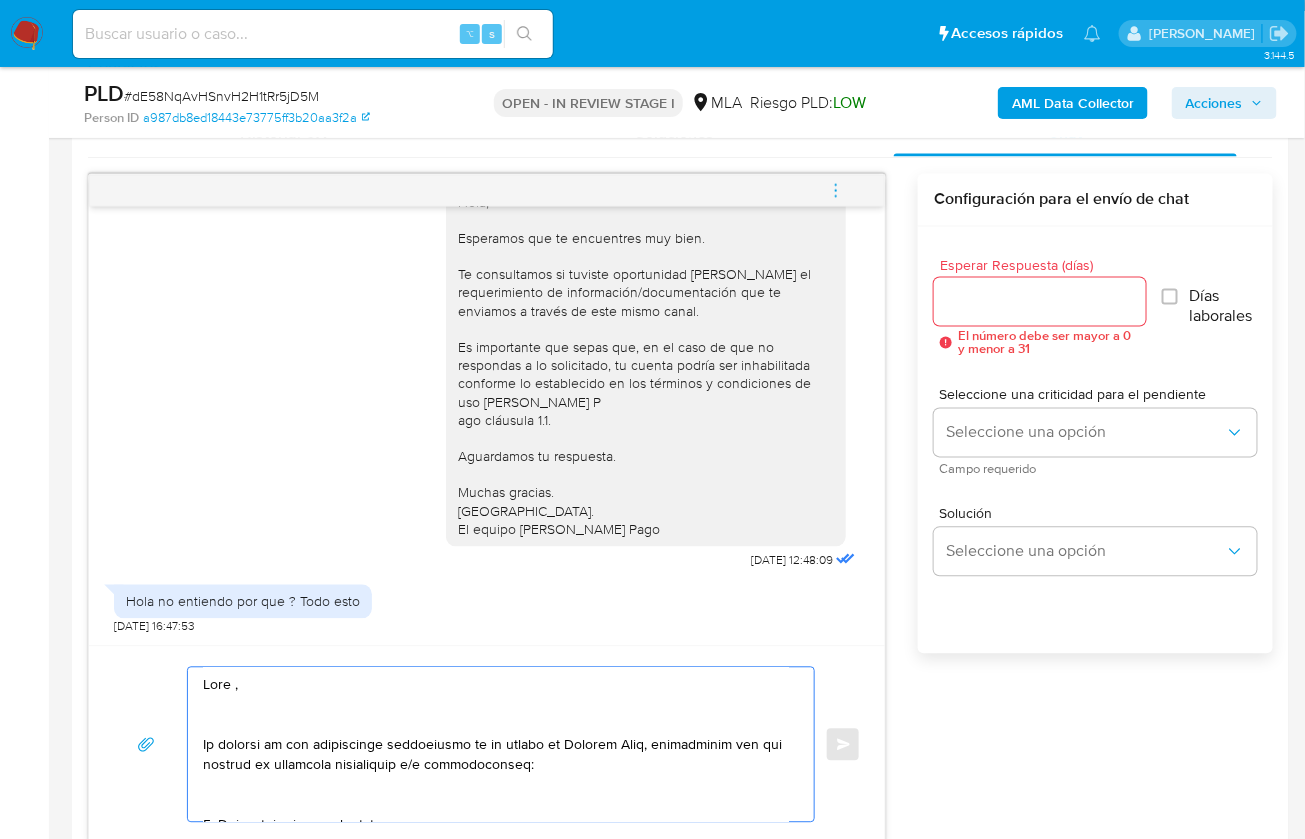 scroll, scrollTop: 1287, scrollLeft: 0, axis: vertical 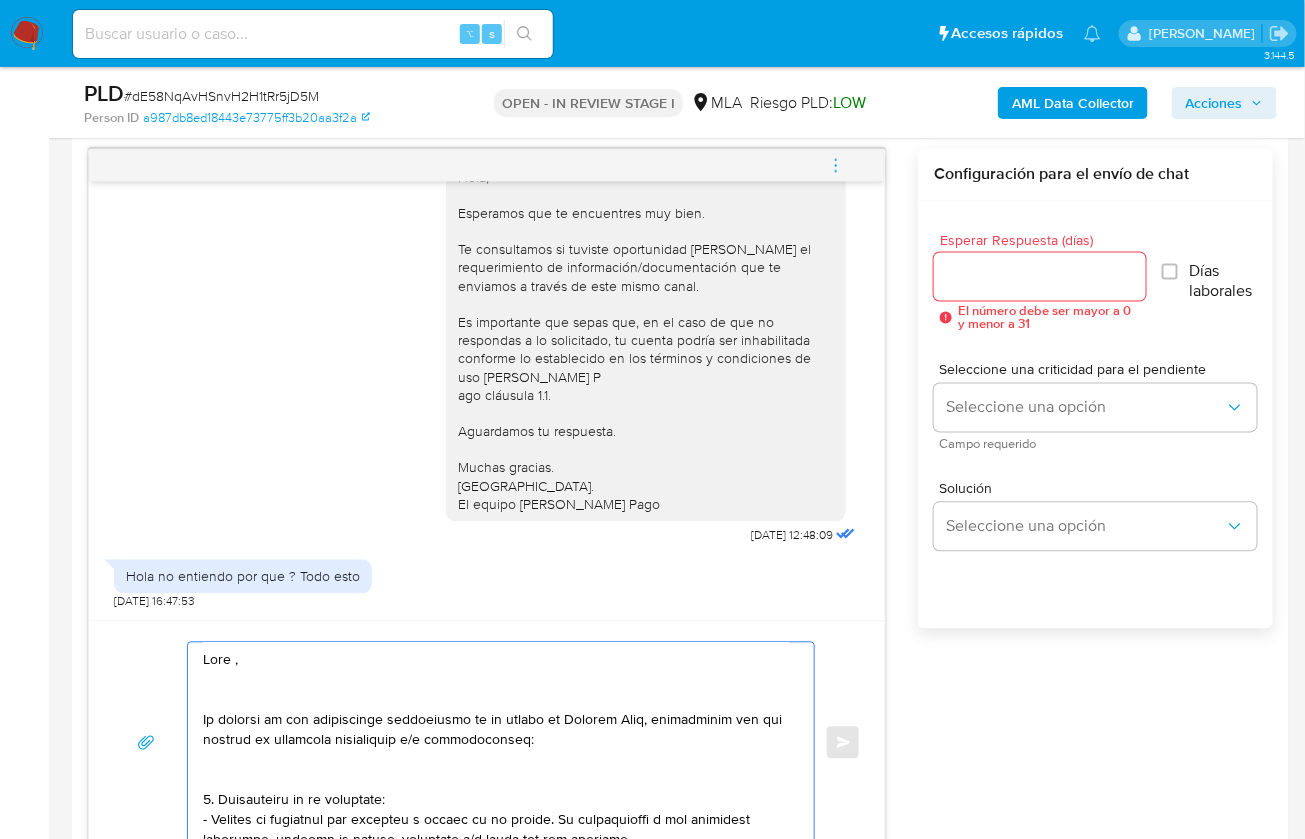 click at bounding box center (496, 743) 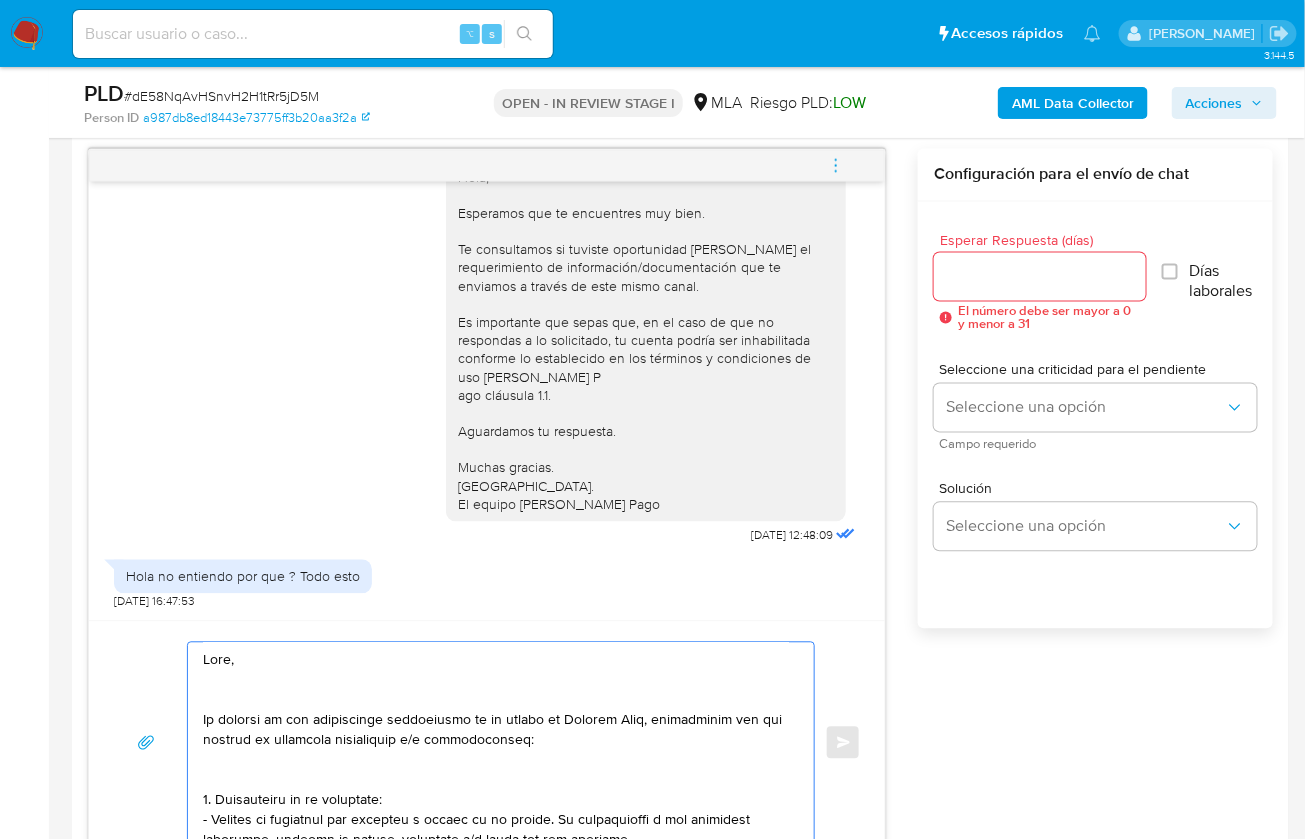 click at bounding box center [496, 743] 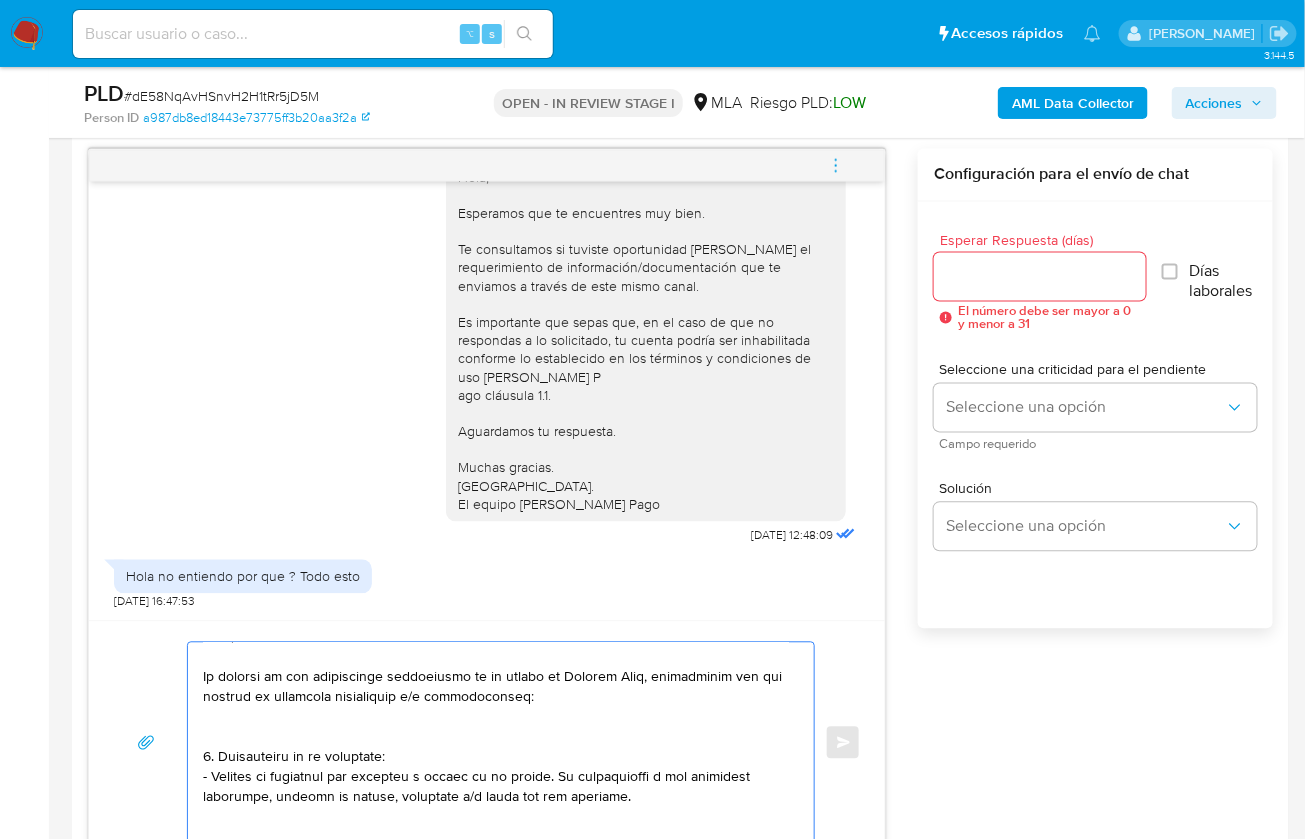 scroll, scrollTop: 28, scrollLeft: 0, axis: vertical 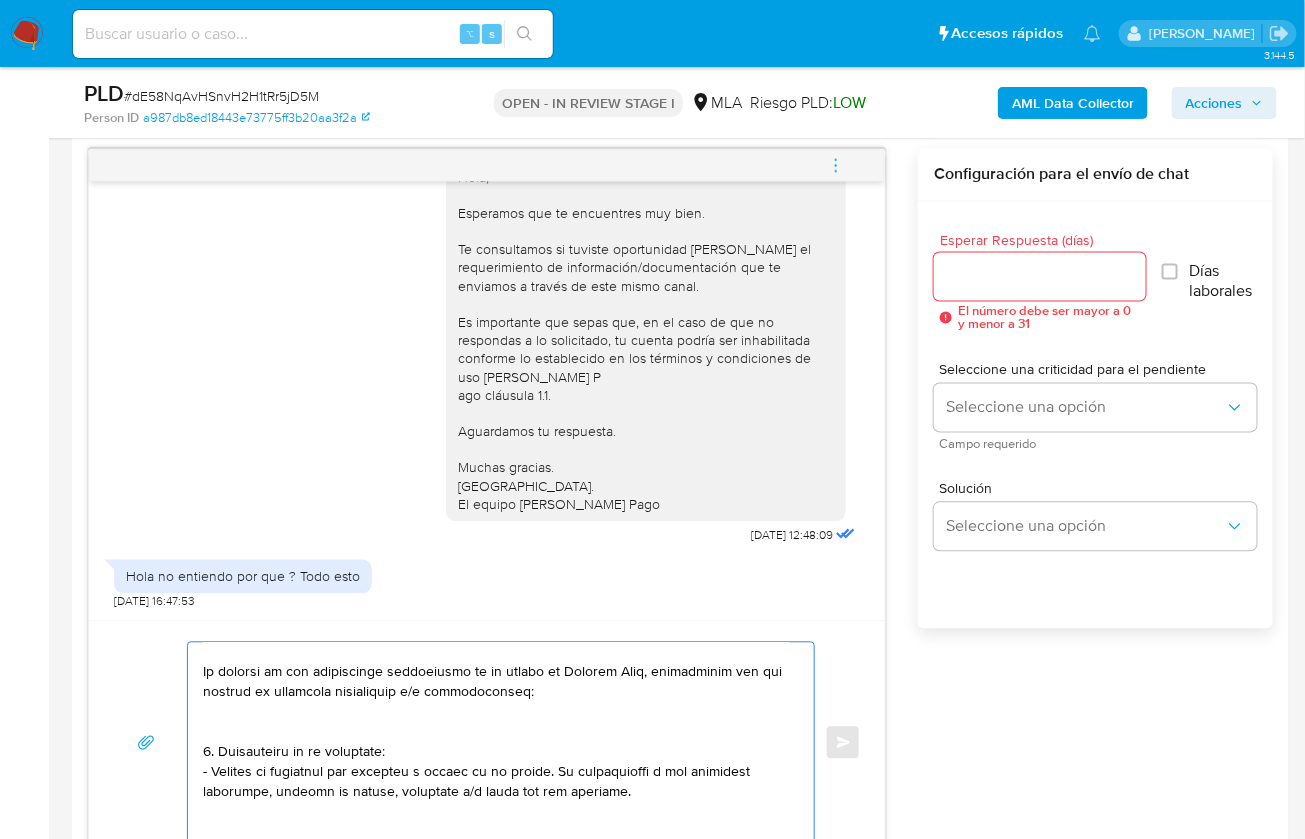 click at bounding box center [496, 743] 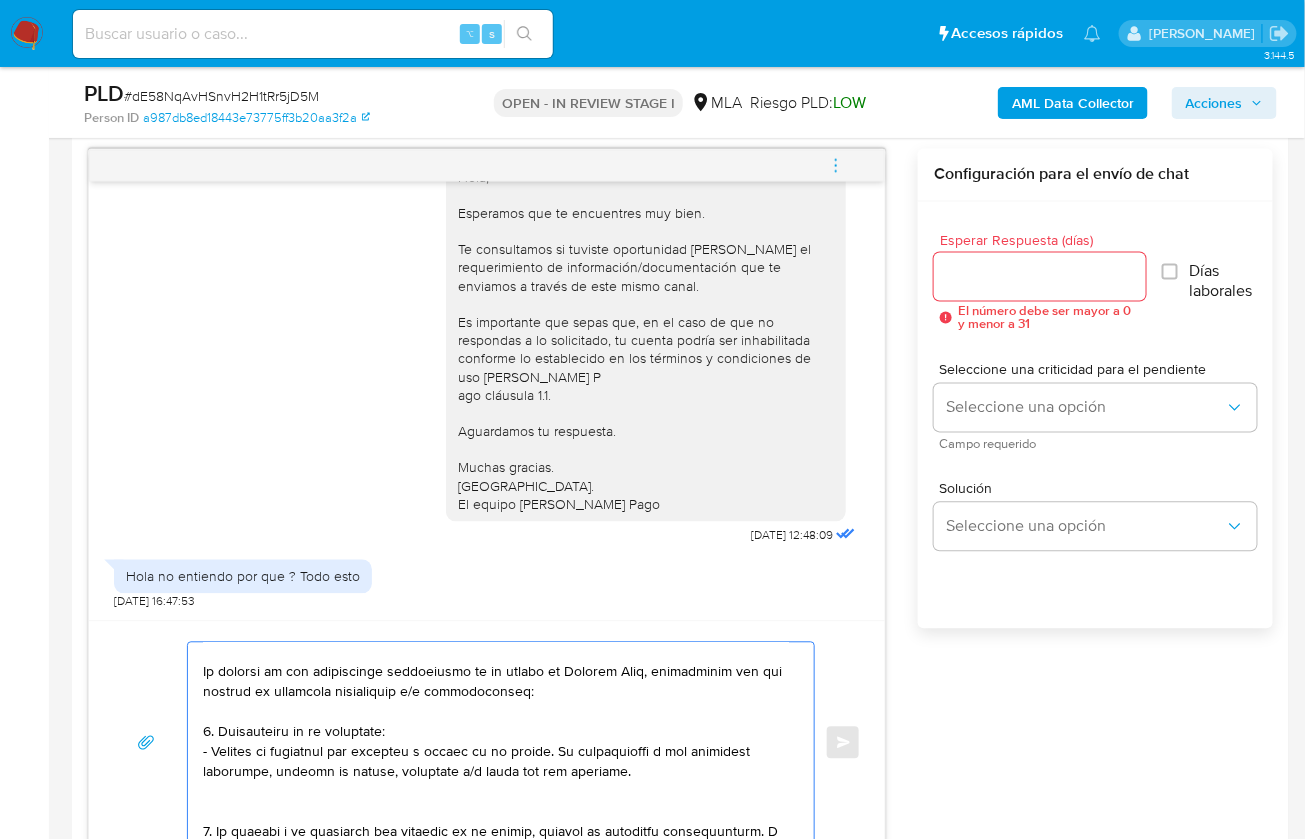 drag, startPoint x: 610, startPoint y: 766, endPoint x: 193, endPoint y: 727, distance: 418.81976 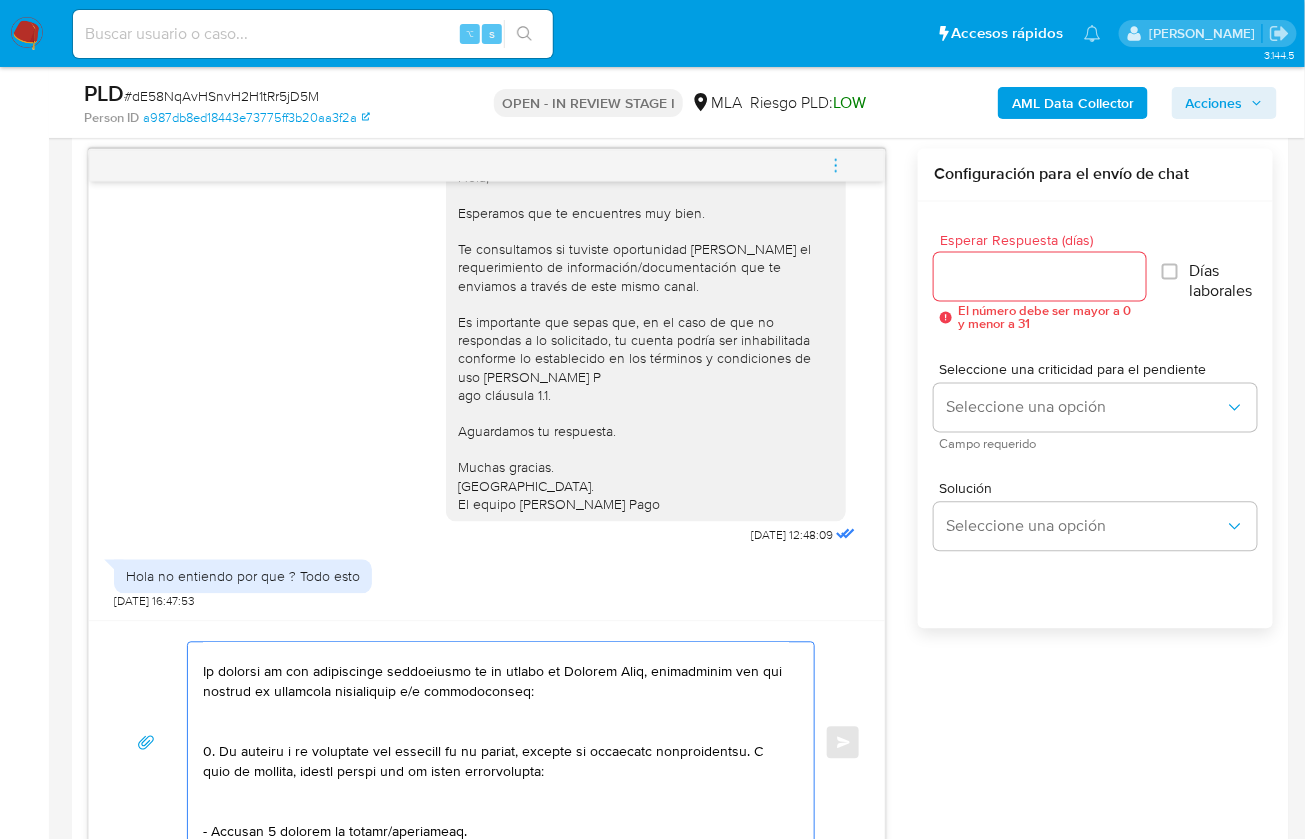 scroll, scrollTop: 8, scrollLeft: 0, axis: vertical 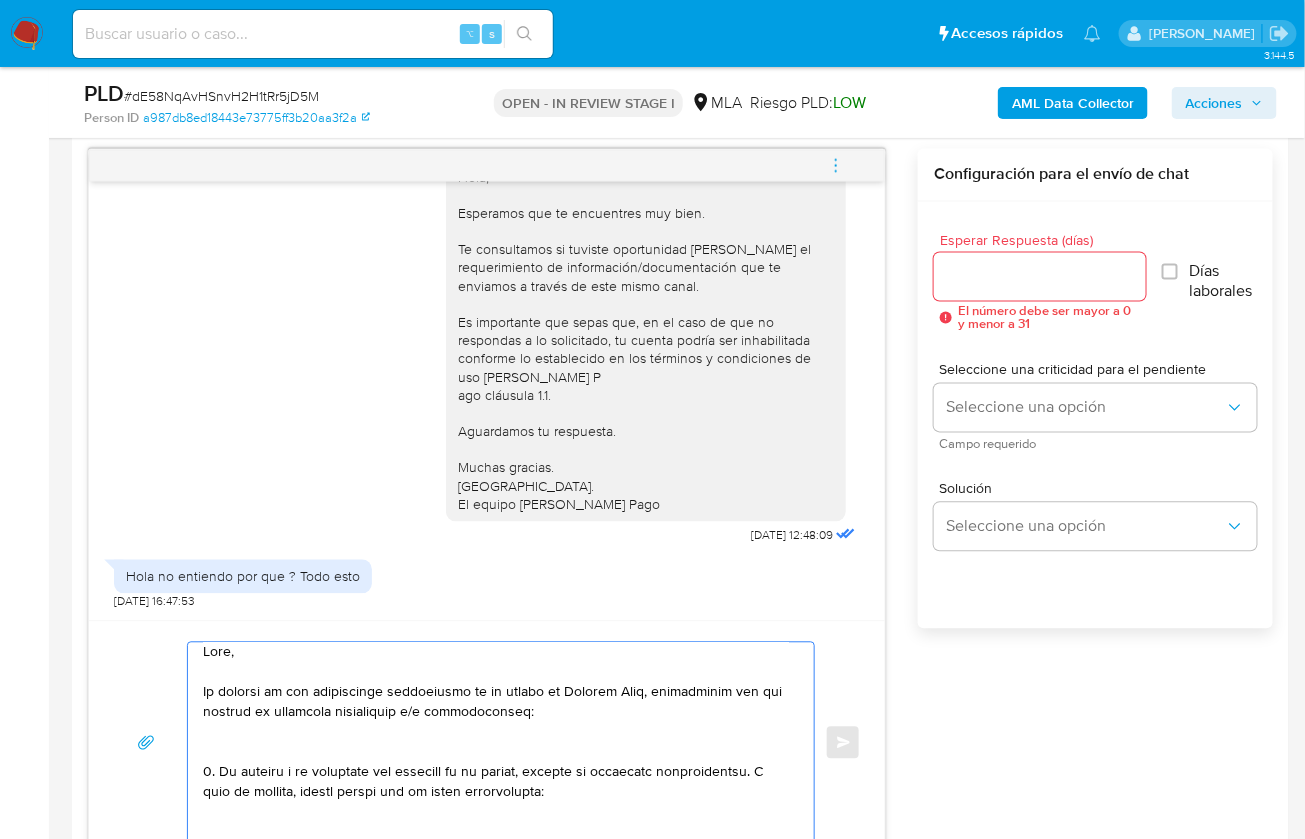 click at bounding box center (496, 743) 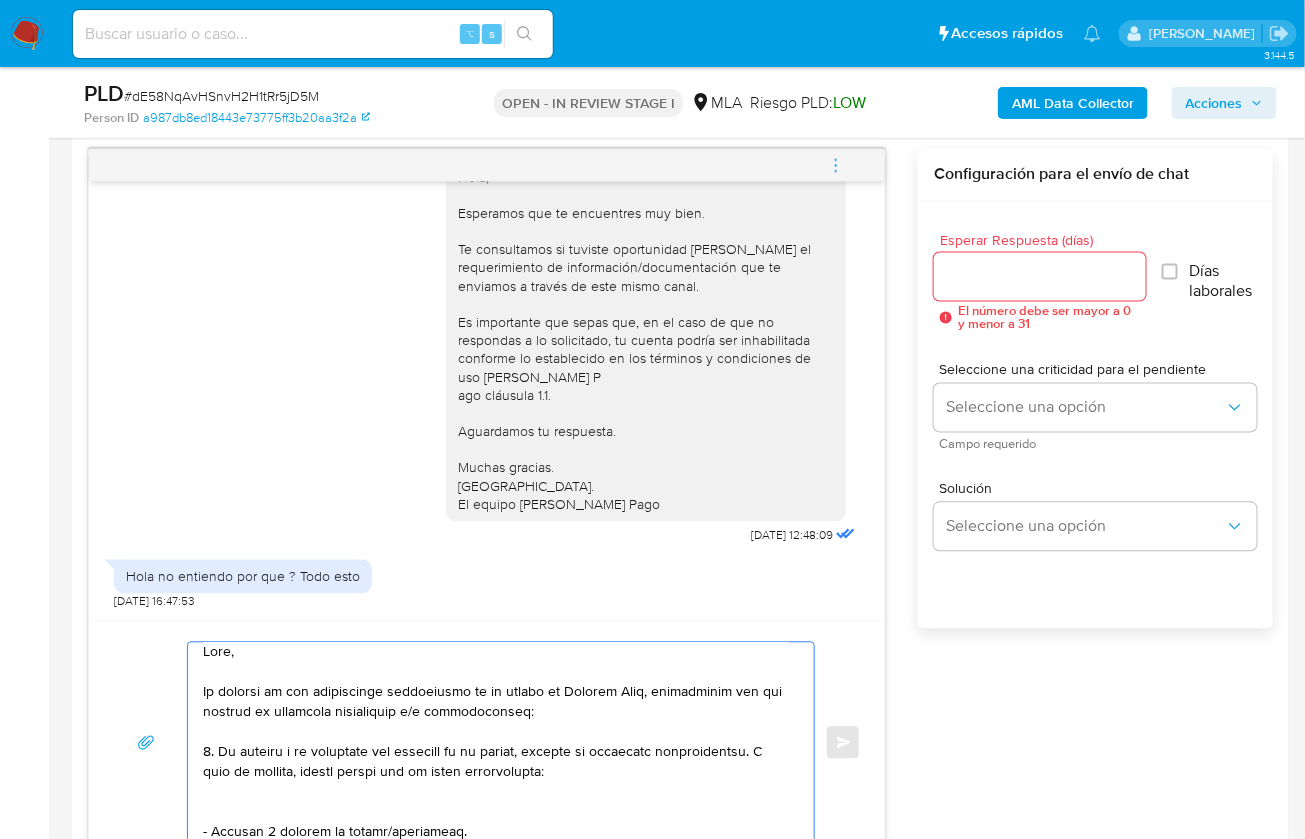 scroll, scrollTop: 0, scrollLeft: 0, axis: both 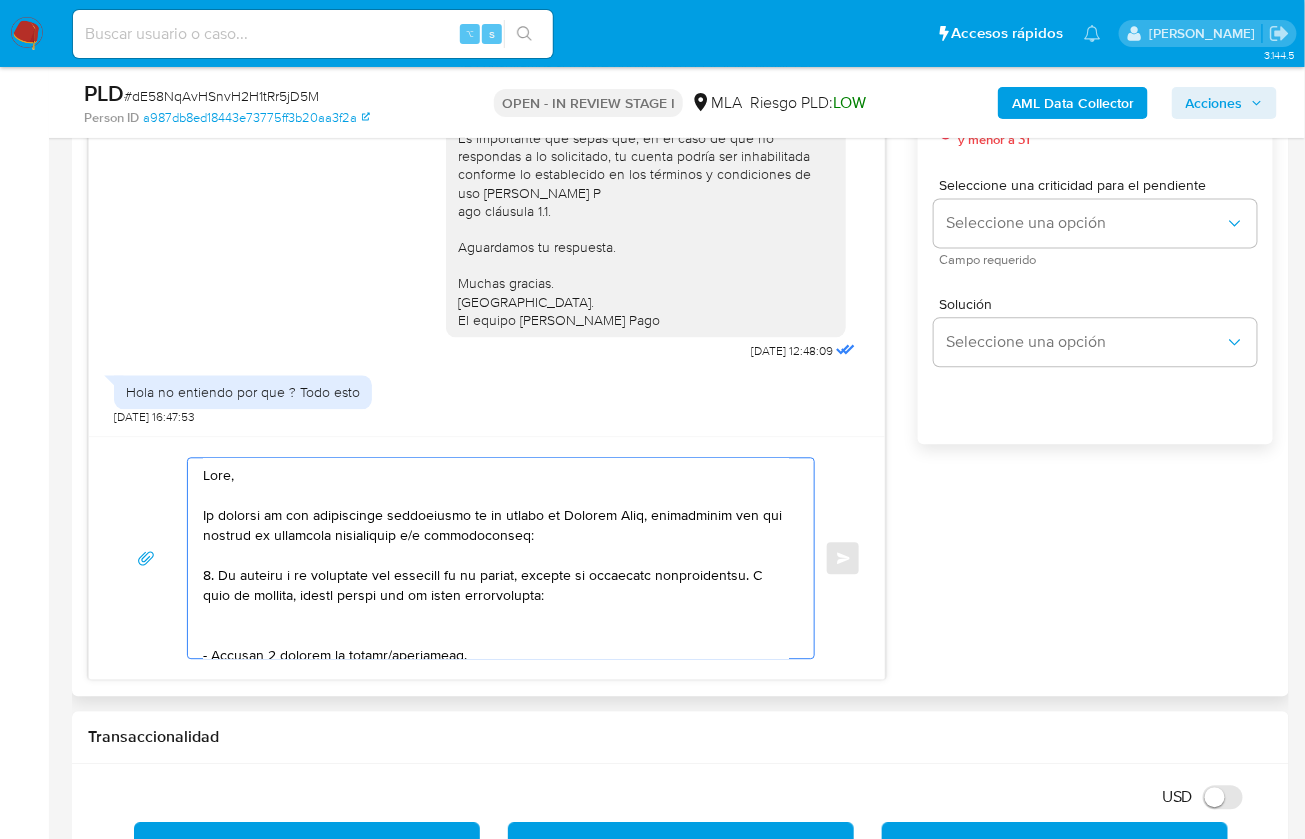 click at bounding box center (496, 558) 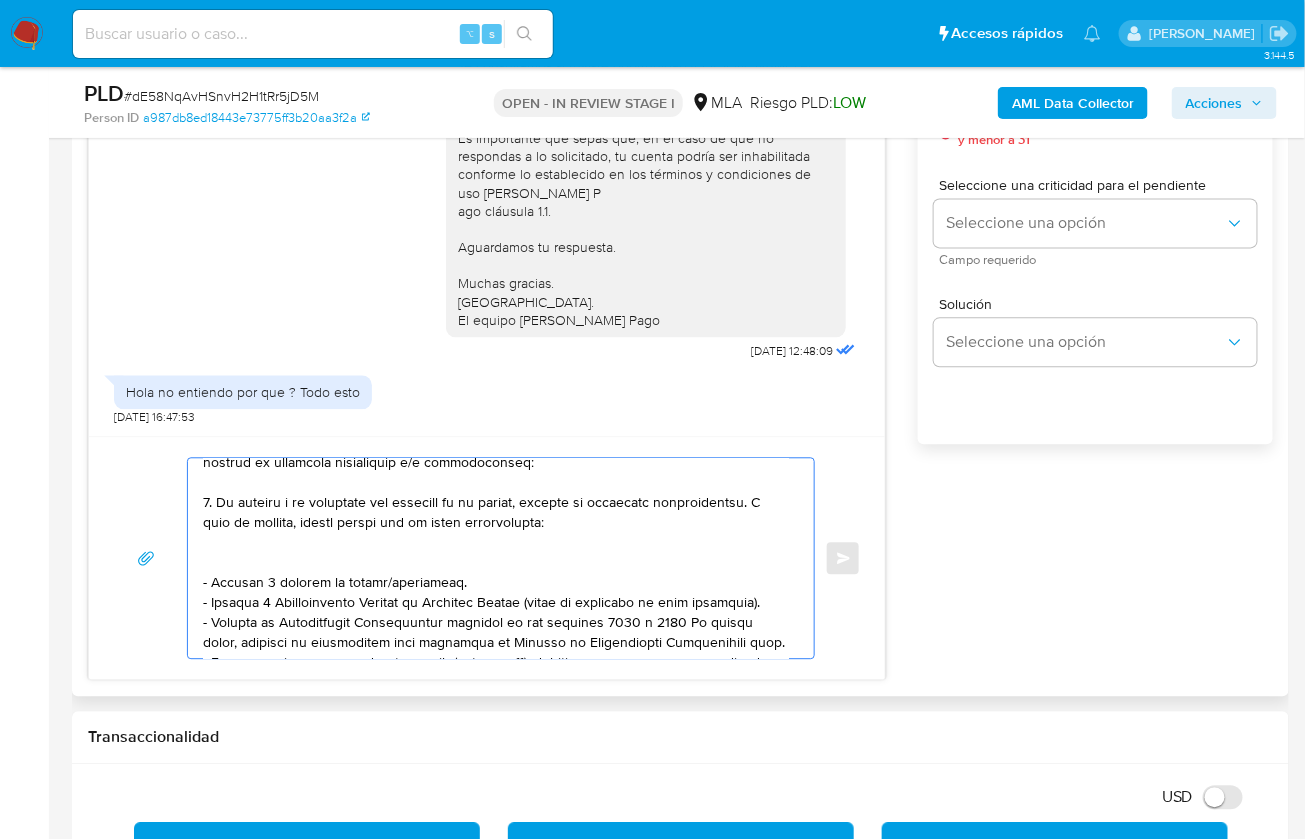 scroll, scrollTop: 111, scrollLeft: 0, axis: vertical 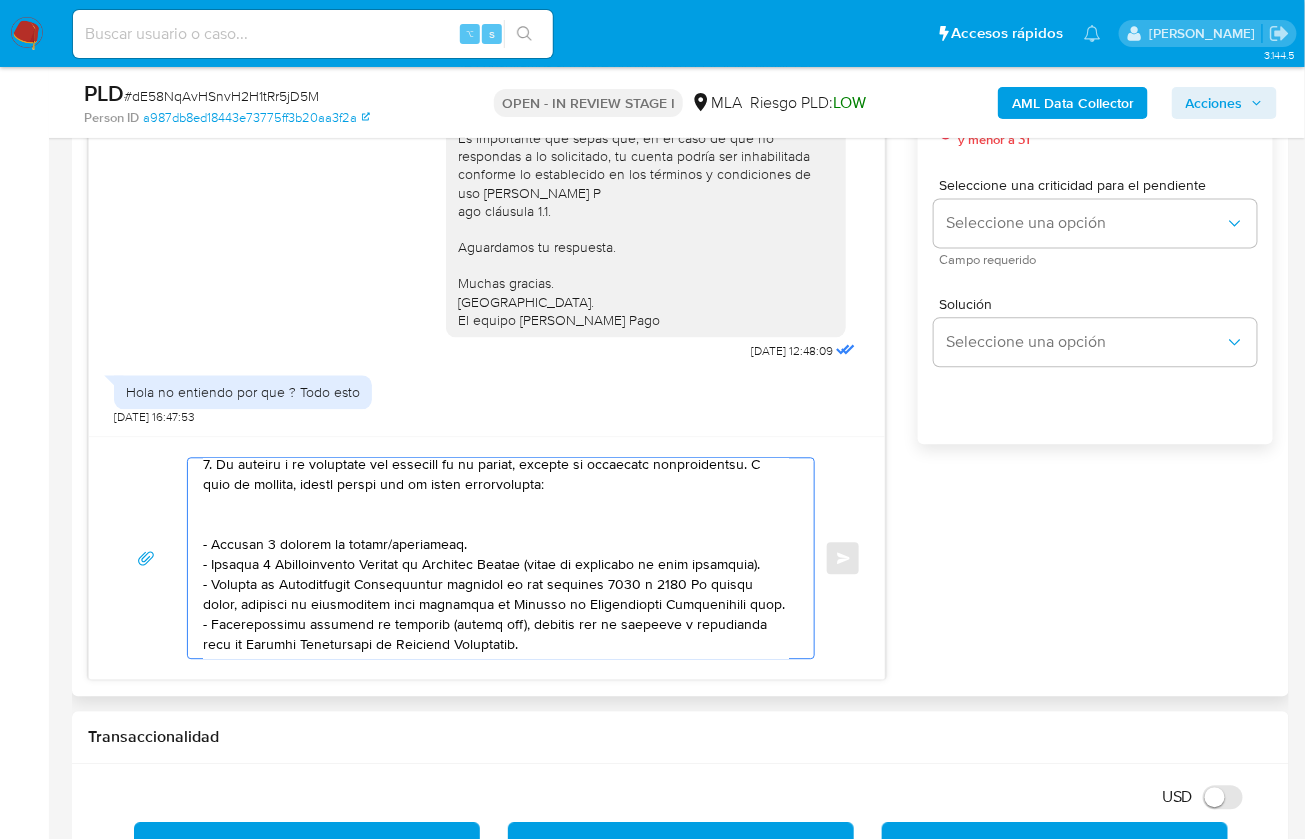click at bounding box center [496, 558] 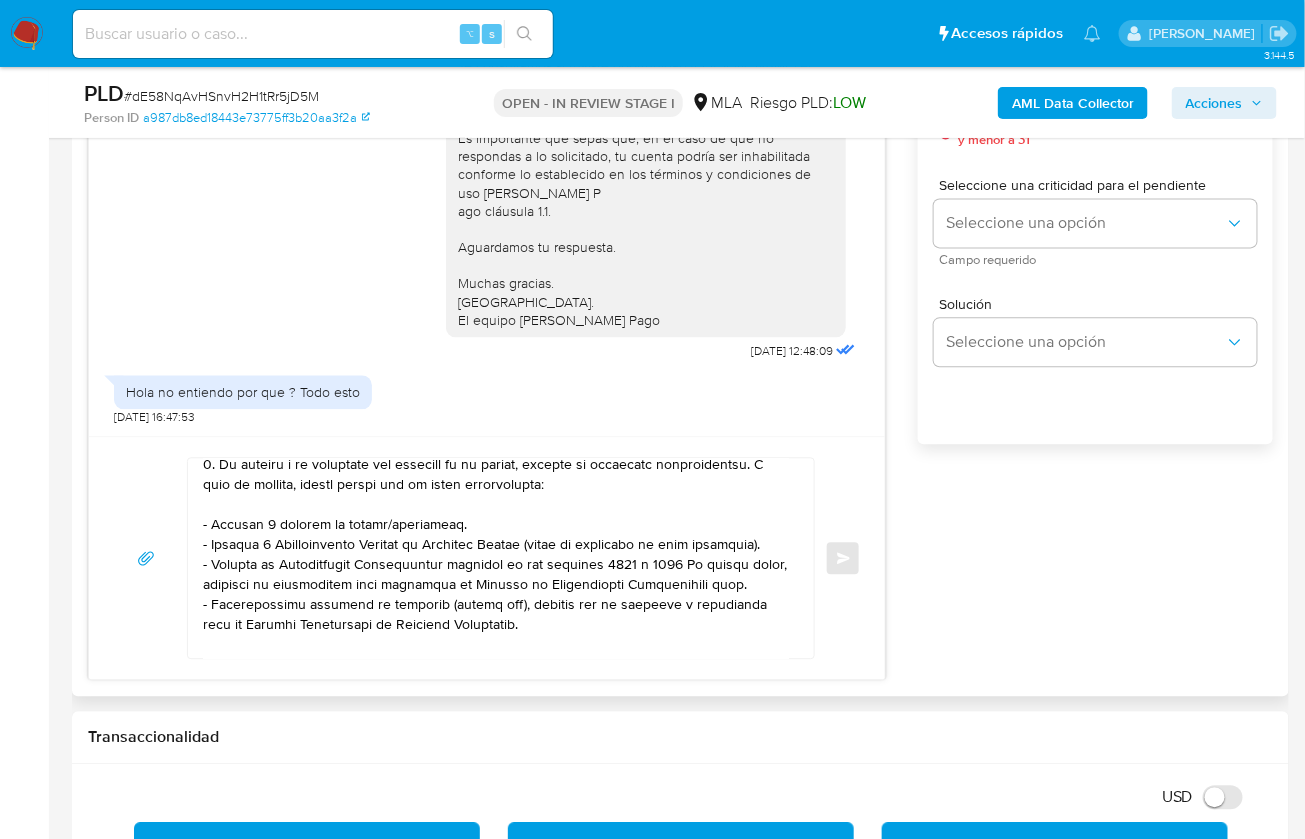 drag, startPoint x: 200, startPoint y: 542, endPoint x: 260, endPoint y: 547, distance: 60.207973 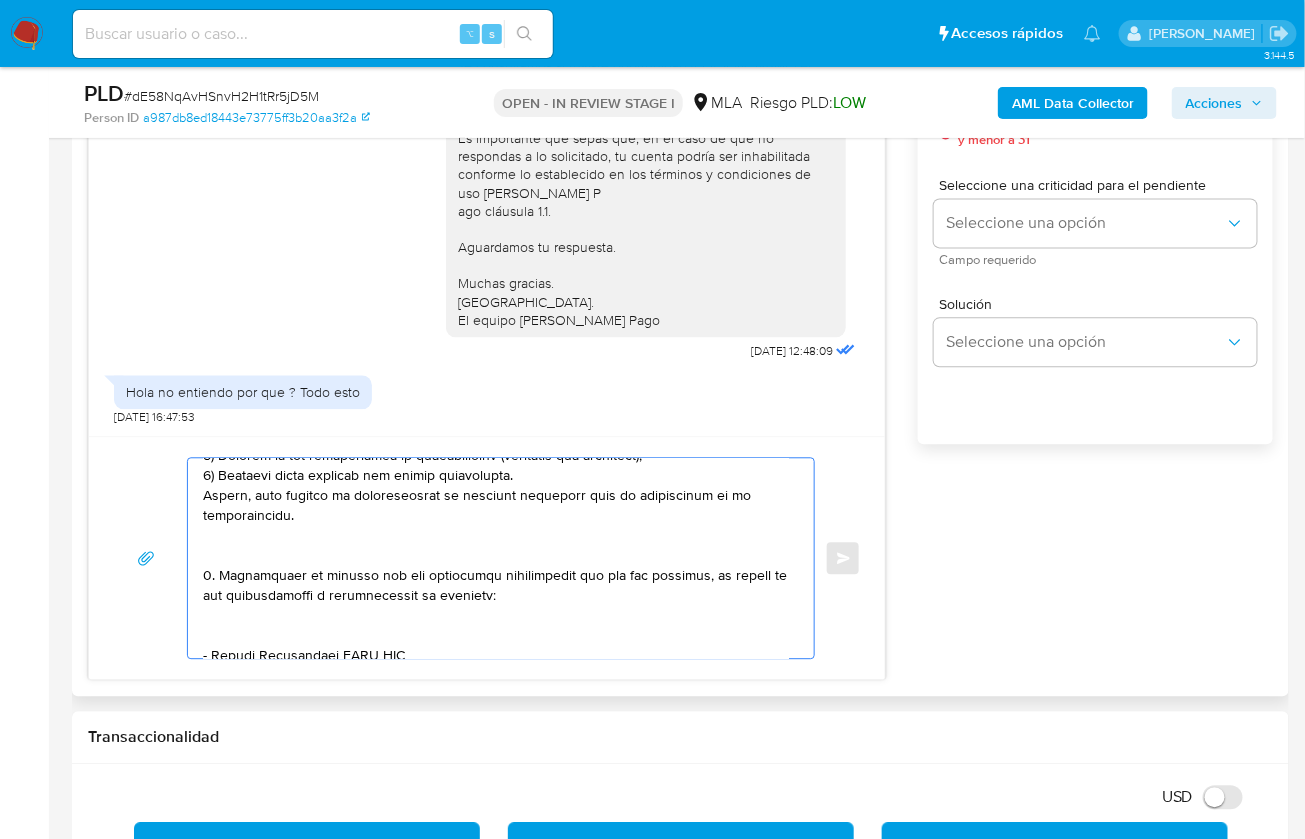drag, startPoint x: 203, startPoint y: 539, endPoint x: 377, endPoint y: 571, distance: 176.91806 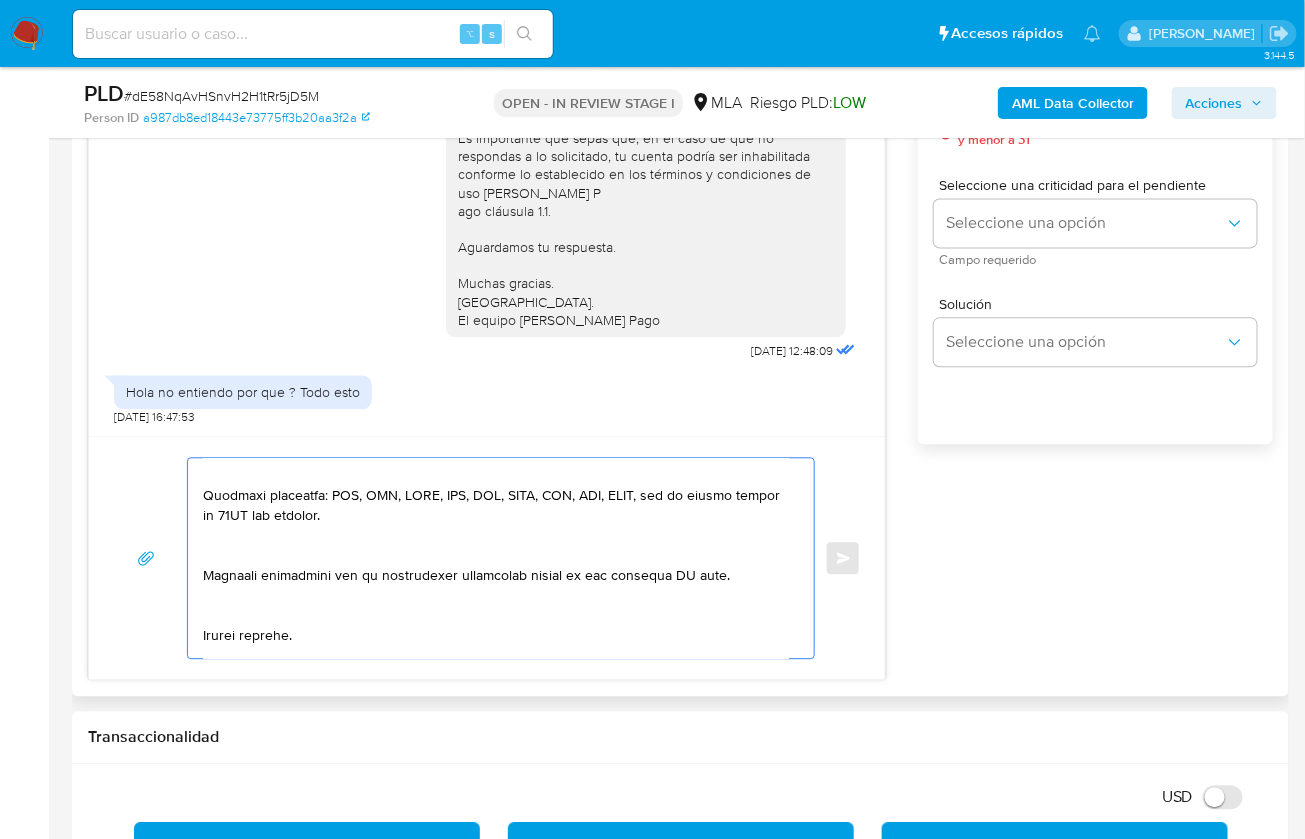 scroll, scrollTop: 81, scrollLeft: 0, axis: vertical 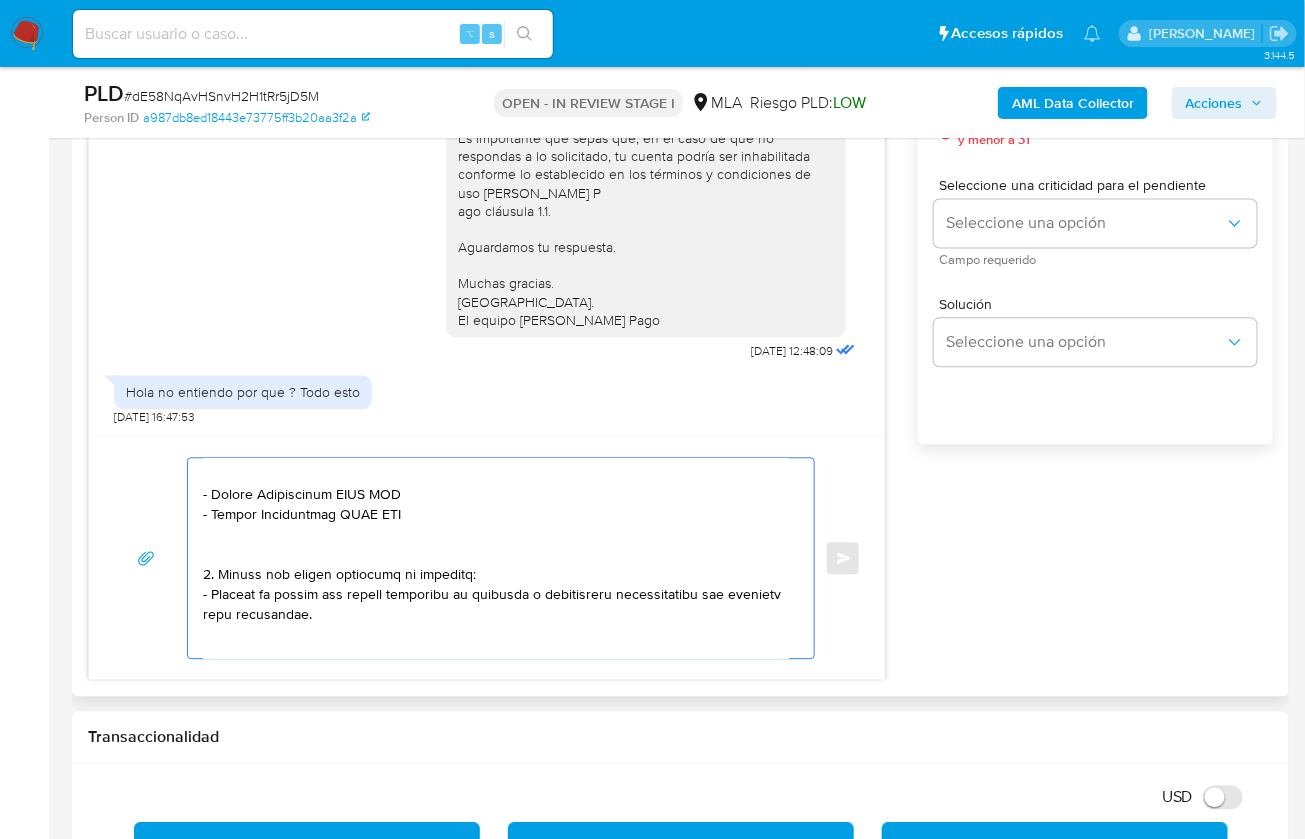 drag, startPoint x: 230, startPoint y: 571, endPoint x: 371, endPoint y: 614, distance: 147.411 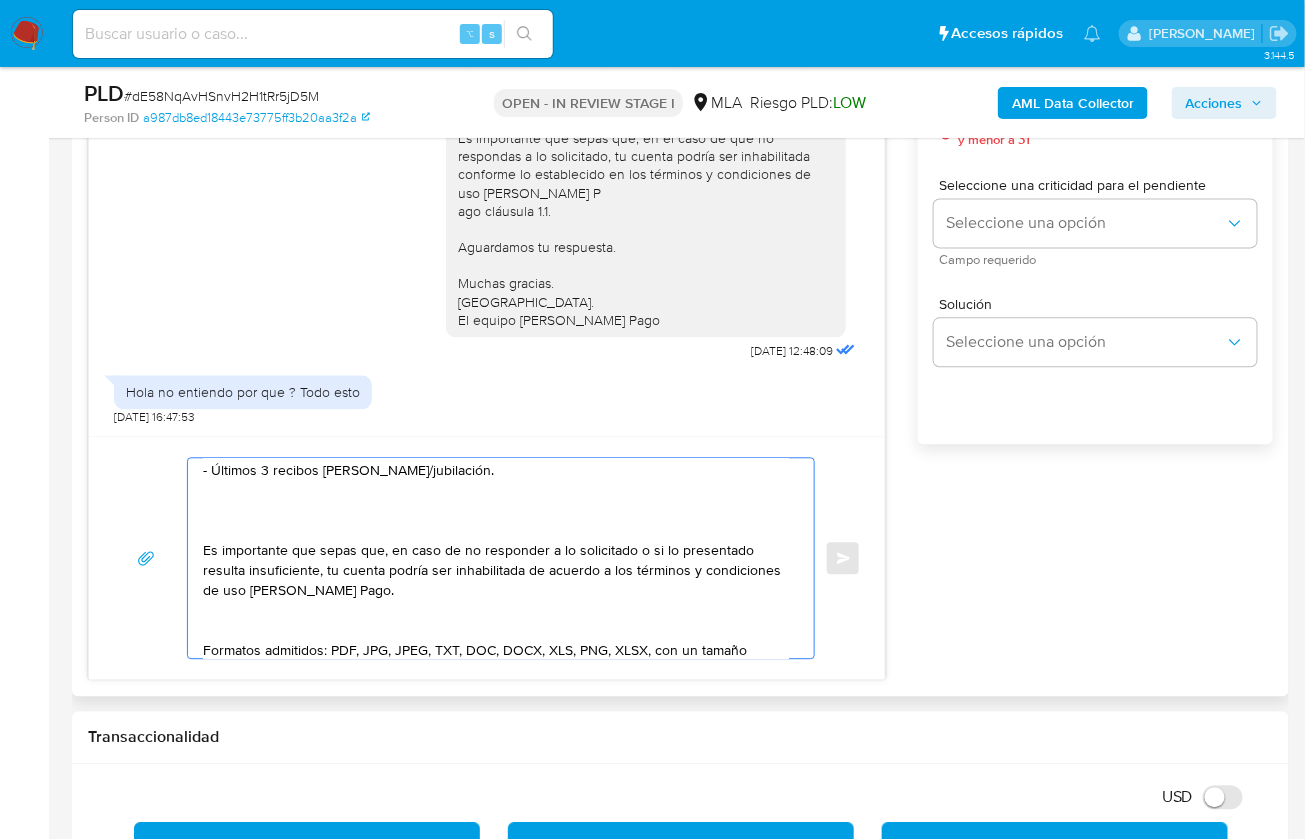 scroll, scrollTop: 158, scrollLeft: 0, axis: vertical 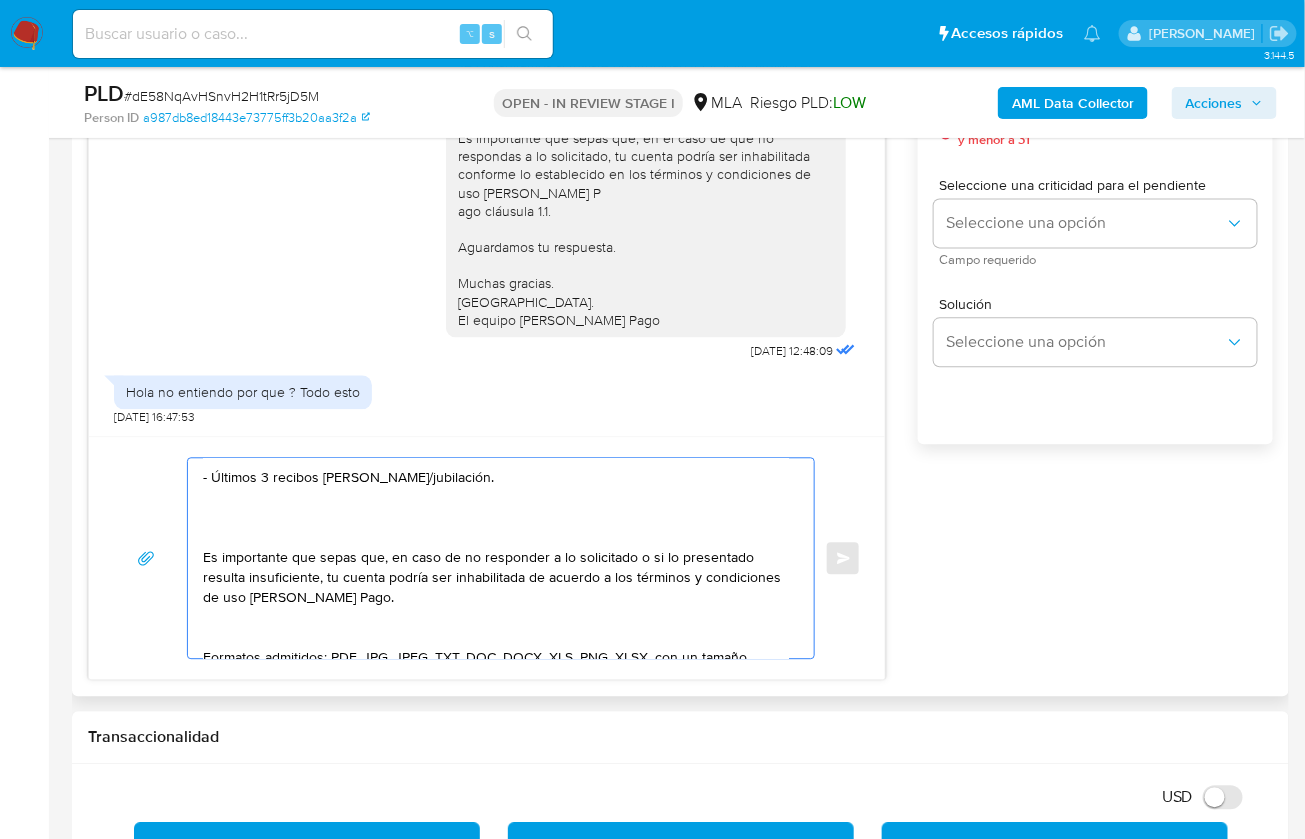 click on "Hola,
En función de las operaciones registradas en tu cuenta de Mercado Pago, necesitamos que nos brindes la siguiente información y/o documentación:
1. De acuerdo a la actividad que realices en tu cuenta, adjunta la siguiente documentación. A modo de ejemplo, puedes enviar uno de estos comprobantes:
- Últimos 3 recibos de sueldo/jubilación.
Es importante que sepas que, en caso de no responder a lo solicitado o si lo presentado resulta insuficiente, tu cuenta podría ser inhabilitada de acuerdo a los términos y condiciones de uso de Mercado Pago.
Formatos admitidos: PDF, JPG, JPEG, TXT, DOC, DOCX, XLS, PNG, XLSX, con un tamaño máximo de 25MB por archivo.
Quedamos aguardando por la información solicitada dentro de los próximos XX días.
Muchas gracias.
Saludos,
Equipo de Mercado Pago." at bounding box center (496, 558) 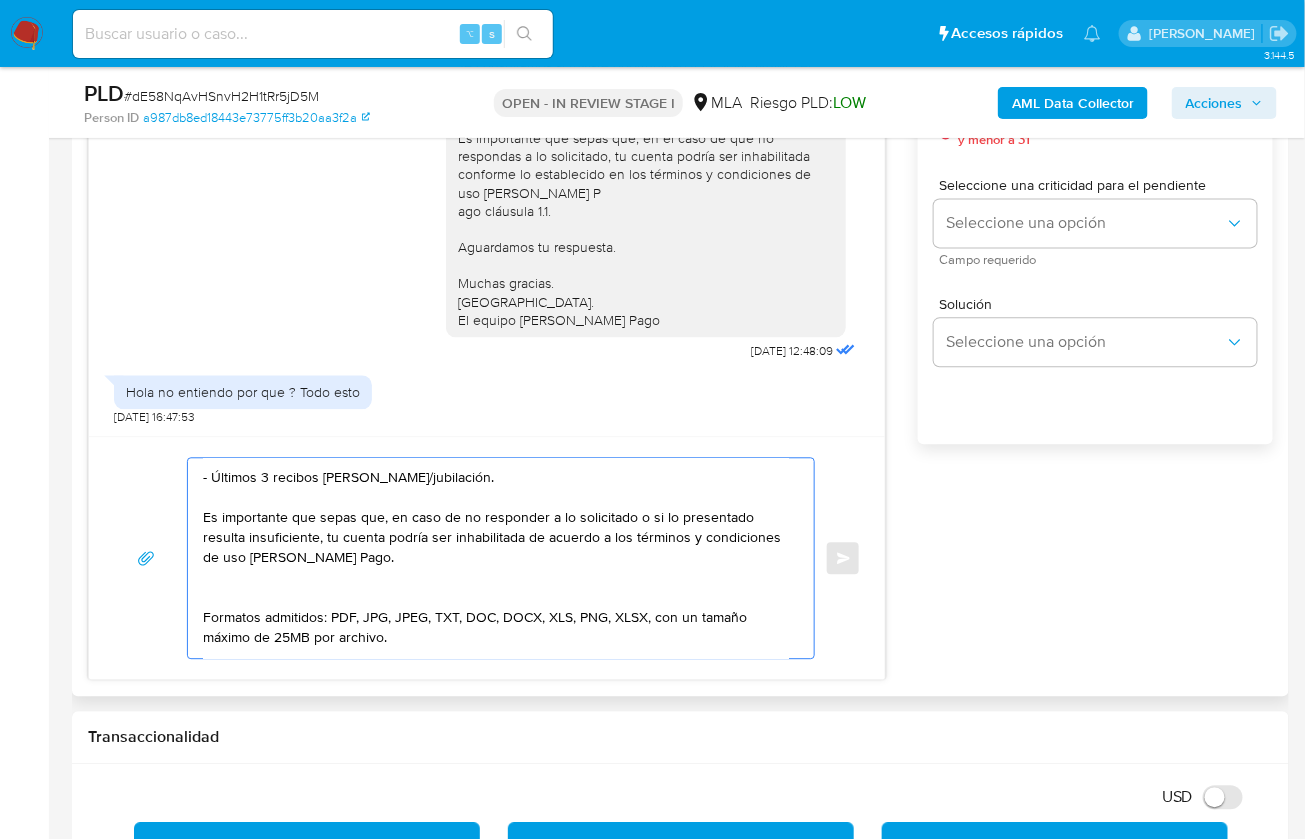 drag, startPoint x: 376, startPoint y: 556, endPoint x: 237, endPoint y: 498, distance: 150.6154 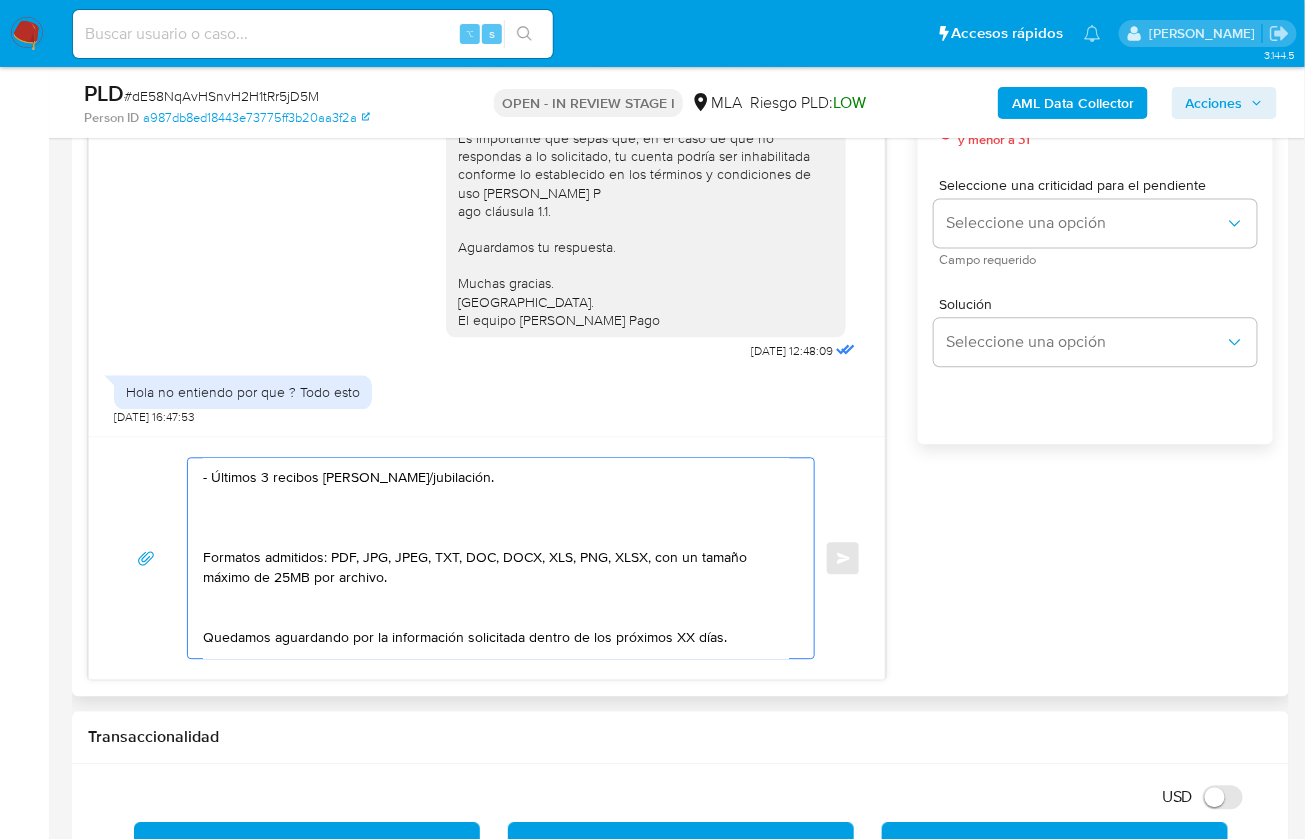 click on "Hola,
En función de las operaciones registradas en tu cuenta de Mercado Pago, necesitamos que nos brindes la siguiente información y/o documentación:
1. De acuerdo a la actividad que realices en tu cuenta, adjunta la siguiente documentación. A modo de ejemplo, puedes enviar uno de estos comprobantes:
- Últimos 3 recibos de sueldo/jubilación.
Formatos admitidos: PDF, JPG, JPEG, TXT, DOC, DOCX, XLS, PNG, XLSX, con un tamaño máximo de 25MB por archivo.
Quedamos aguardando por la información solicitada dentro de los próximos XX días.
Muchas gracias.
Saludos,
Equipo de Mercado Pago." at bounding box center [496, 558] 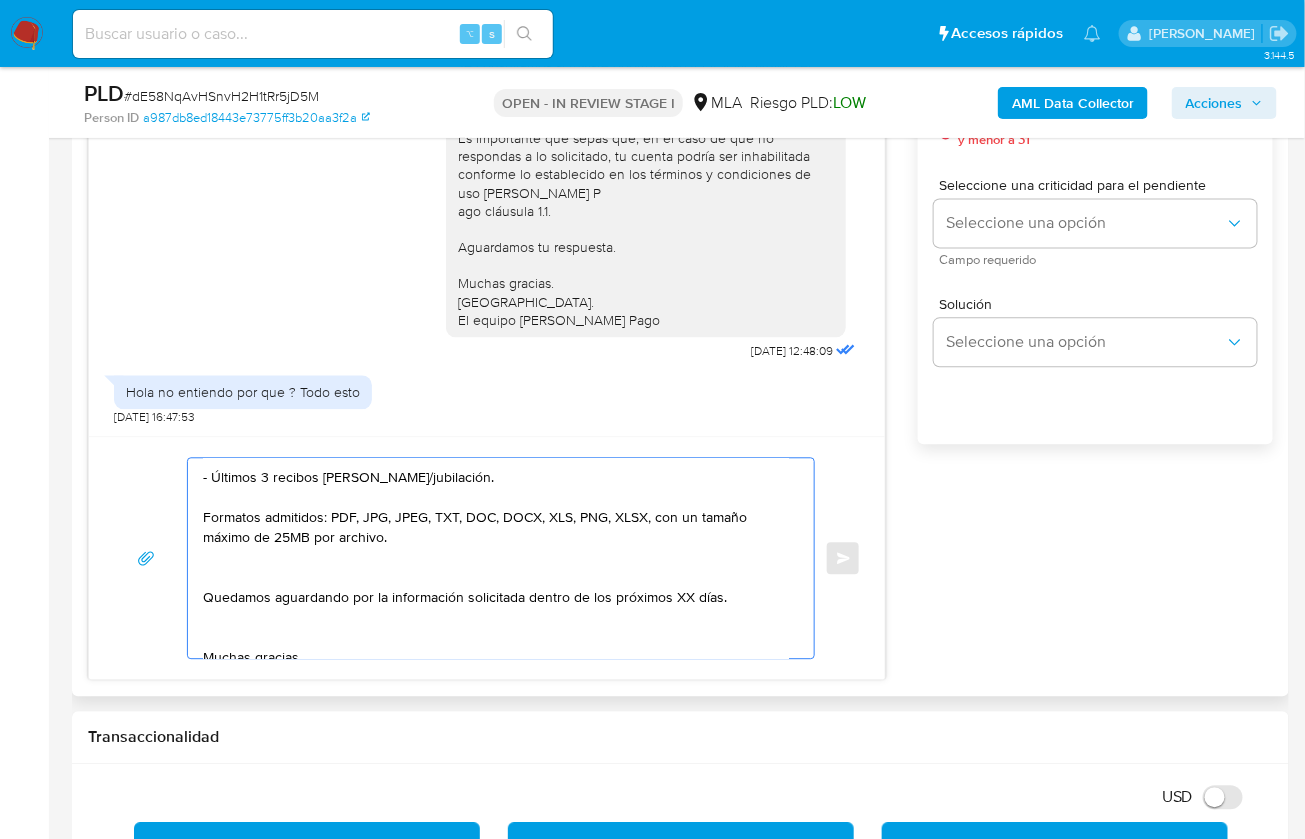 click on "Hola,
En función de las operaciones registradas en tu cuenta de Mercado Pago, necesitamos que nos brindes la siguiente información y/o documentación:
1. De acuerdo a la actividad que realices en tu cuenta, adjunta la siguiente documentación. A modo de ejemplo, puedes enviar uno de estos comprobantes:
- Últimos 3 recibos de sueldo/jubilación.
Formatos admitidos: PDF, JPG, JPEG, TXT, DOC, DOCX, XLS, PNG, XLSX, con un tamaño máximo de 25MB por archivo.
Quedamos aguardando por la información solicitada dentro de los próximos XX días.
Muchas gracias.
Saludos,
Equipo de Mercado Pago." at bounding box center [496, 558] 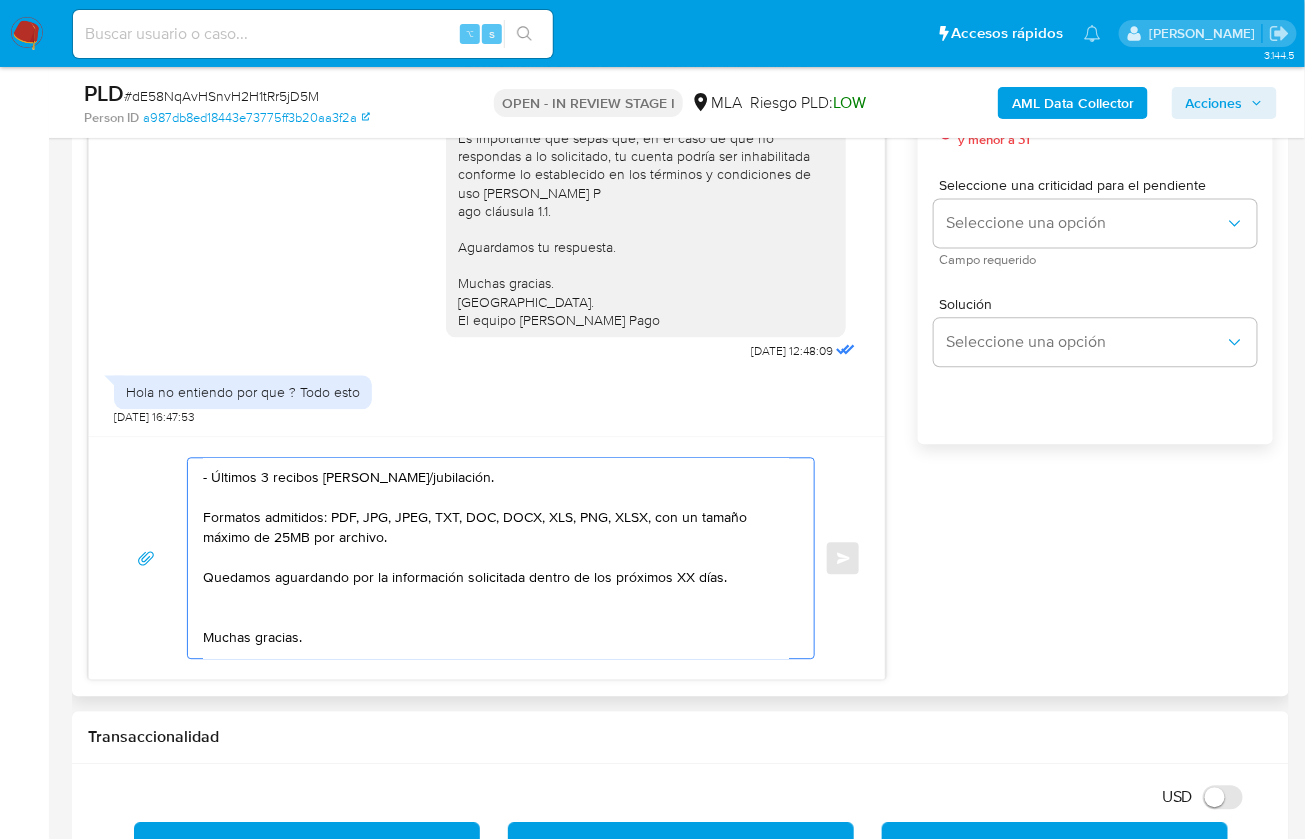 drag, startPoint x: 729, startPoint y: 574, endPoint x: 596, endPoint y: 575, distance: 133.00375 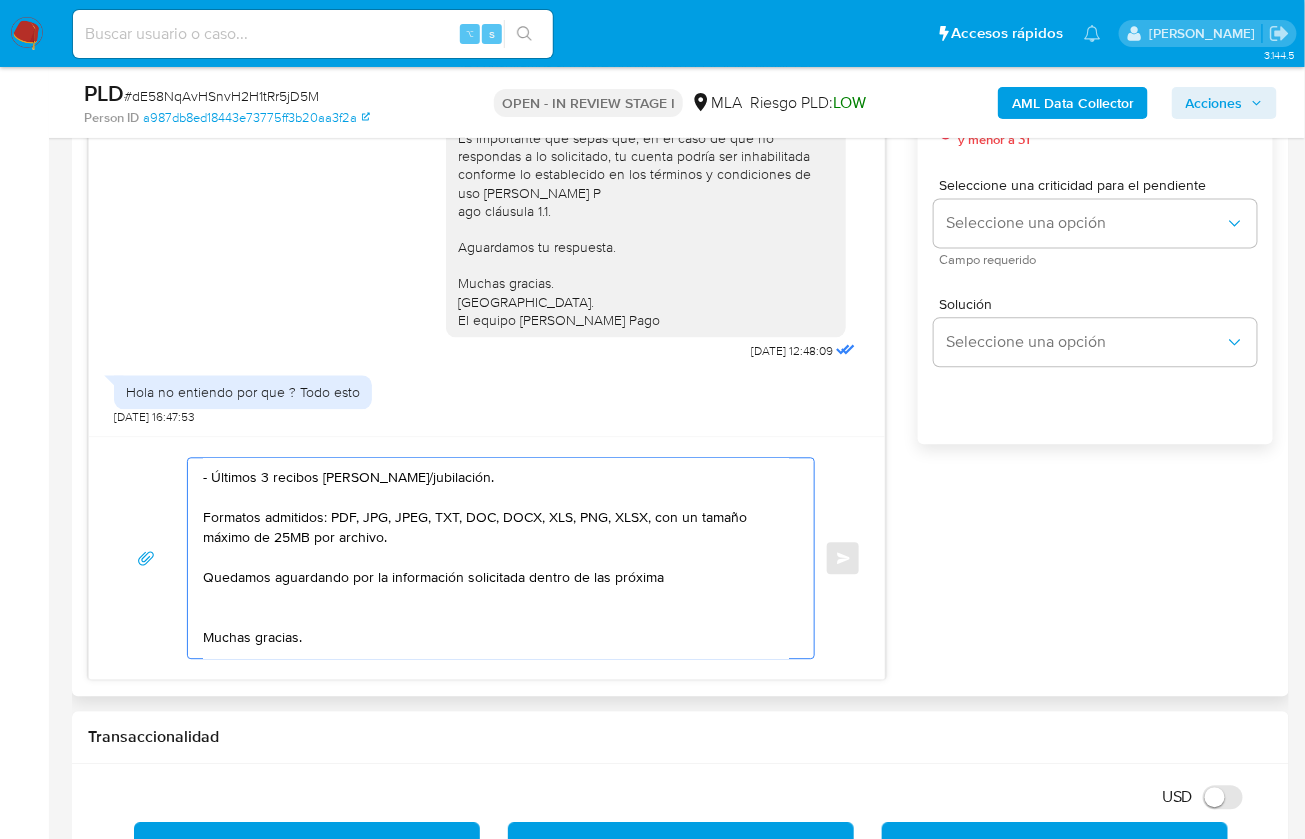 drag, startPoint x: 650, startPoint y: 580, endPoint x: 533, endPoint y: 561, distance: 118.5327 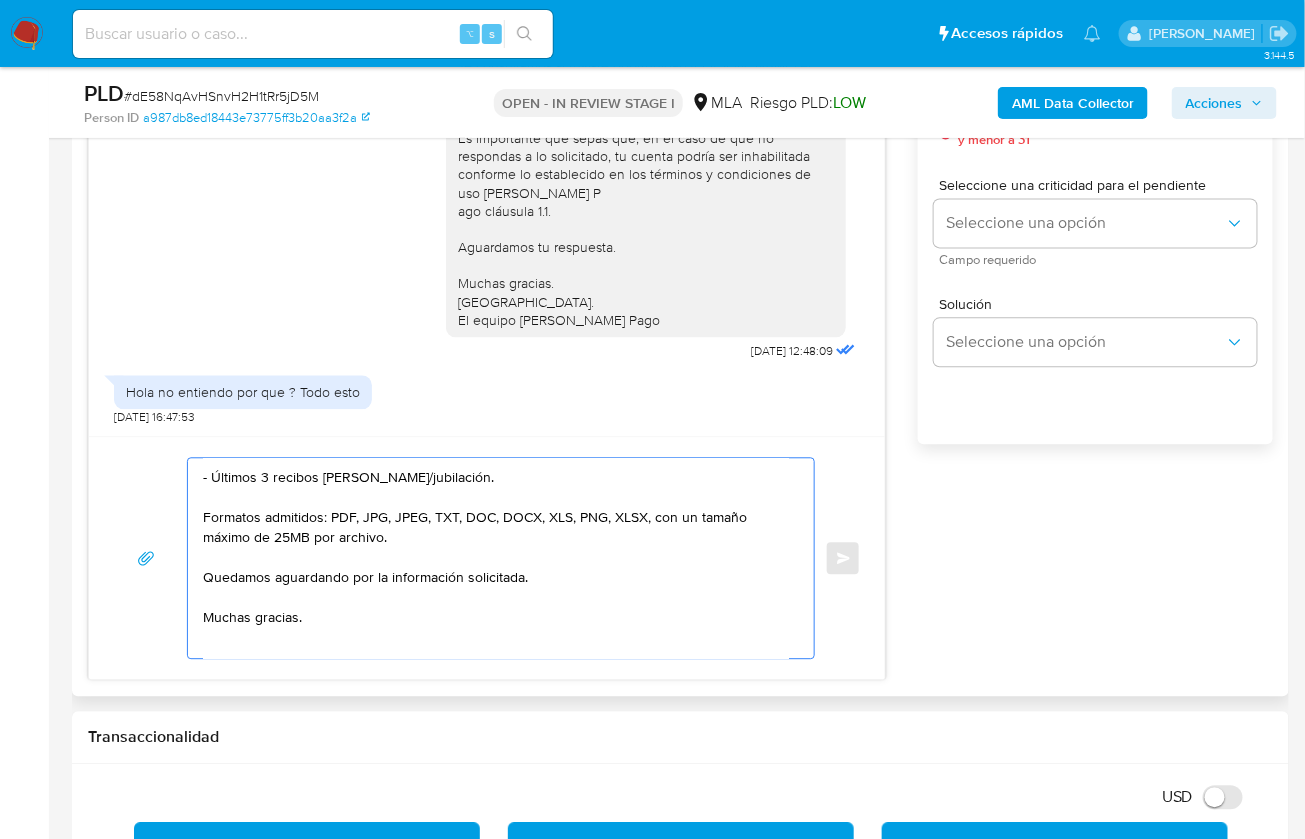 click on "Hola,
En función de las operaciones registradas en tu cuenta de Mercado Pago, necesitamos que nos brindes la siguiente información y/o documentación:
1. De acuerdo a la actividad que realices en tu cuenta, adjunta la siguiente documentación. A modo de ejemplo, puedes enviar uno de estos comprobantes:
- Últimos 3 recibos de sueldo/jubilación.
Formatos admitidos: PDF, JPG, JPEG, TXT, DOC, DOCX, XLS, PNG, XLSX, con un tamaño máximo de 25MB por archivo.
Quedamos aguardando por la información solicitada.
Muchas gracias.
Saludos,
Equipo de Mercado Pago." at bounding box center [496, 558] 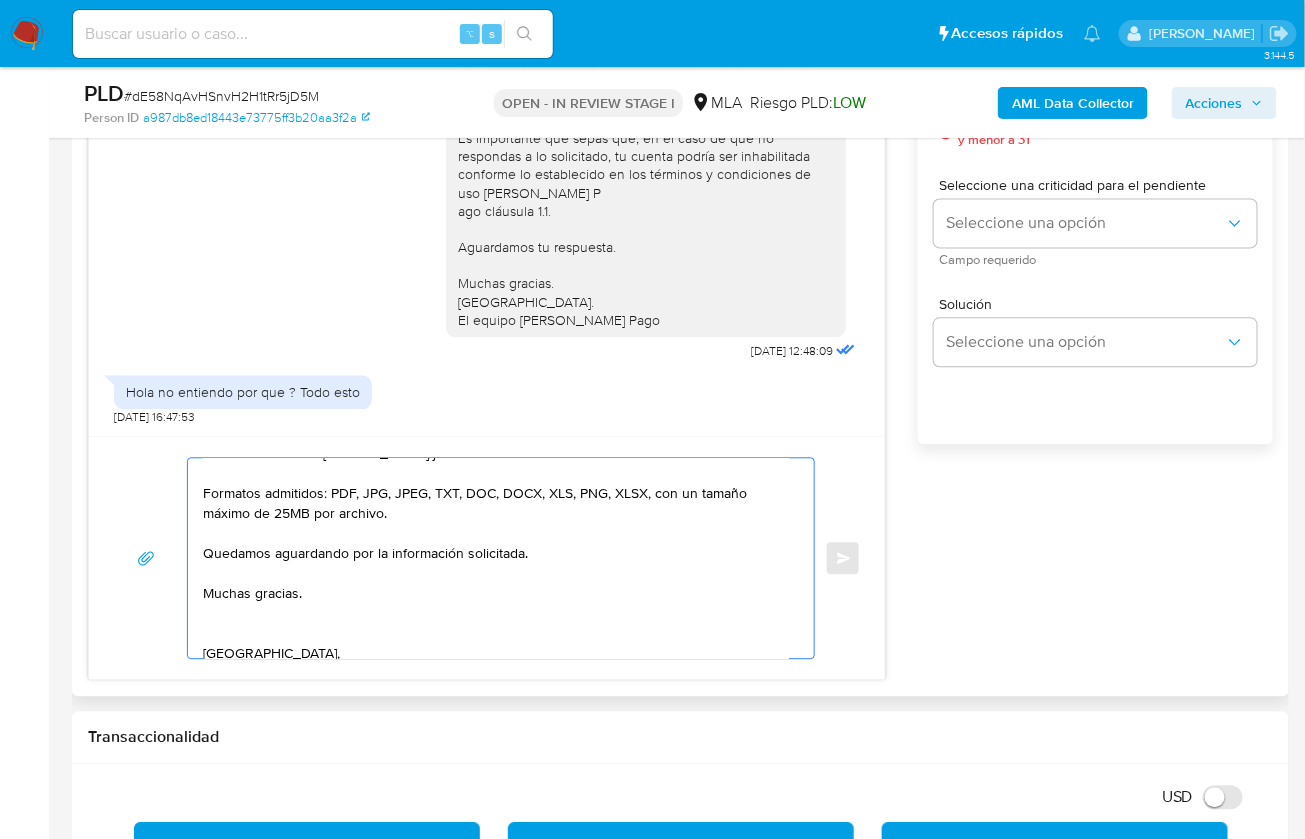 scroll, scrollTop: 186, scrollLeft: 0, axis: vertical 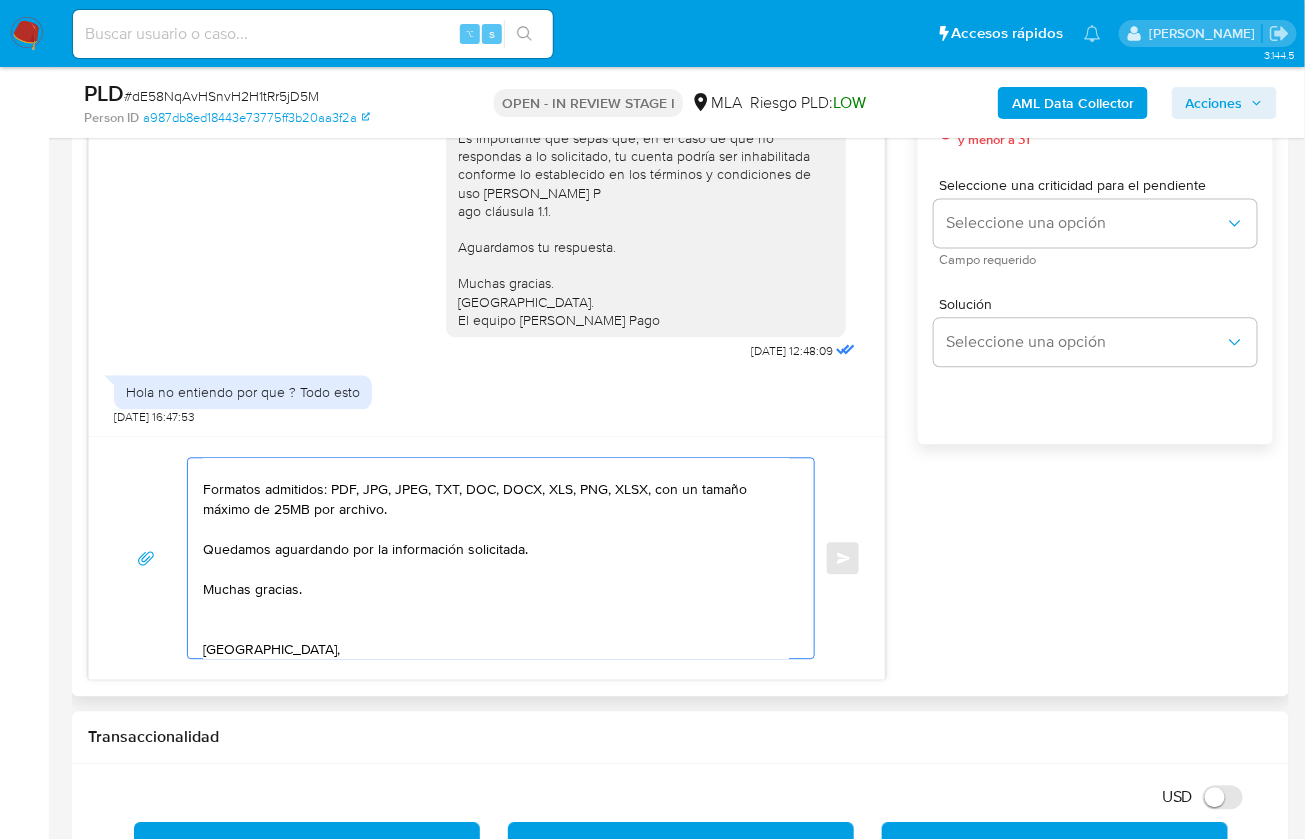 click on "Hola,
En función de las operaciones registradas en tu cuenta de Mercado Pago, necesitamos que nos brindes la siguiente información y/o documentación:
1. De acuerdo a la actividad que realices en tu cuenta, adjunta la siguiente documentación. A modo de ejemplo, puedes enviar uno de estos comprobantes:
- Últimos 3 recibos de sueldo/jubilación.
Formatos admitidos: PDF, JPG, JPEG, TXT, DOC, DOCX, XLS, PNG, XLSX, con un tamaño máximo de 25MB por archivo.
Quedamos aguardando por la información solicitada.
Muchas gracias.
Saludos,
Equipo de Mercado Pago." at bounding box center (496, 558) 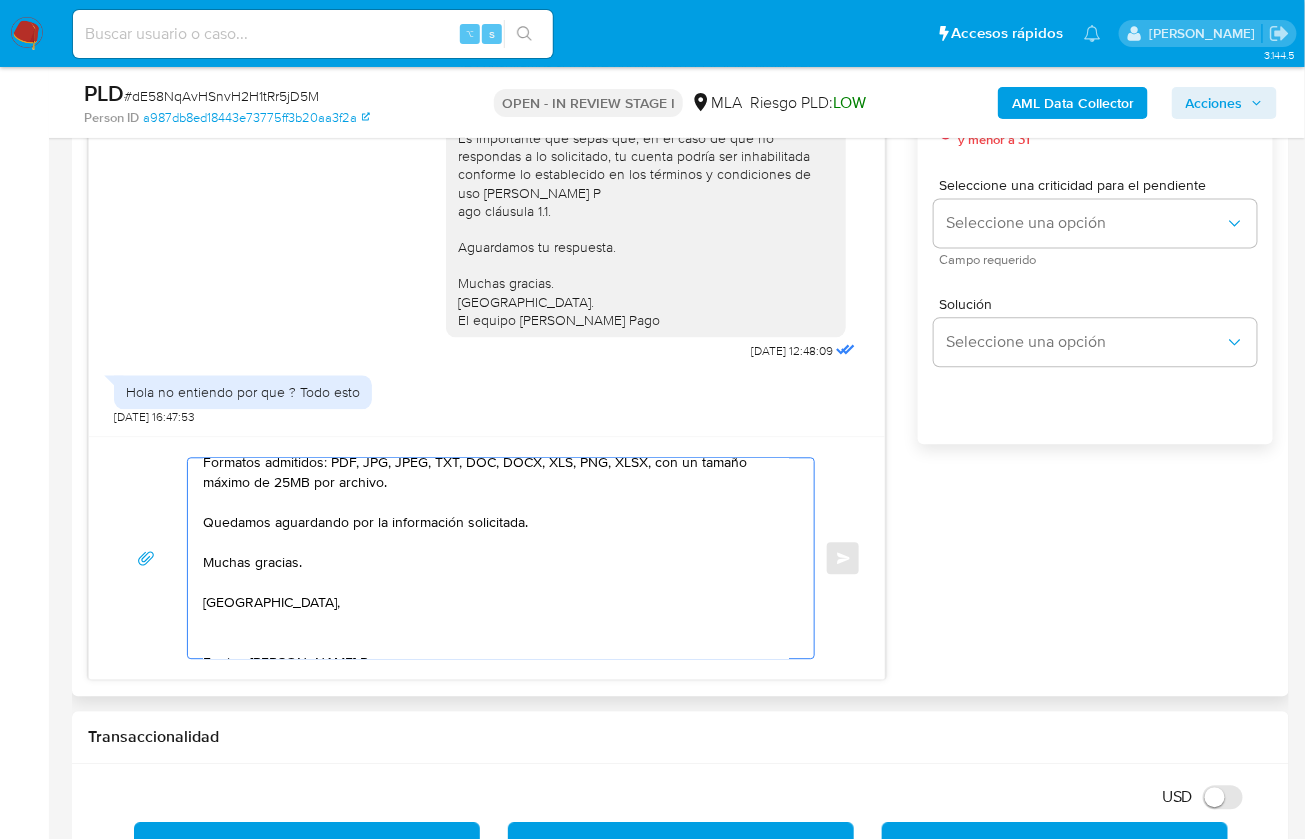 scroll, scrollTop: 218, scrollLeft: 0, axis: vertical 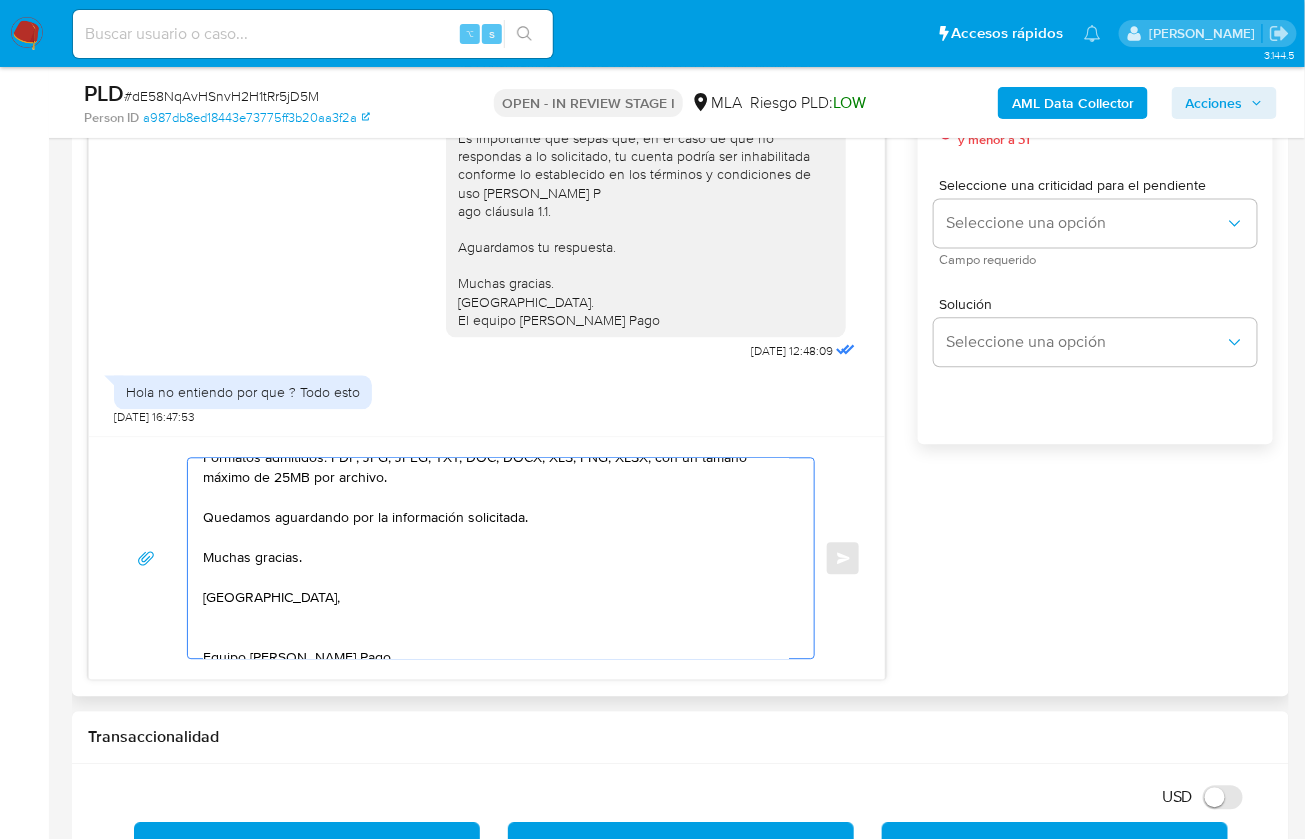 click on "Hola,
En función de las operaciones registradas en tu cuenta de Mercado Pago, necesitamos que nos brindes la siguiente información y/o documentación:
1. De acuerdo a la actividad que realices en tu cuenta, adjunta la siguiente documentación. A modo de ejemplo, puedes enviar uno de estos comprobantes:
- Últimos 3 recibos de sueldo/jubilación.
Formatos admitidos: PDF, JPG, JPEG, TXT, DOC, DOCX, XLS, PNG, XLSX, con un tamaño máximo de 25MB por archivo.
Quedamos aguardando por la información solicitada.
Muchas gracias.
Saludos,
Equipo de Mercado Pago." at bounding box center [496, 558] 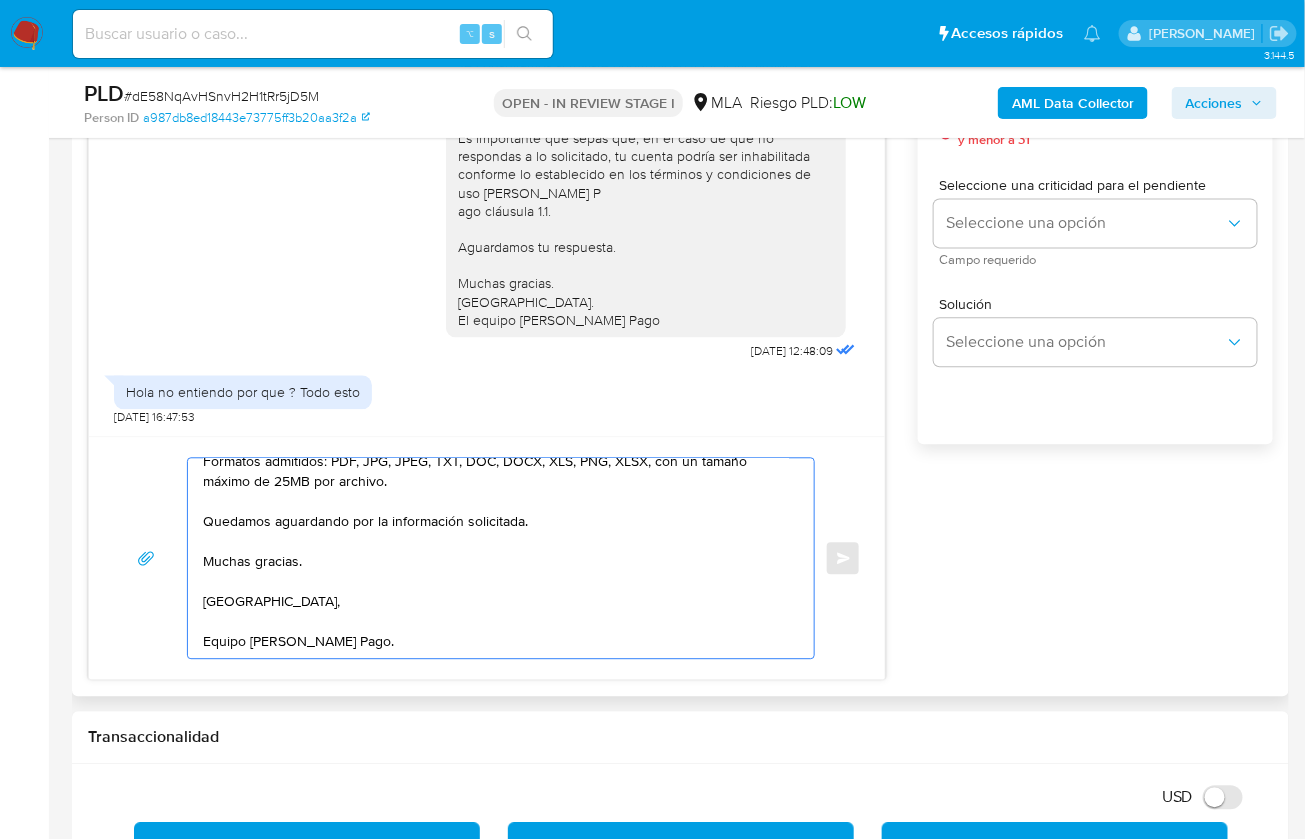 click on "Hola,
En función de las operaciones registradas en tu cuenta de Mercado Pago, necesitamos que nos brindes la siguiente información y/o documentación:
1. De acuerdo a la actividad que realices en tu cuenta, adjunta la siguiente documentación. A modo de ejemplo, puedes enviar uno de estos comprobantes:
- Últimos 3 recibos de sueldo/jubilación.
Formatos admitidos: PDF, JPG, JPEG, TXT, DOC, DOCX, XLS, PNG, XLSX, con un tamaño máximo de 25MB por archivo.
Quedamos aguardando por la información solicitada.
Muchas gracias.
Saludos,
Equipo de Mercado Pago." at bounding box center (496, 558) 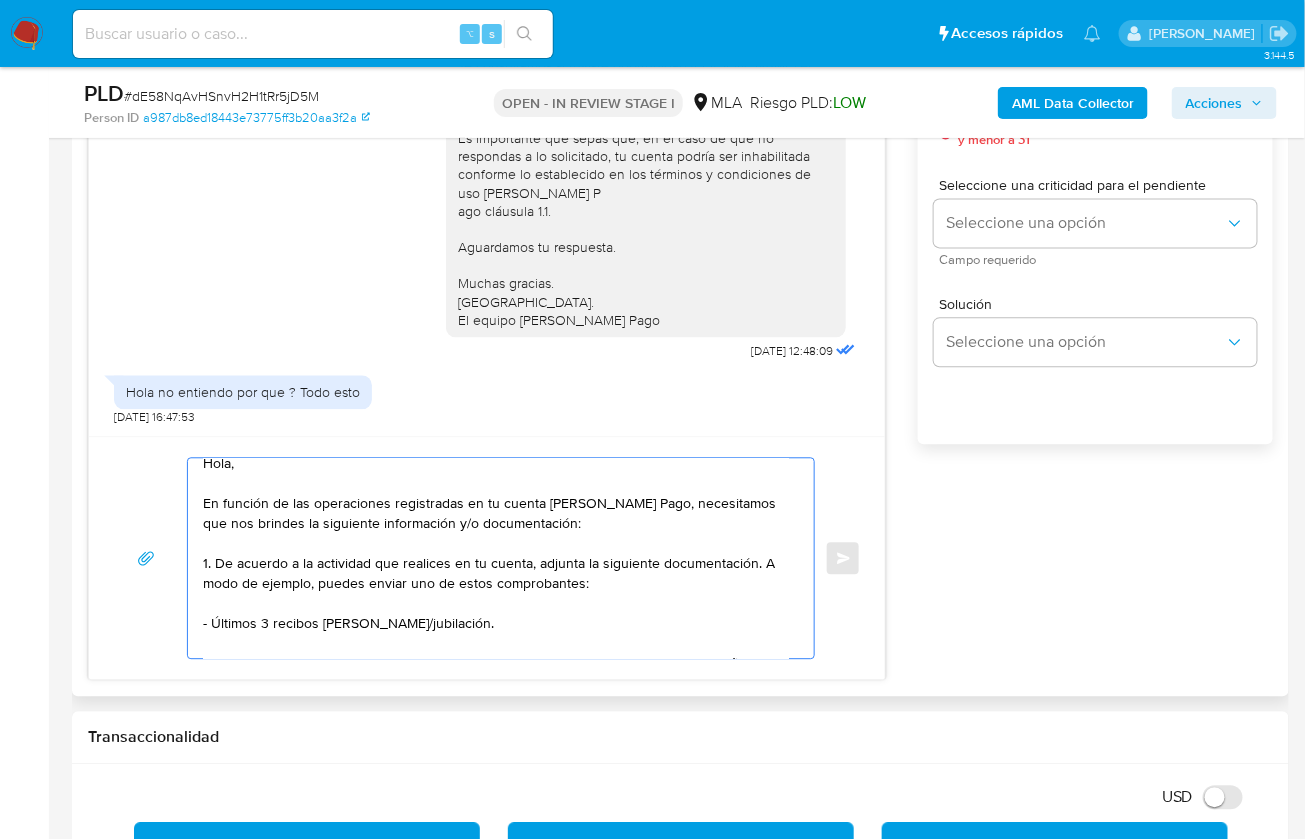 scroll, scrollTop: 0, scrollLeft: 0, axis: both 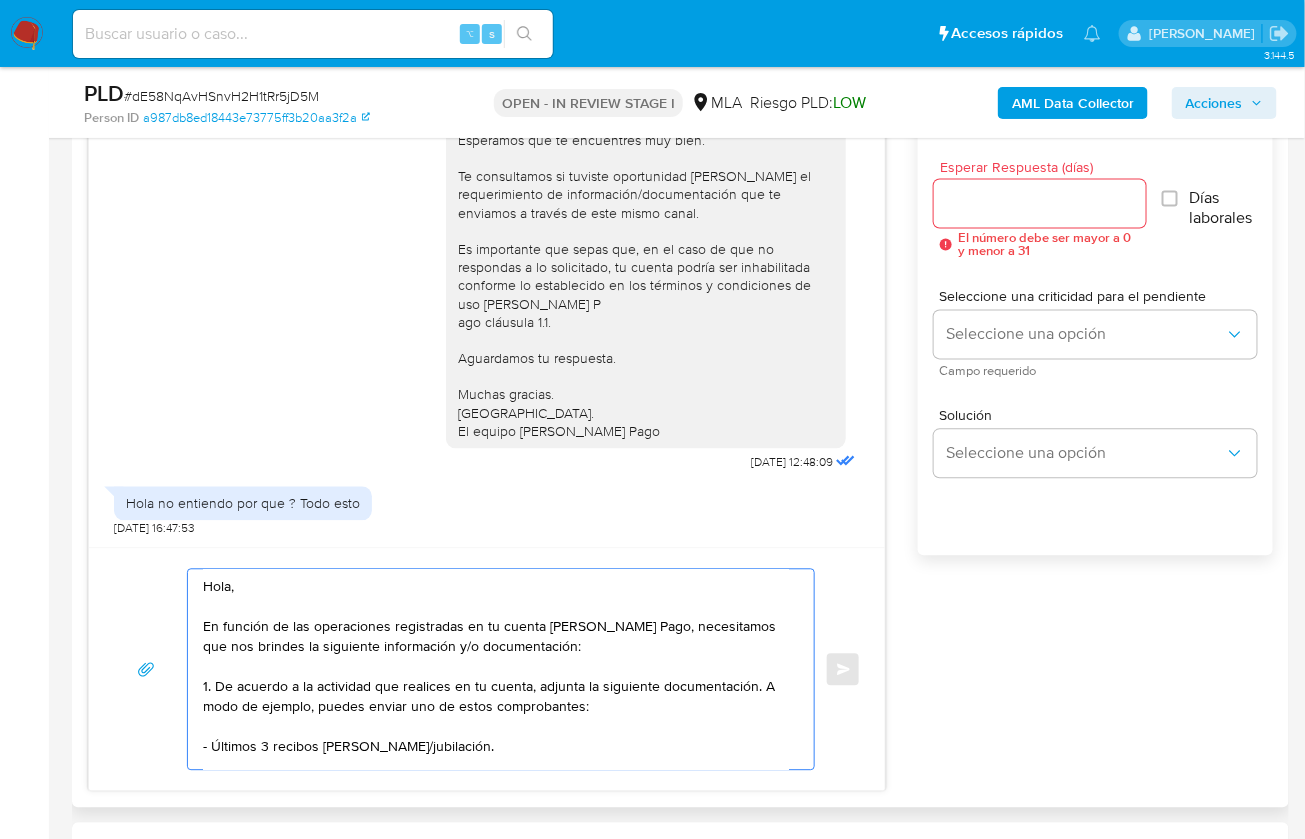 type on "Hola,
En función de las operaciones registradas en tu cuenta de Mercado Pago, necesitamos que nos brindes la siguiente información y/o documentación:
1. De acuerdo a la actividad que realices en tu cuenta, adjunta la siguiente documentación. A modo de ejemplo, puedes enviar uno de estos comprobantes:
- Últimos 3 recibos de sueldo/jubilación.
Formatos admitidos: PDF, JPG, JPEG, TXT, DOC, DOCX, XLS, PNG, XLSX, con un tamaño máximo de 25MB por archivo.
Quedamos aguardando por la información solicitada.
Muchas gracias.
Saludos,
Equipo de Mercado Pago." 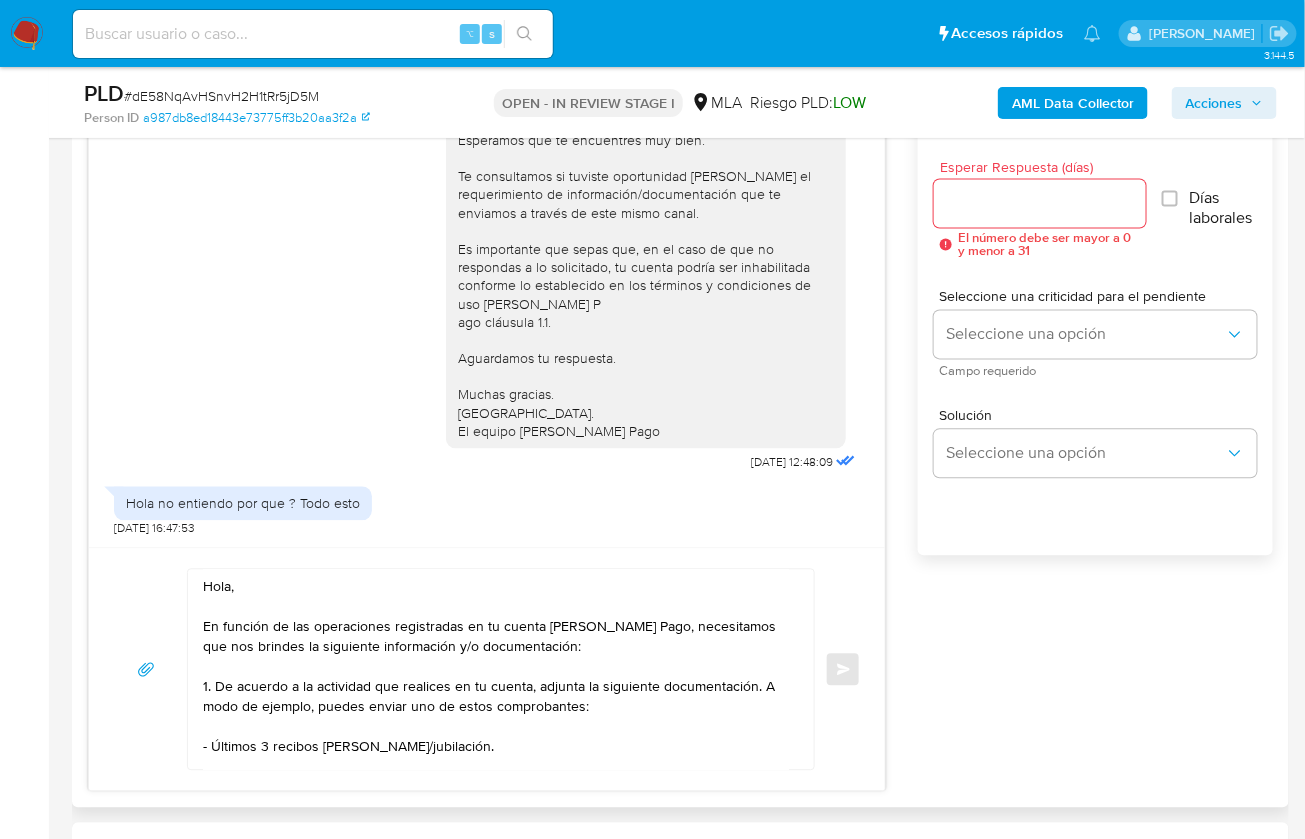 click at bounding box center (1040, 204) 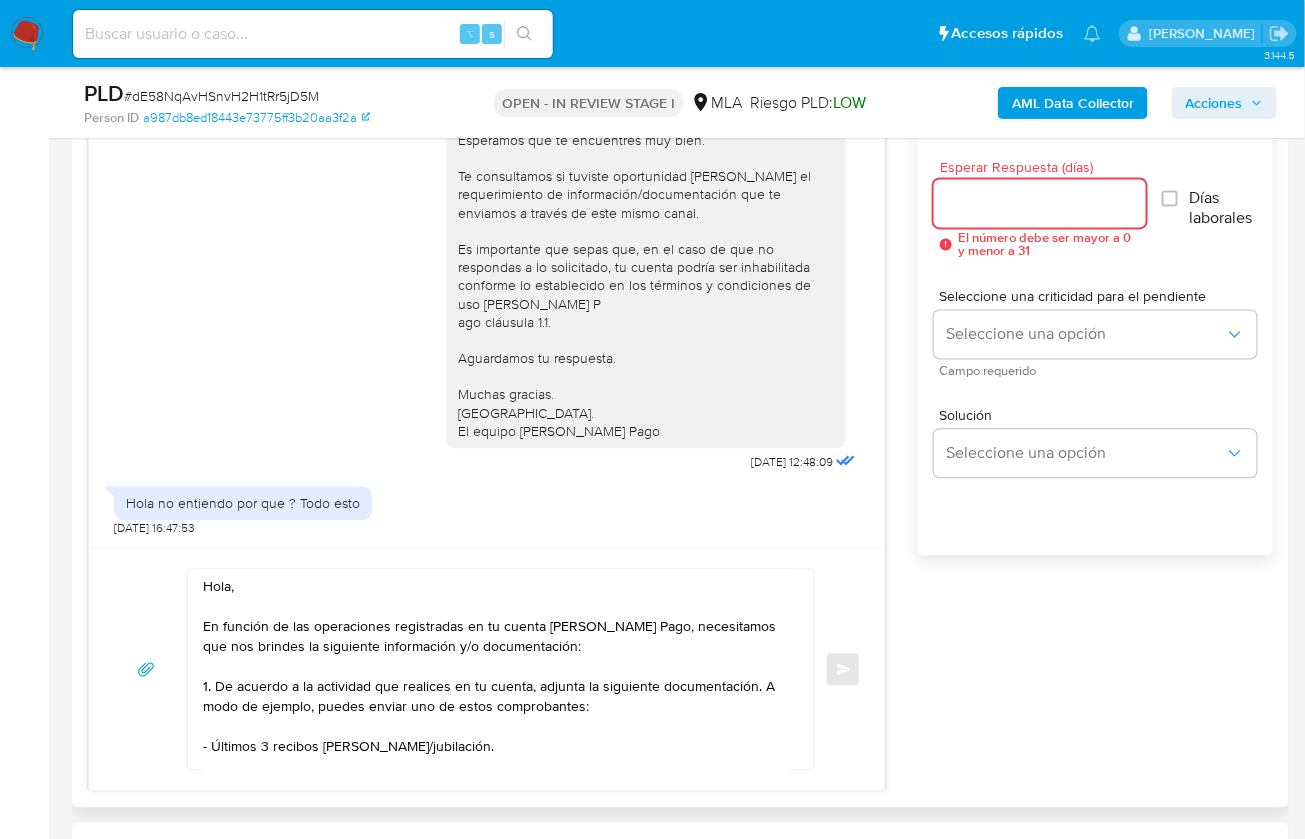 click on "Esperar Respuesta (días)" at bounding box center (1040, 204) 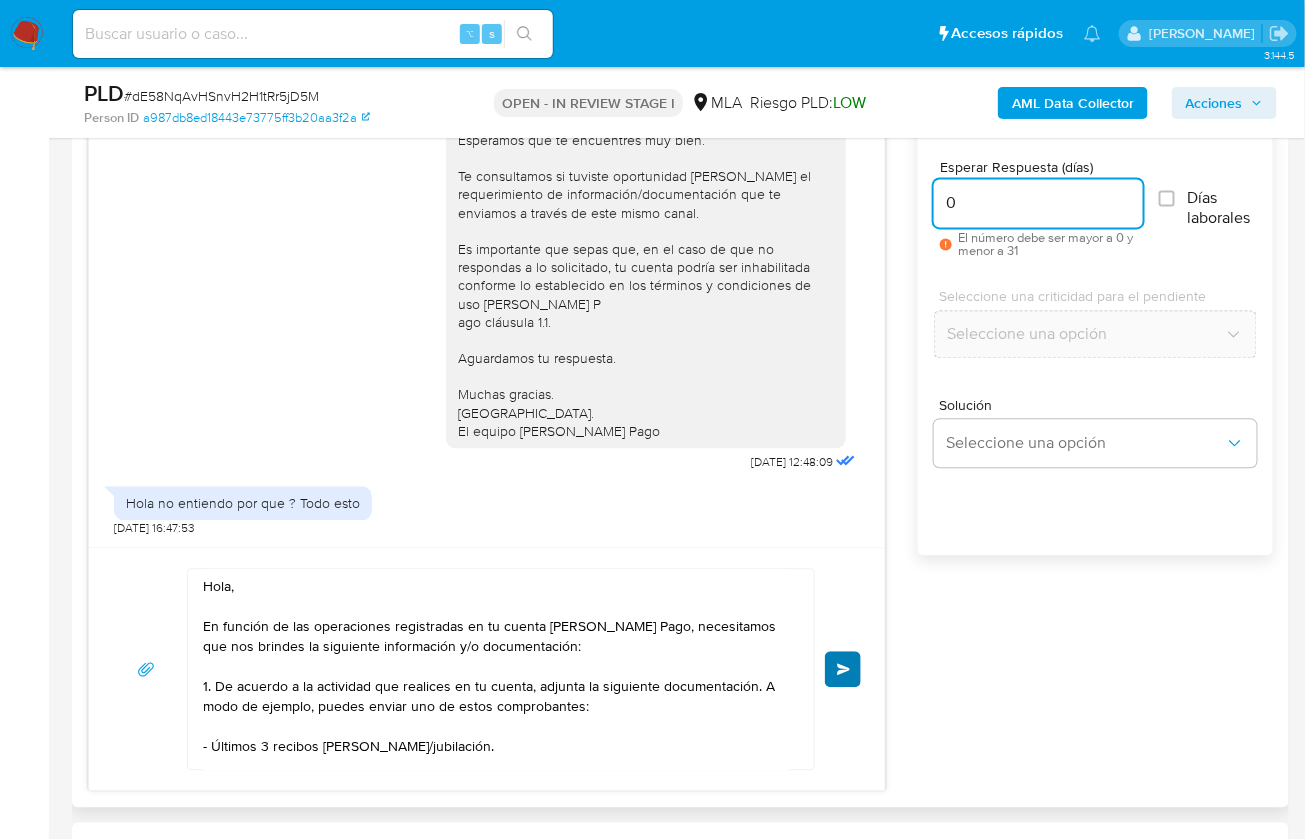 type on "0" 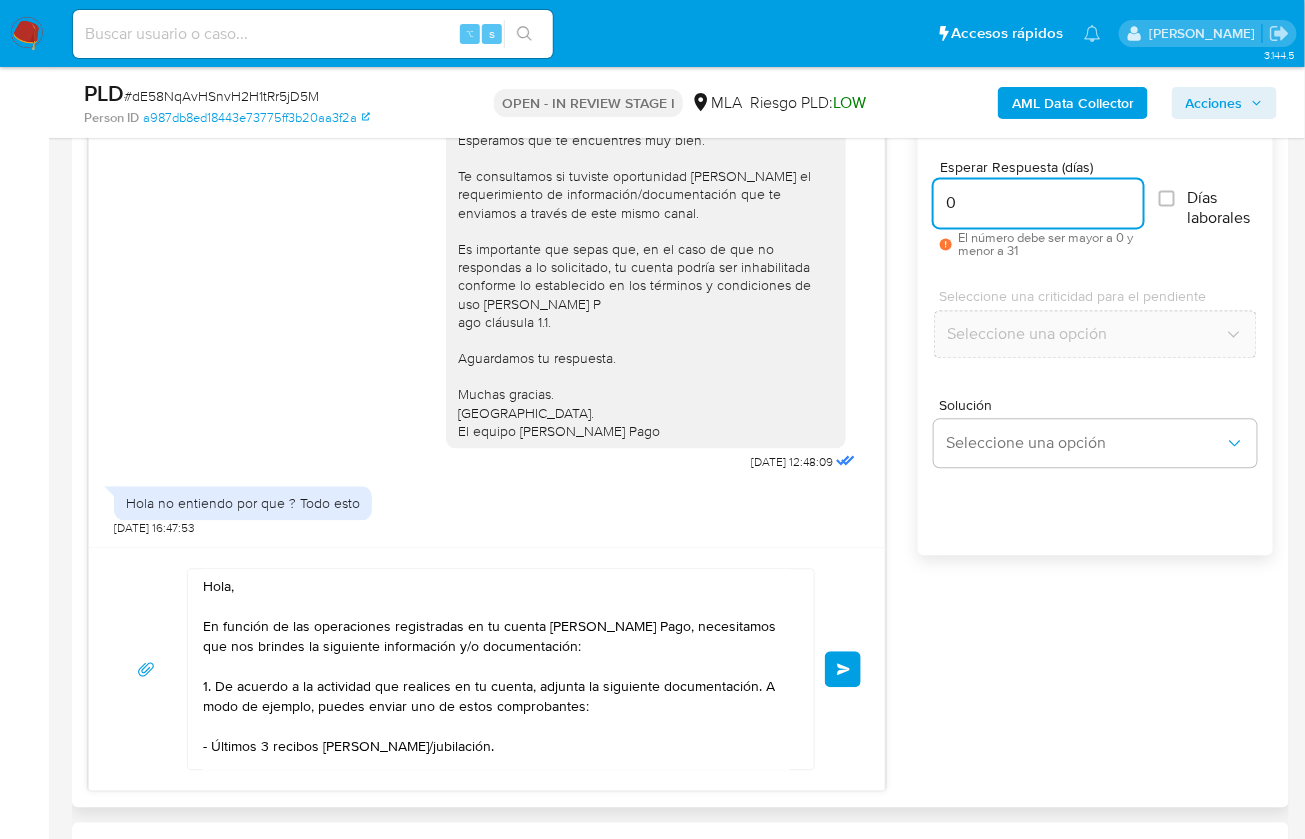 click on "Enviar" at bounding box center [843, 670] 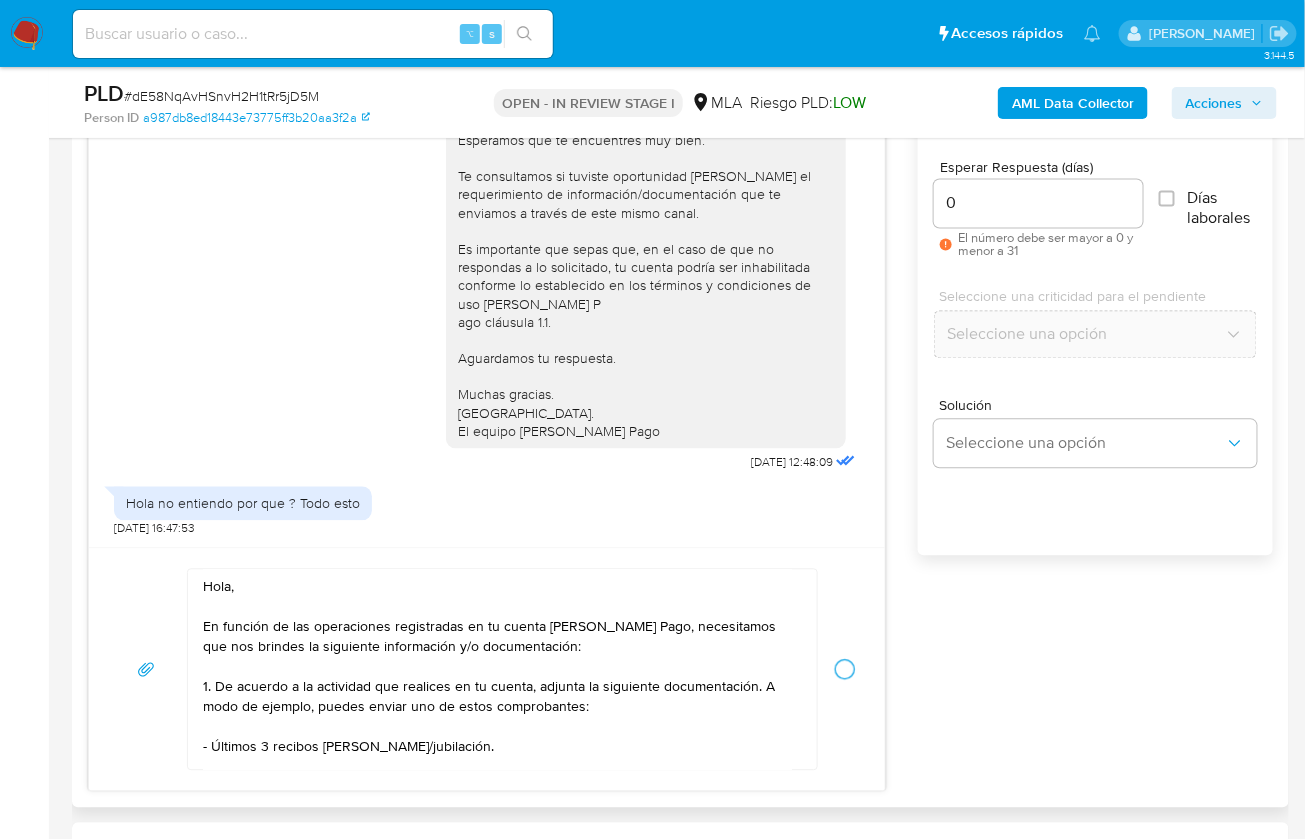 type 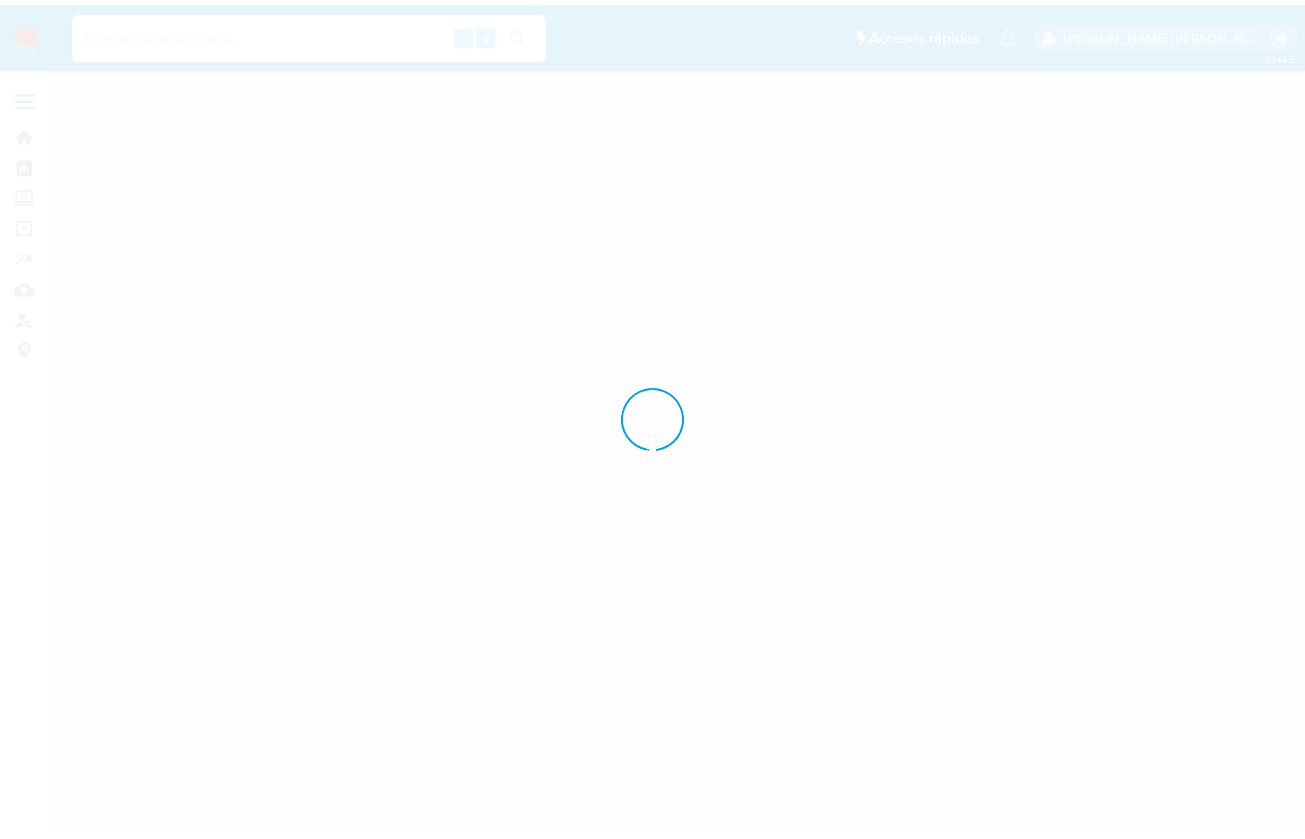 scroll, scrollTop: 0, scrollLeft: 0, axis: both 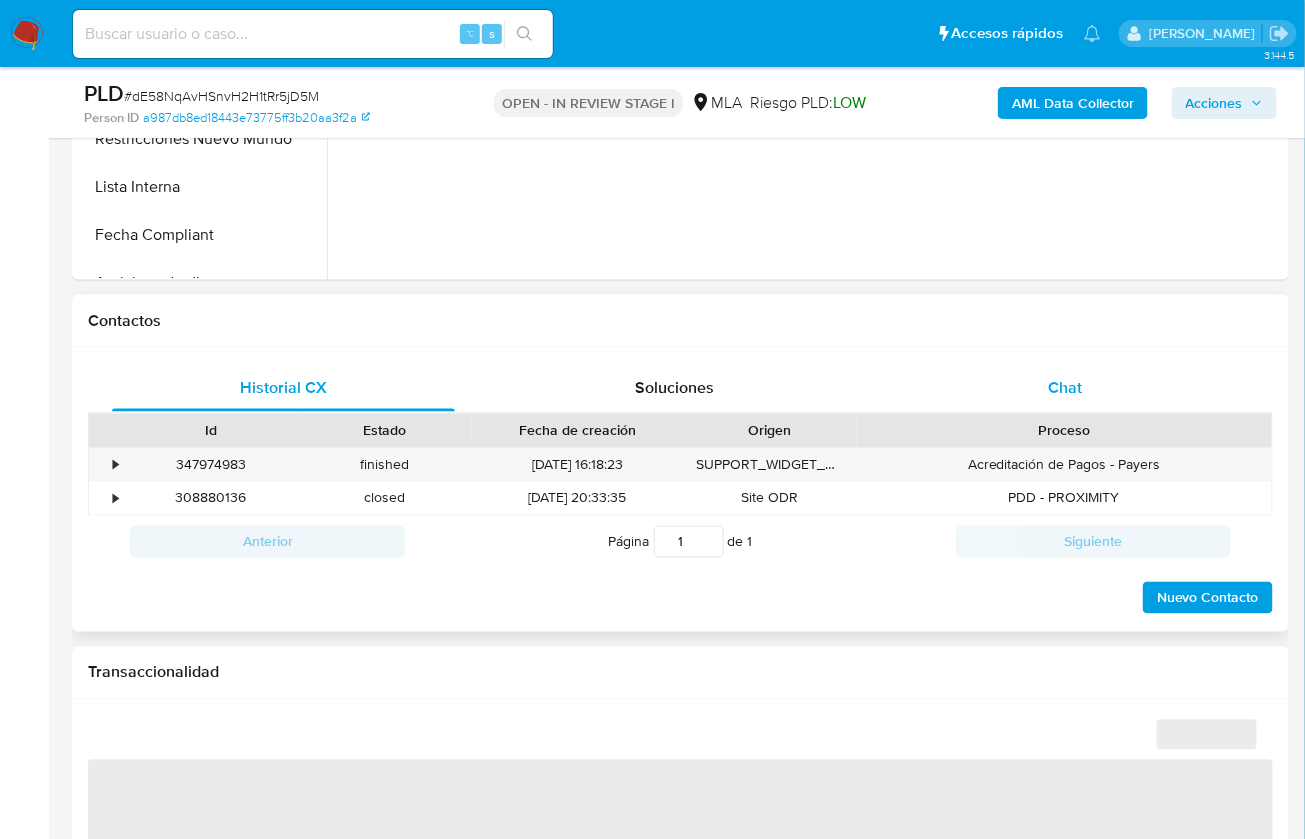 click on "Historial CX Soluciones Chat Id Estado Fecha de creación Origen Proceso • 347974983 finished [DATE] 16:18:23 SUPPORT_WIDGET_MP_MOBILE Acreditación de Pagos - Payers • 308880136 closed [DATE] 20:33:35 Site ODR PDD - PROXIMITY Anterior Página   1   de   1 Siguiente Cargando... Nuevo Contacto" at bounding box center [680, 490] 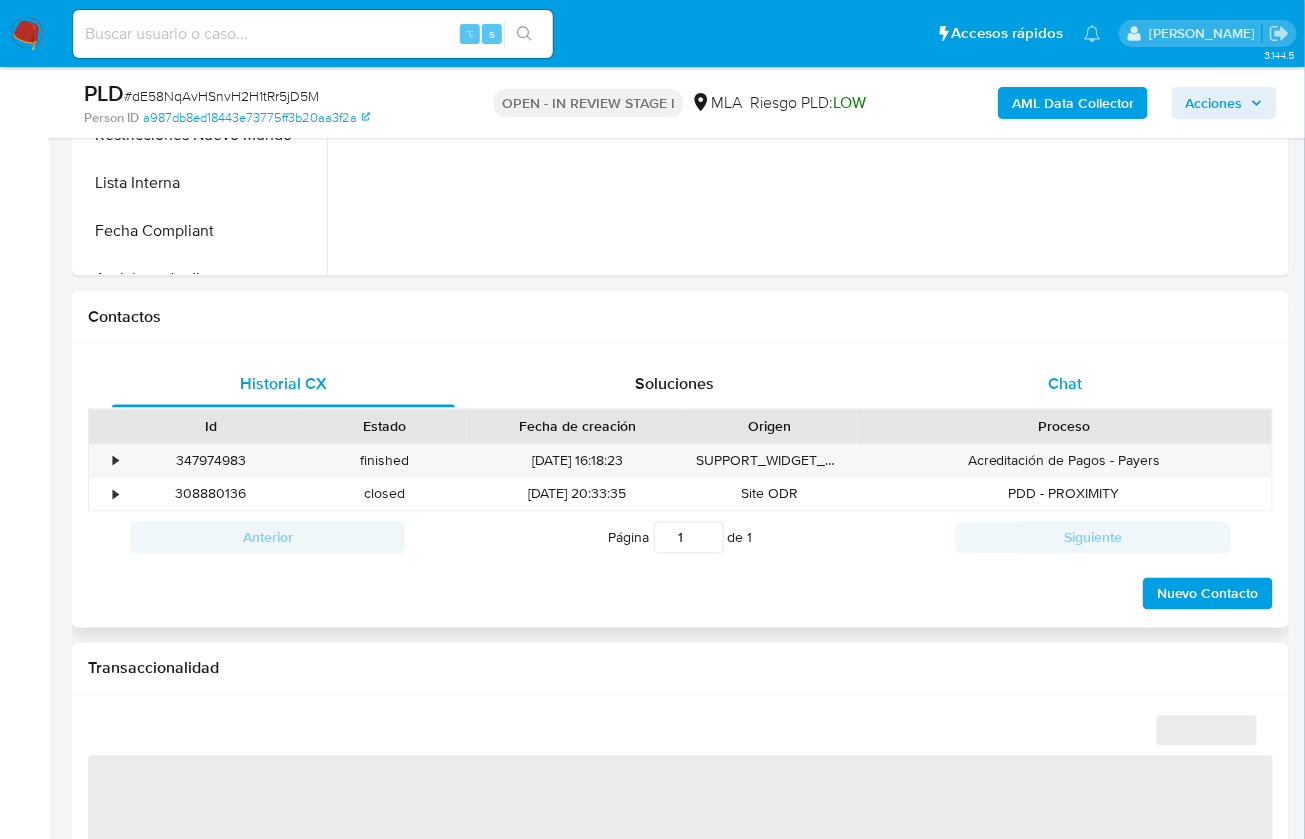 click on "Chat" at bounding box center [1065, 384] 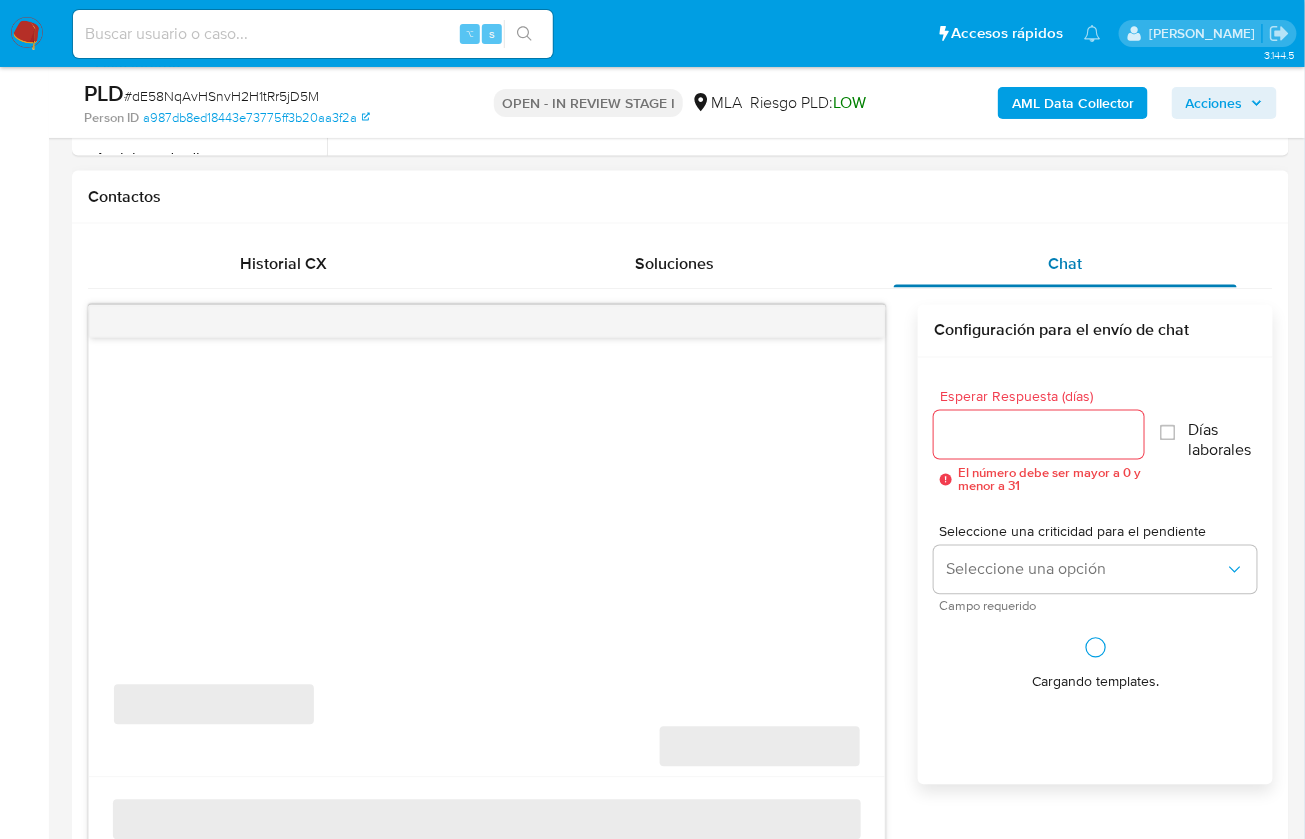 scroll, scrollTop: 892, scrollLeft: 0, axis: vertical 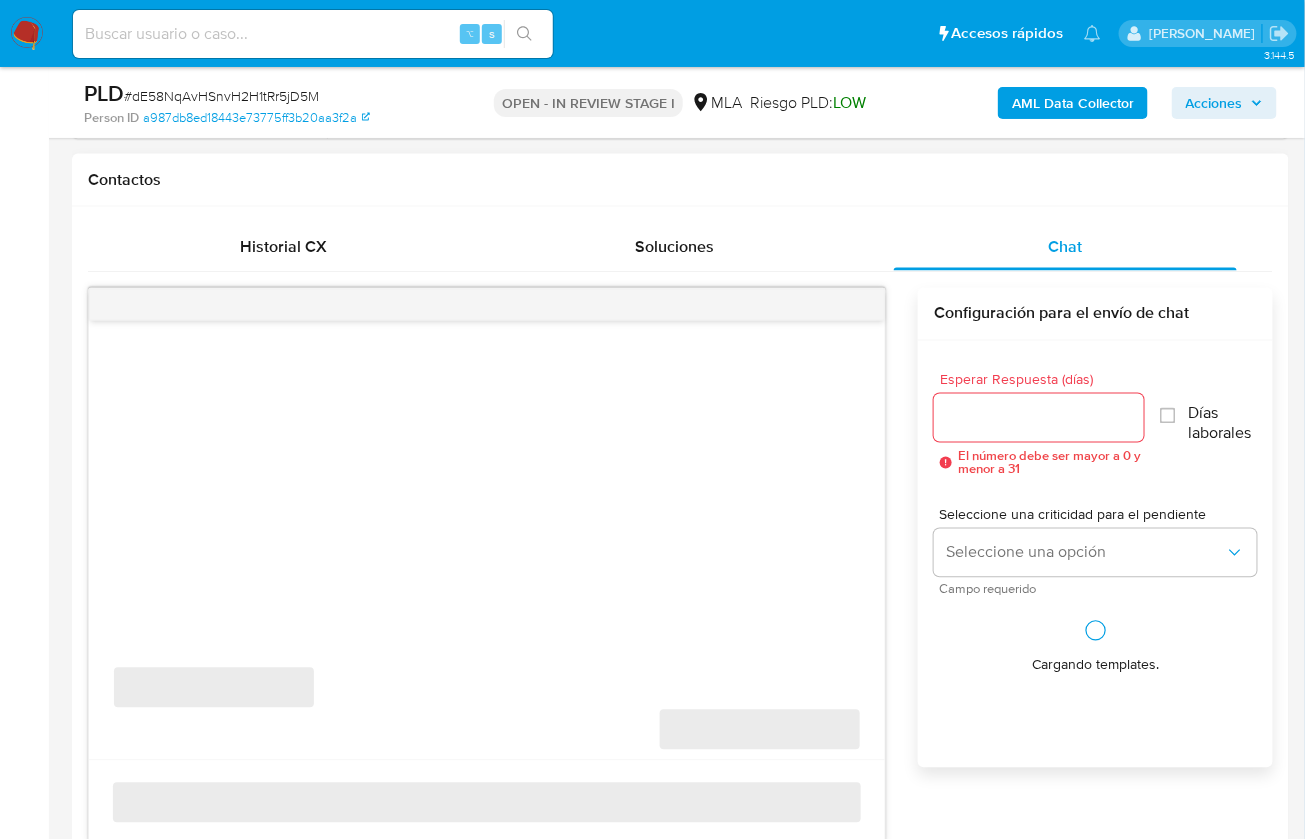 select on "10" 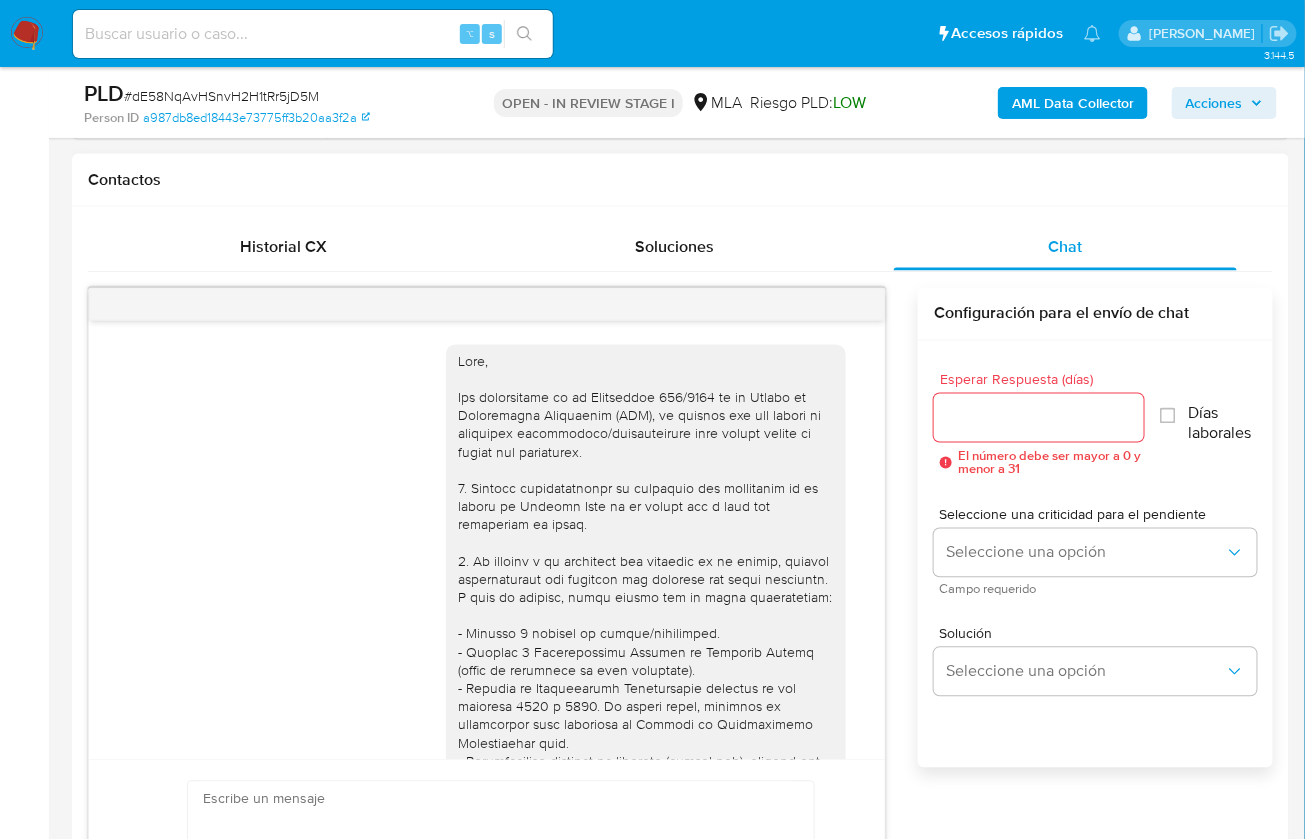 scroll, scrollTop: 1652, scrollLeft: 0, axis: vertical 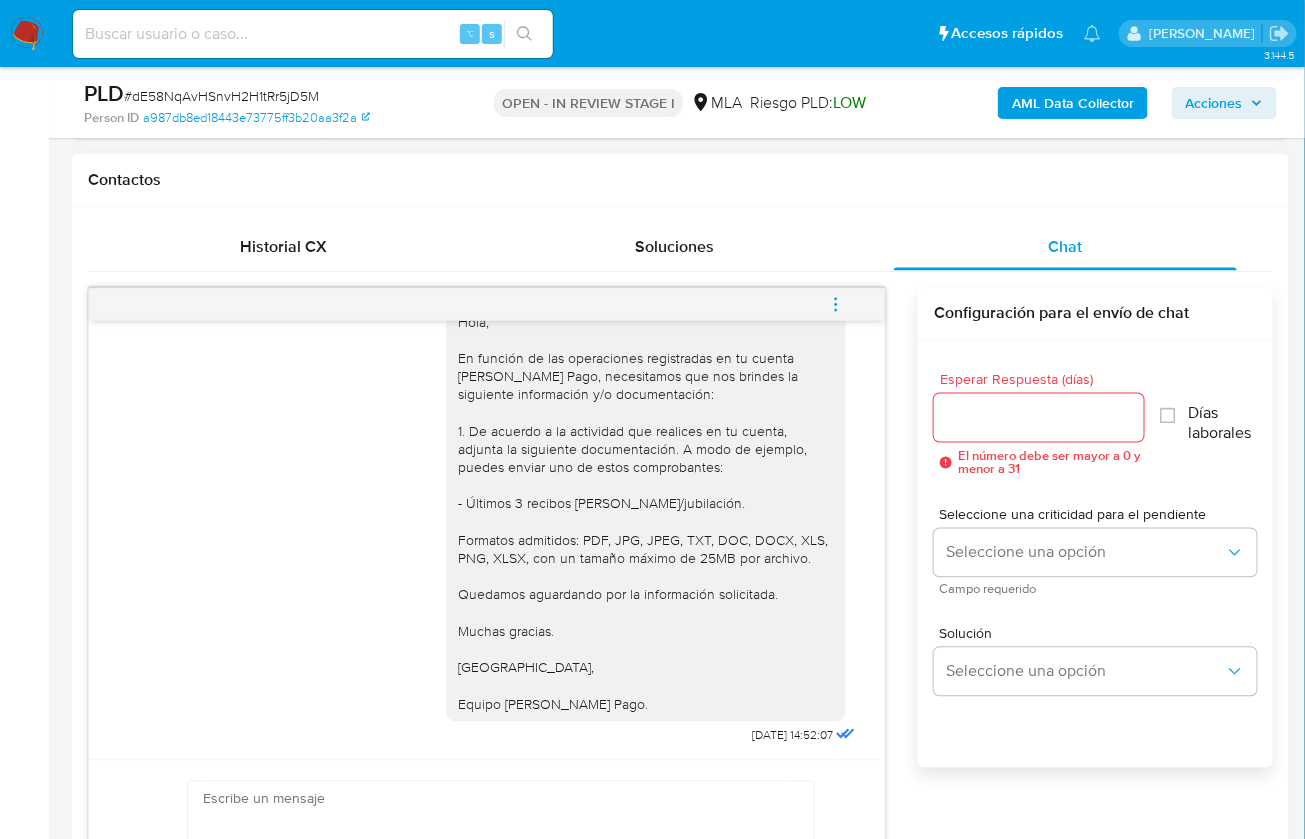 click at bounding box center [836, 305] 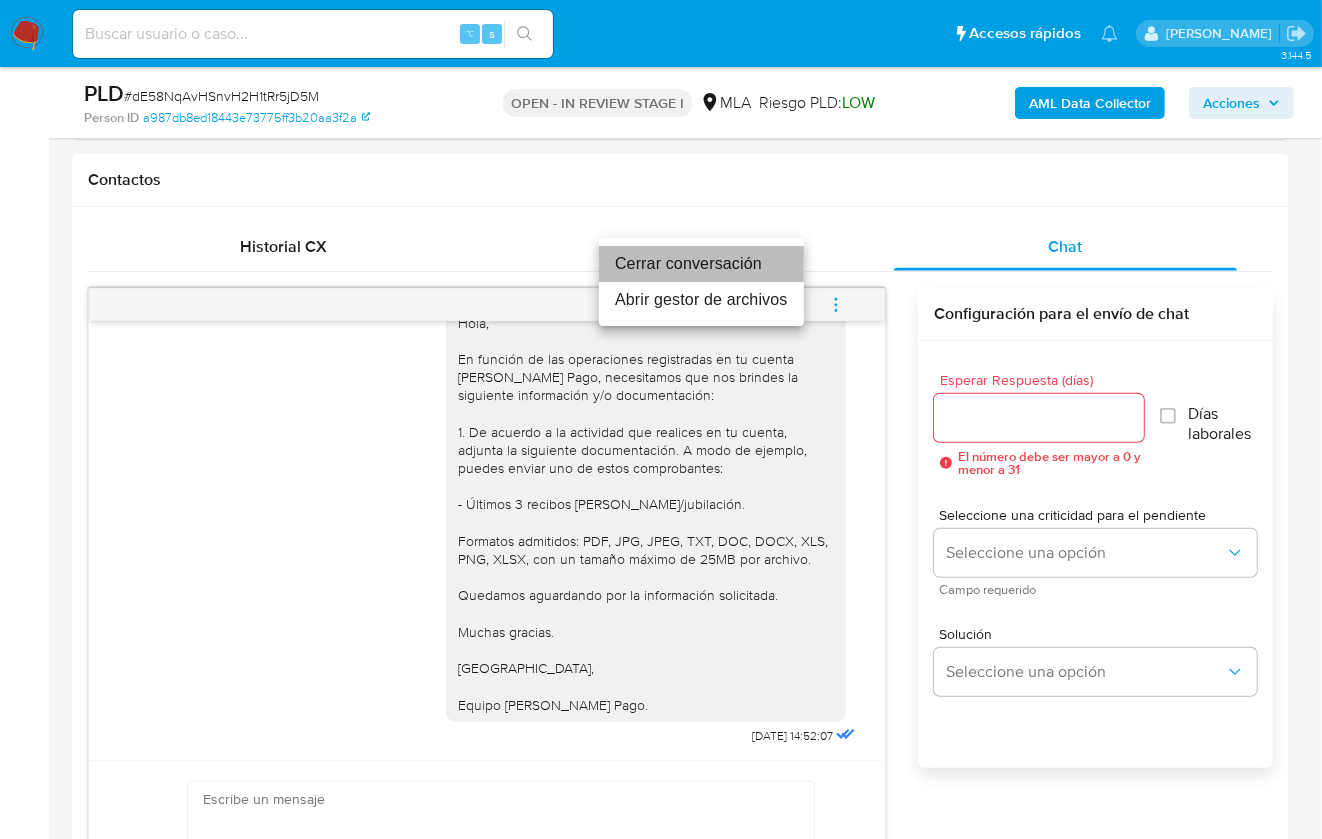 click on "Cerrar conversación" at bounding box center (701, 264) 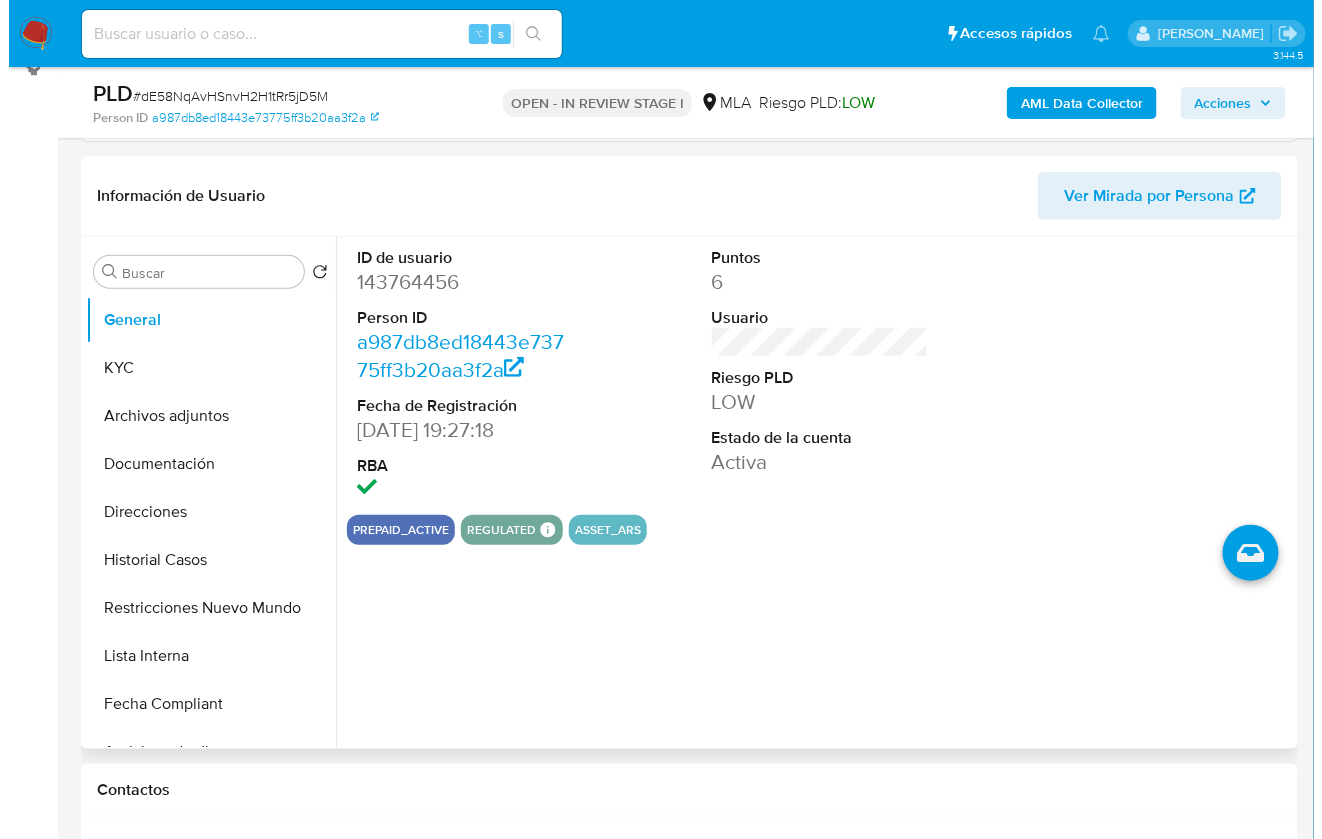 scroll, scrollTop: 277, scrollLeft: 0, axis: vertical 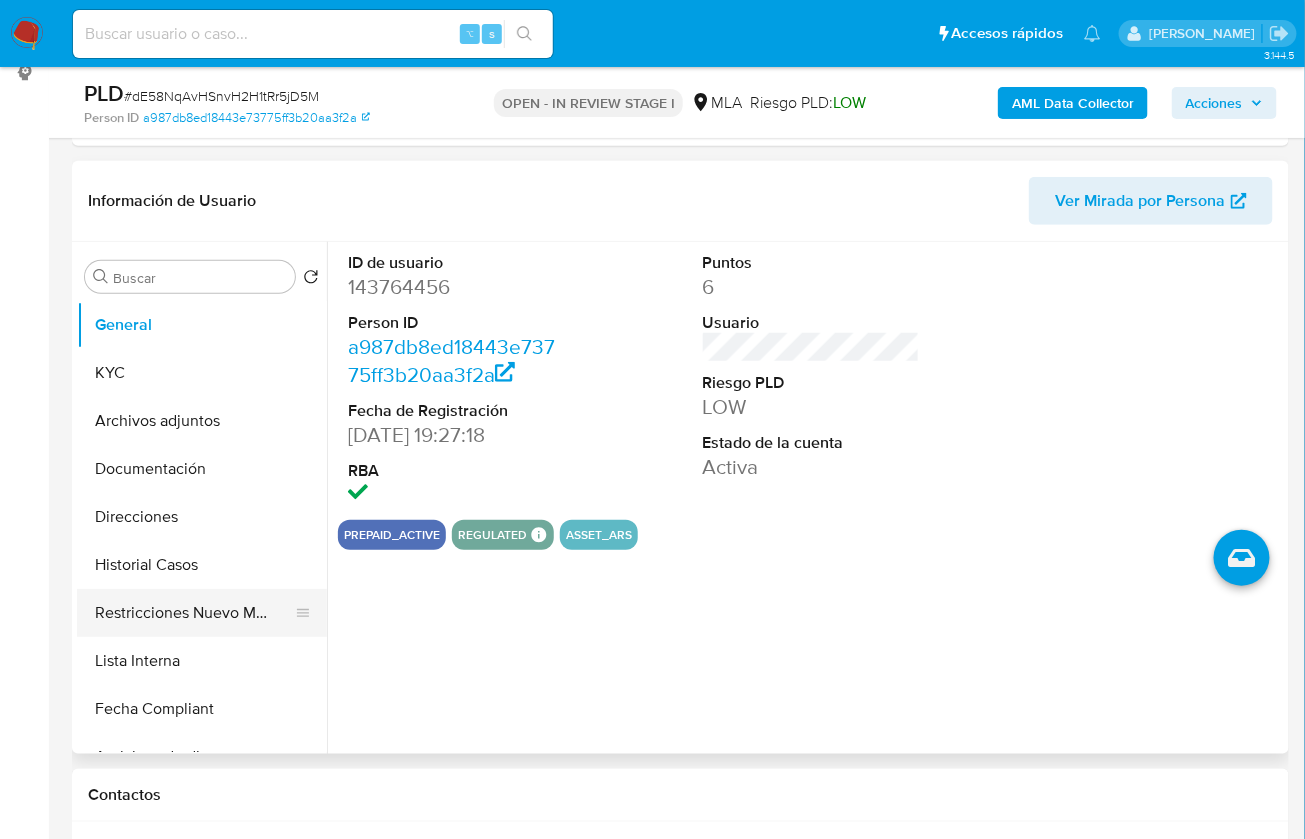 click on "Restricciones Nuevo Mundo" at bounding box center [194, 613] 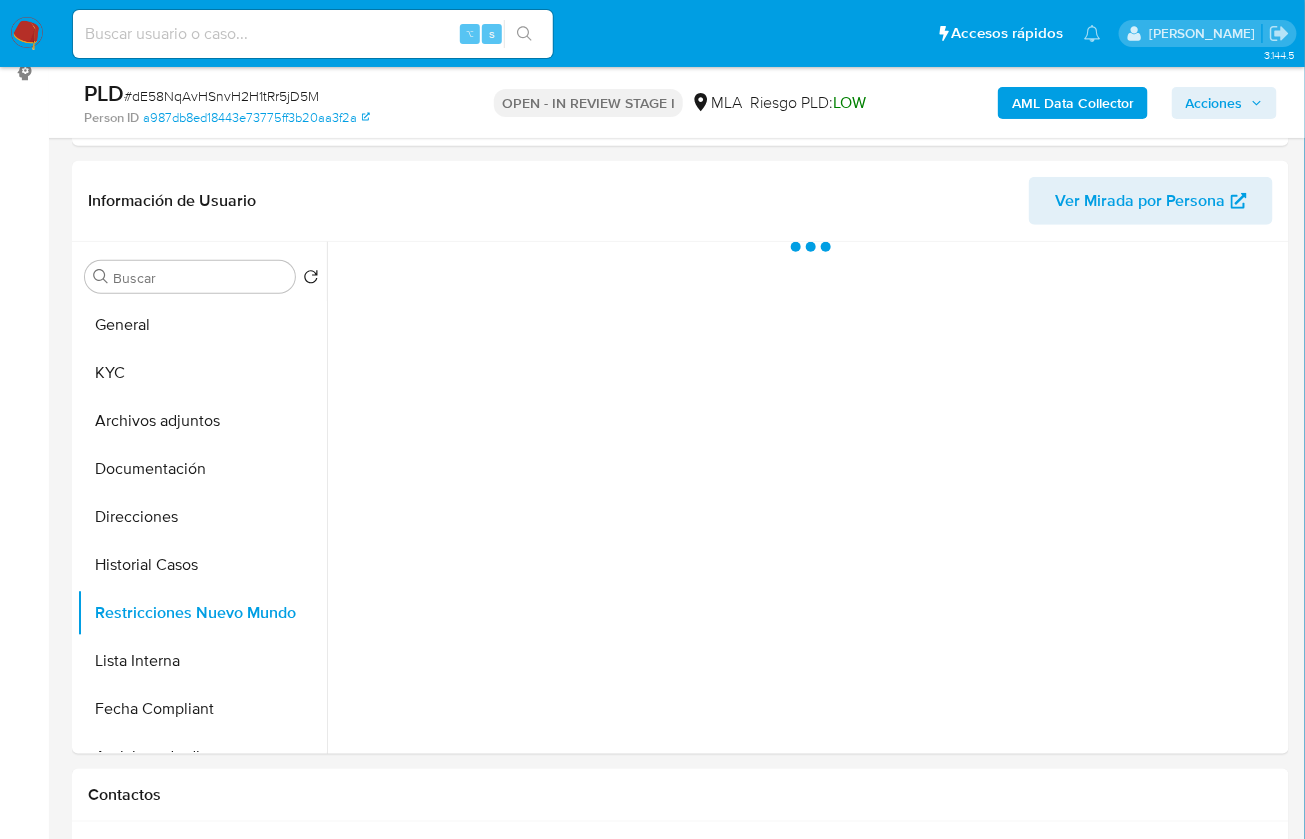 click on "AML Data Collector" at bounding box center [1073, 103] 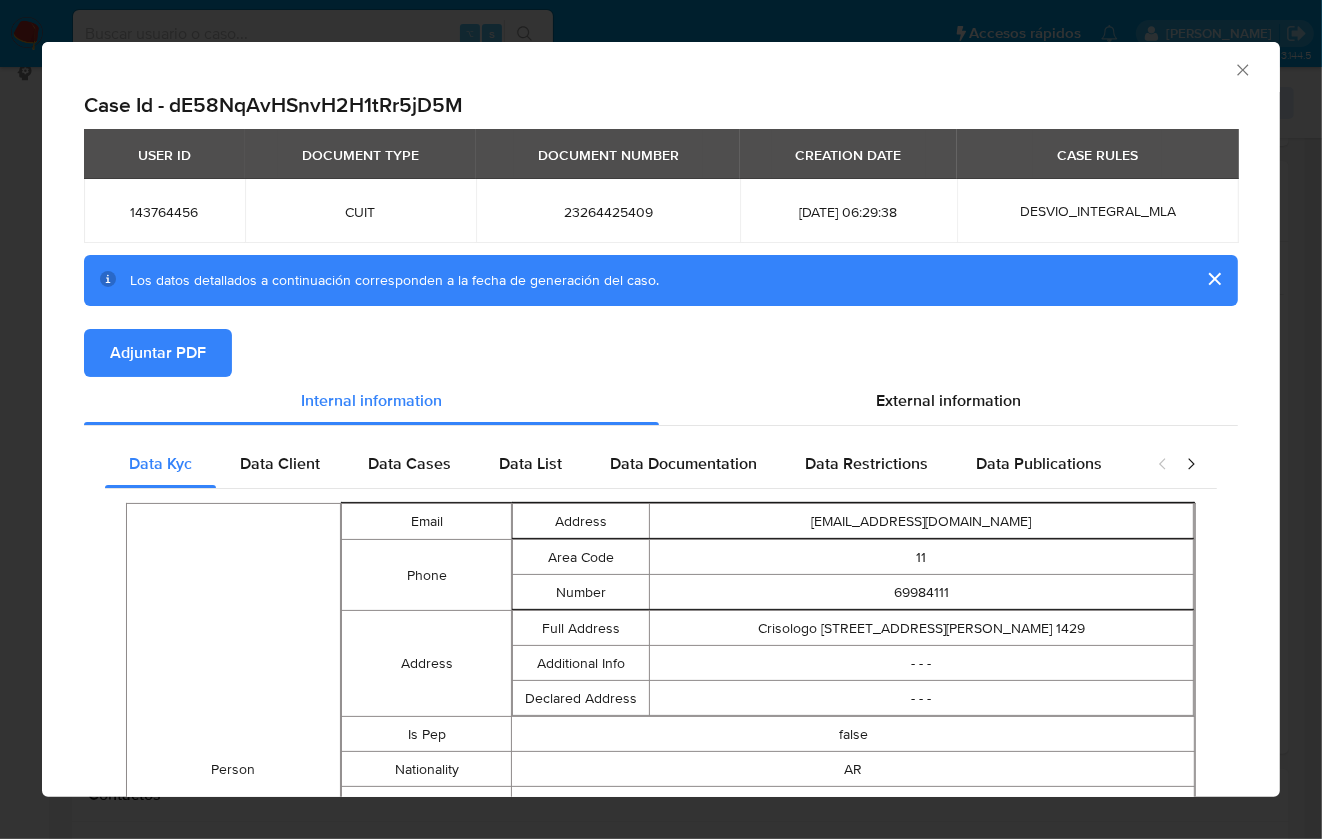 click on "Adjuntar PDF" at bounding box center [158, 353] 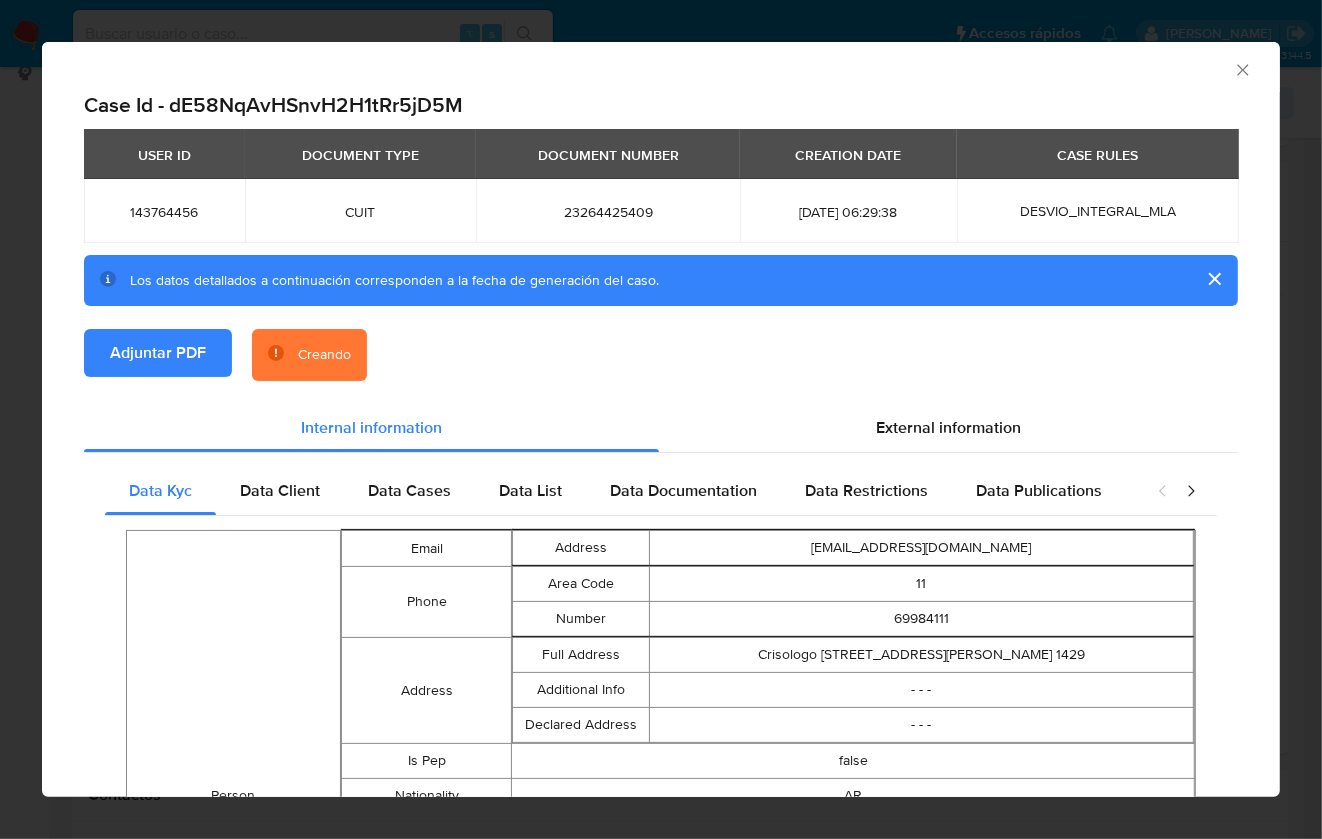 click on "Adjuntar PDF     Creando" at bounding box center (661, 366) 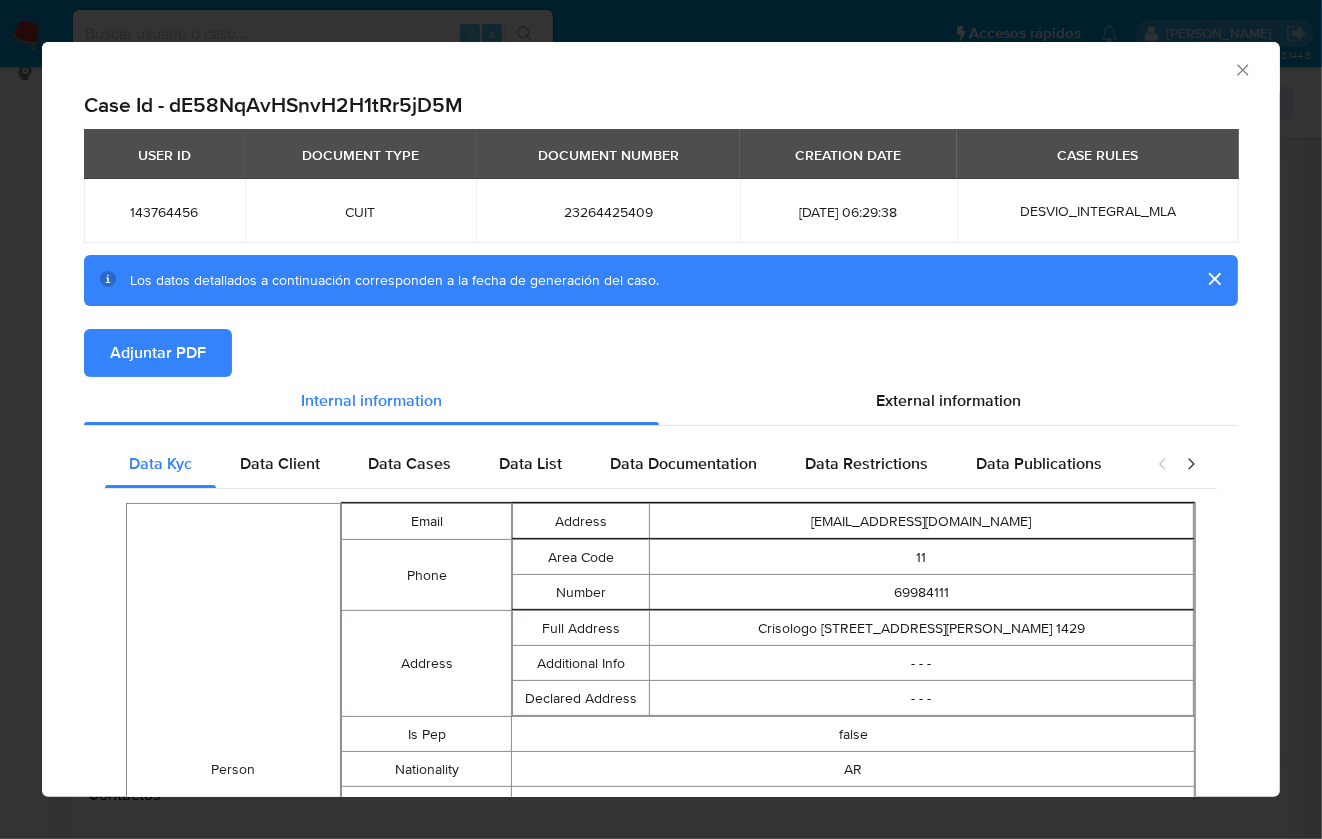 click on "AML Data Collector" at bounding box center (661, 67) 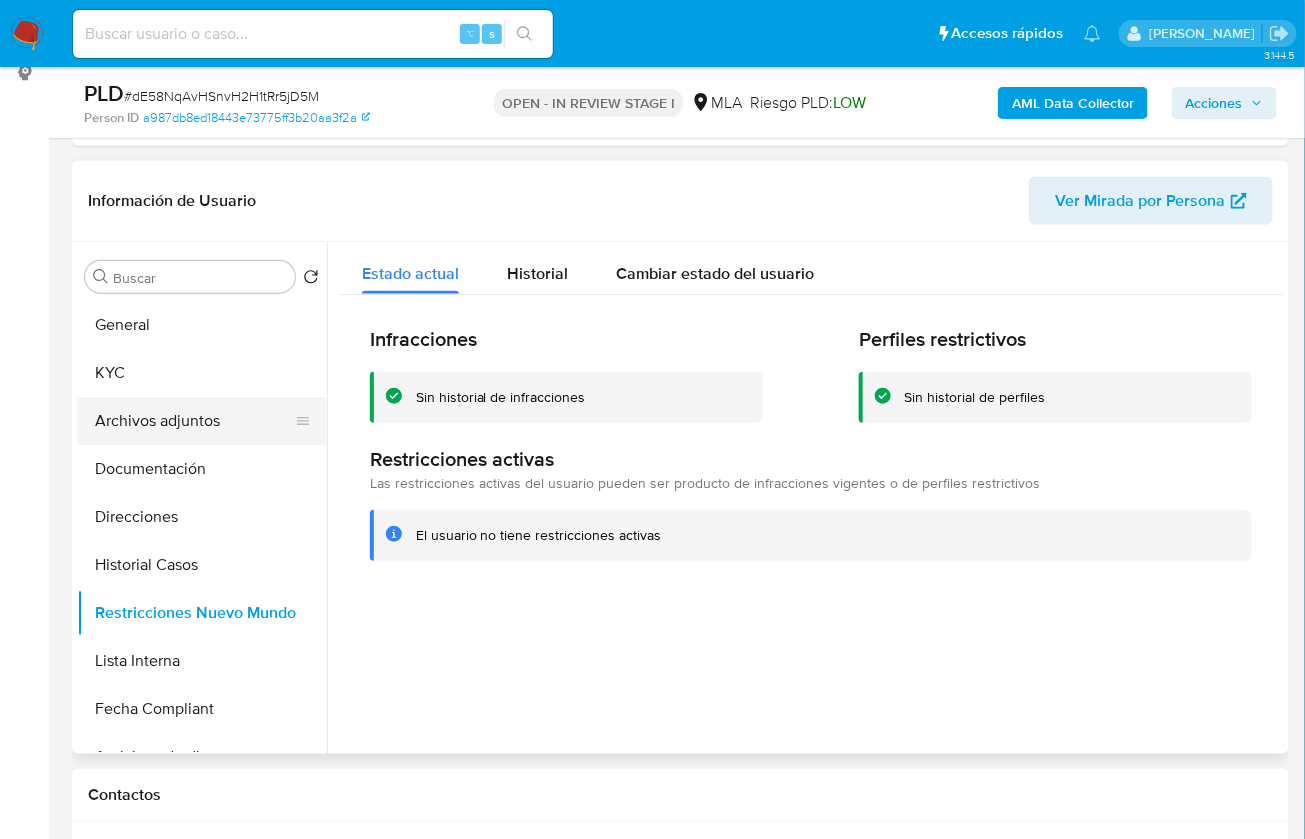 click on "Archivos adjuntos" at bounding box center [194, 421] 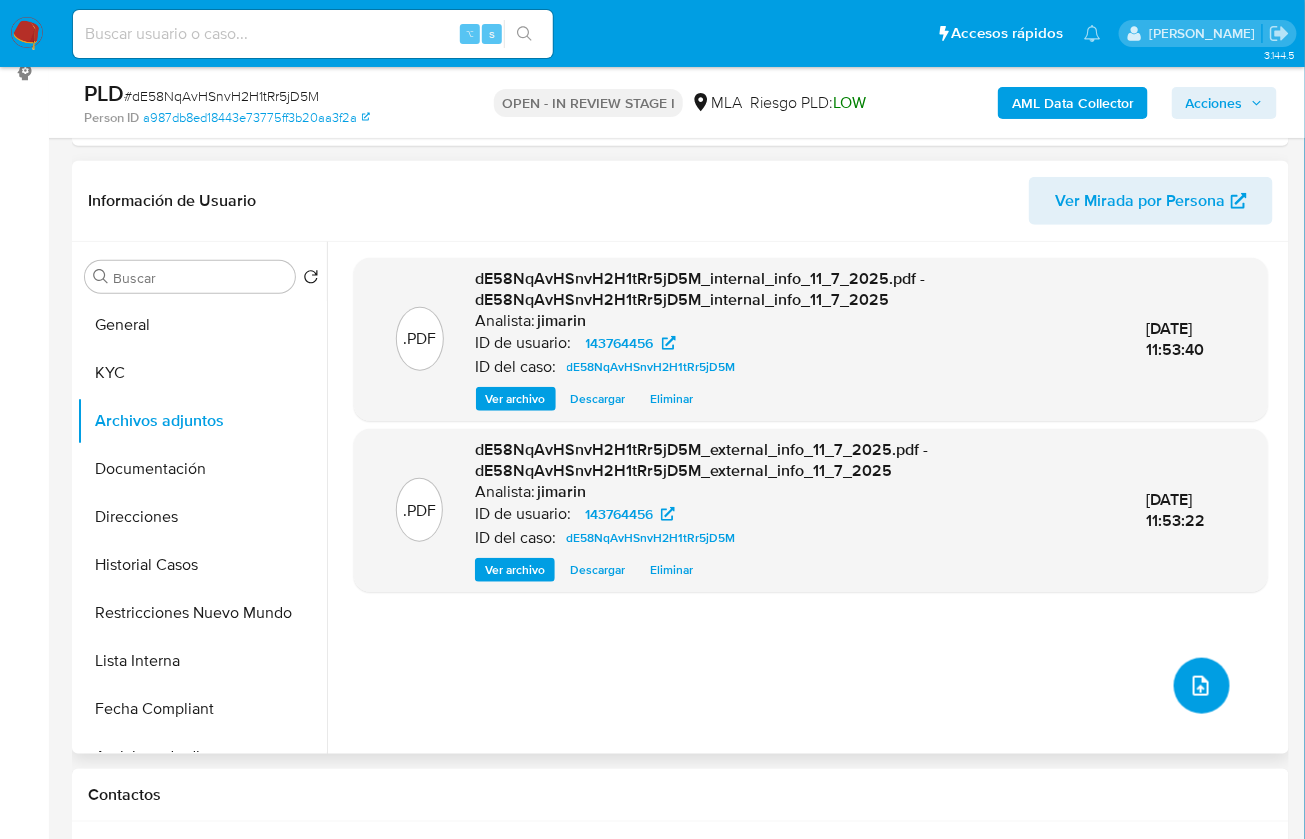 click at bounding box center (1202, 686) 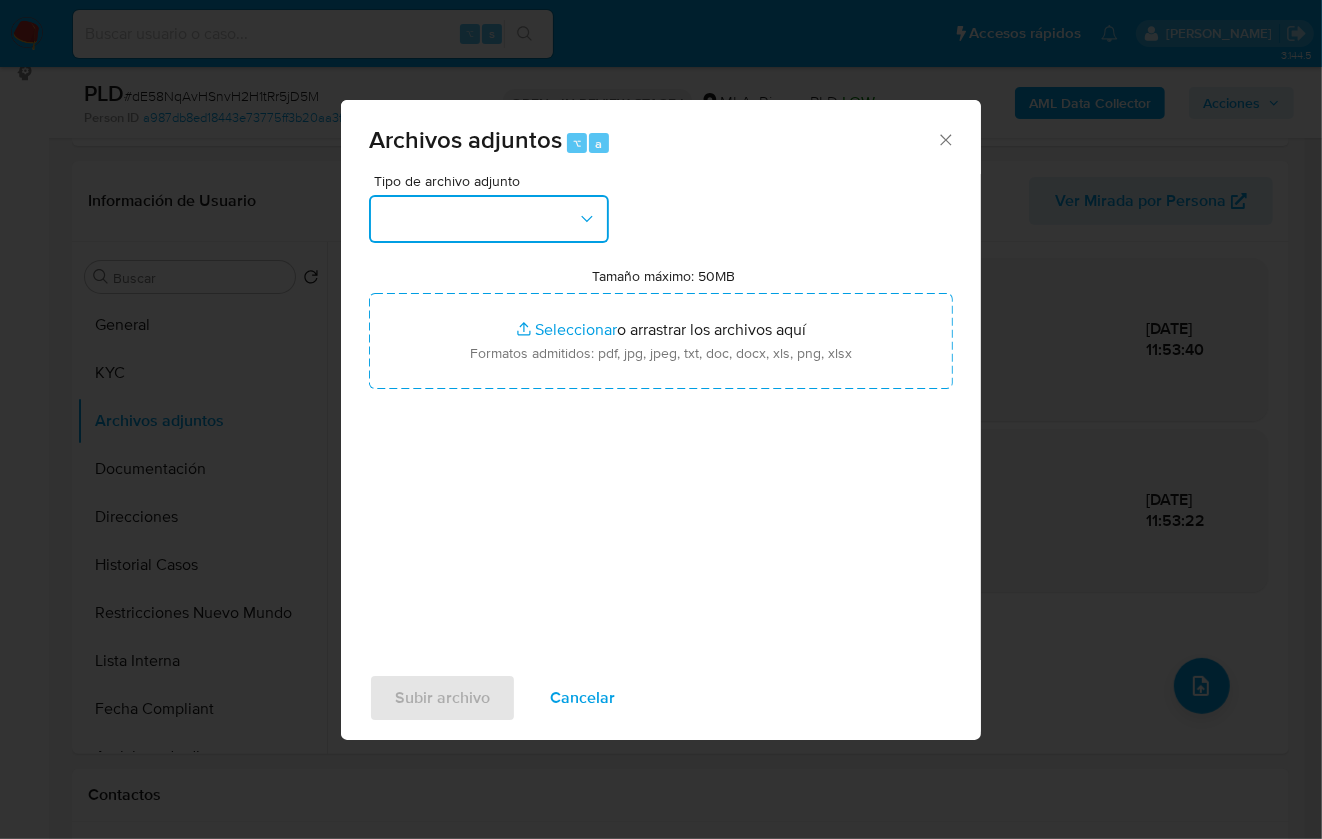 click at bounding box center [489, 219] 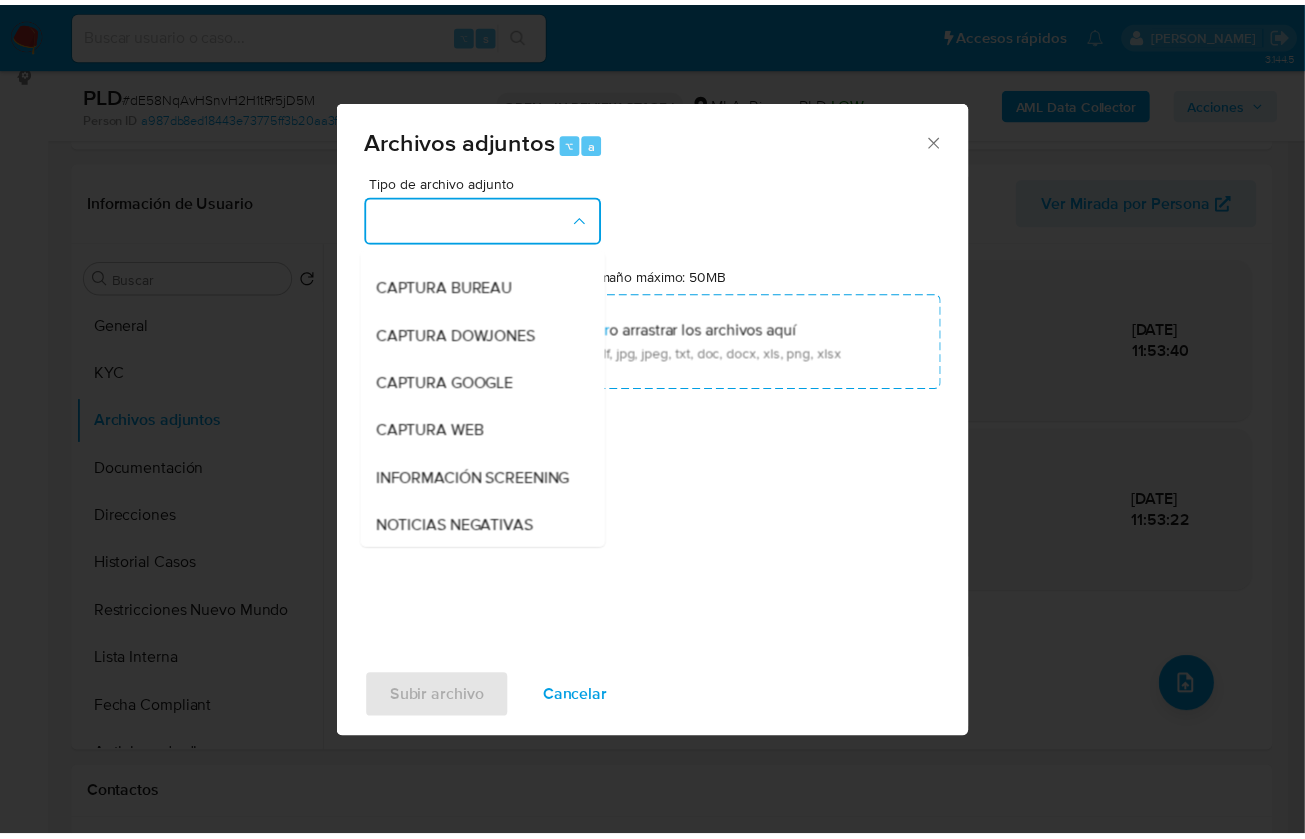 scroll, scrollTop: 346, scrollLeft: 0, axis: vertical 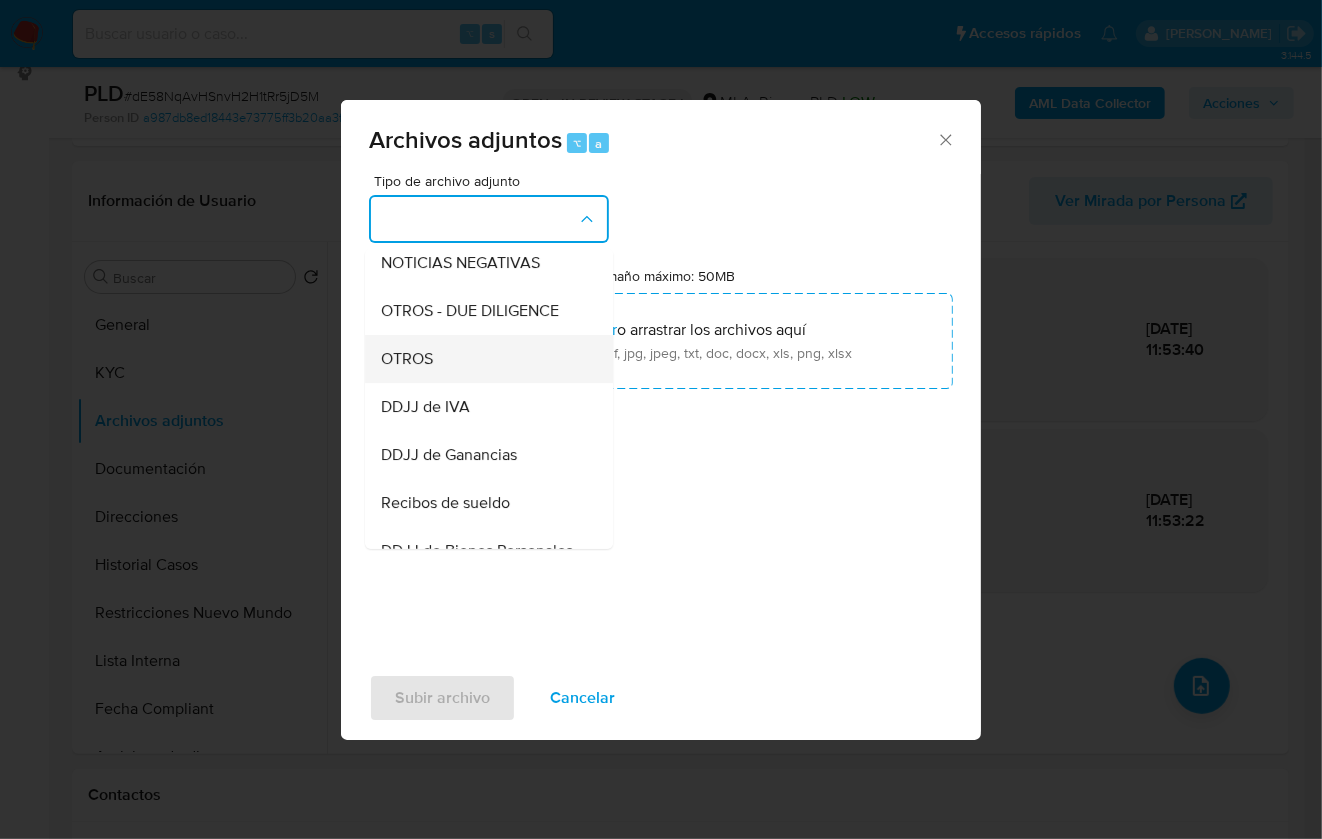 click on "OTROS" at bounding box center (483, 359) 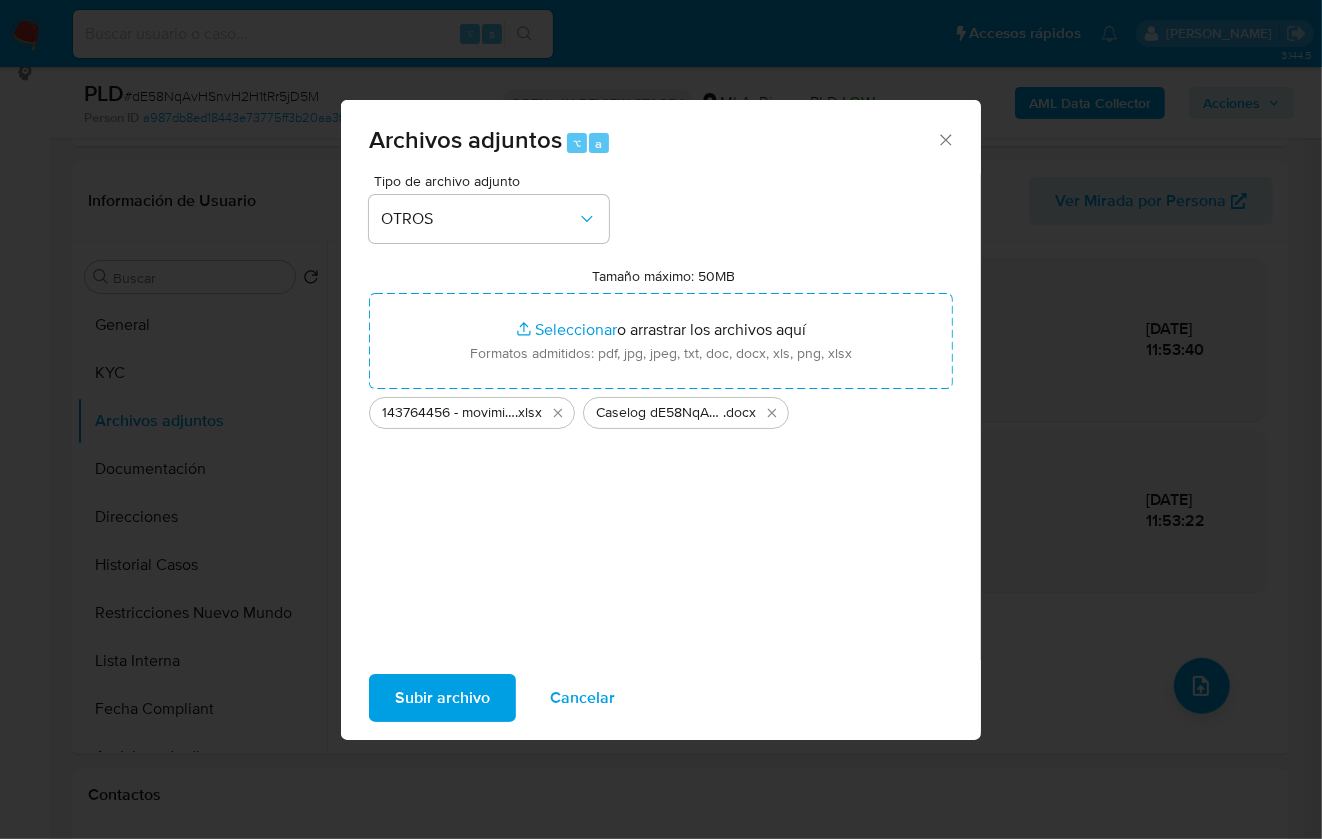 click on "Subir archivo" at bounding box center (442, 698) 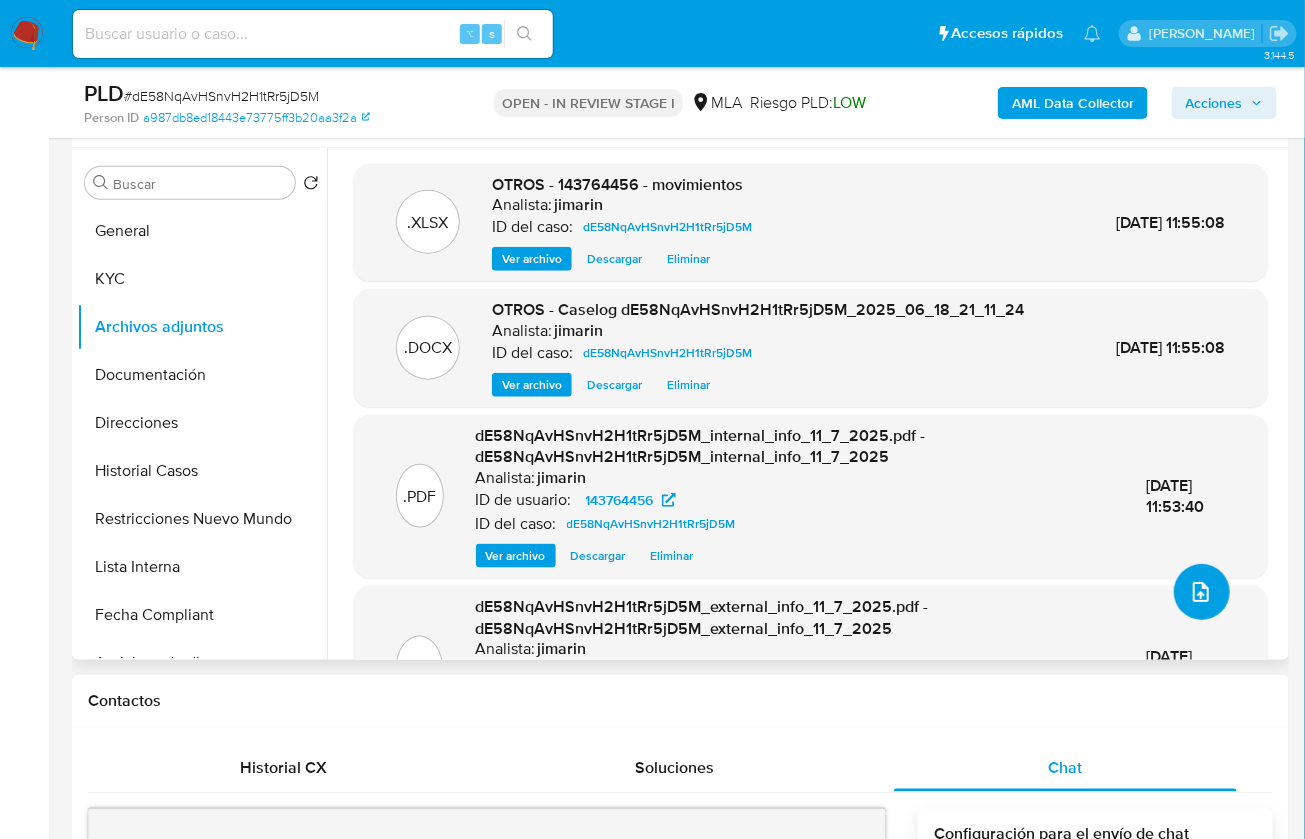 scroll, scrollTop: 328, scrollLeft: 0, axis: vertical 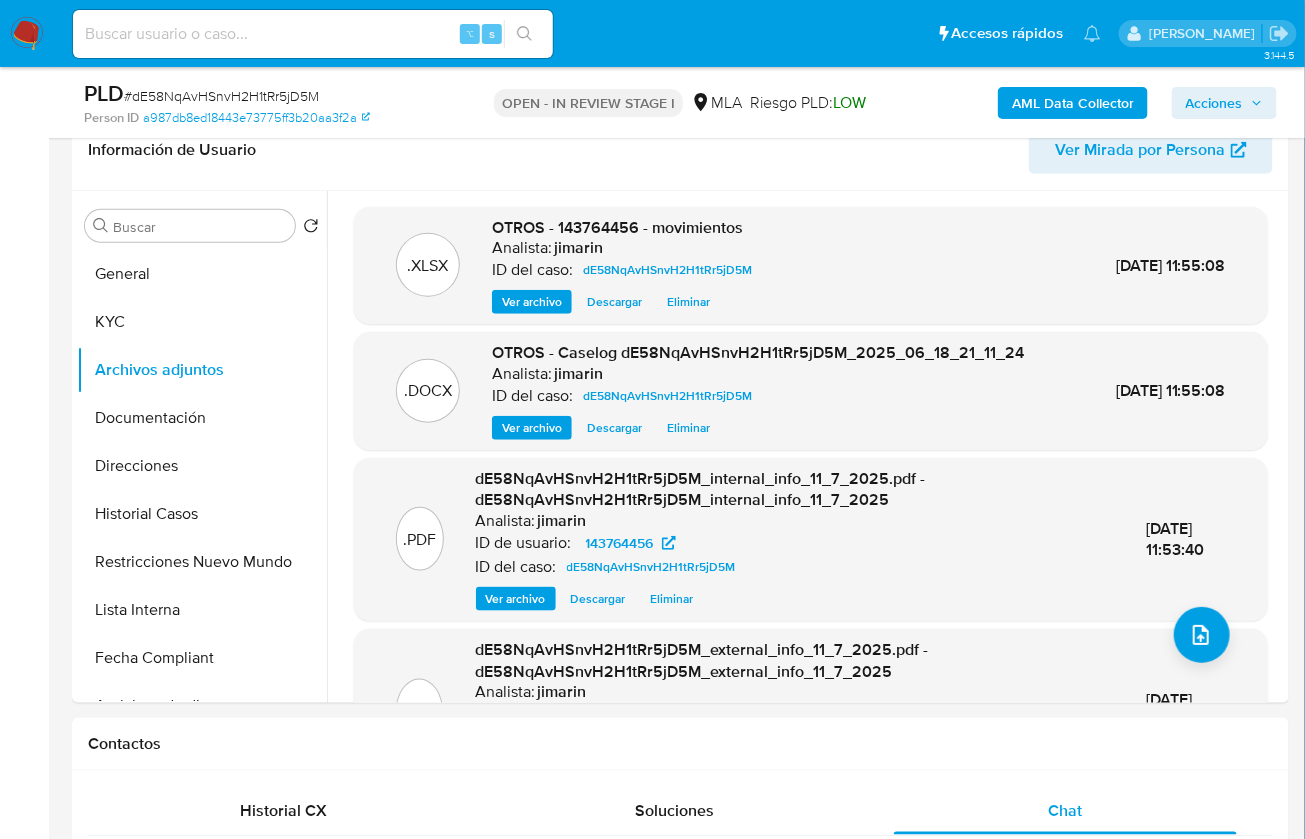 click on "Acciones" at bounding box center [1214, 103] 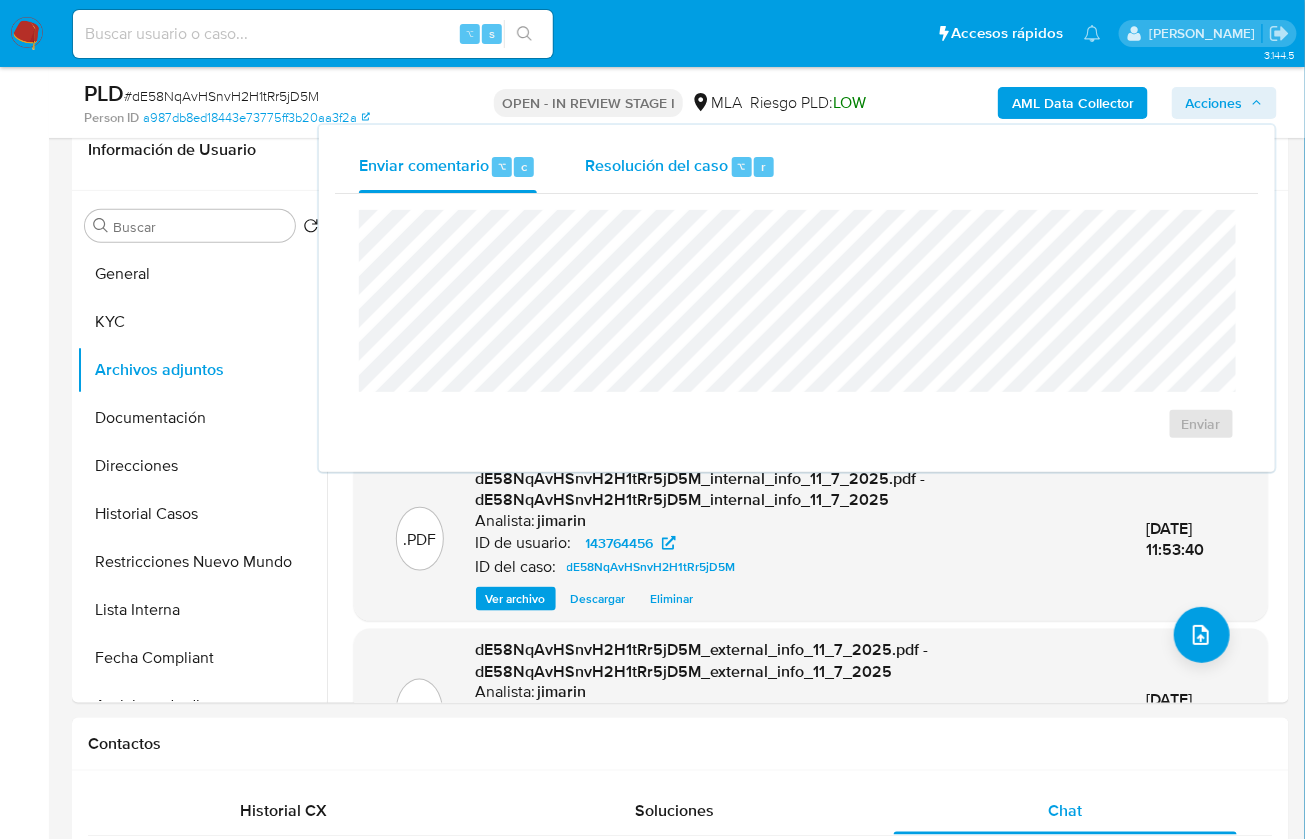 click on "Resolución del caso" at bounding box center (656, 165) 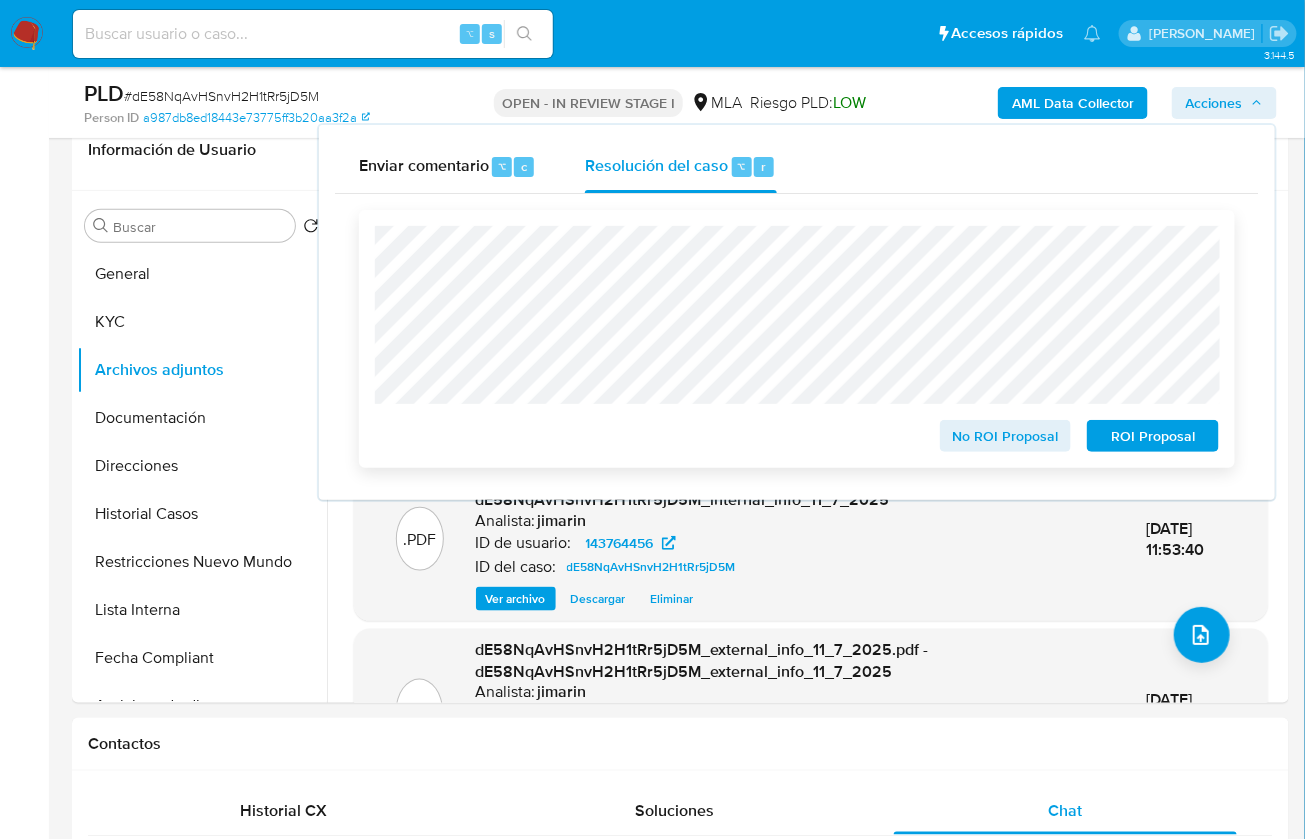 click on "No ROI Proposal" at bounding box center (1006, 436) 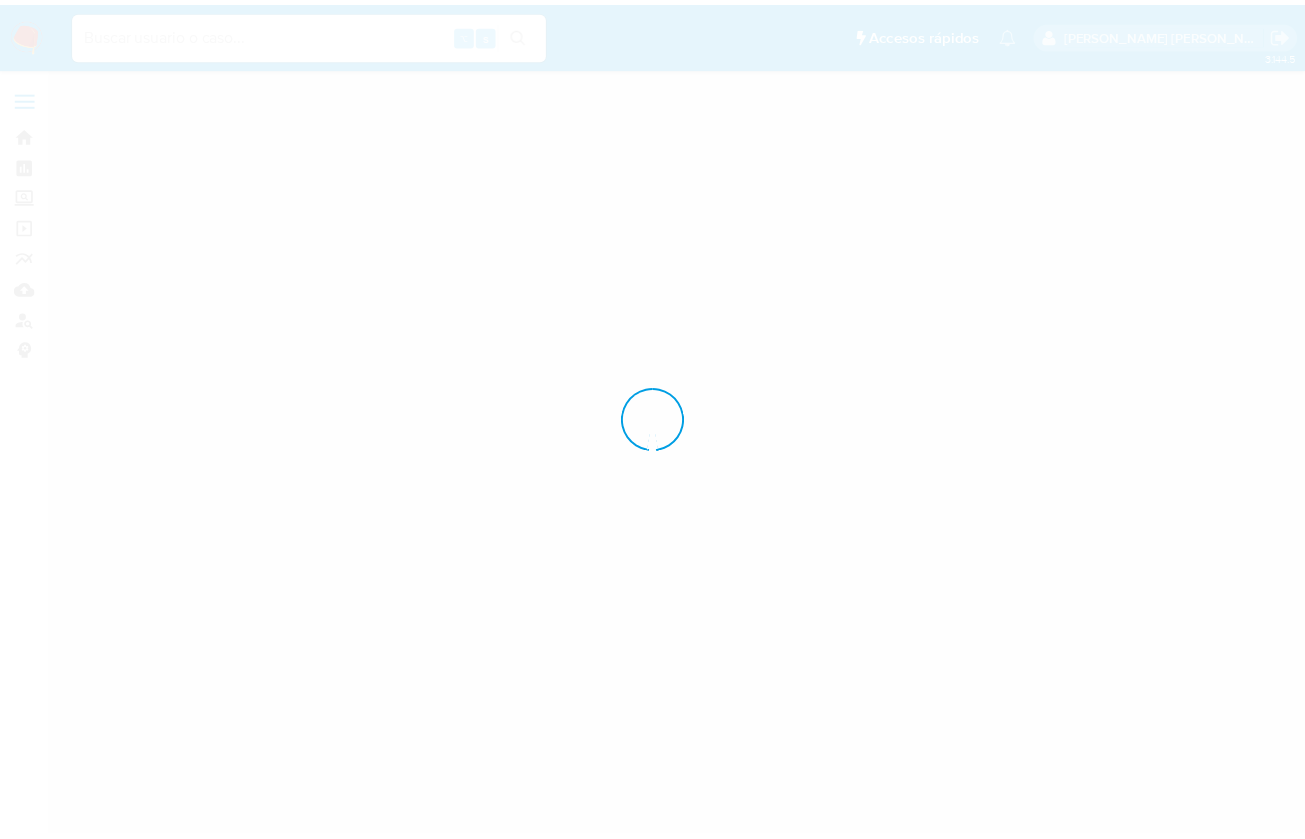 scroll, scrollTop: 0, scrollLeft: 0, axis: both 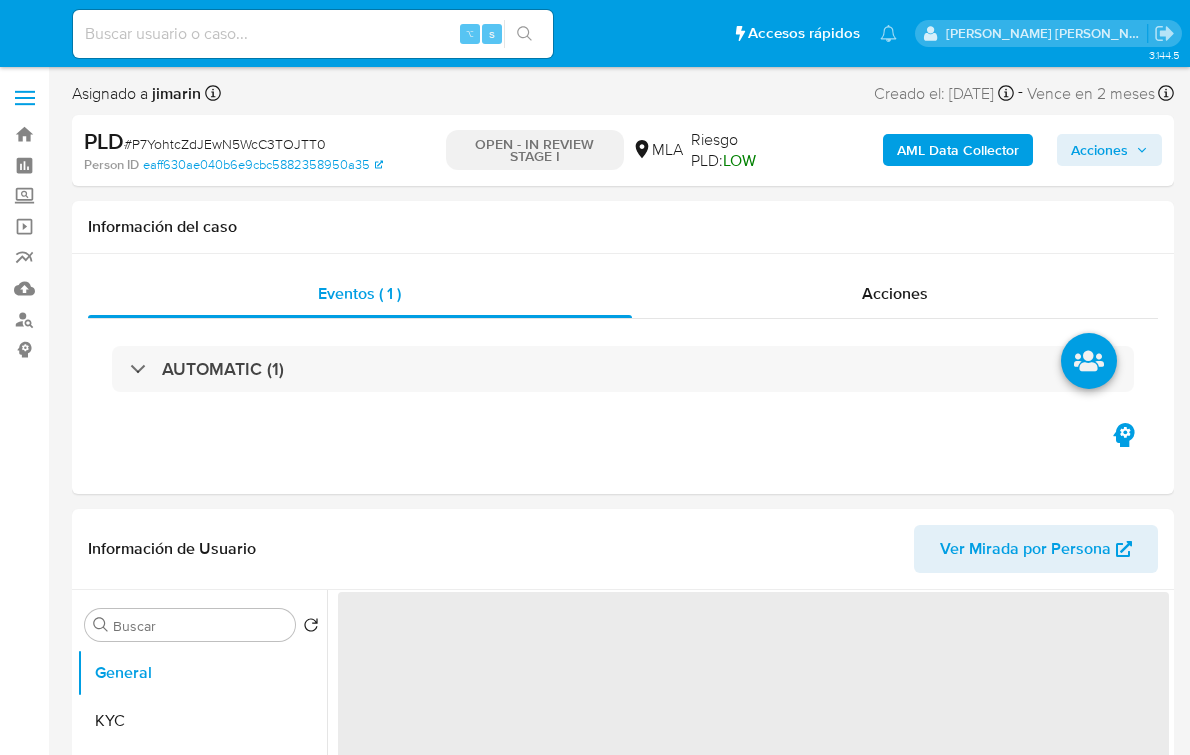 select on "10" 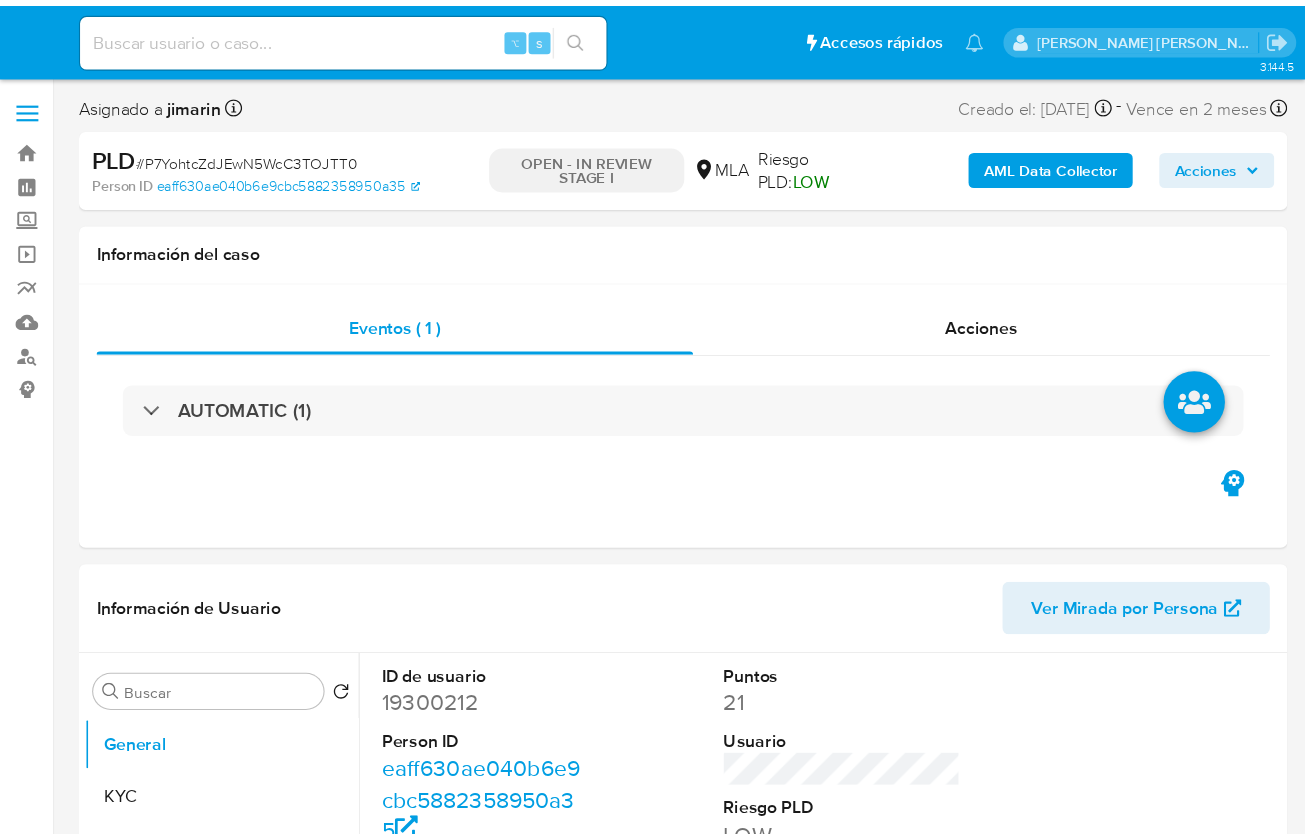 scroll, scrollTop: 0, scrollLeft: 0, axis: both 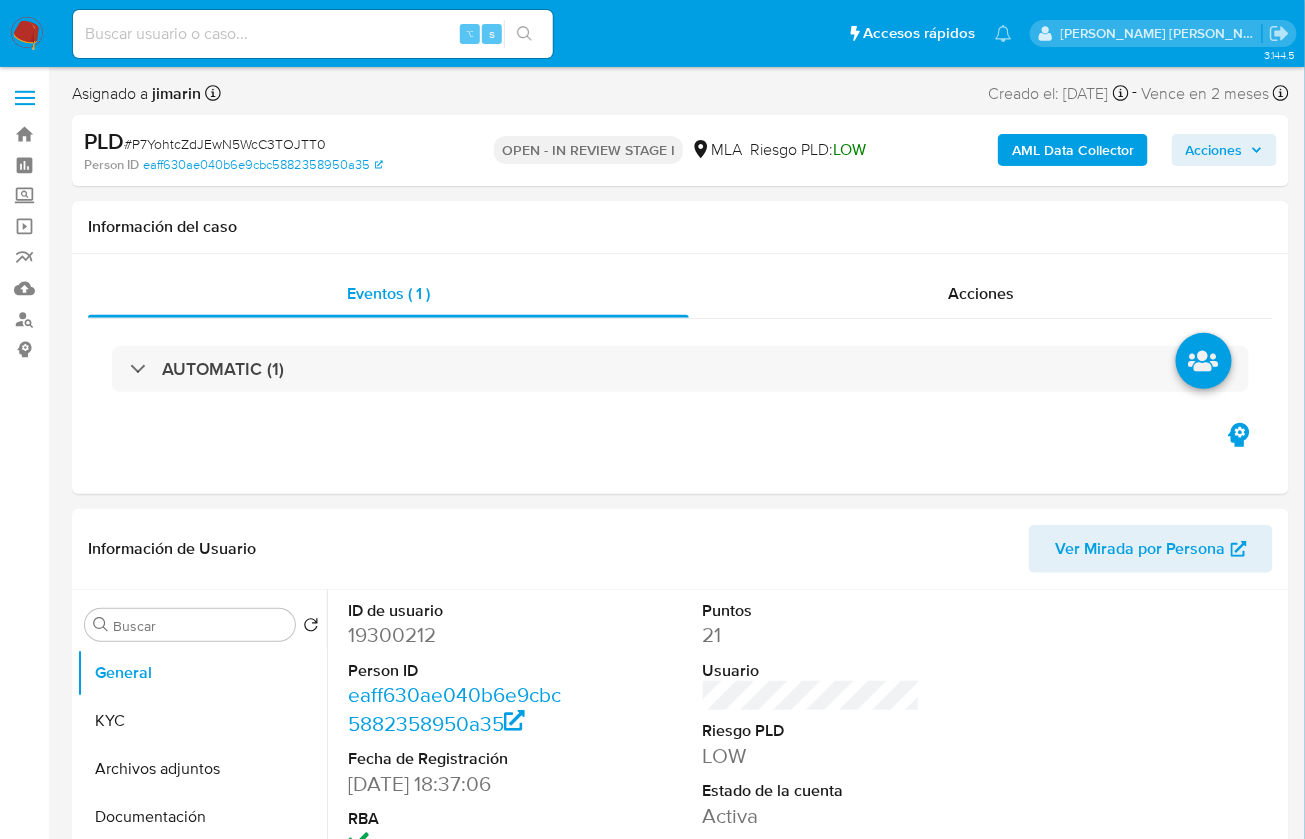 click on "# P7YohtcZdJEwN5WcC3TOJTT0" at bounding box center [225, 144] 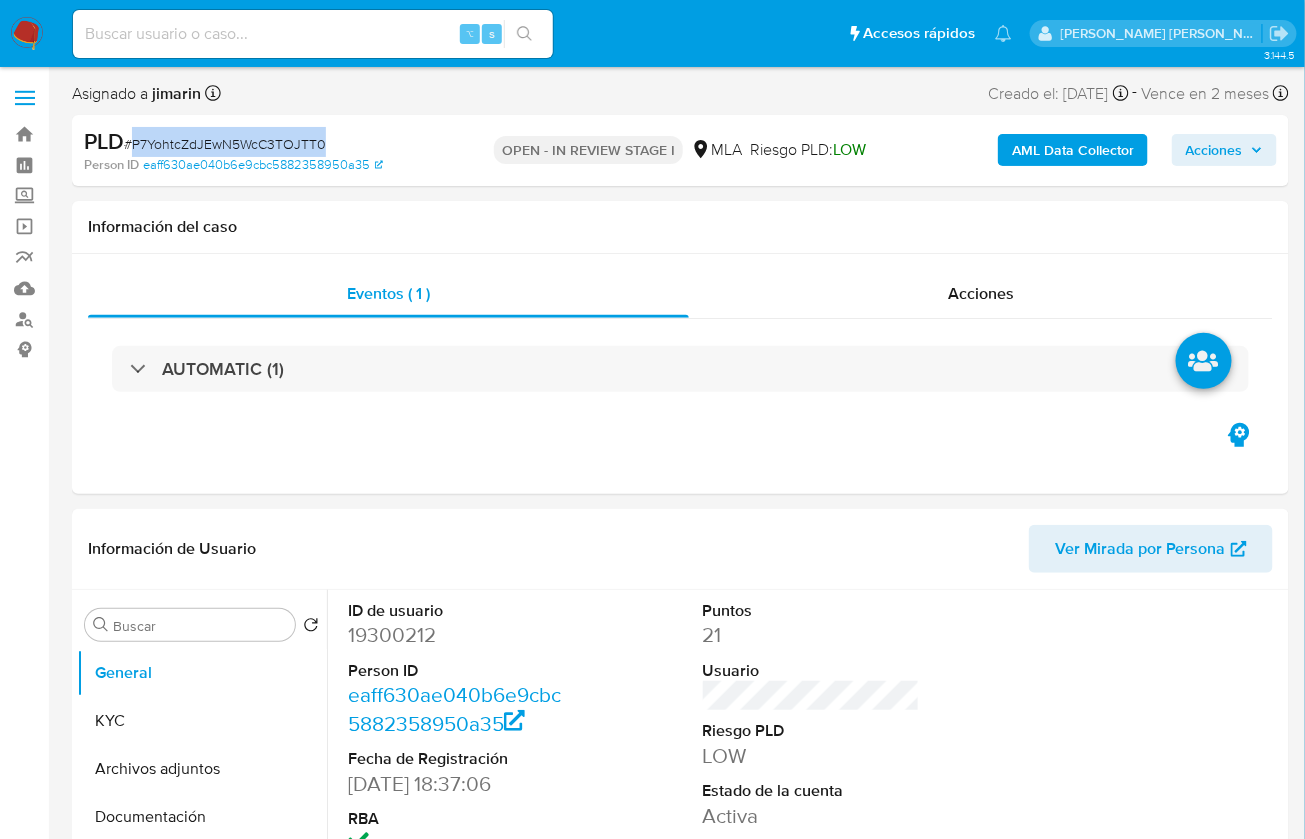 click on "# P7YohtcZdJEwN5WcC3TOJTT0" at bounding box center [225, 144] 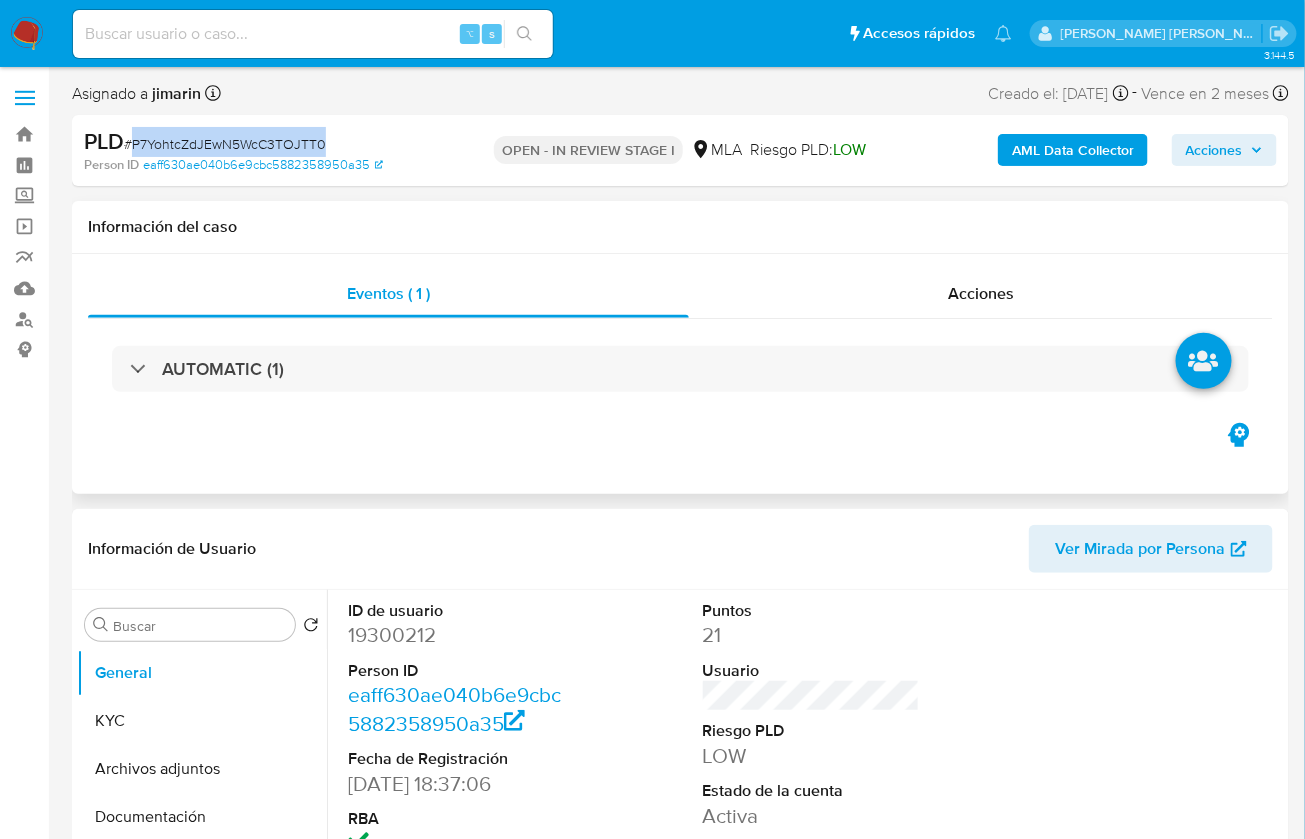 copy on "P7YohtcZdJEwN5WcC3TOJTT0" 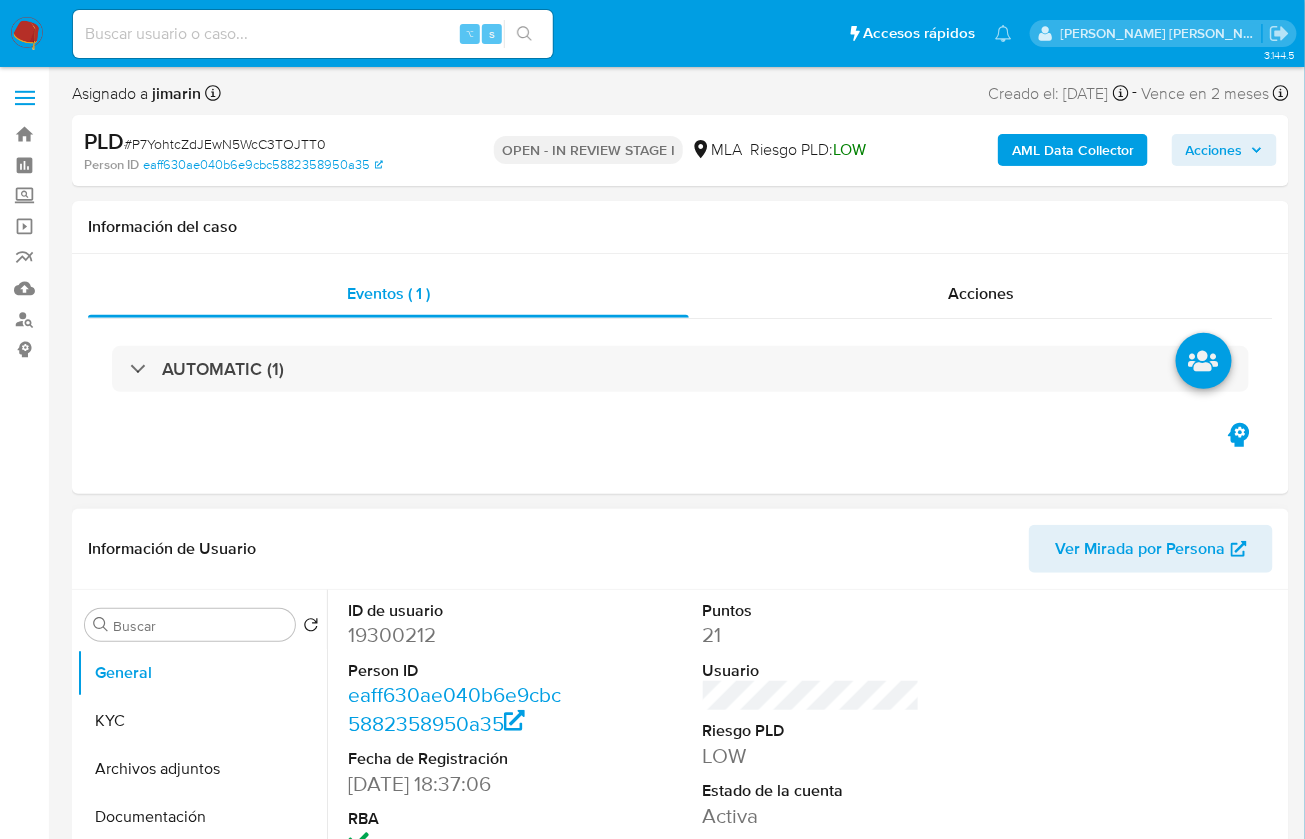 click on "19300212" at bounding box center (456, 635) 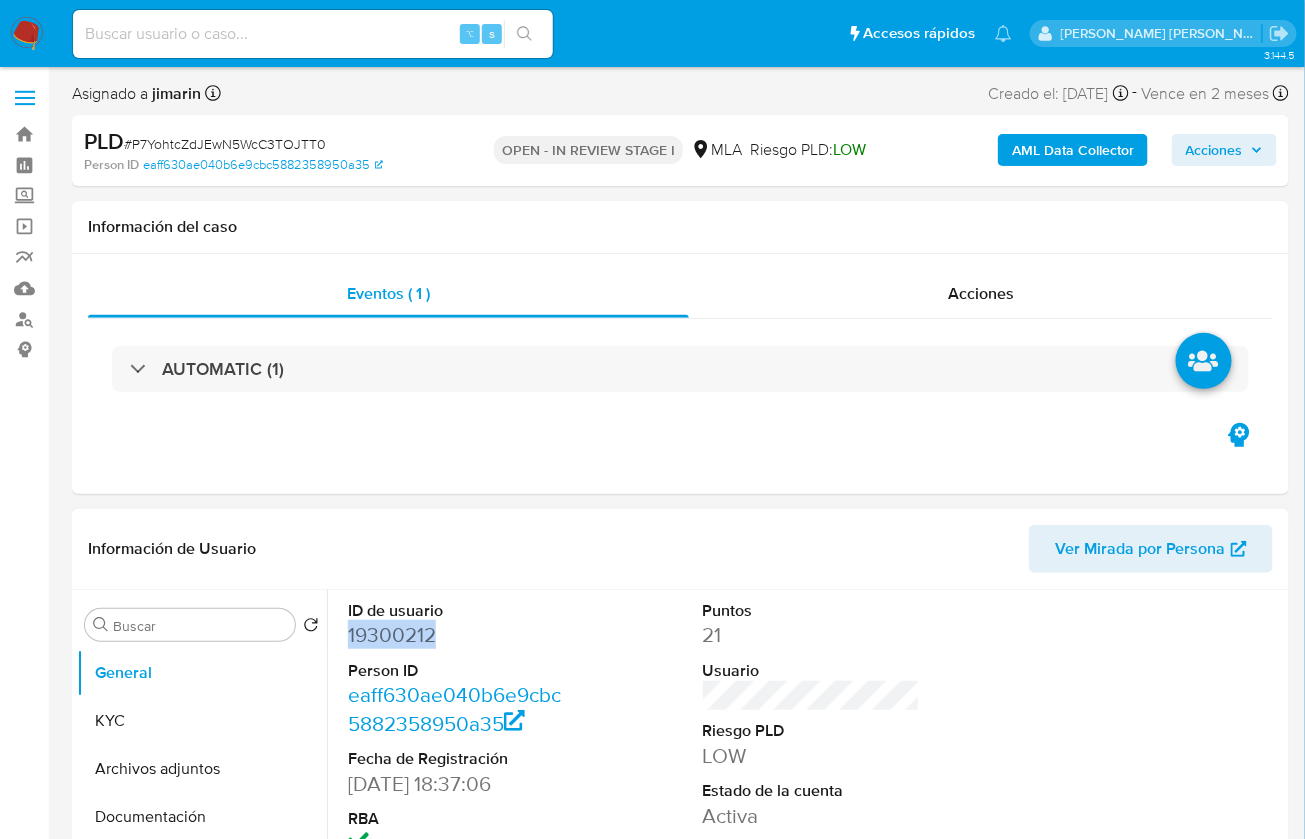 click on "19300212" at bounding box center (456, 635) 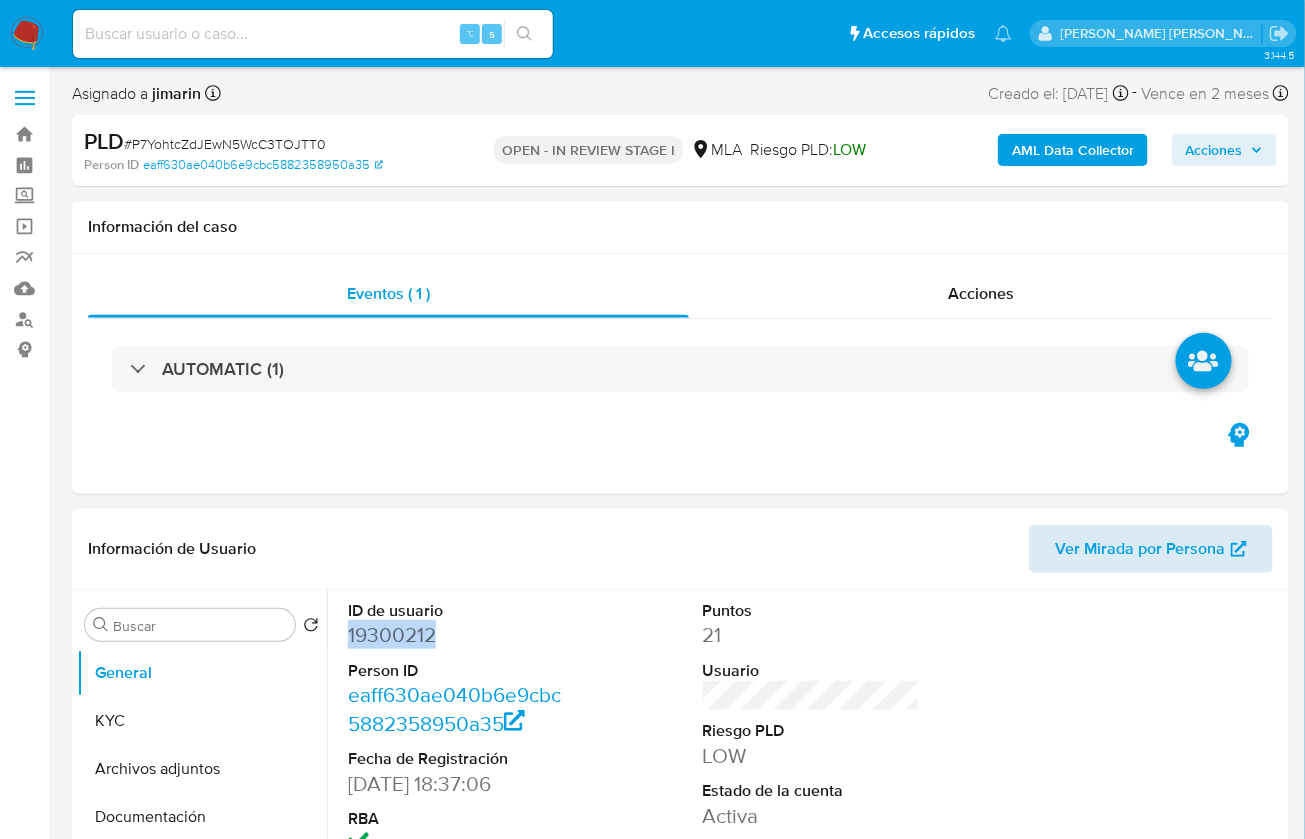 copy on "19300212" 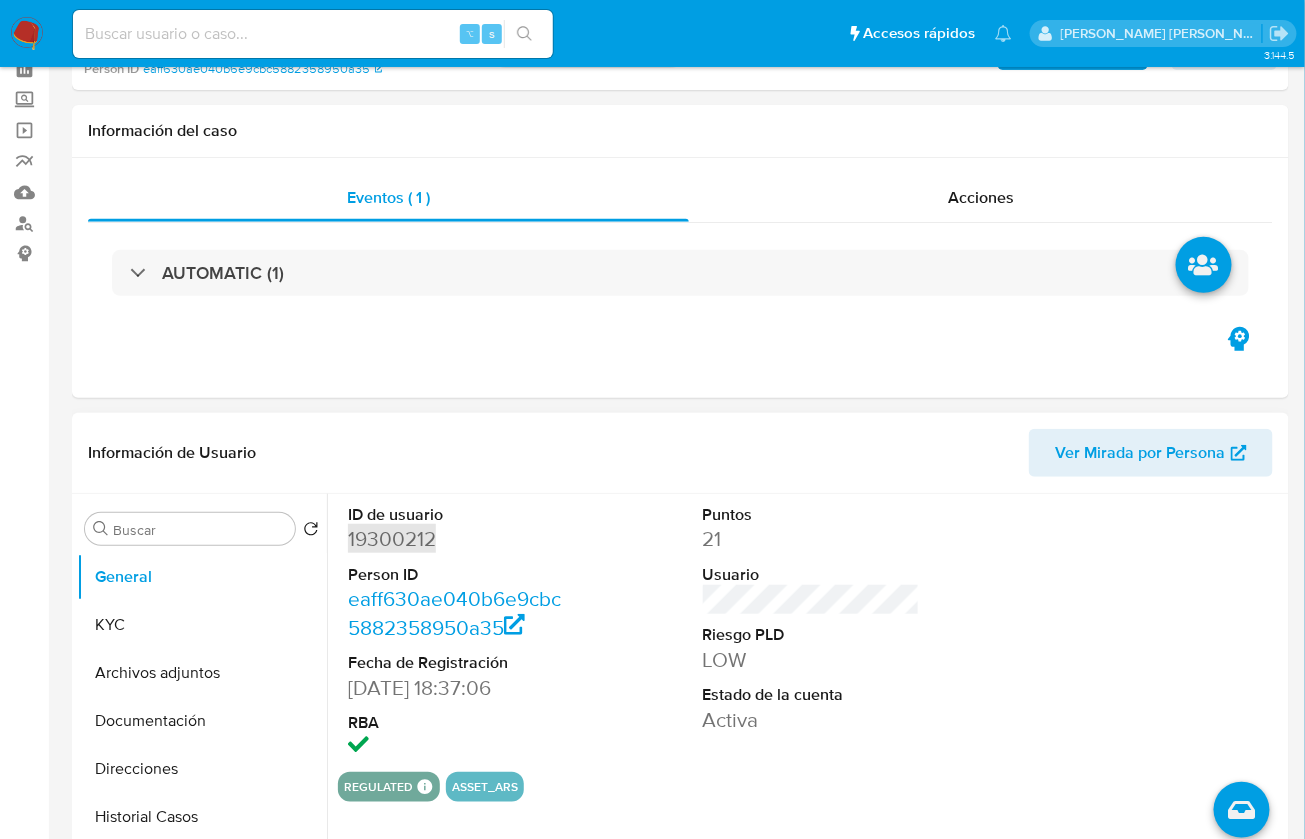 scroll, scrollTop: 335, scrollLeft: 0, axis: vertical 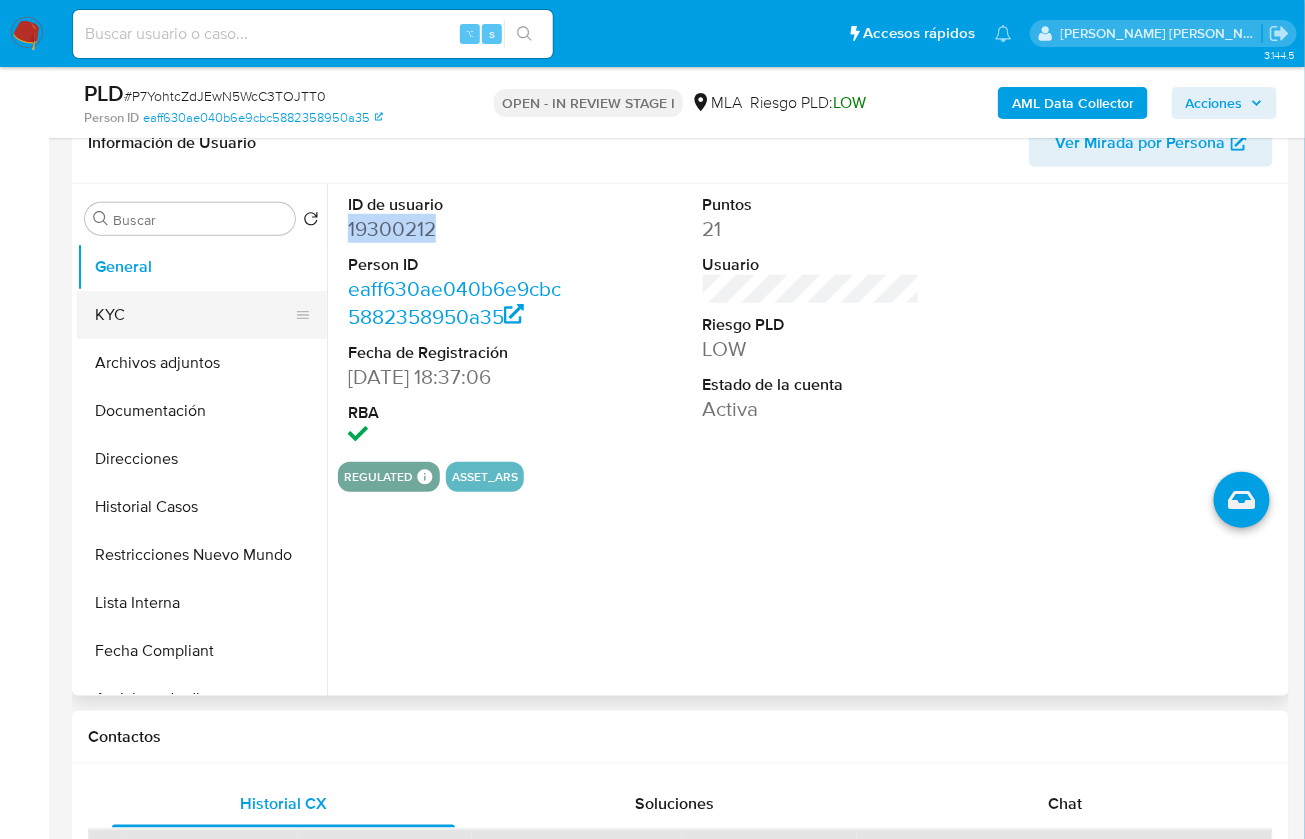 click on "KYC" at bounding box center [194, 315] 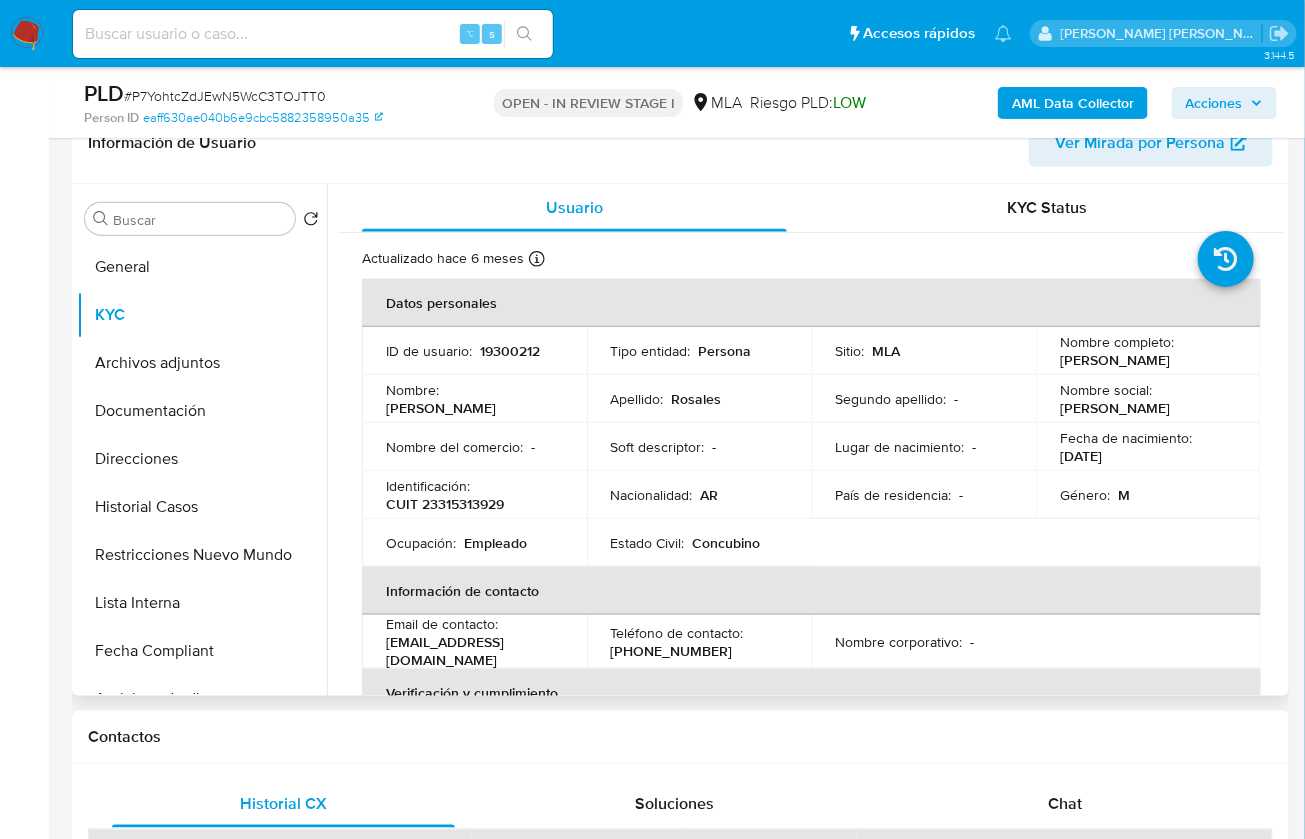 click on "CUIT 23315313929" at bounding box center (445, 504) 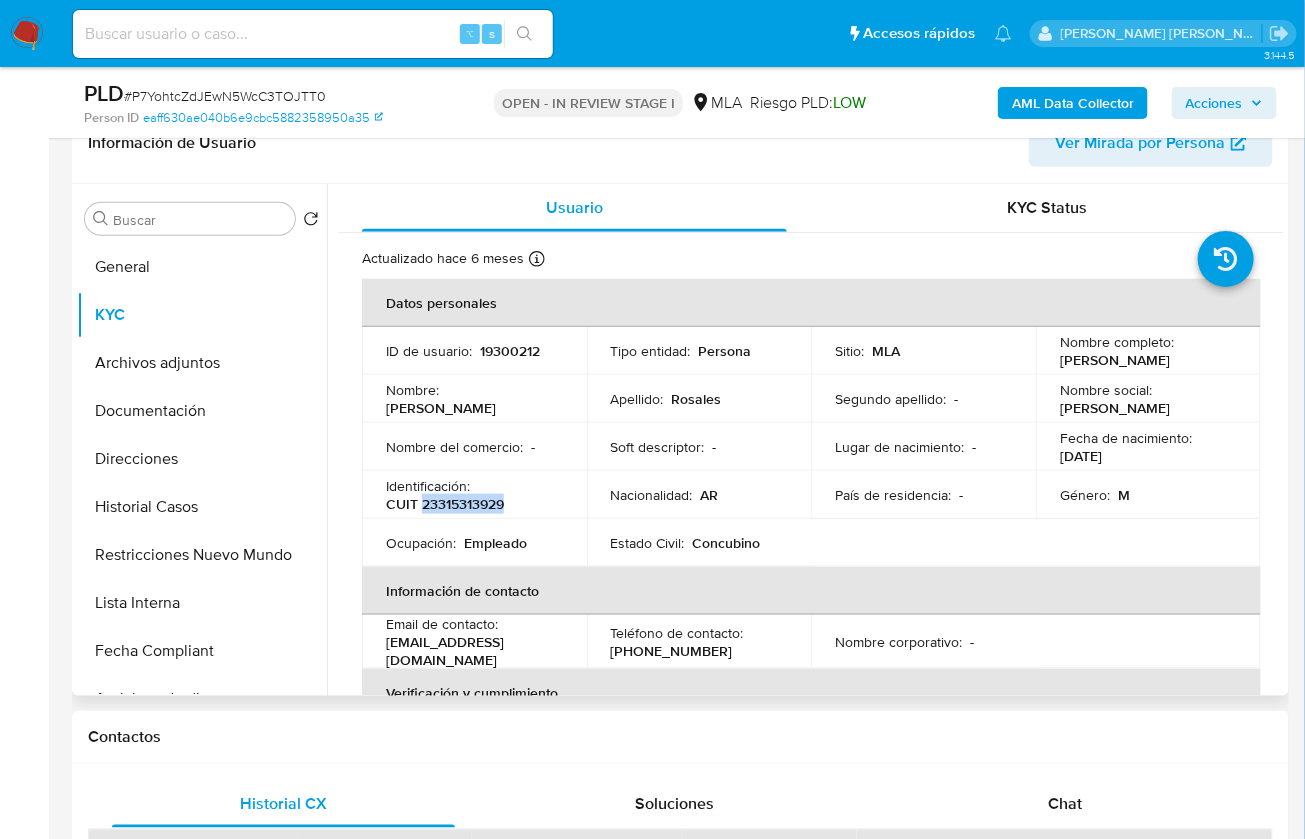click on "CUIT 23315313929" at bounding box center [445, 504] 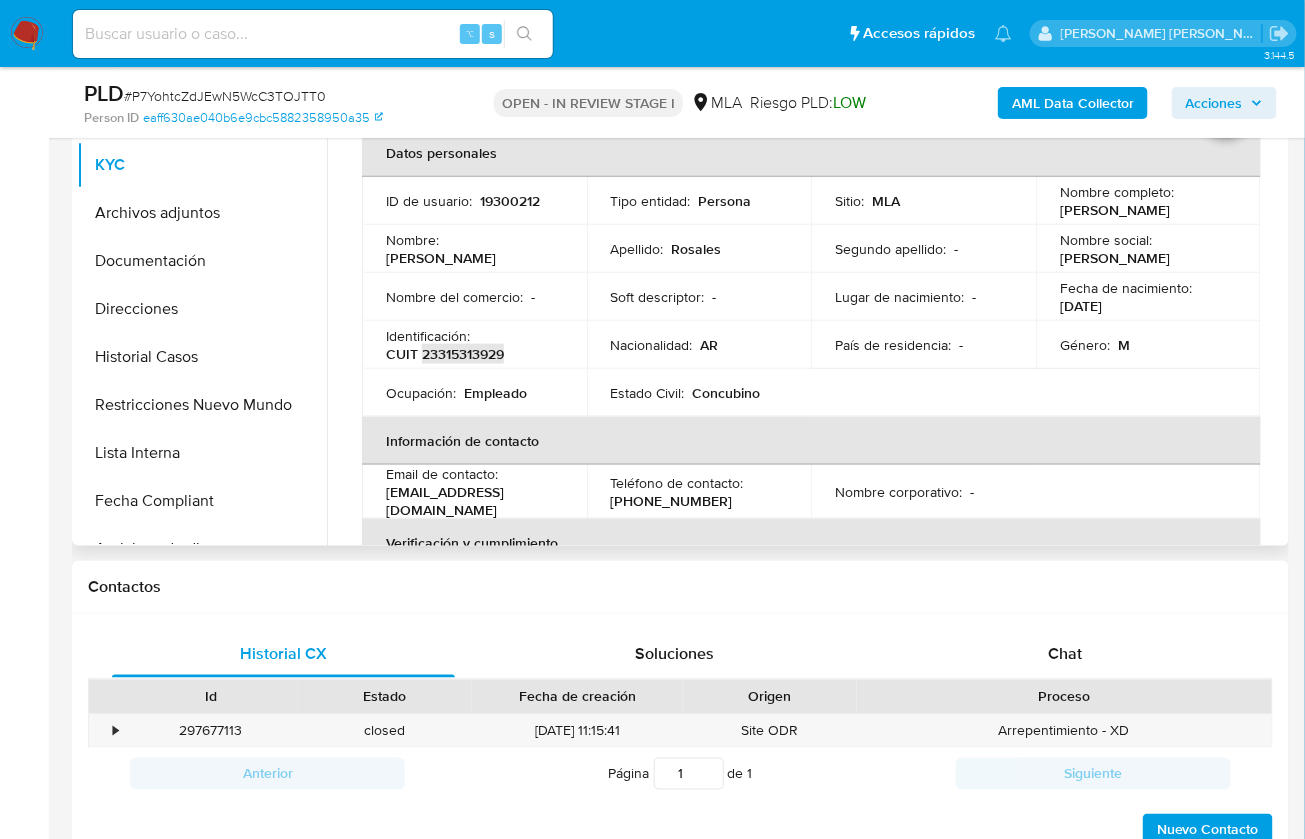 scroll, scrollTop: 998, scrollLeft: 0, axis: vertical 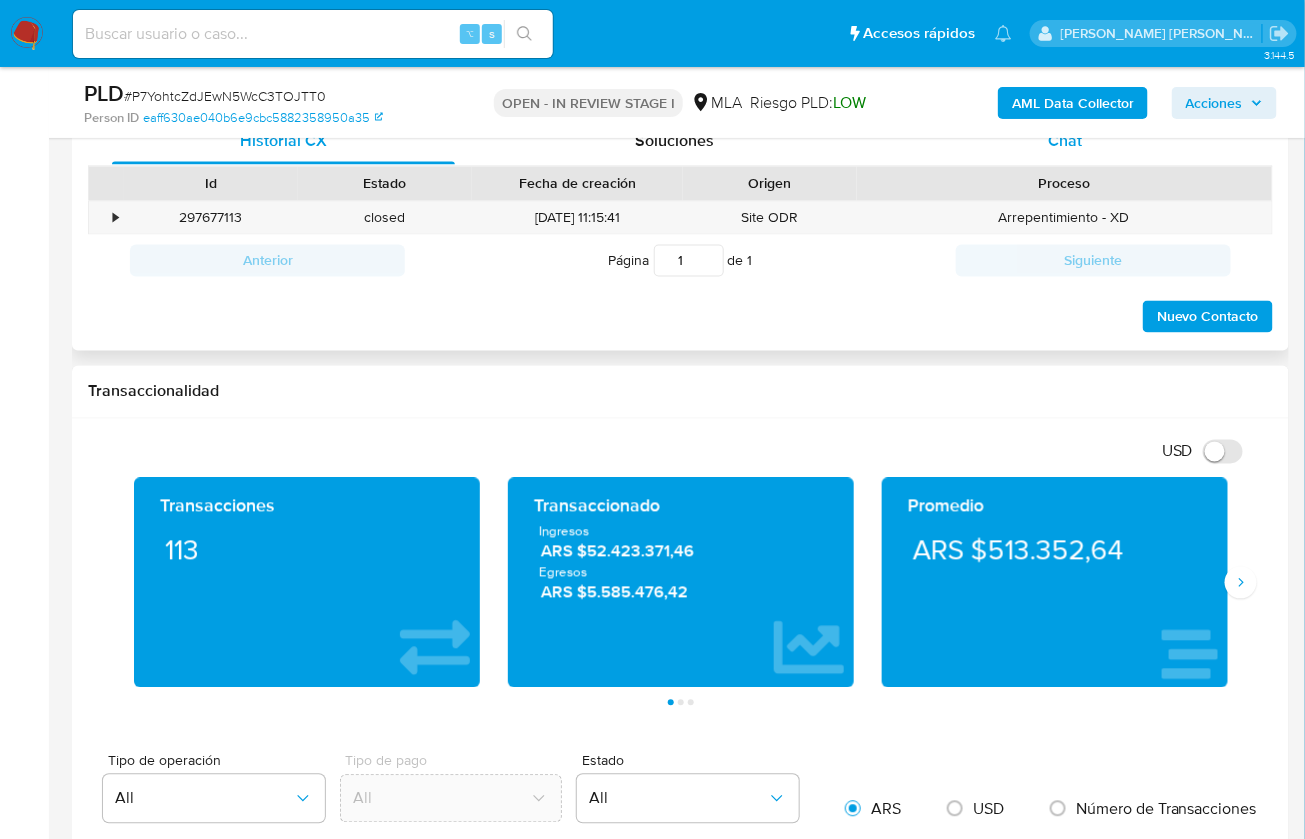 click on "Chat" at bounding box center [1066, 140] 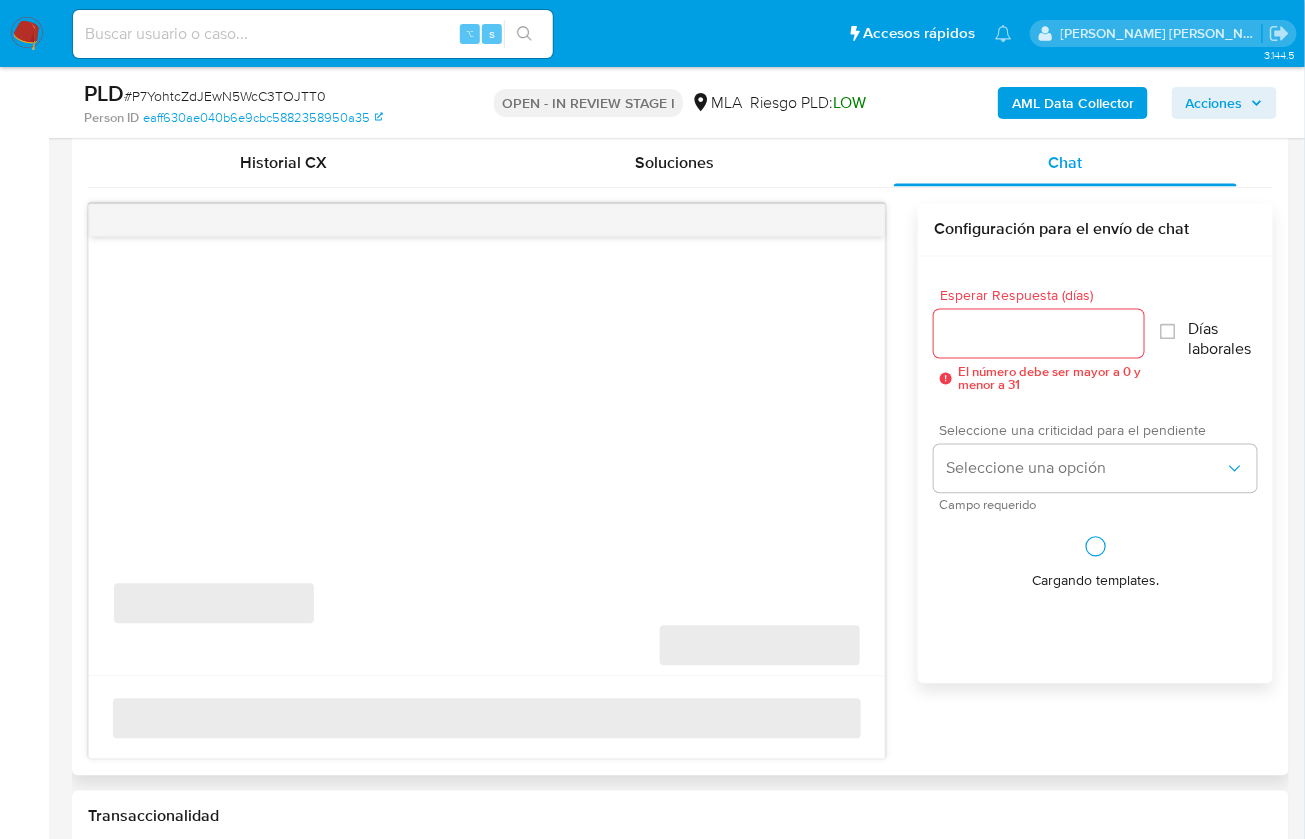scroll, scrollTop: 970, scrollLeft: 0, axis: vertical 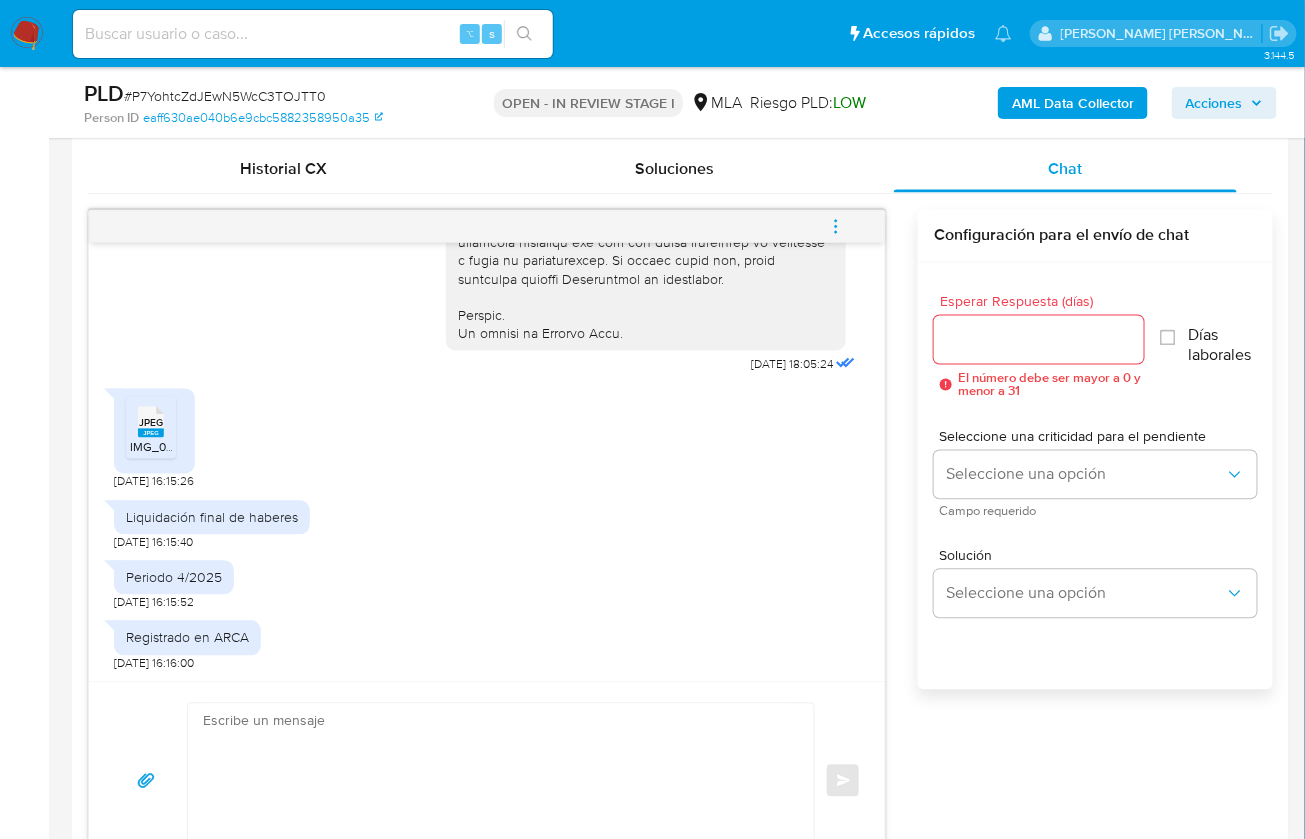 click on "JPEG" 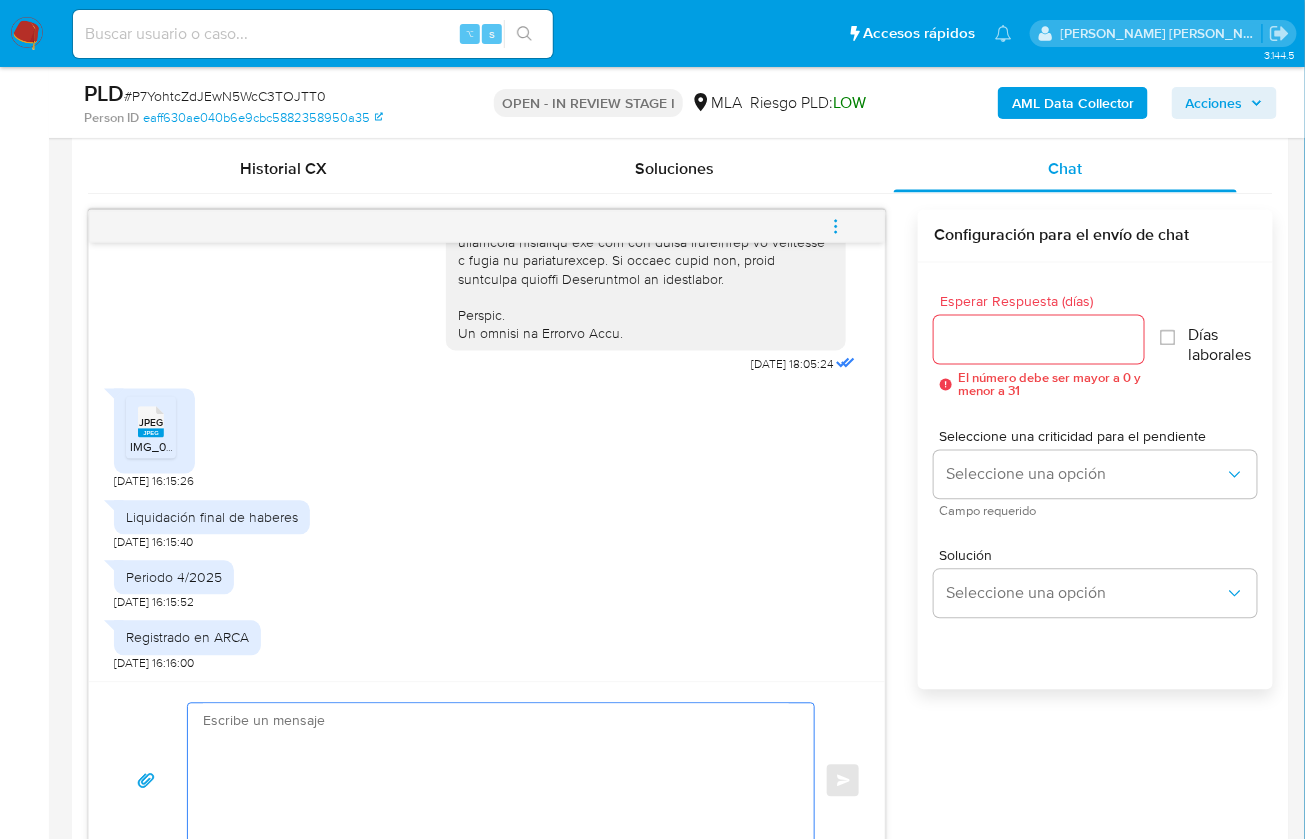 click at bounding box center (496, 781) 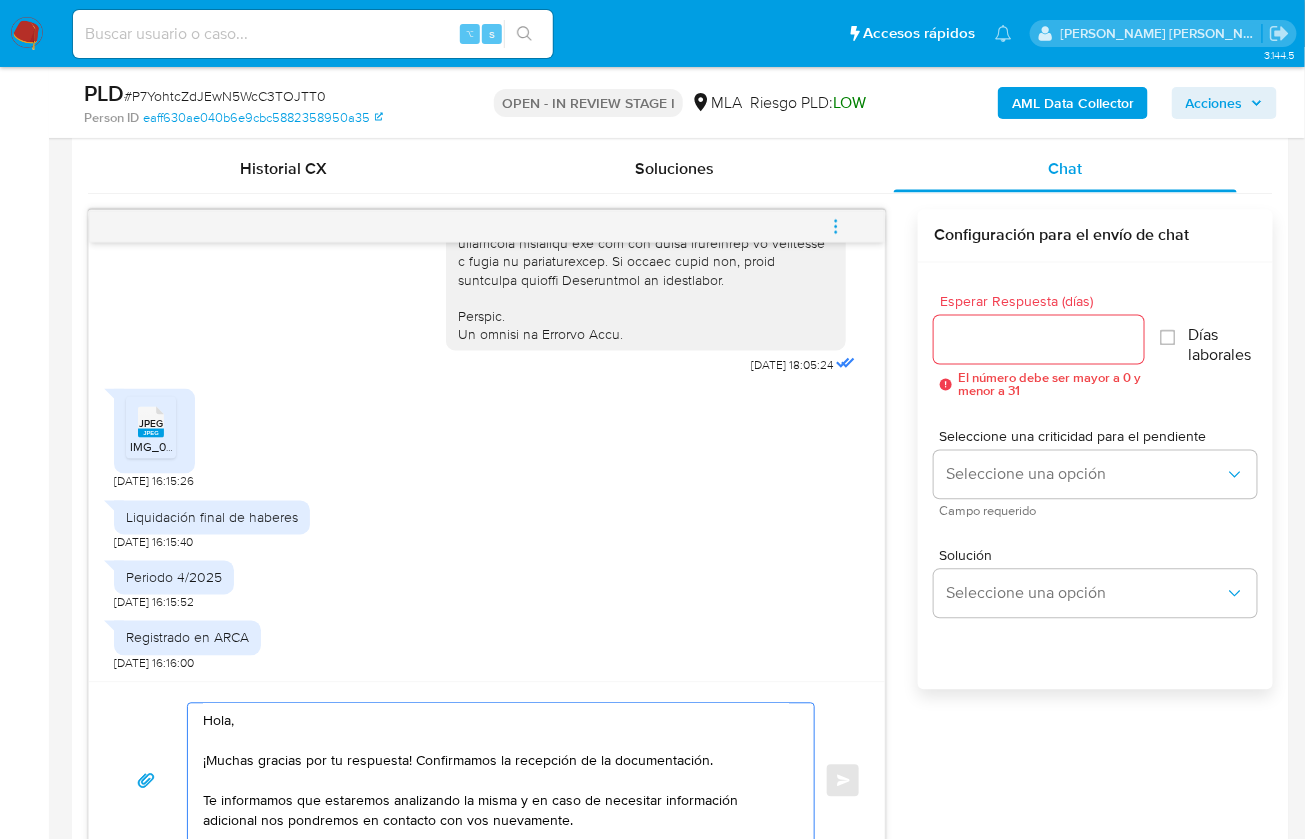 scroll, scrollTop: 1018, scrollLeft: 0, axis: vertical 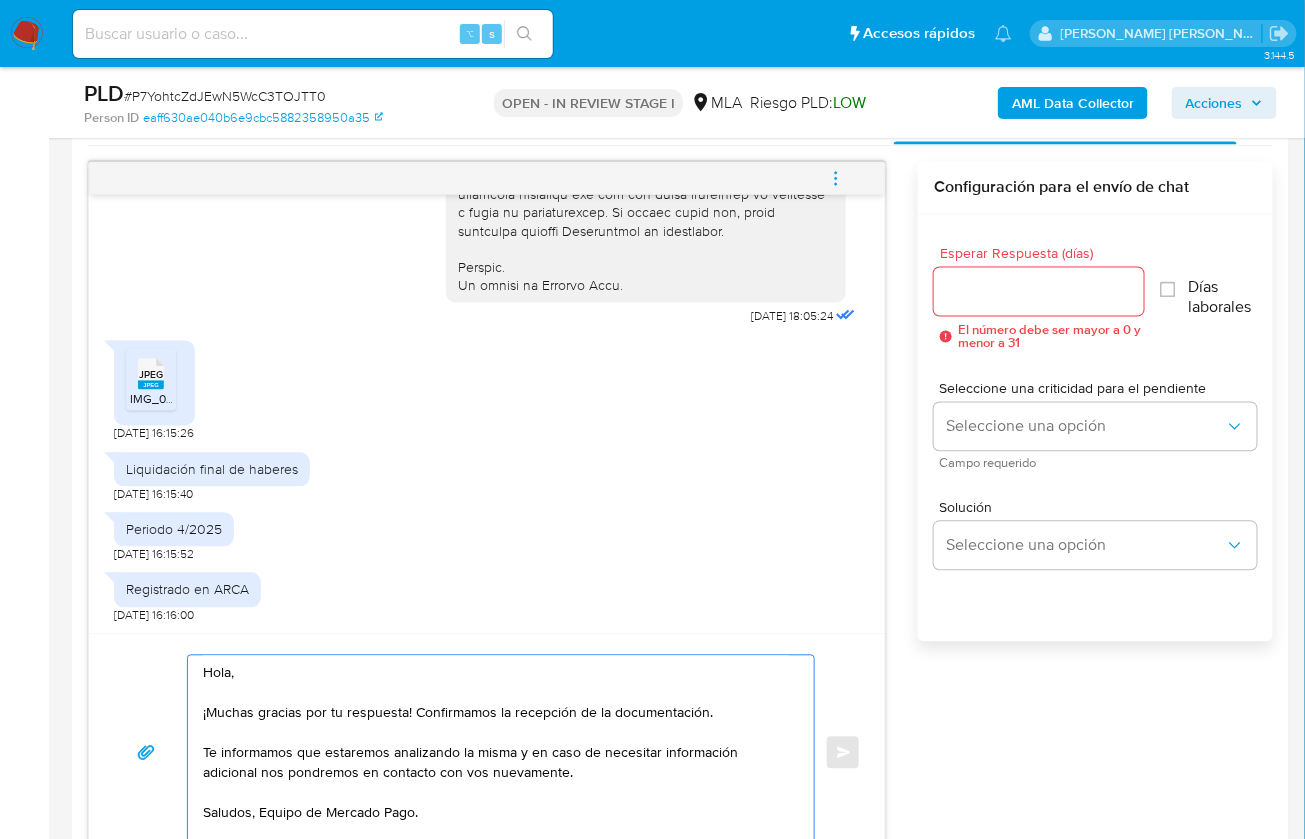 type on "Hola,
¡Muchas gracias por tu respuesta! Confirmamos la recepción de la documentación.
Te informamos que estaremos analizando la misma y en caso de necesitar información adicional nos pondremos en contacto con vos nuevamente.
Saludos, Equipo de Mercado Pago." 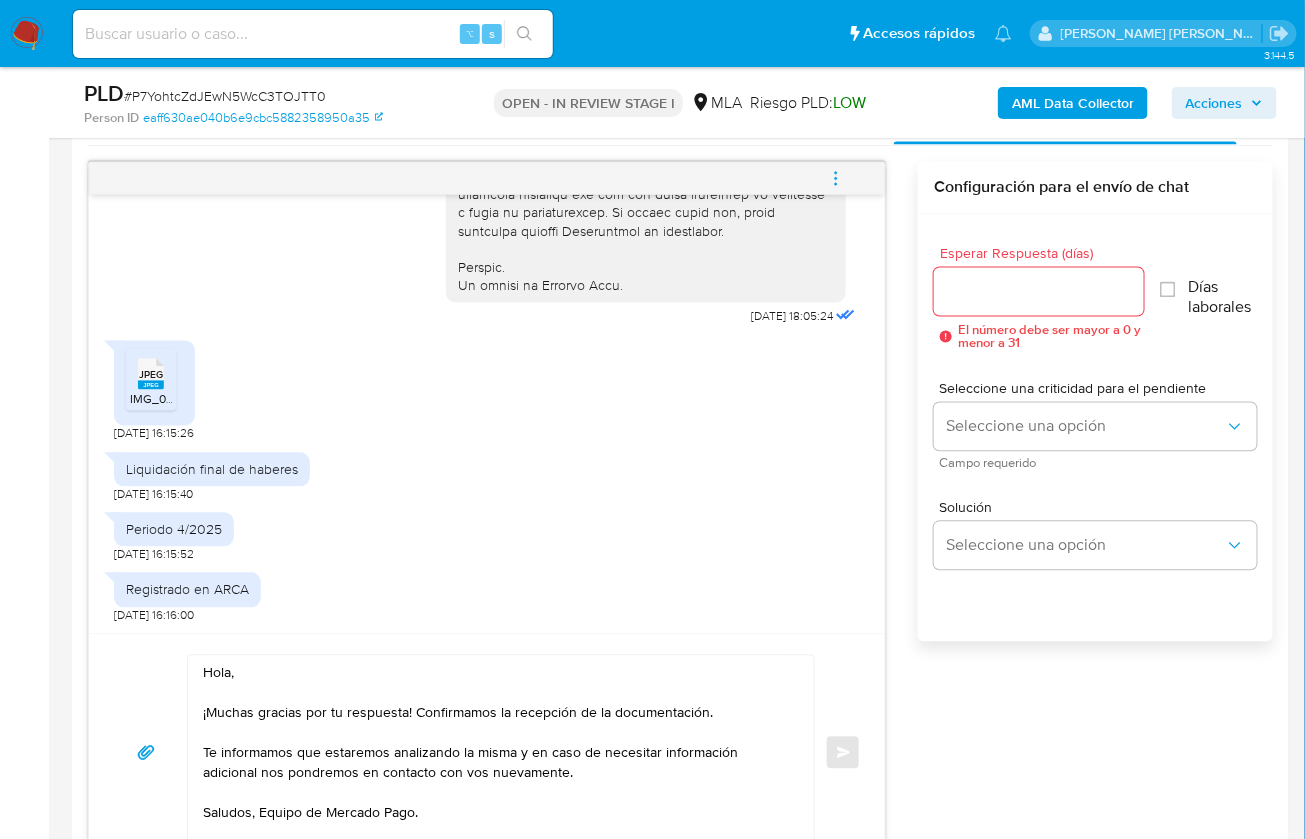 click on "Esperar Respuesta (días)" at bounding box center [1039, 292] 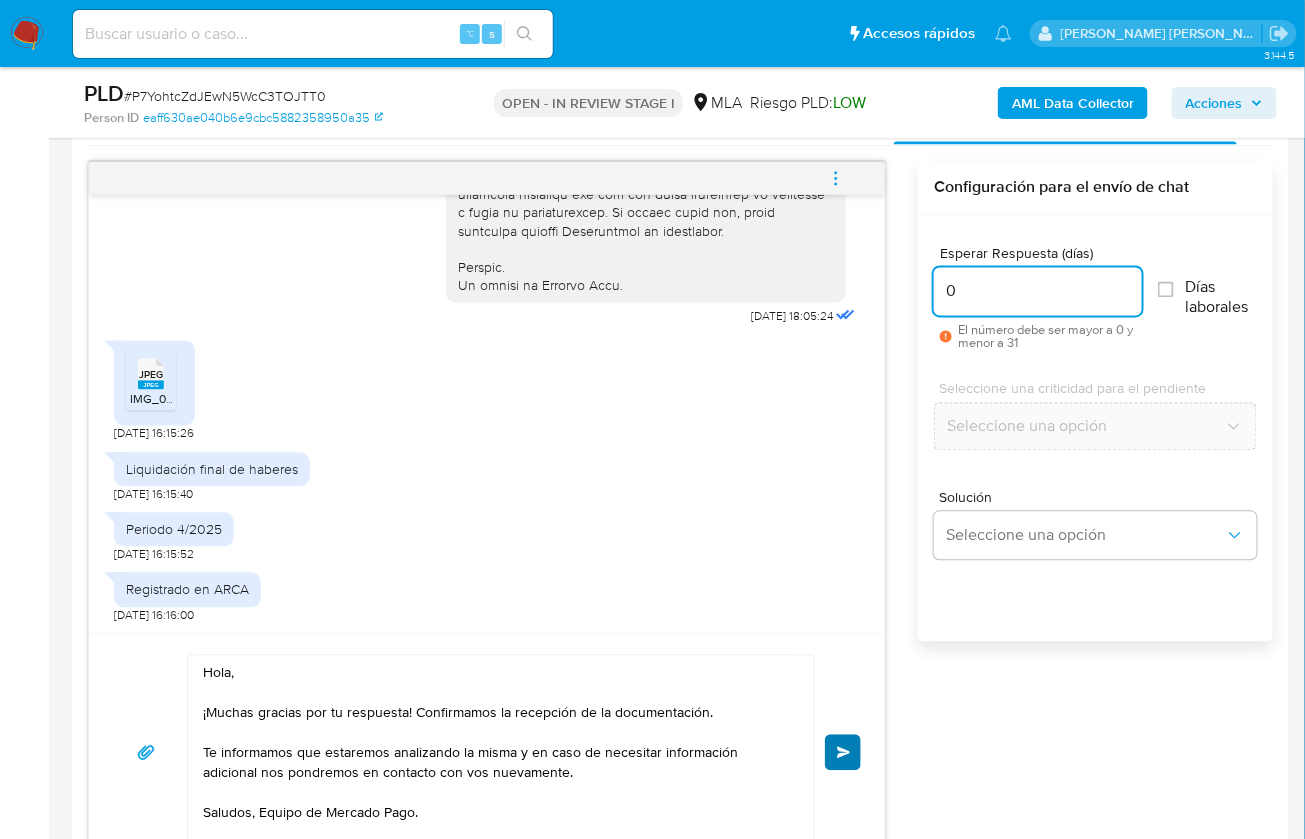 type on "0" 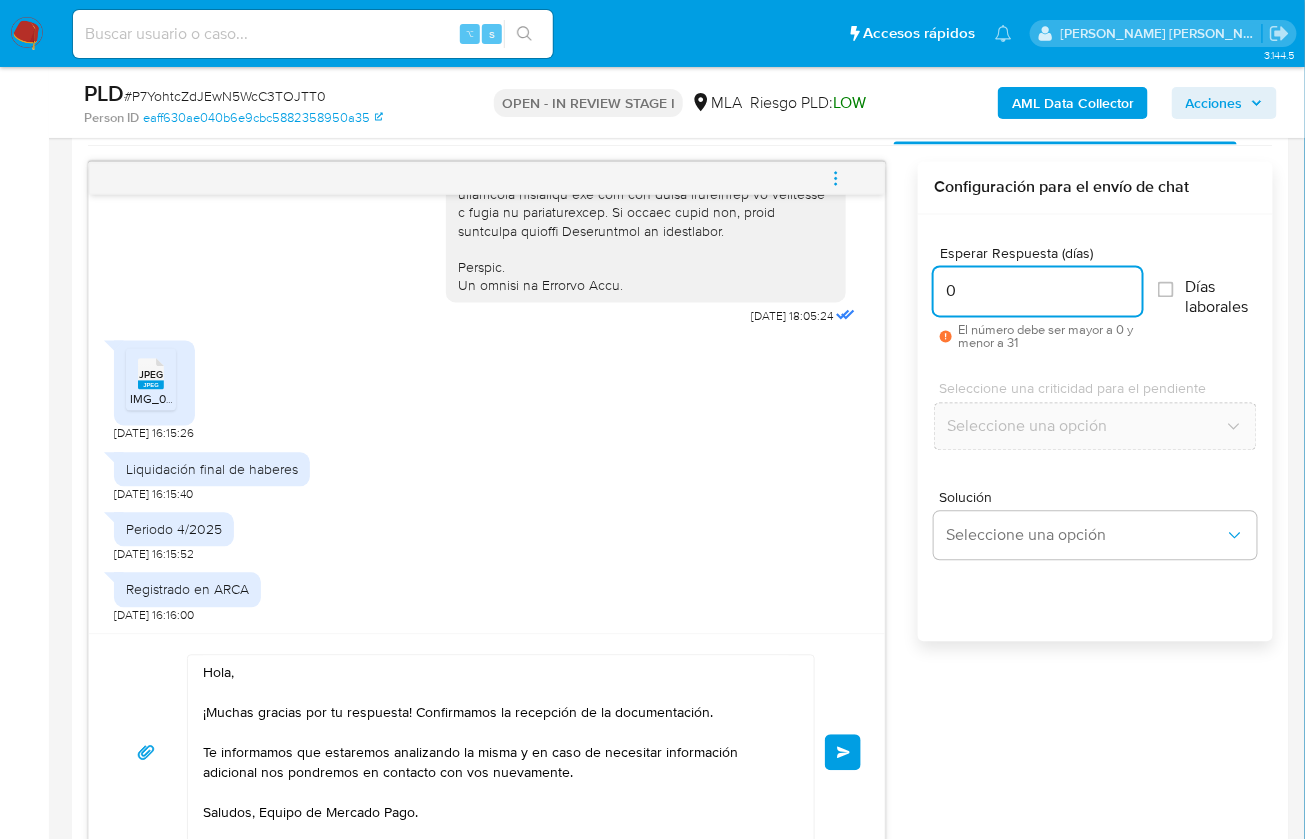 click on "Enviar" at bounding box center [843, 753] 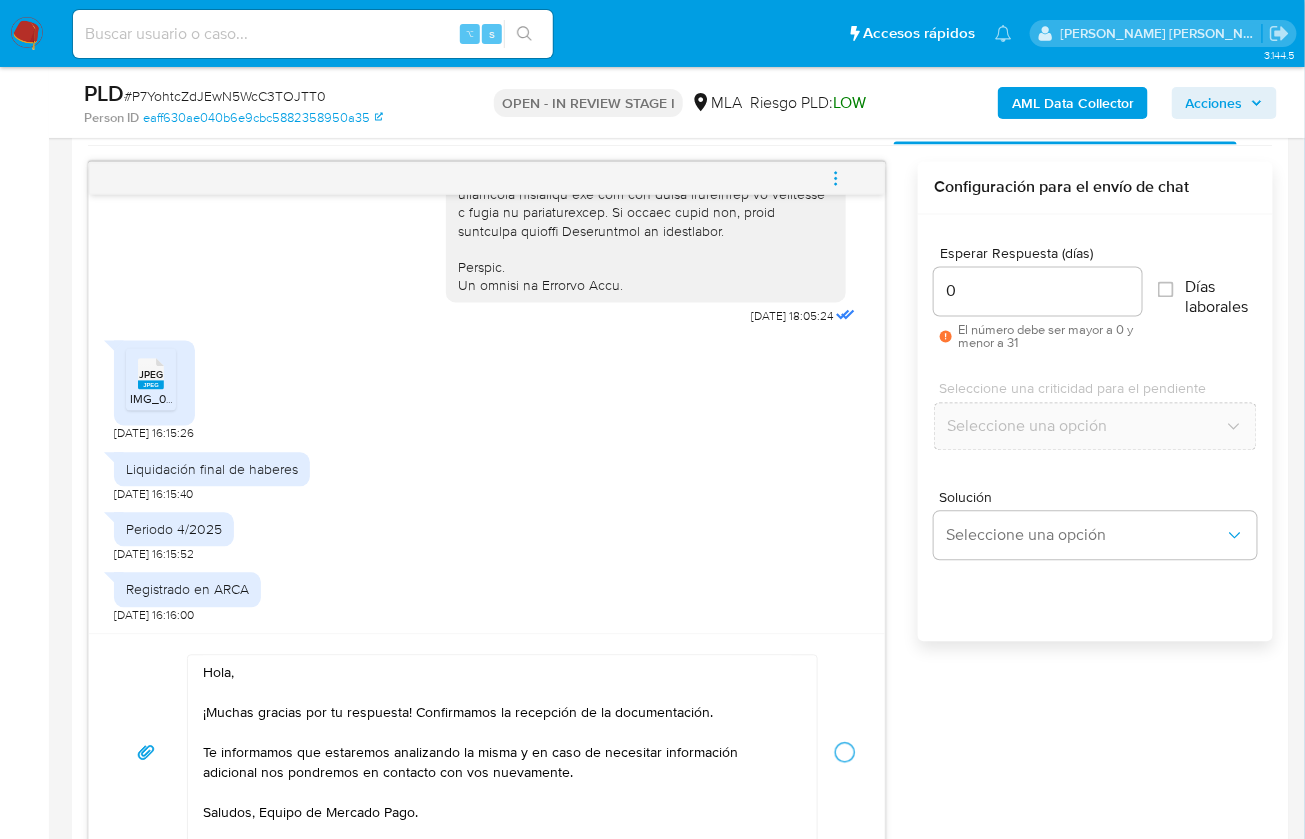 type 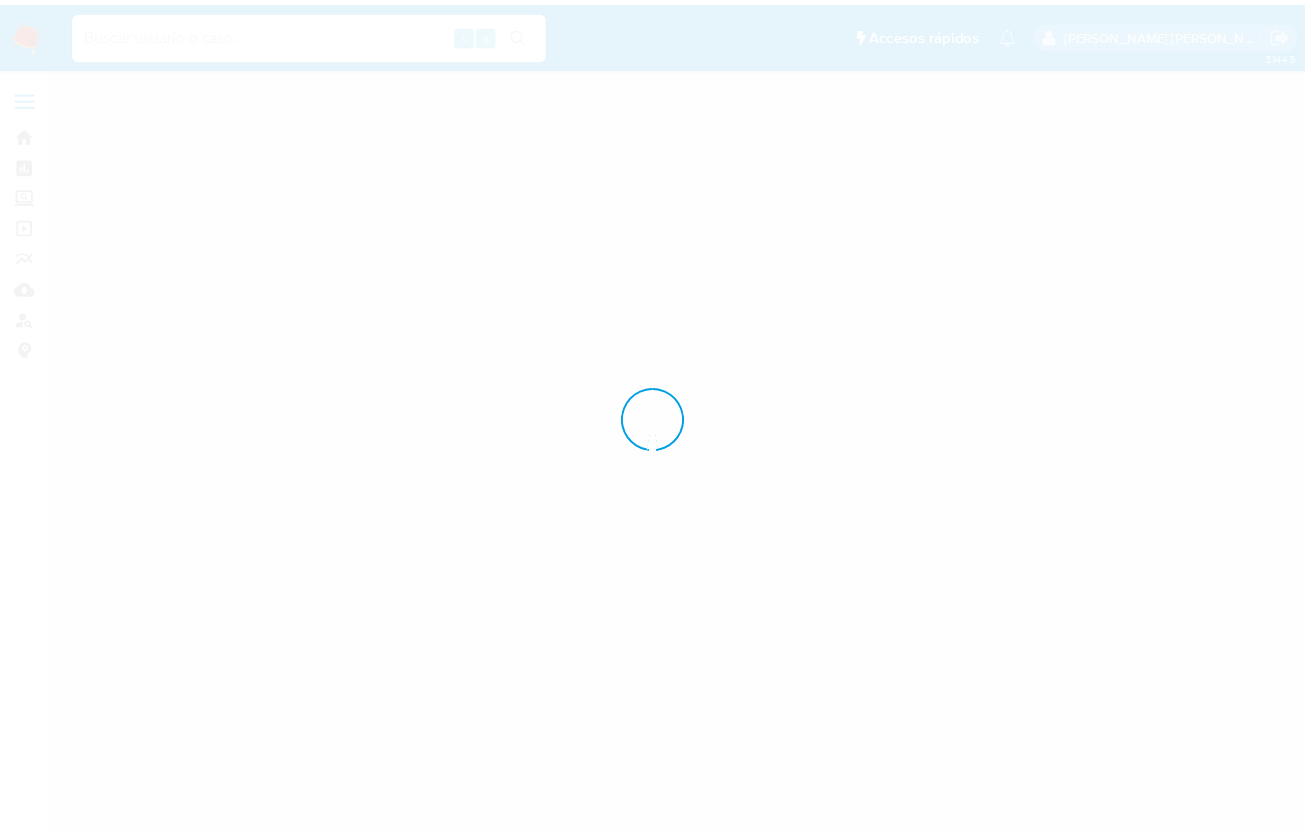 scroll, scrollTop: 0, scrollLeft: 0, axis: both 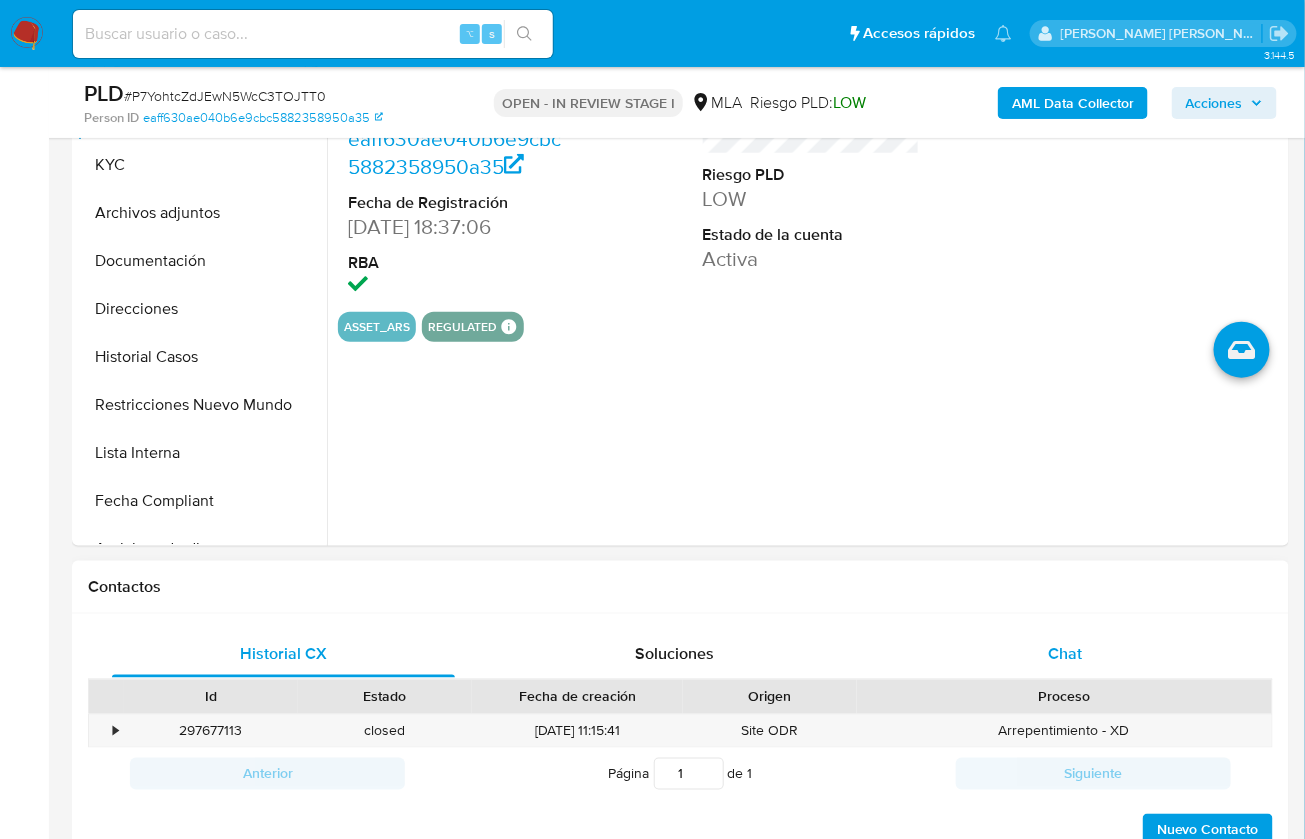 click on "Chat" at bounding box center (1066, 653) 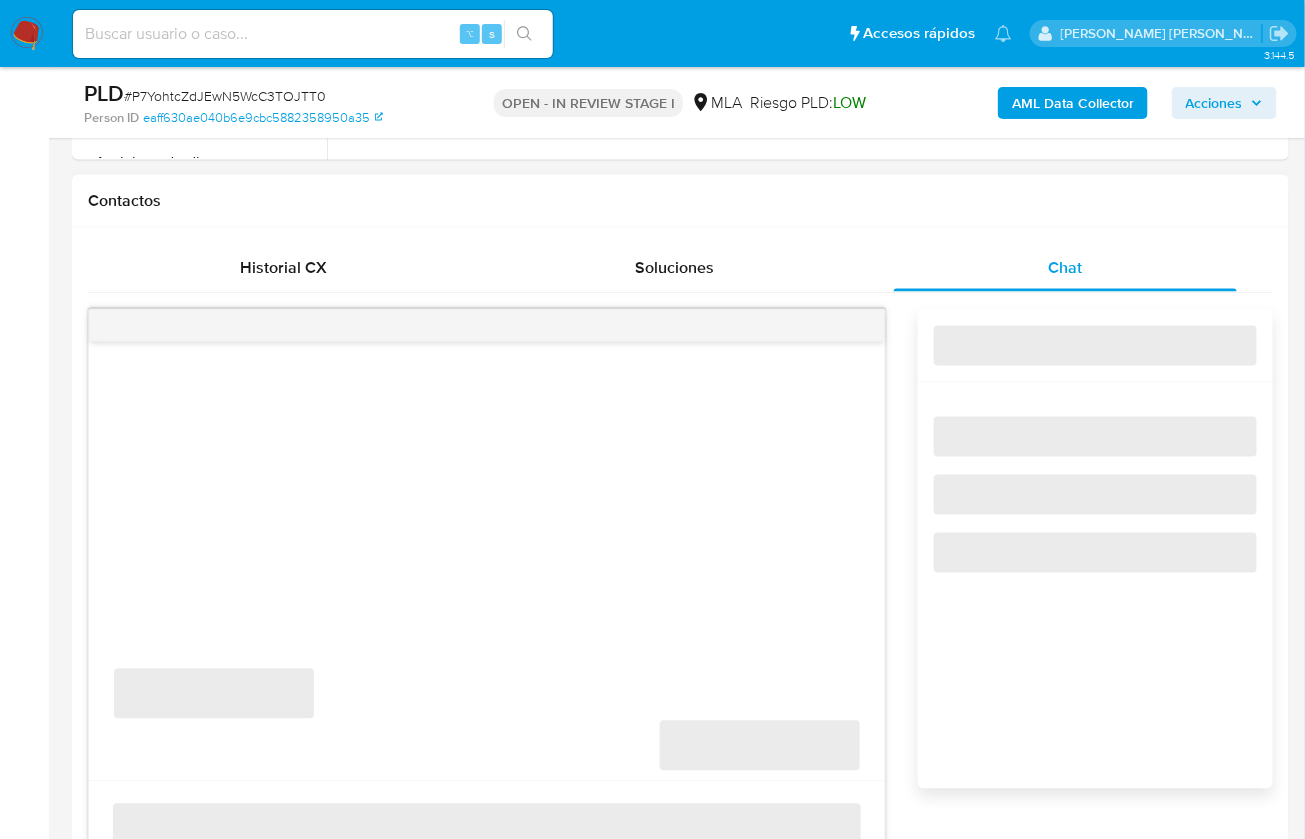 scroll, scrollTop: 918, scrollLeft: 0, axis: vertical 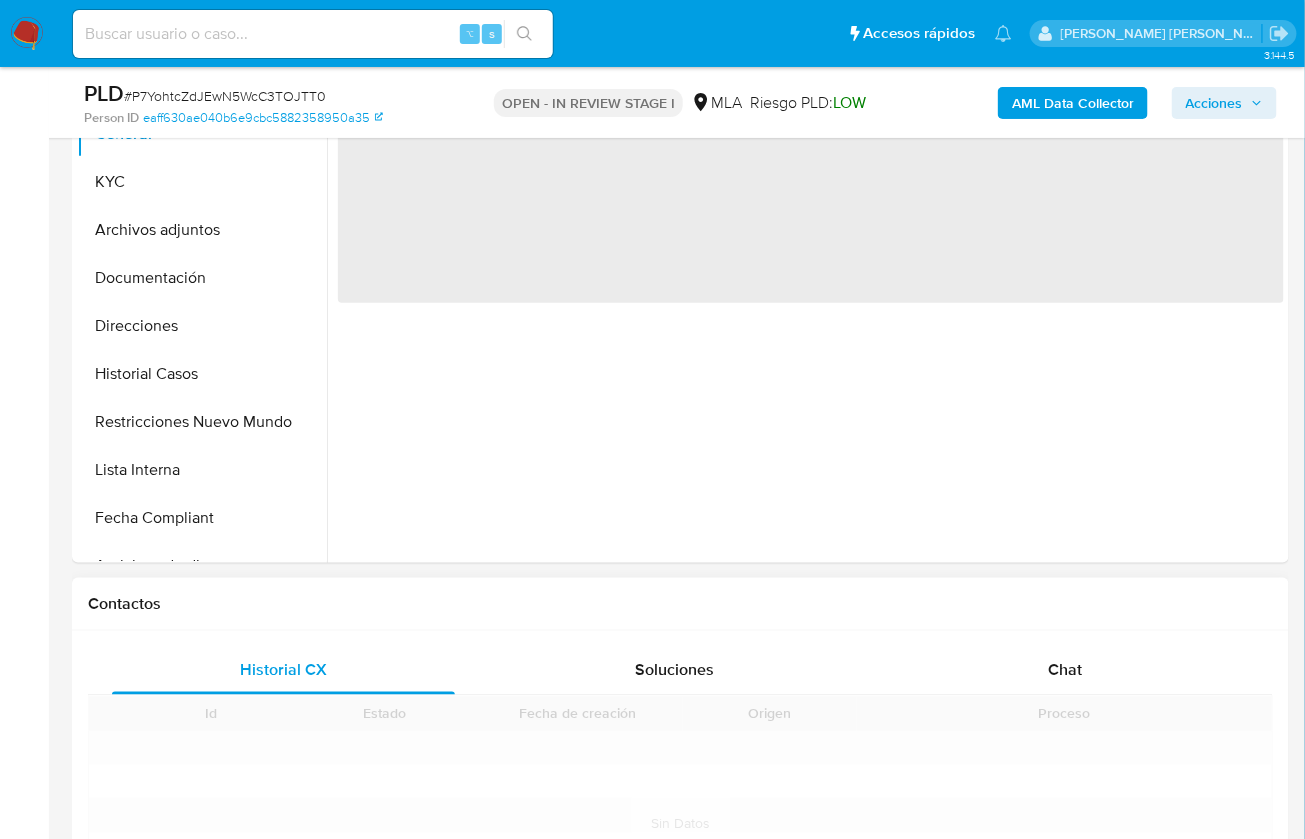 click on "Cargando..." at bounding box center [680, 824] 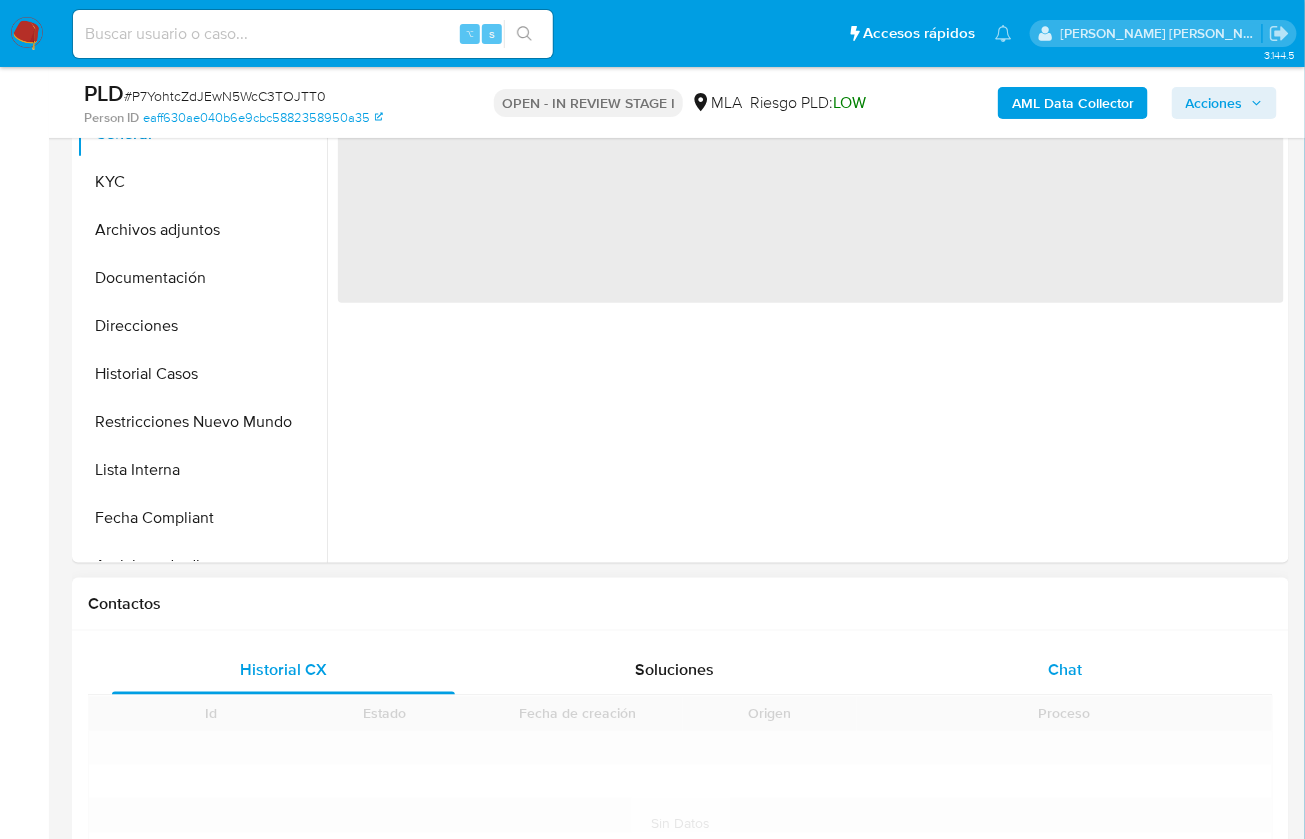 click on "Chat" at bounding box center [1065, 671] 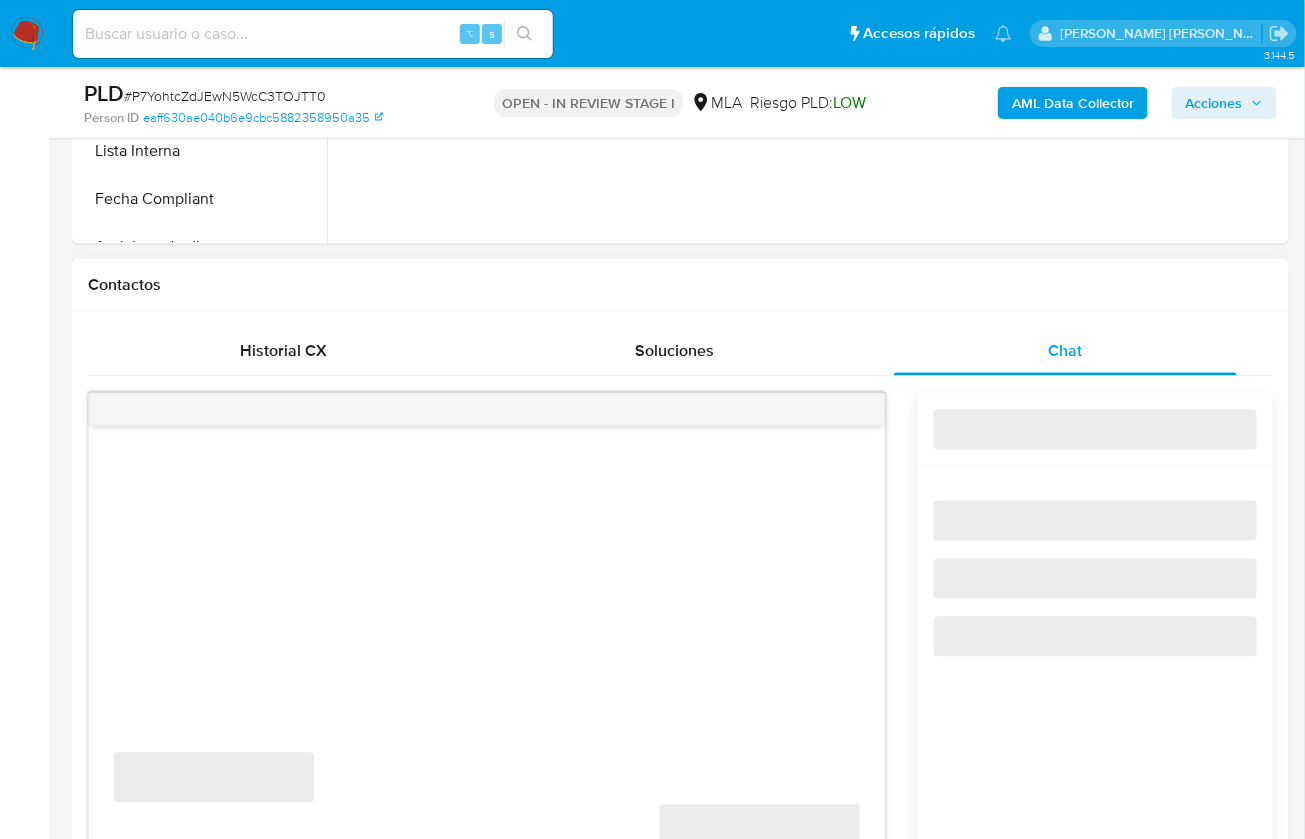 scroll, scrollTop: 980, scrollLeft: 0, axis: vertical 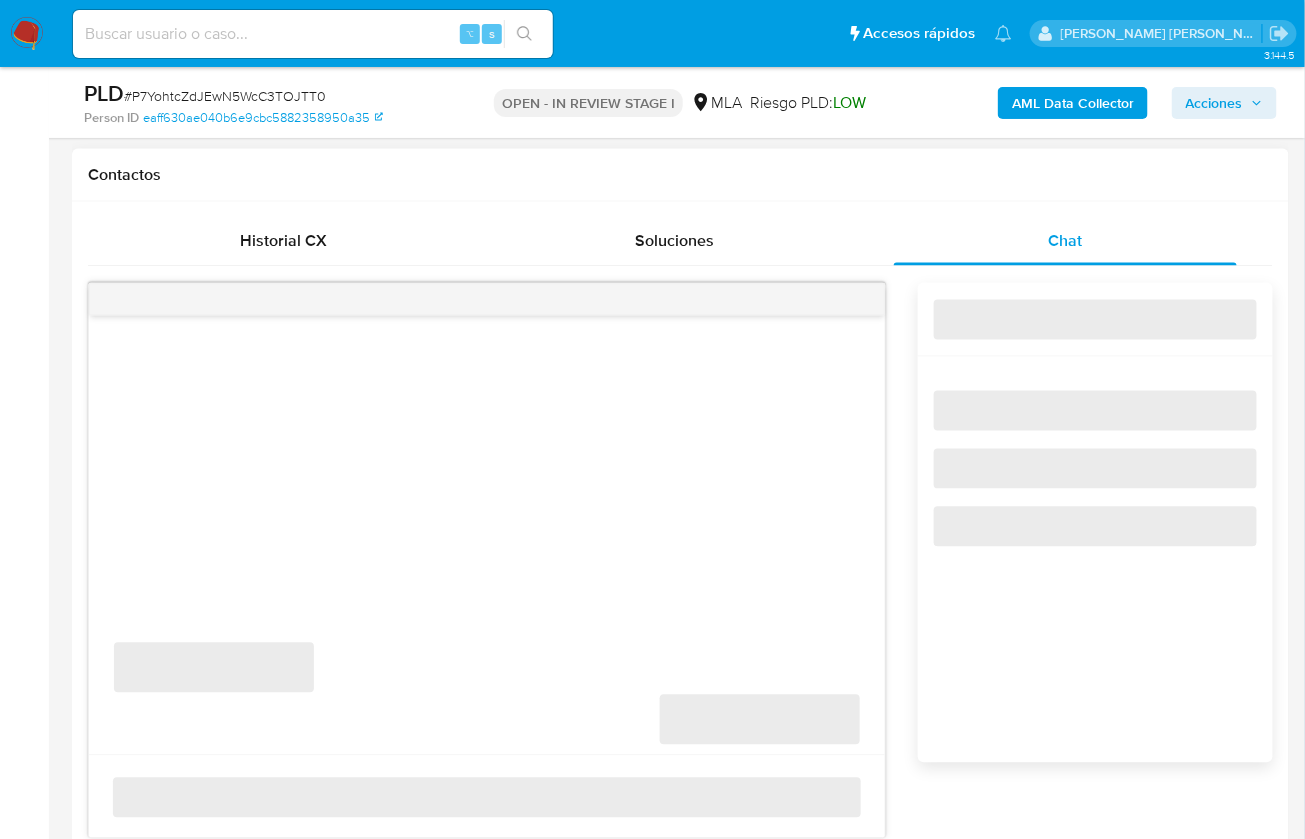 click on "‌ ‌ ‌ ‌ ‌ ‌ ‌ ‌" at bounding box center [680, 561] 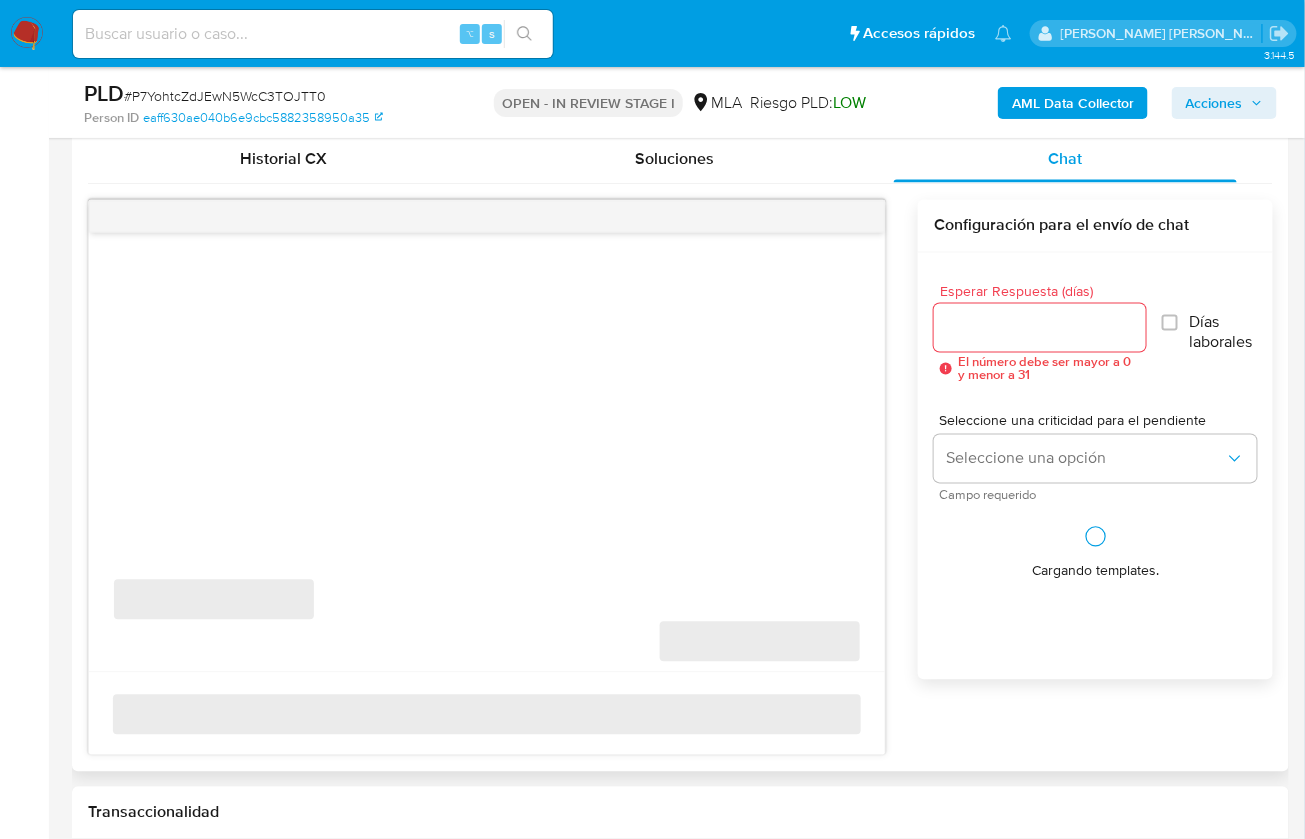 select on "10" 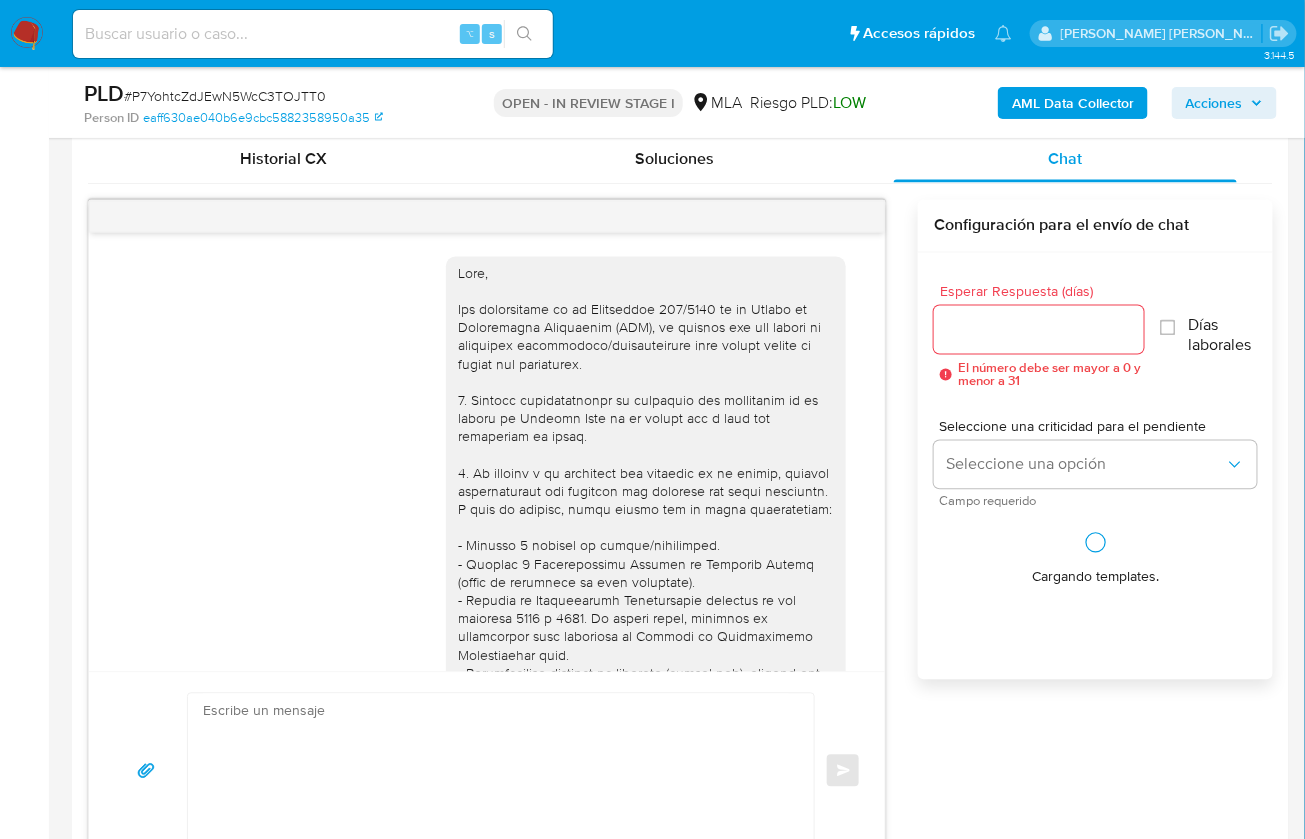 scroll, scrollTop: 1244, scrollLeft: 0, axis: vertical 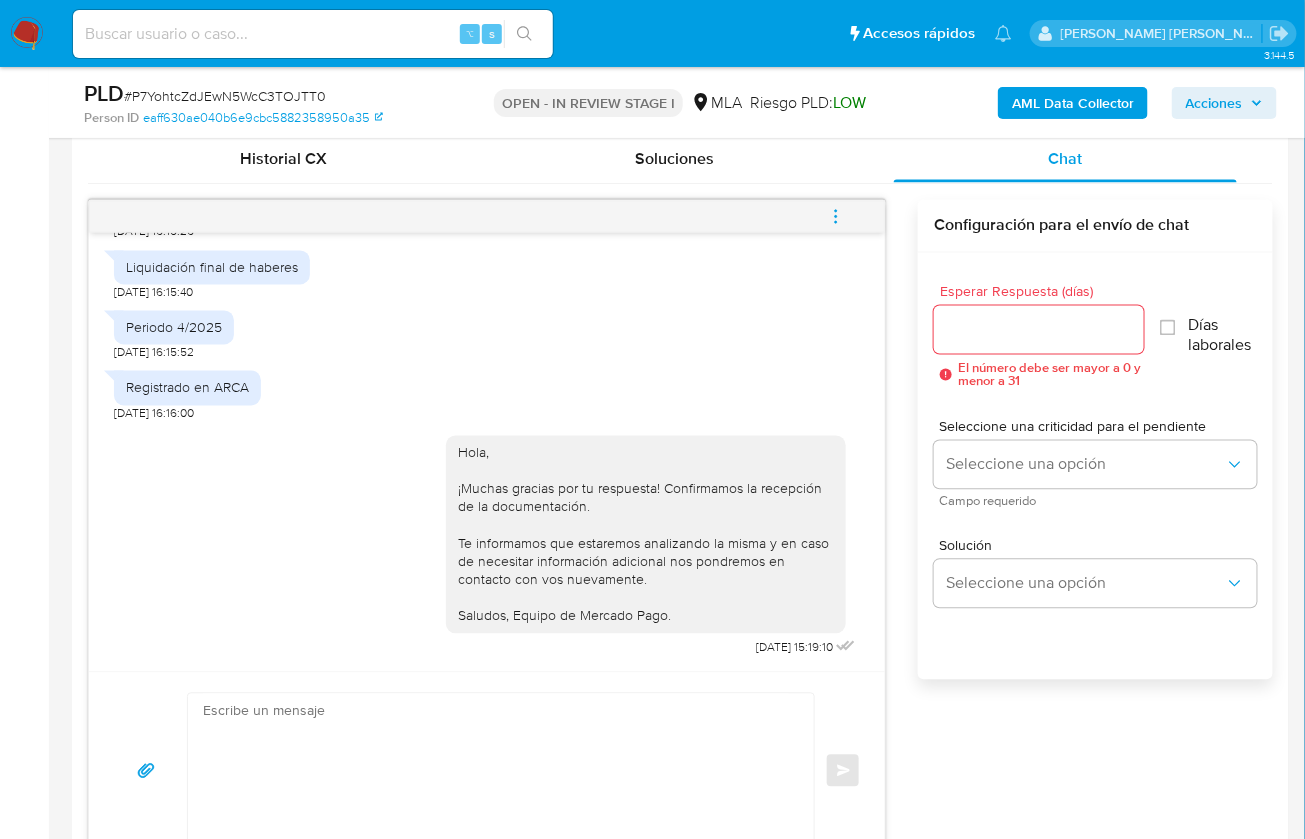 click 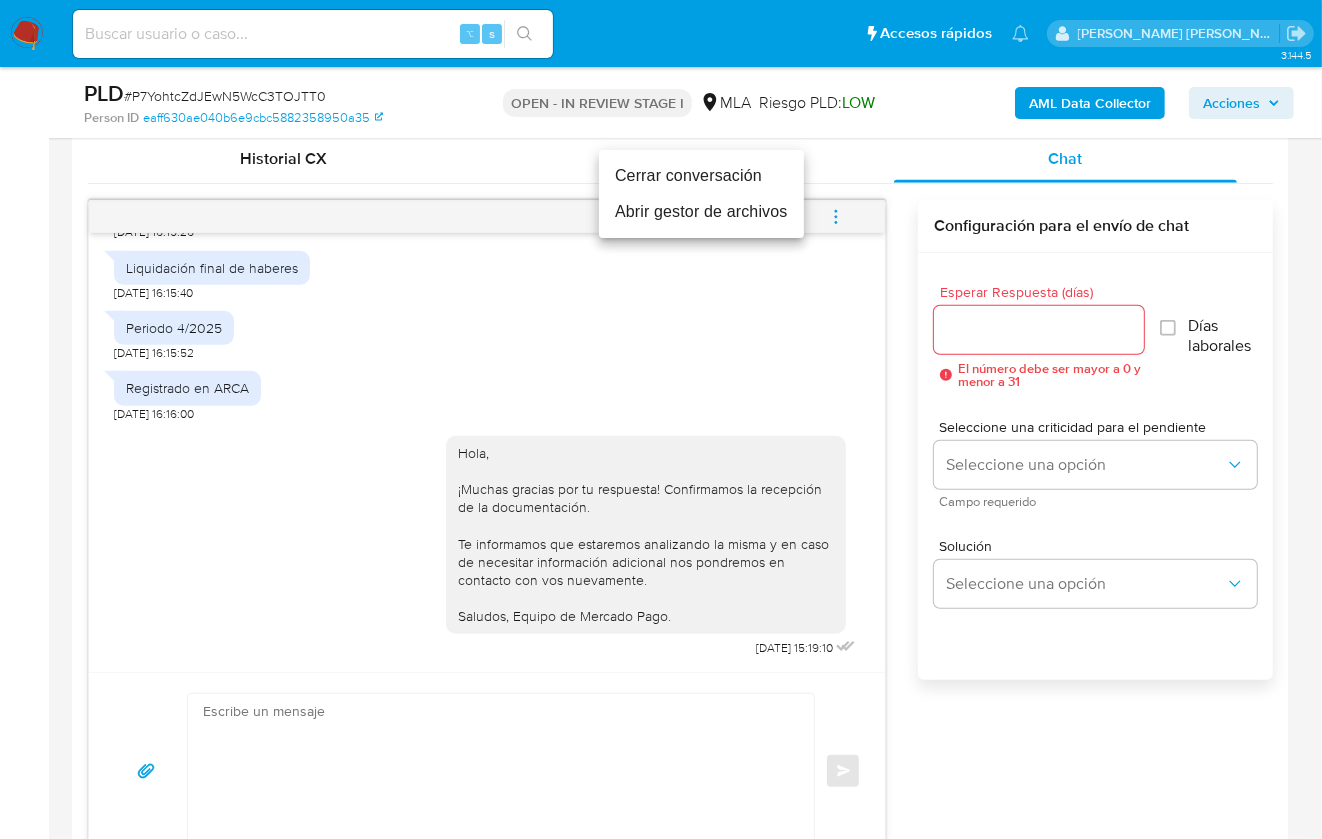 click on "Cerrar conversación" at bounding box center [701, 176] 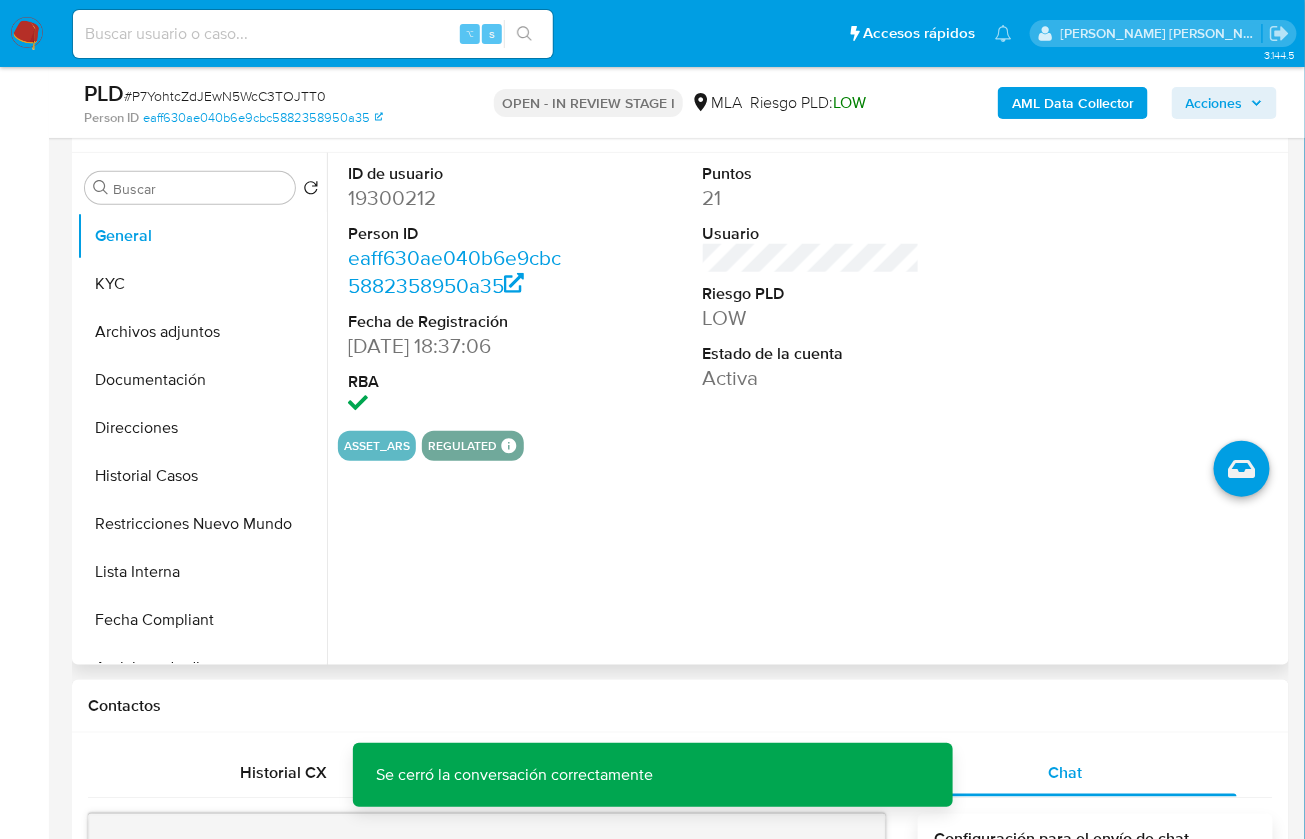 scroll, scrollTop: 364, scrollLeft: 0, axis: vertical 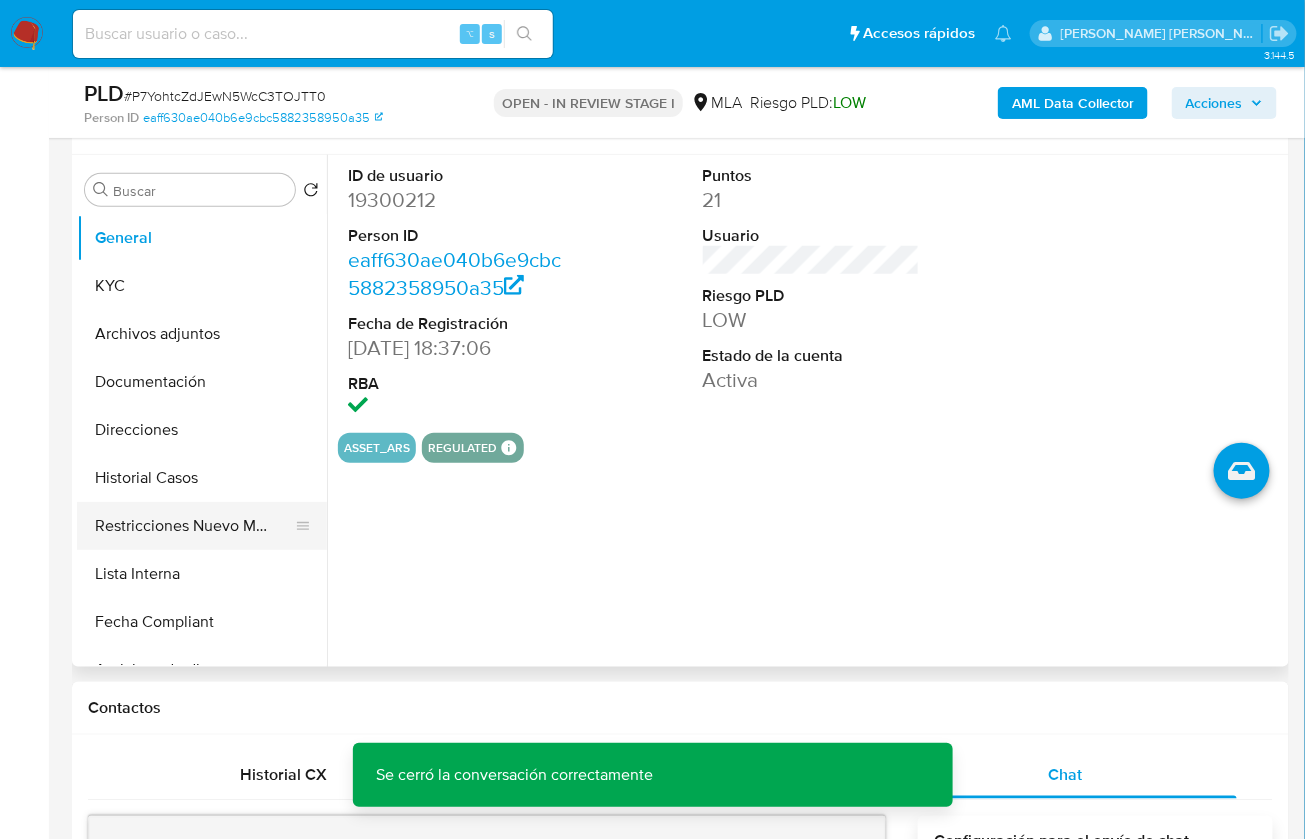 click on "Restricciones Nuevo Mundo" at bounding box center (194, 526) 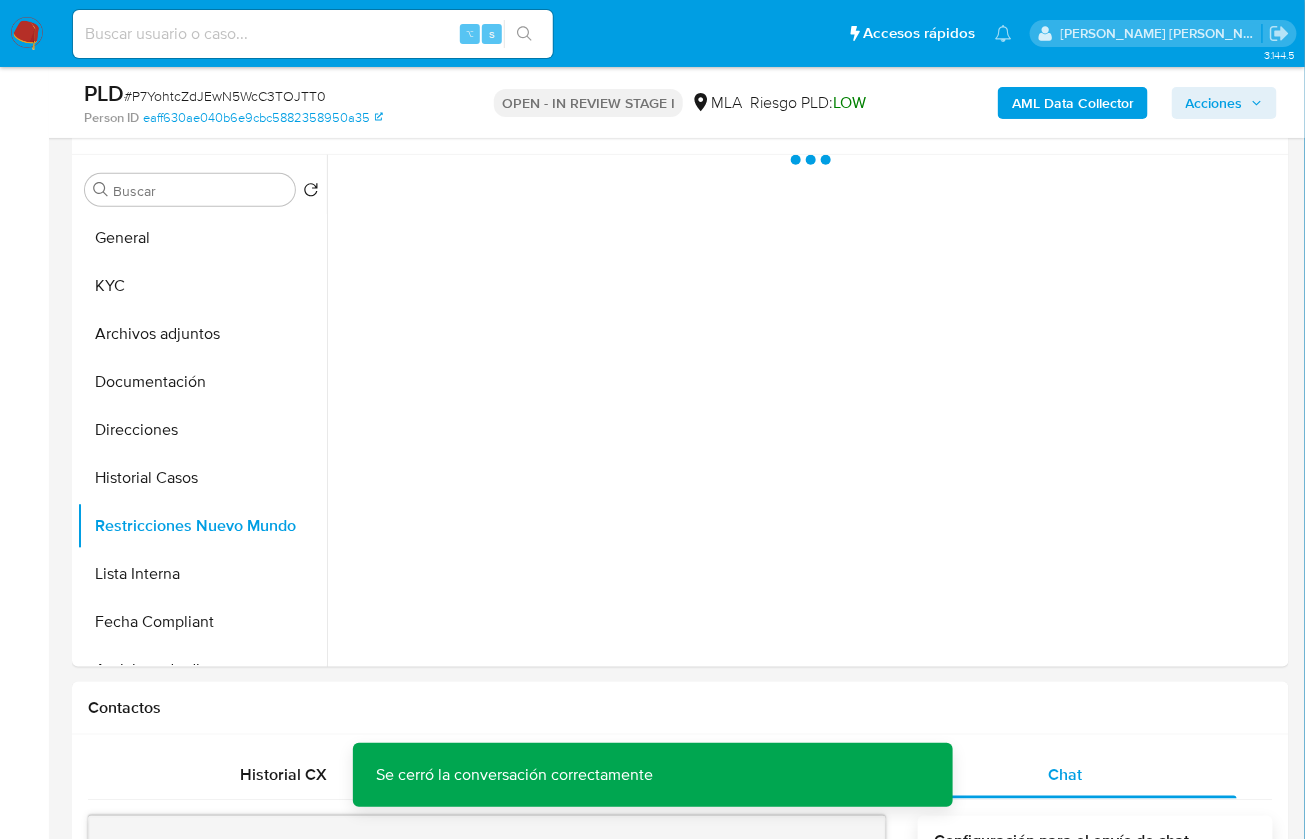 click on "AML Data Collector" at bounding box center (1073, 103) 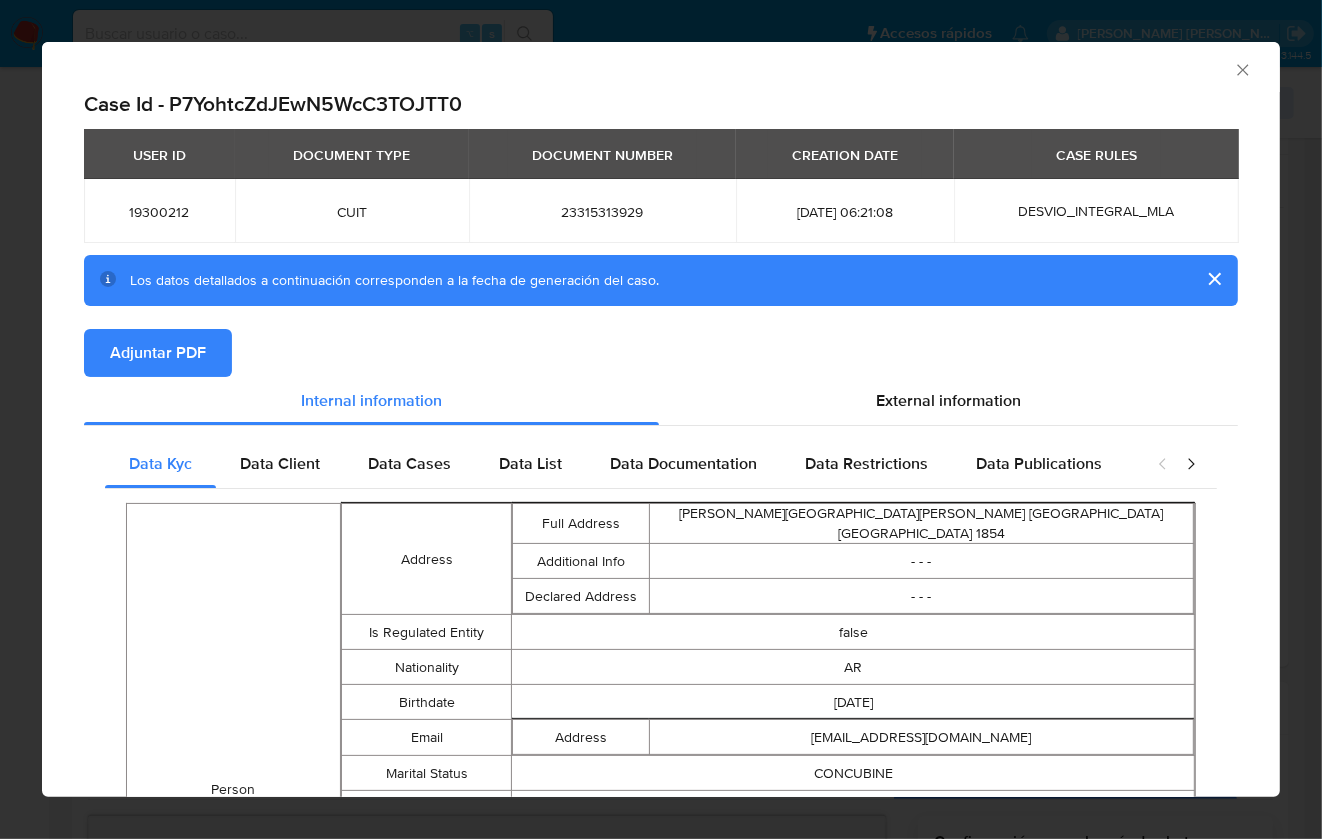 click on "Adjuntar PDF" at bounding box center (158, 353) 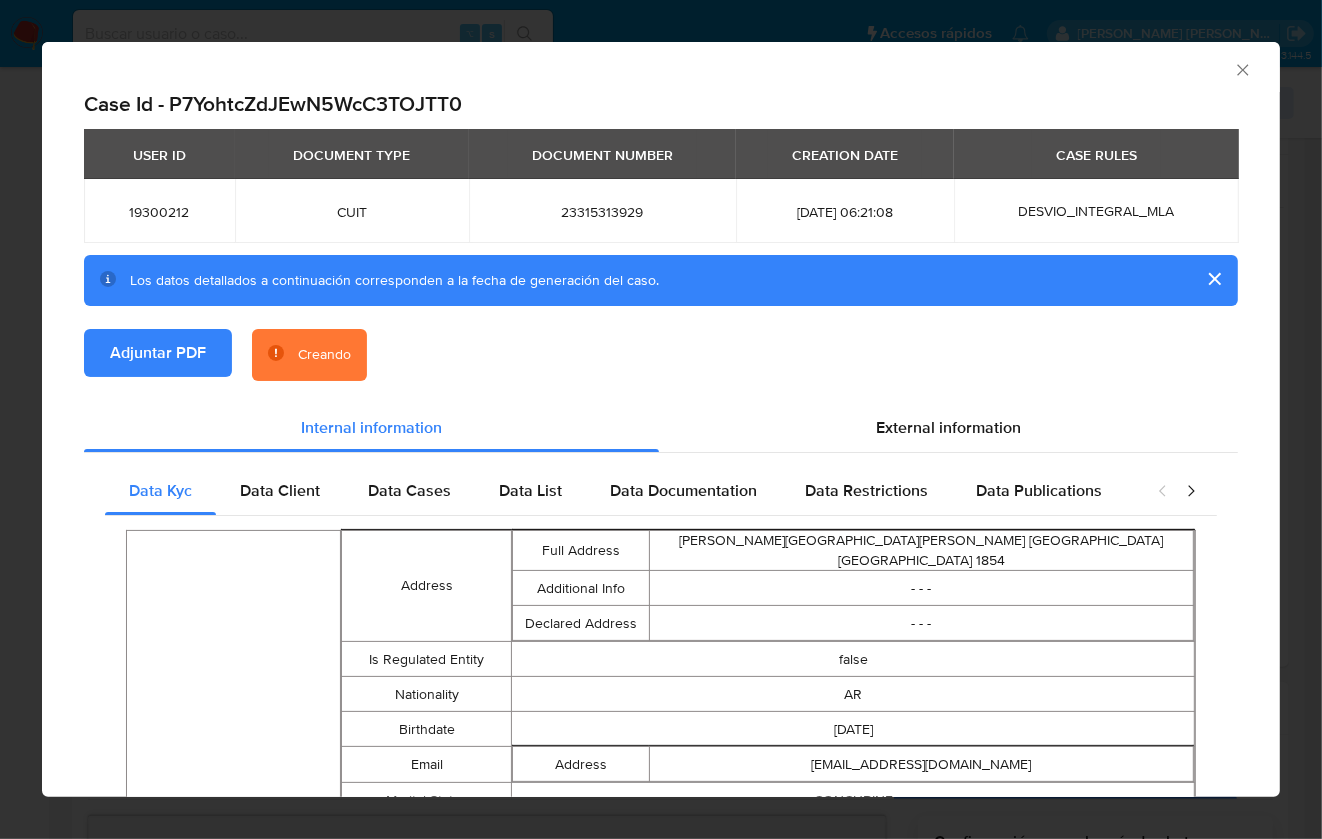 click on "Adjuntar PDF     Creando" at bounding box center [661, 366] 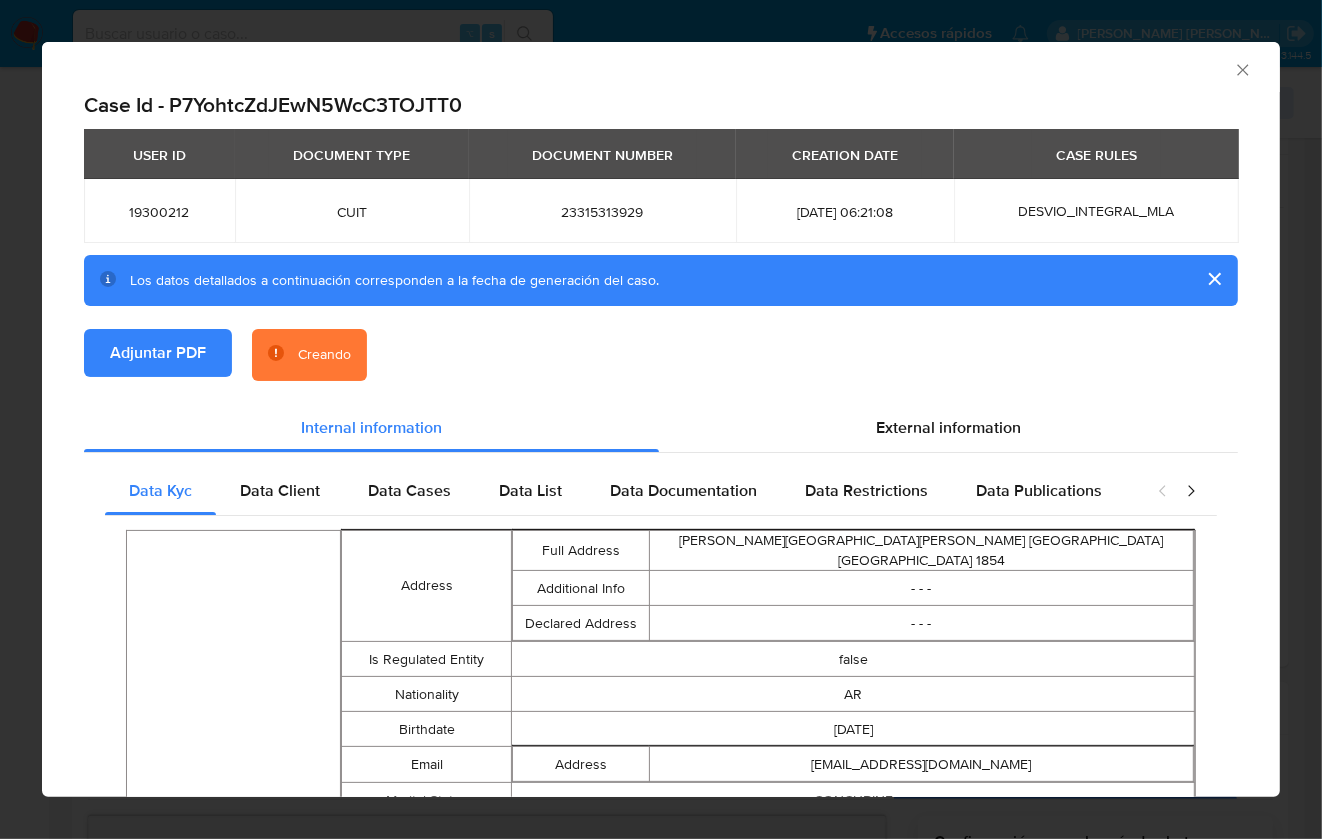 click on "Adjuntar PDF     Creando" at bounding box center (661, 366) 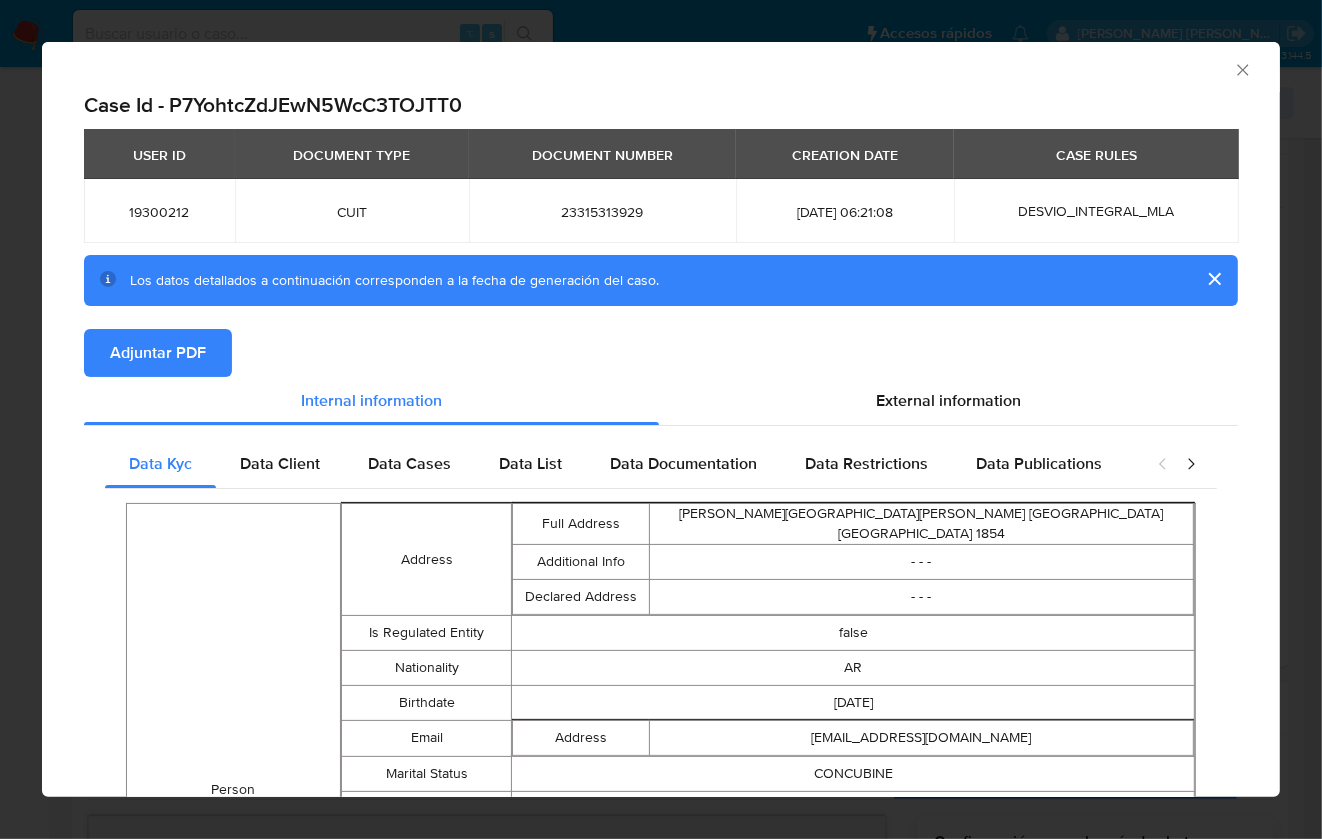 click 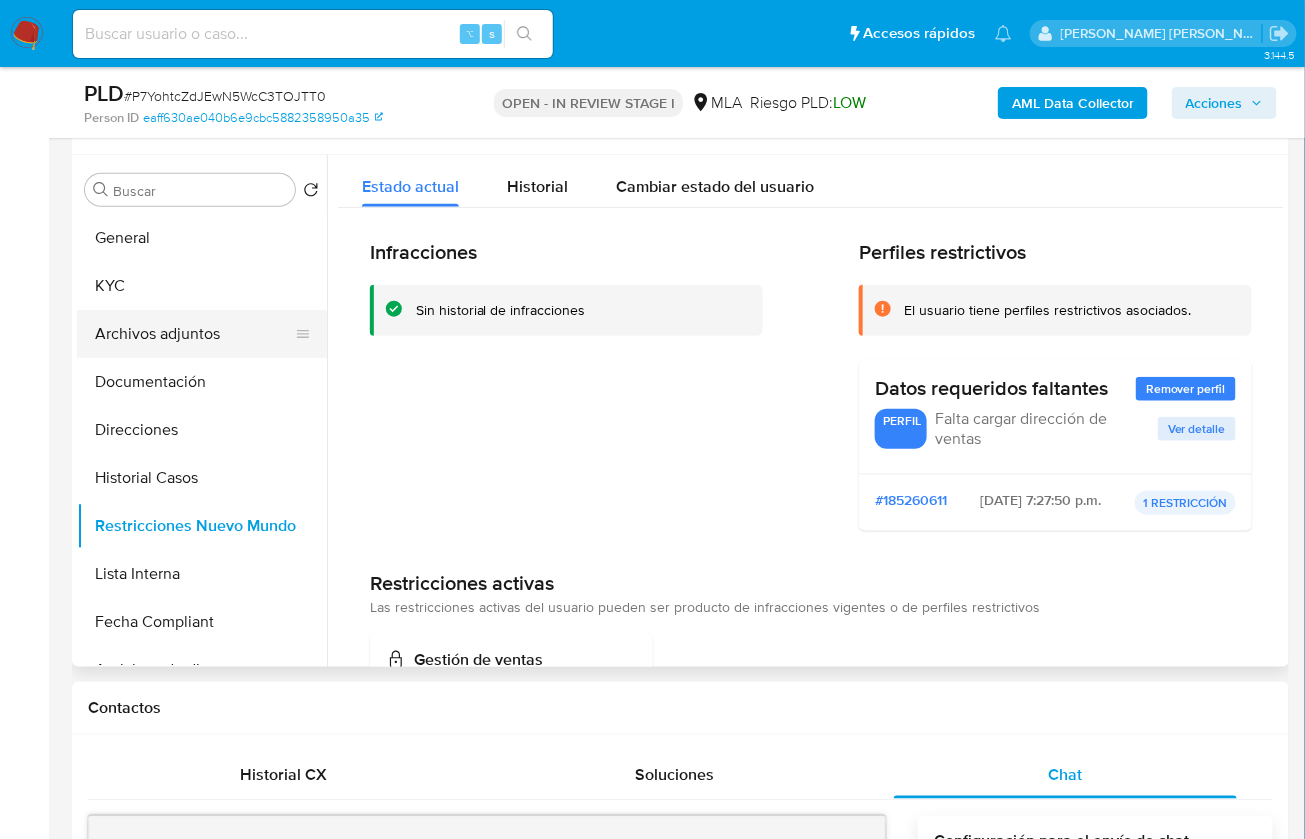 click on "Archivos adjuntos" at bounding box center (194, 334) 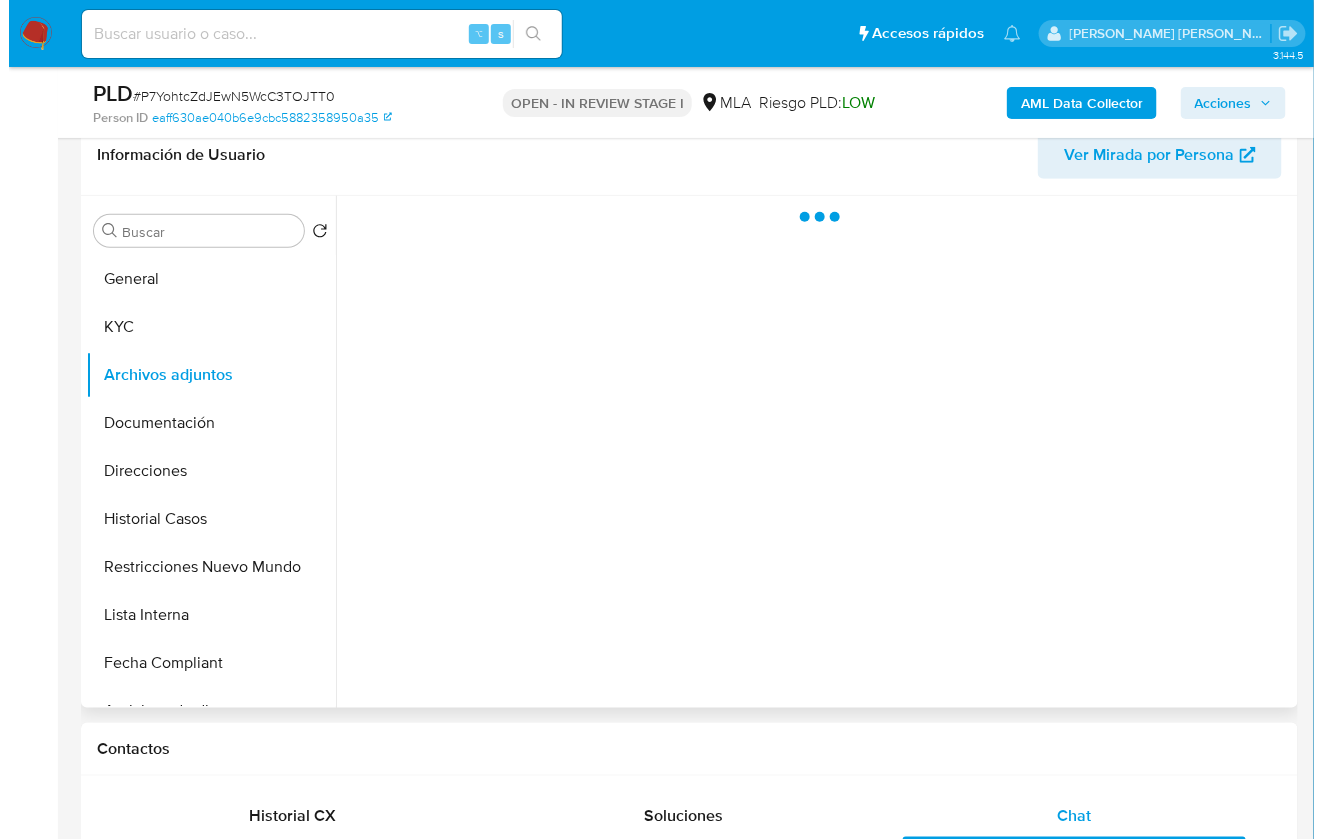scroll, scrollTop: 253, scrollLeft: 0, axis: vertical 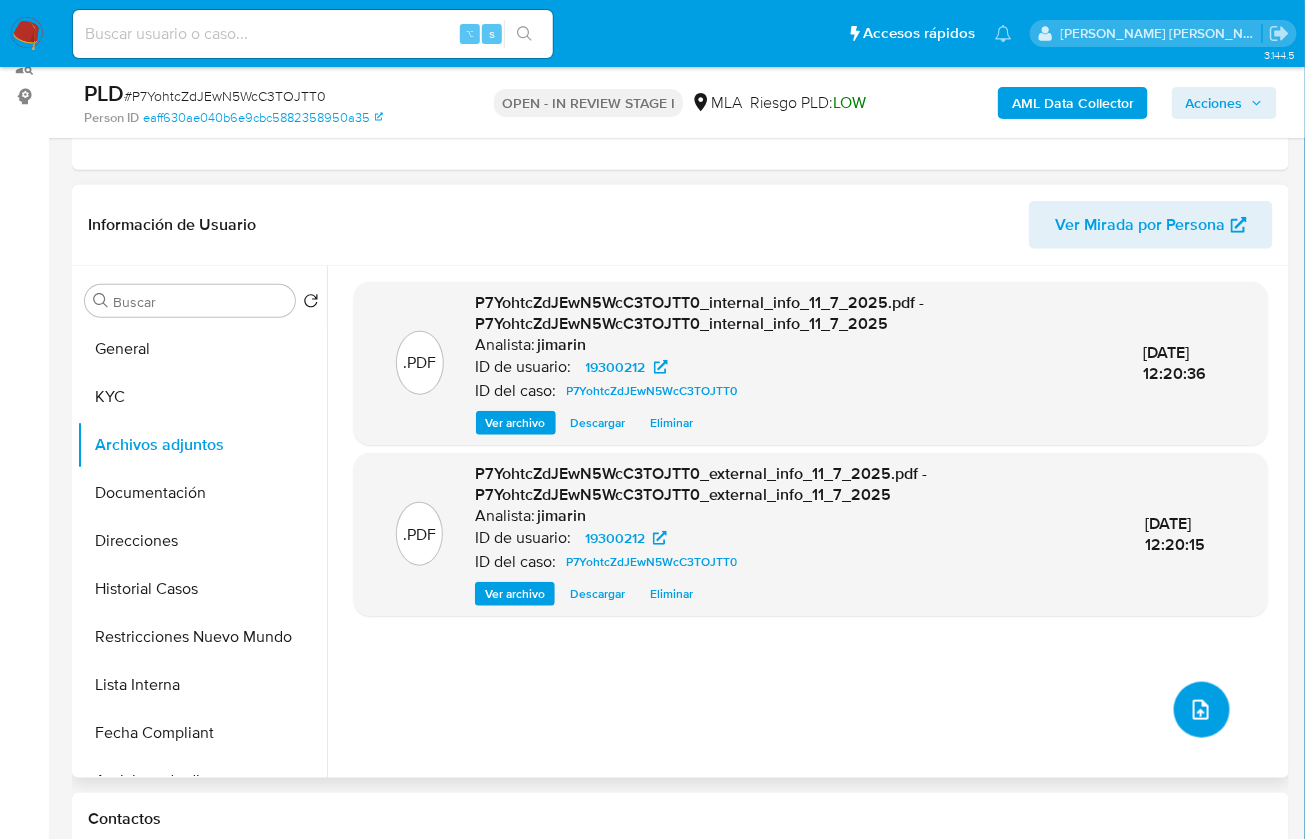 click at bounding box center (1202, 710) 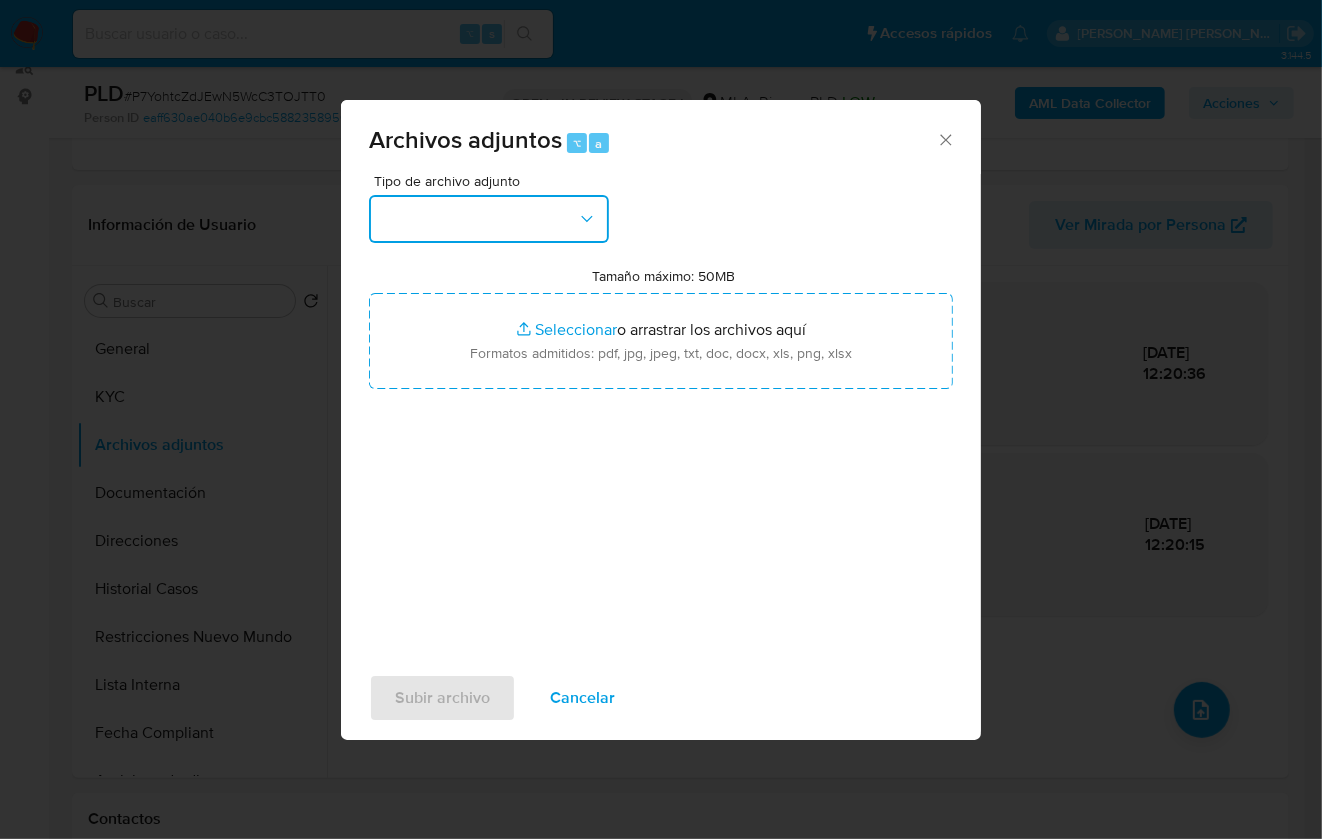 click at bounding box center (489, 219) 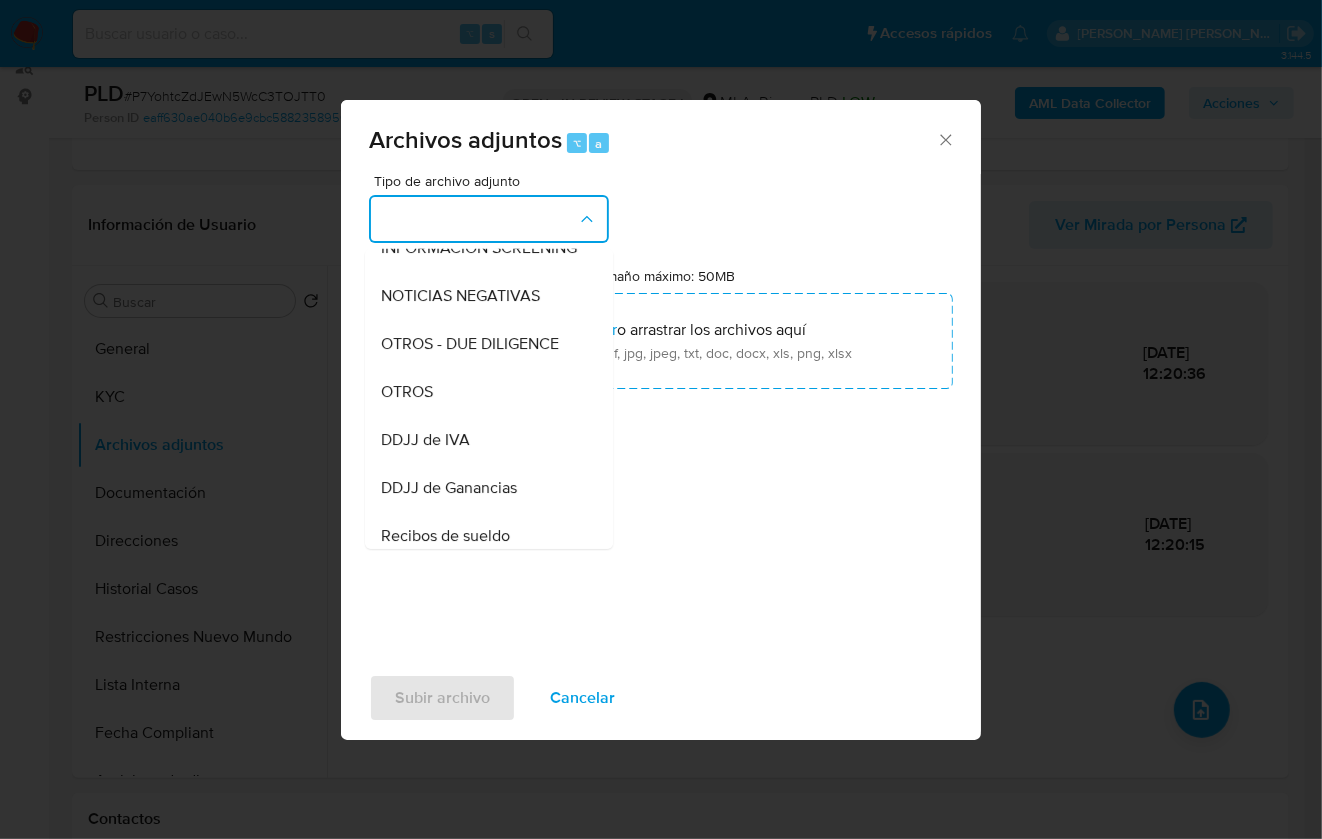 scroll, scrollTop: 0, scrollLeft: 0, axis: both 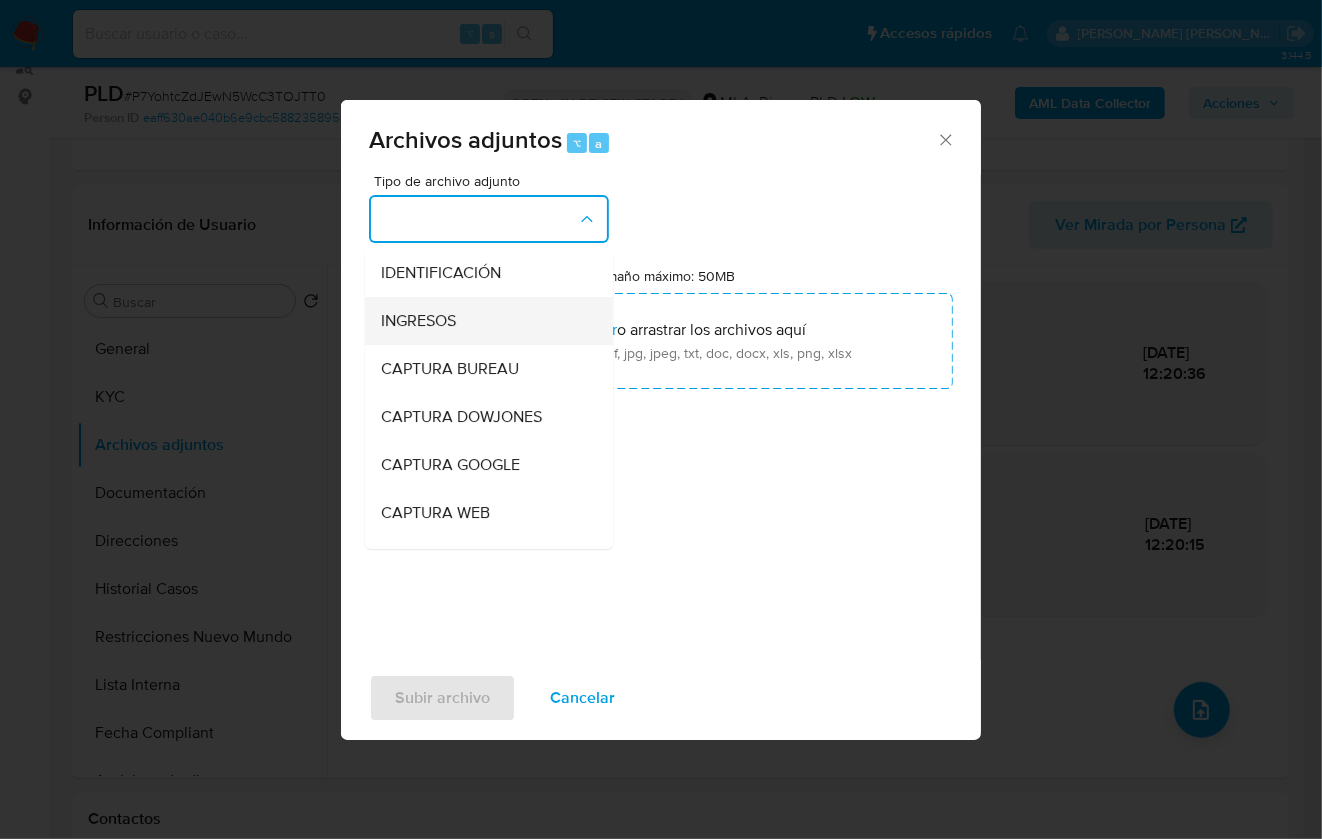 click on "INGRESOS" at bounding box center [483, 321] 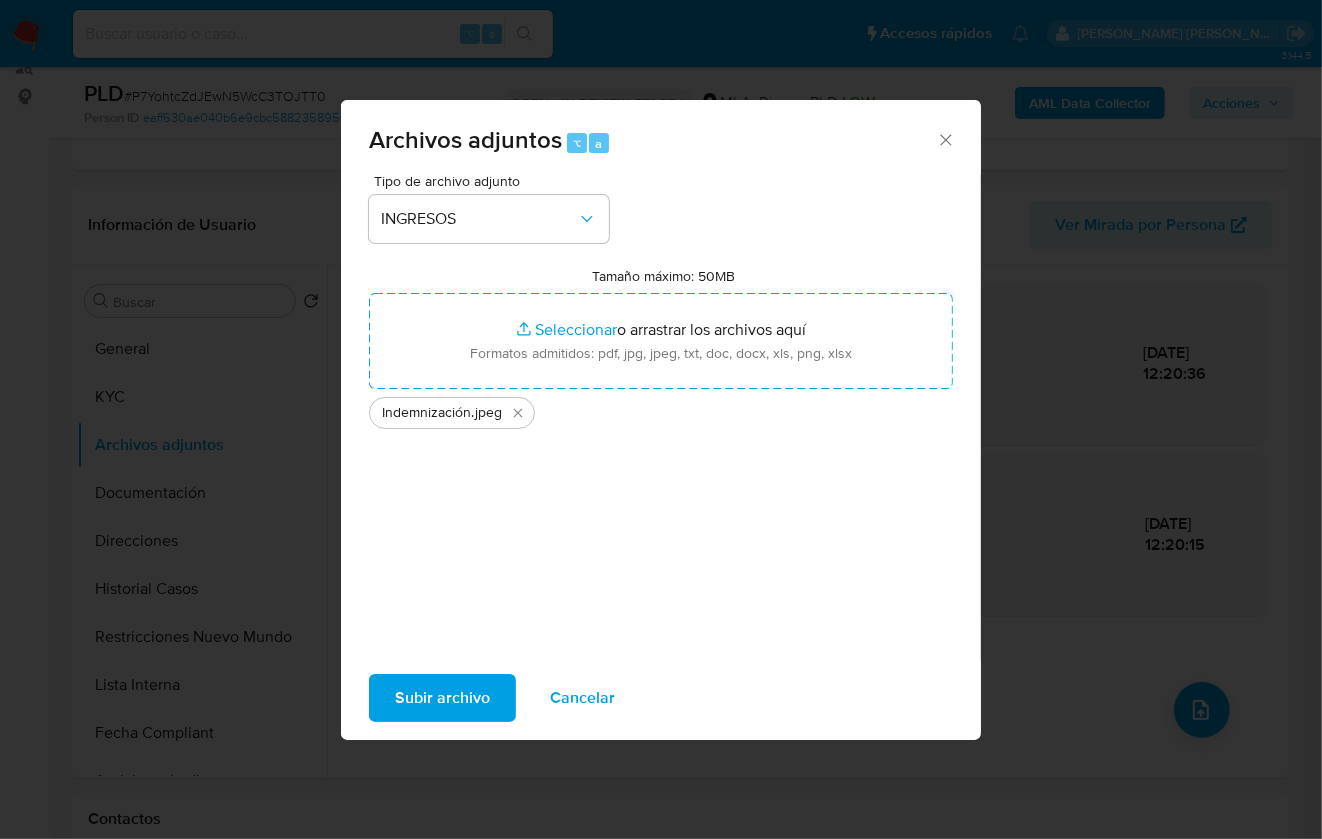 click on "Subir archivo" at bounding box center (442, 698) 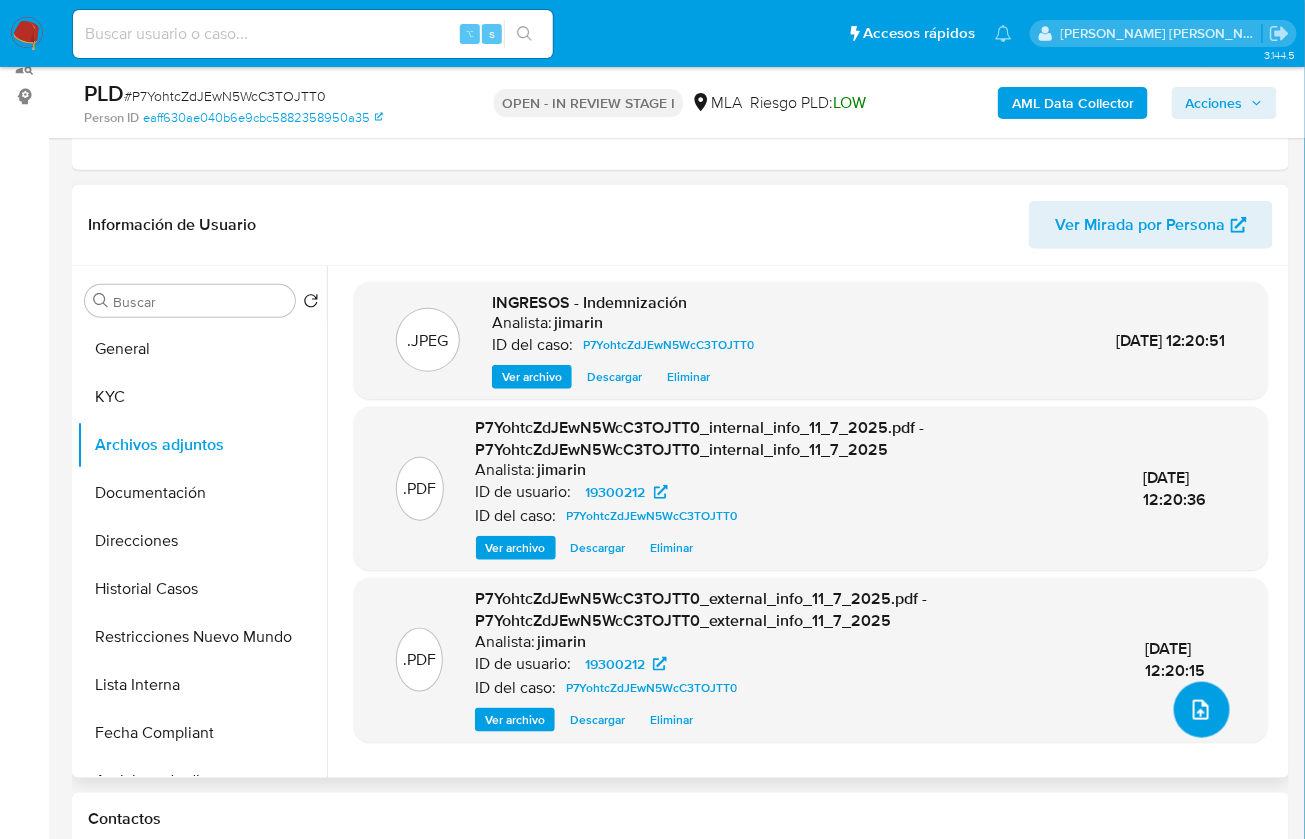 click at bounding box center (1202, 710) 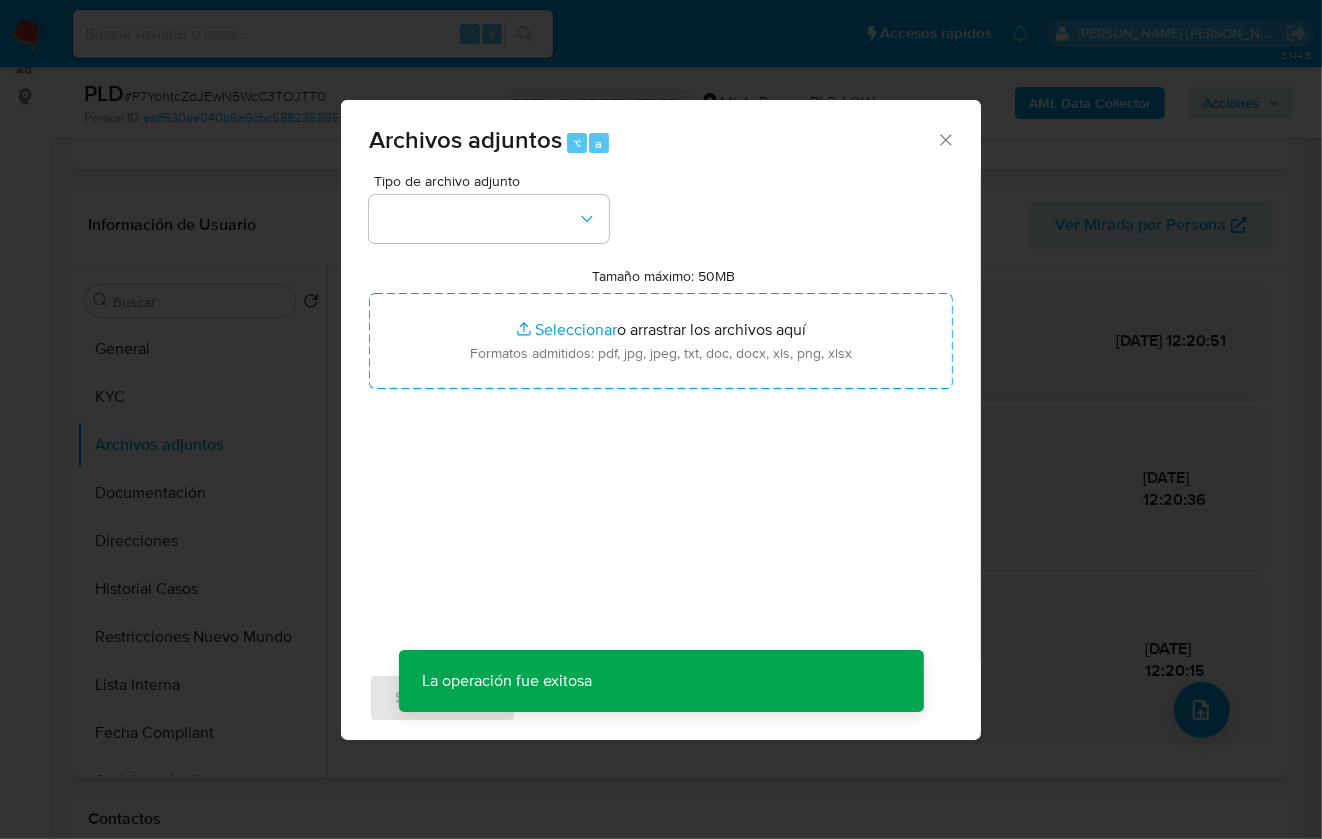 click on "Archivos adjuntos ⌥ a Tipo de archivo adjunto Tamaño máximo: 50MB Seleccionar archivos Seleccionar  o arrastrar los archivos aquí Formatos admitidos: pdf, jpg, jpeg, txt, doc, docx, xls, png, xlsx La operación fue exitosa Subir archivo Cancelar" at bounding box center (661, 419) 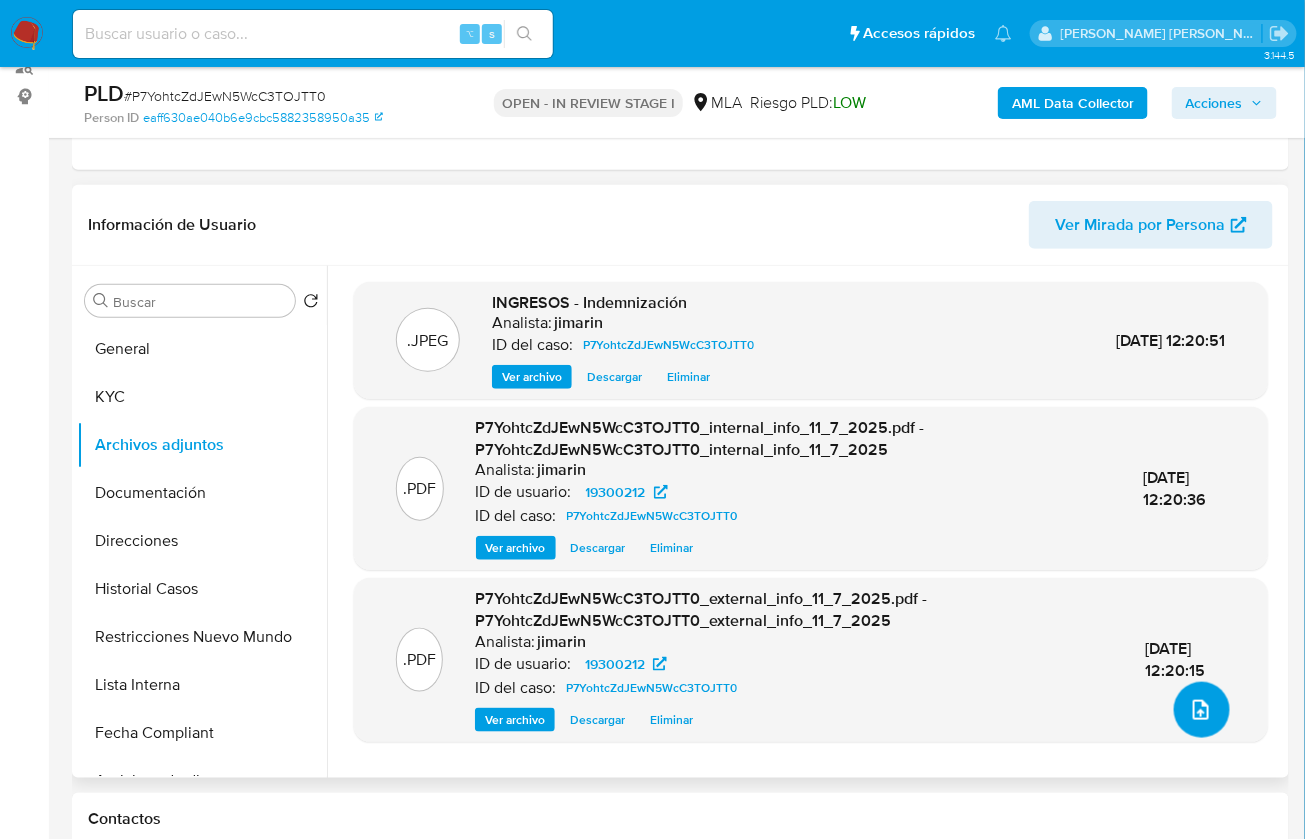 click 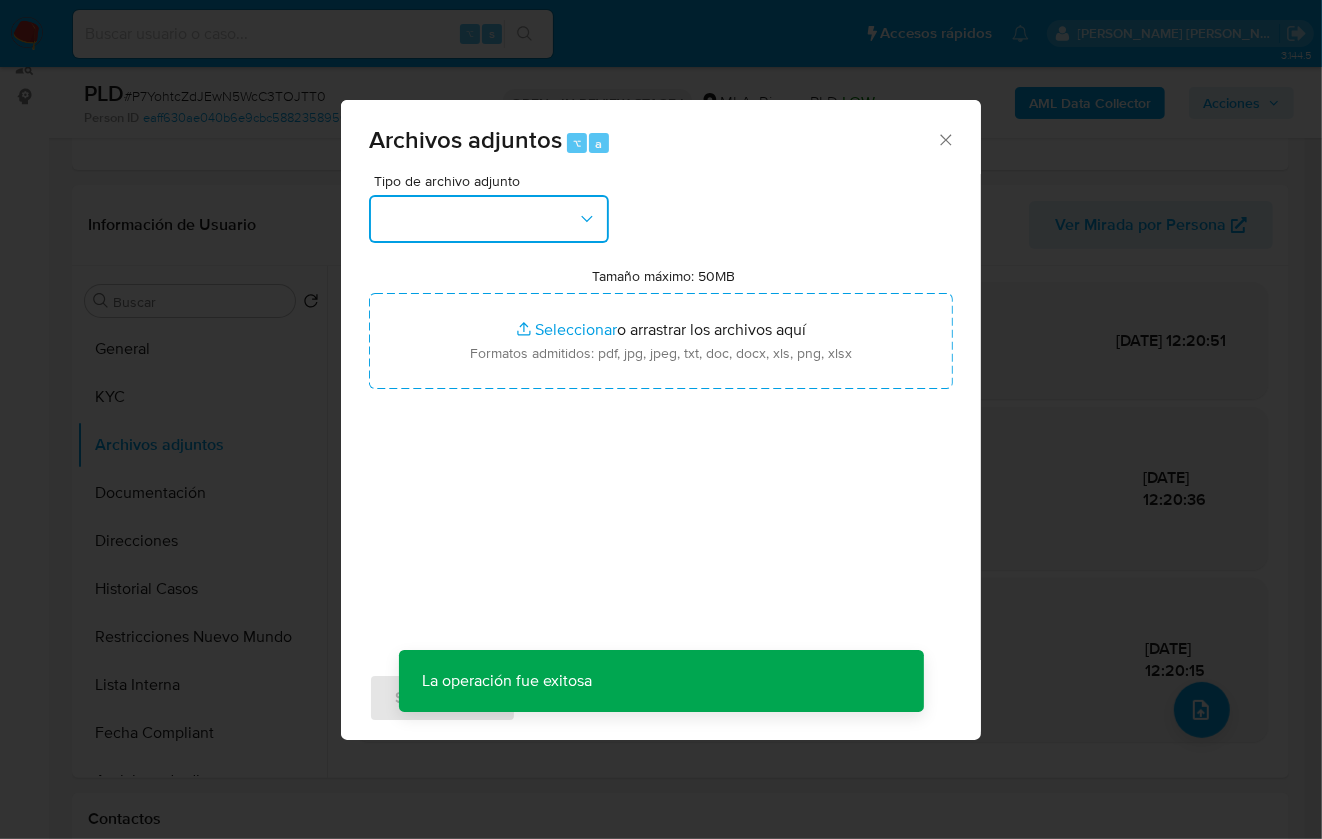 click at bounding box center [489, 219] 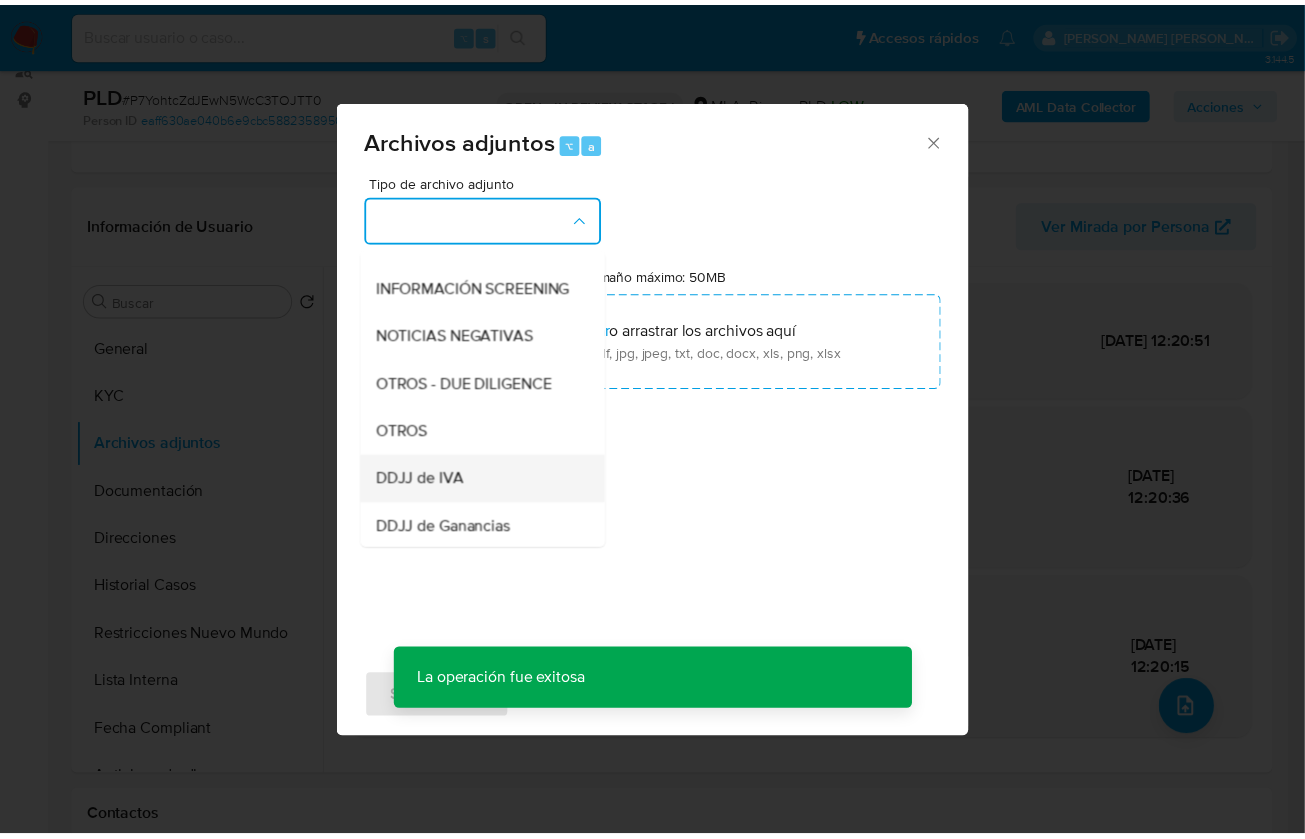 scroll, scrollTop: 286, scrollLeft: 0, axis: vertical 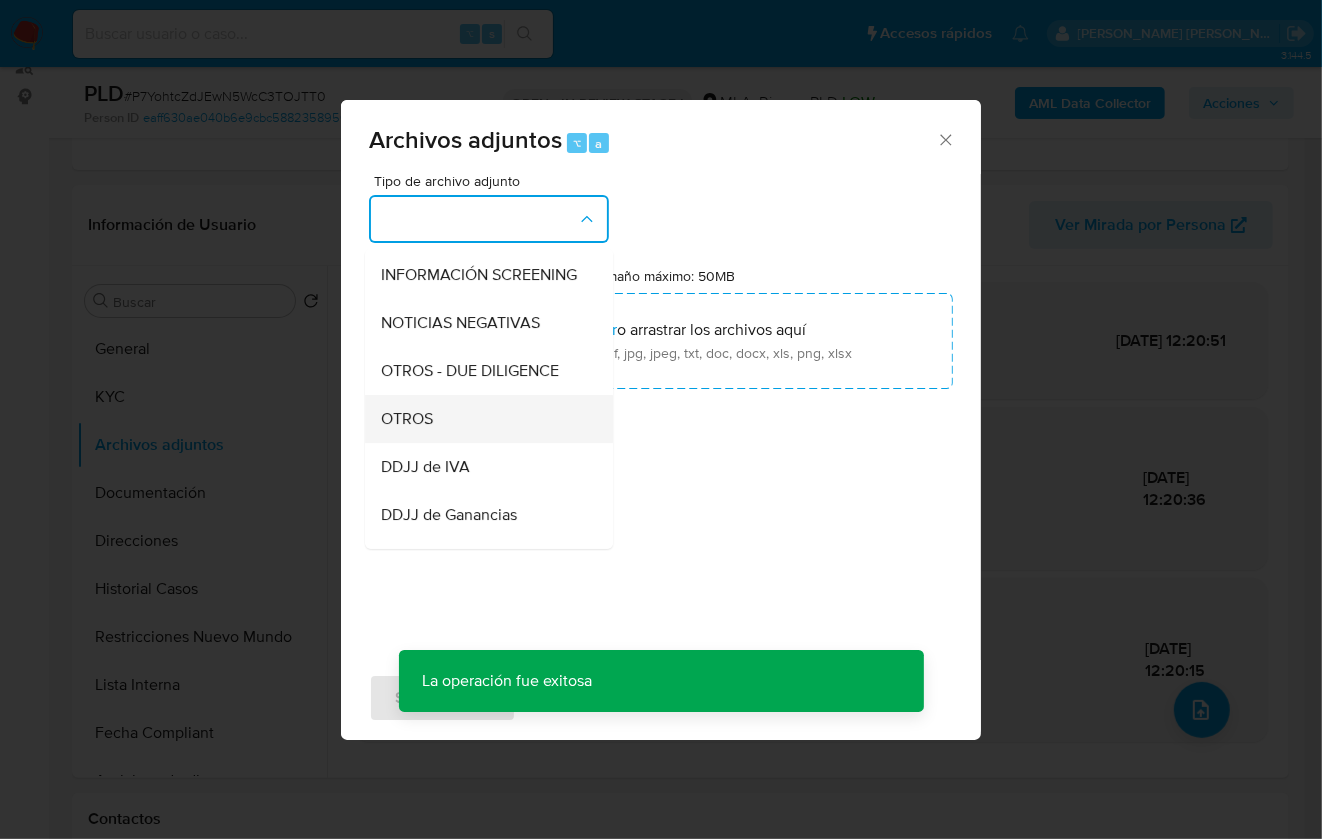 click on "OTROS" at bounding box center [483, 419] 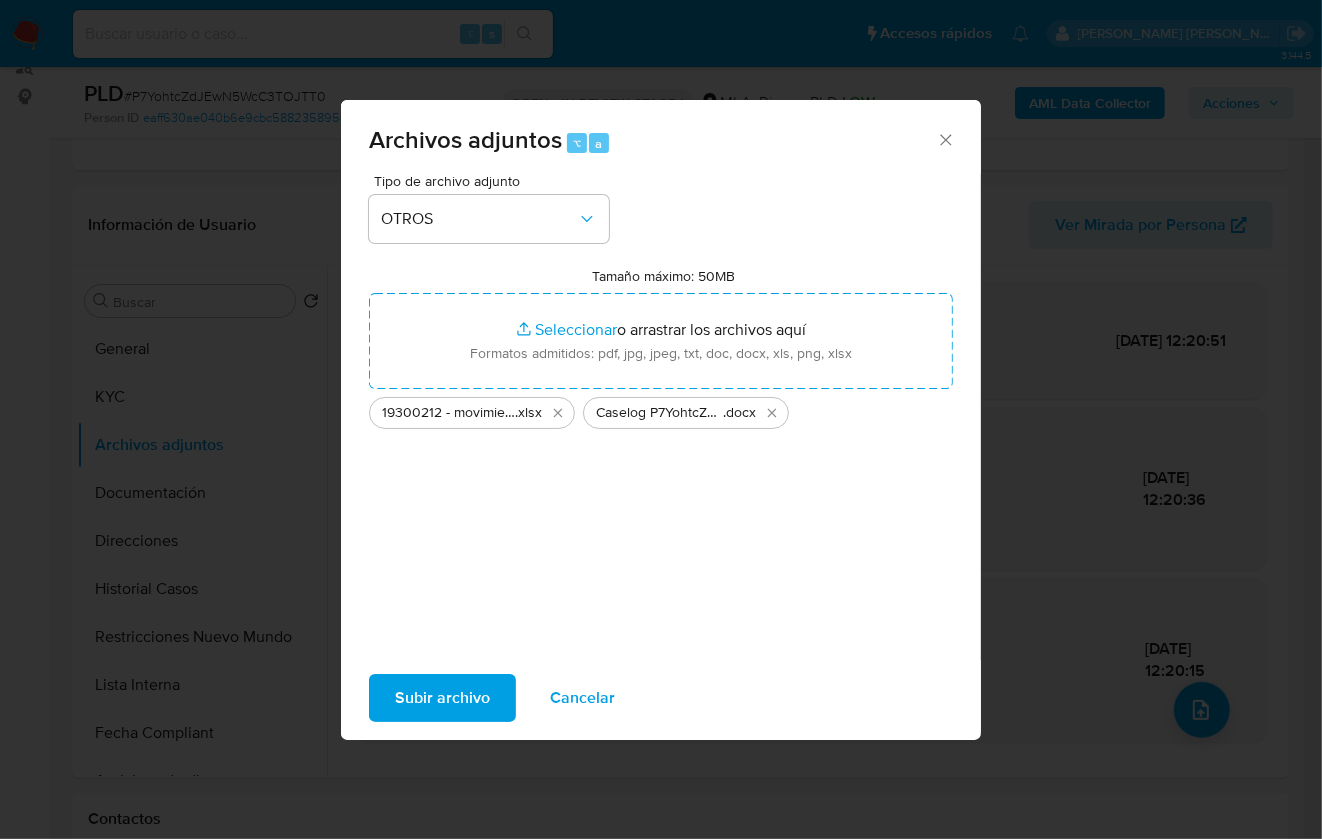 click on "Subir archivo" at bounding box center [442, 698] 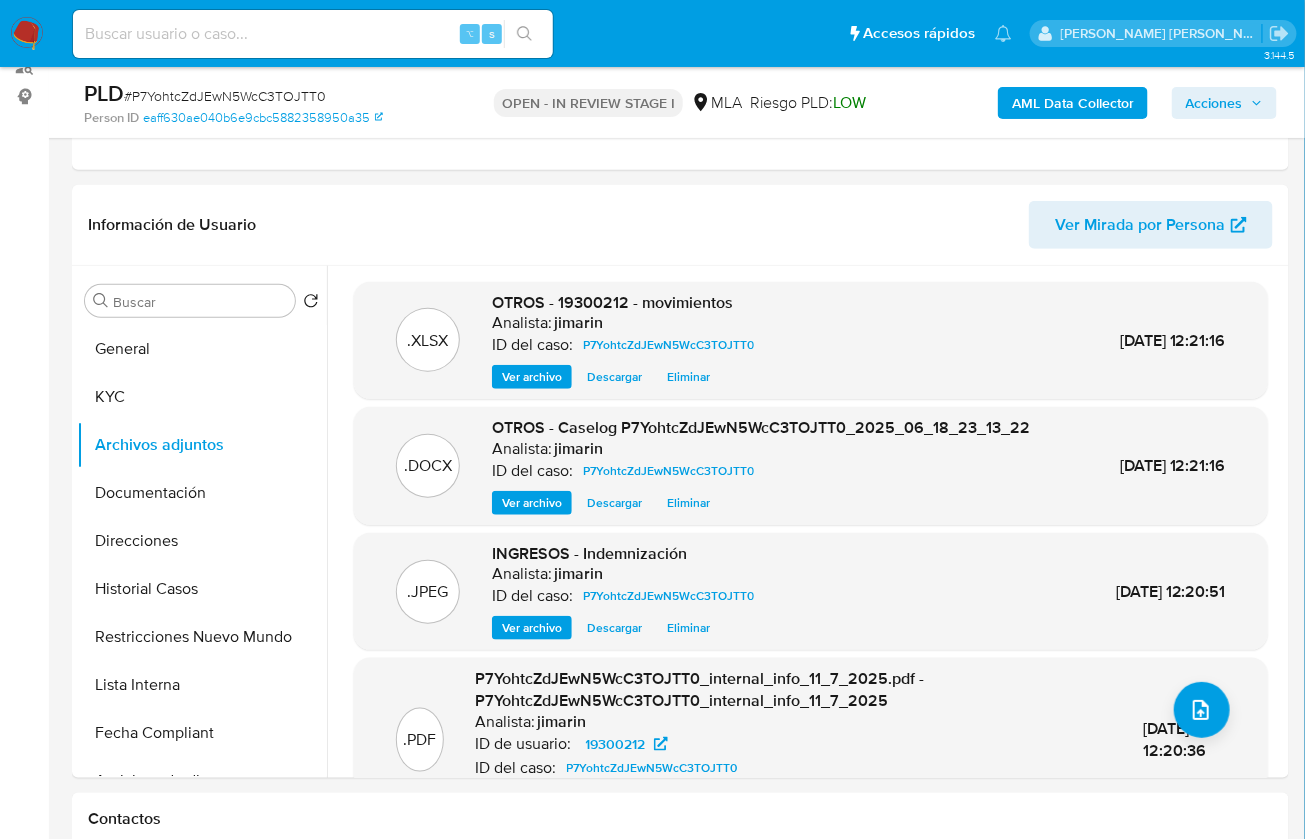 click on "Acciones" at bounding box center [1214, 103] 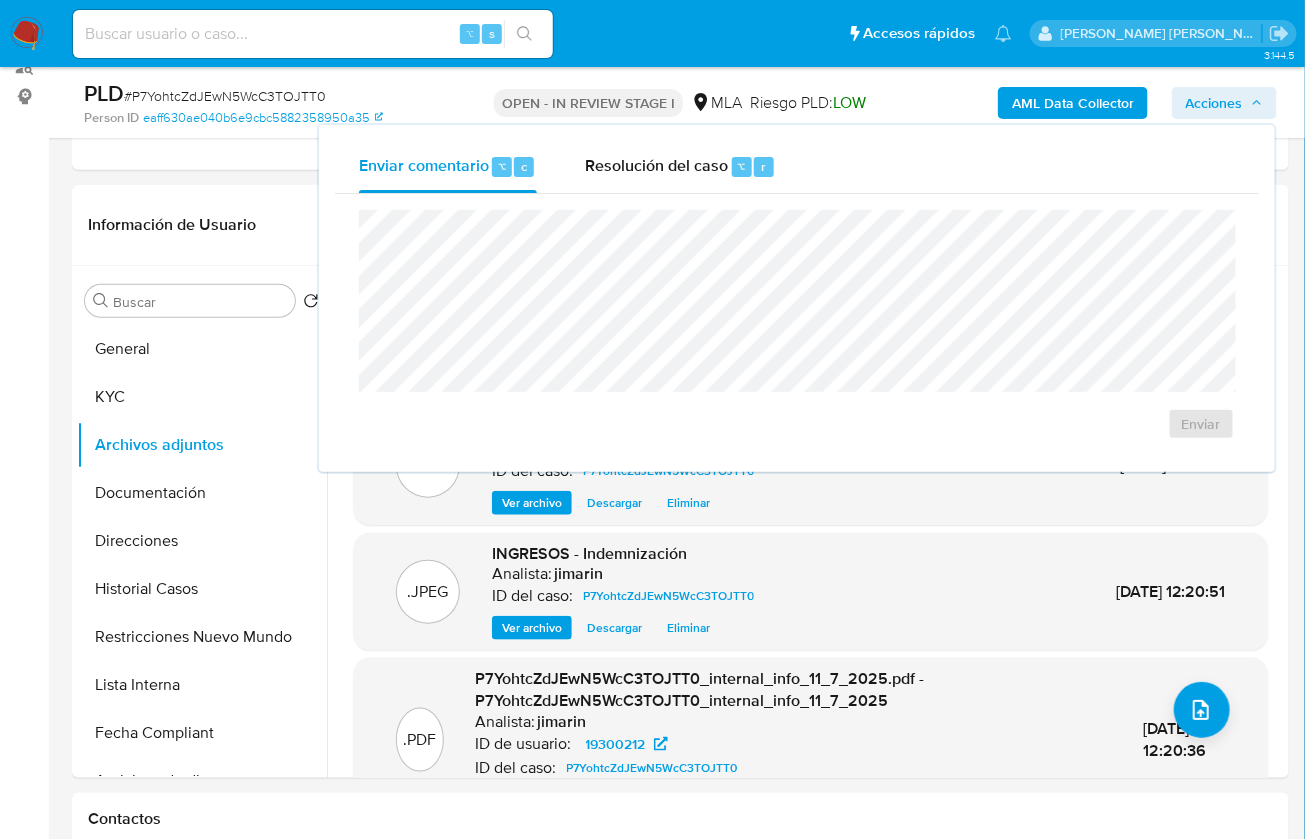 drag, startPoint x: 731, startPoint y: 147, endPoint x: 714, endPoint y: 195, distance: 50.92151 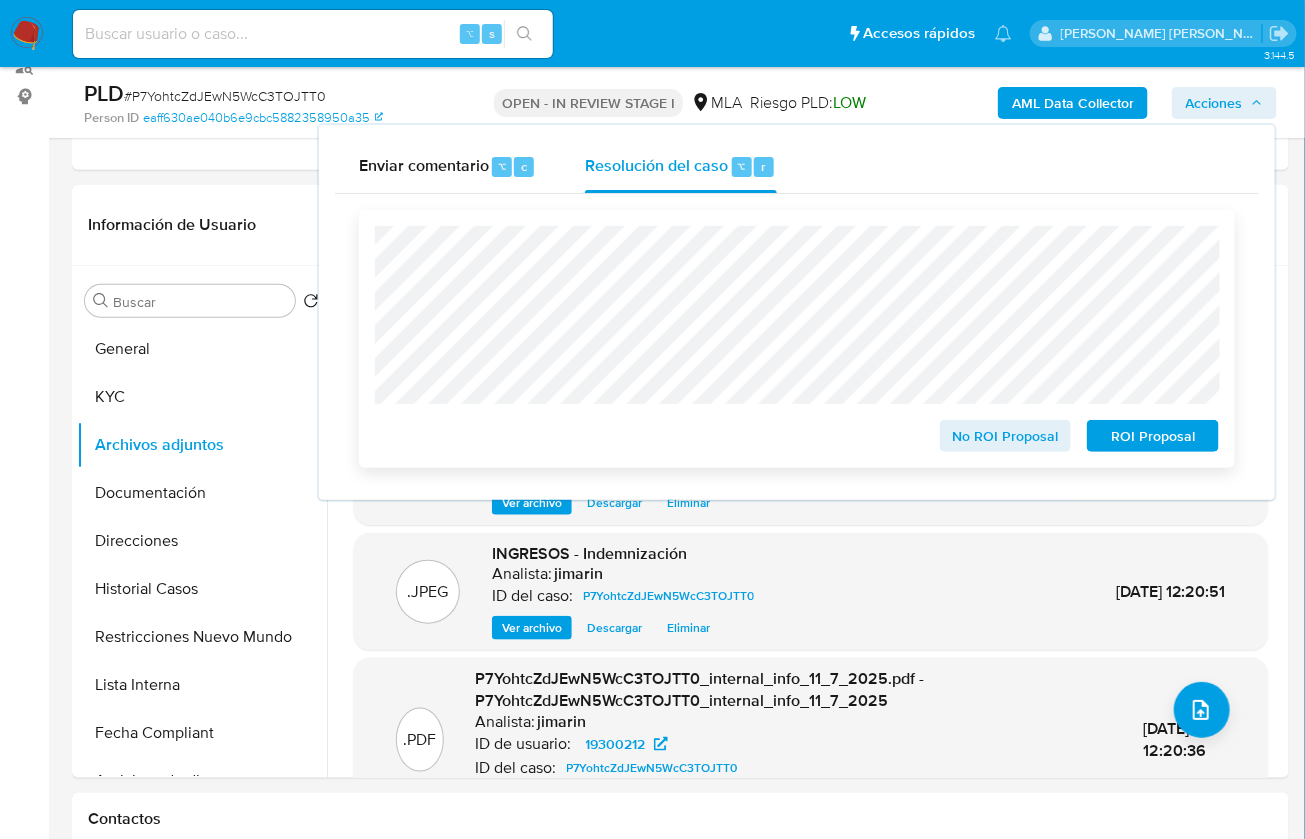 click on "No ROI Proposal" at bounding box center [1006, 436] 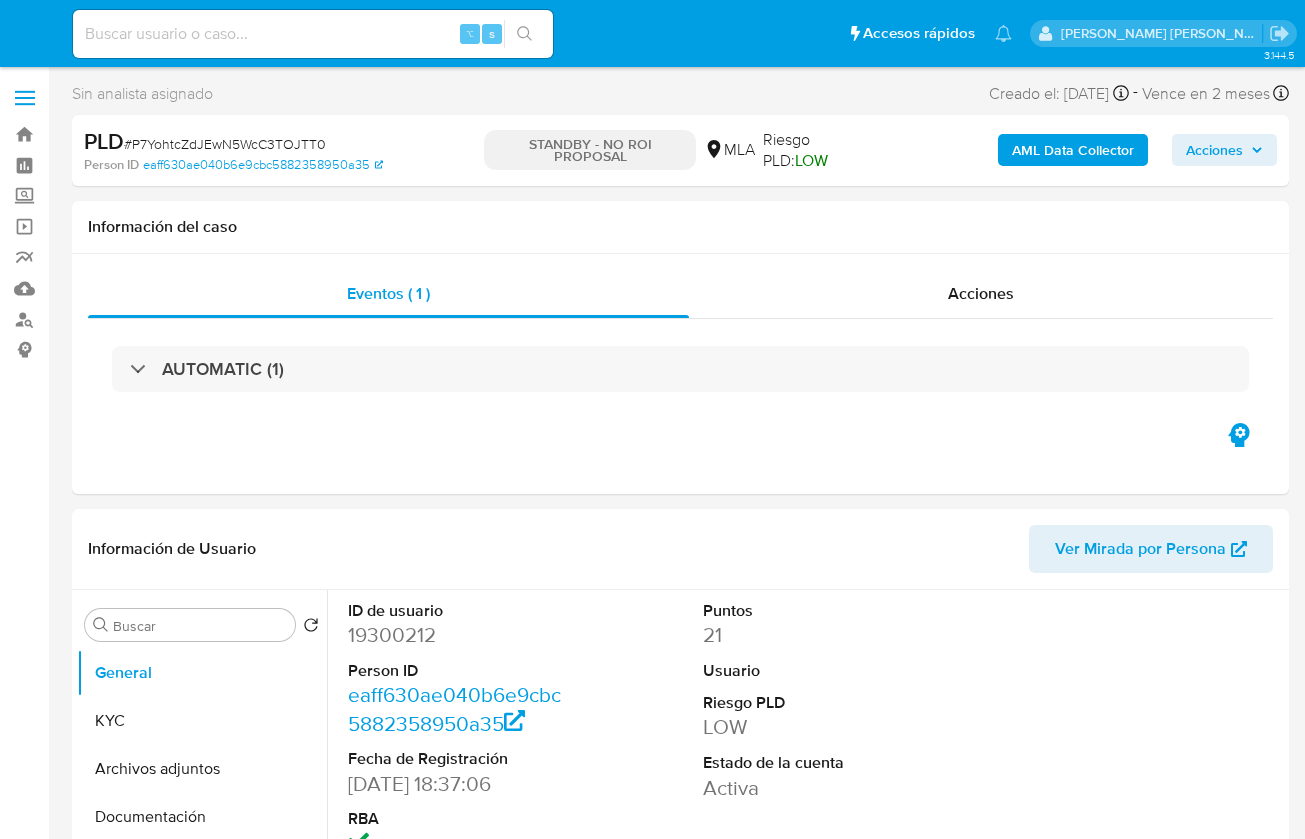 select on "10" 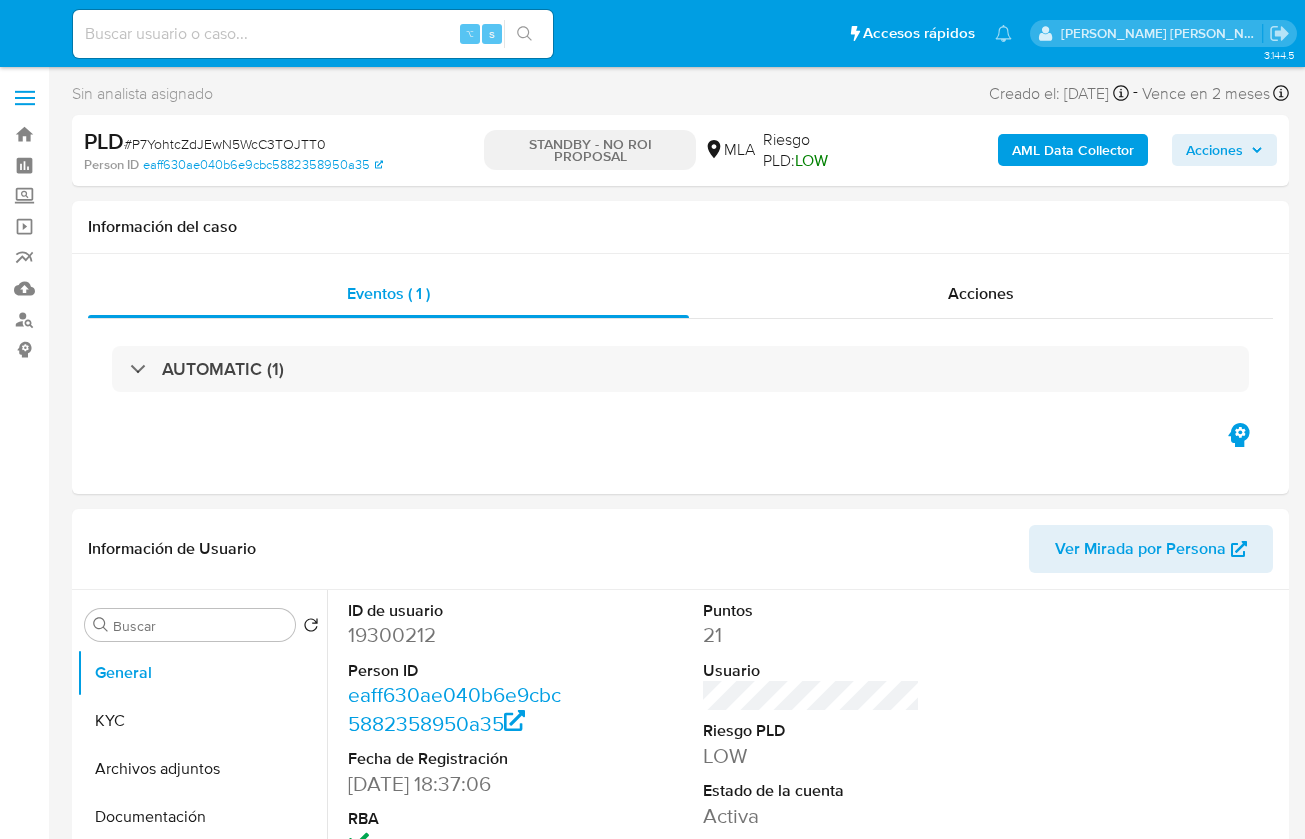 scroll, scrollTop: 0, scrollLeft: 0, axis: both 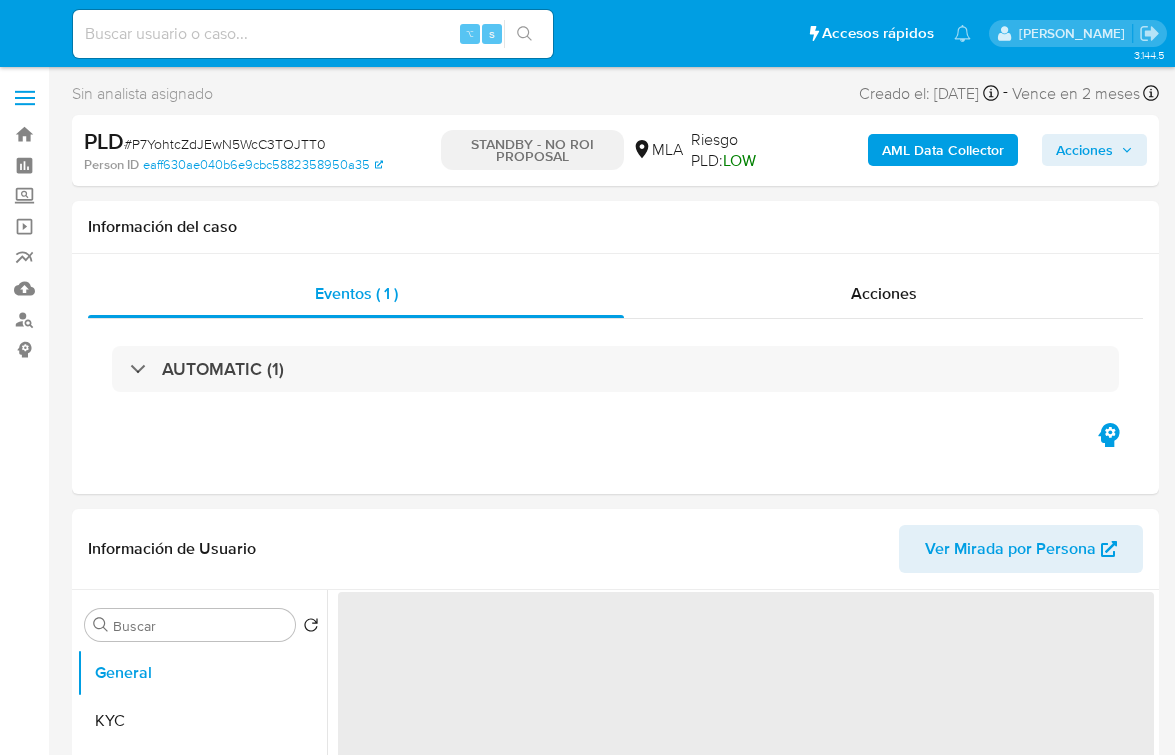 select on "10" 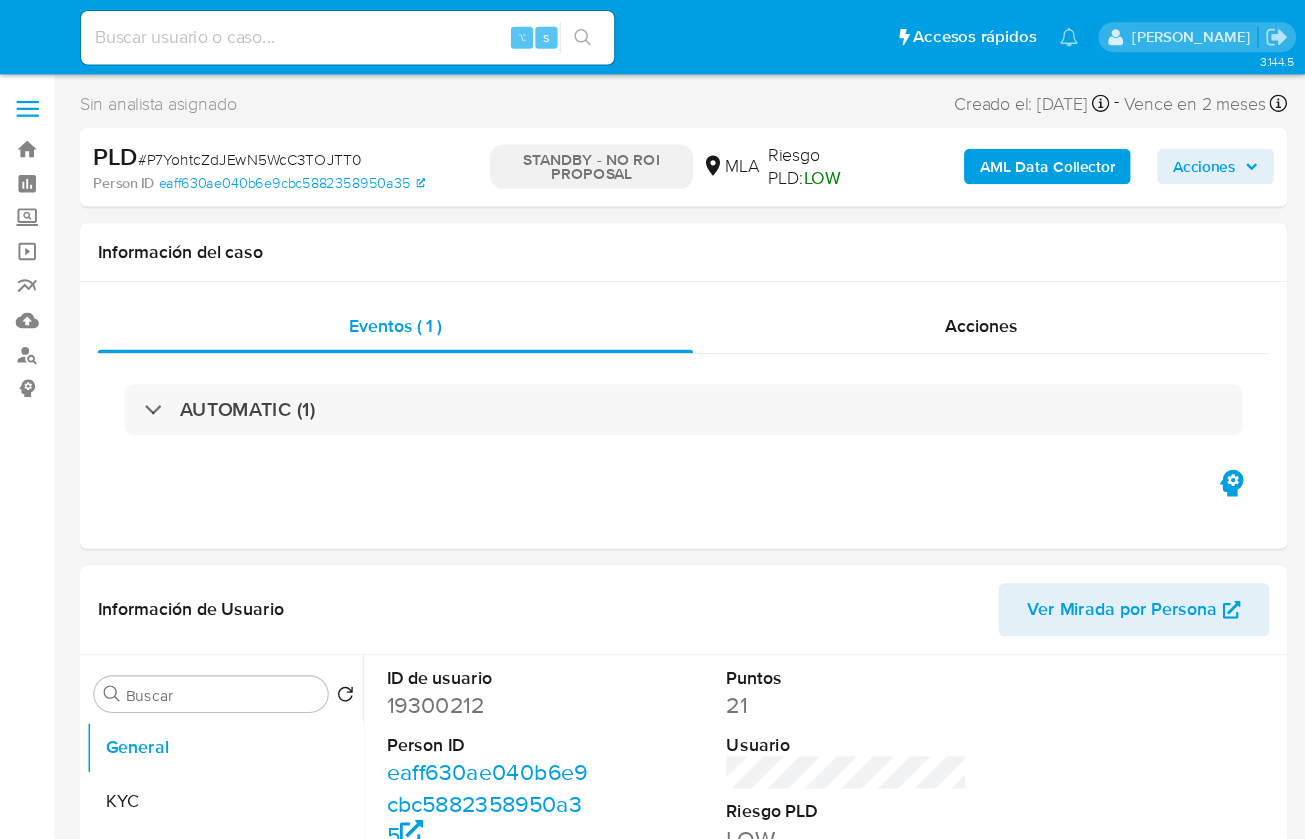 scroll, scrollTop: 0, scrollLeft: 0, axis: both 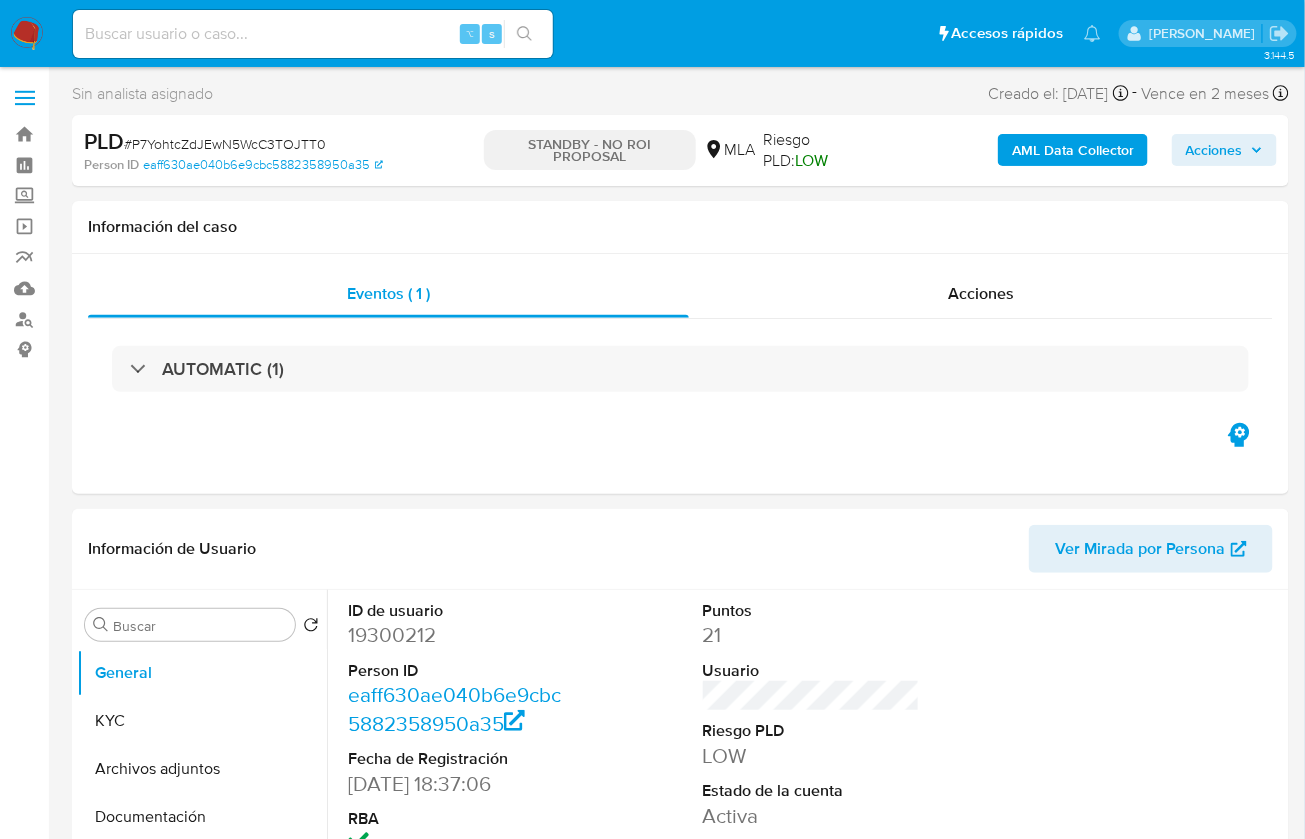 click on "# P7YohtcZdJEwN5WcC3TOJTT0" at bounding box center [225, 144] 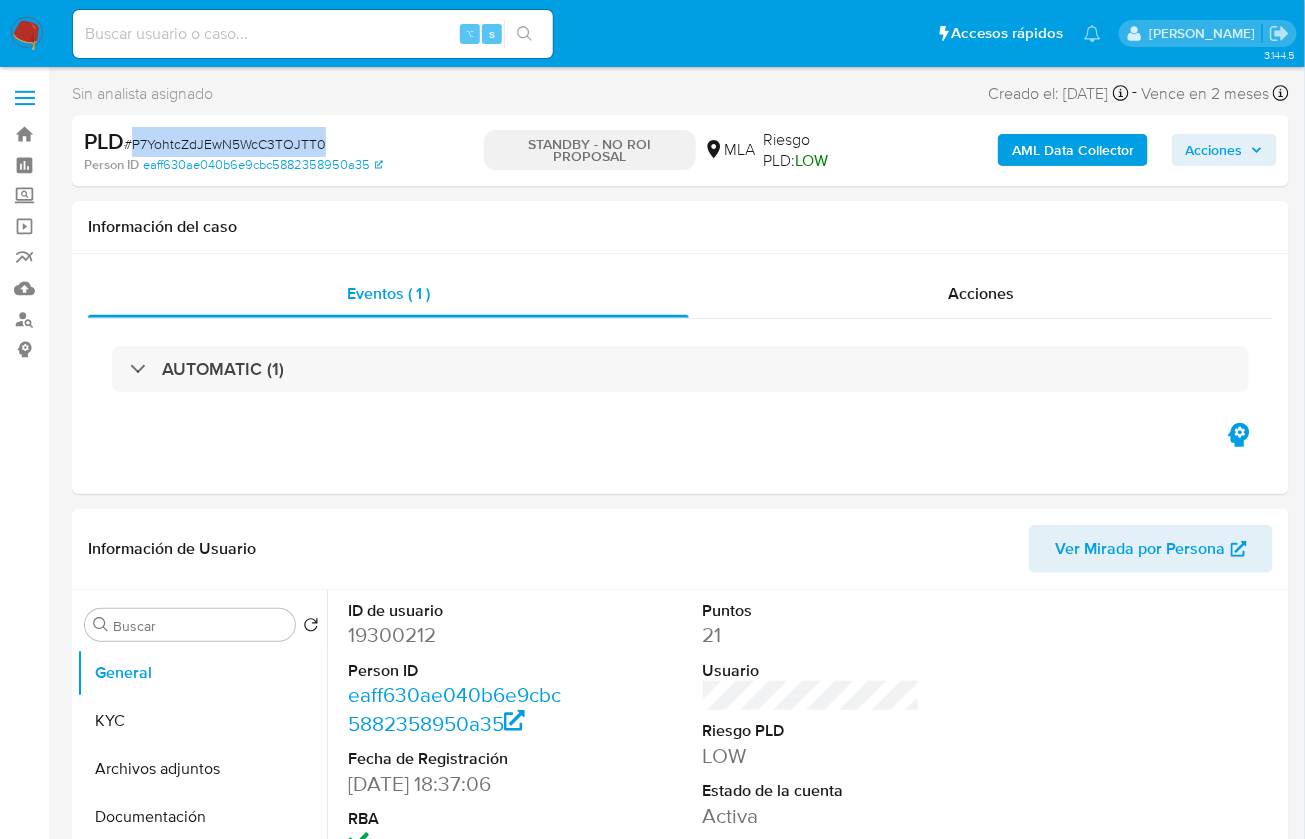 click on "# P7YohtcZdJEwN5WcC3TOJTT0" at bounding box center (225, 144) 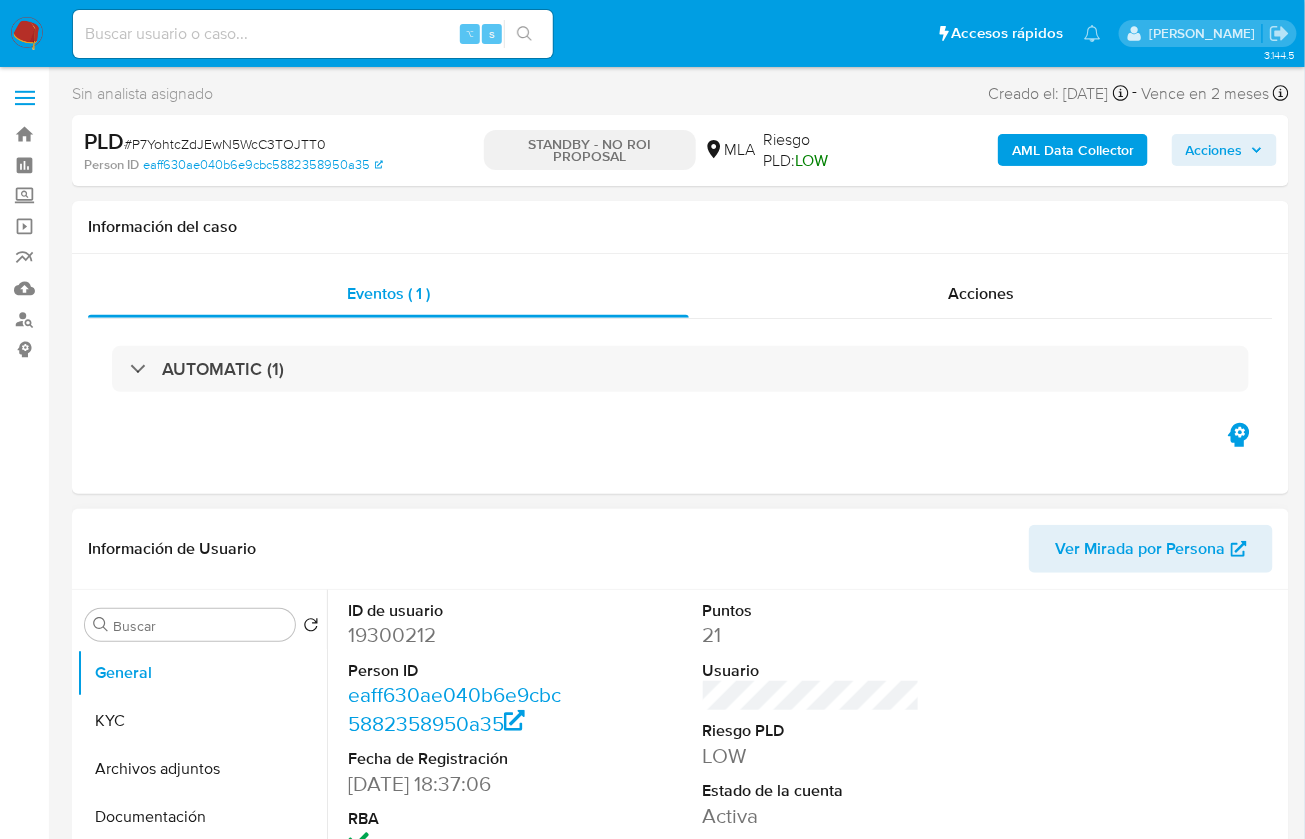 click on "19300212" at bounding box center (456, 635) 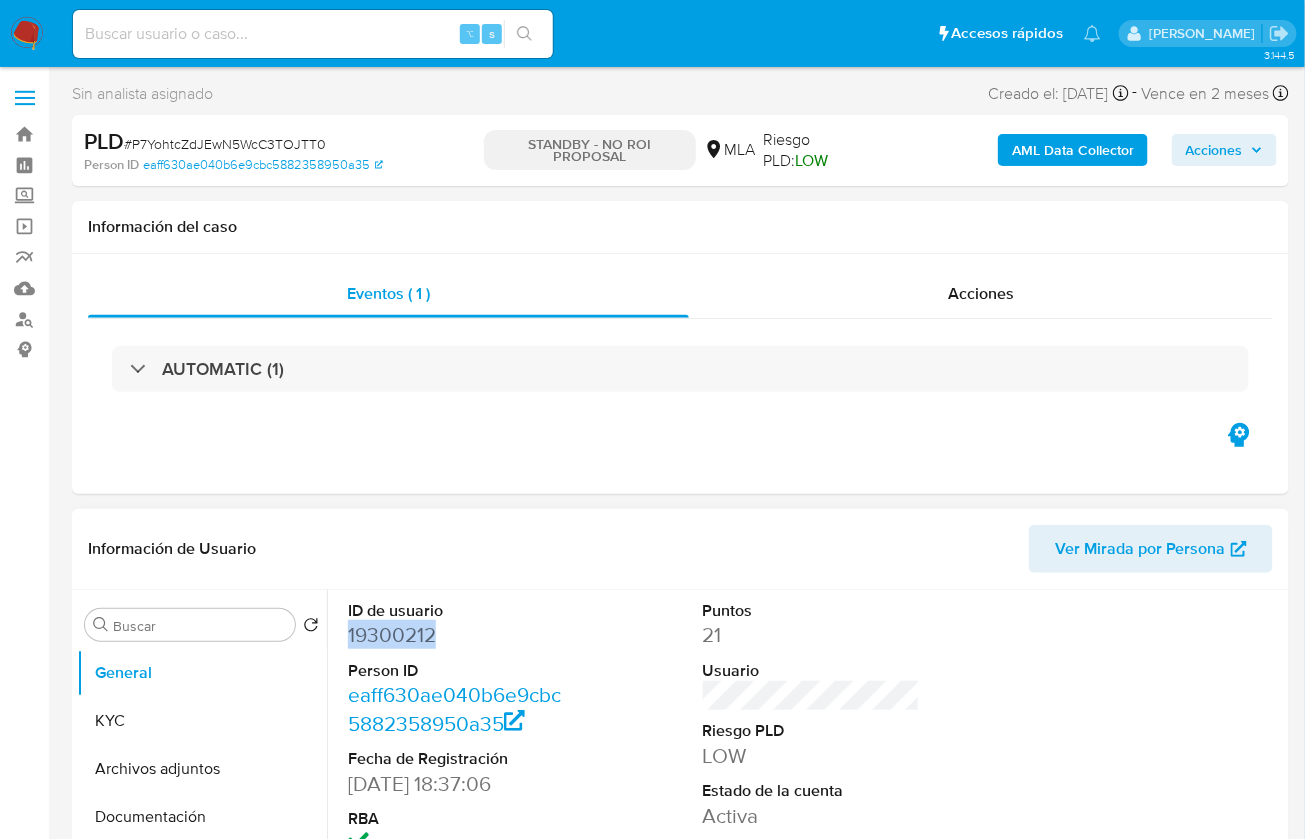 click on "19300212" at bounding box center (456, 635) 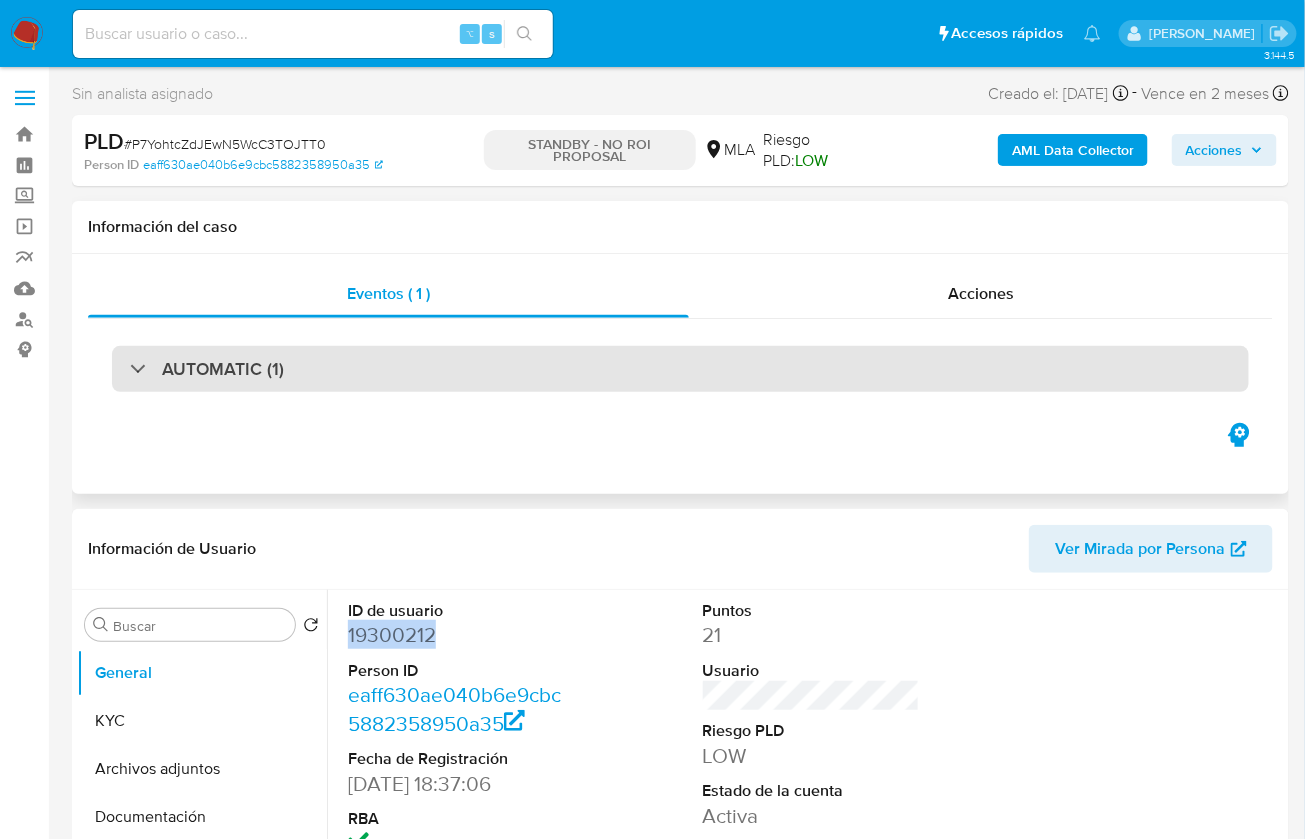 copy on "19300212" 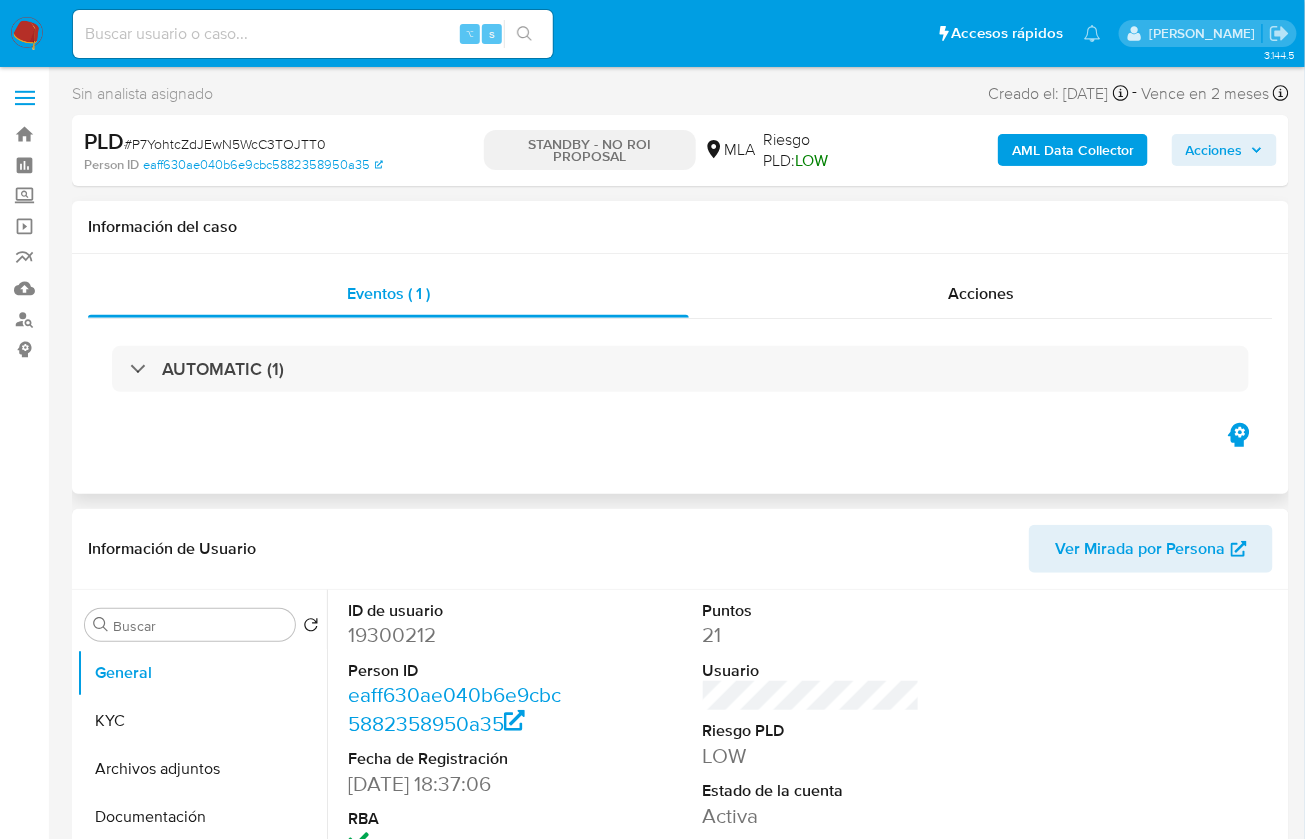 click on "Eventos ( 1 ) Acciones AUTOMATIC (1)" at bounding box center [680, 374] 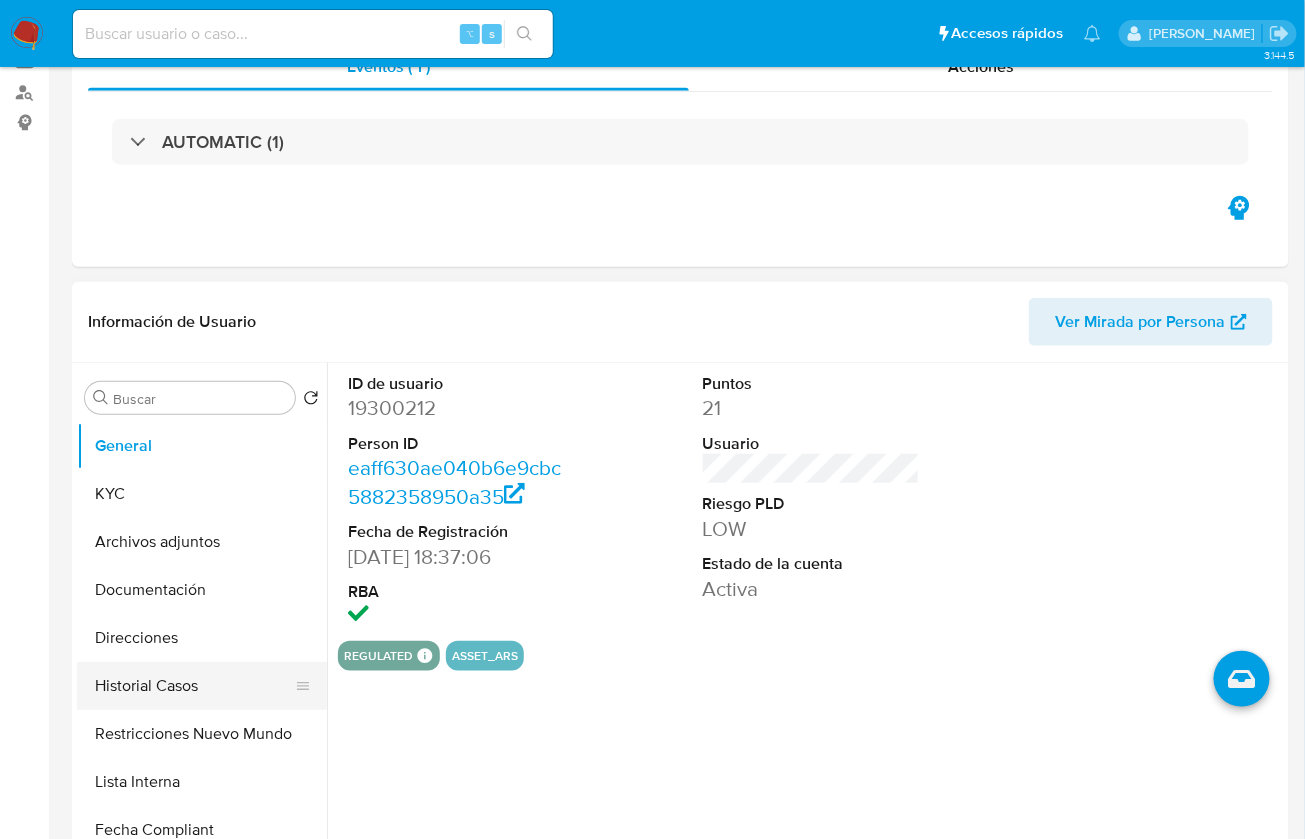 scroll, scrollTop: 288, scrollLeft: 0, axis: vertical 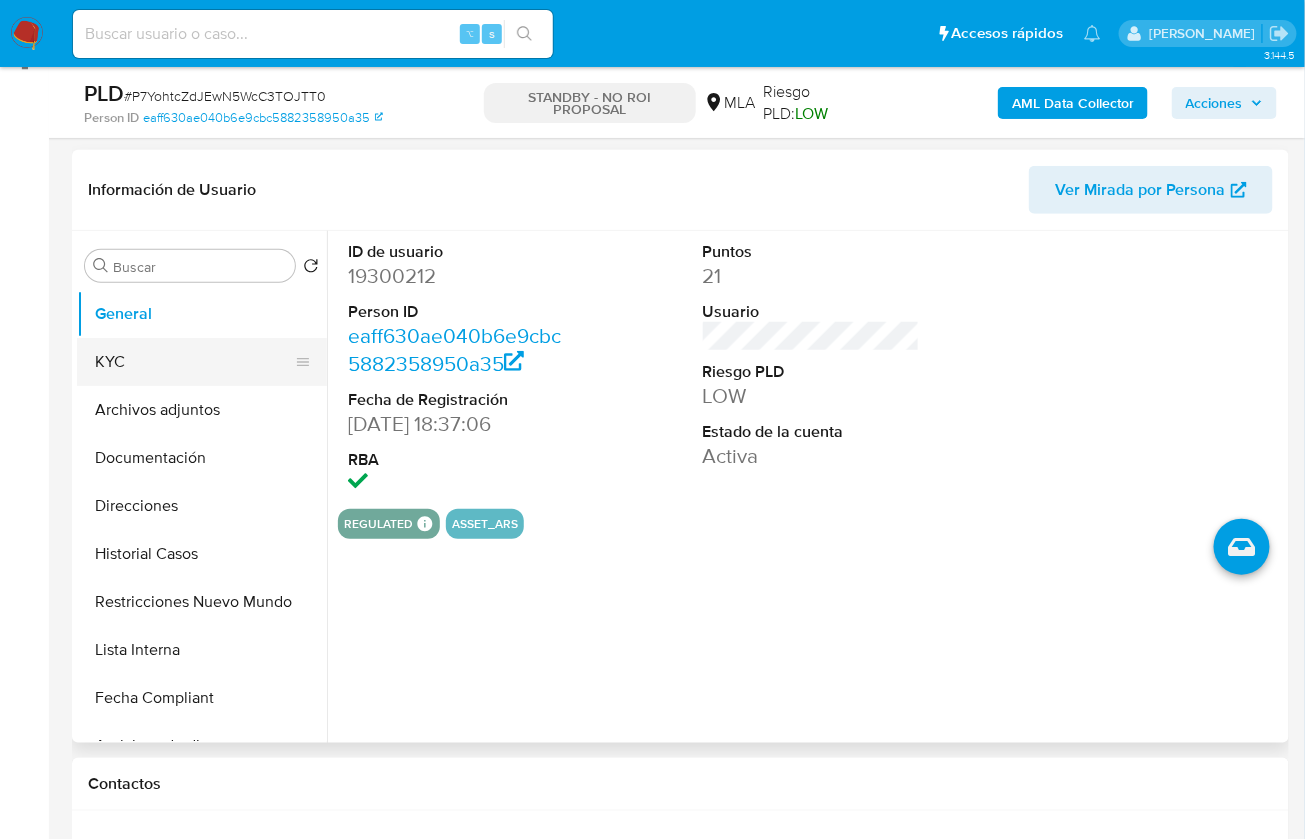 click on "KYC" at bounding box center (194, 362) 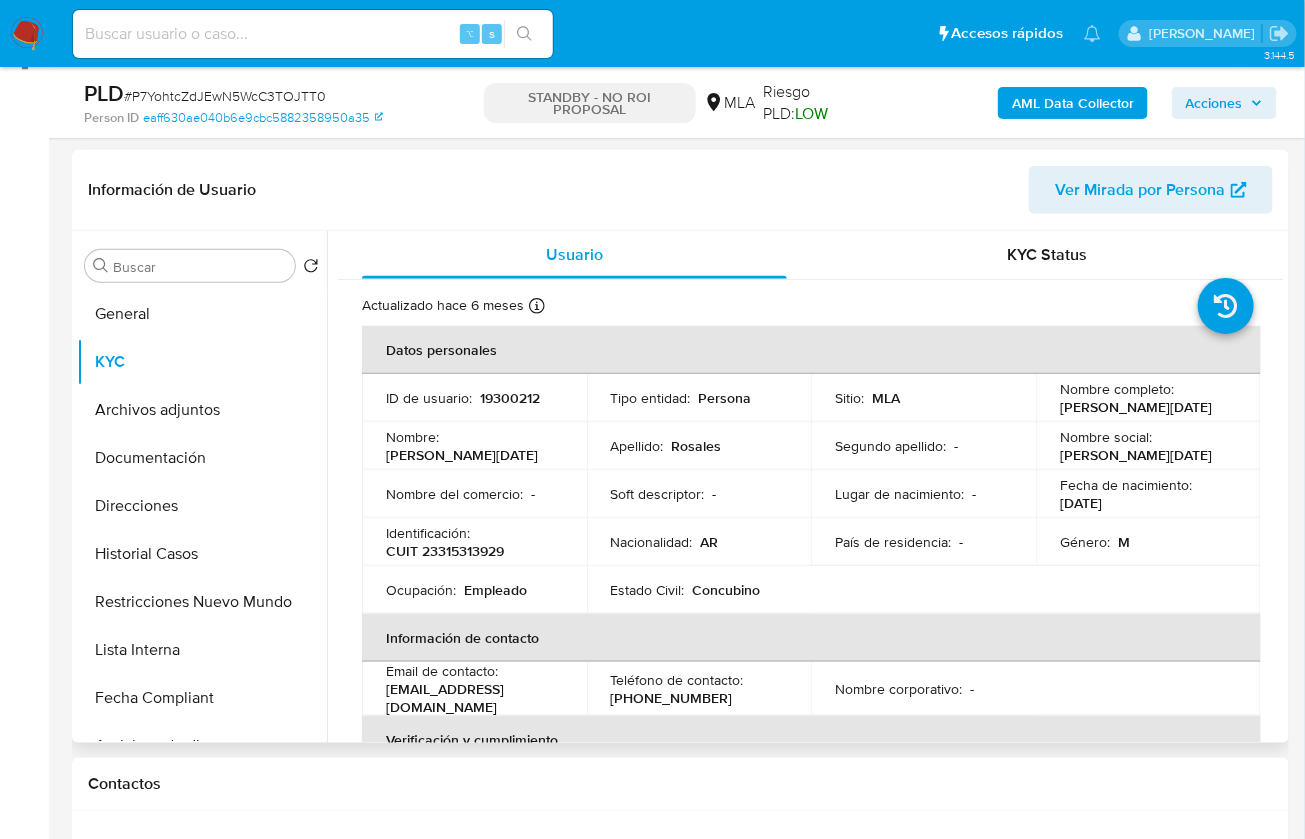 click on "CUIT 23315313929" at bounding box center [445, 551] 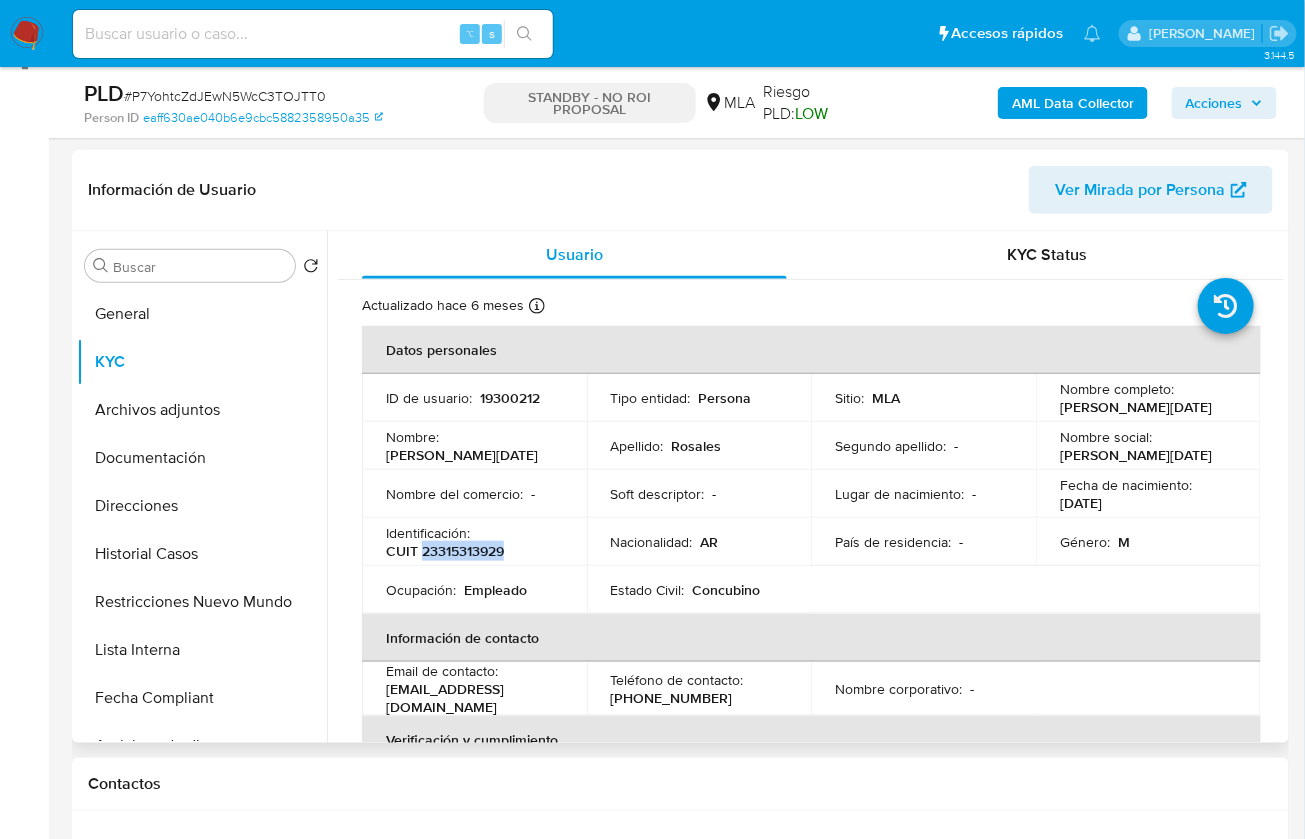 click on "CUIT 23315313929" at bounding box center [445, 551] 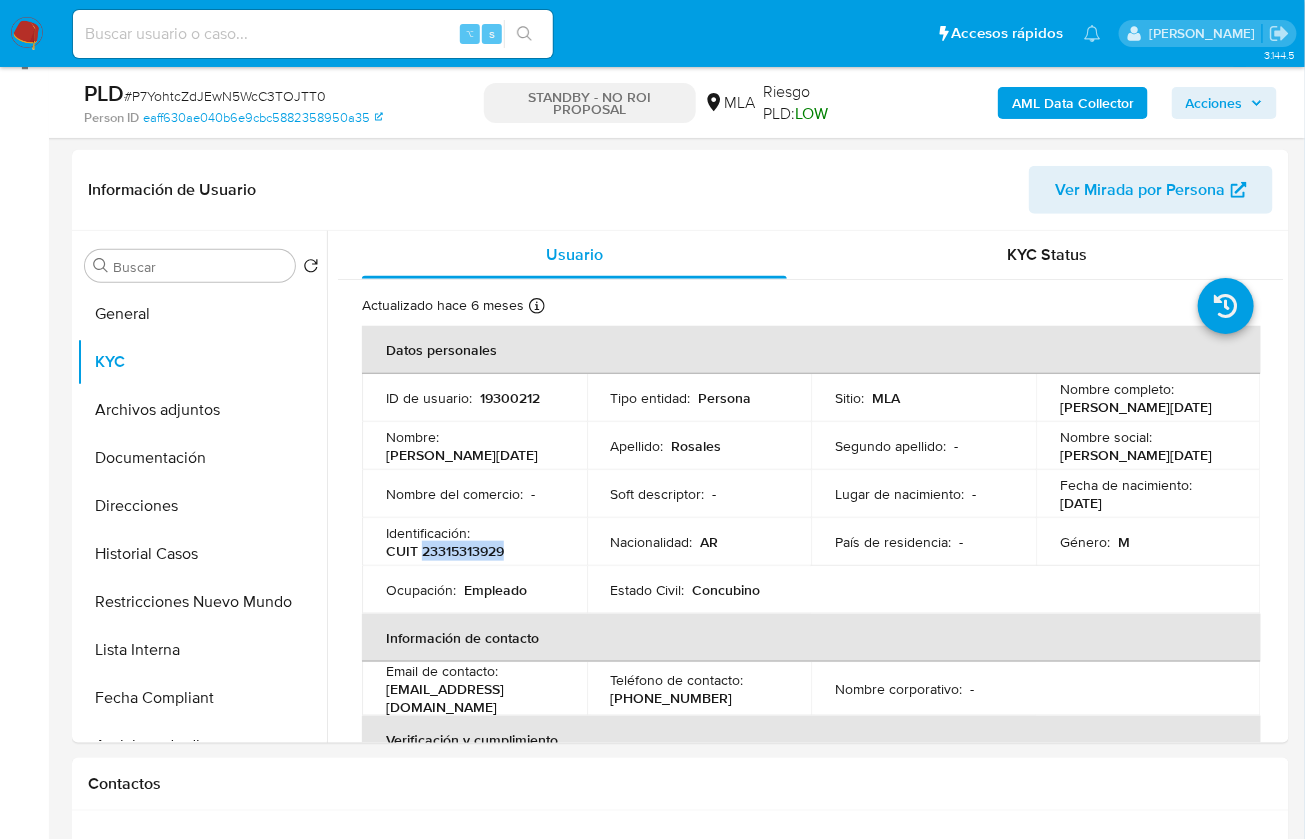 scroll, scrollTop: 288, scrollLeft: 0, axis: vertical 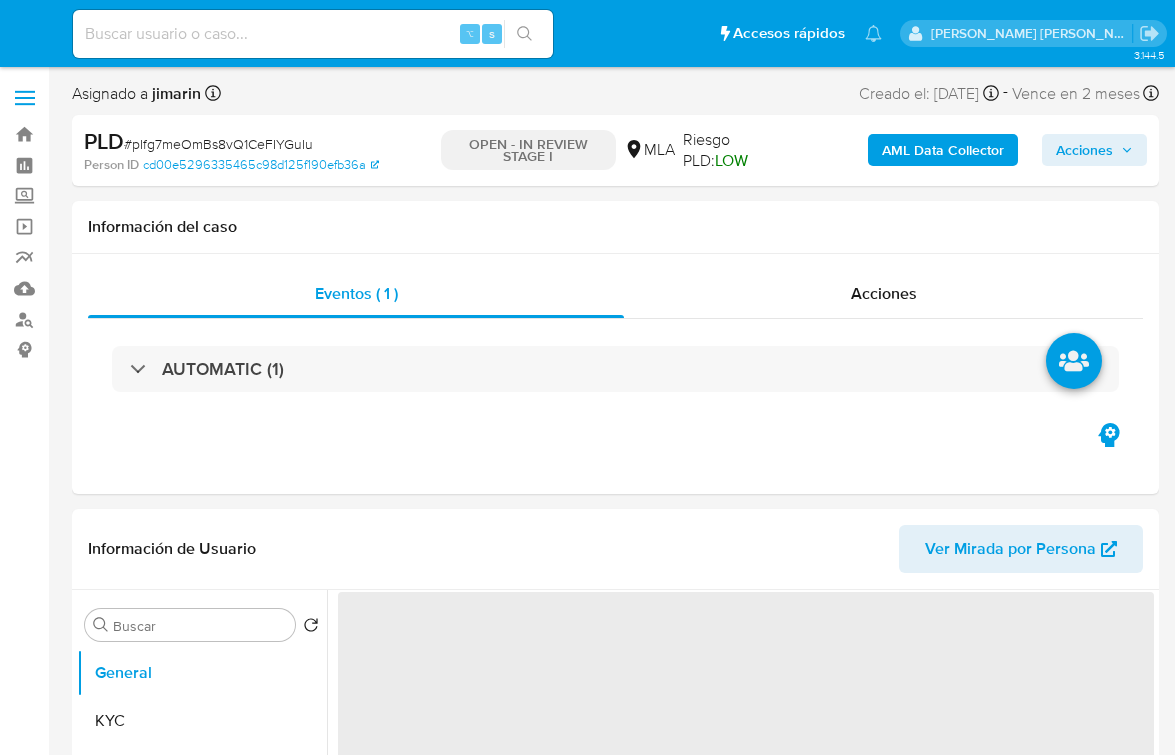 select on "10" 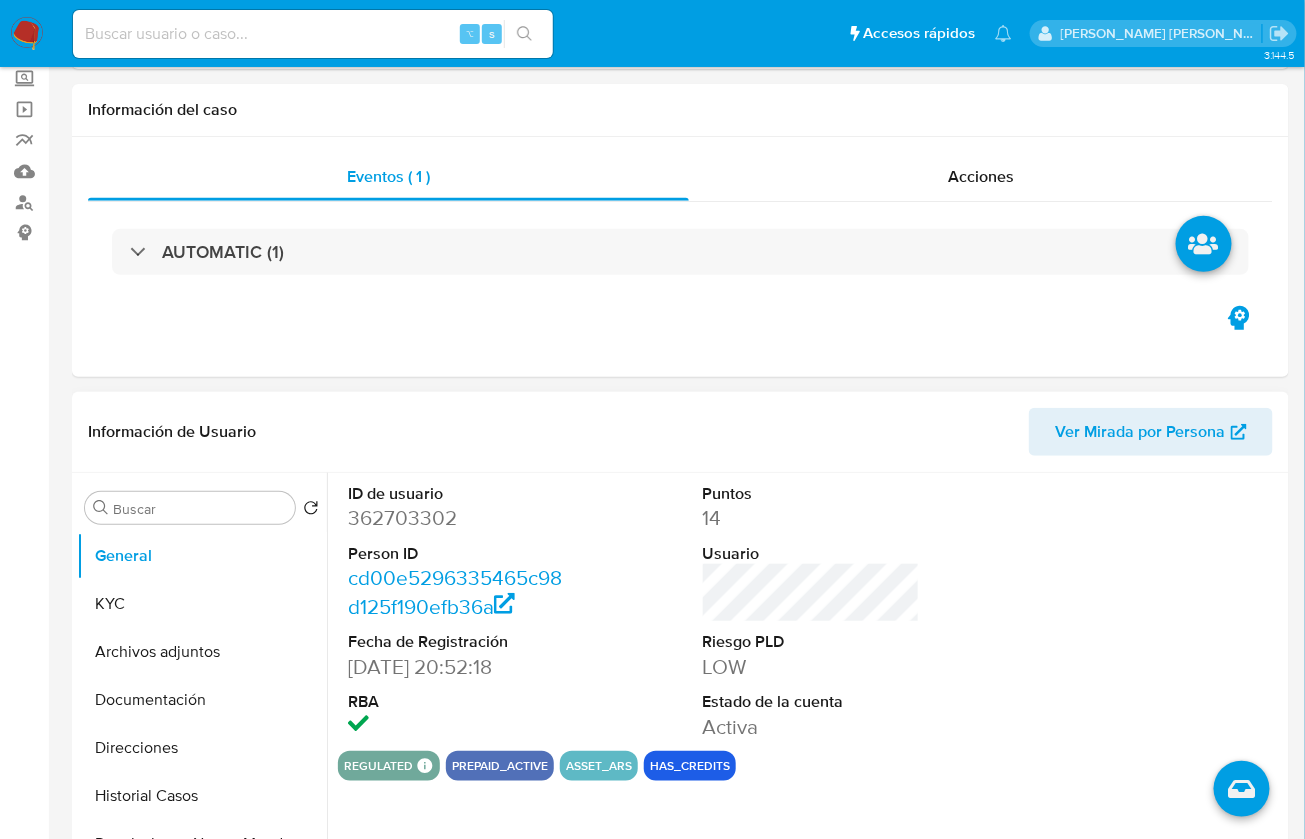 scroll, scrollTop: 140, scrollLeft: 0, axis: vertical 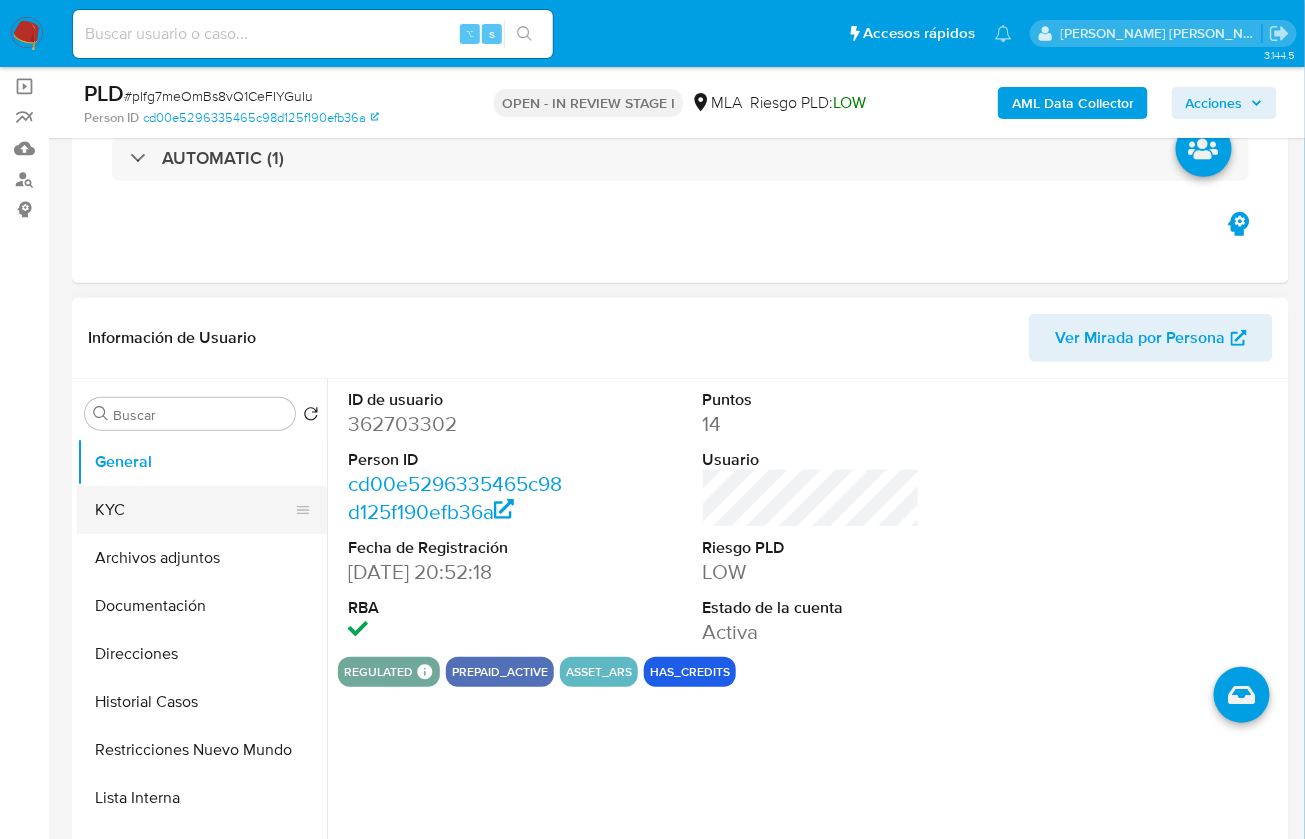 click on "KYC" at bounding box center [194, 510] 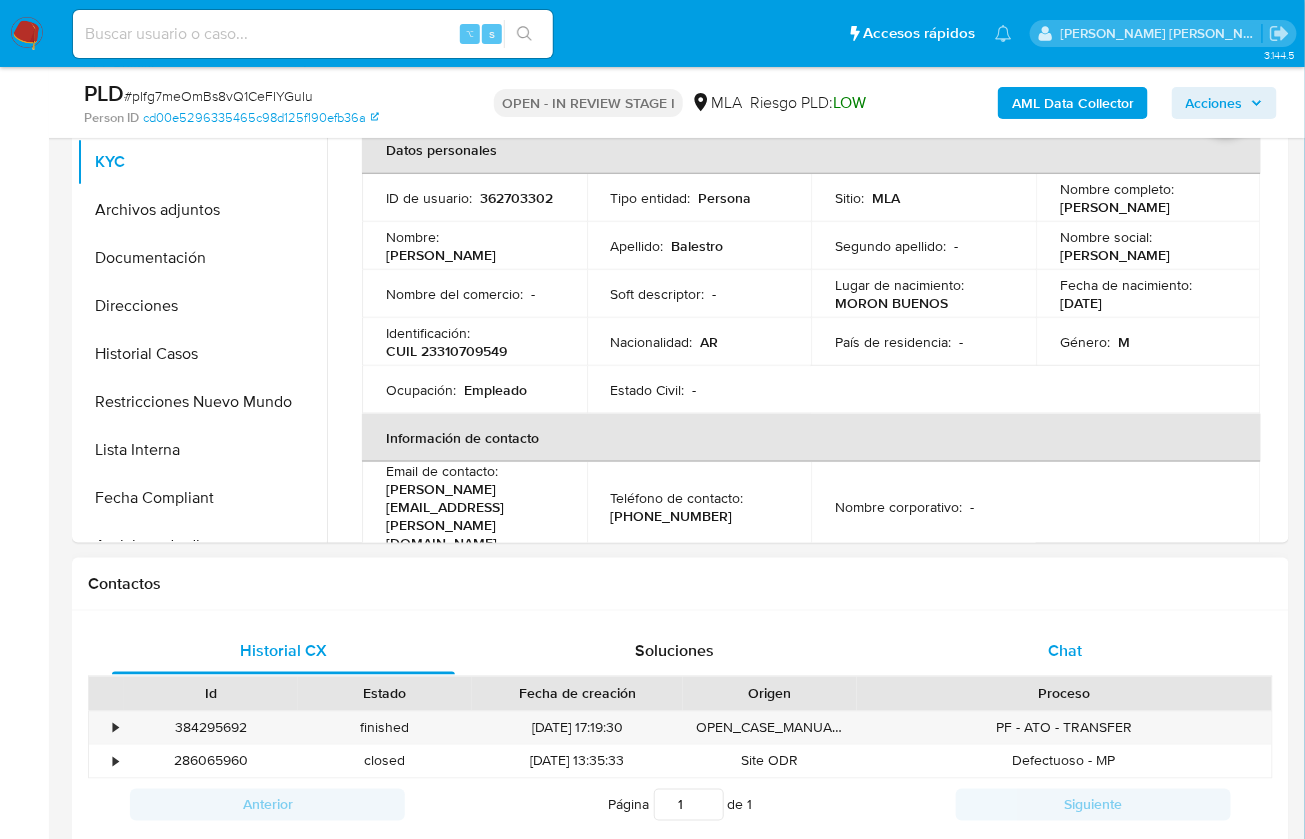 click on "Chat" at bounding box center (1065, 651) 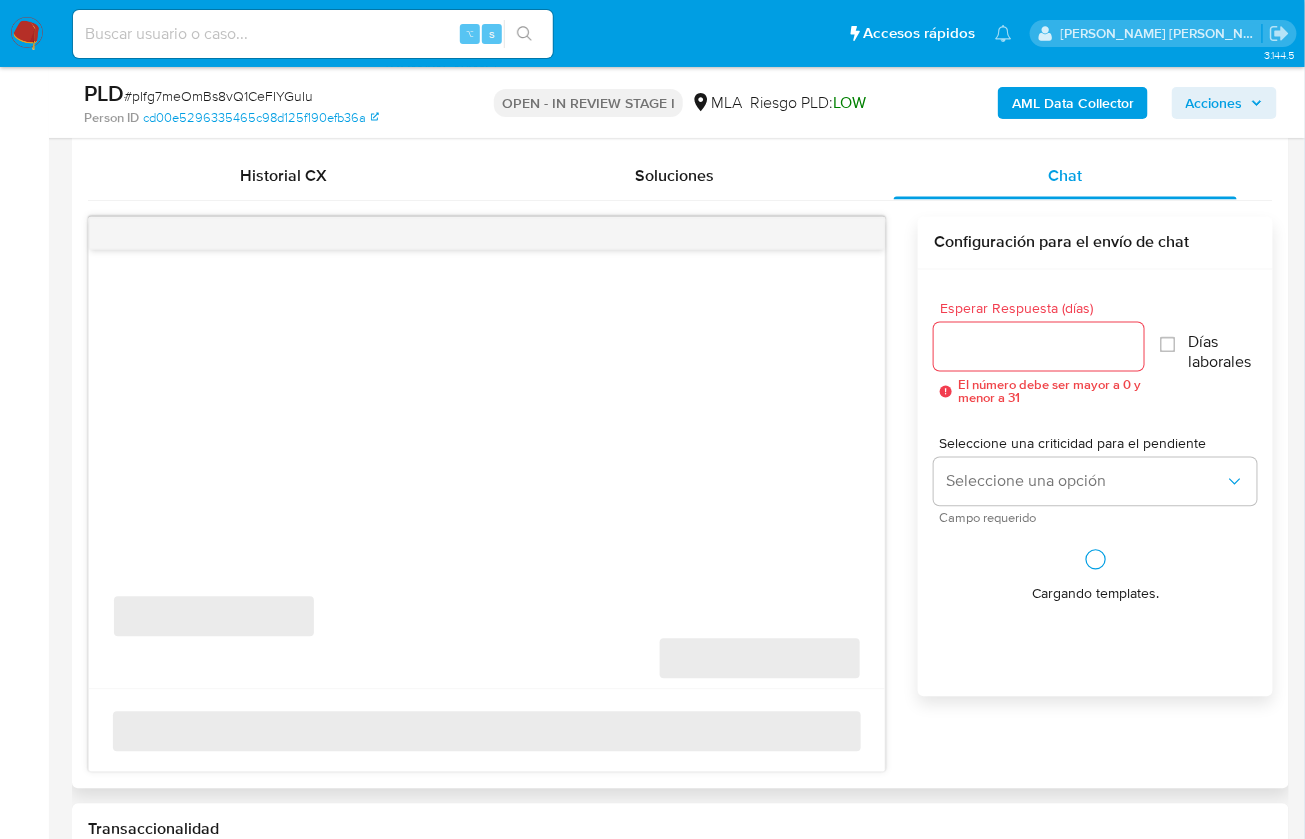 scroll, scrollTop: 972, scrollLeft: 0, axis: vertical 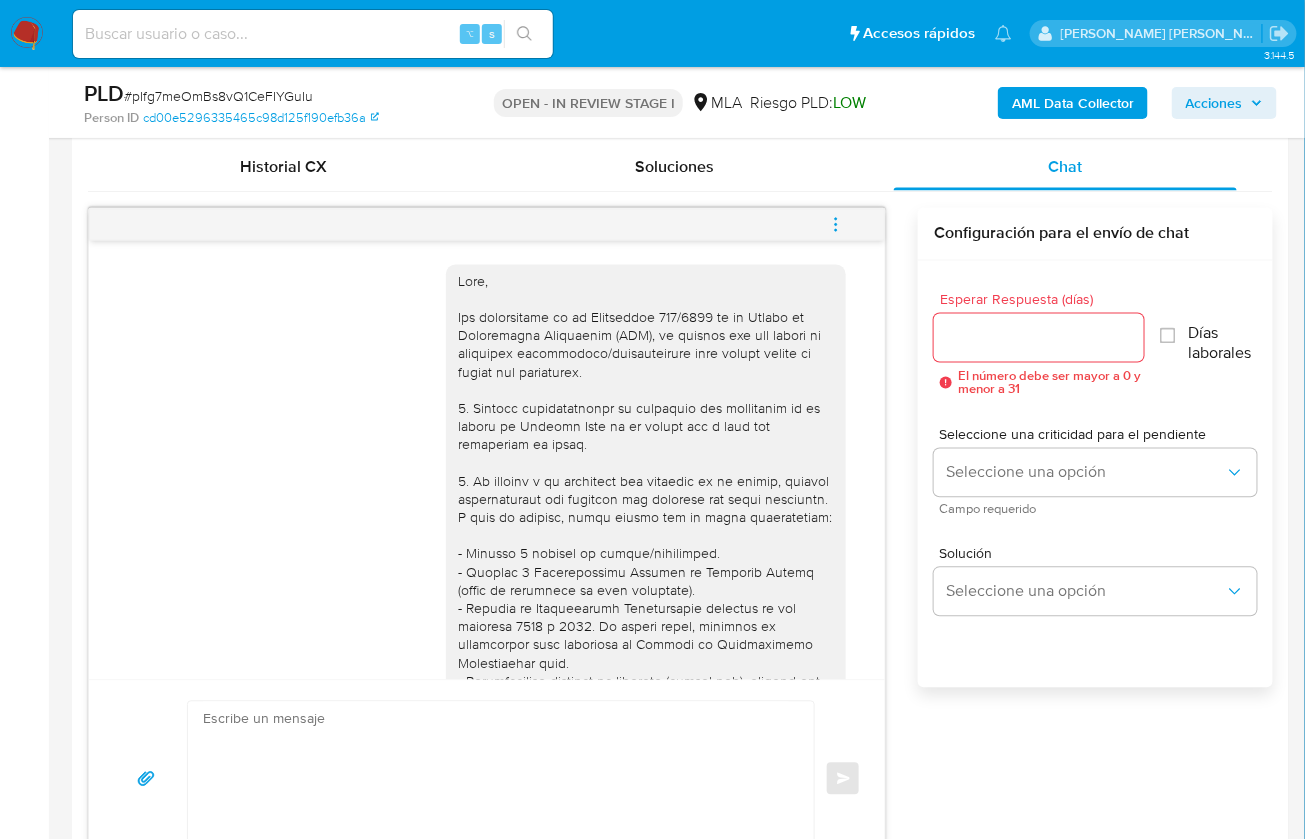 drag, startPoint x: 834, startPoint y: 225, endPoint x: 819, endPoint y: 224, distance: 15.033297 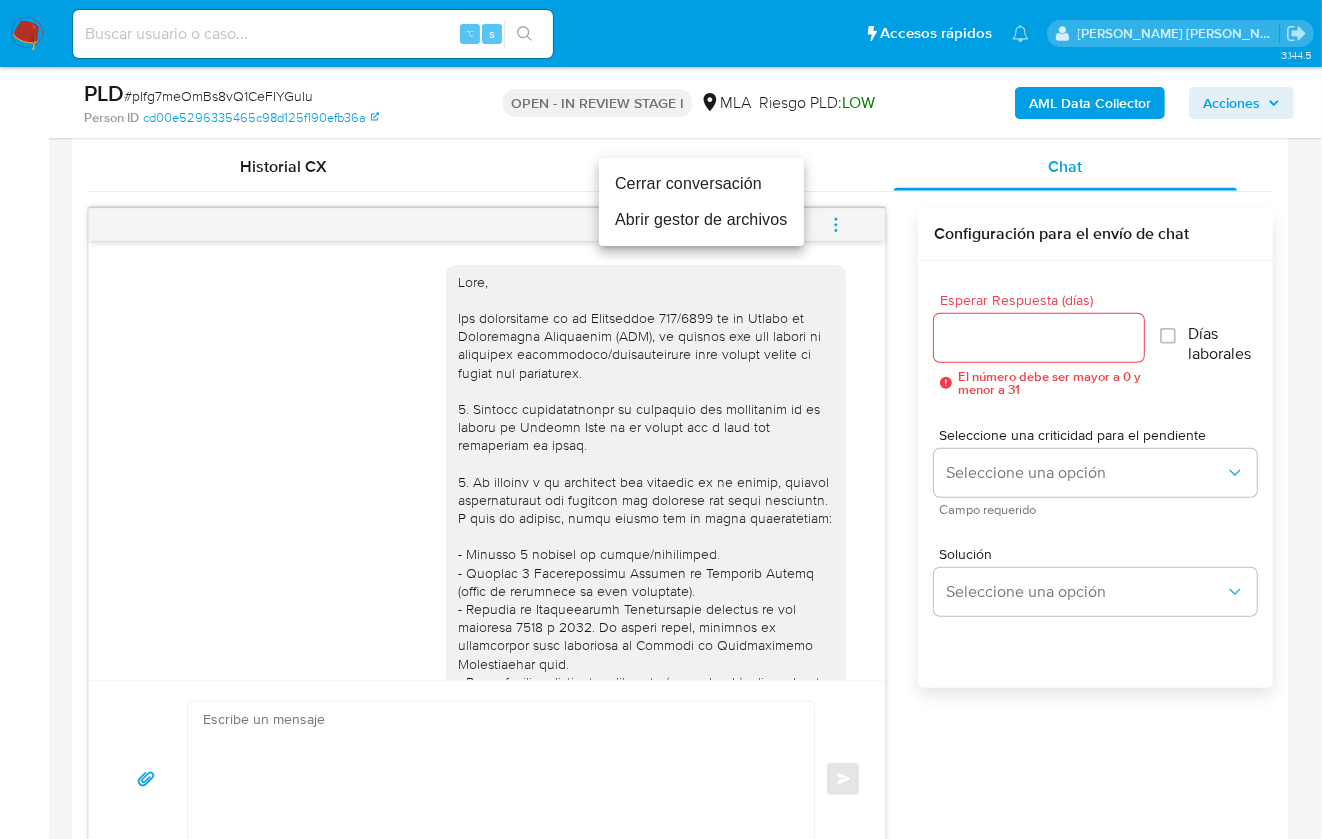 click on "Cerrar conversación" at bounding box center (701, 184) 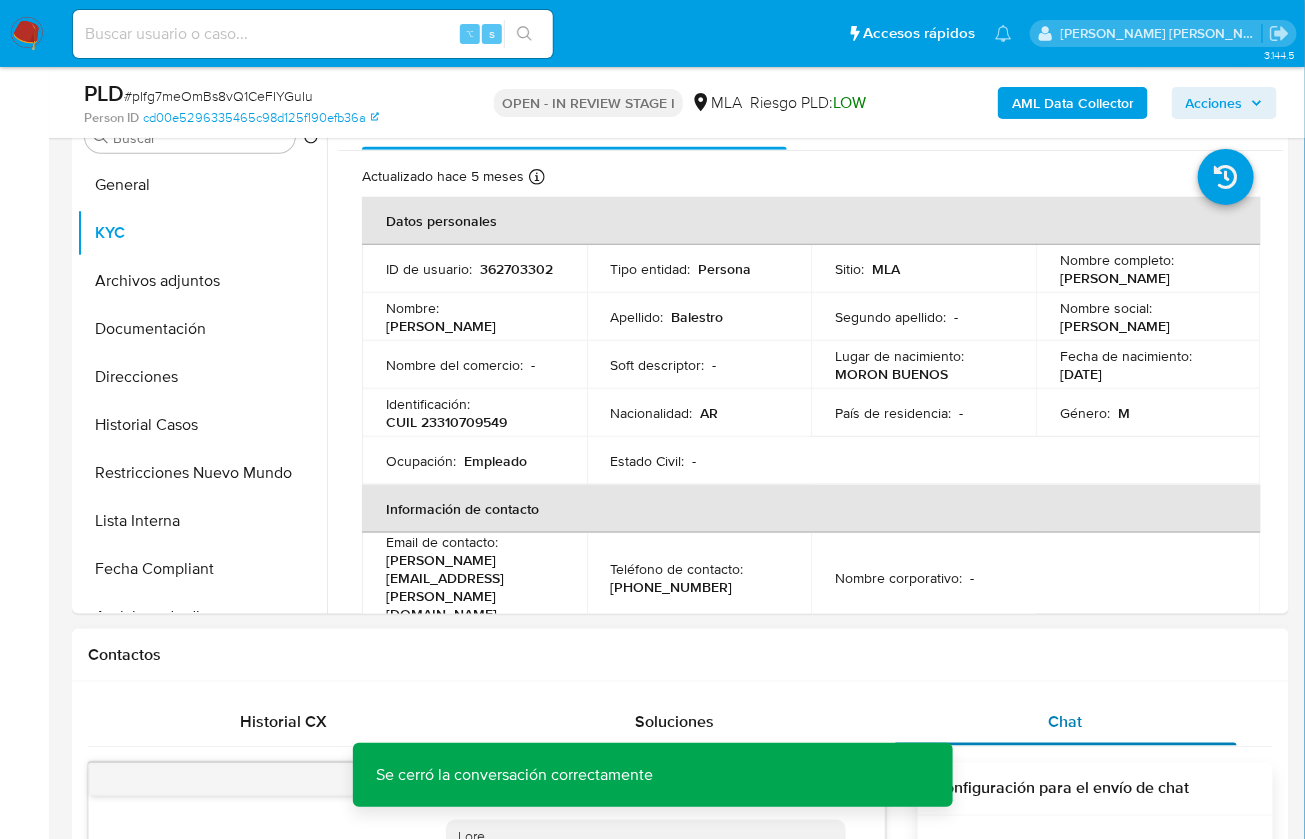 scroll, scrollTop: 407, scrollLeft: 0, axis: vertical 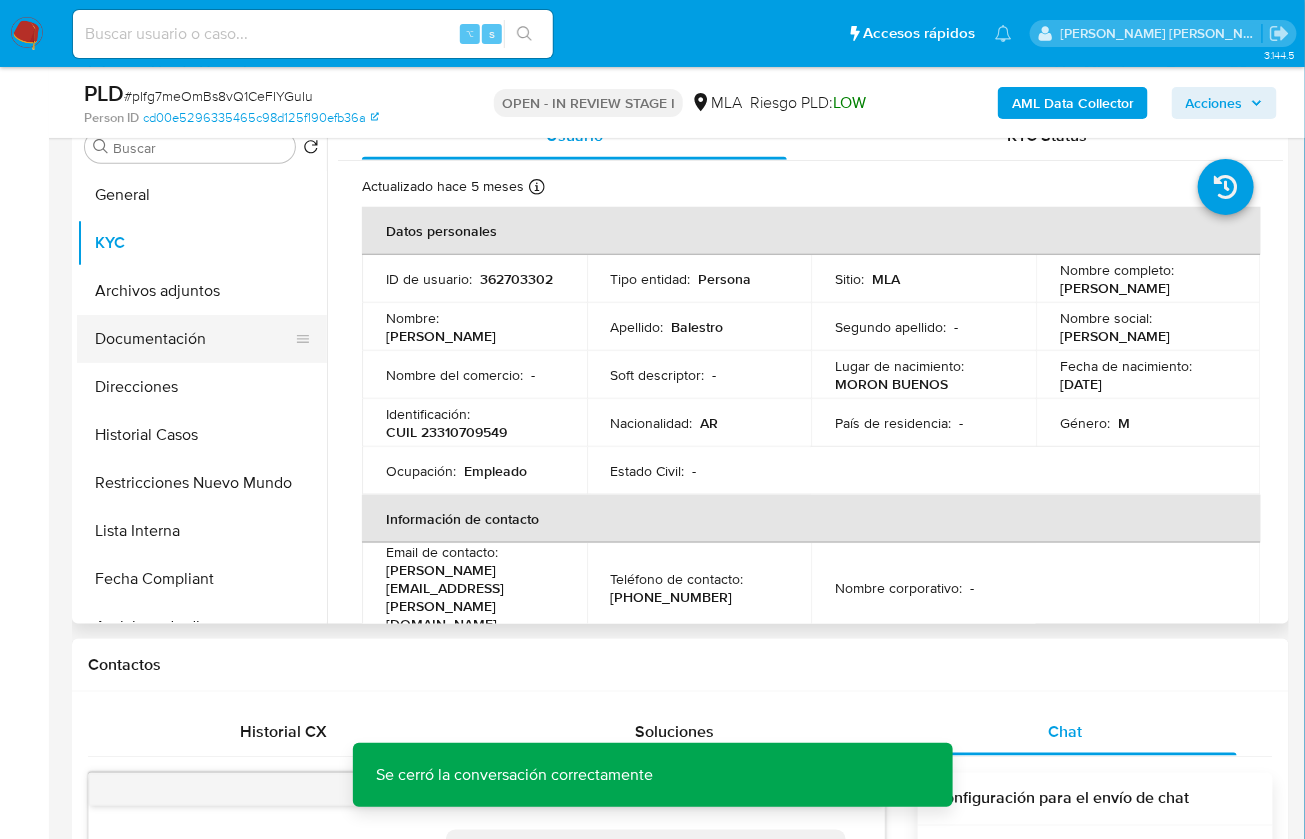 click on "Documentación" at bounding box center [194, 339] 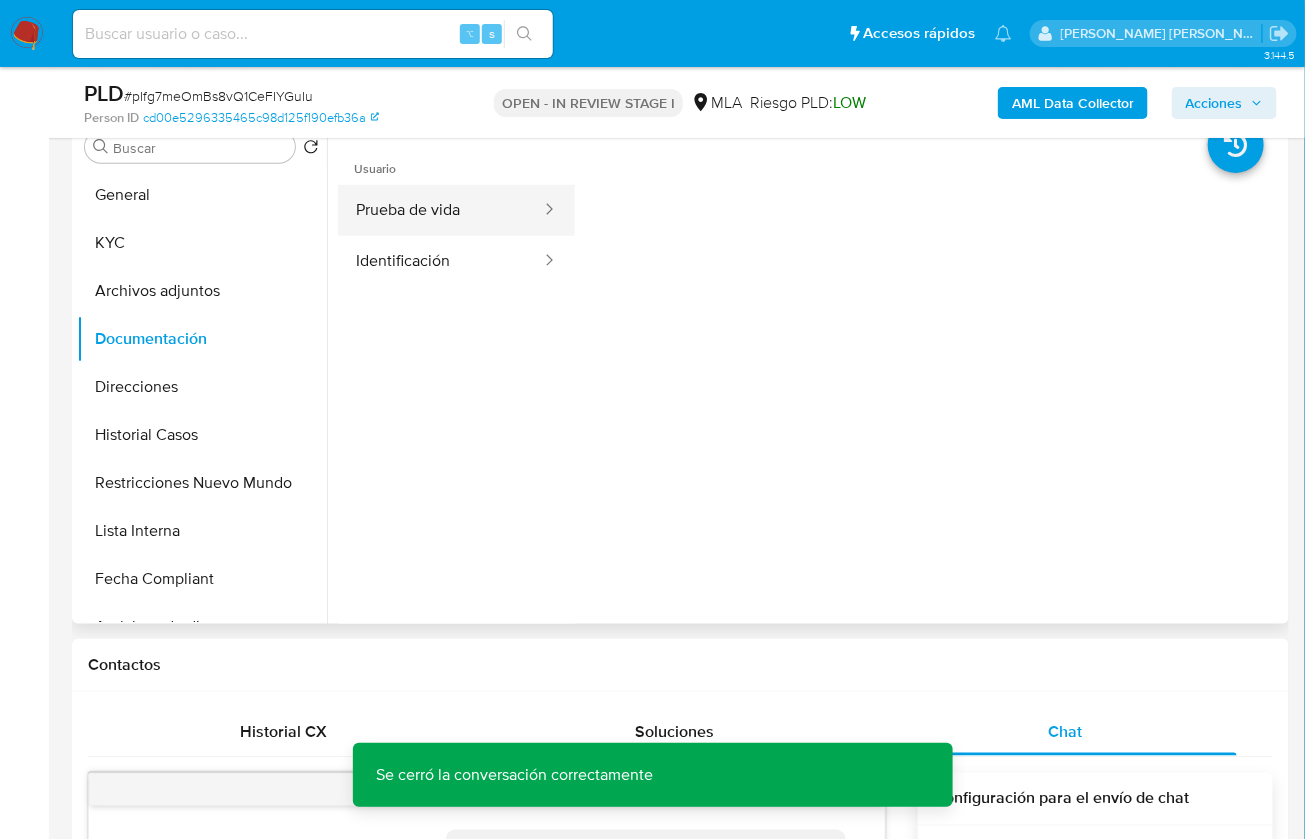 click on "Prueba de vida" at bounding box center [440, 210] 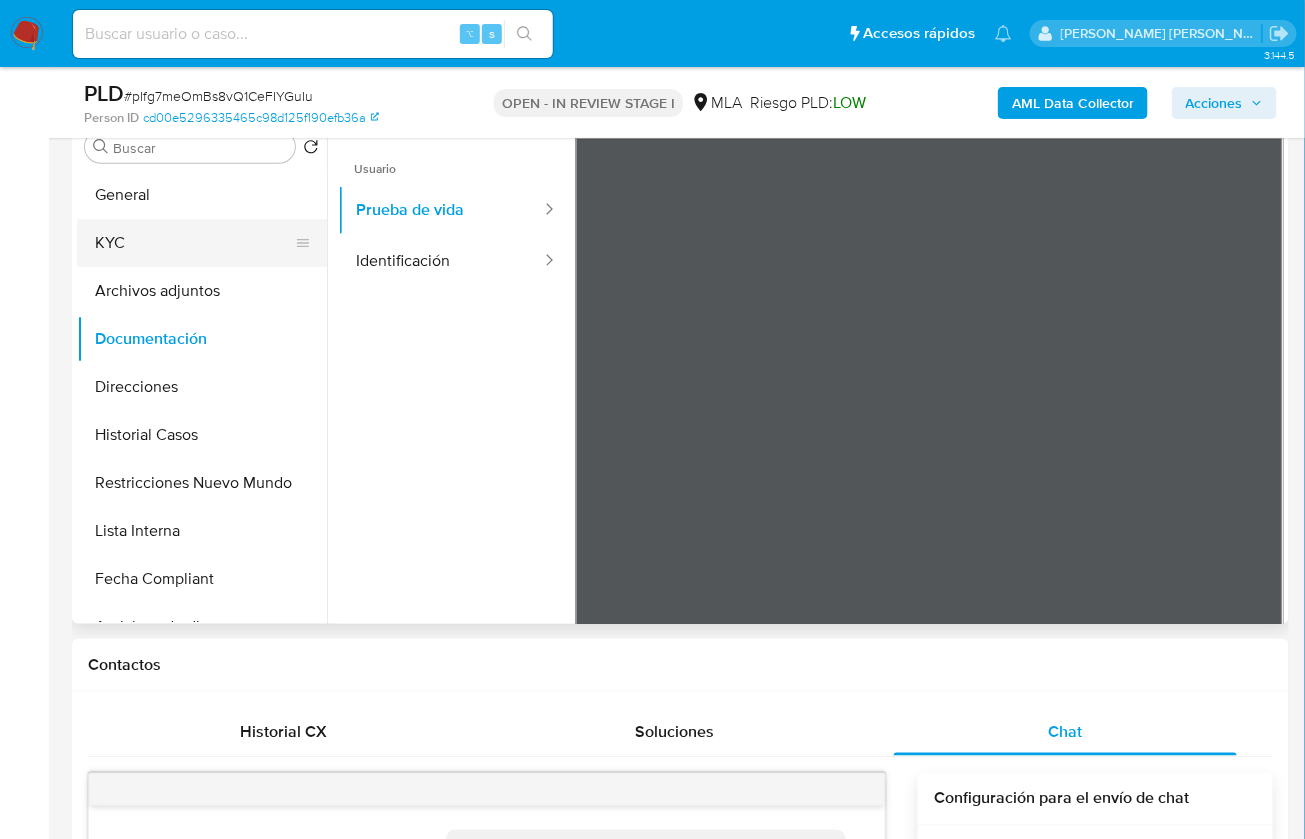 click on "KYC" at bounding box center [194, 243] 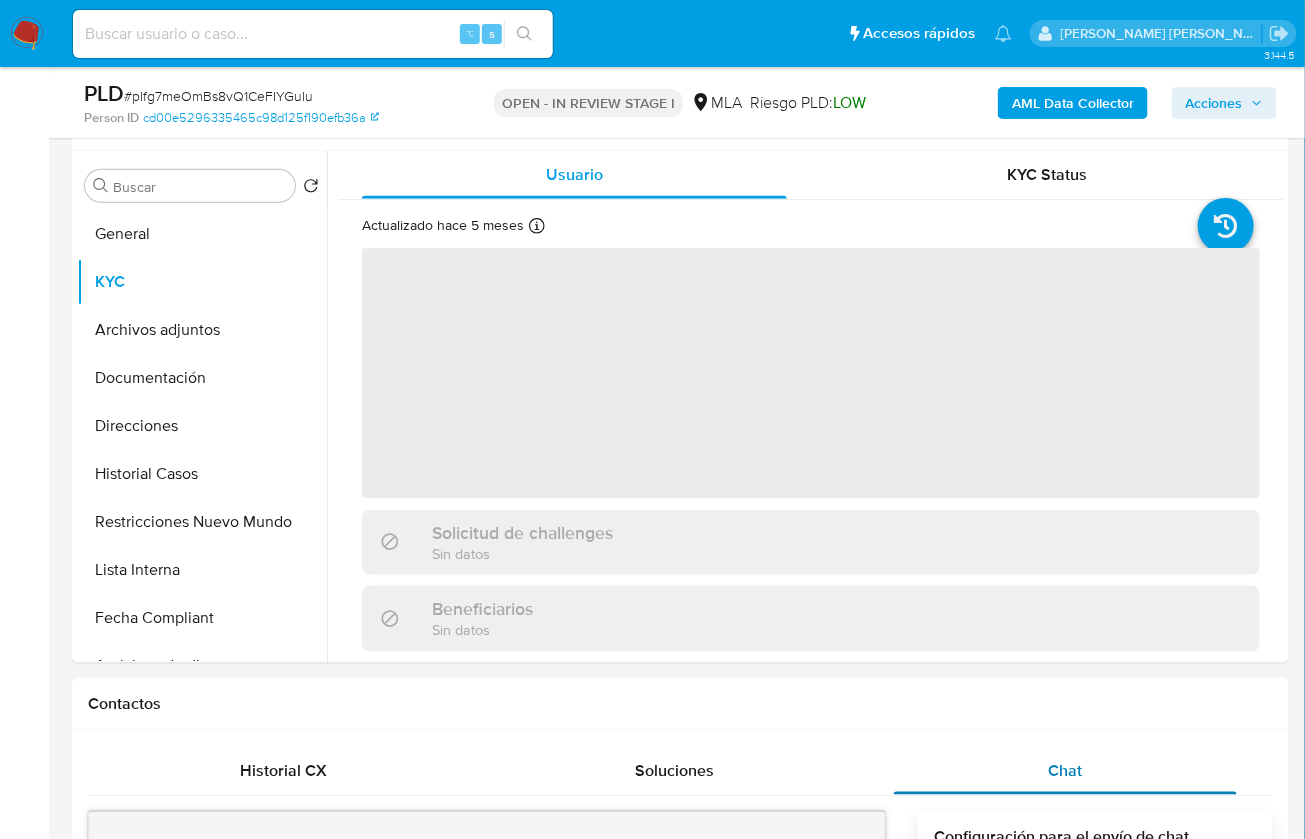 scroll, scrollTop: 362, scrollLeft: 0, axis: vertical 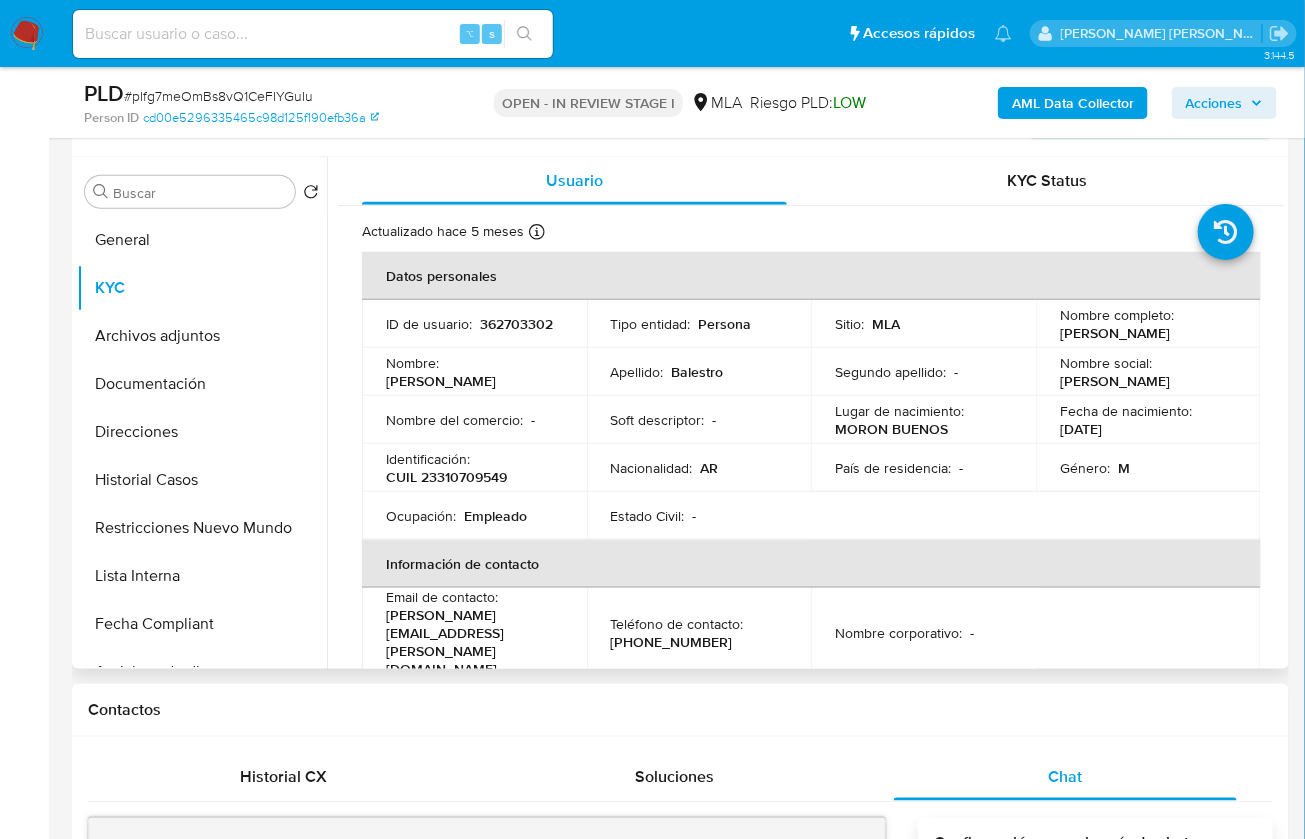 click on "CUIL 23310709549" at bounding box center [446, 477] 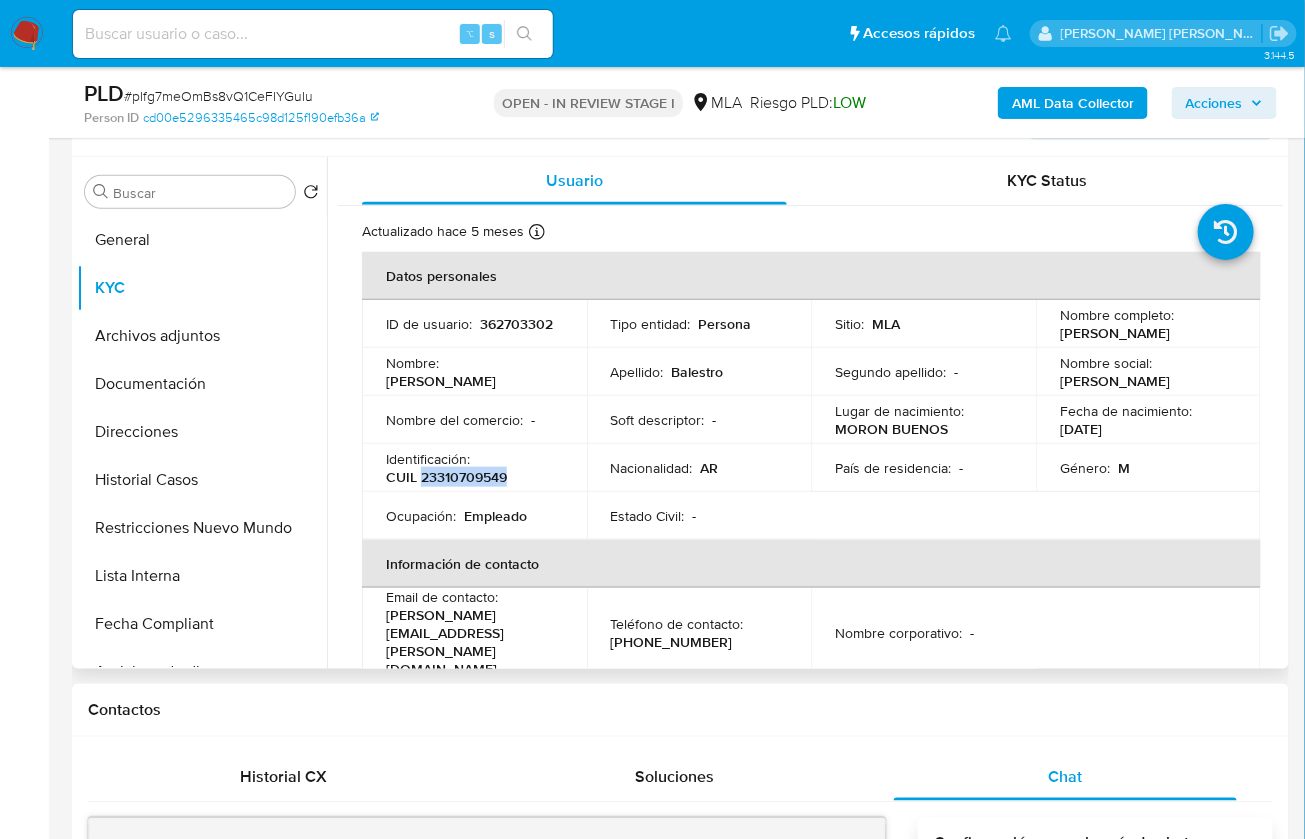 click on "CUIL 23310709549" at bounding box center [446, 477] 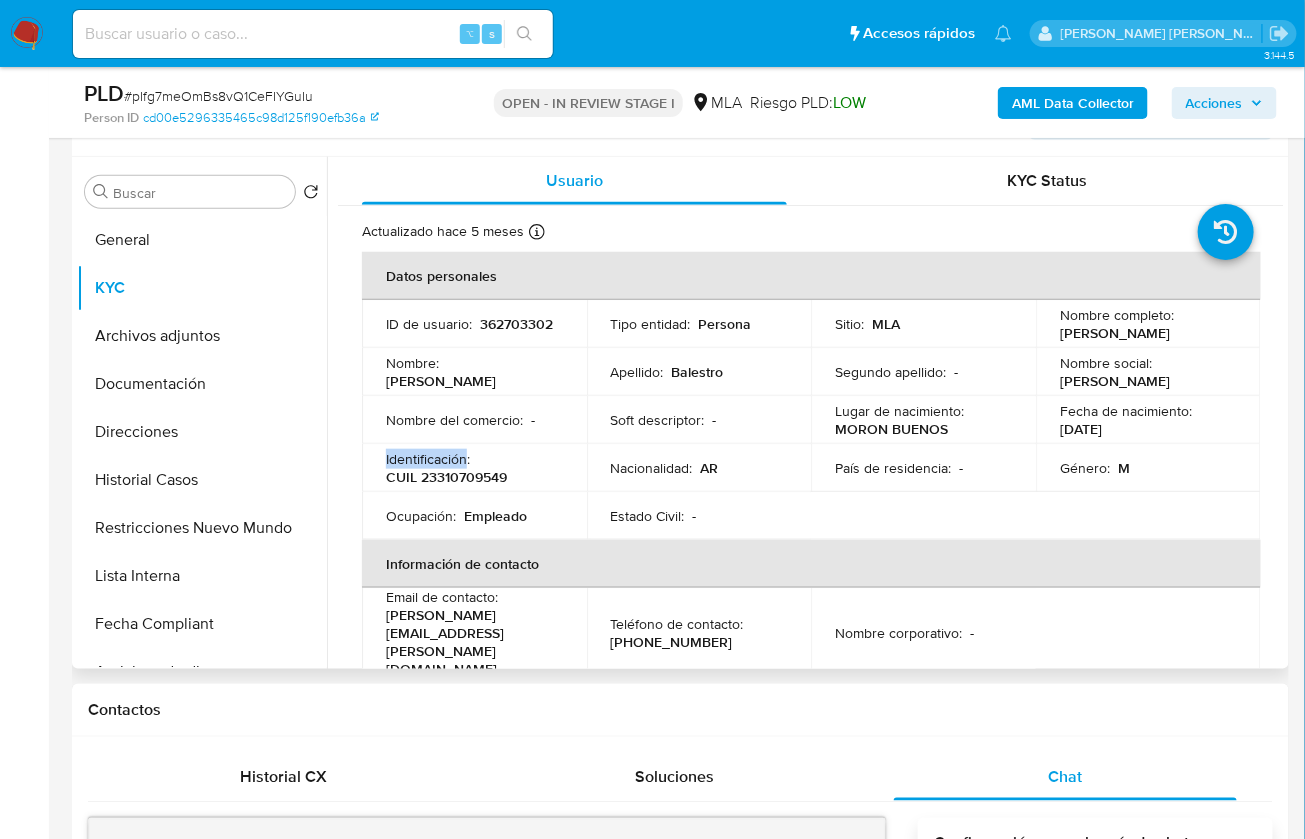 click on "Identificación :" at bounding box center (428, 459) 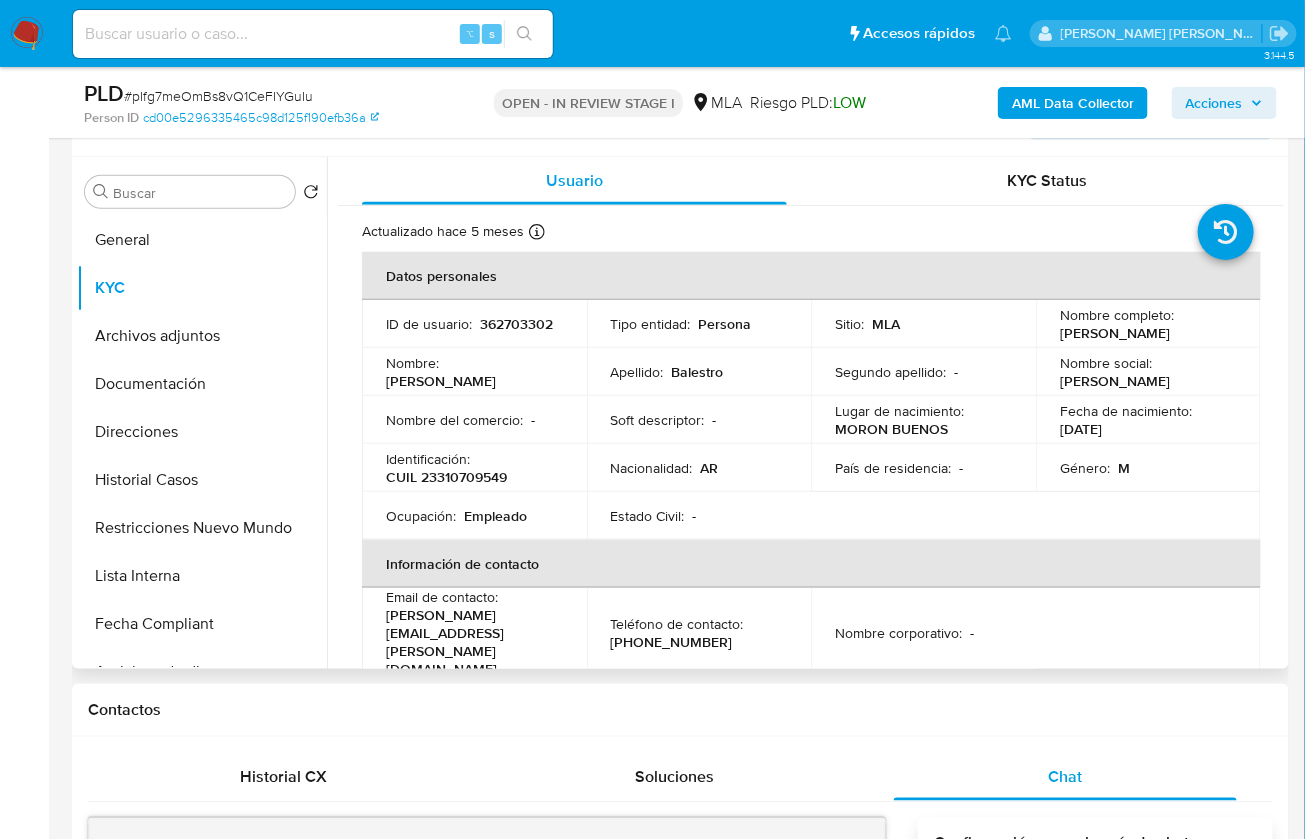 click on "CUIL 23310709549" at bounding box center [446, 477] 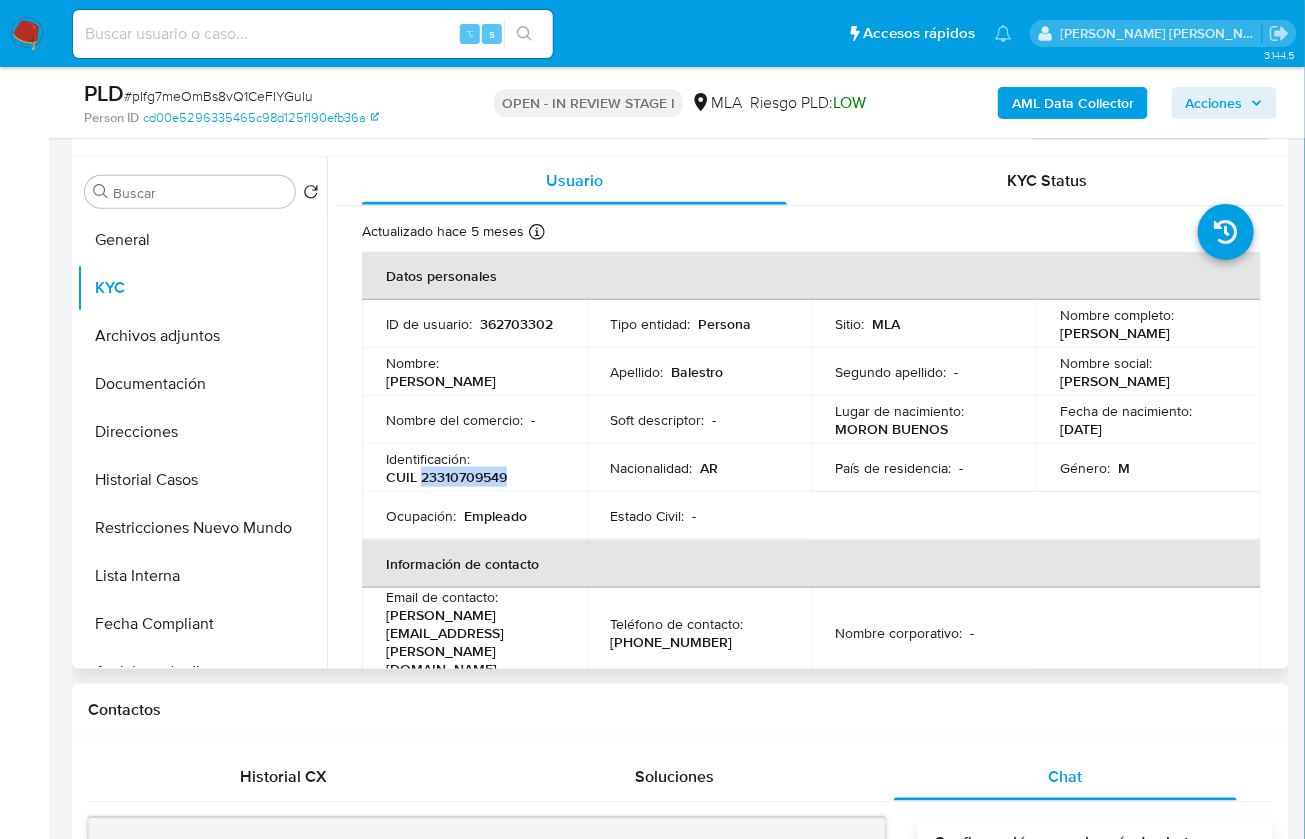 click on "CUIL 23310709549" at bounding box center (446, 477) 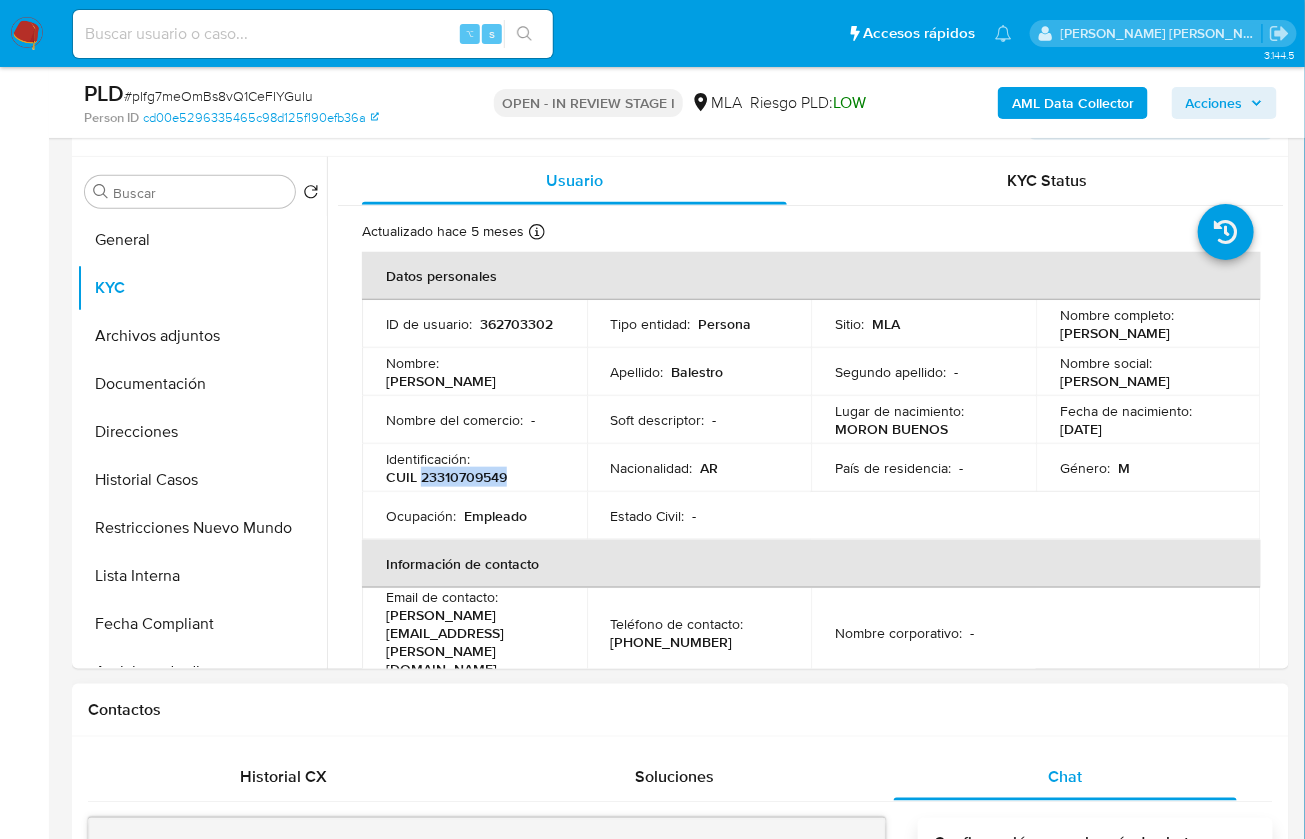 copy on "23310709549" 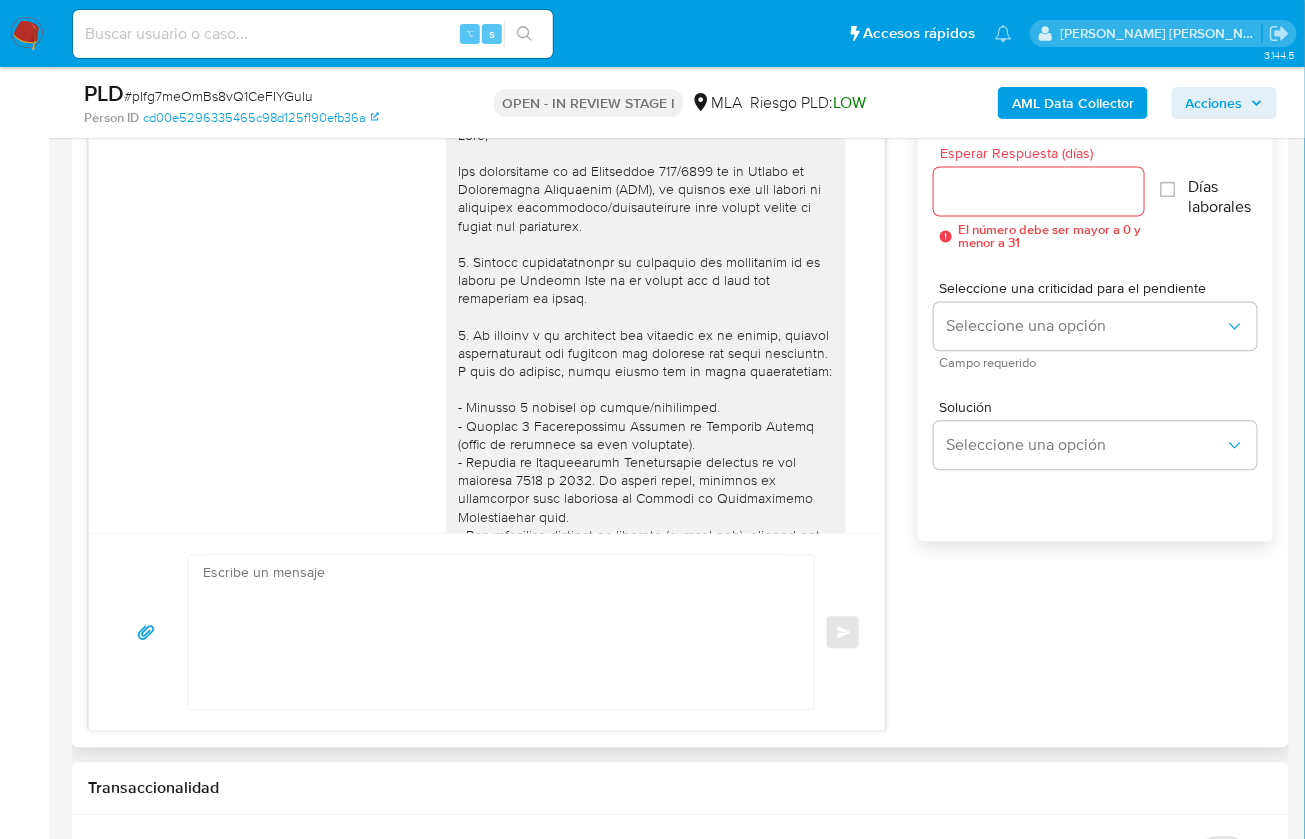 scroll, scrollTop: 876, scrollLeft: 0, axis: vertical 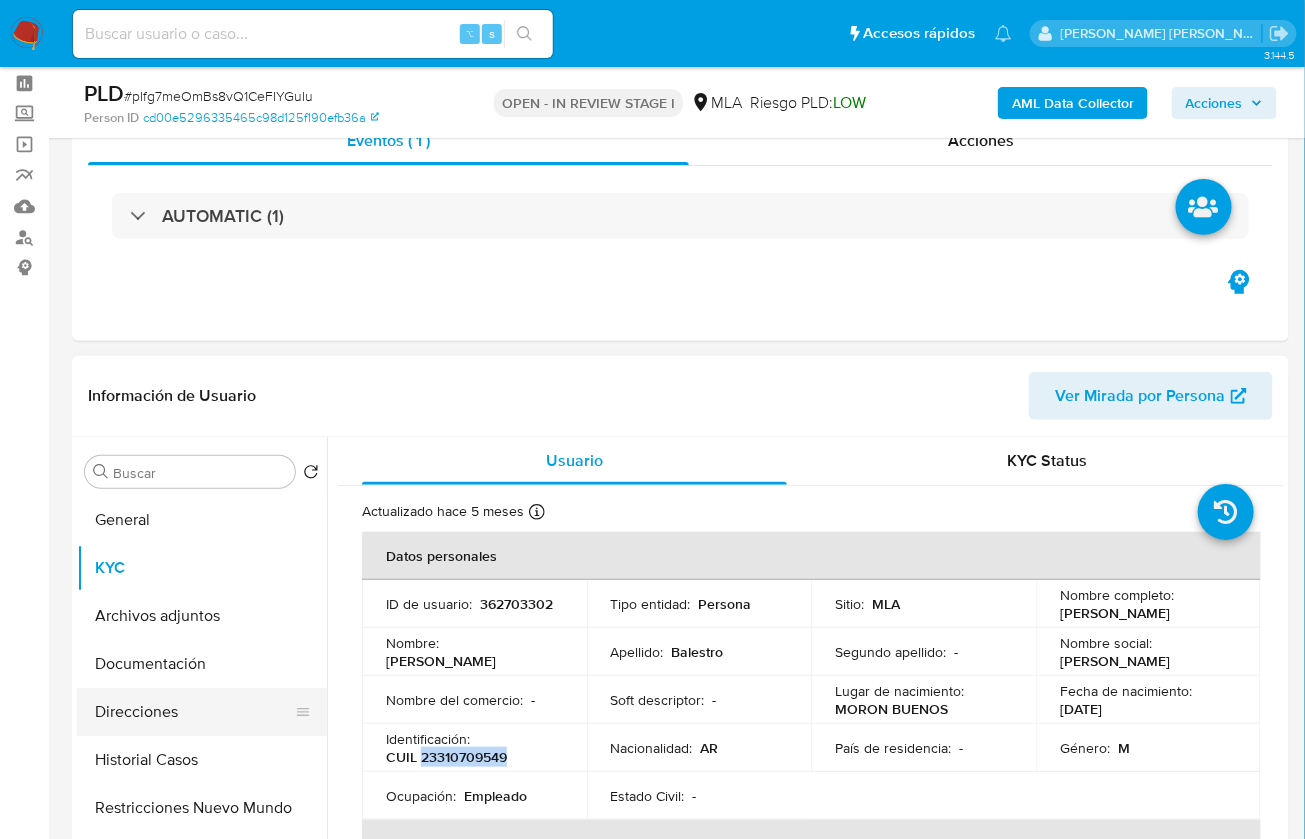 click on "Direcciones" at bounding box center [194, 712] 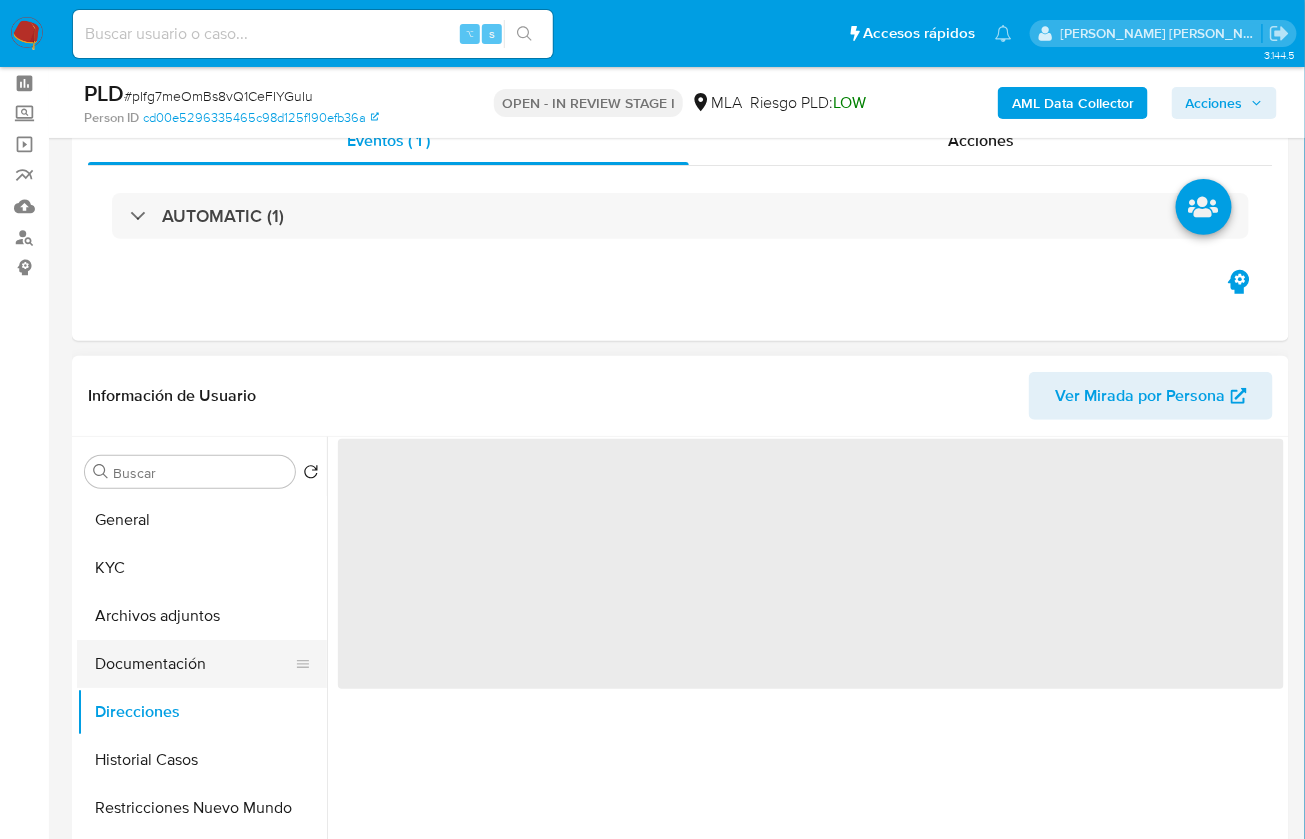 click on "Documentación" at bounding box center (194, 664) 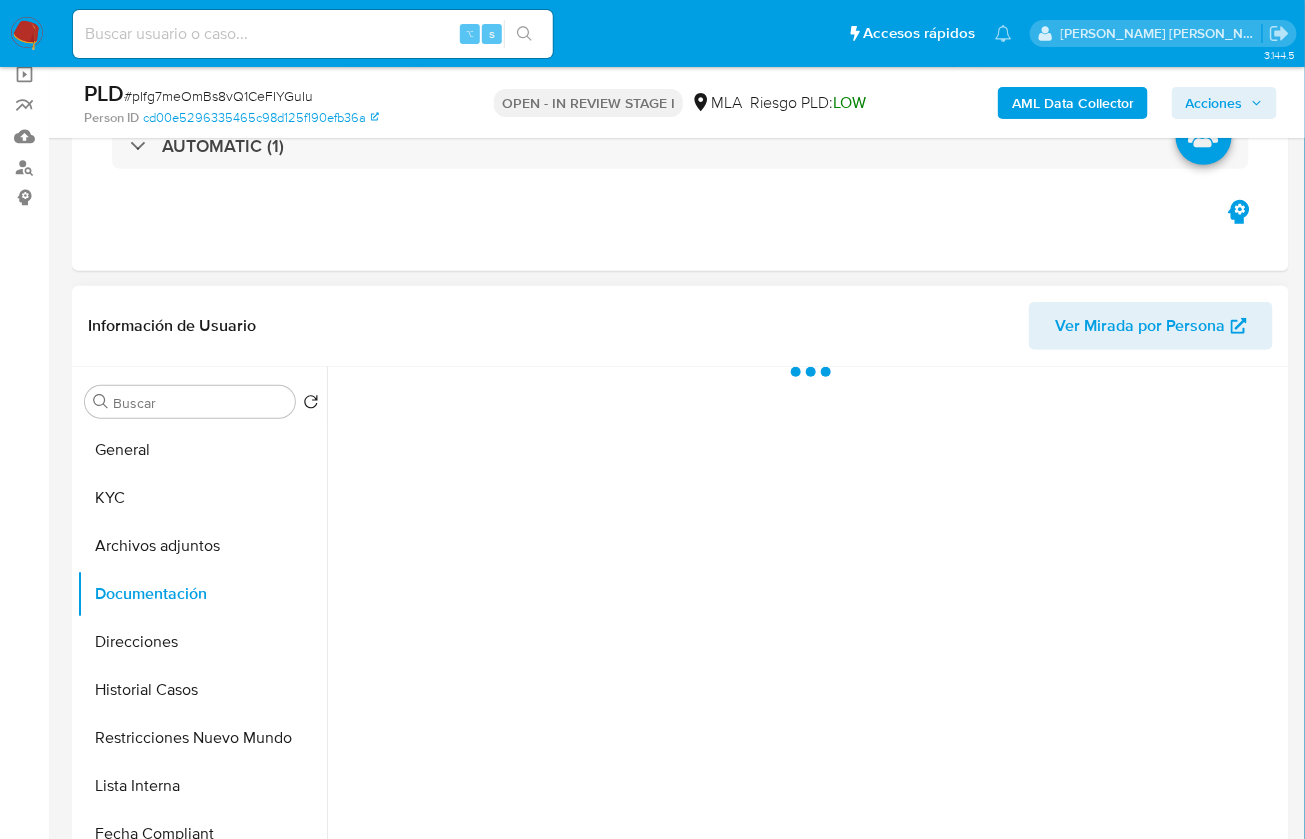 scroll, scrollTop: 250, scrollLeft: 0, axis: vertical 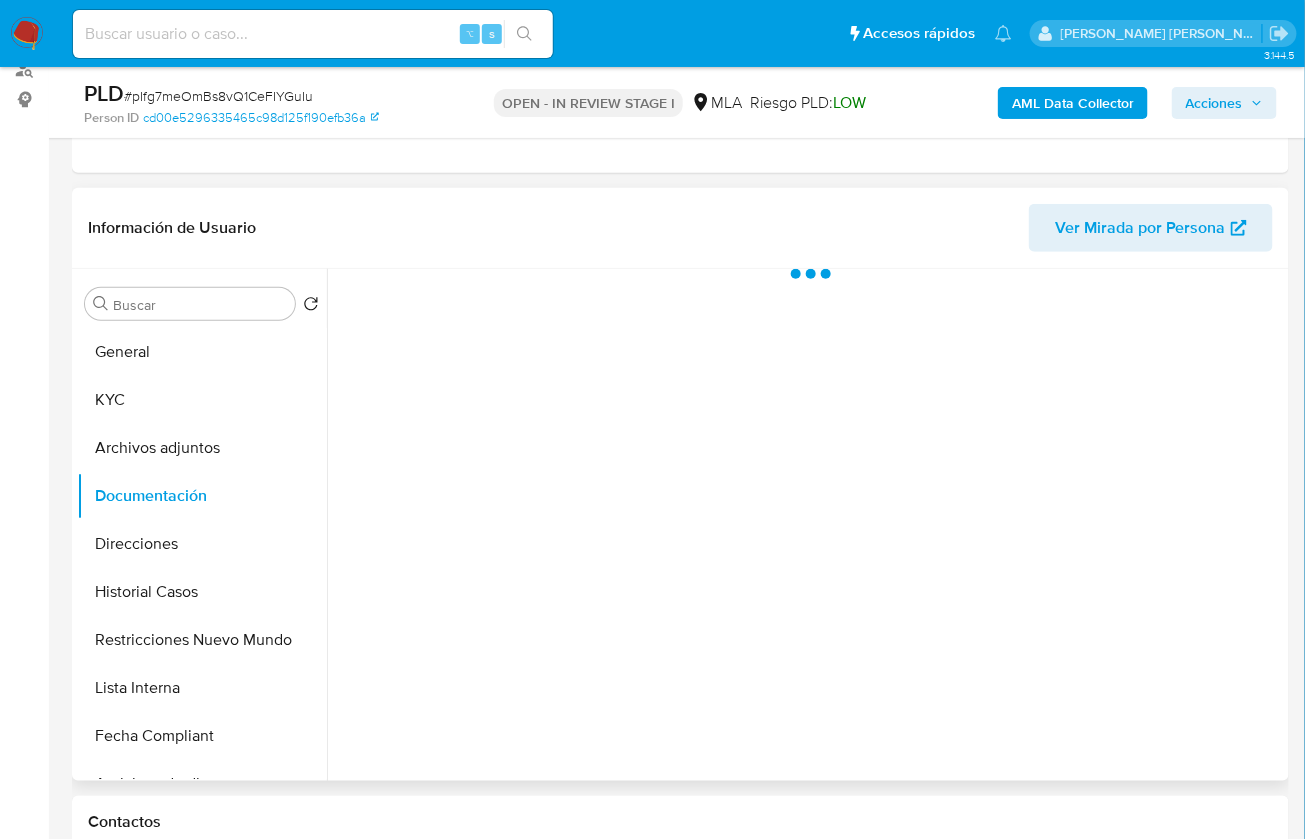 click on "Información de Usuario Ver Mirada por Persona" at bounding box center (680, 228) 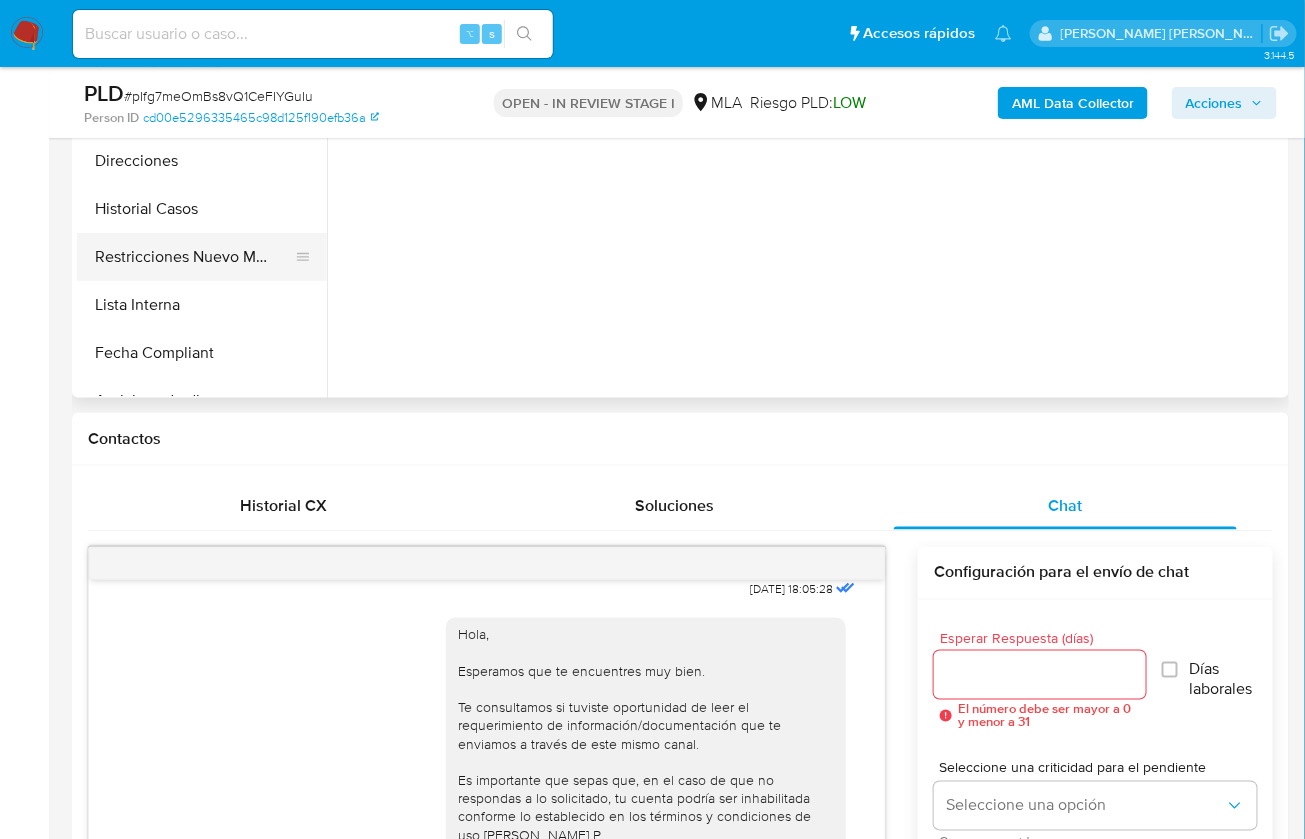 click on "Restricciones Nuevo Mundo" at bounding box center [194, 257] 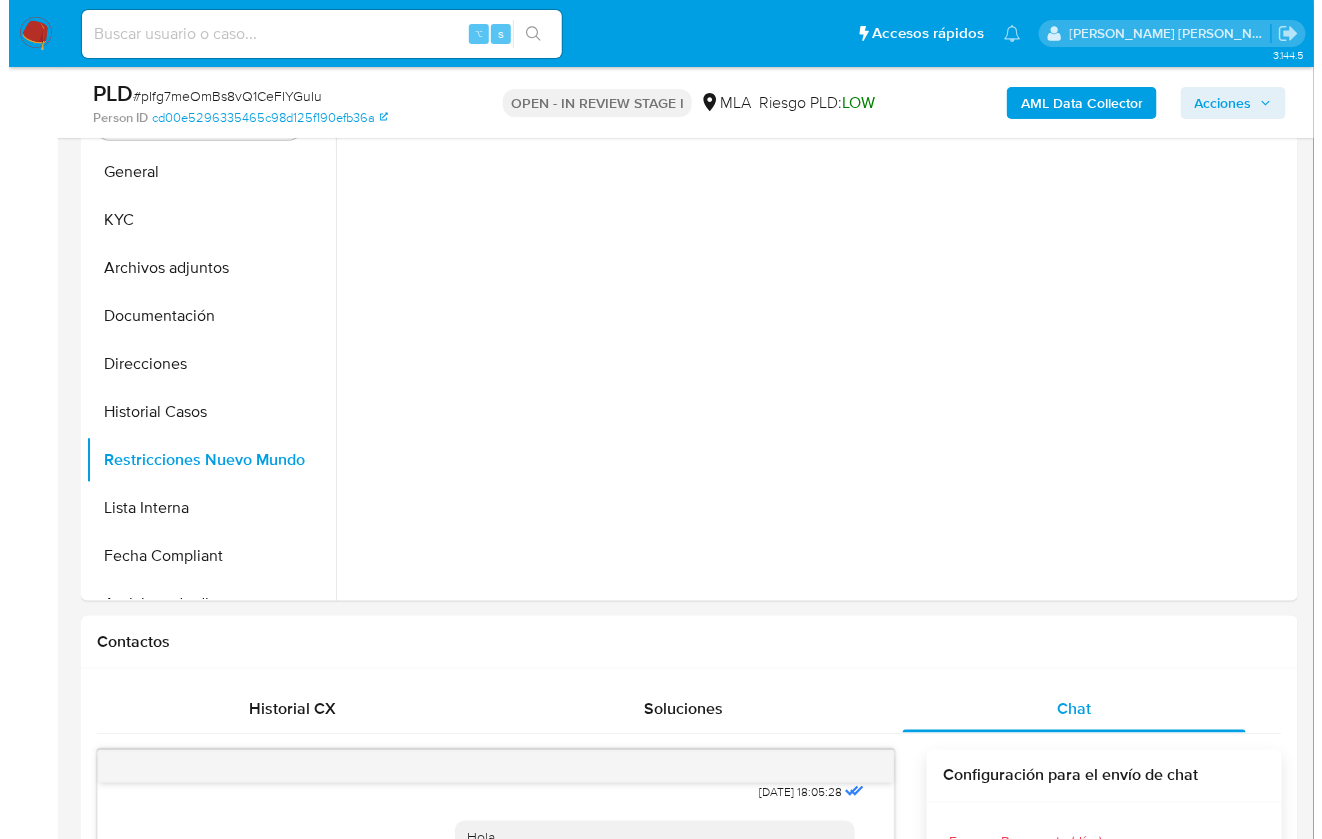 scroll, scrollTop: 160, scrollLeft: 0, axis: vertical 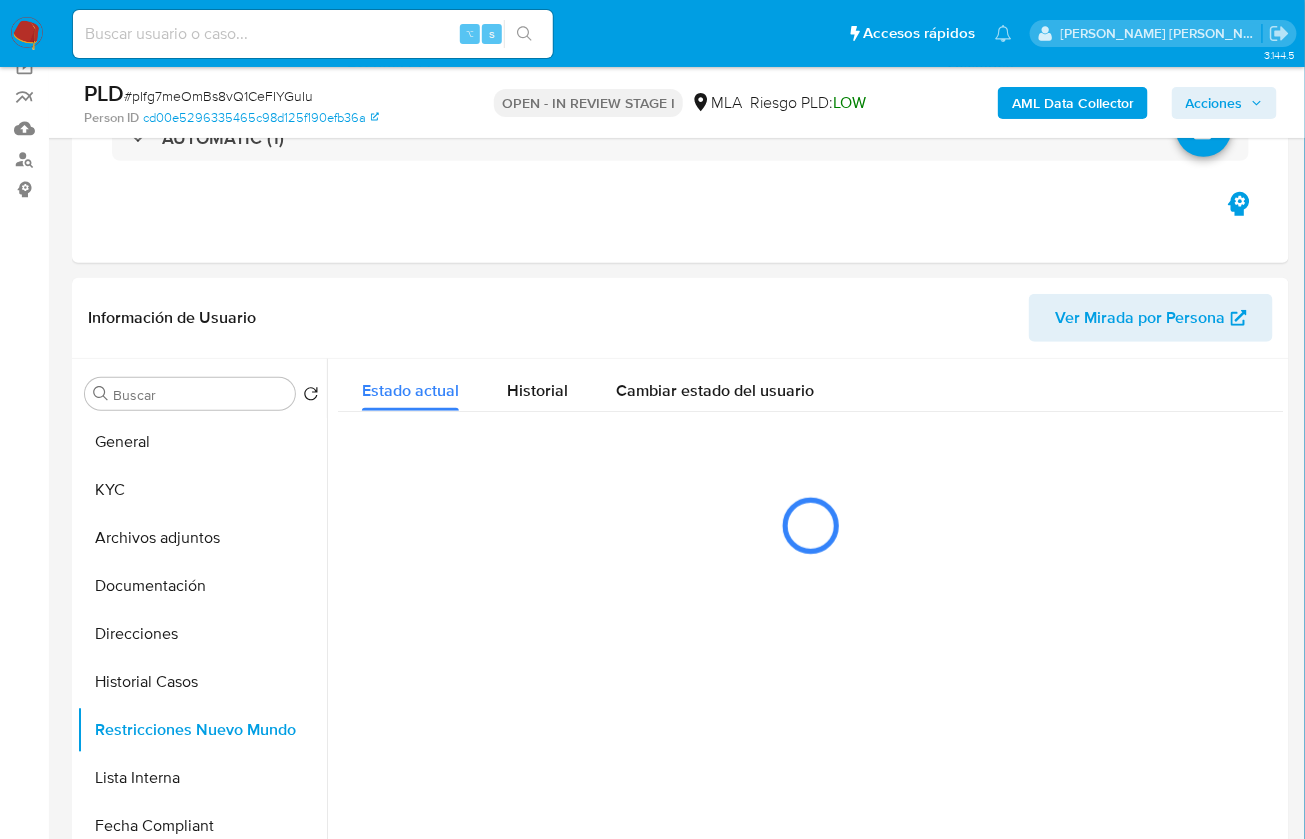 click on "AML Data Collector" at bounding box center (1073, 103) 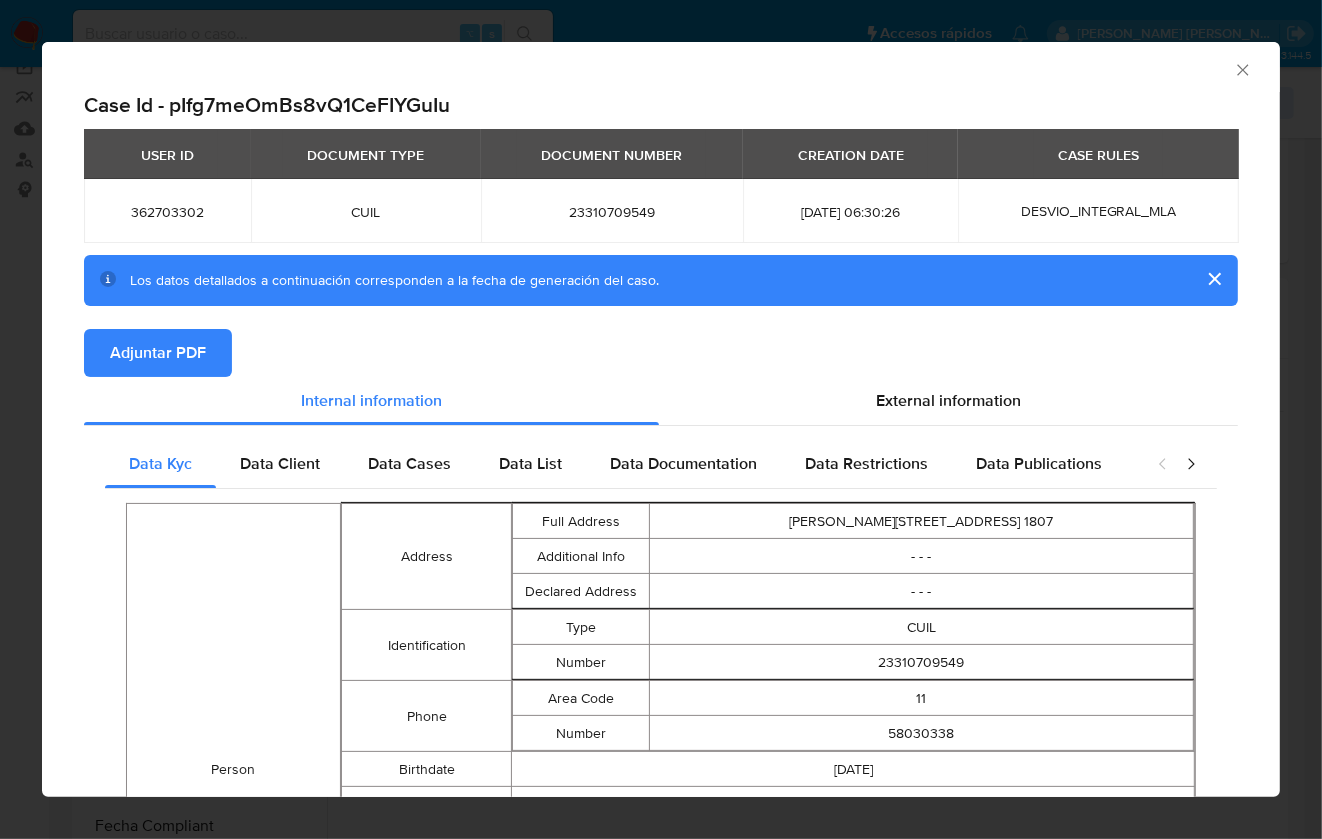 click on "Adjuntar PDF" at bounding box center [158, 353] 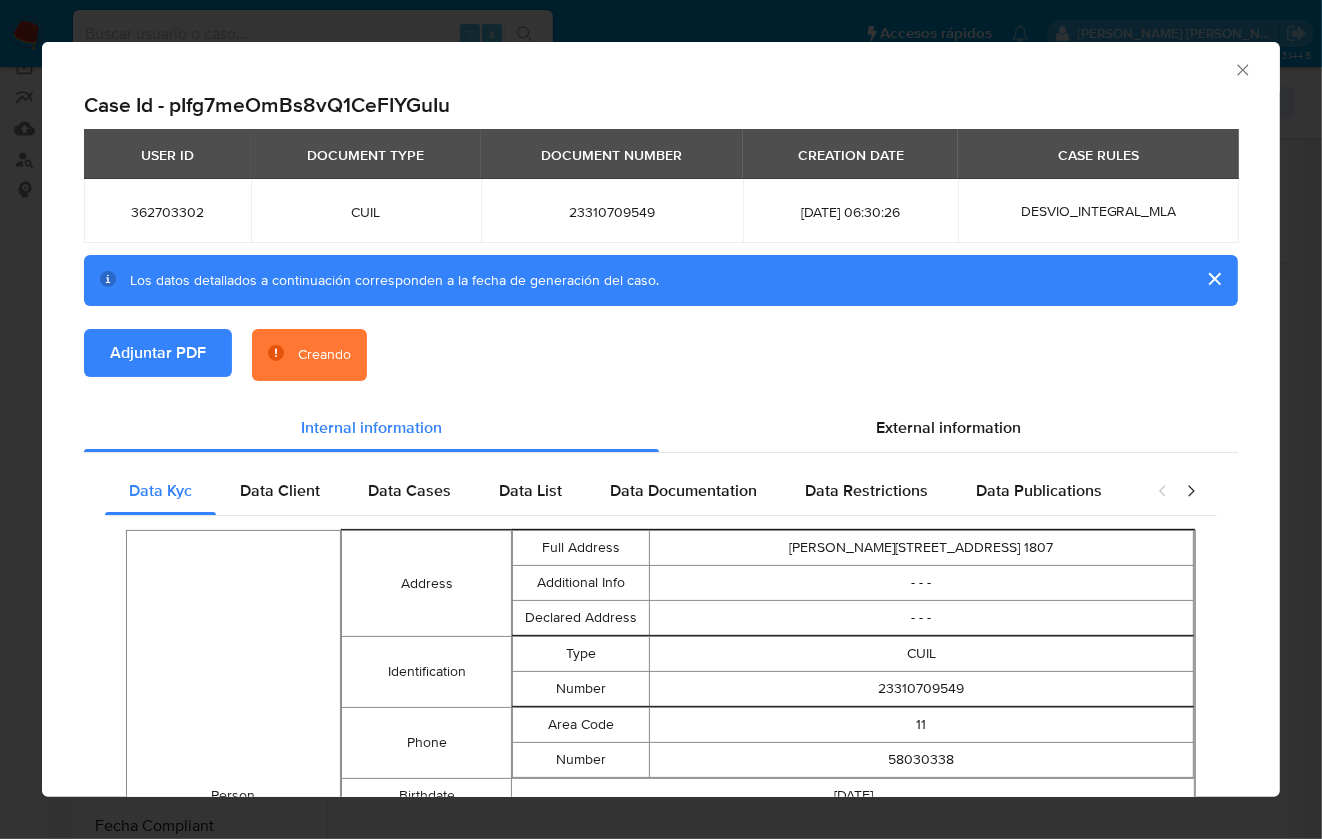 click on "Adjuntar PDF     Creando" at bounding box center [661, 366] 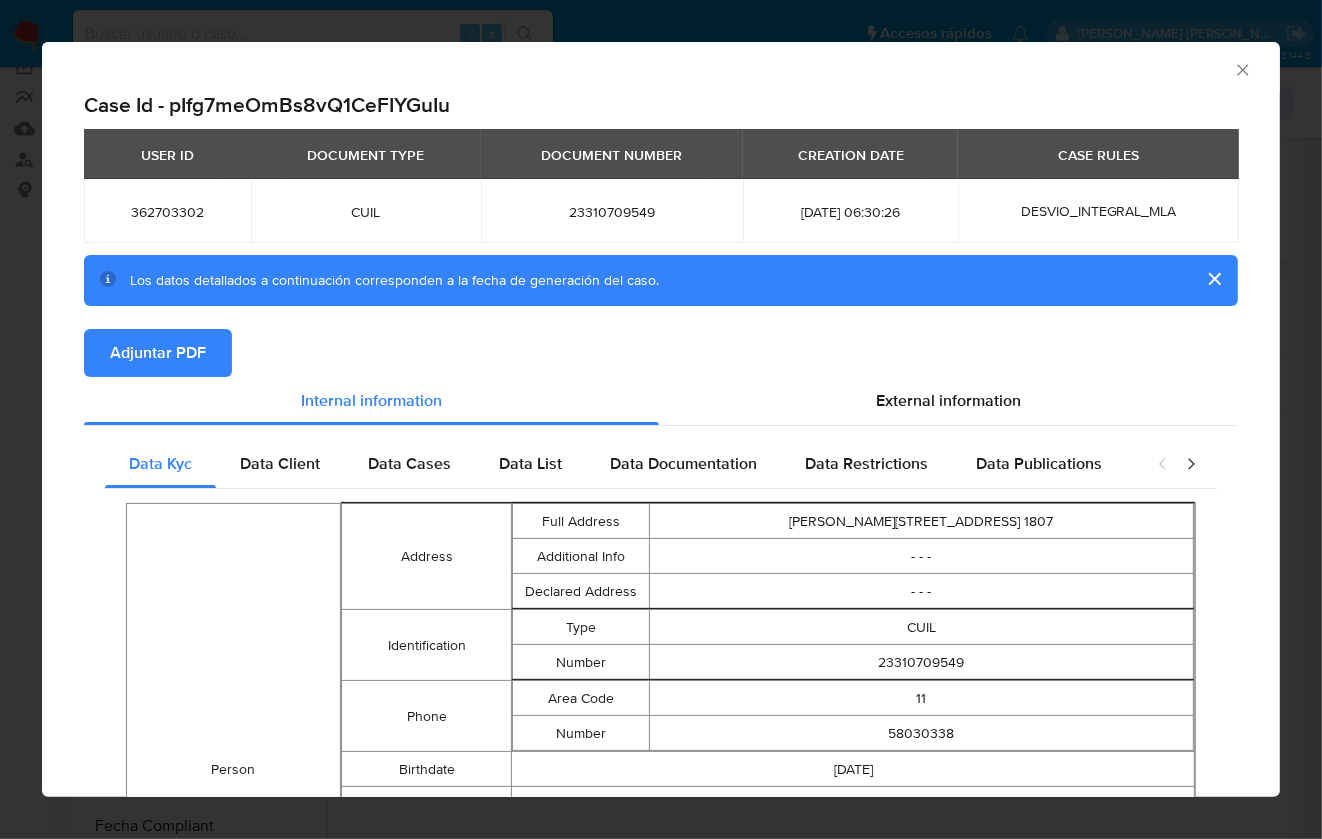 click on "Adjuntar PDF" at bounding box center (661, 353) 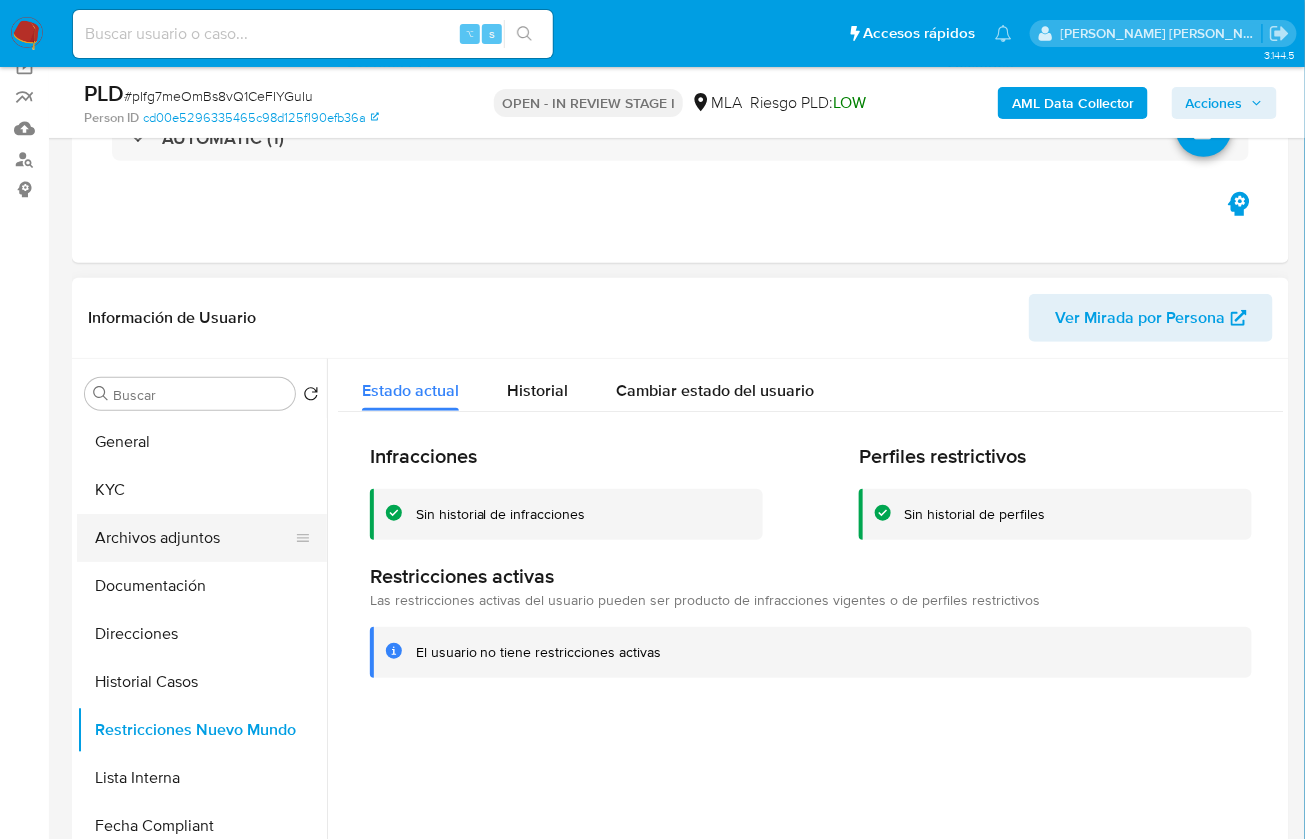 click on "Archivos adjuntos" at bounding box center [194, 538] 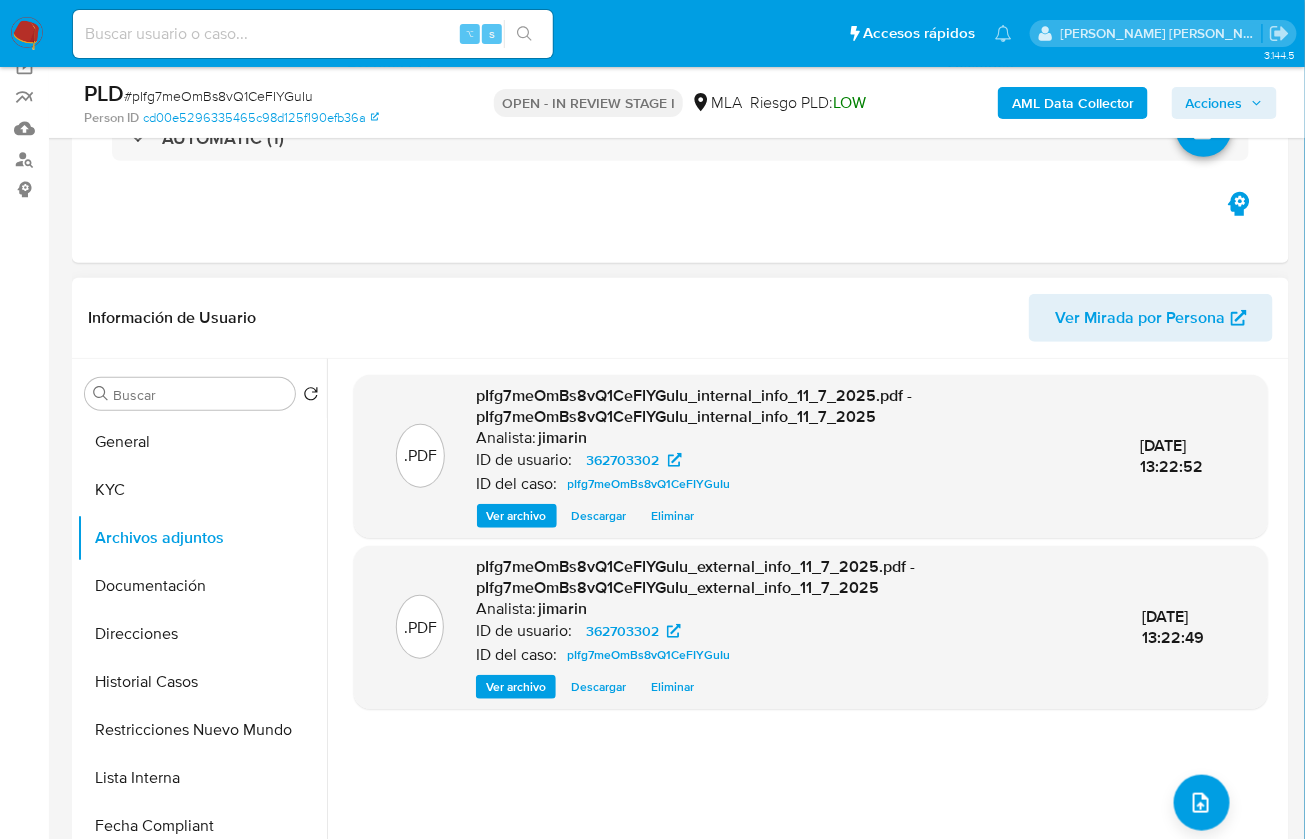 click on "Información de Usuario Ver Mirada por Persona" at bounding box center (680, 318) 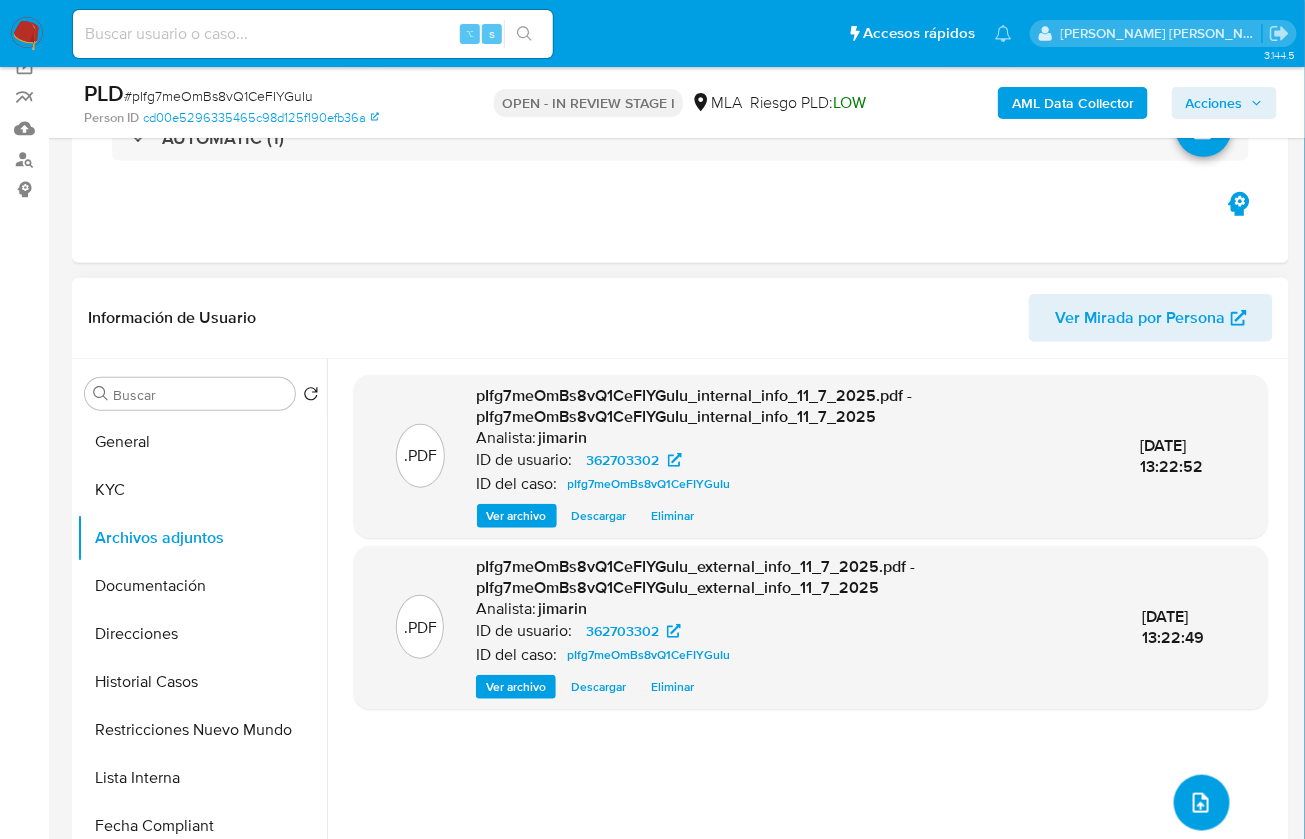 click at bounding box center [1202, 803] 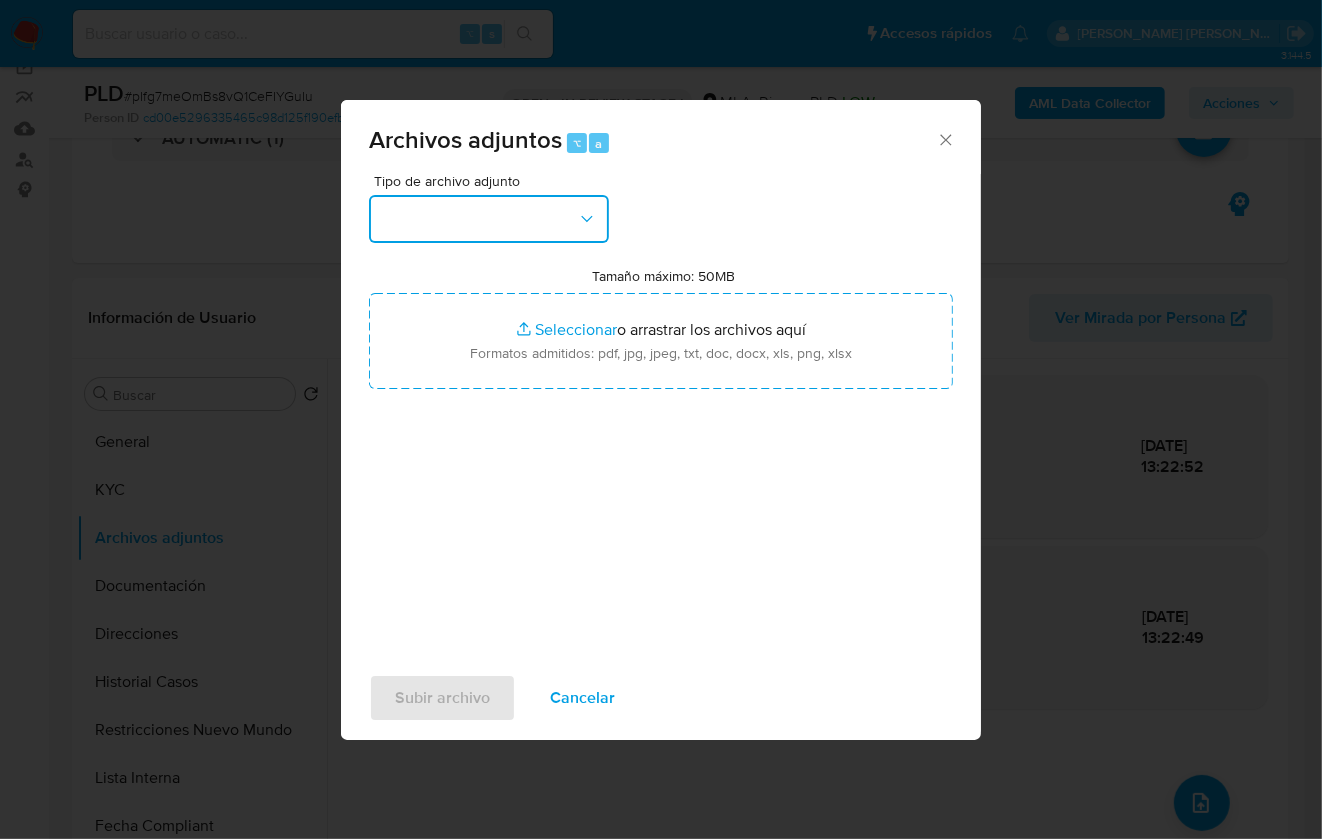 click at bounding box center [489, 219] 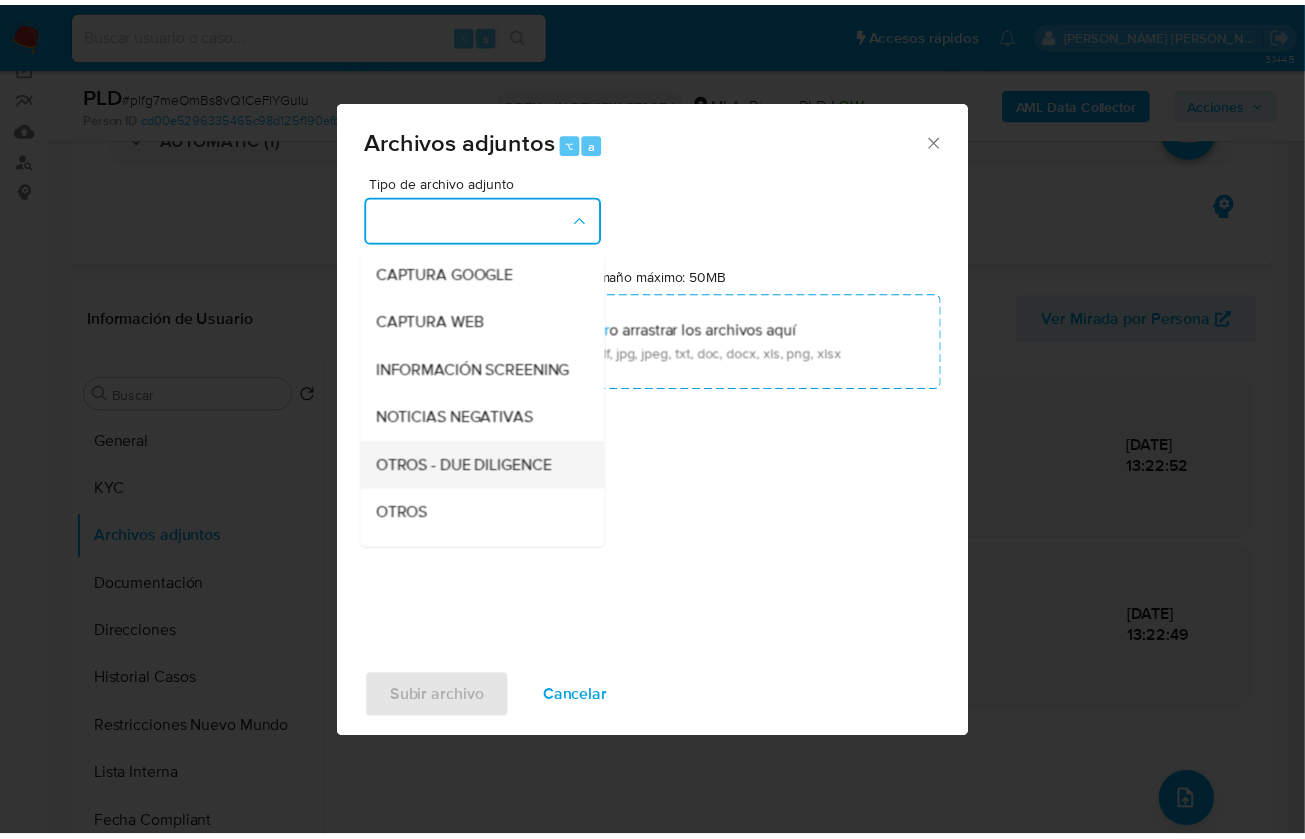 scroll, scrollTop: 197, scrollLeft: 0, axis: vertical 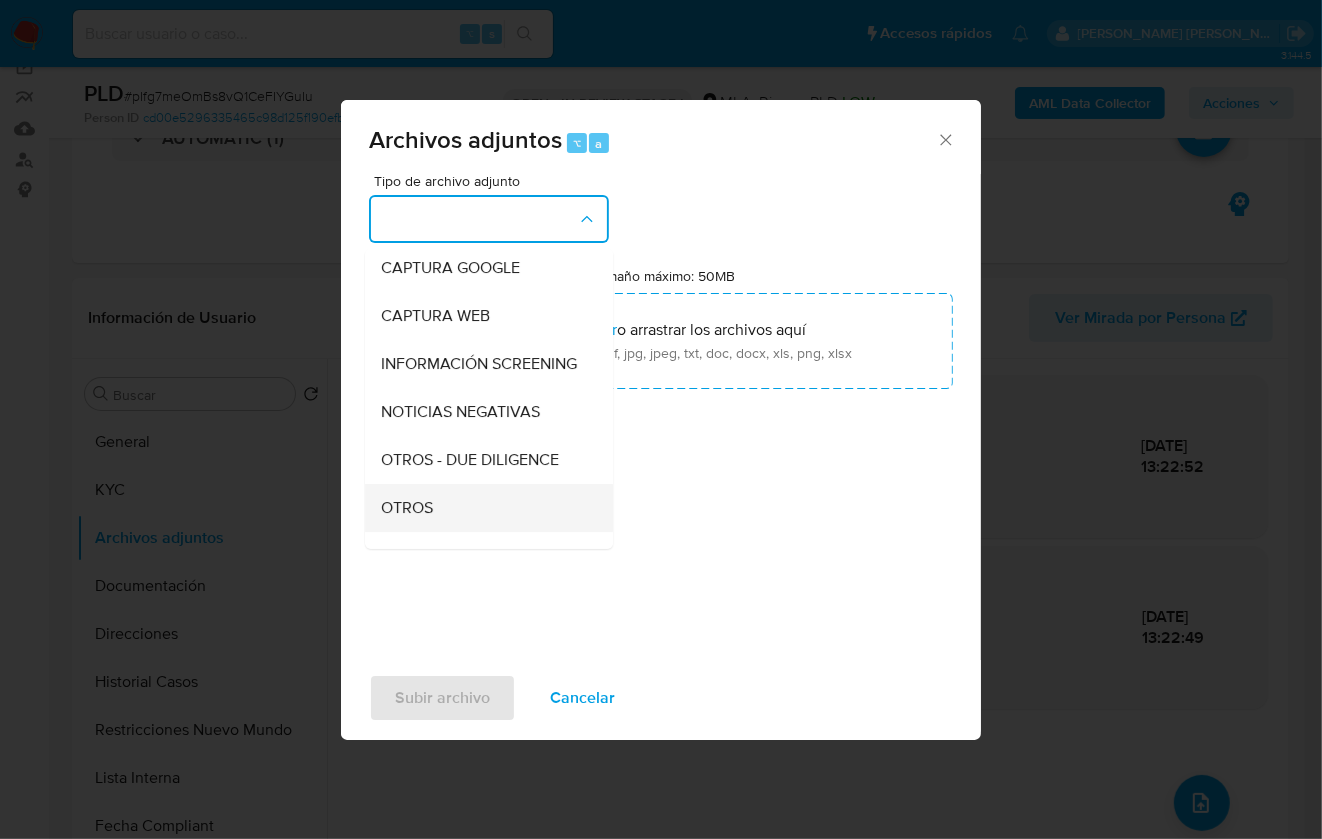 click on "OTROS" at bounding box center (483, 508) 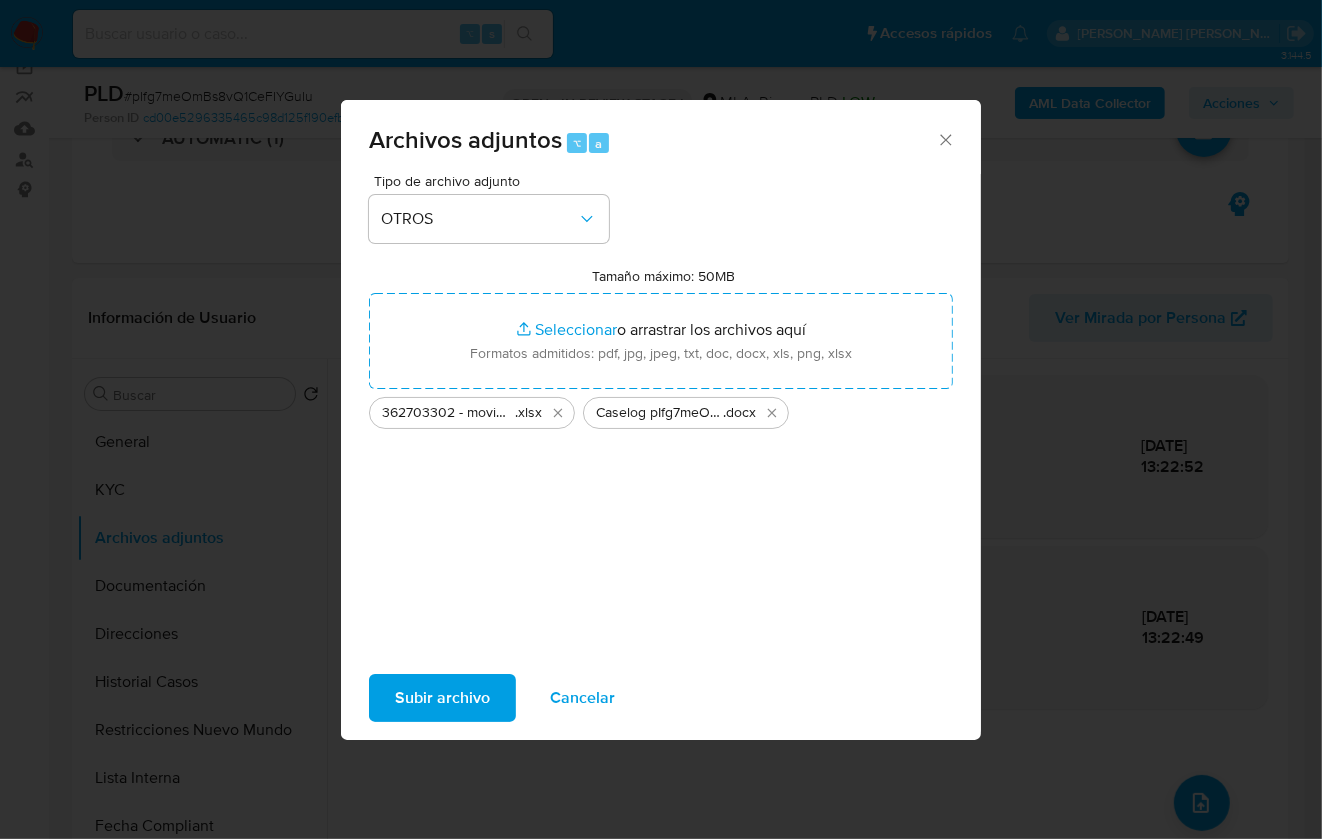 click on "Subir archivo" at bounding box center [442, 698] 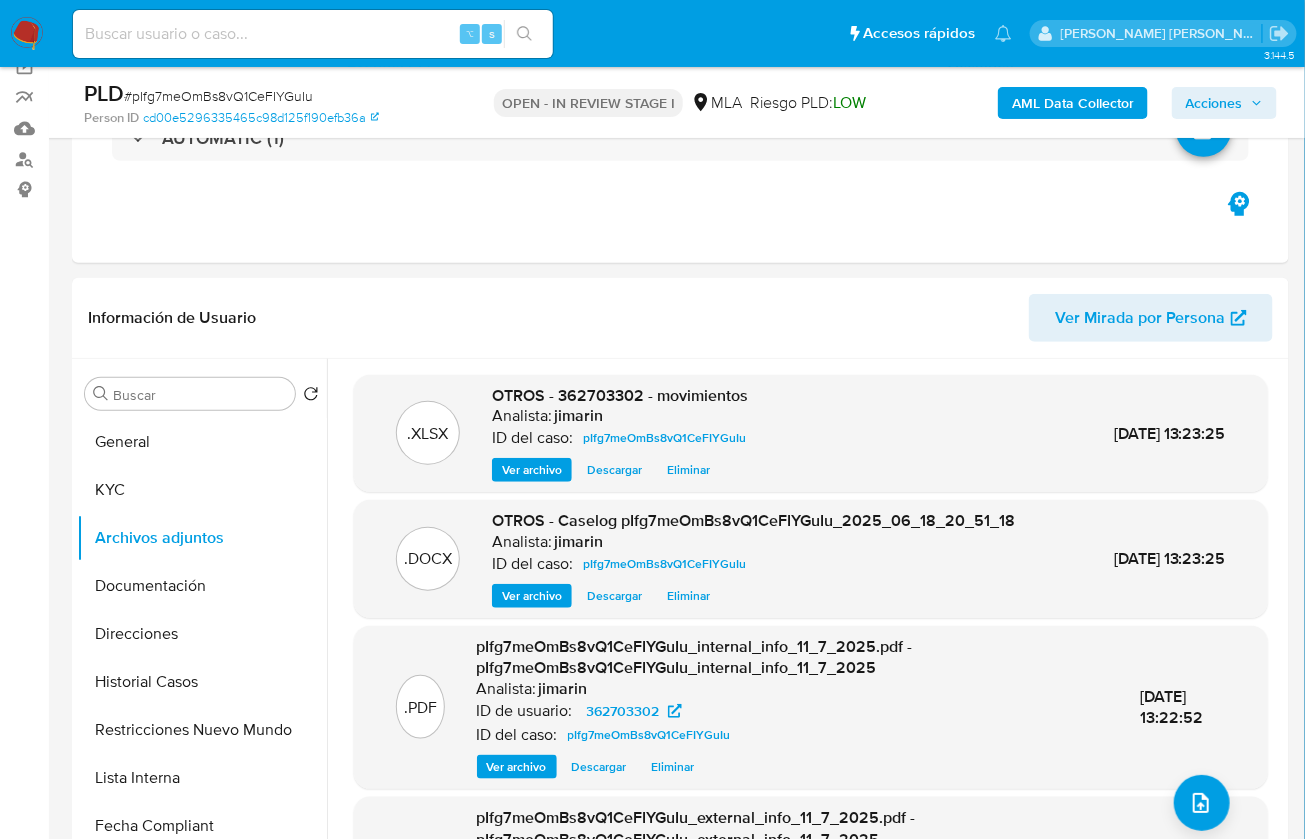 click on "Acciones" at bounding box center (1214, 103) 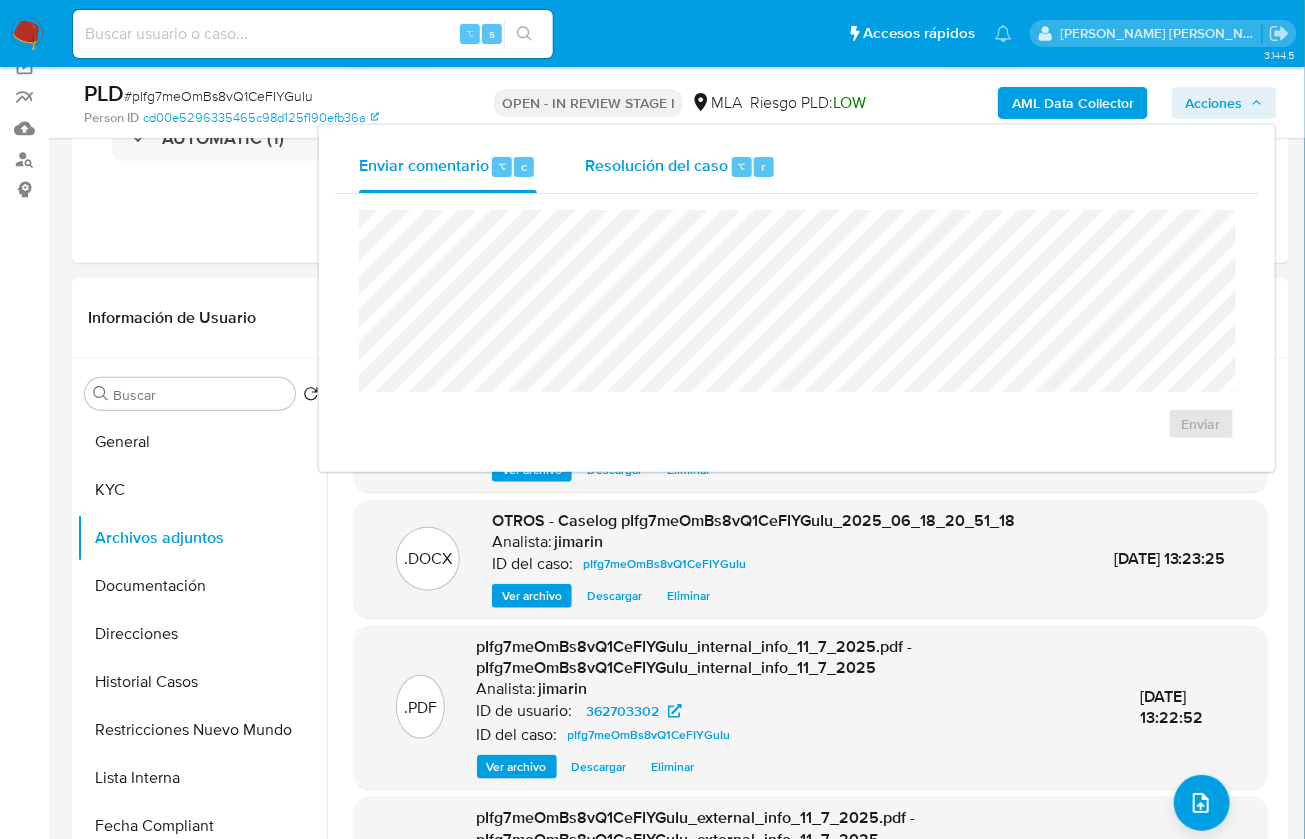 click on "Resolución del caso ⌥ r" at bounding box center (680, 167) 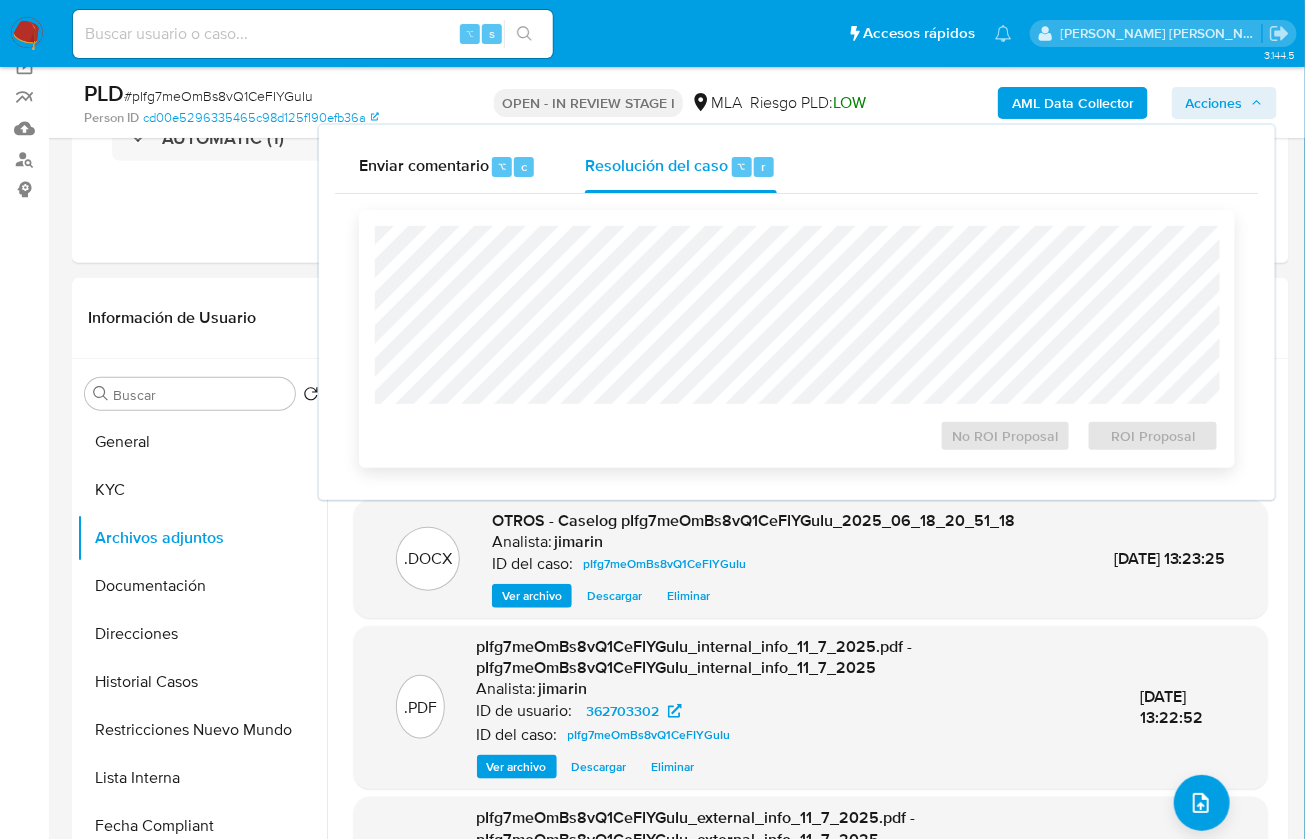type 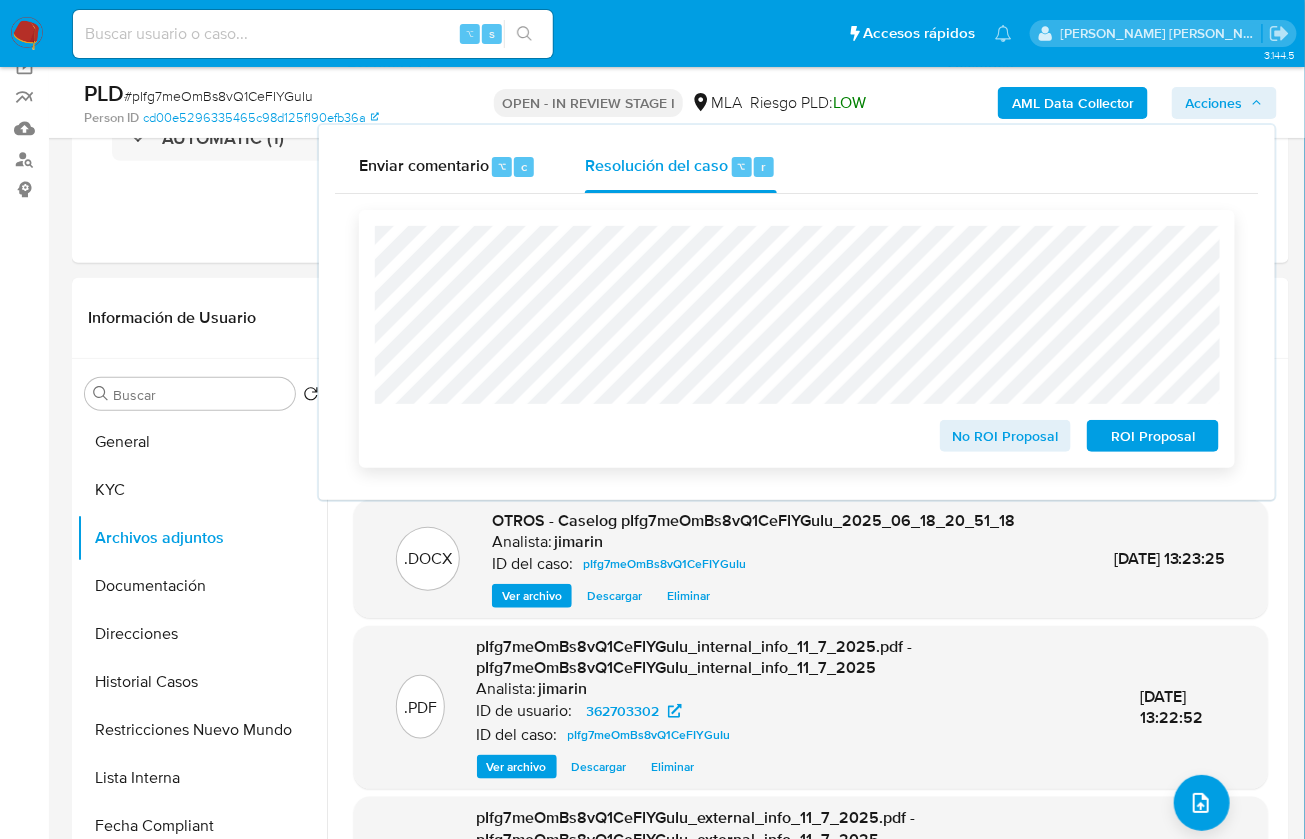 click on "No ROI Proposal" at bounding box center (1006, 436) 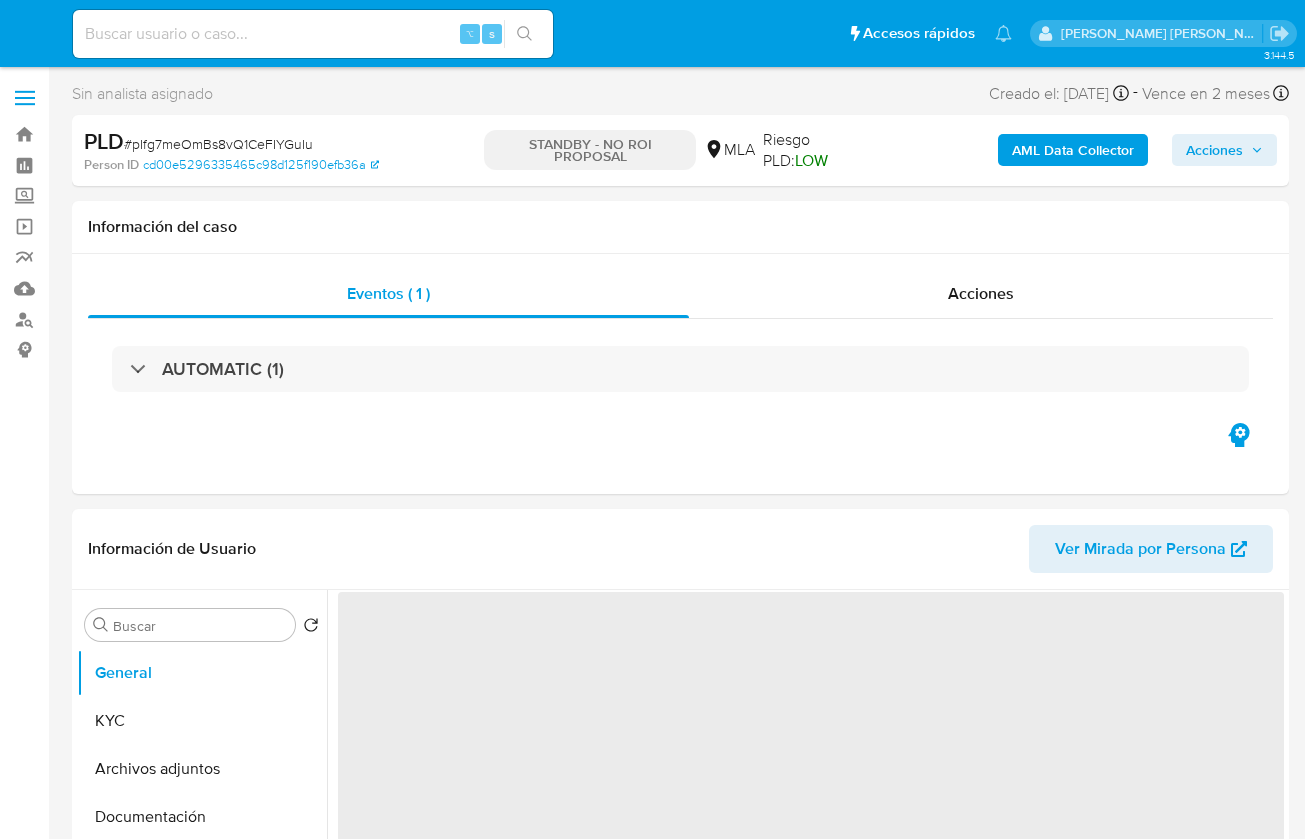 select on "10" 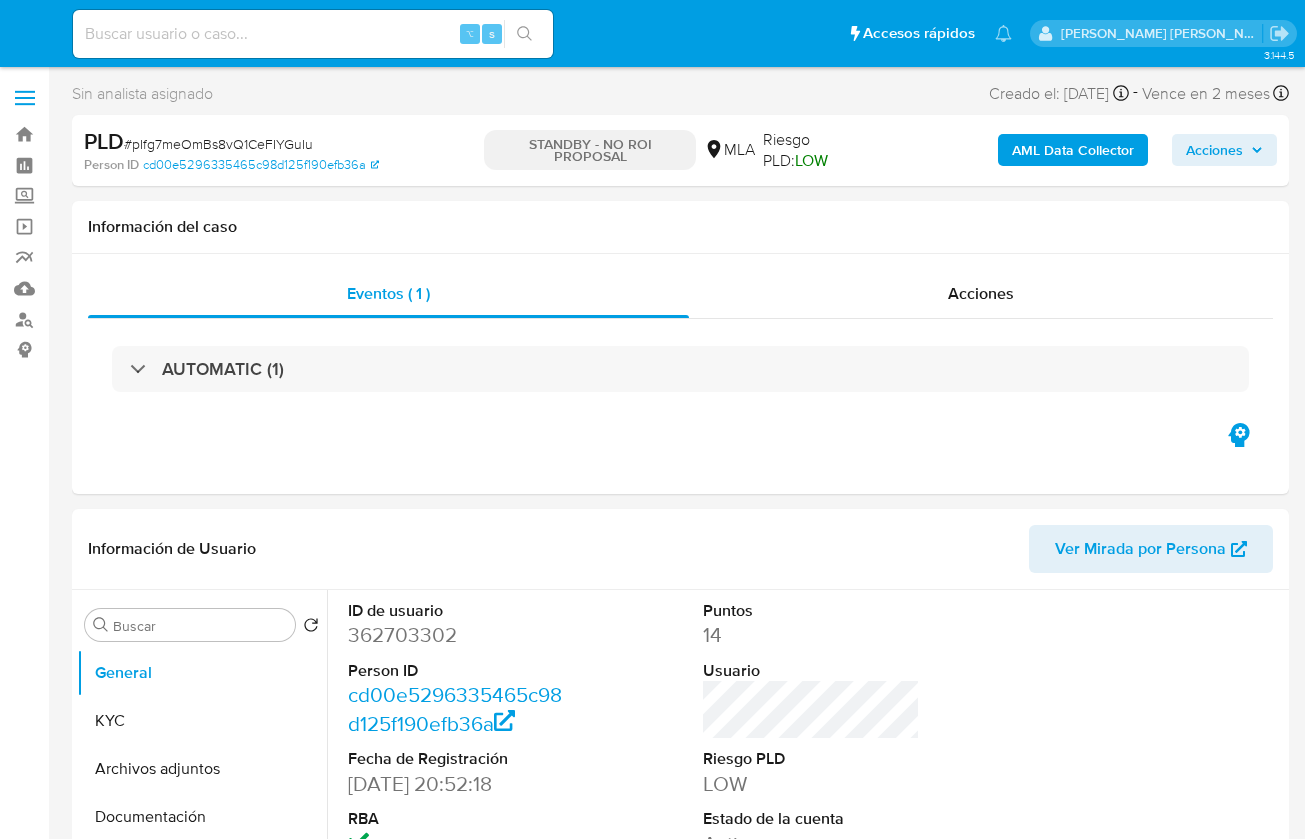 scroll, scrollTop: 0, scrollLeft: 0, axis: both 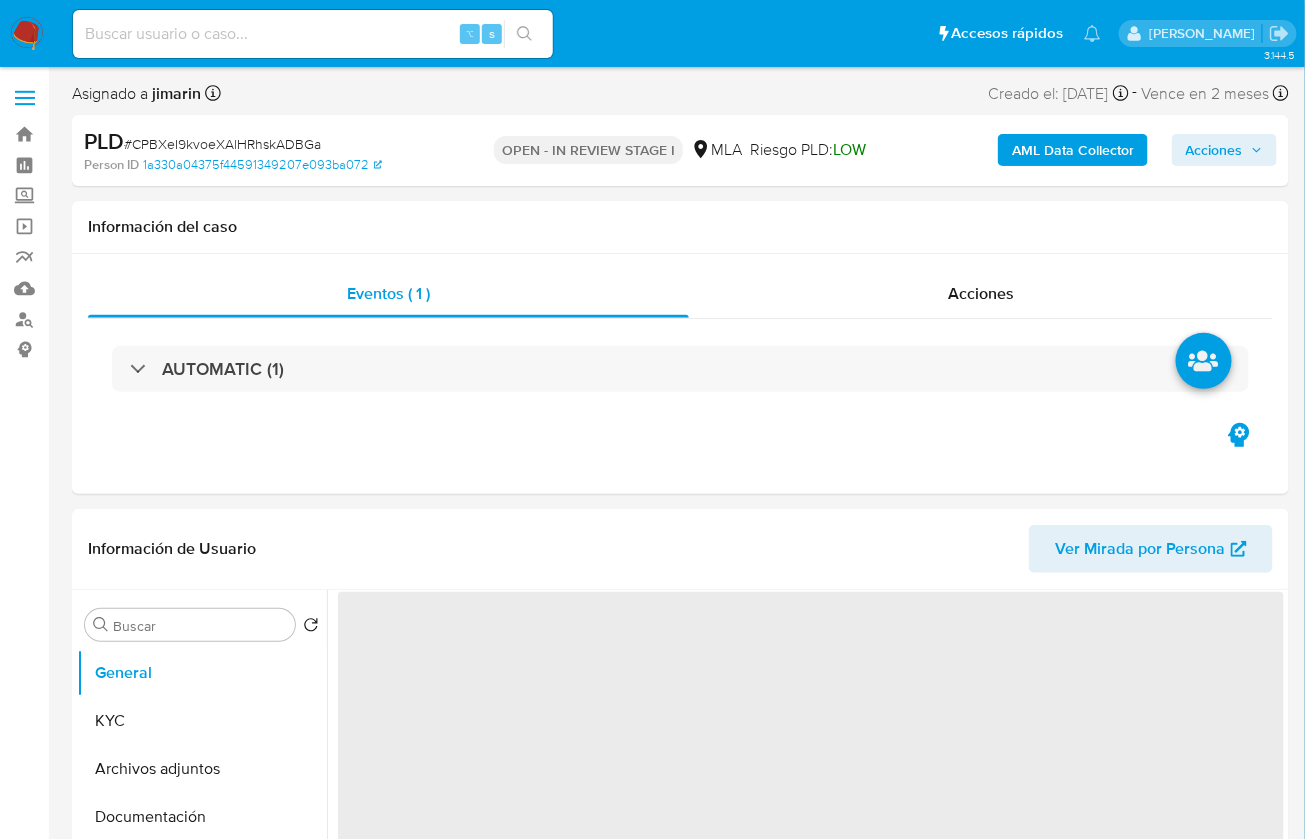 click on "# CPBXeI9kvoeXAlHRhskADBGa" at bounding box center (222, 144) 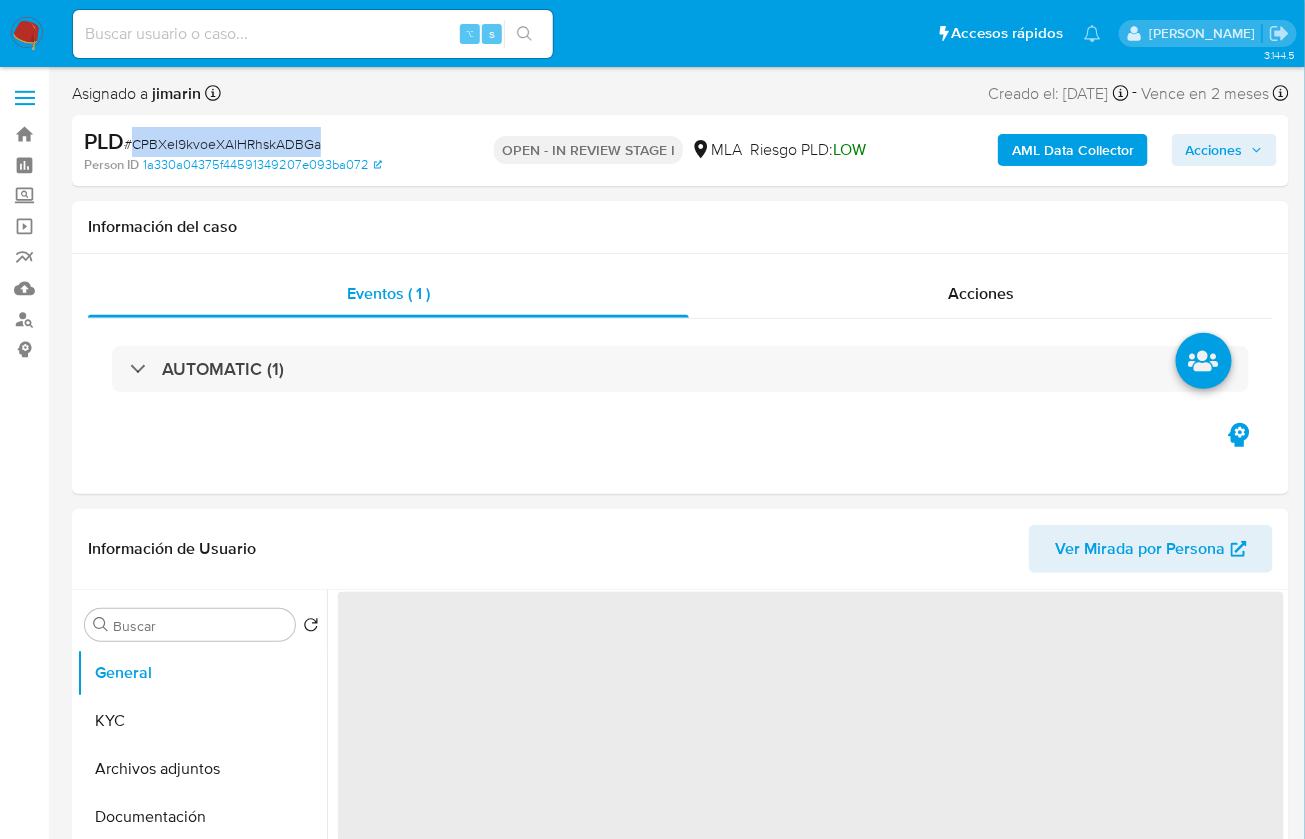 click on "# CPBXeI9kvoeXAlHRhskADBGa" at bounding box center [222, 144] 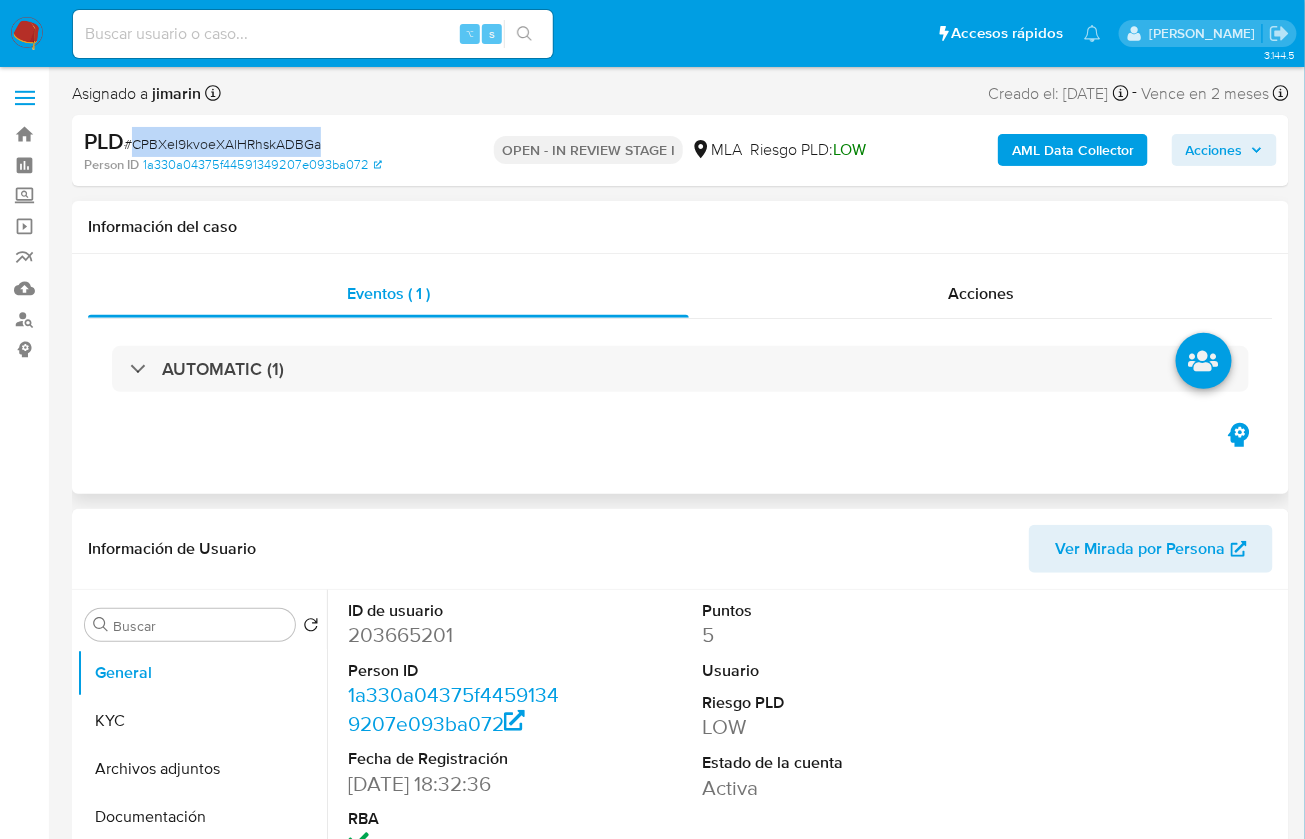 copy on "CPBXeI9kvoeXAlHRhskADBGa" 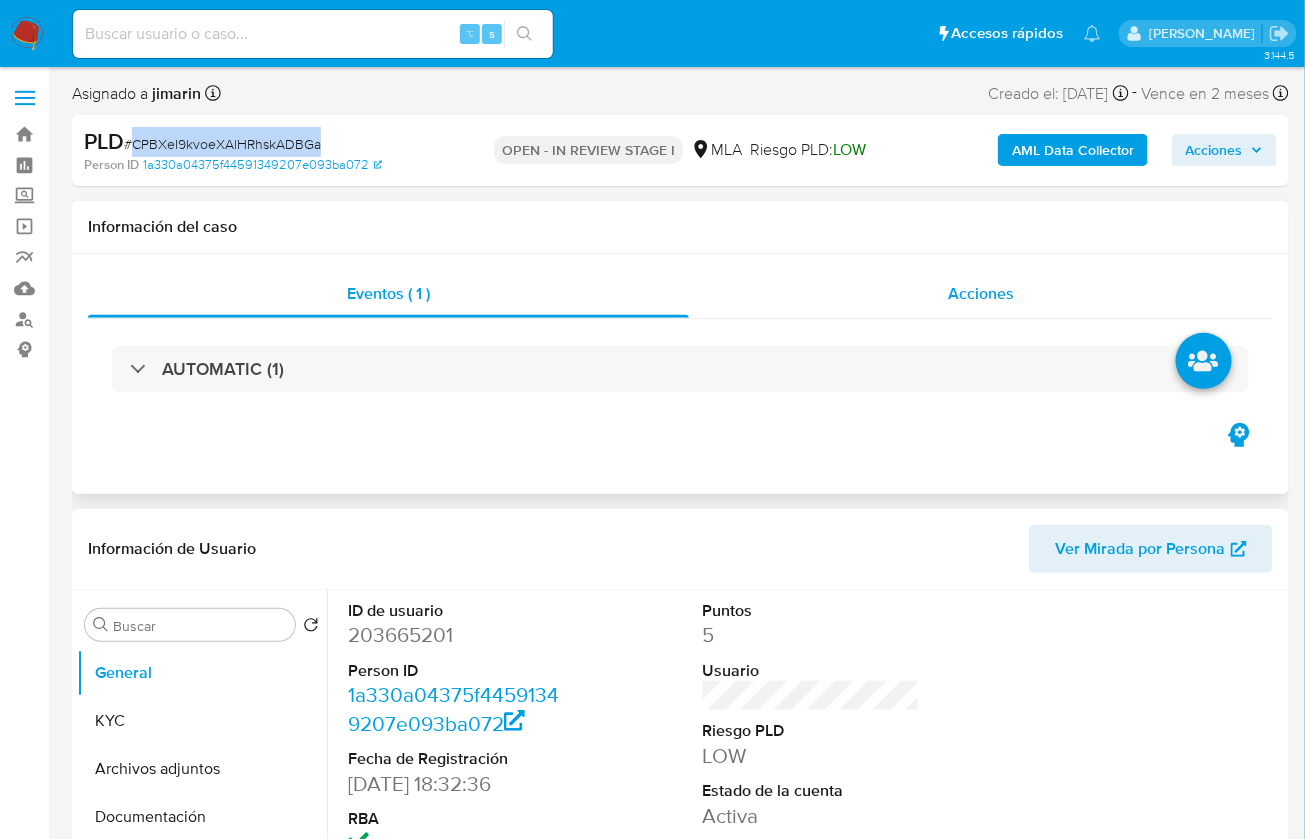 select on "10" 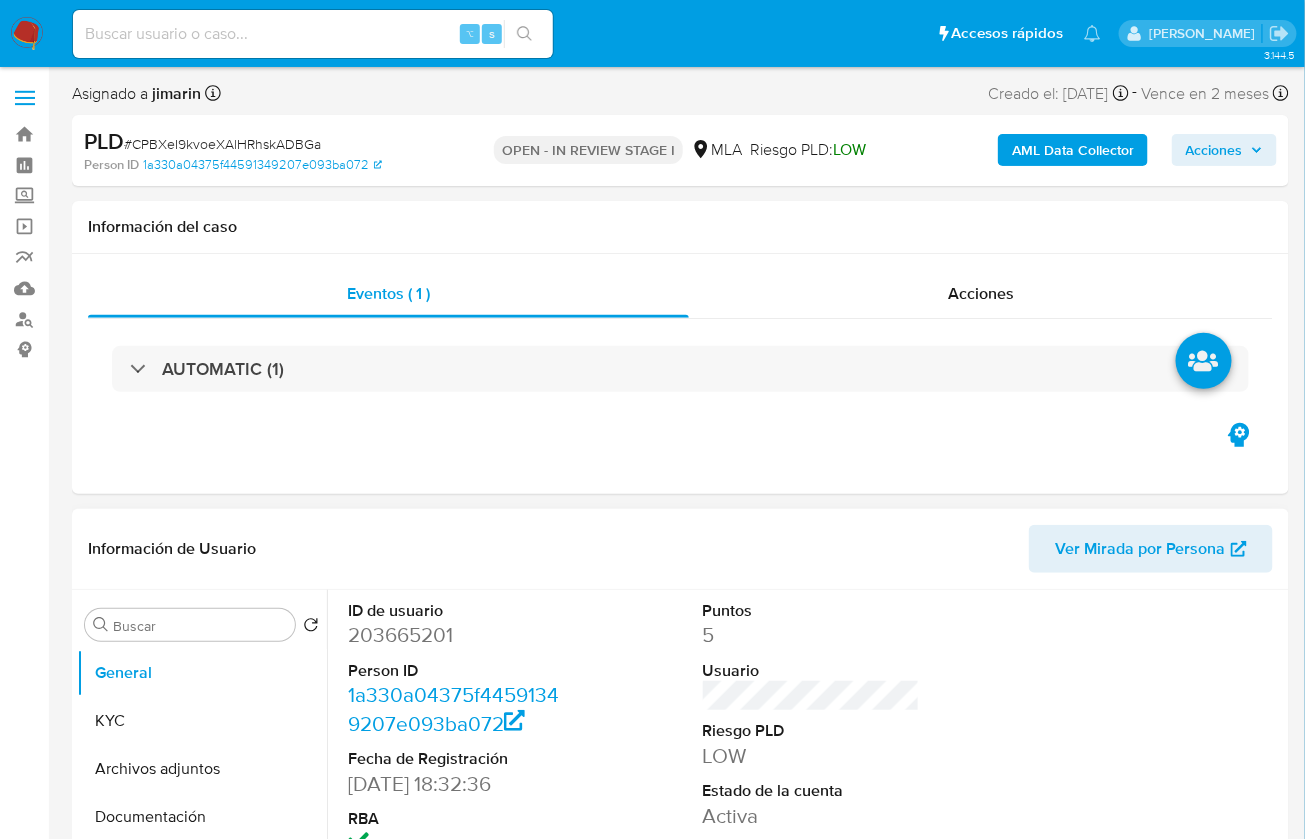 click on "203665201" at bounding box center (456, 635) 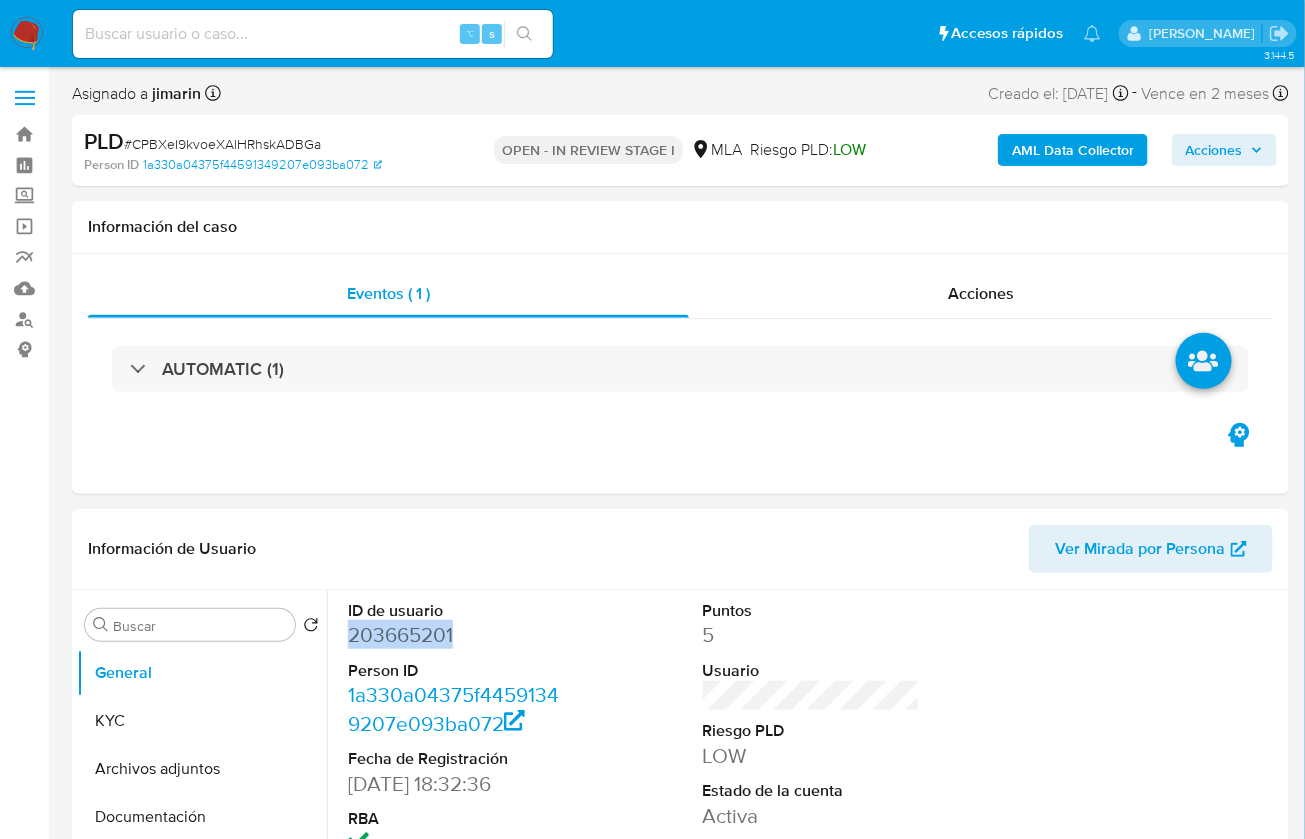 click on "203665201" at bounding box center [456, 635] 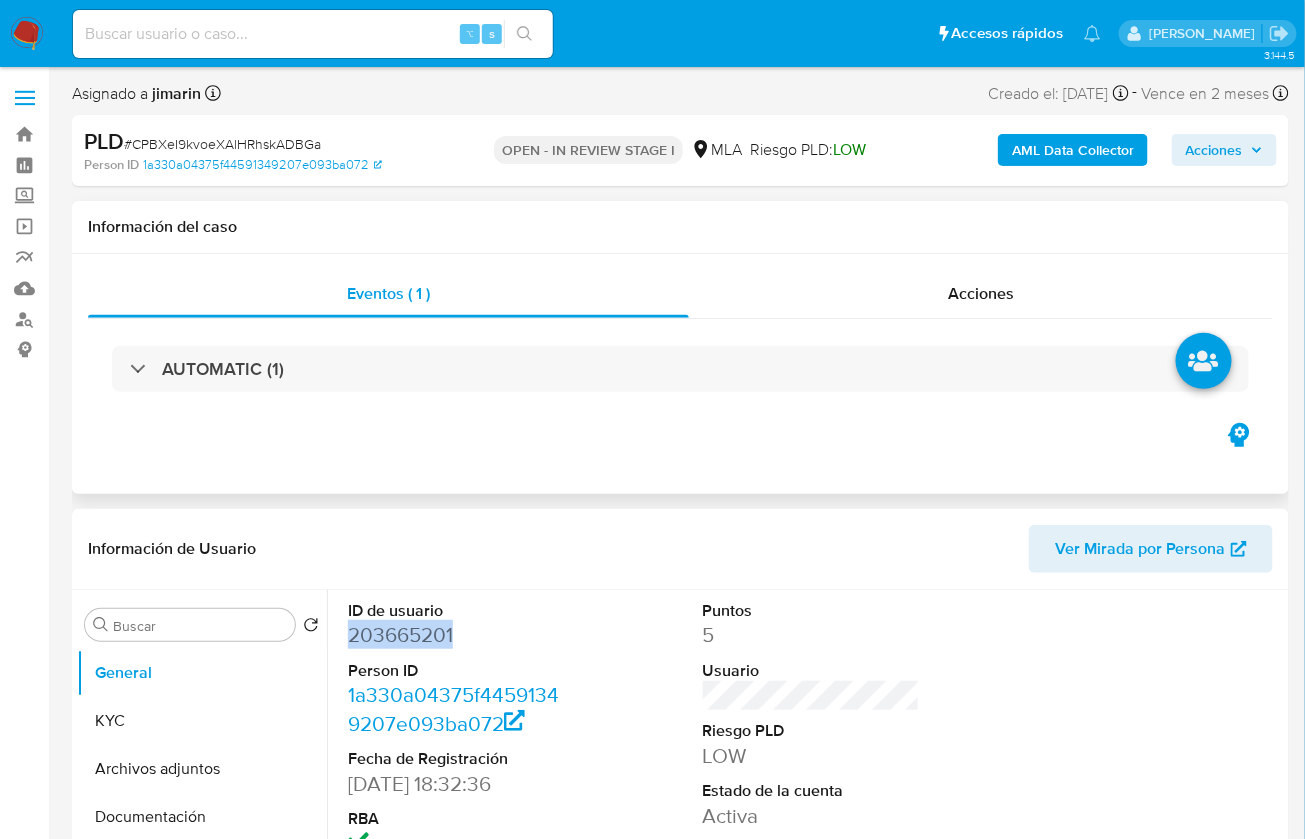 copy on "203665201" 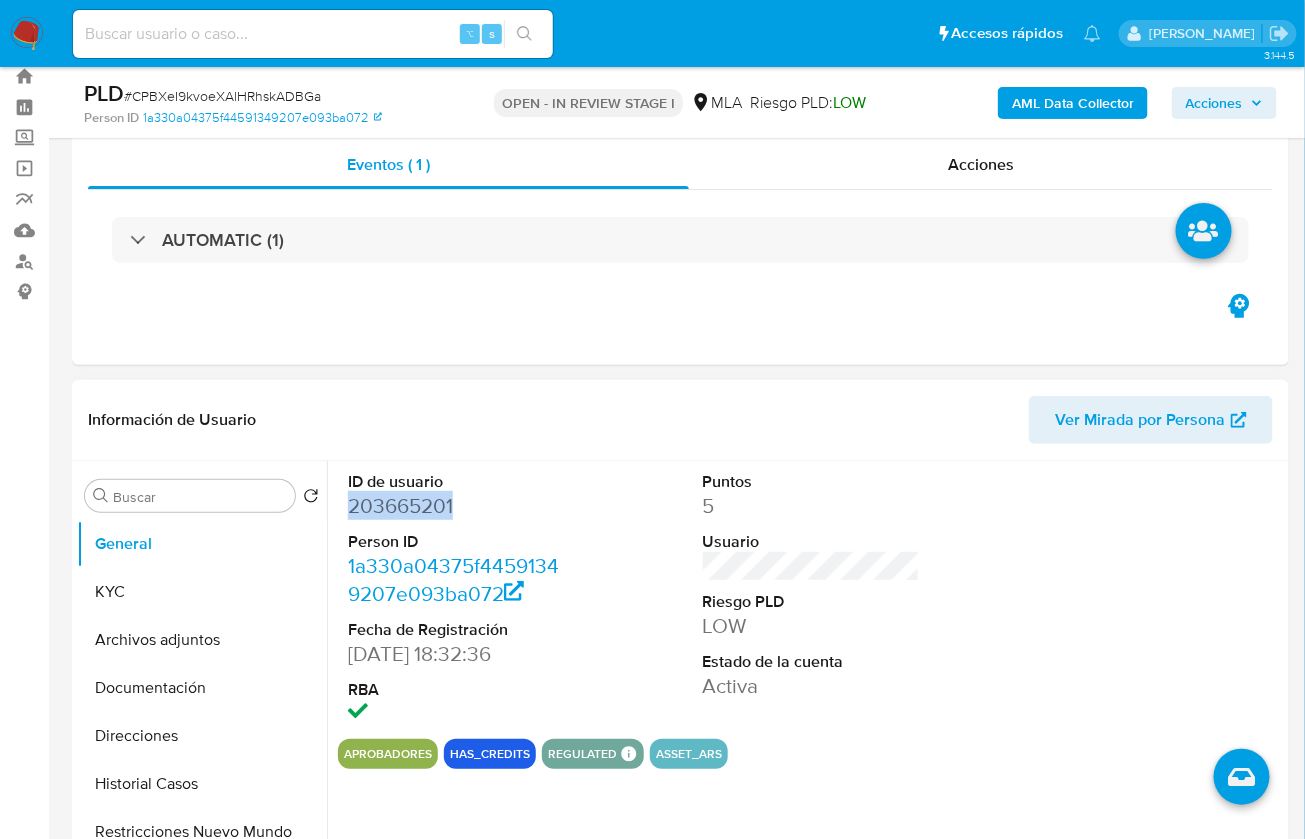 scroll, scrollTop: 110, scrollLeft: 0, axis: vertical 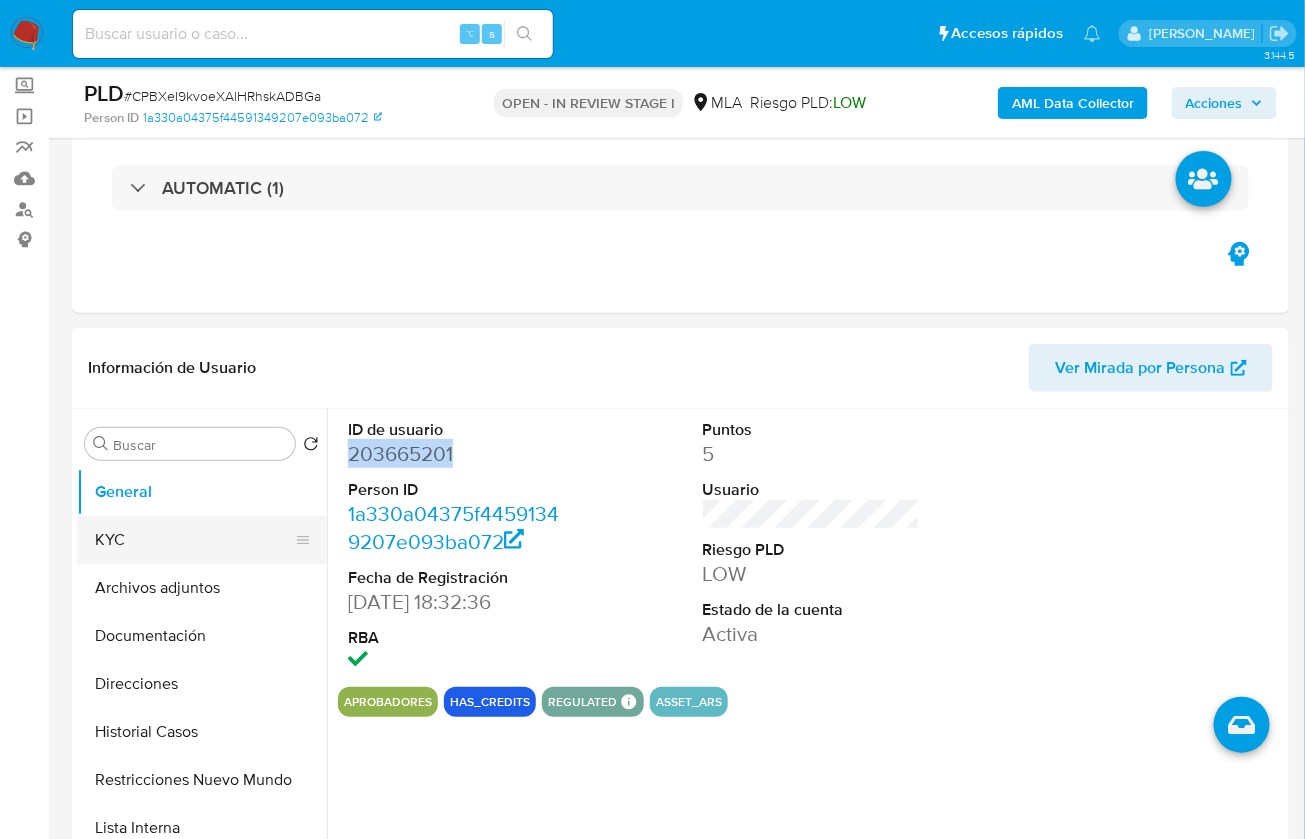 click on "KYC" at bounding box center [194, 540] 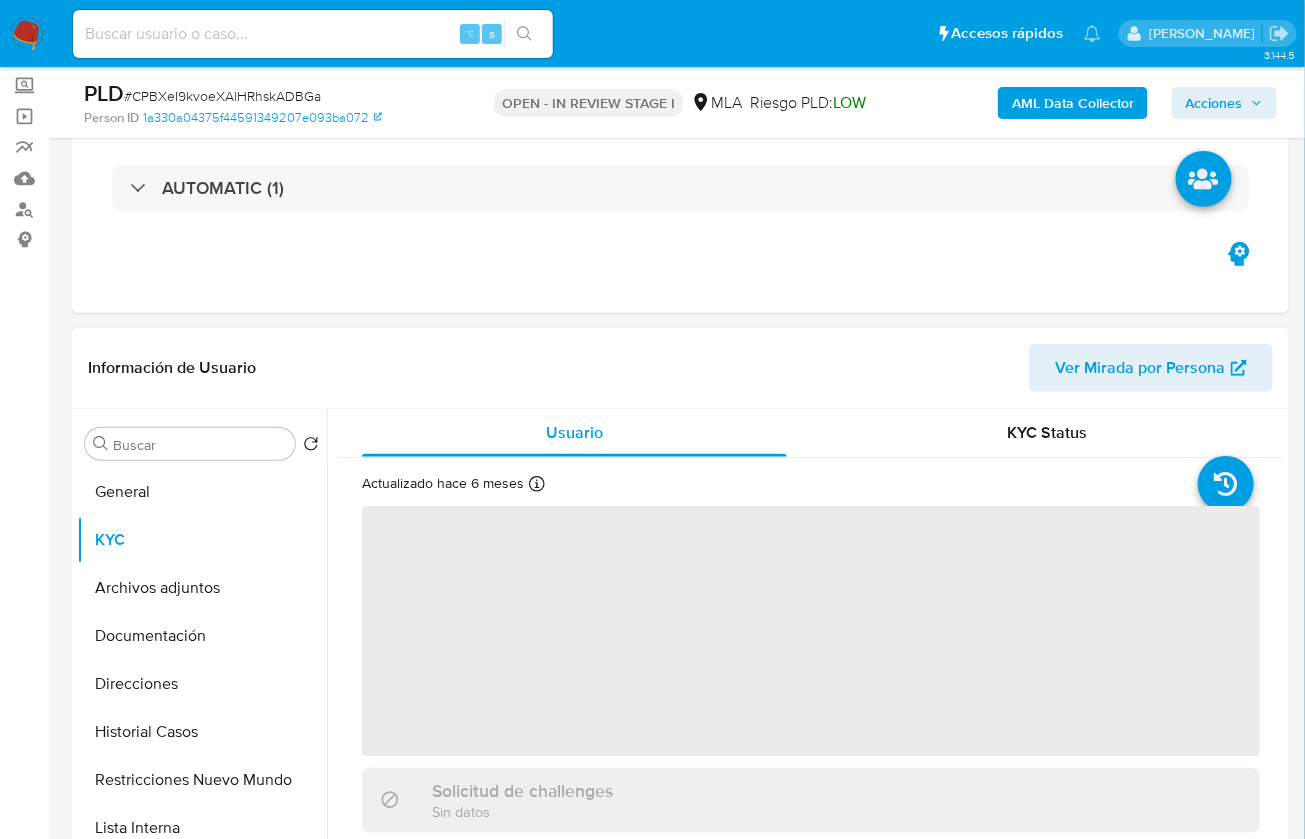 click on "Información de Usuario Ver Mirada por Persona" at bounding box center [680, 368] 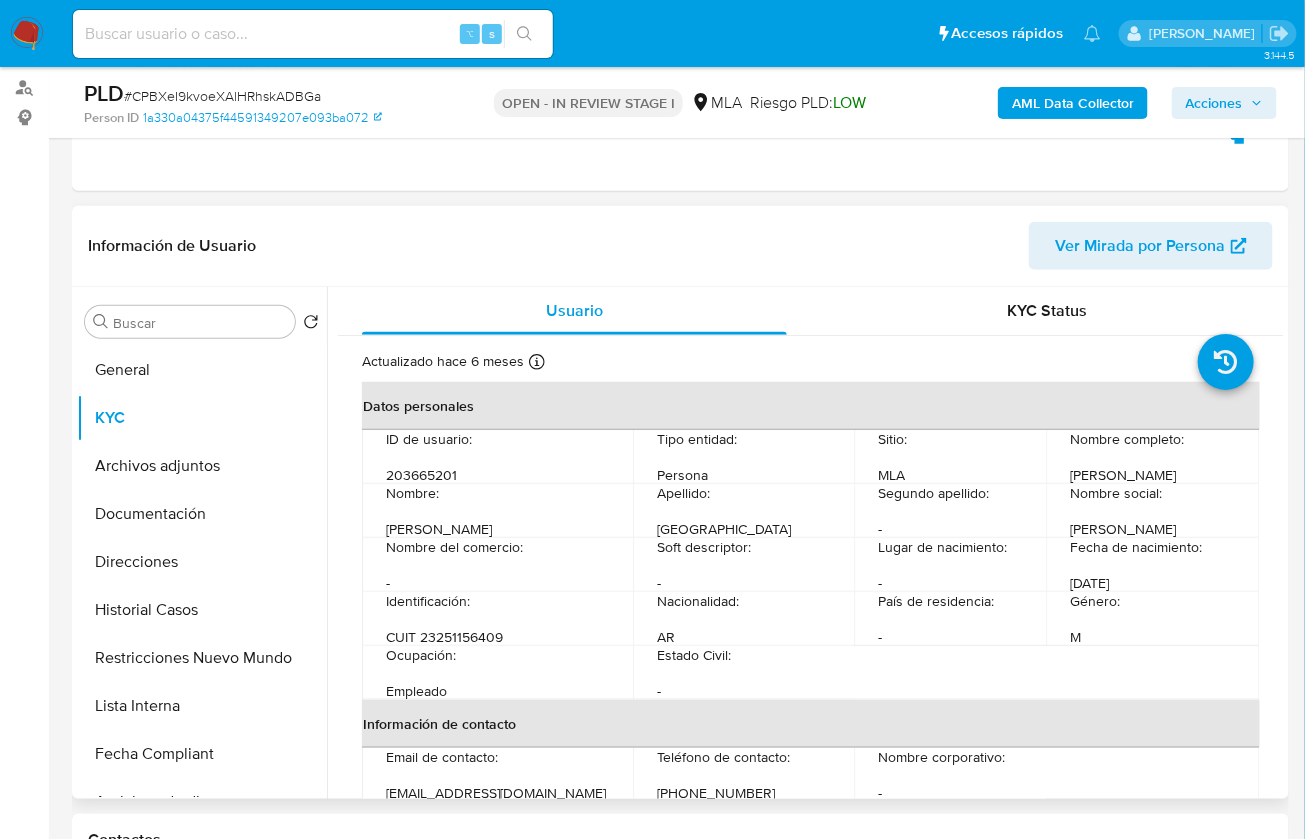 scroll, scrollTop: 270, scrollLeft: 0, axis: vertical 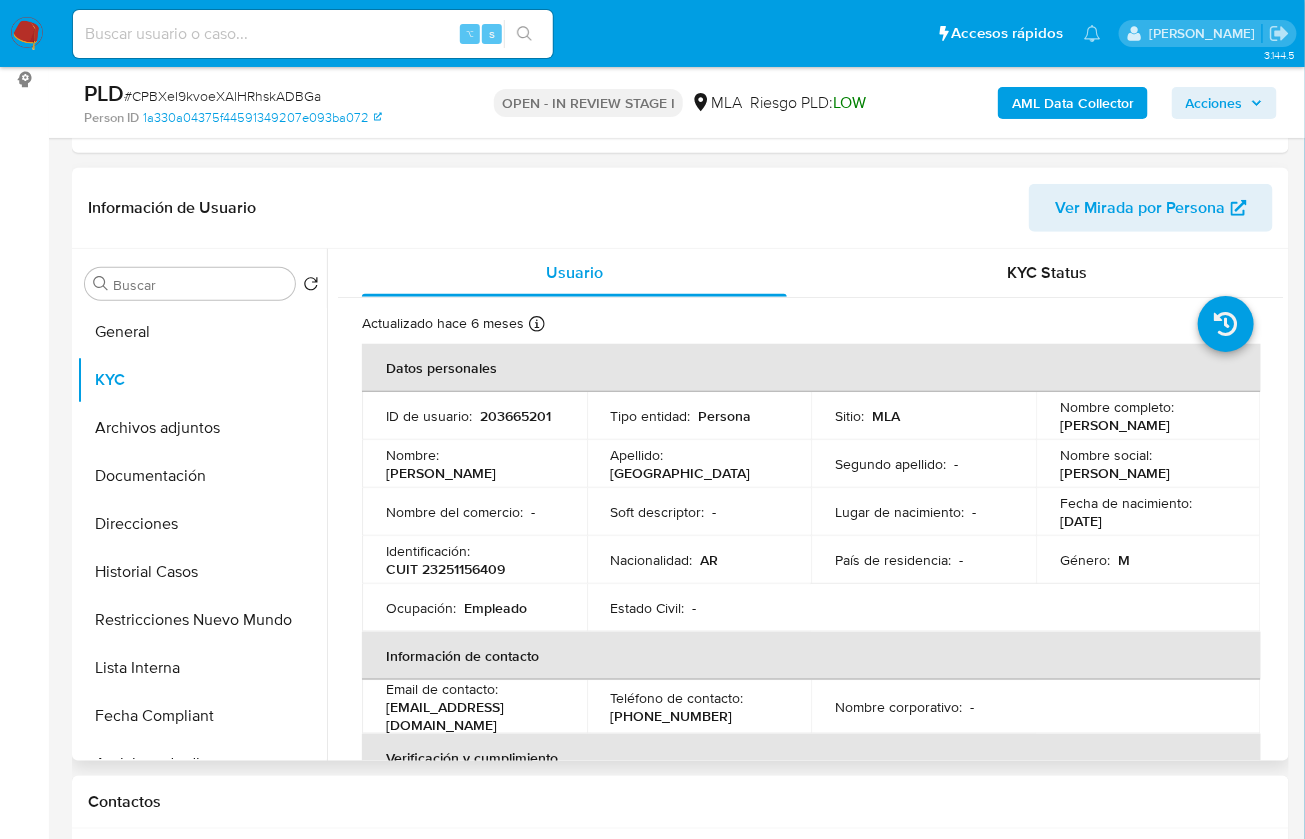 click on "CUIT 23251156409" at bounding box center (445, 569) 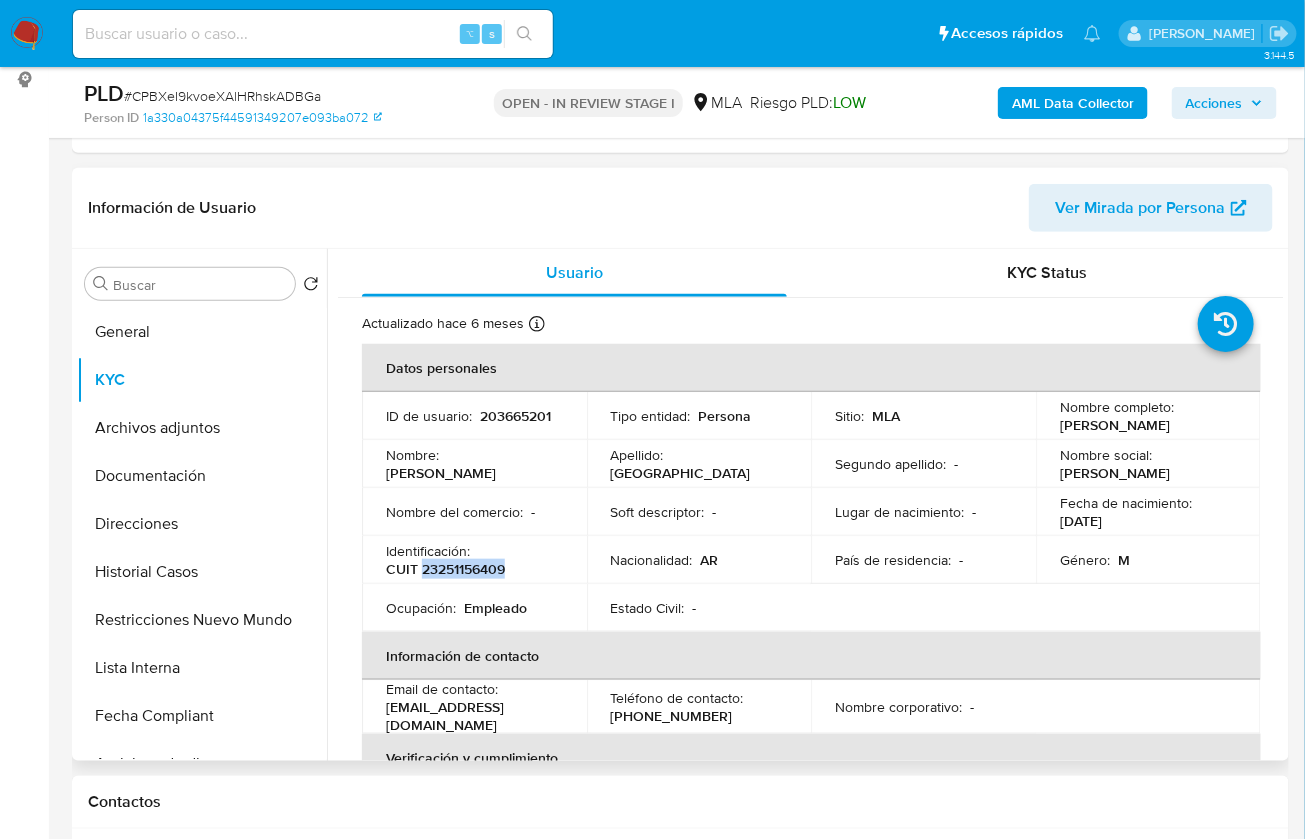 click on "CUIT 23251156409" at bounding box center [445, 569] 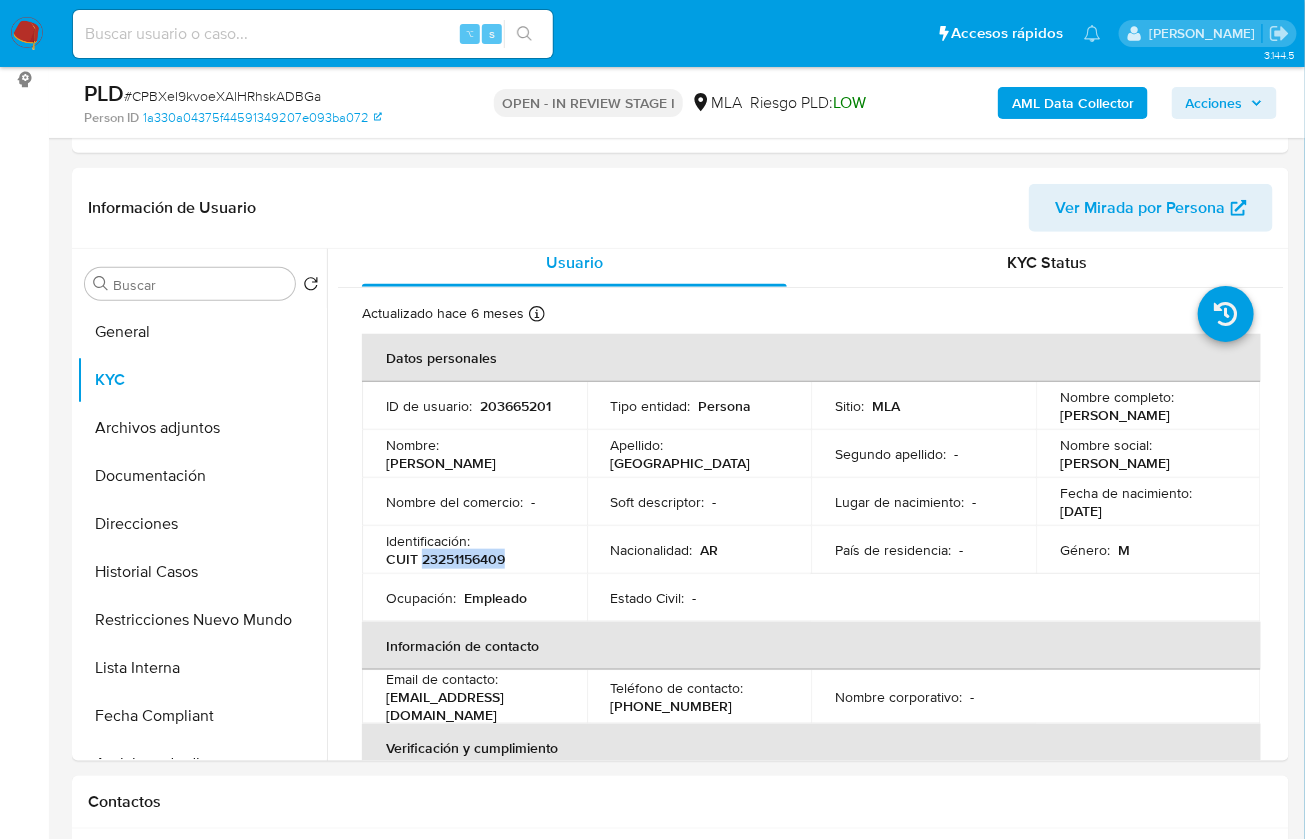 scroll, scrollTop: 260, scrollLeft: 0, axis: vertical 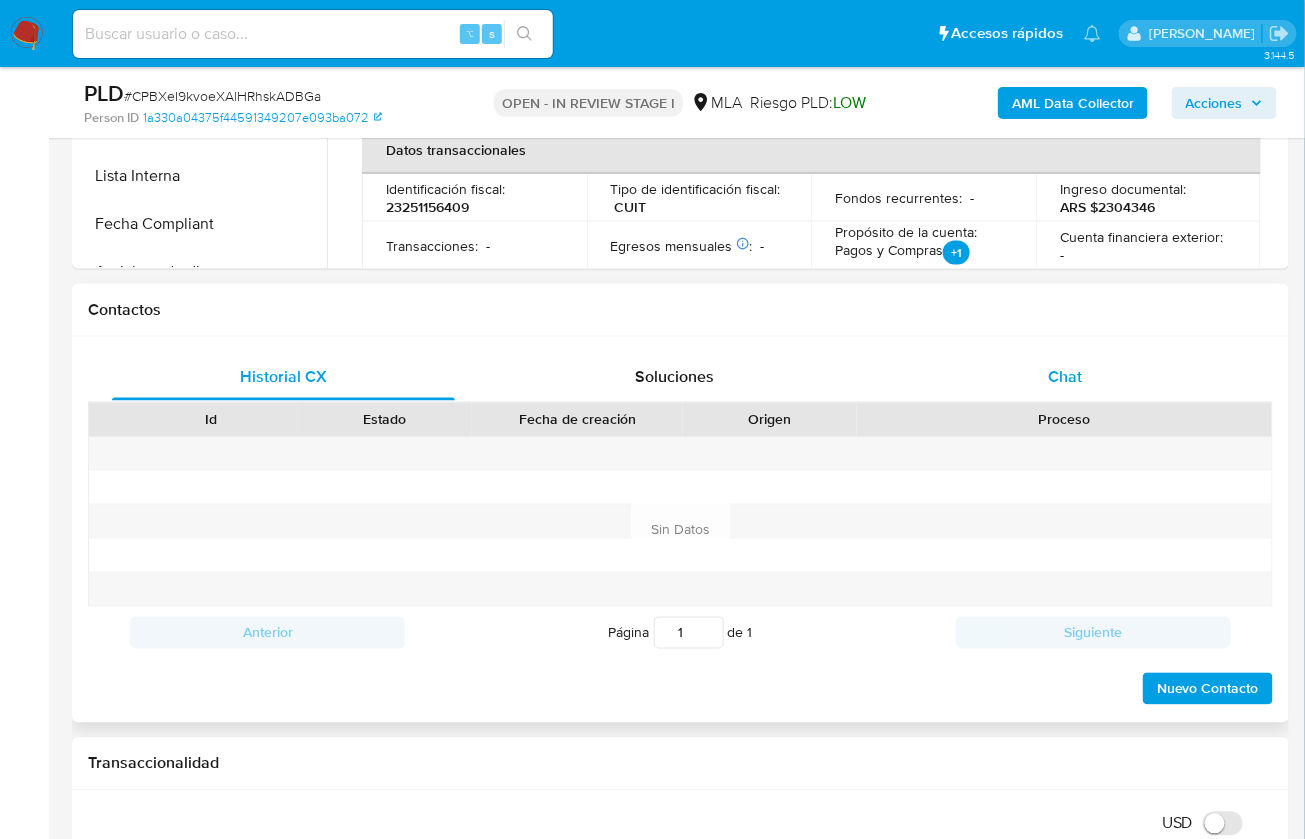 click on "Chat" at bounding box center [1065, 377] 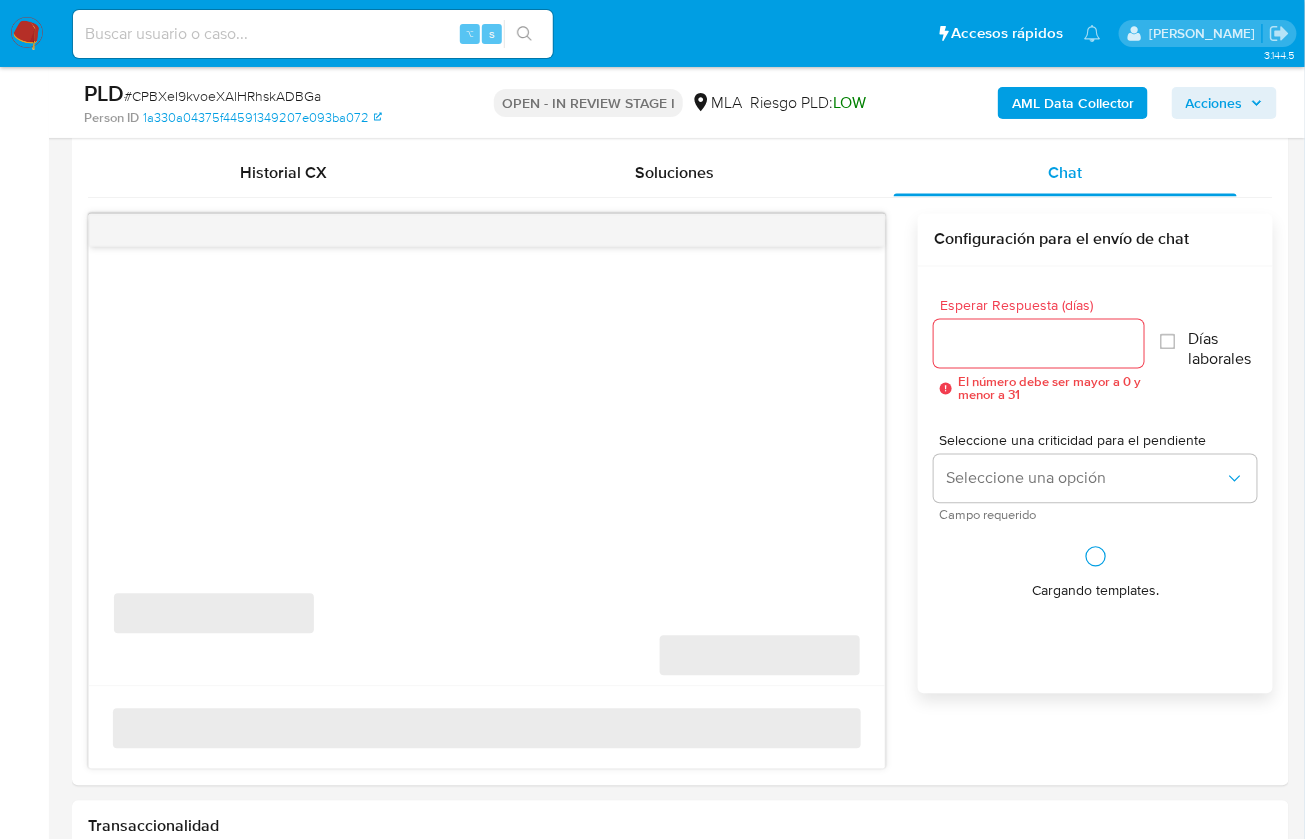 scroll, scrollTop: 974, scrollLeft: 0, axis: vertical 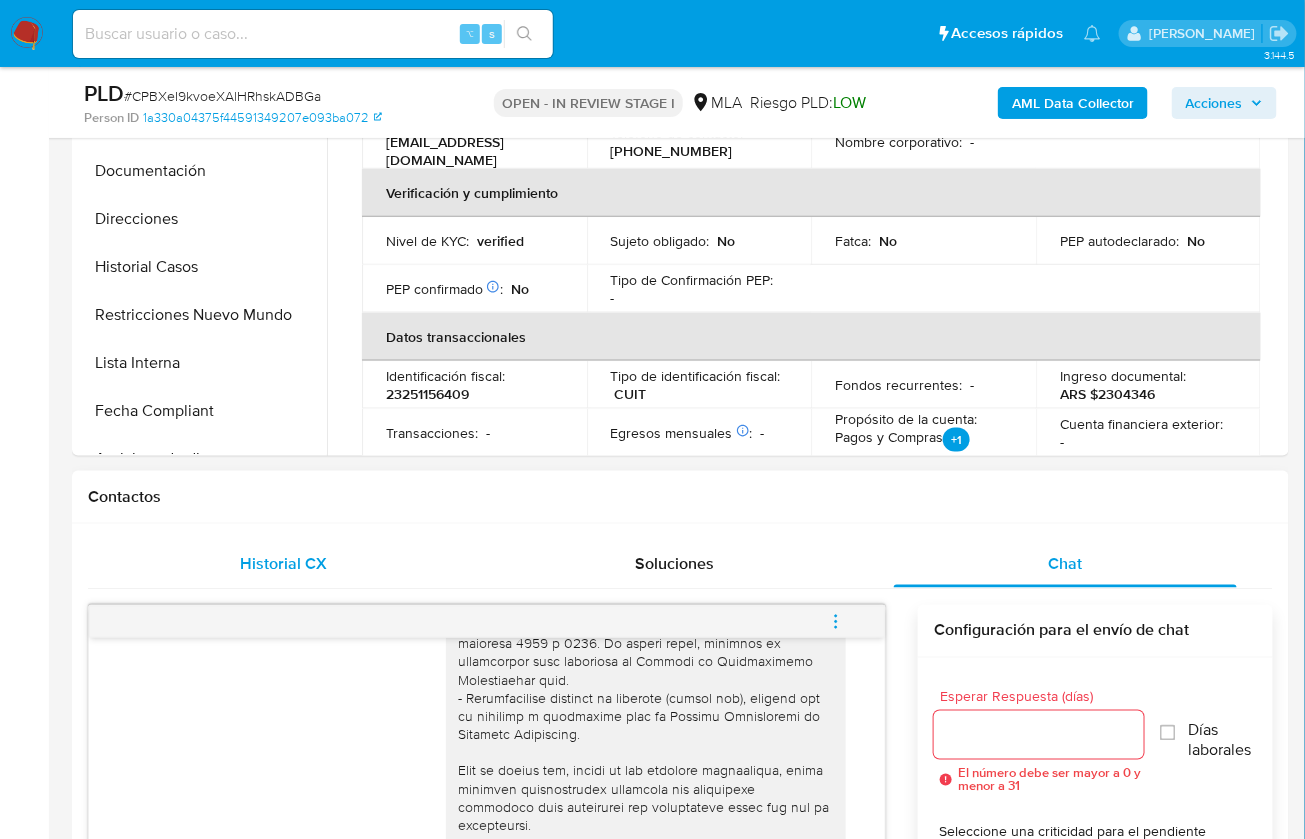 click on "Historial CX" at bounding box center [283, 564] 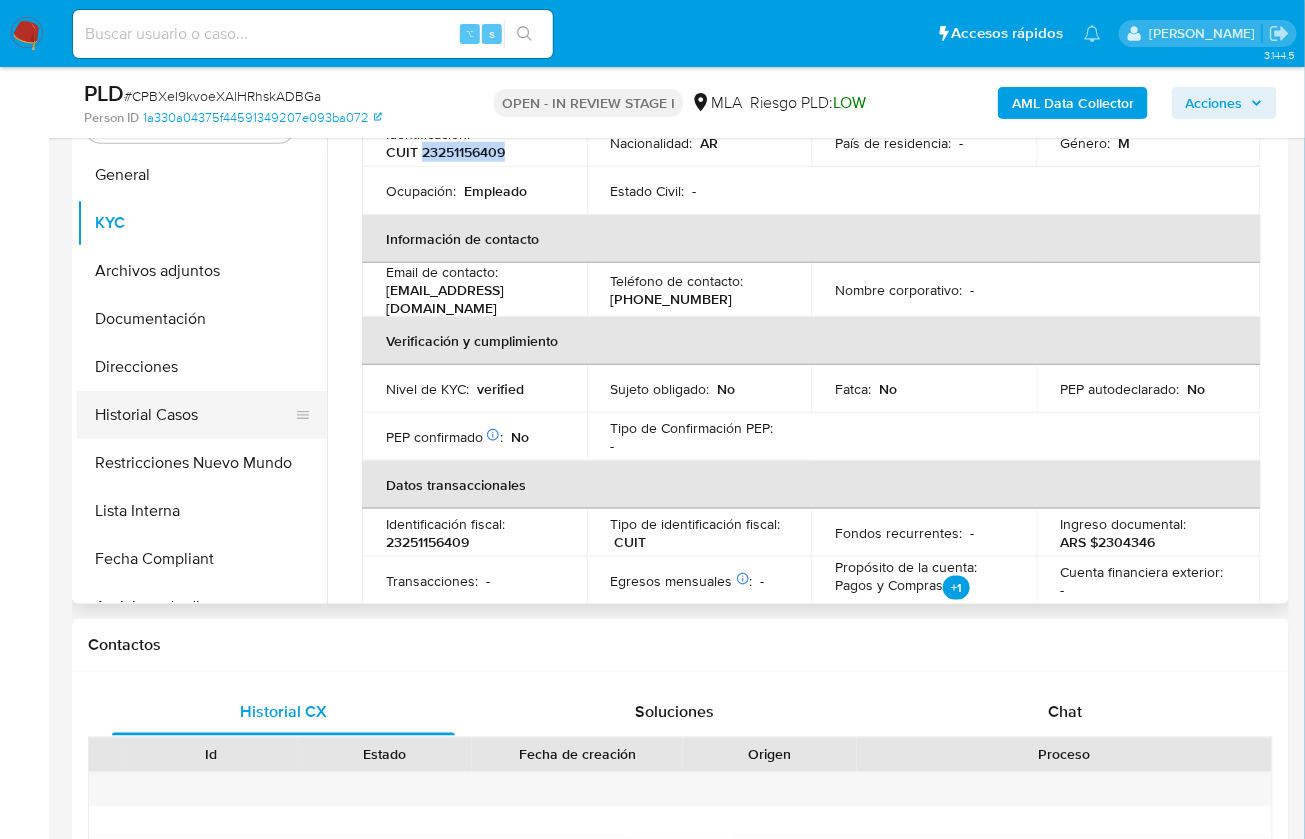 scroll, scrollTop: 415, scrollLeft: 0, axis: vertical 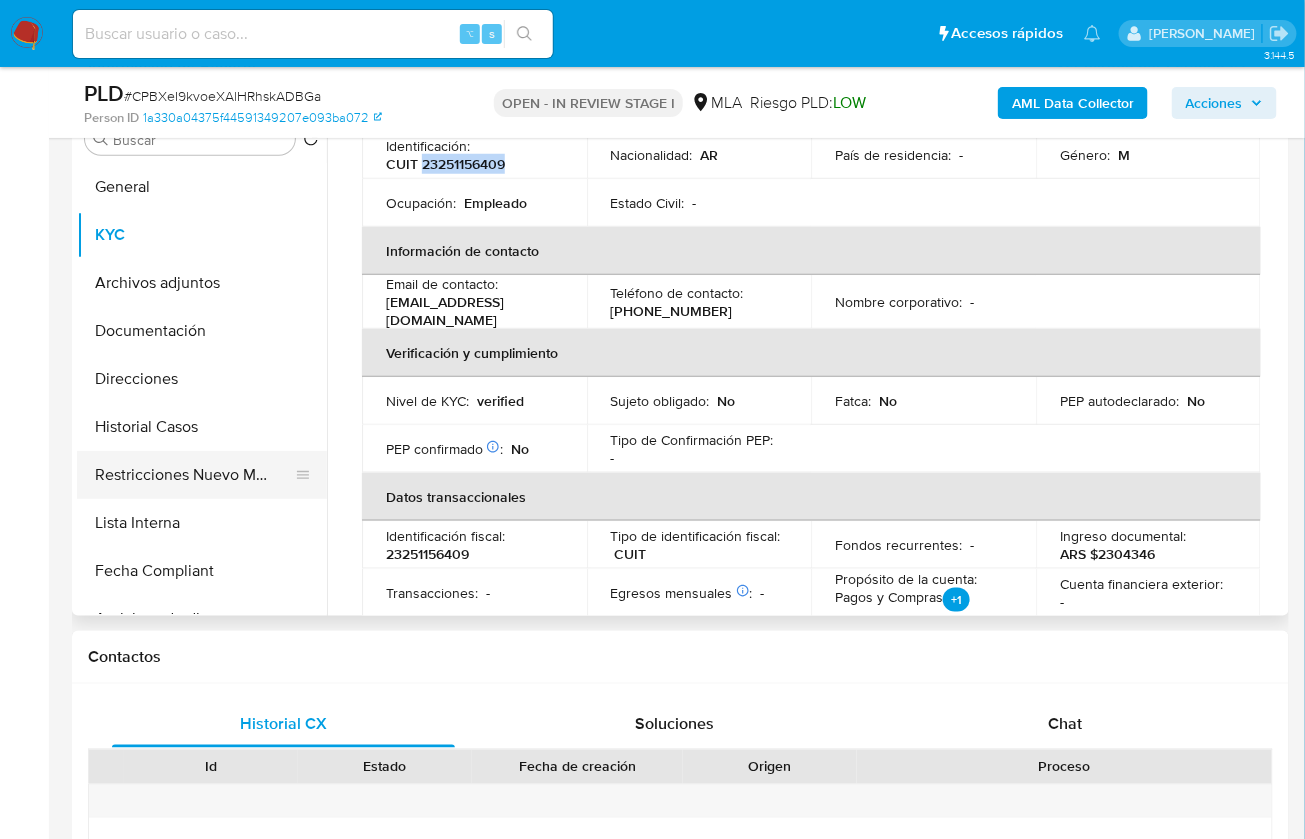 click on "Restricciones Nuevo Mundo" at bounding box center [194, 475] 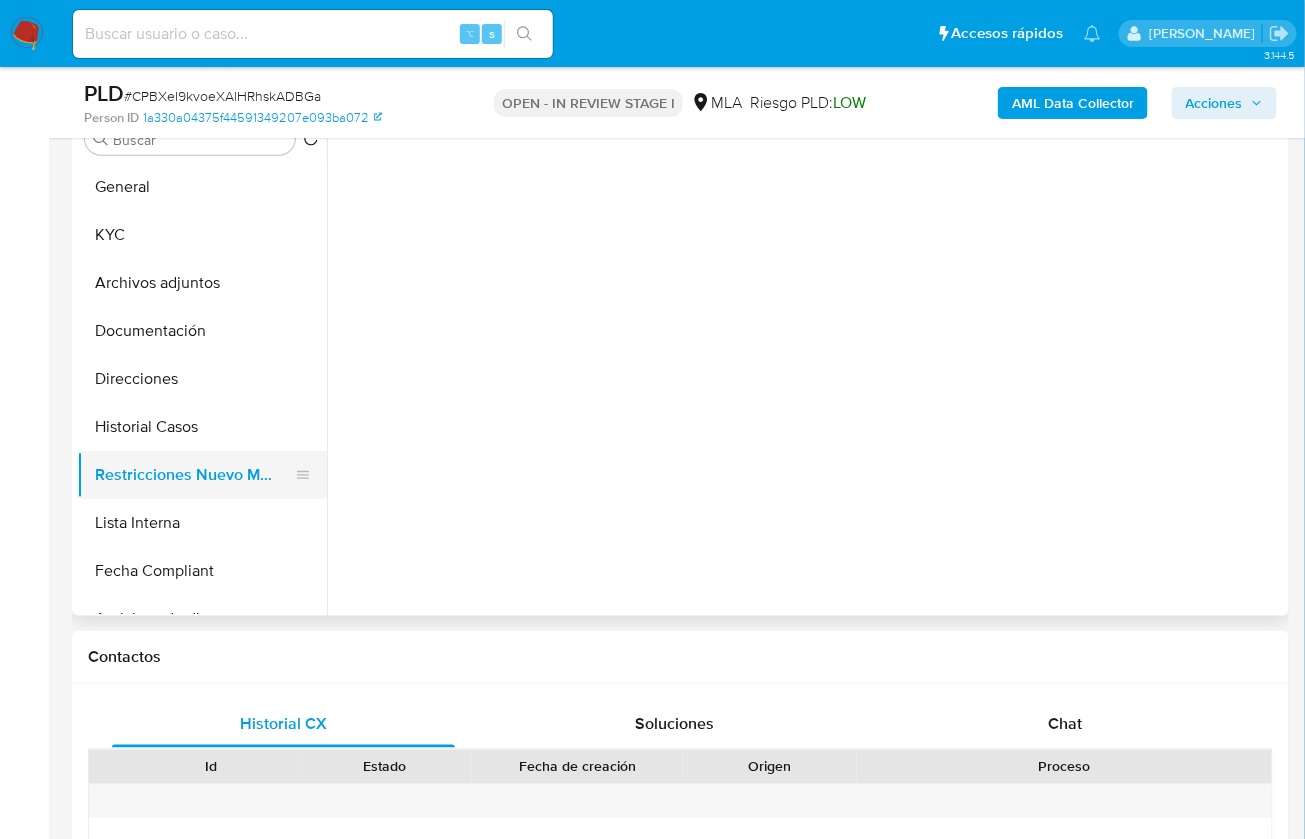 scroll, scrollTop: 0, scrollLeft: 0, axis: both 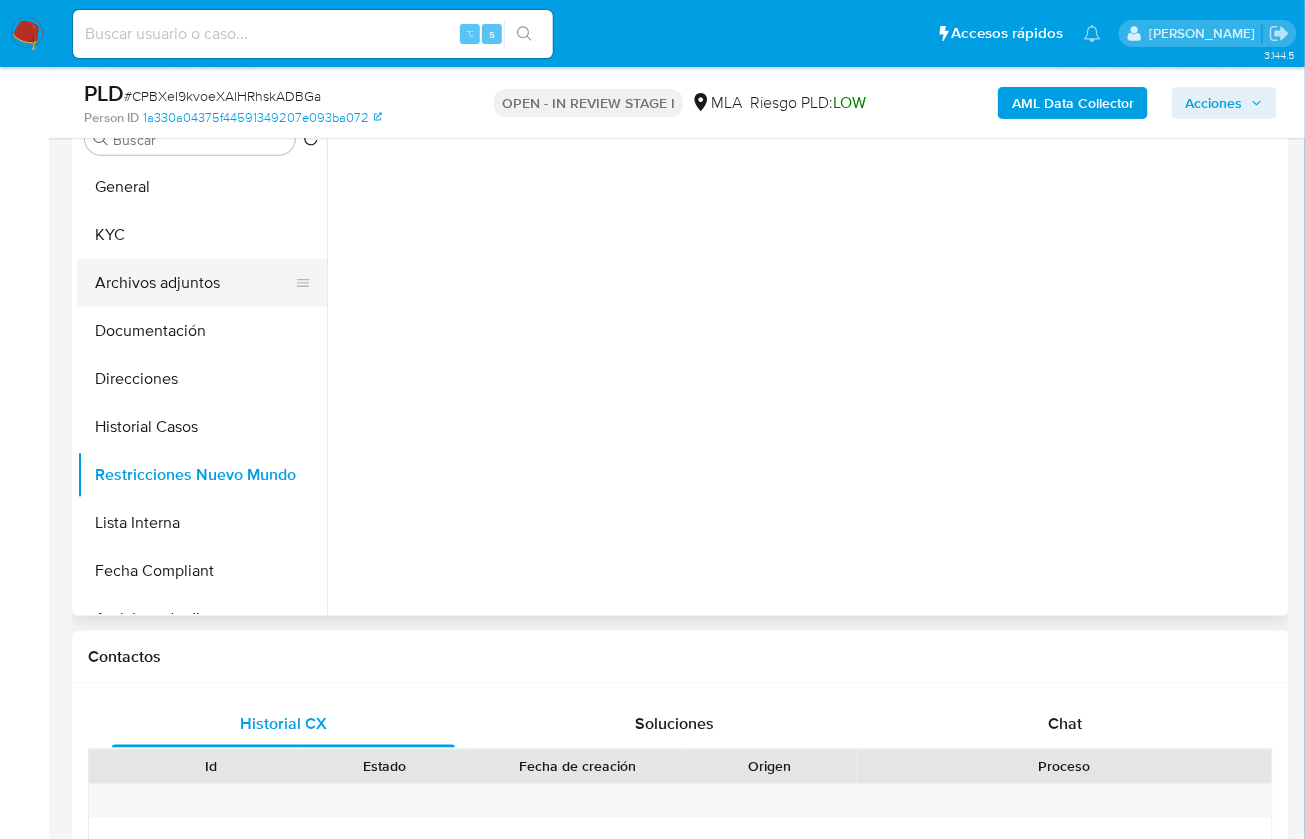 click on "Archivos adjuntos" at bounding box center [194, 283] 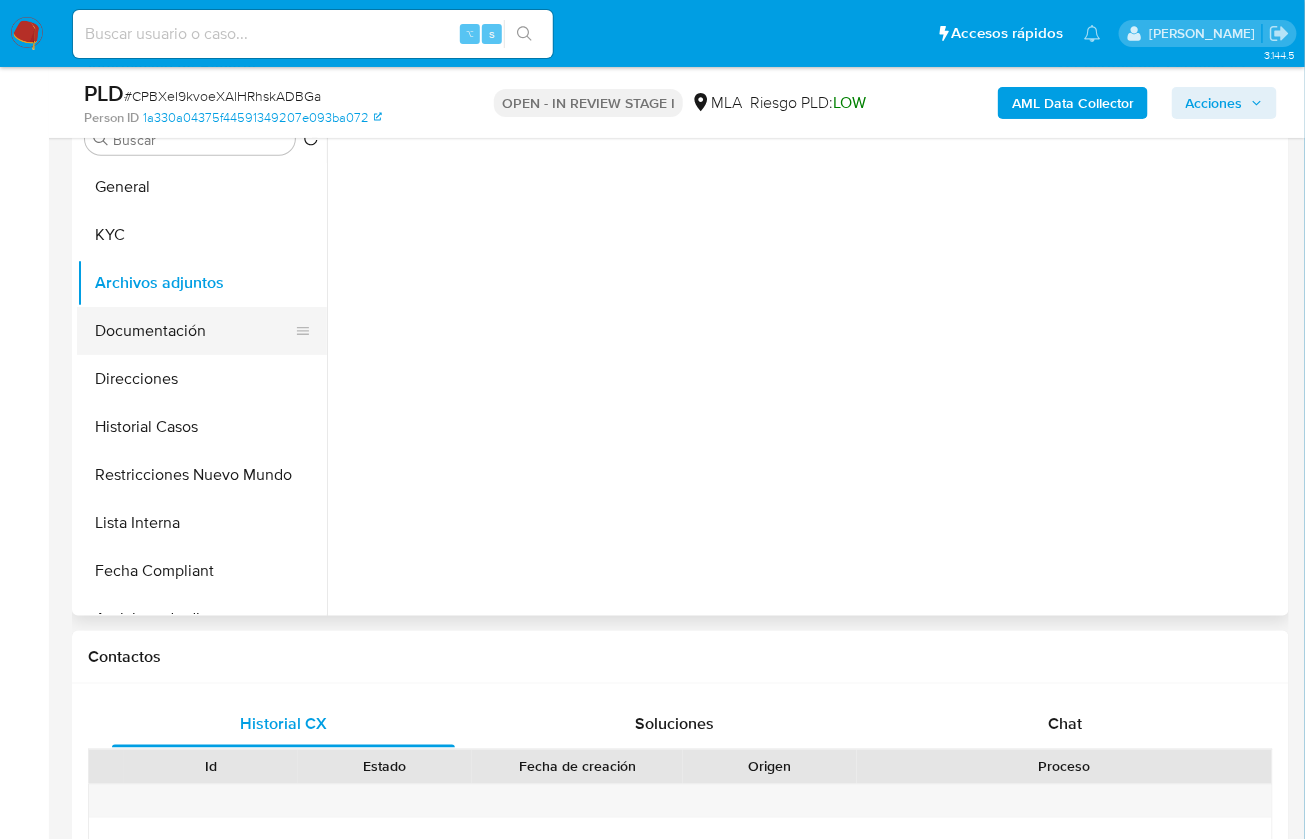 click on "Documentación" at bounding box center (194, 331) 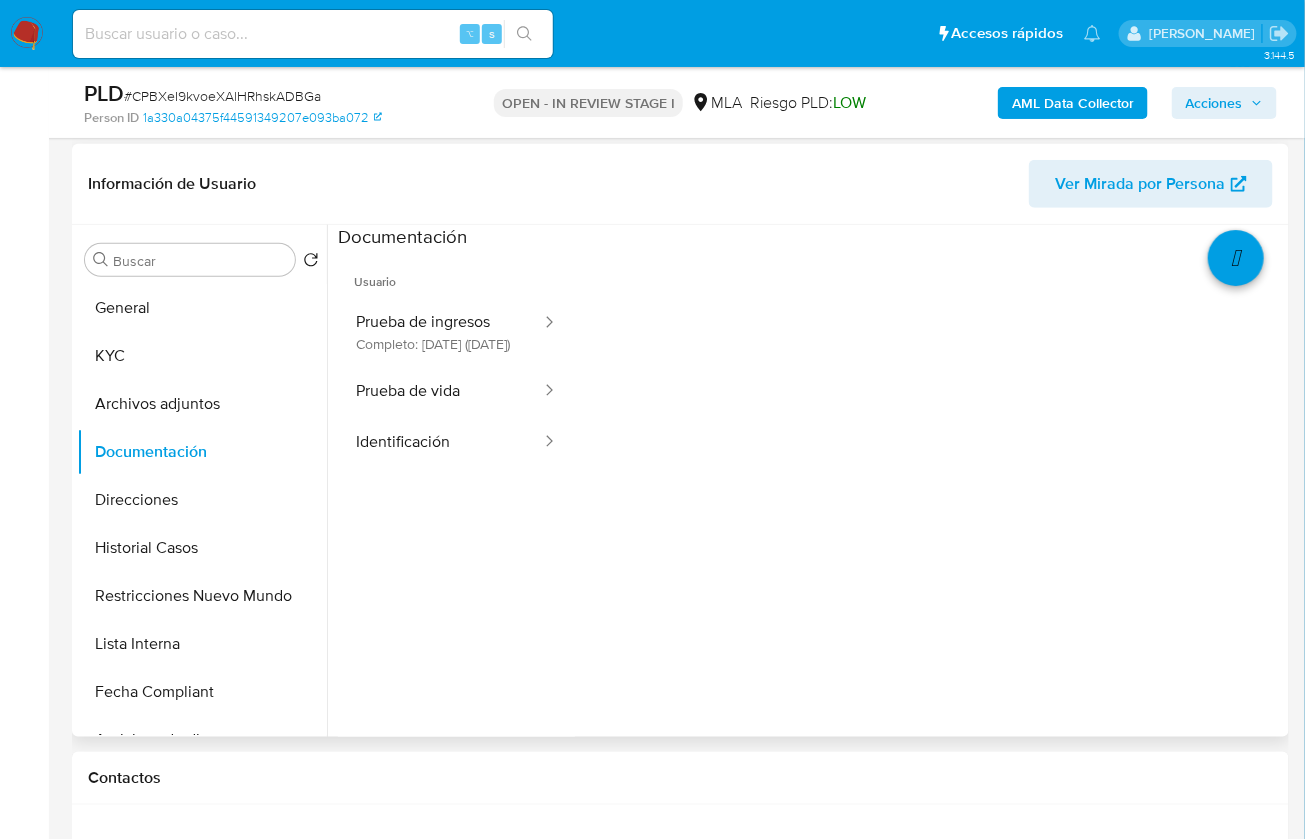 scroll, scrollTop: 269, scrollLeft: 0, axis: vertical 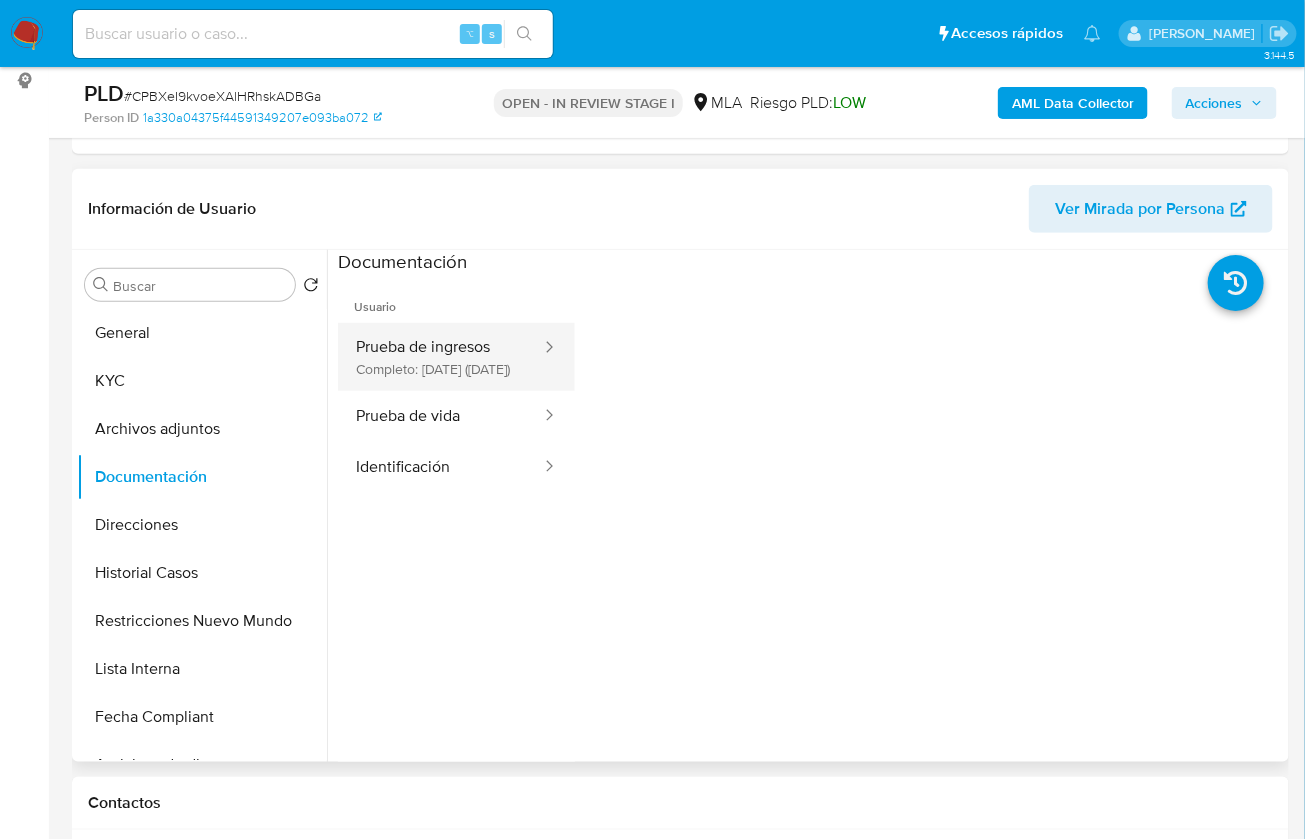 click on "Prueba de ingresos Completo: 14/01/2025 (hace 6 meses)" at bounding box center (440, 357) 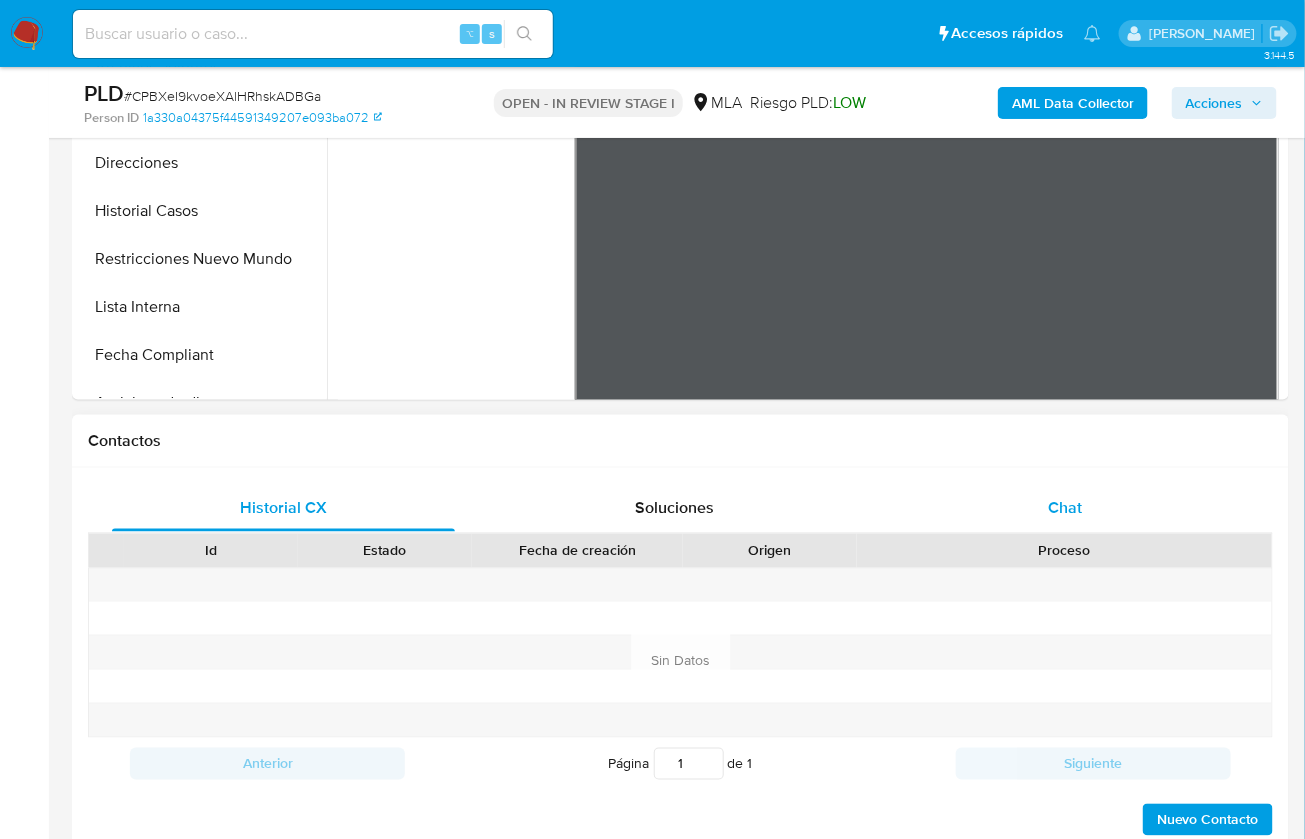 click on "Chat" at bounding box center (1065, 508) 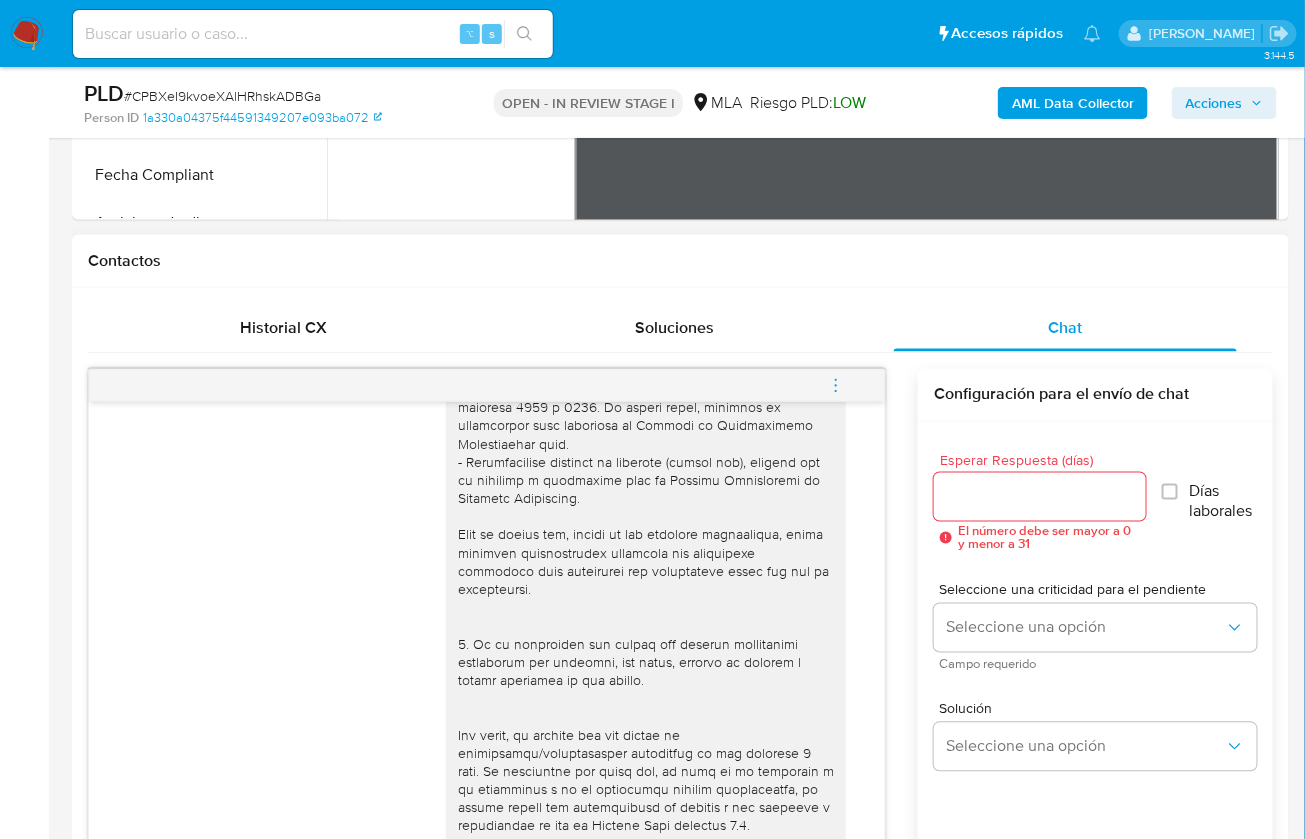 scroll, scrollTop: 1180, scrollLeft: 0, axis: vertical 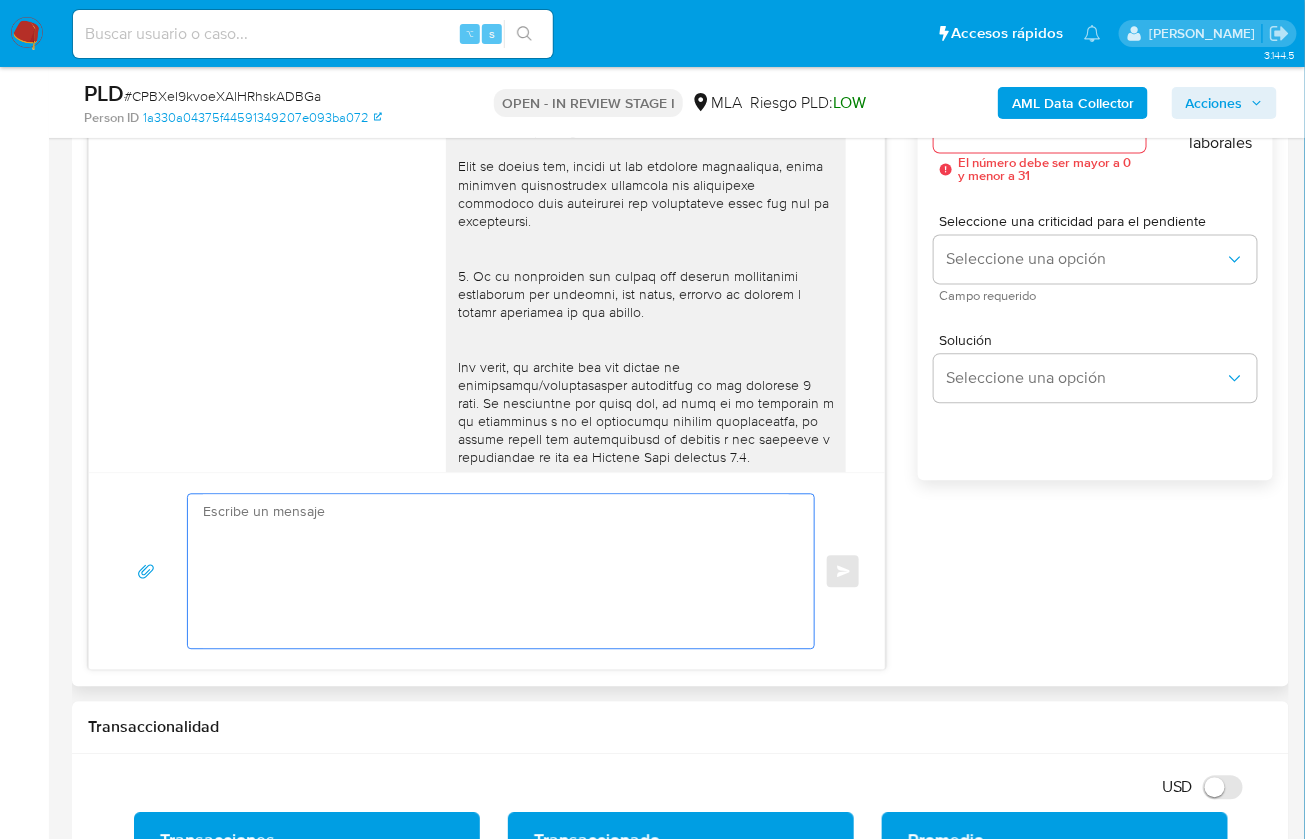 click at bounding box center (496, 571) 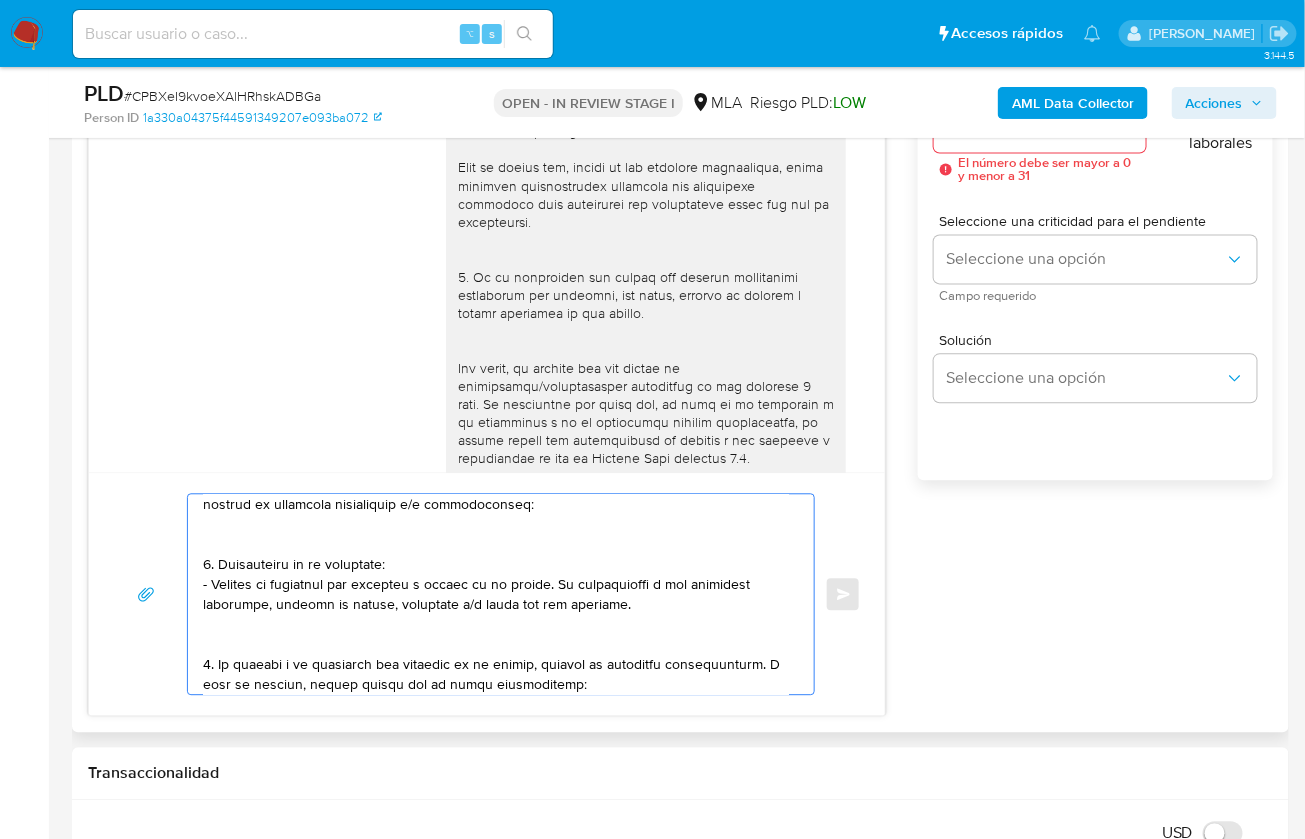 scroll, scrollTop: 0, scrollLeft: 0, axis: both 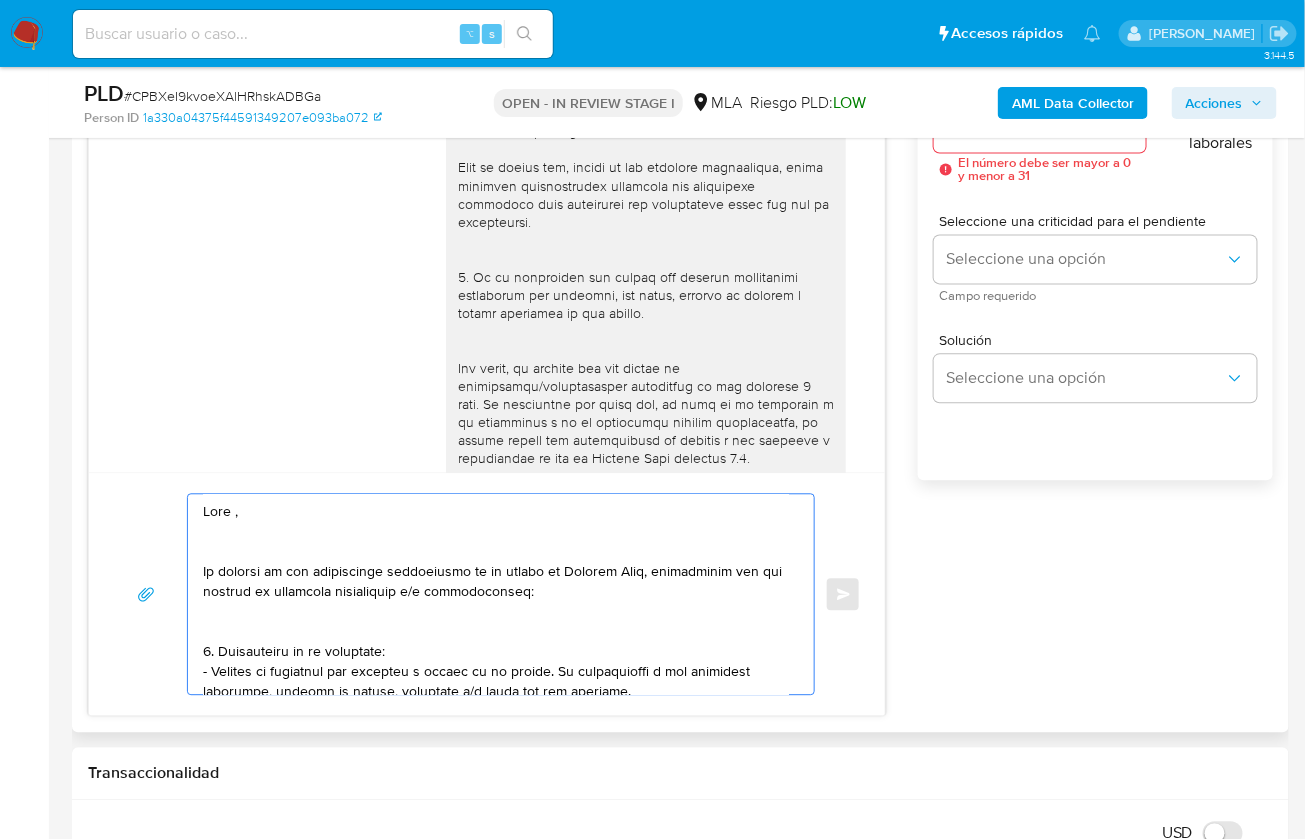 click at bounding box center [496, 594] 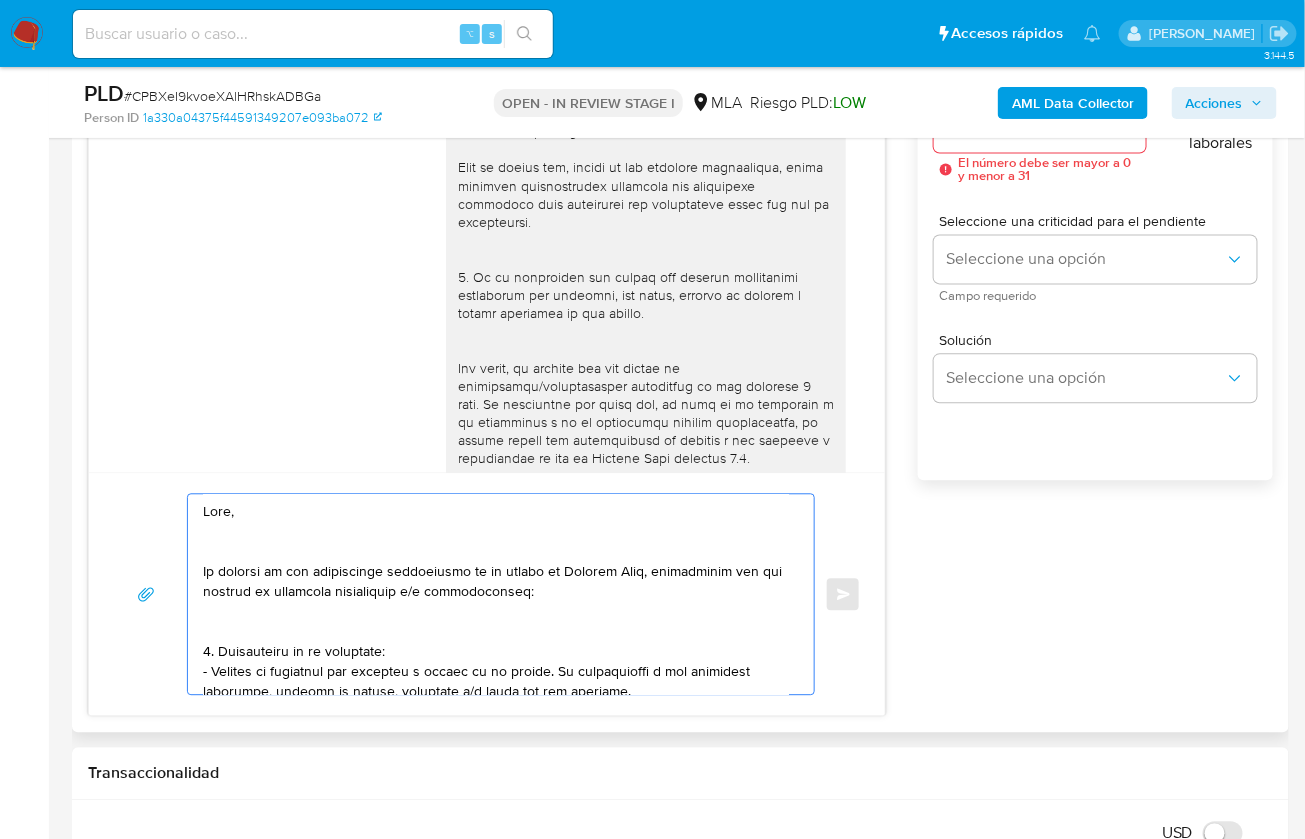 click at bounding box center (496, 594) 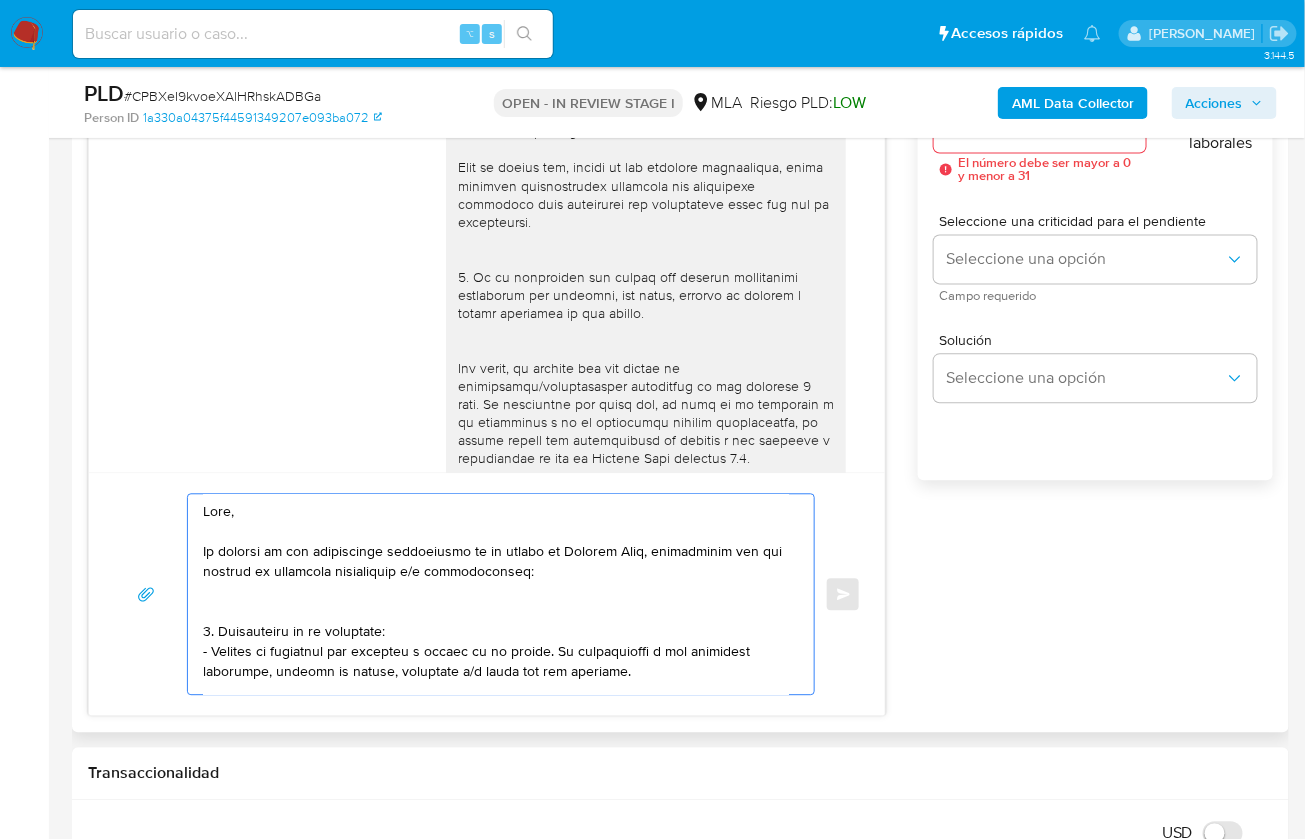 click at bounding box center [496, 594] 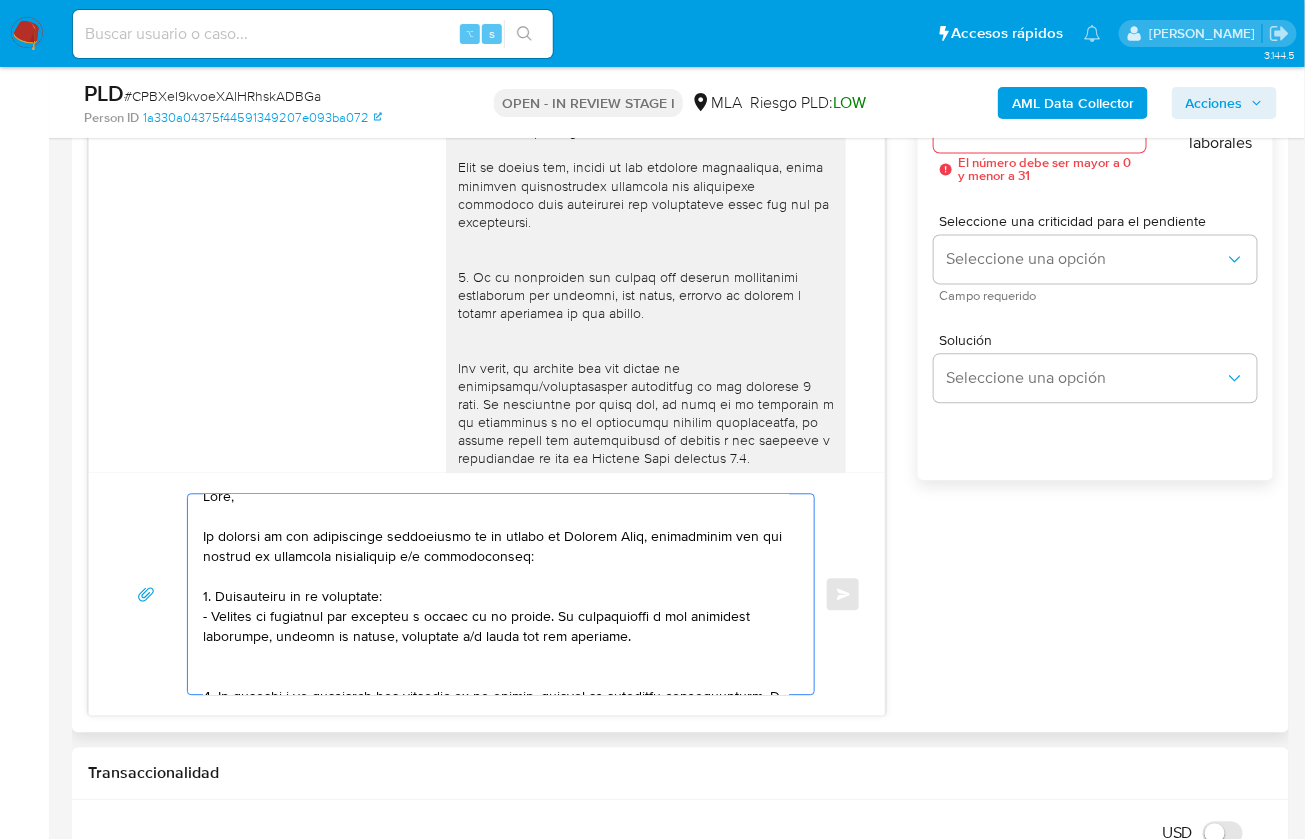 scroll, scrollTop: 126, scrollLeft: 0, axis: vertical 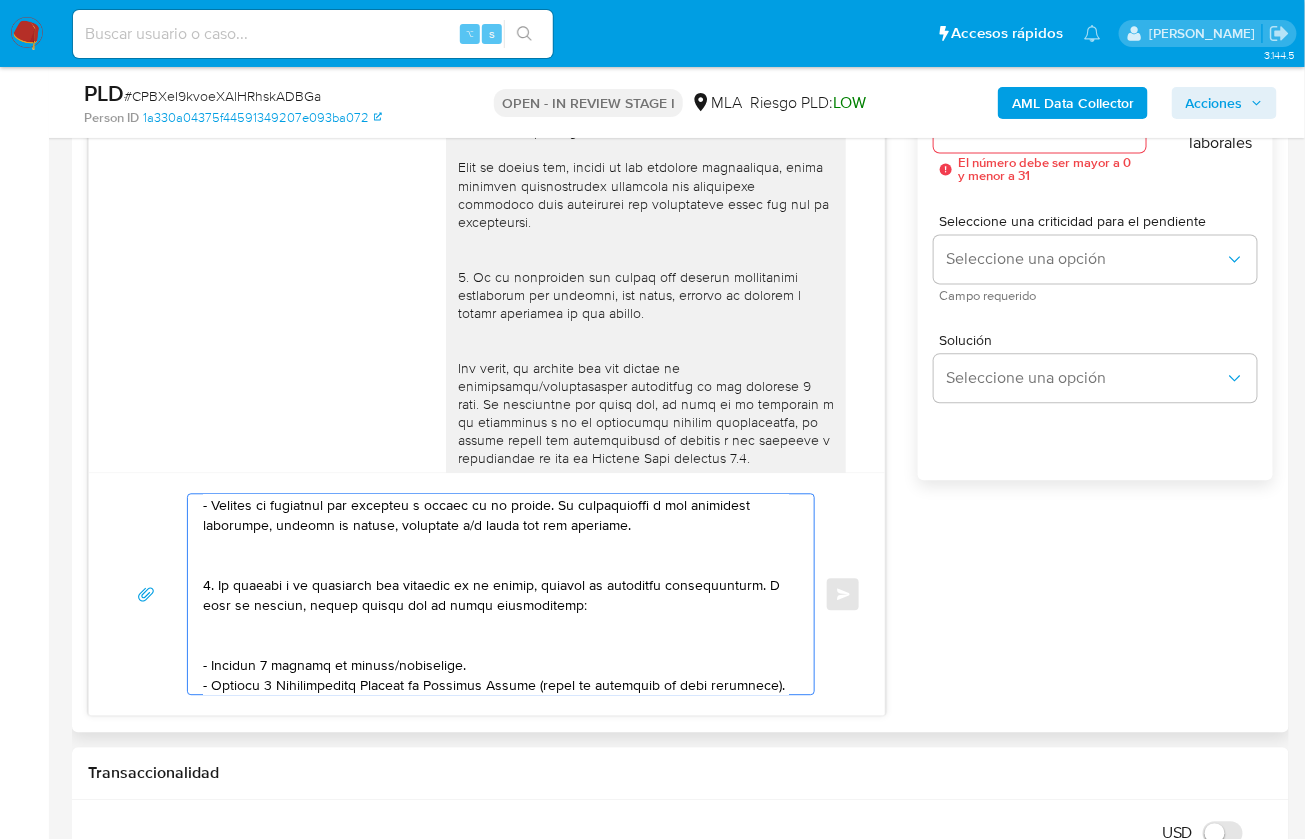 drag, startPoint x: 204, startPoint y: 607, endPoint x: 211, endPoint y: 583, distance: 25 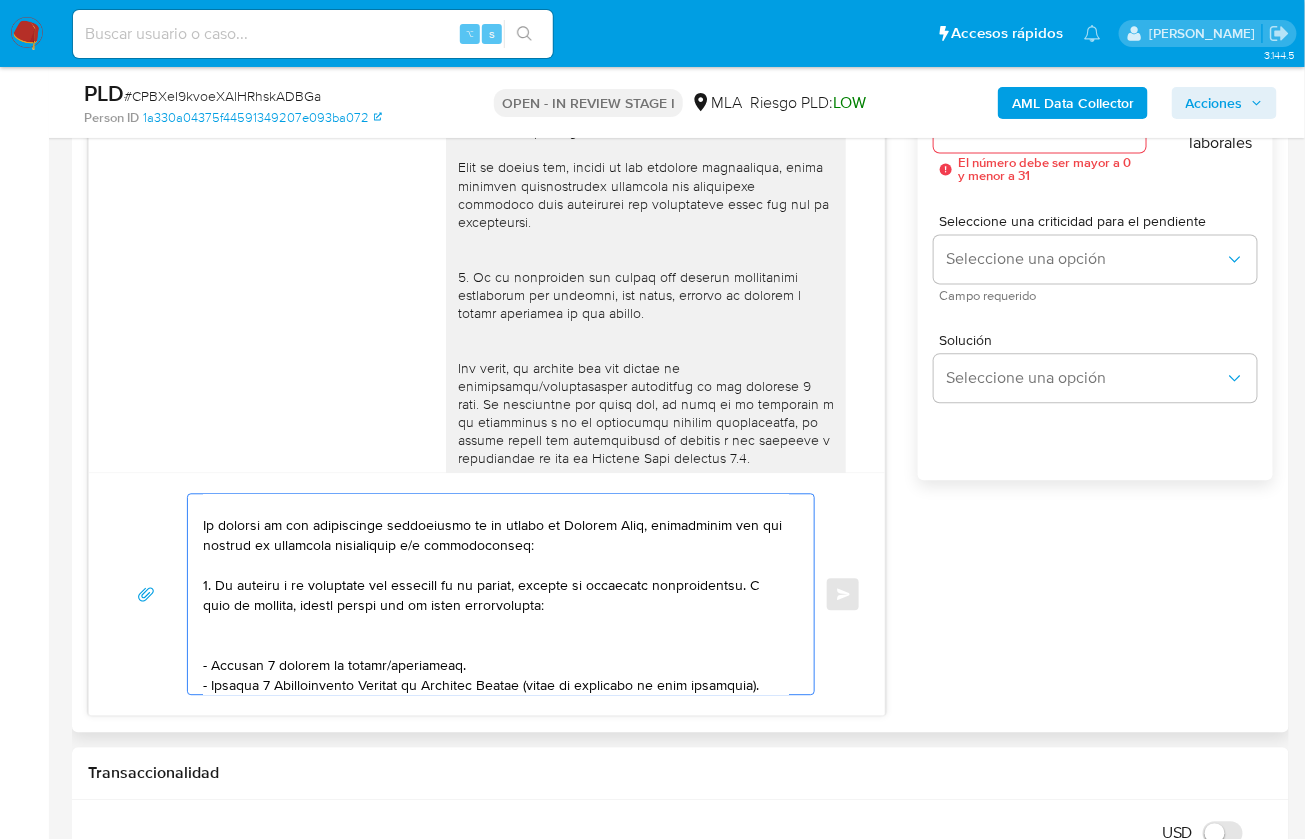 click at bounding box center [496, 594] 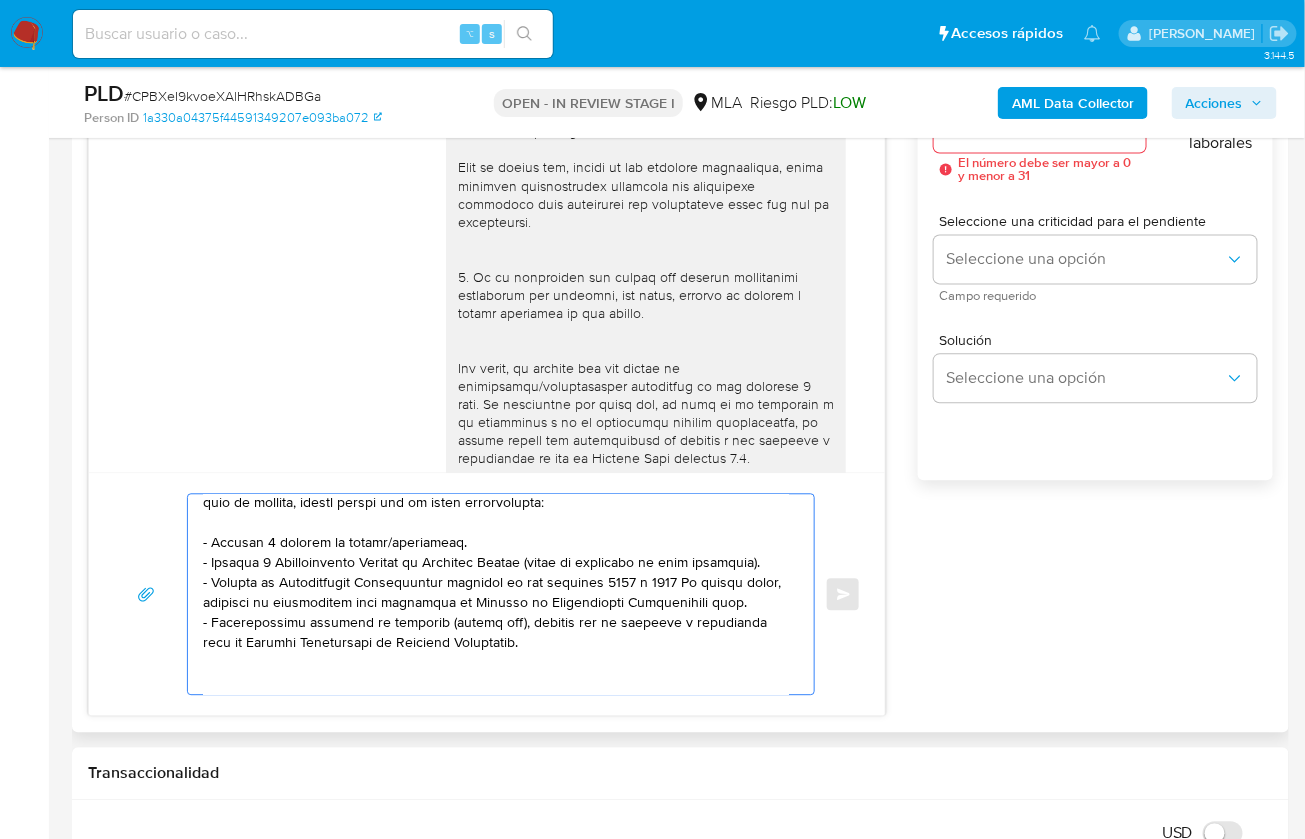 scroll, scrollTop: 137, scrollLeft: 0, axis: vertical 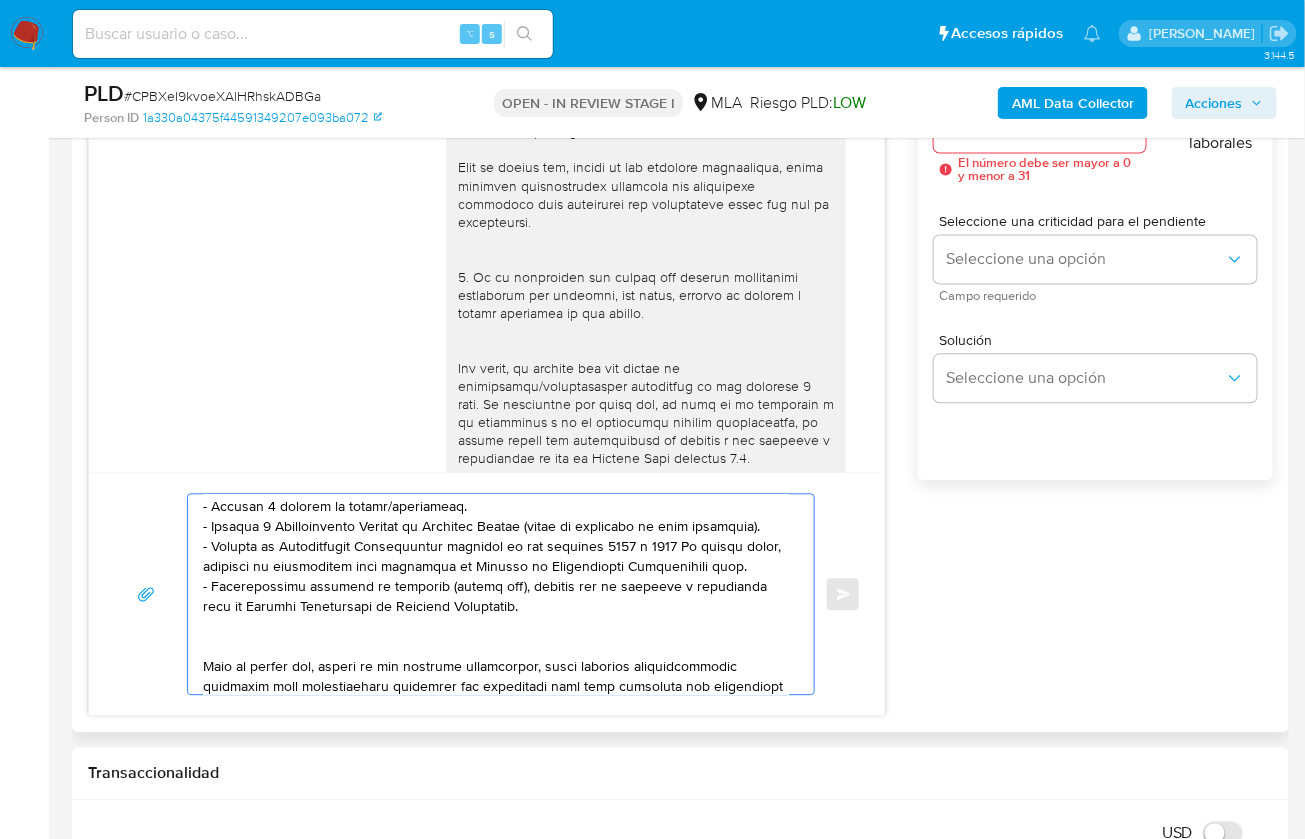 drag, startPoint x: 202, startPoint y: 554, endPoint x: 495, endPoint y: 632, distance: 303.20456 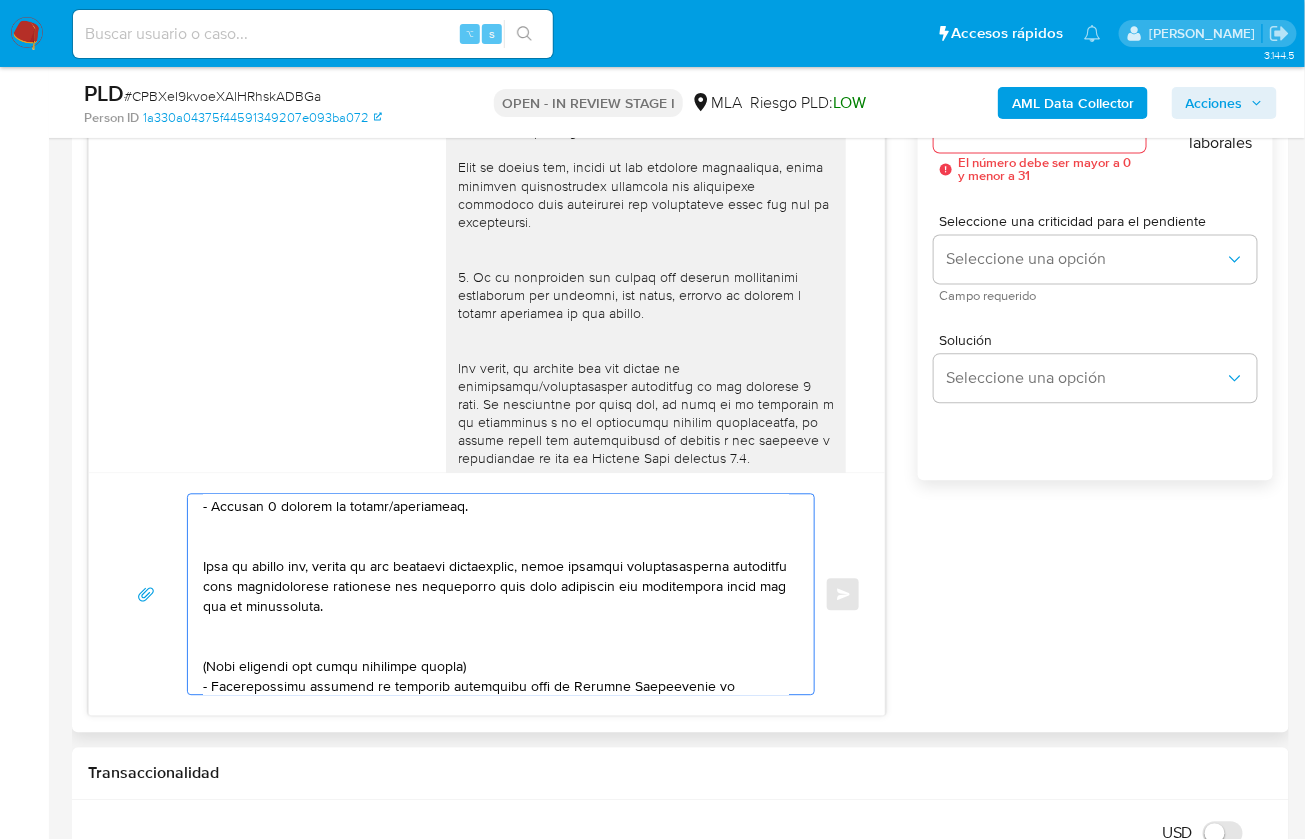 click at bounding box center (496, 594) 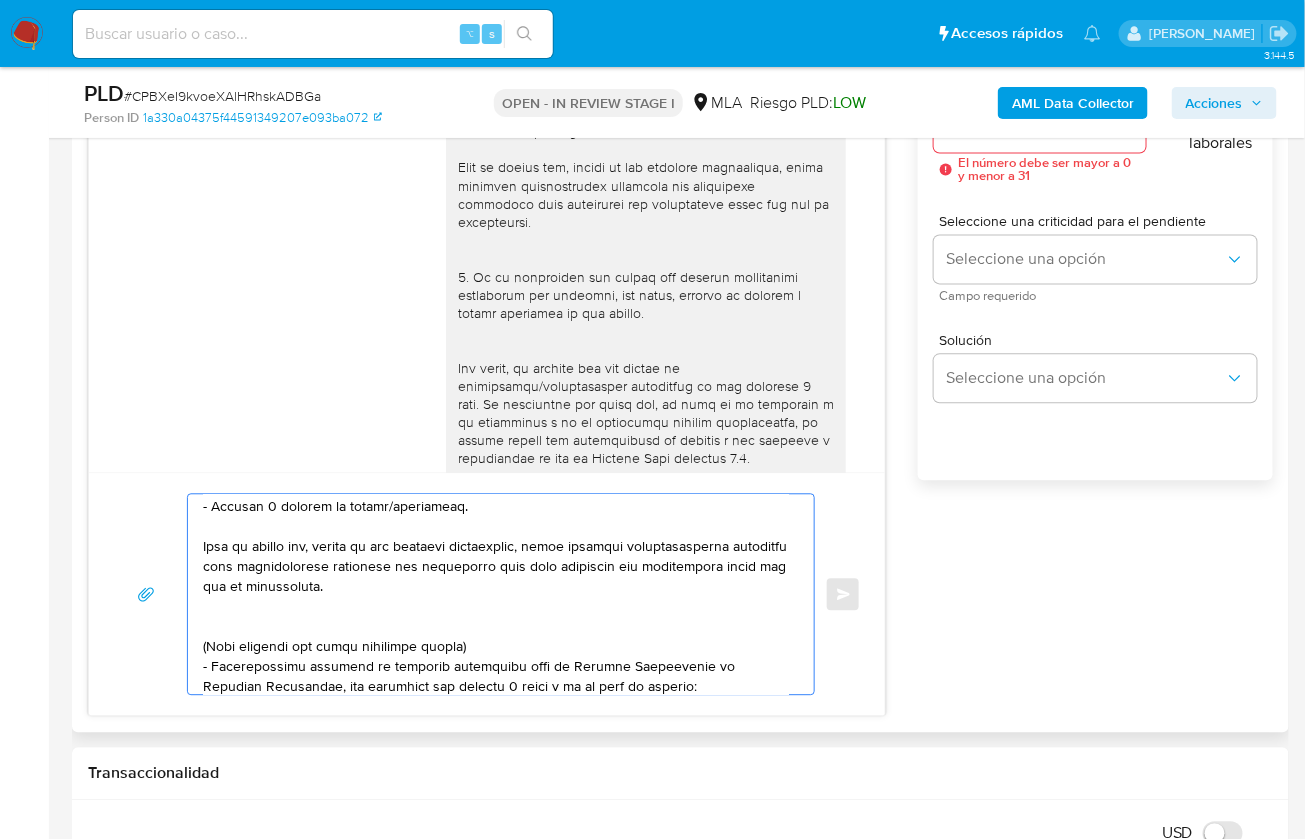 drag, startPoint x: 203, startPoint y: 542, endPoint x: 416, endPoint y: 592, distance: 218.78986 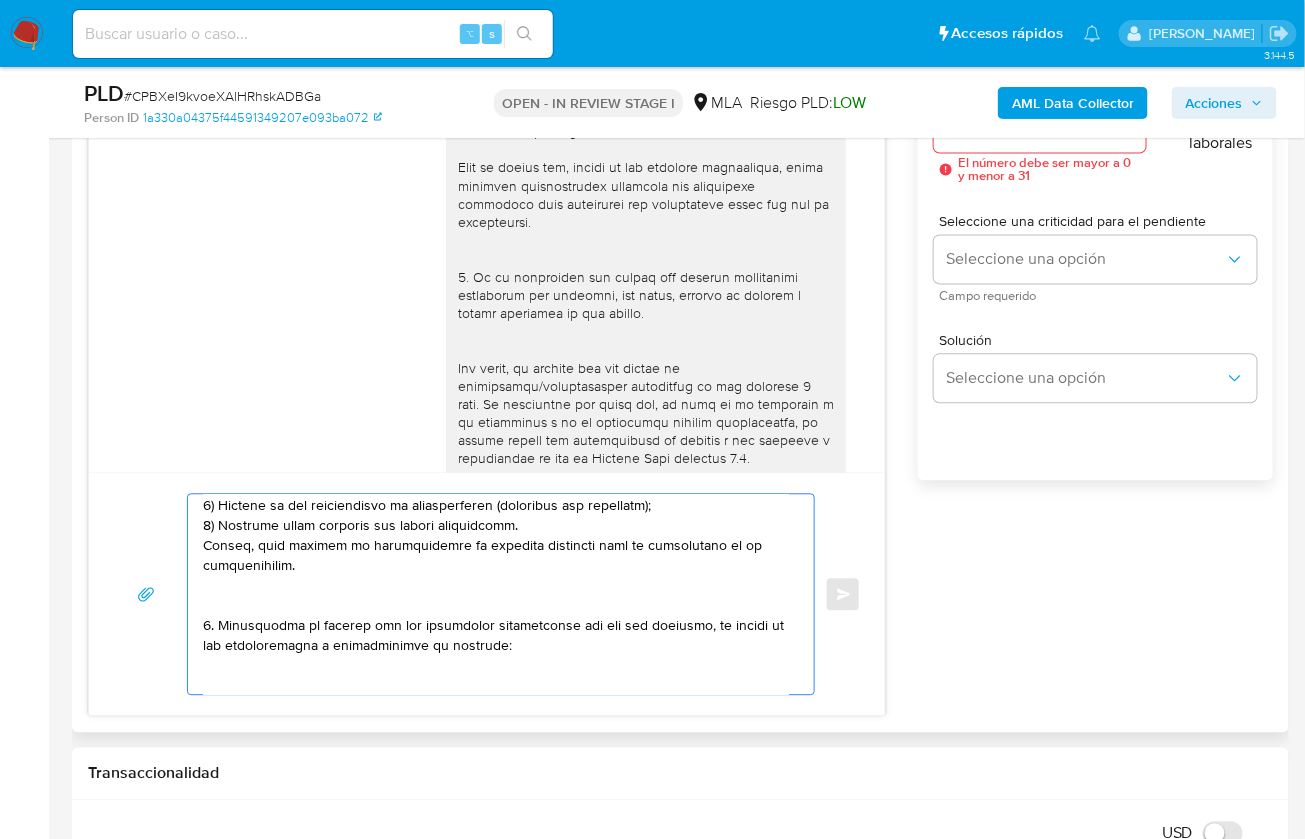 drag, startPoint x: 223, startPoint y: 533, endPoint x: 283, endPoint y: 558, distance: 65 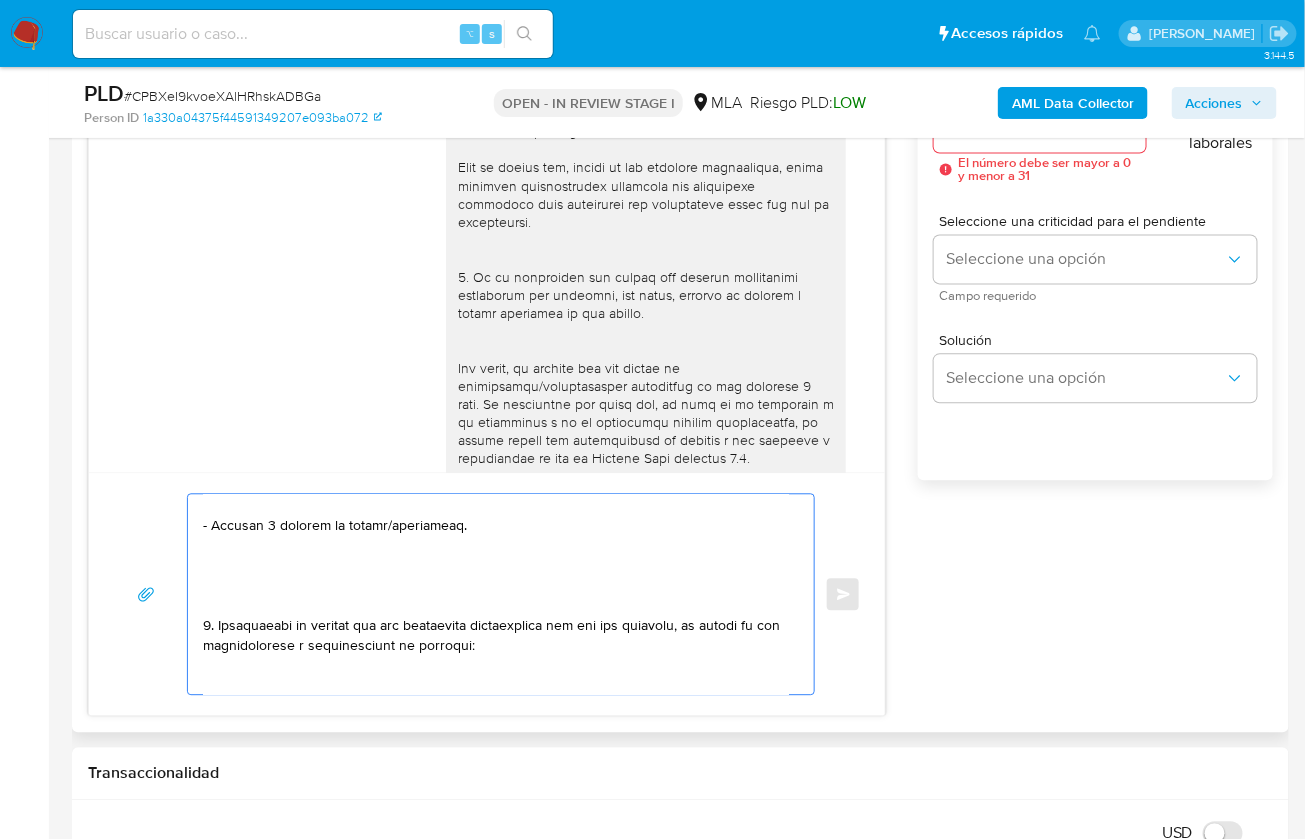 click at bounding box center (496, 594) 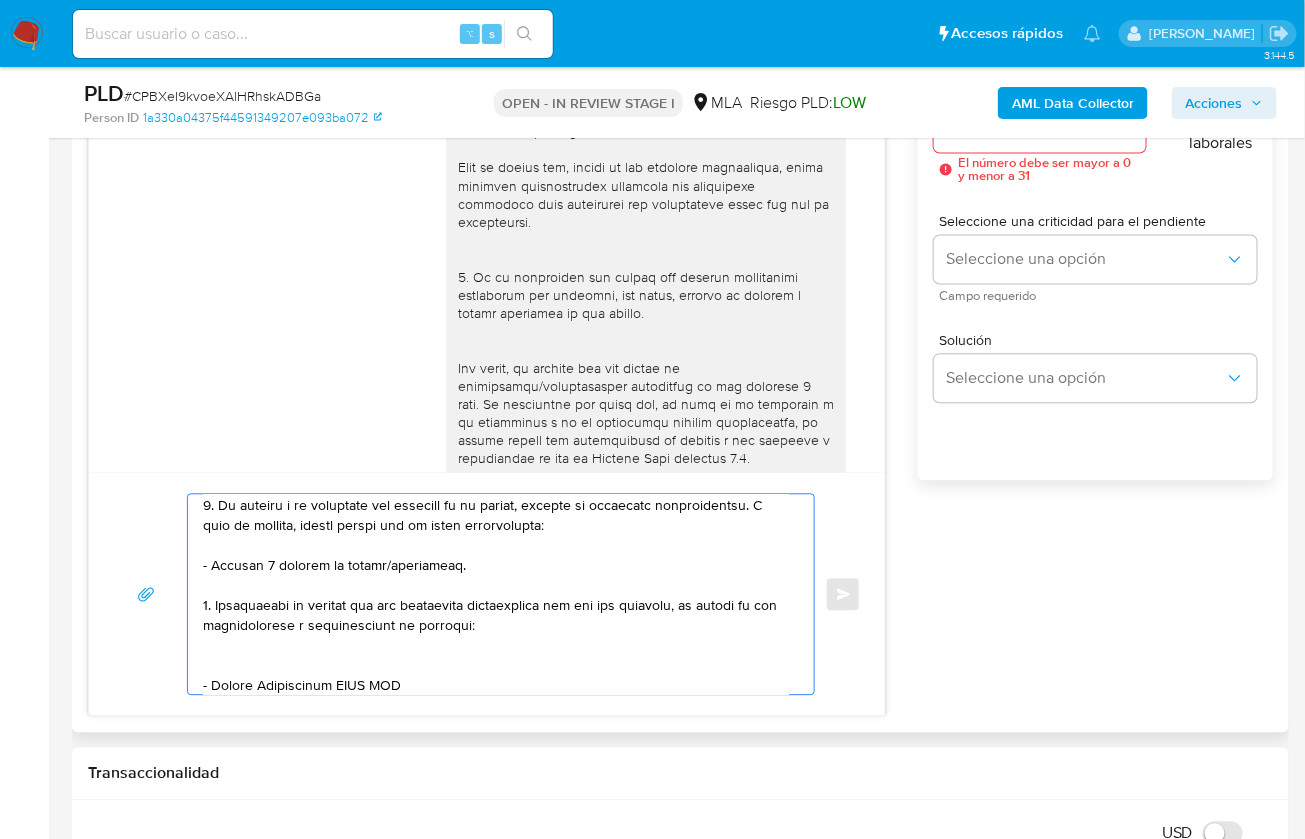 scroll, scrollTop: 86, scrollLeft: 0, axis: vertical 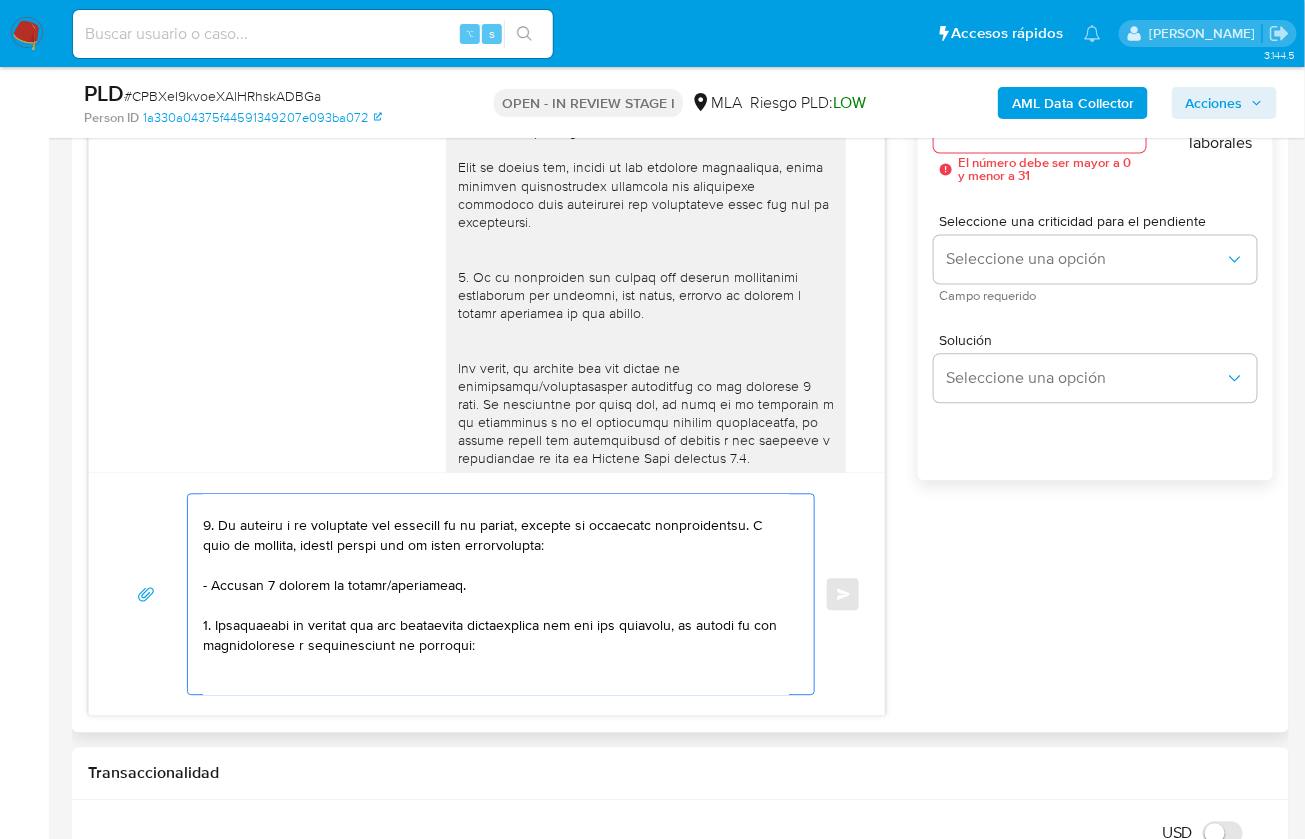 click at bounding box center (496, 594) 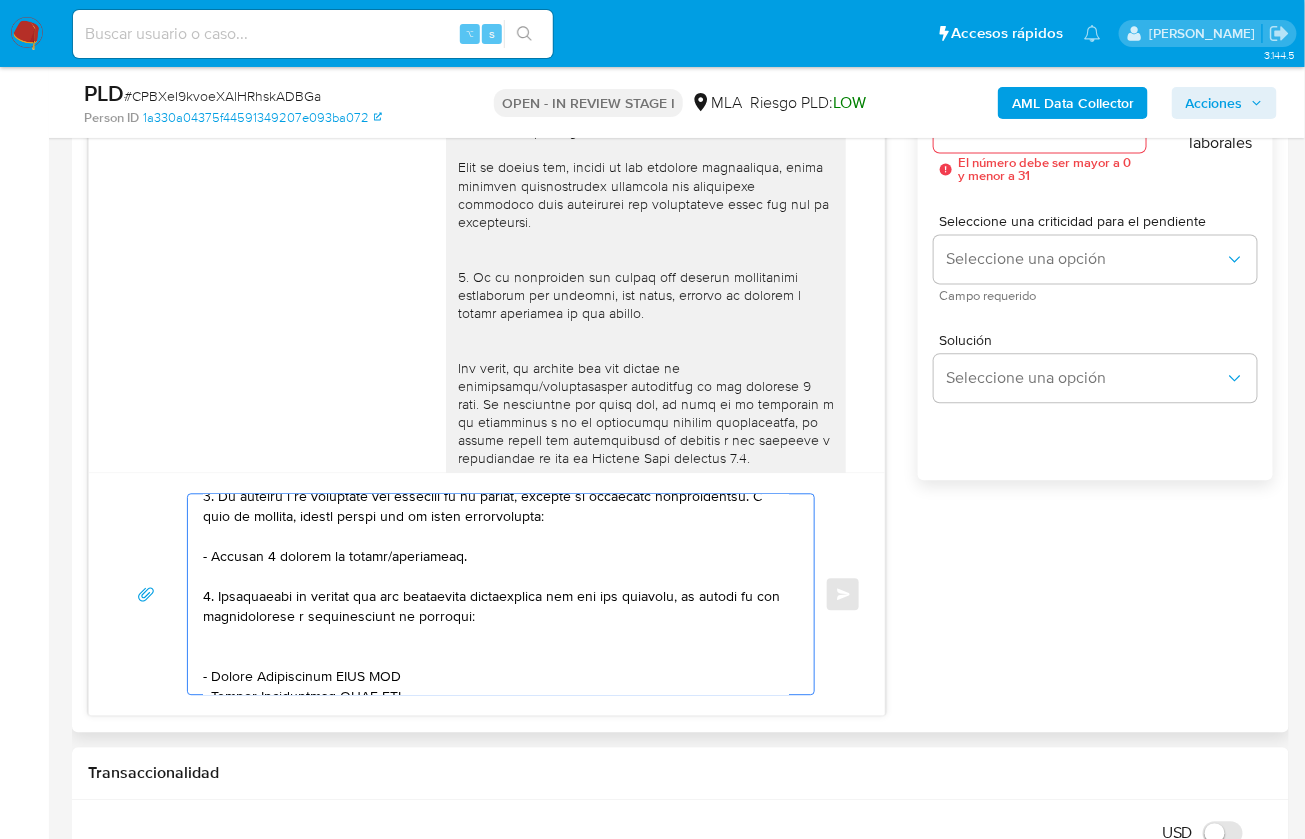 scroll, scrollTop: 118, scrollLeft: 0, axis: vertical 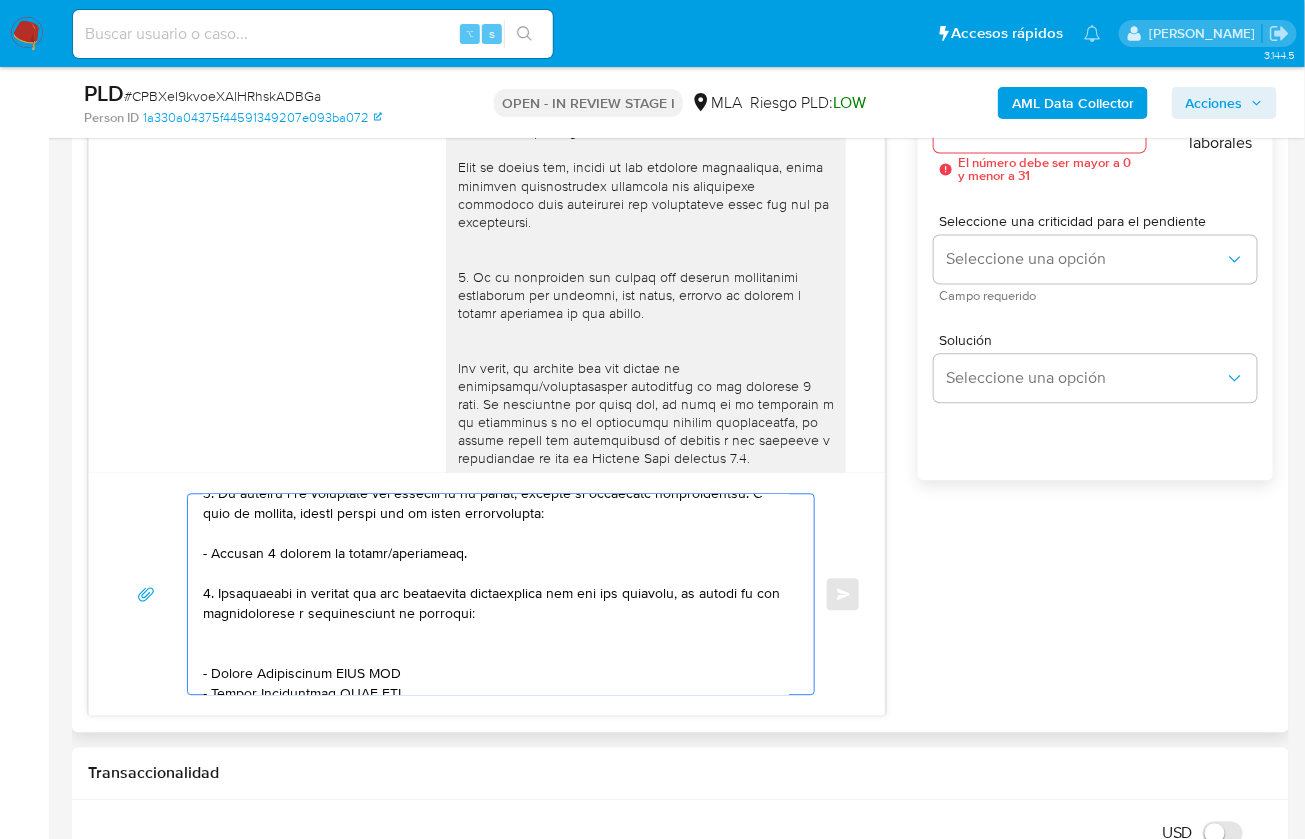 click at bounding box center [496, 594] 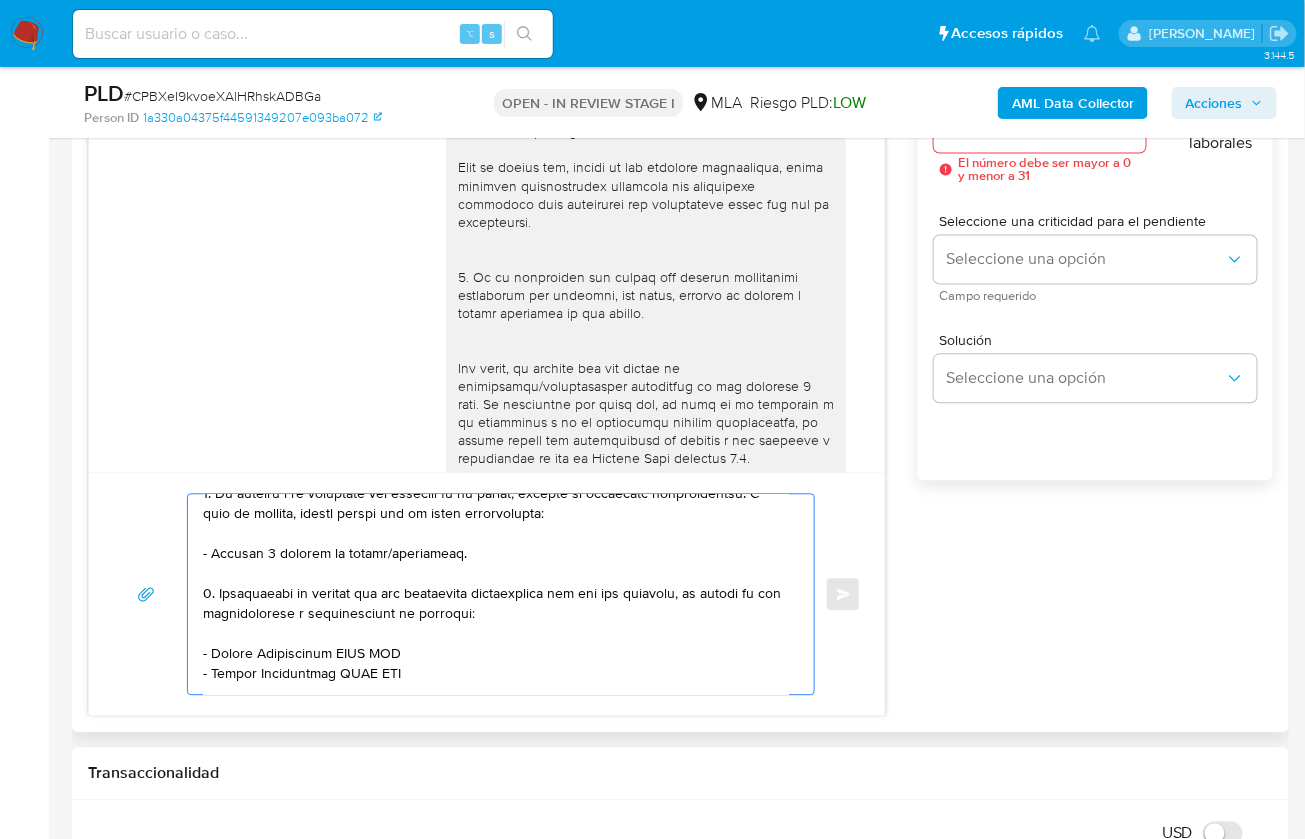 drag, startPoint x: 211, startPoint y: 648, endPoint x: 333, endPoint y: 653, distance: 122.10242 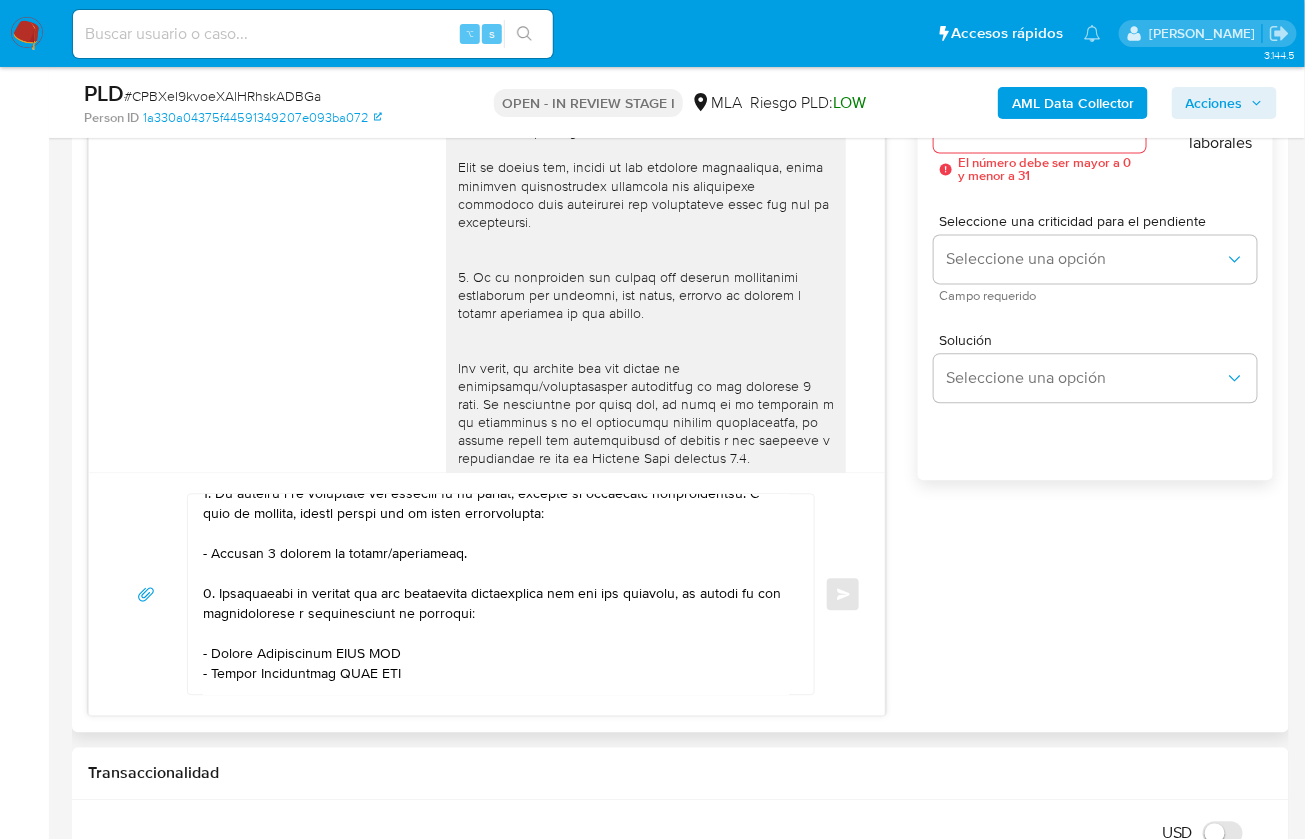 paste on "Karina Noemi Tello" 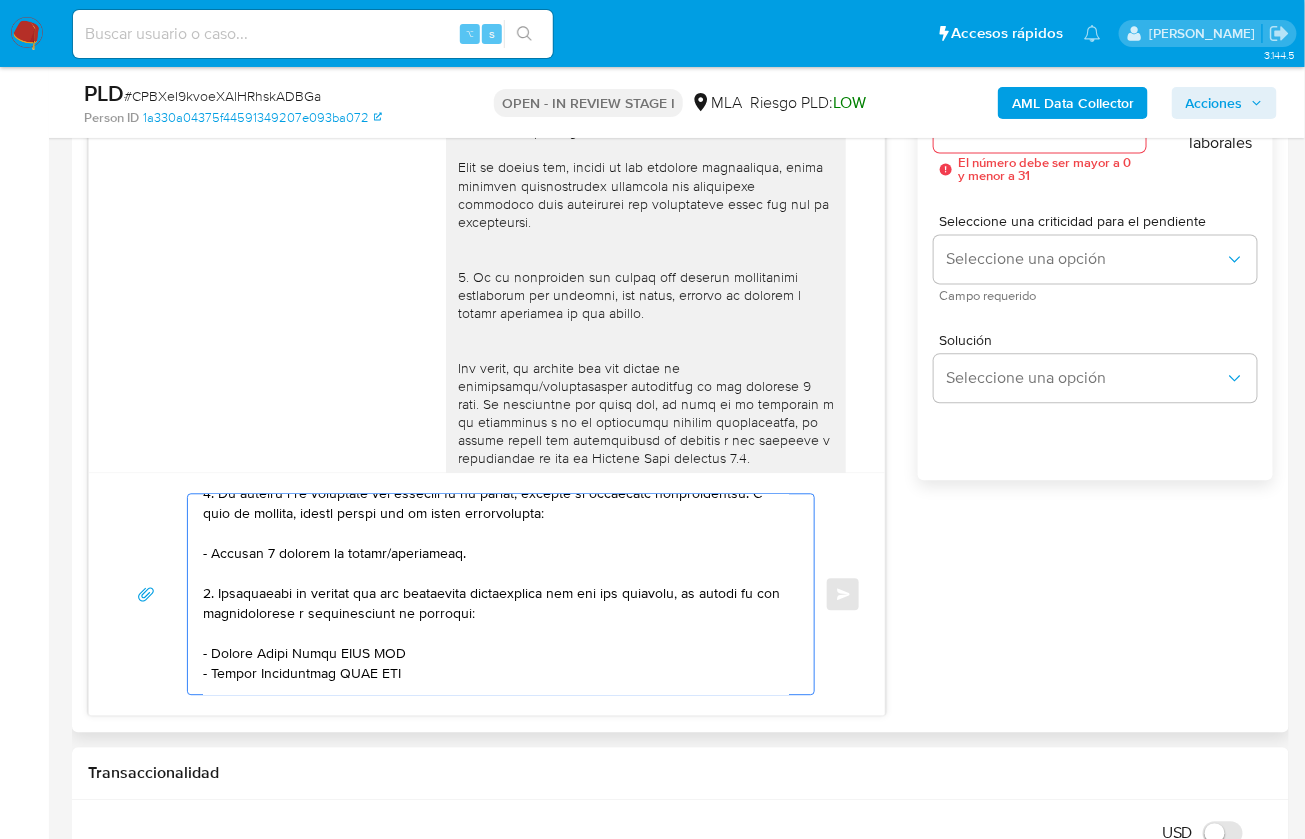 click at bounding box center (496, 594) 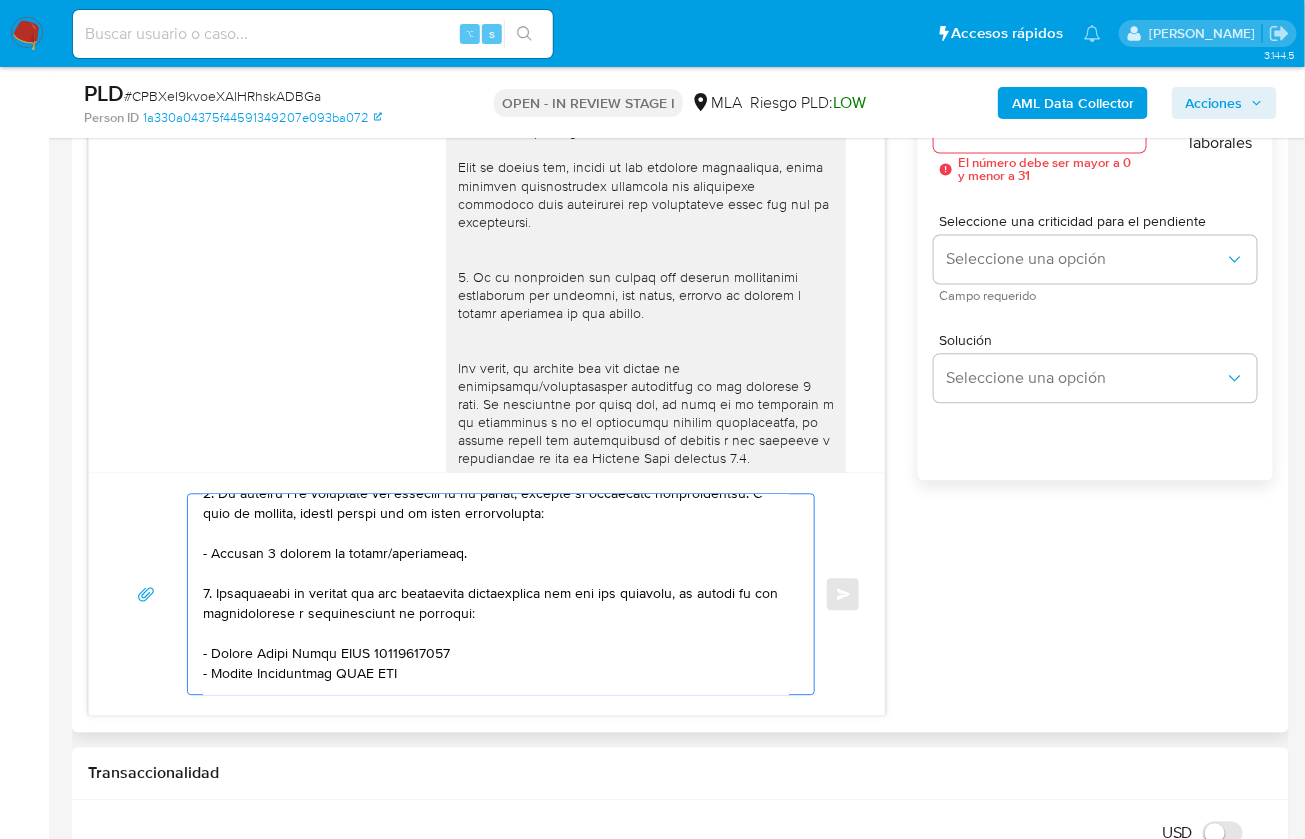 drag, startPoint x: 451, startPoint y: 670, endPoint x: 182, endPoint y: 674, distance: 269.02972 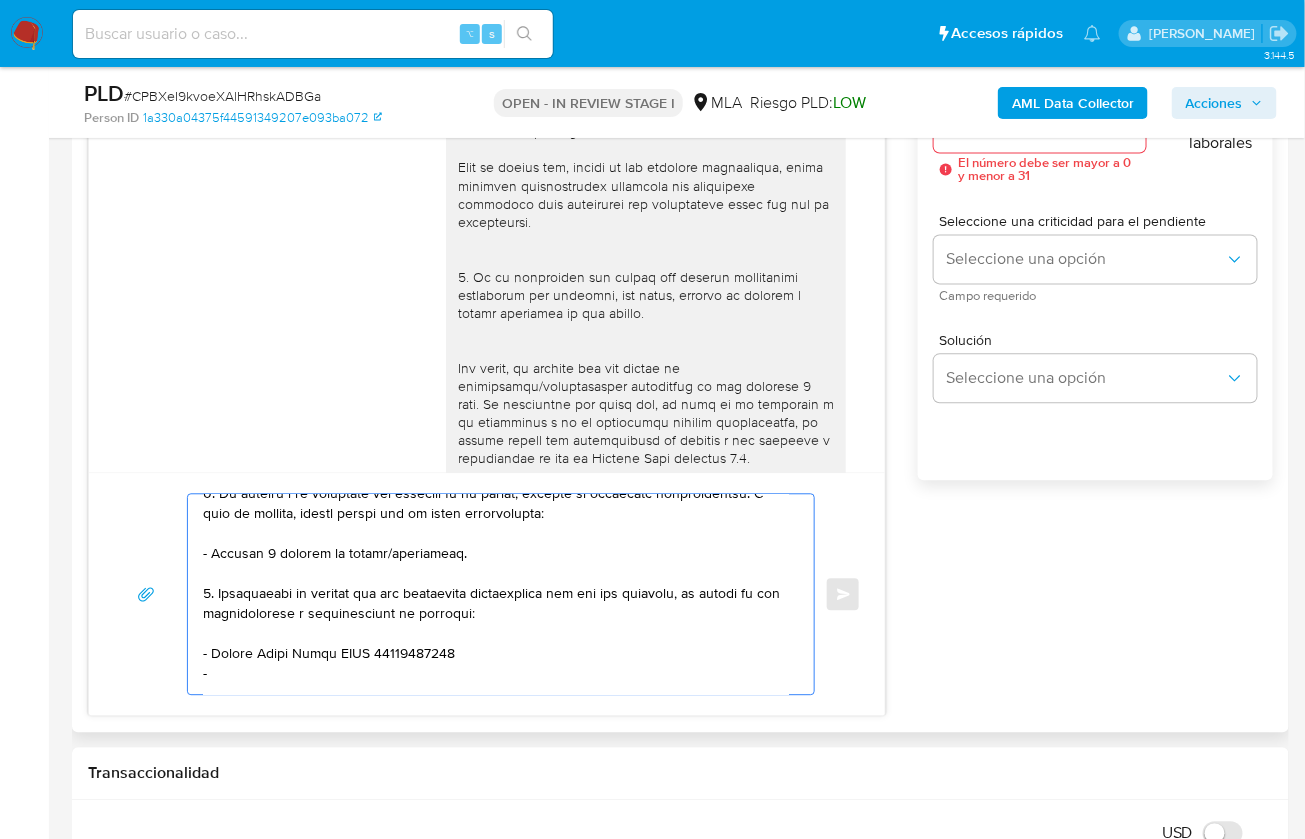 paste on "Melina Amancay Oviedo" 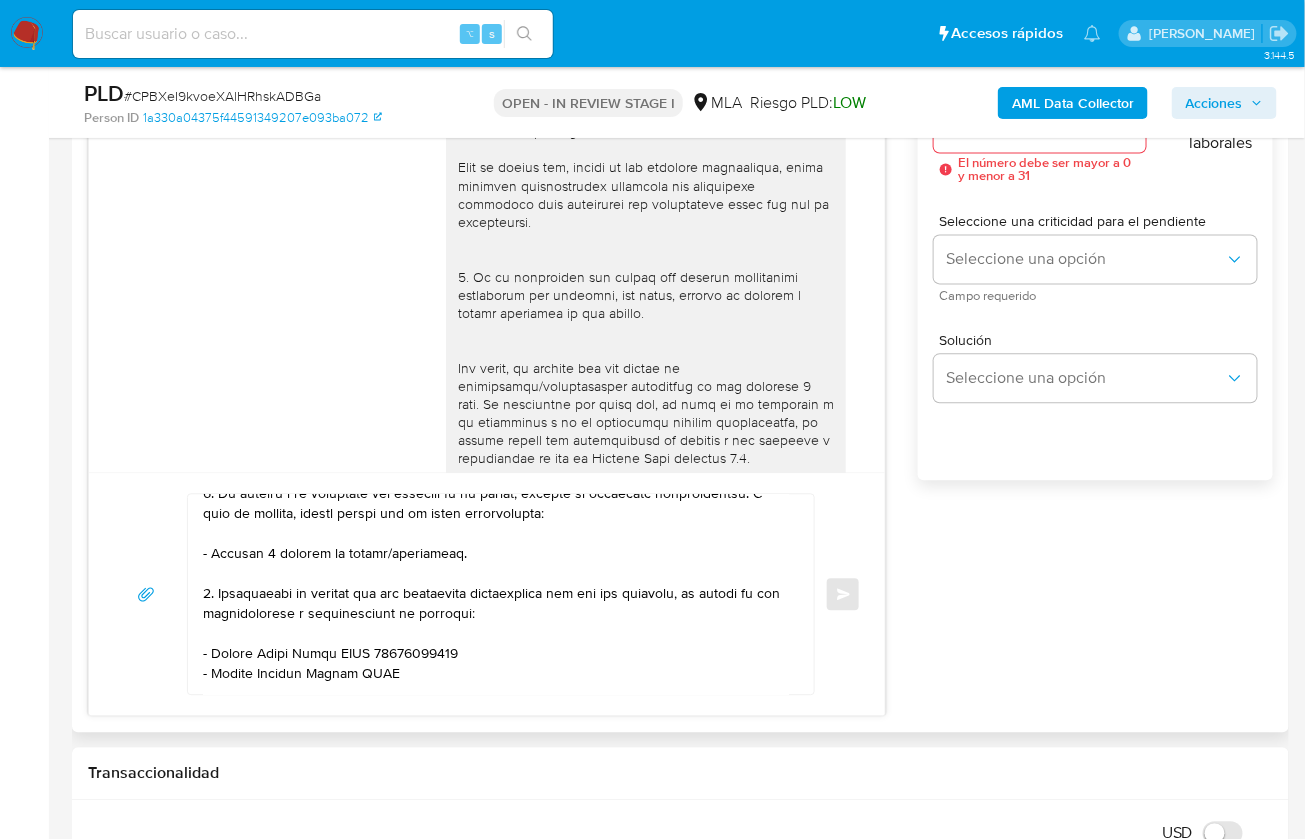 paste on "27454992143" 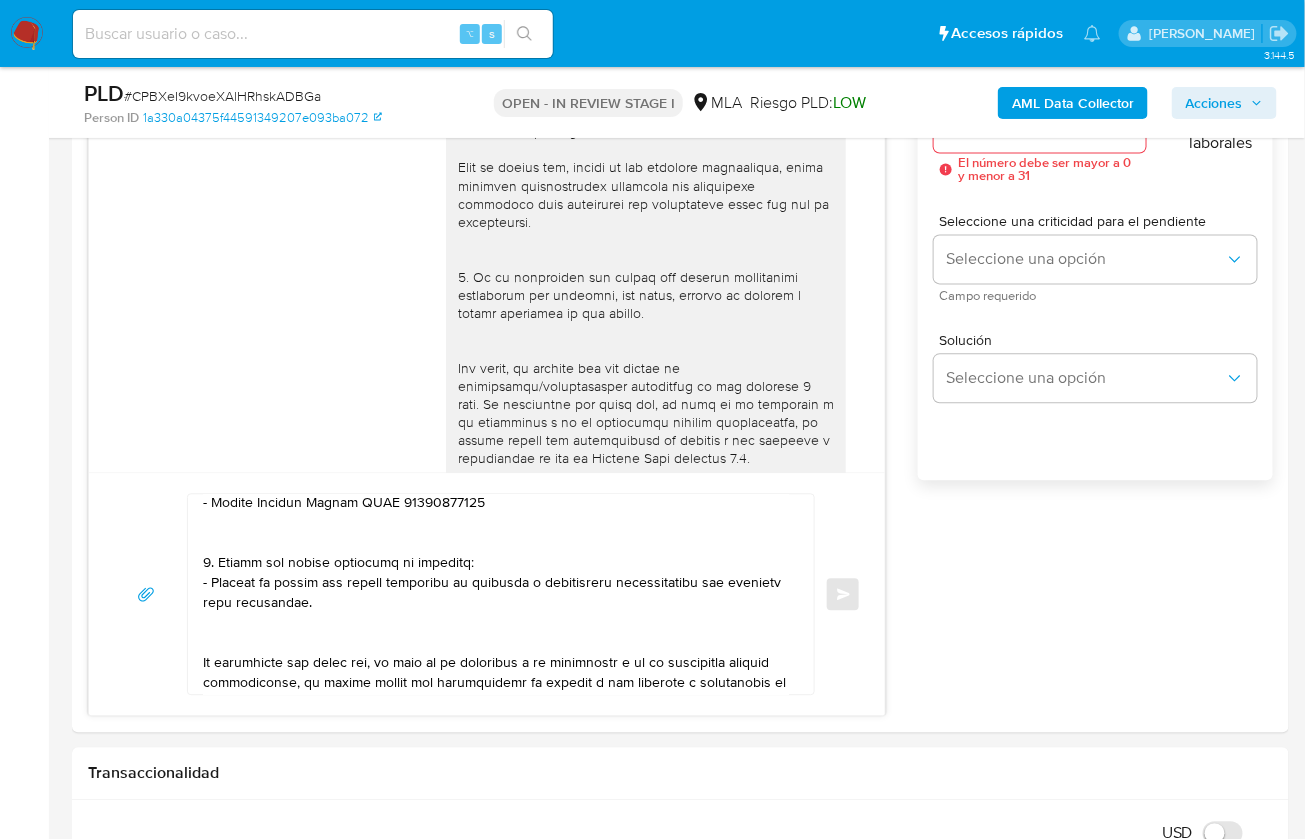 scroll, scrollTop: 287, scrollLeft: 0, axis: vertical 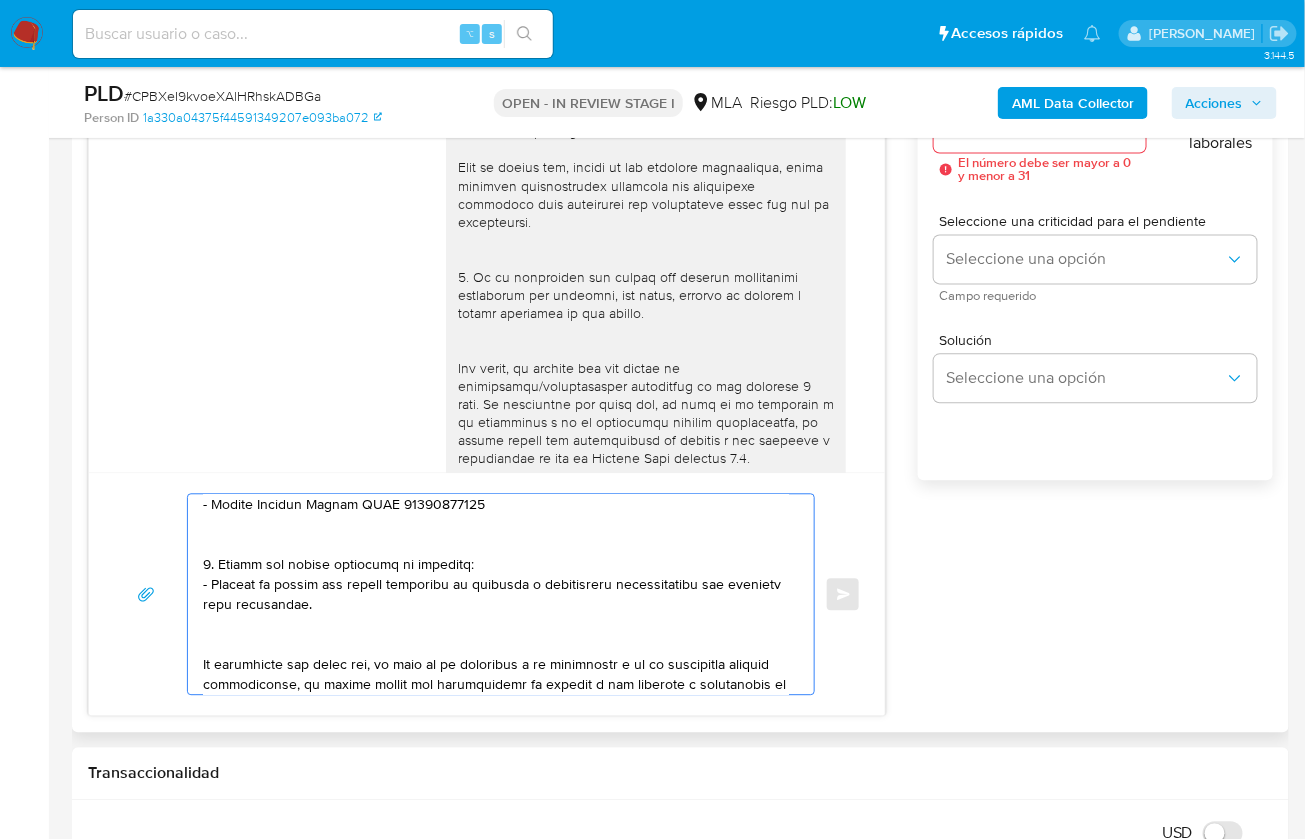 drag, startPoint x: 231, startPoint y: 529, endPoint x: 364, endPoint y: 599, distance: 150.29637 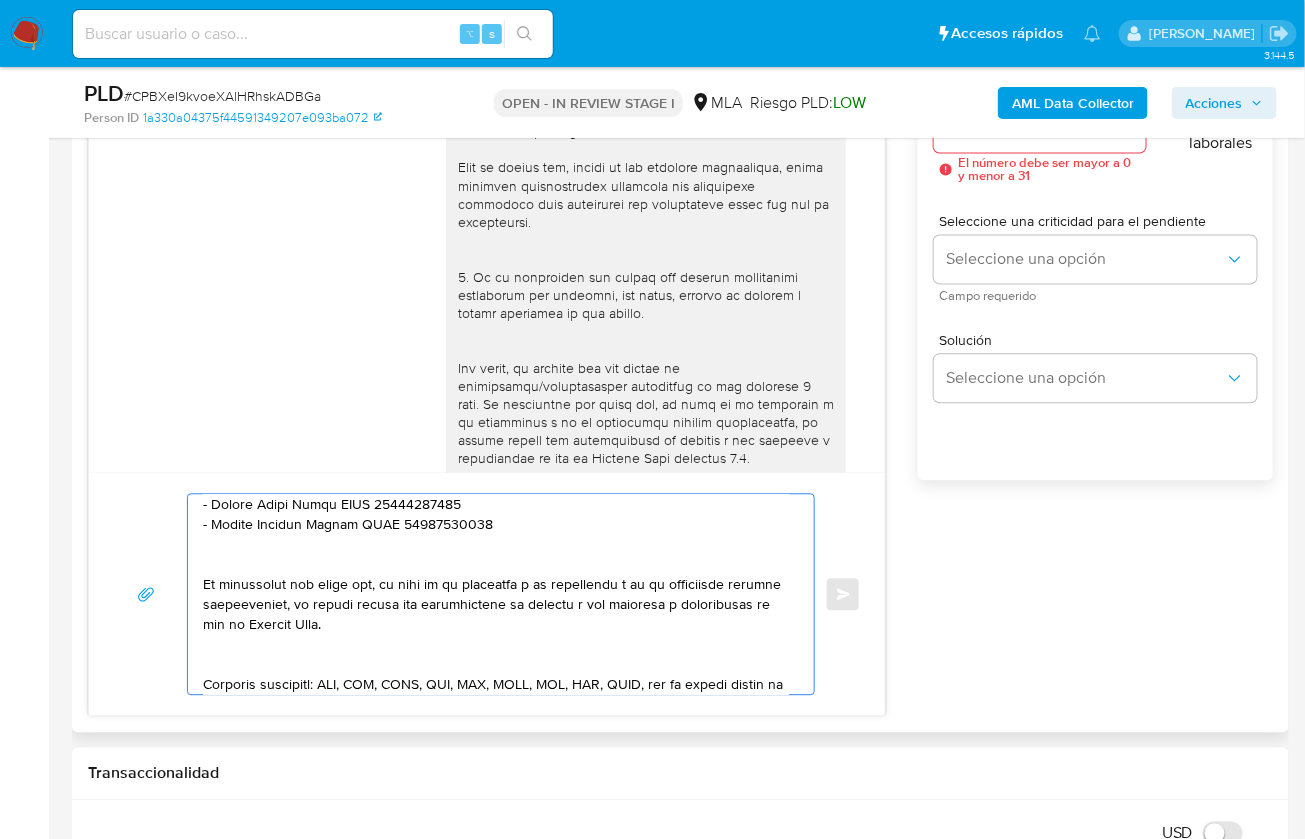click at bounding box center [496, 594] 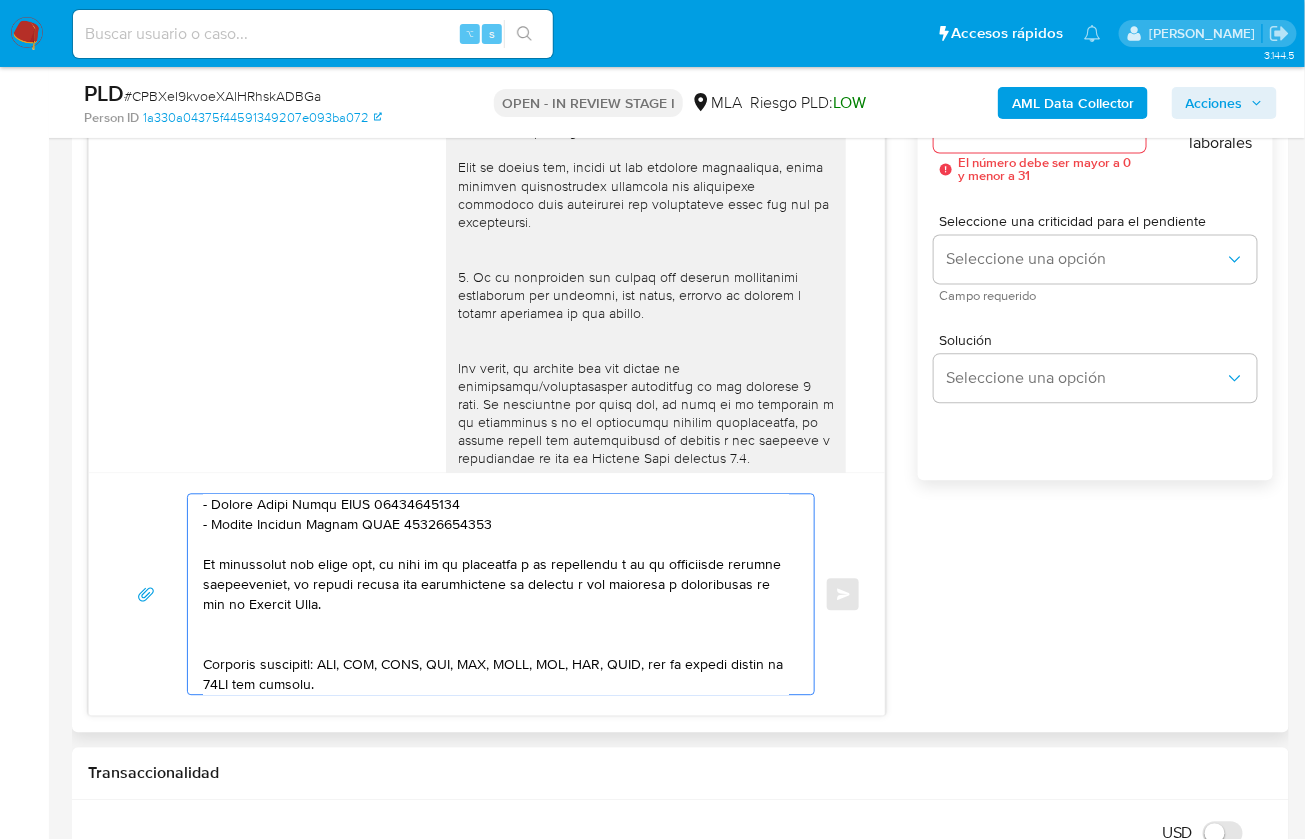 scroll, scrollTop: 247, scrollLeft: 0, axis: vertical 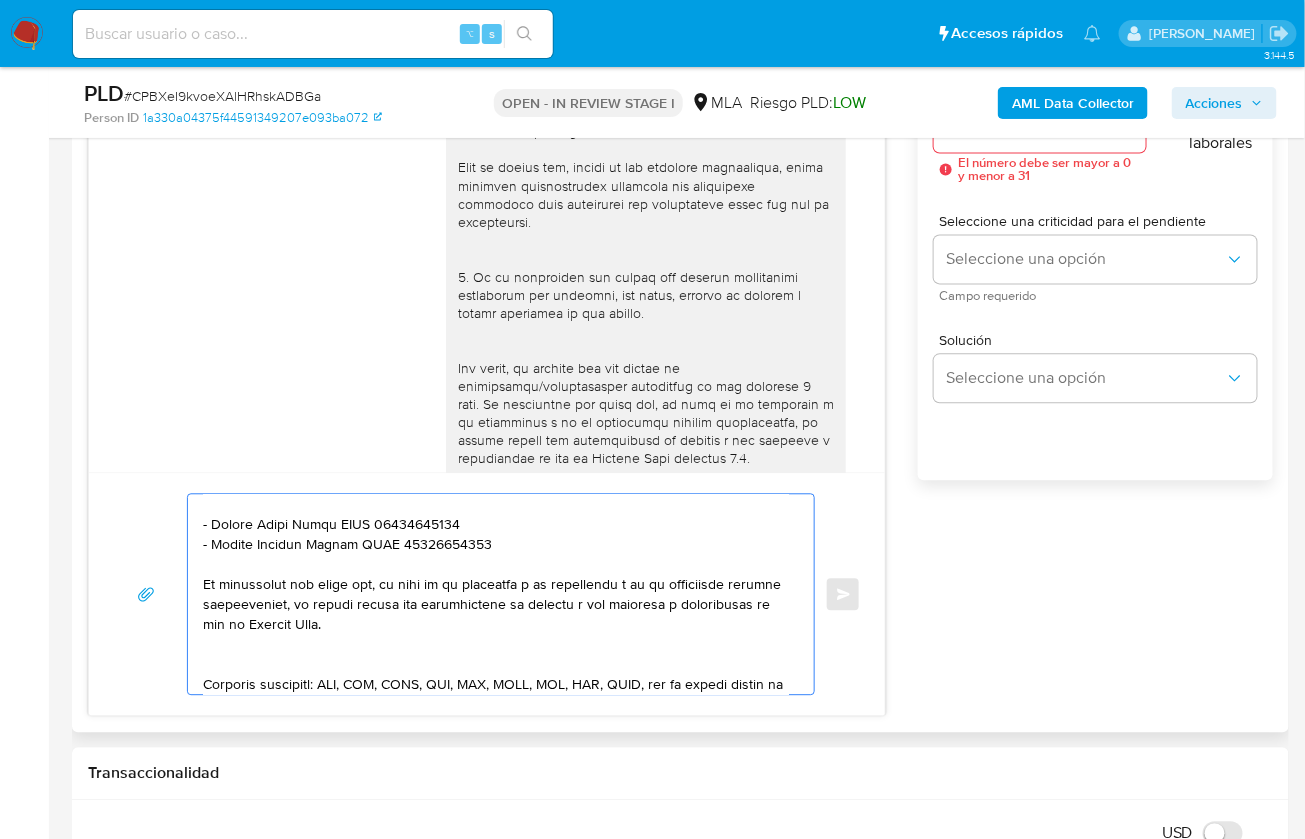 click at bounding box center [496, 594] 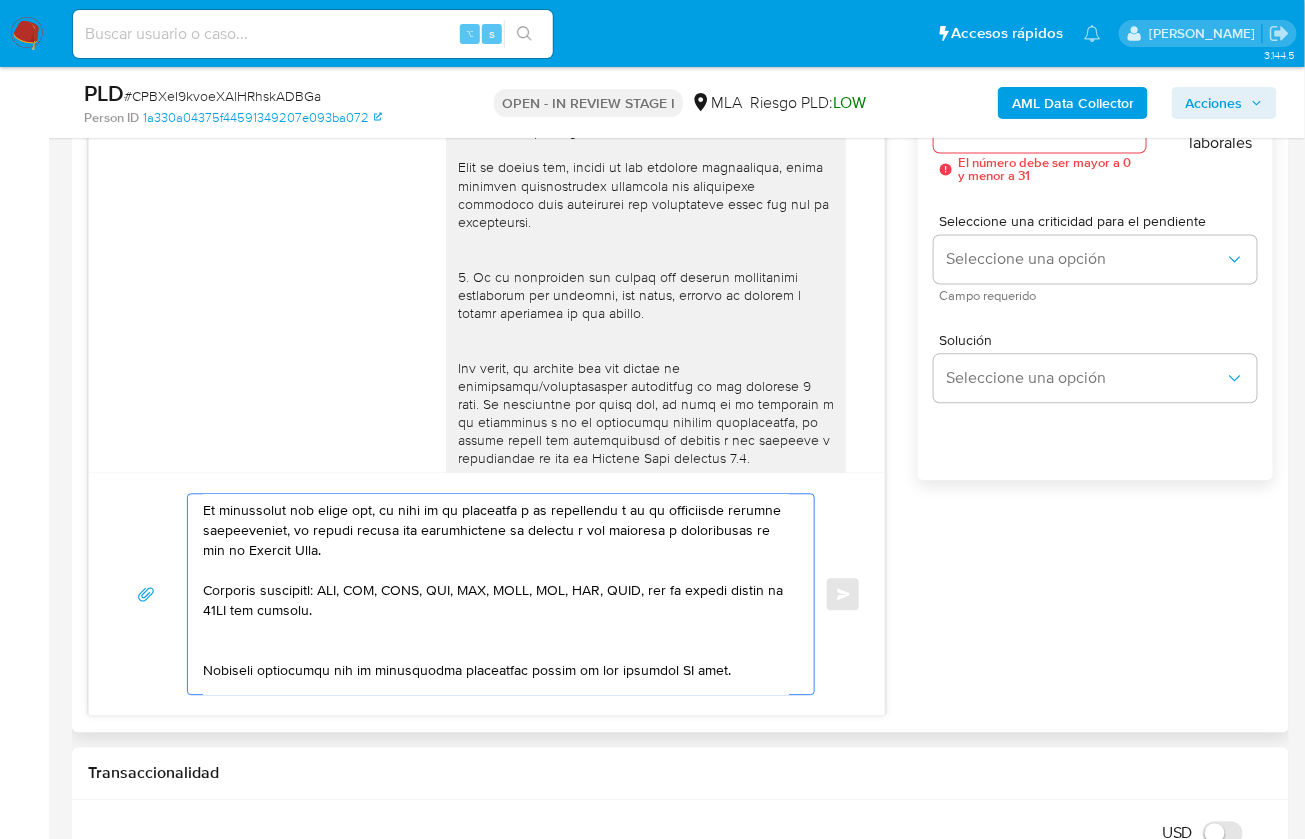 scroll, scrollTop: 329, scrollLeft: 0, axis: vertical 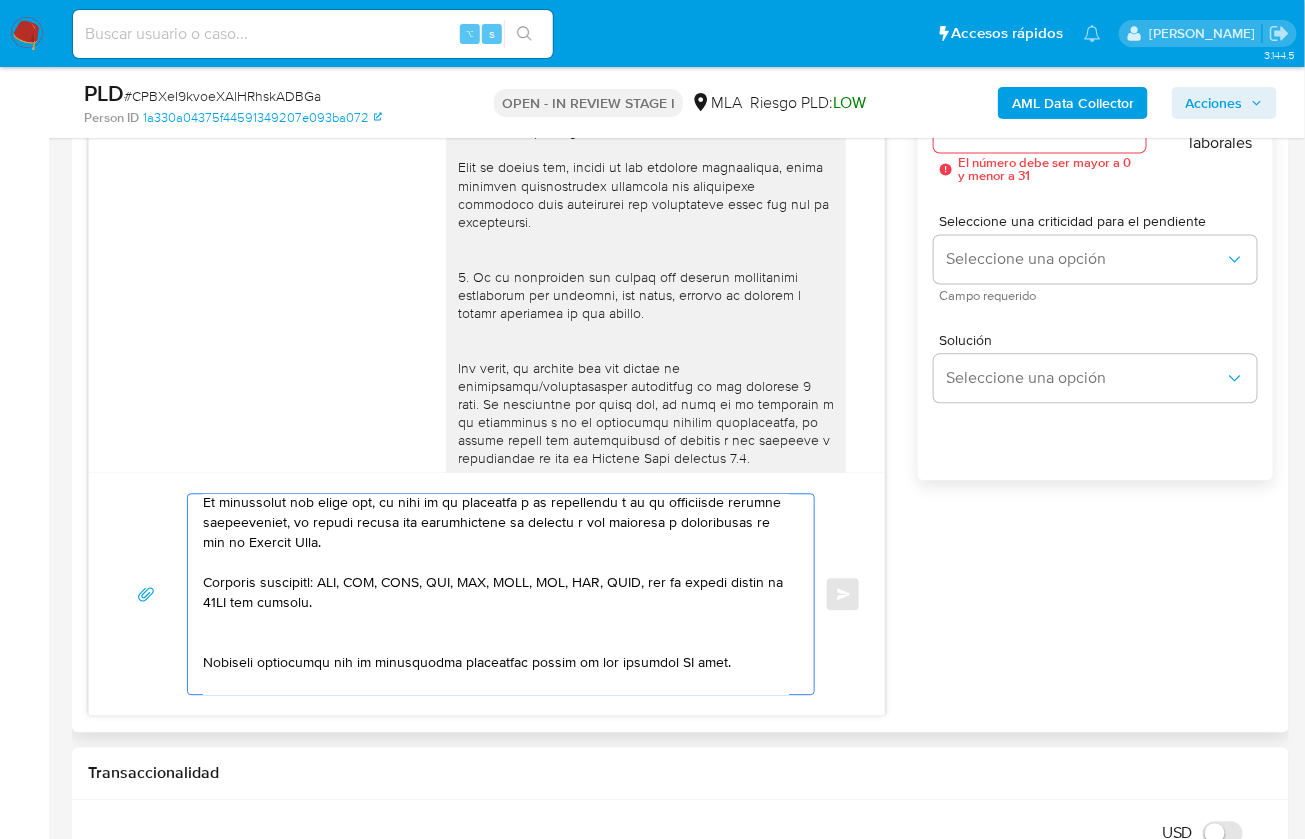 click at bounding box center [496, 594] 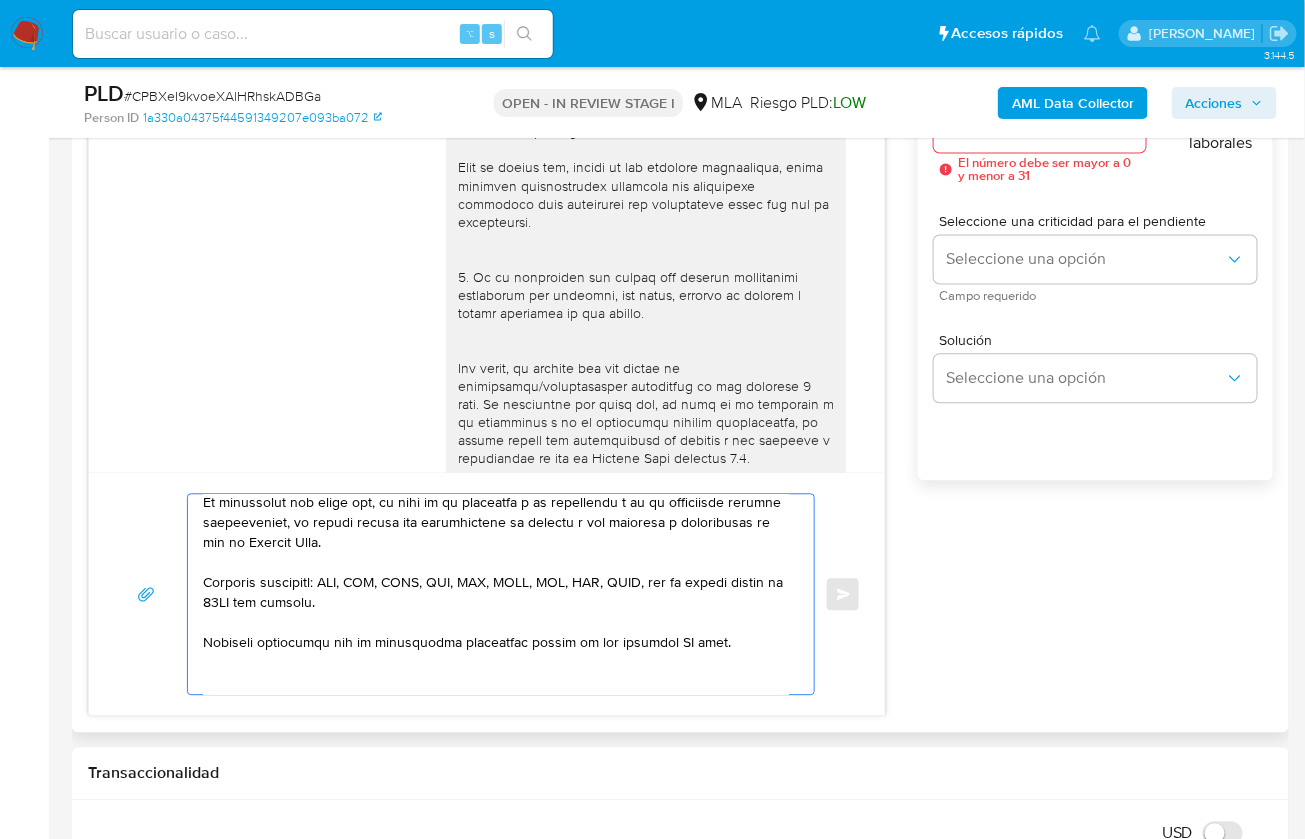 drag, startPoint x: 736, startPoint y: 634, endPoint x: 594, endPoint y: 641, distance: 142.17242 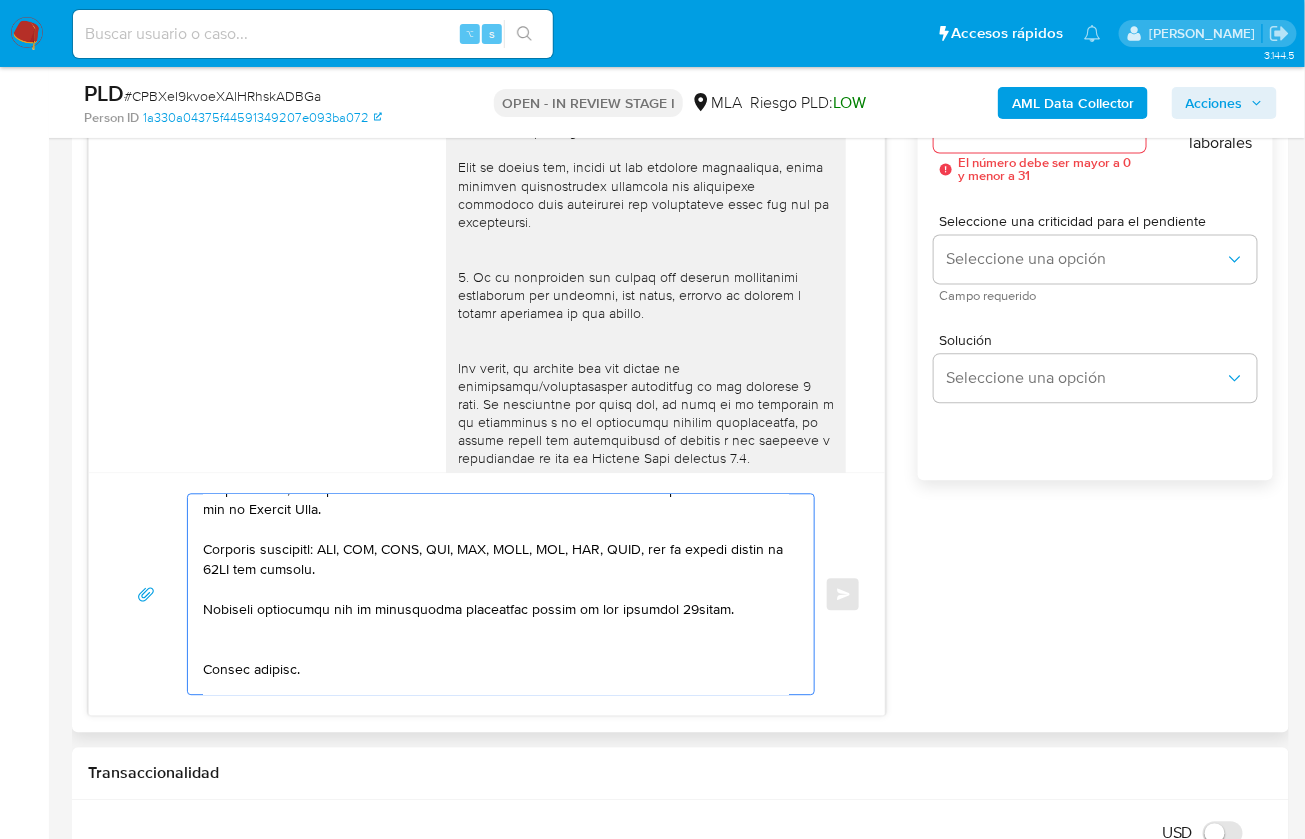 scroll, scrollTop: 377, scrollLeft: 0, axis: vertical 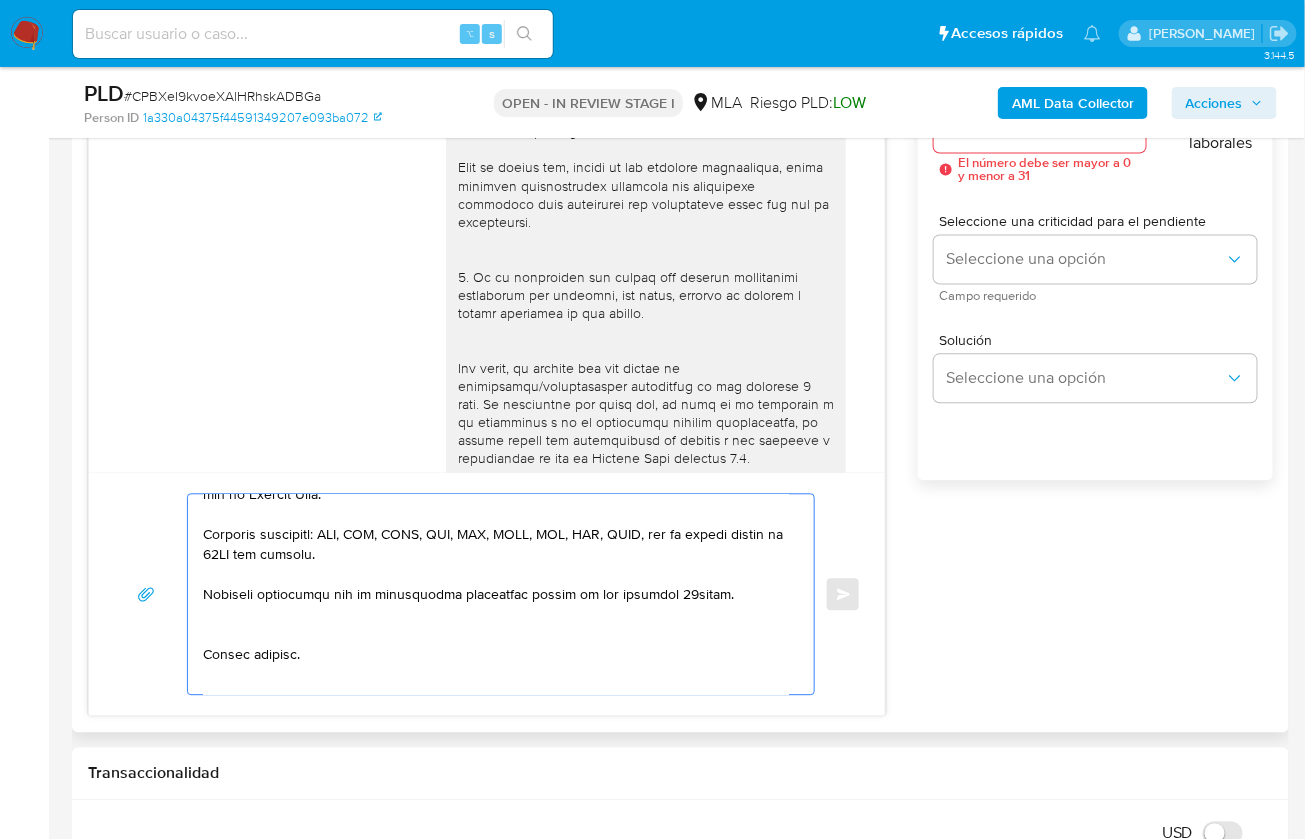click at bounding box center (496, 594) 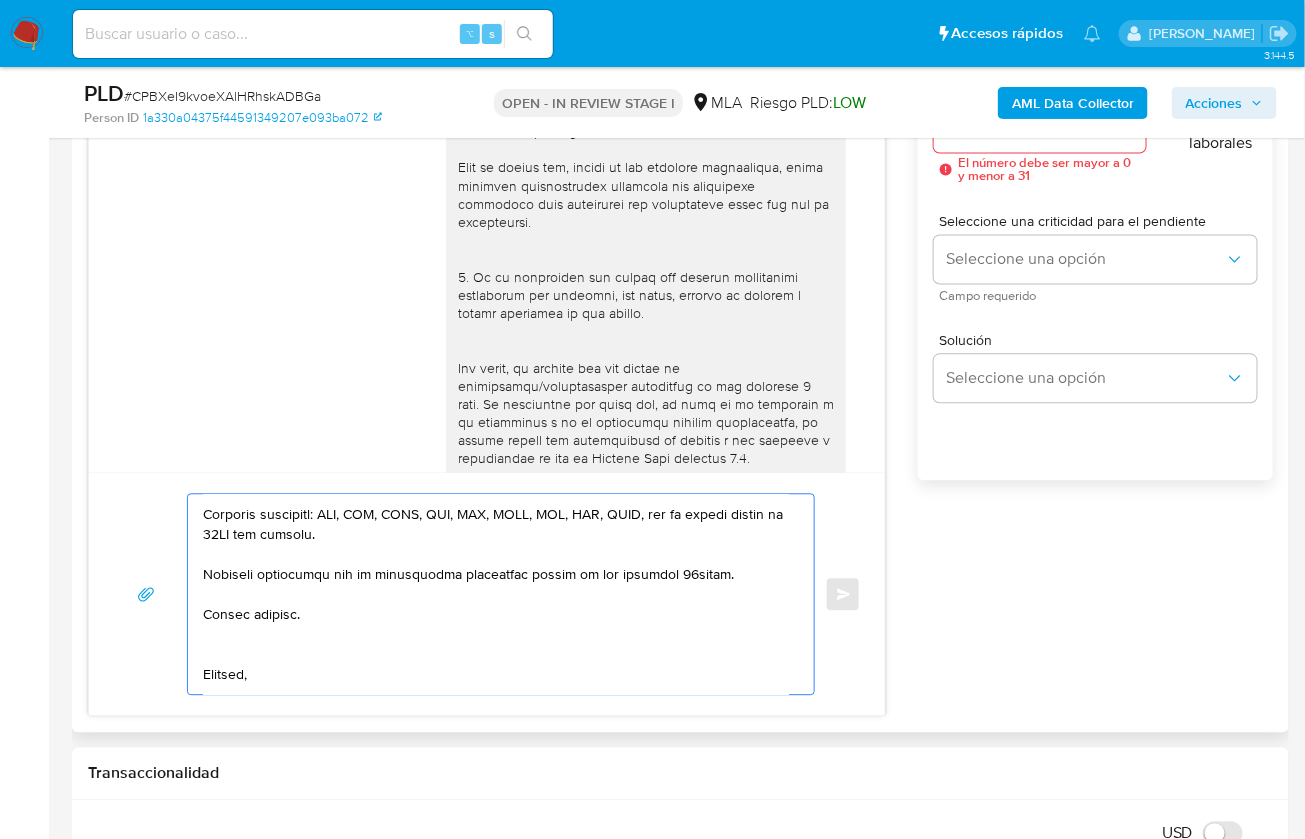 scroll, scrollTop: 401, scrollLeft: 0, axis: vertical 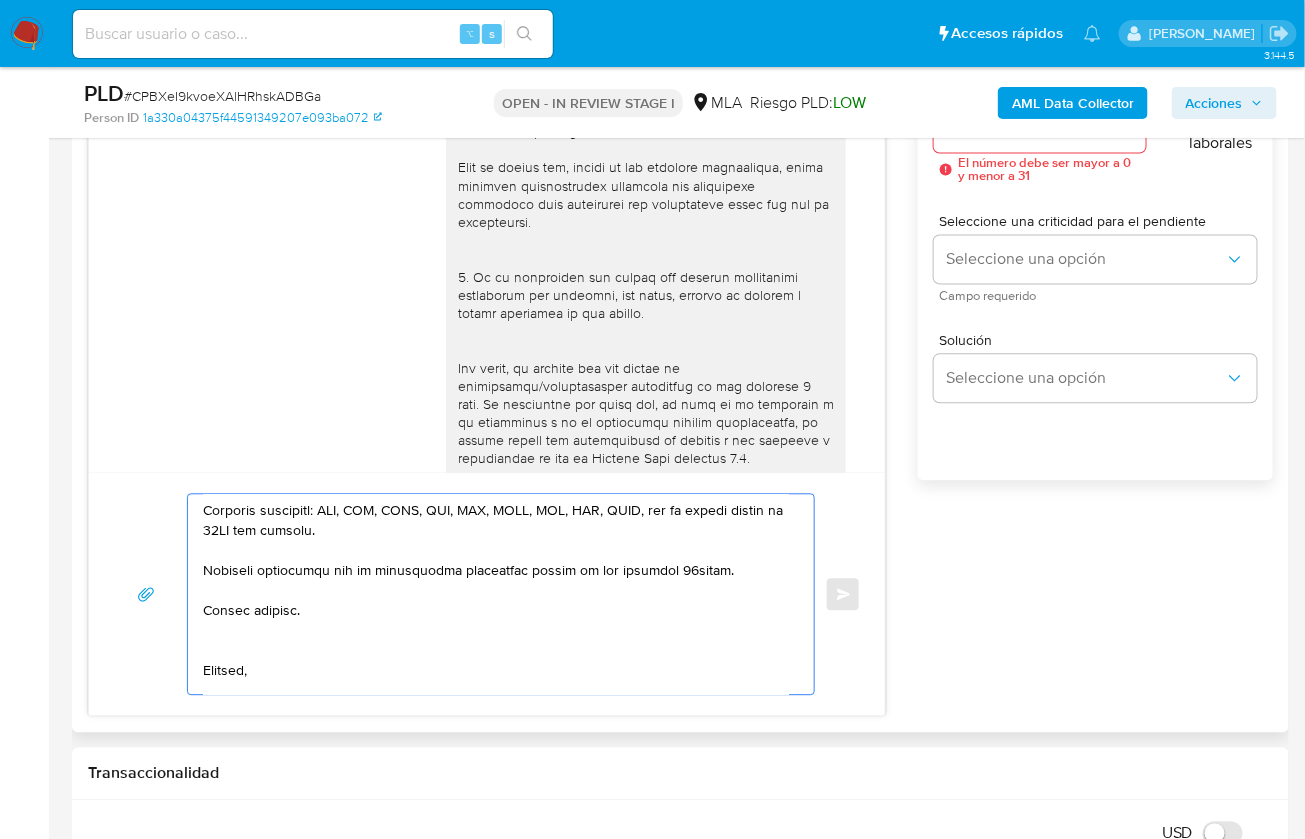 click at bounding box center [496, 594] 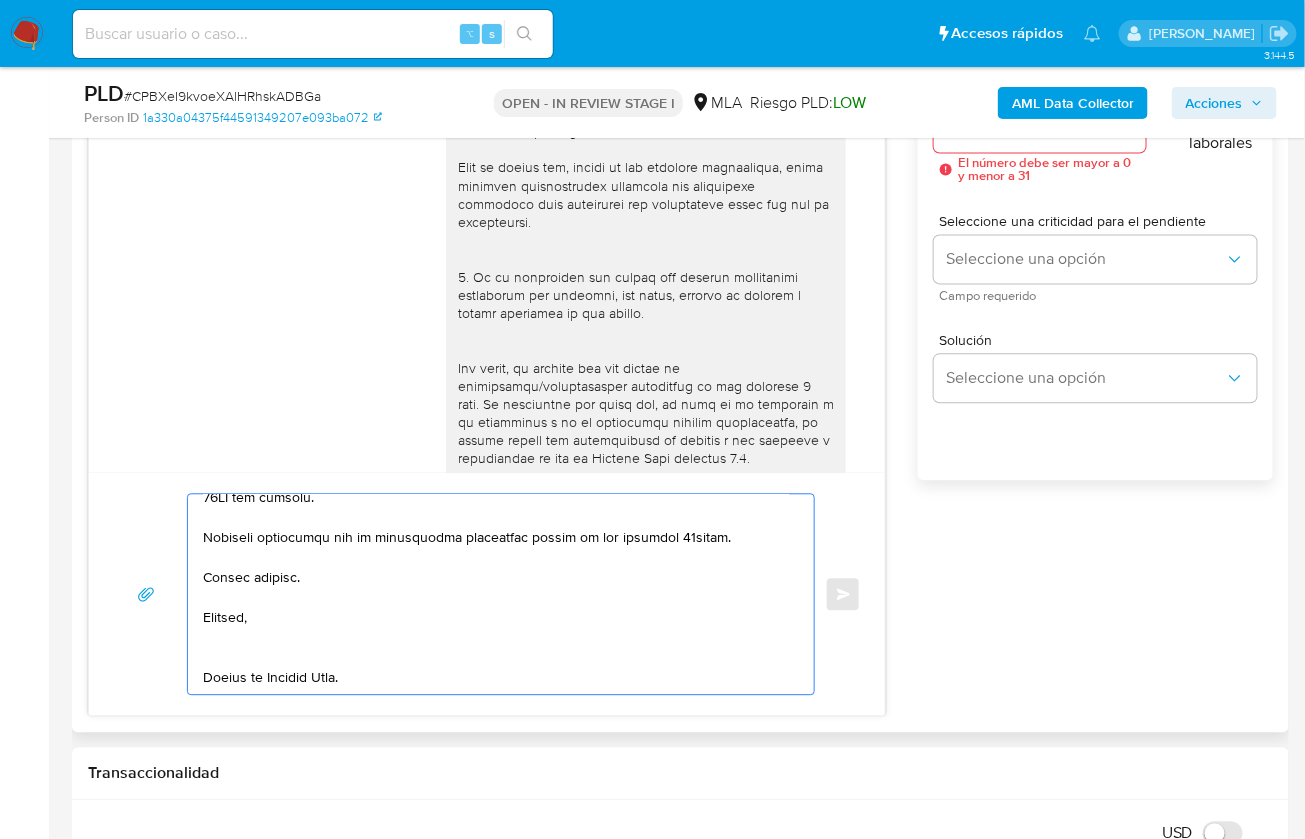 click at bounding box center [496, 594] 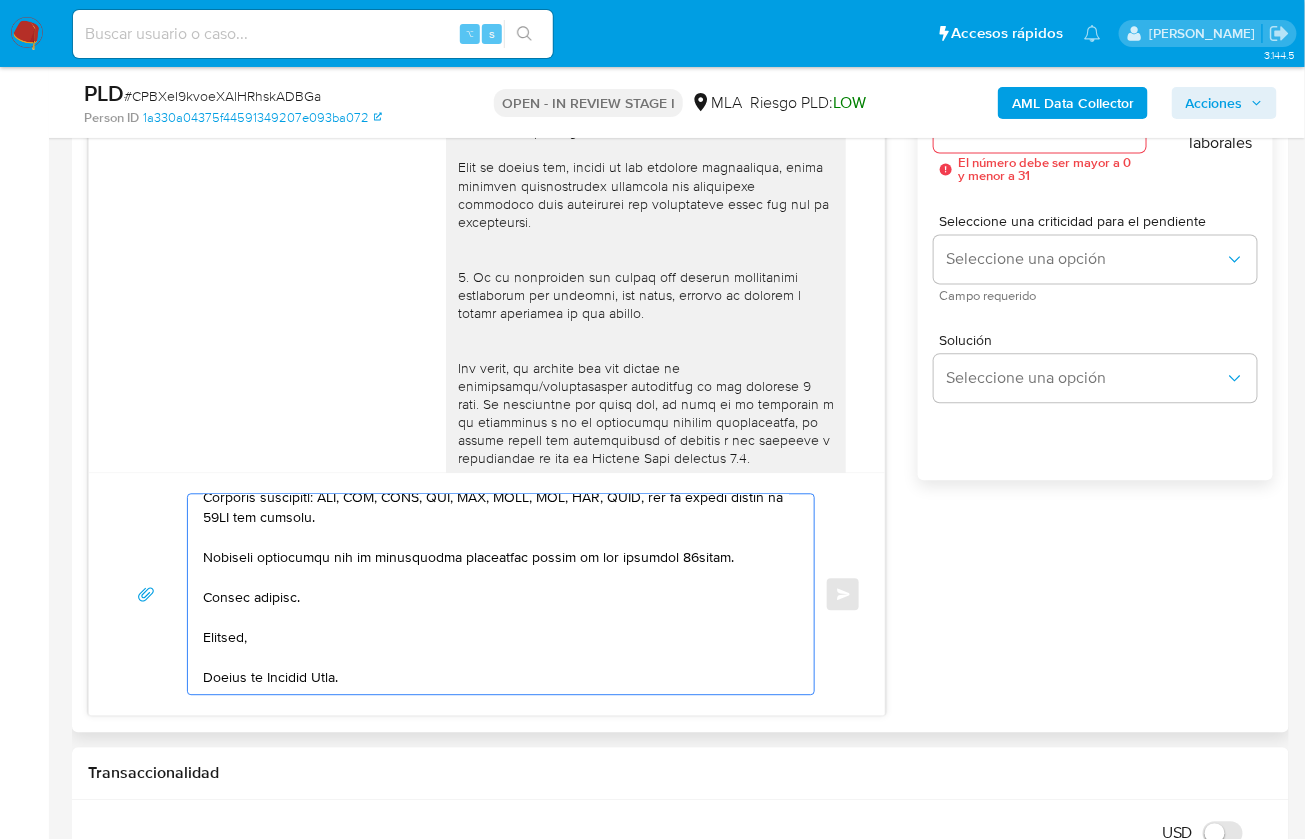 click at bounding box center [496, 594] 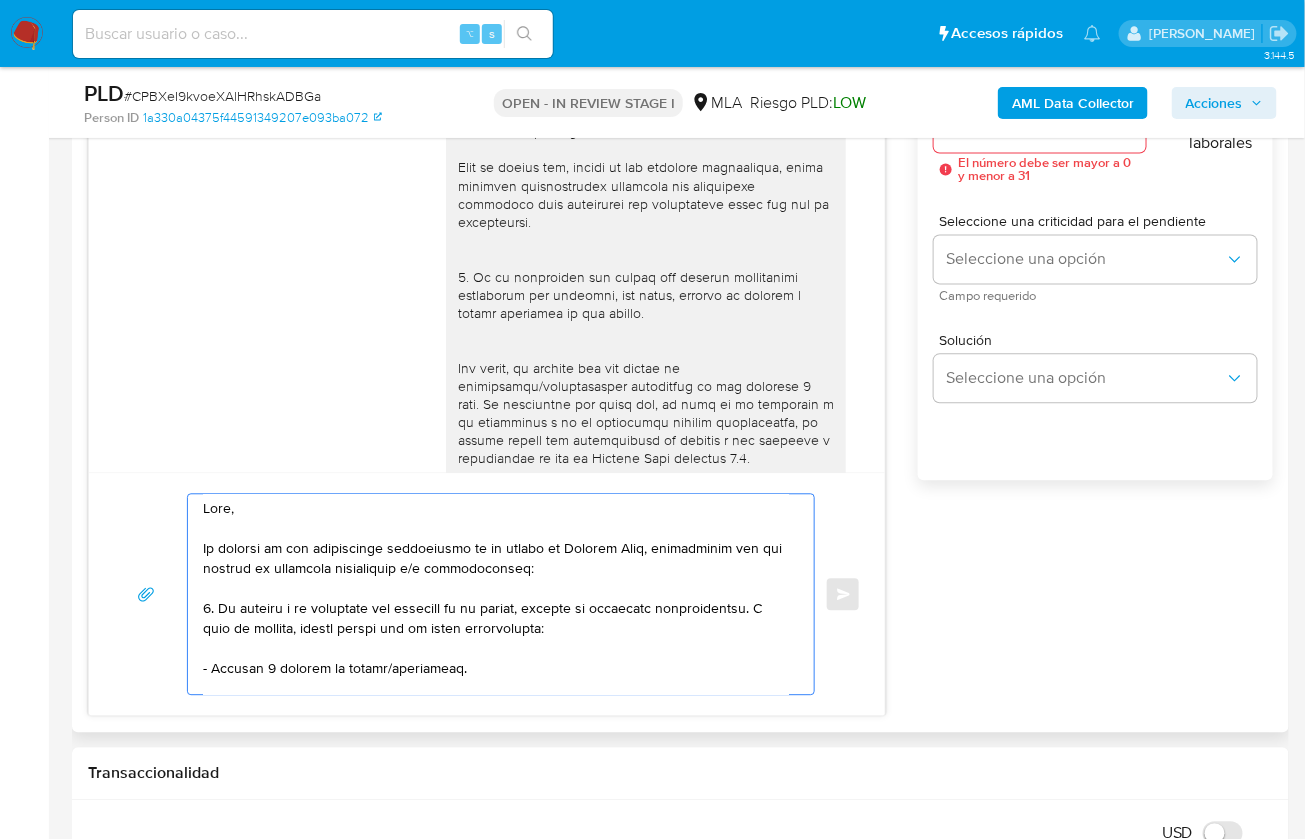 scroll, scrollTop: 0, scrollLeft: 0, axis: both 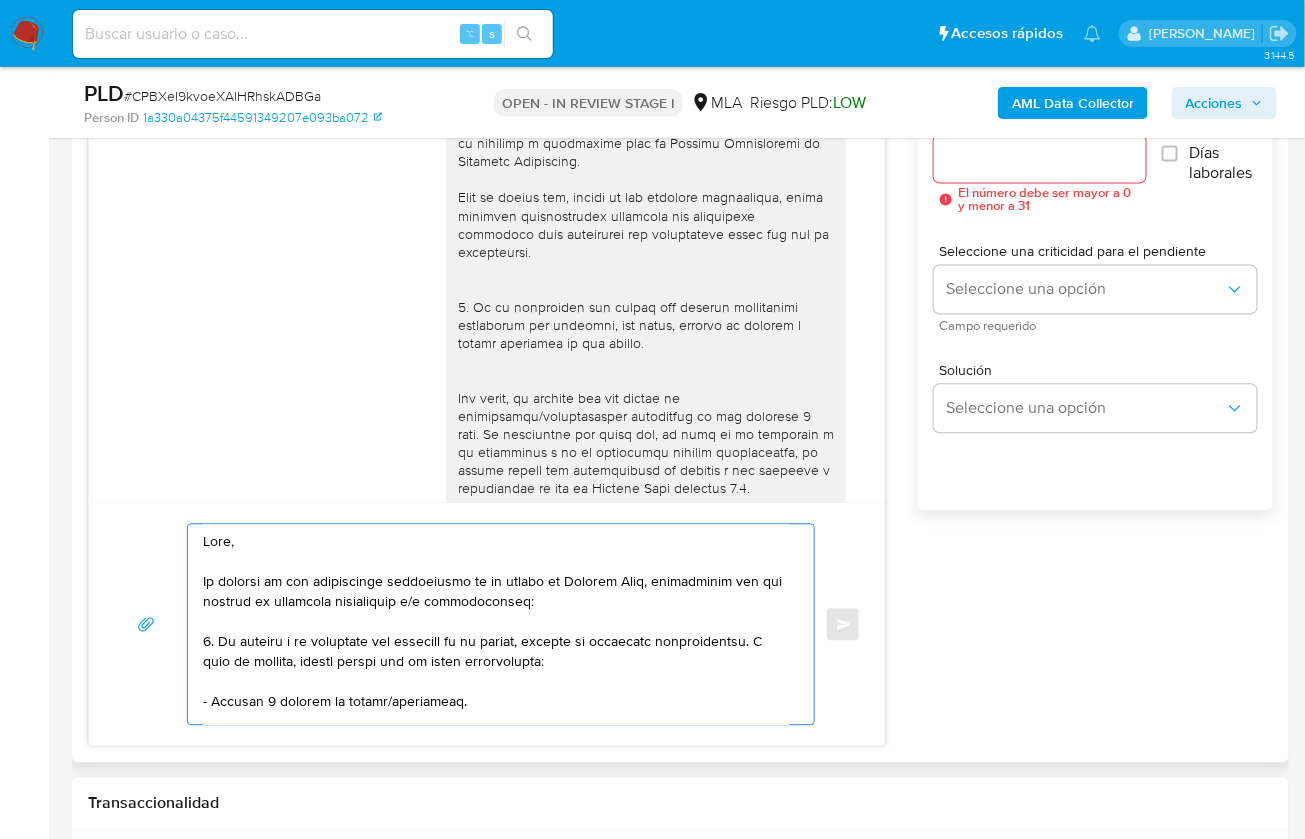 type on "Hola,
En función de las operaciones registradas en tu cuenta de Mercado Pago, necesitamos que nos brindes la siguiente información y/o documentación:
1. De acuerdo a la actividad que realices en tu cuenta, adjunta la siguiente documentación. A modo de ejemplo, puedes enviar uno de estos comprobantes:
- Últimos 3 recibos de sueldo/jubilación.
2. Proporciona el vínculo con las siguientes contrapartes con las que operaste, el motivo de las transacciones y documentación de respaldo:
- Karina Noemi Tello CUIT 27241843969
- Melina Amancay Oviedo CUIT 27454992143
Es importante que sepas que, en caso de no responder a lo solicitado o si lo presentado resulta insuficiente, tu cuenta podría ser inhabilitada de acuerdo a los términos y condiciones de uso de Mercado Pago.
Formatos admitidos: PDF, JPG, JPEG, TXT, DOC, DOCX, XLS, PNG, XLSX, con un tamaño máximo de 25MB por archivo.
Quedamos aguardando por la información solicitada dentro de las próximas 24horas.
Muchas gracias.
Saludos,
Equipo de Mercado Pa..." 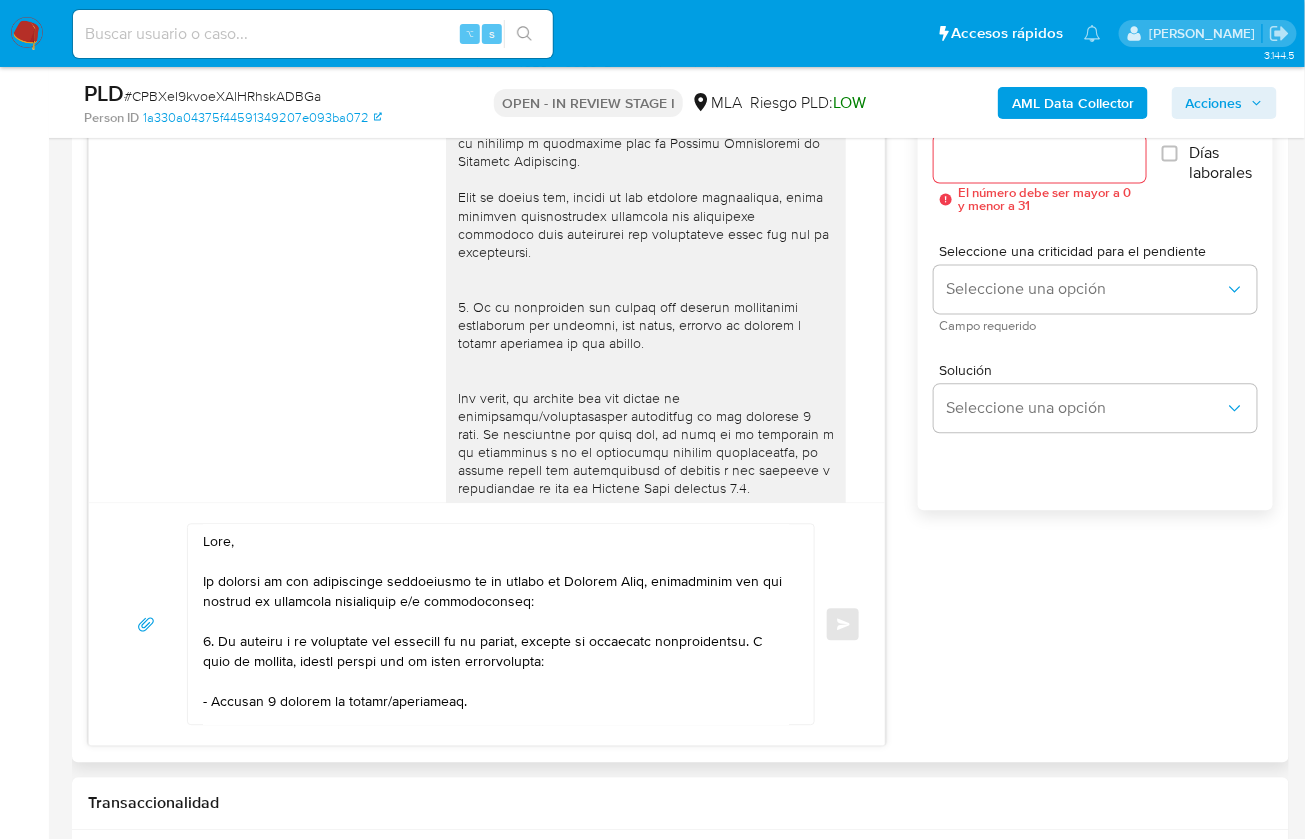 click on "Esperar Respuesta (días)" at bounding box center [1040, 159] 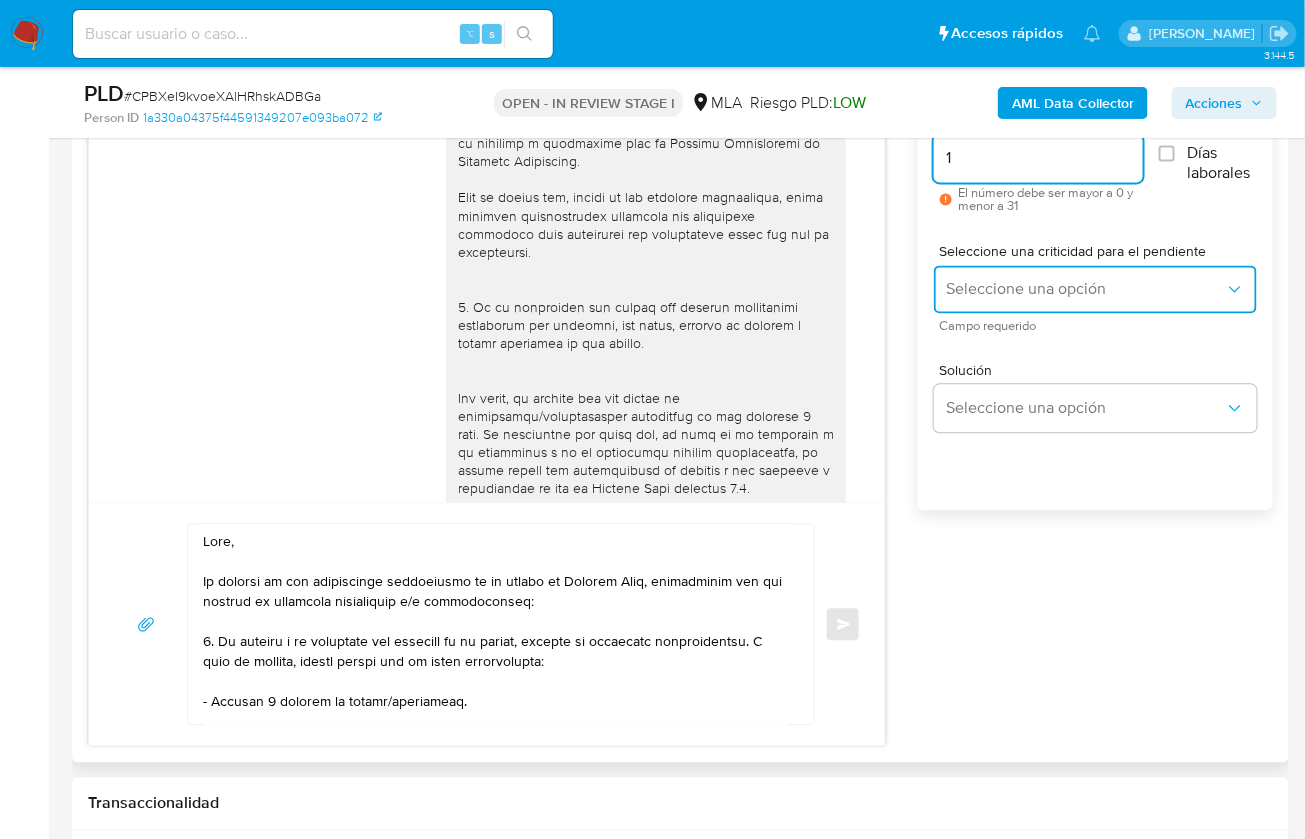 click on "Seleccione una opción" at bounding box center [1085, 290] 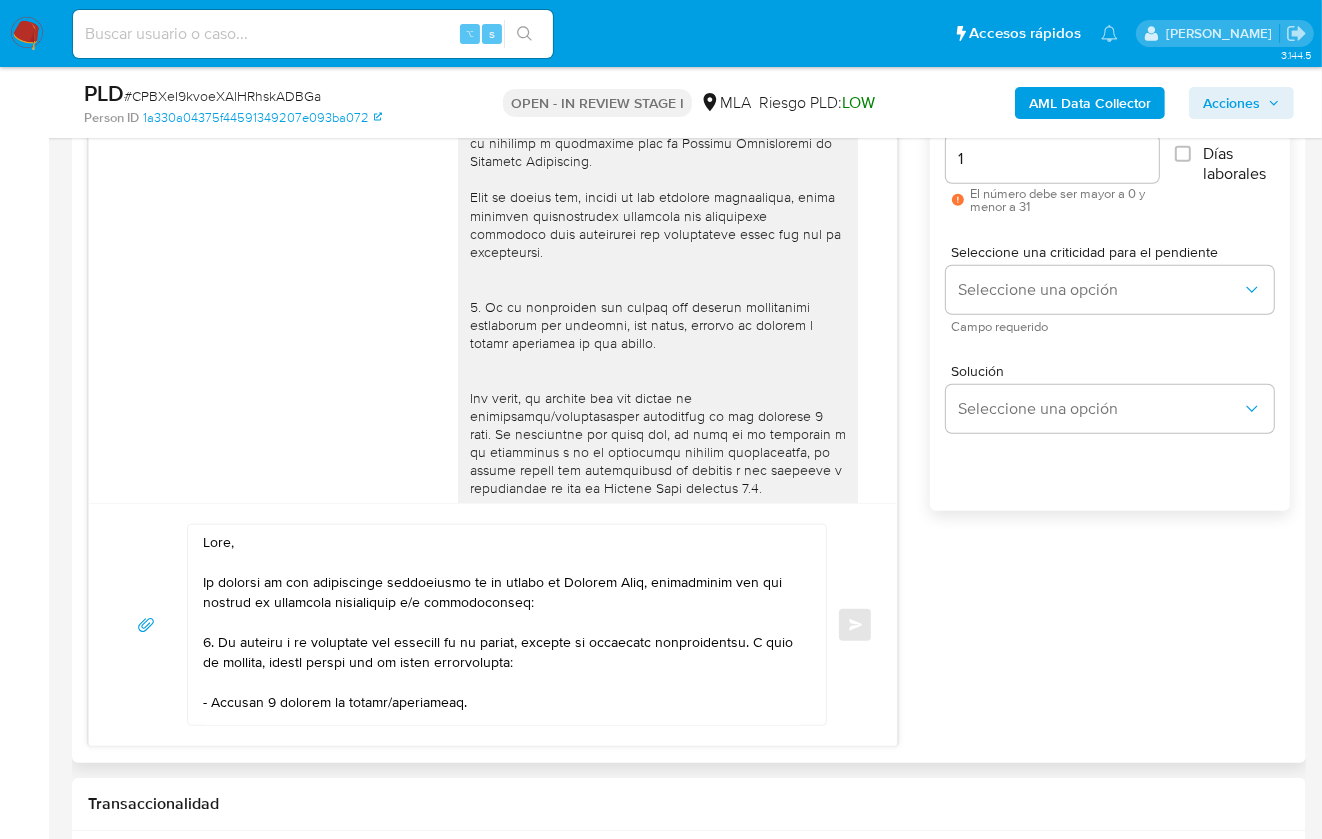 click on "1" at bounding box center (1052, 159) 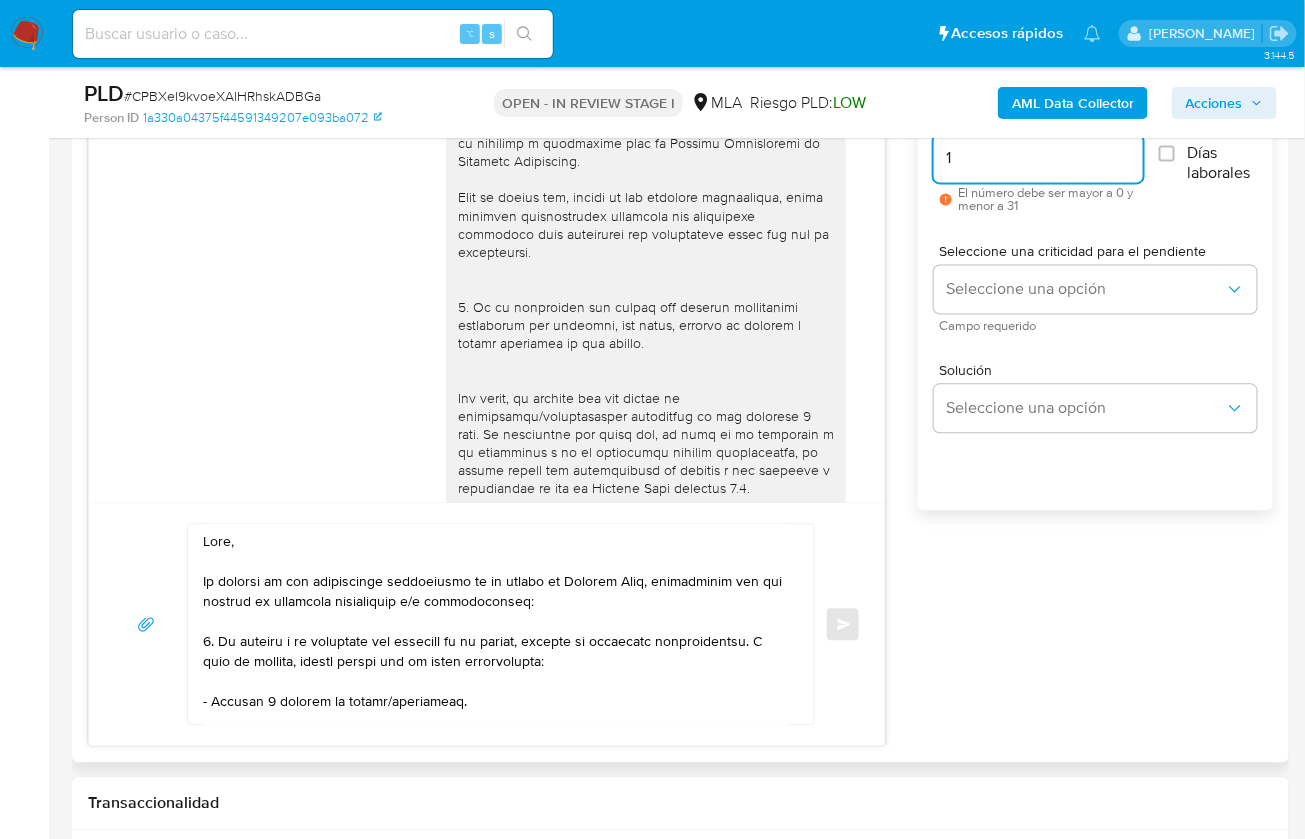 click on "1" at bounding box center (1038, 159) 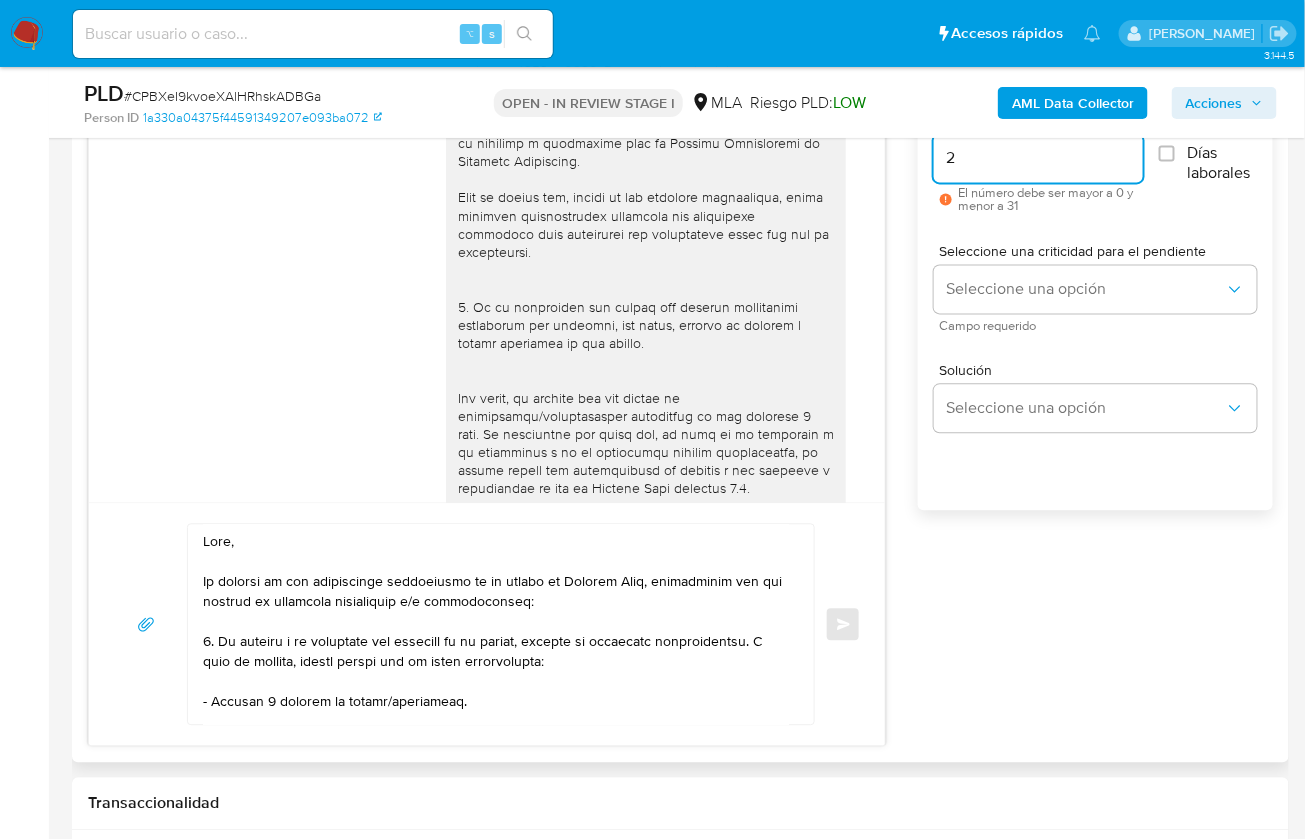 type on "2" 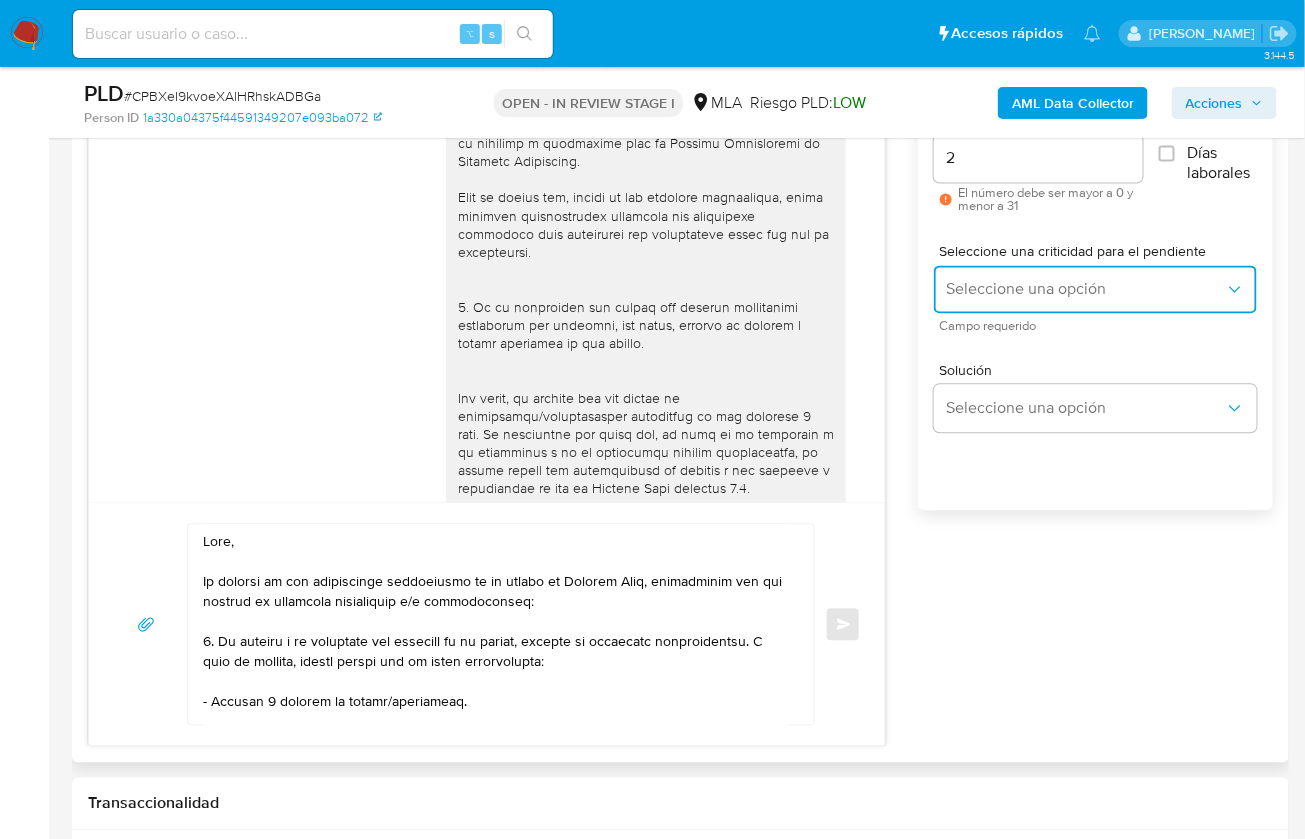click on "Seleccione una opción" at bounding box center [1095, 290] 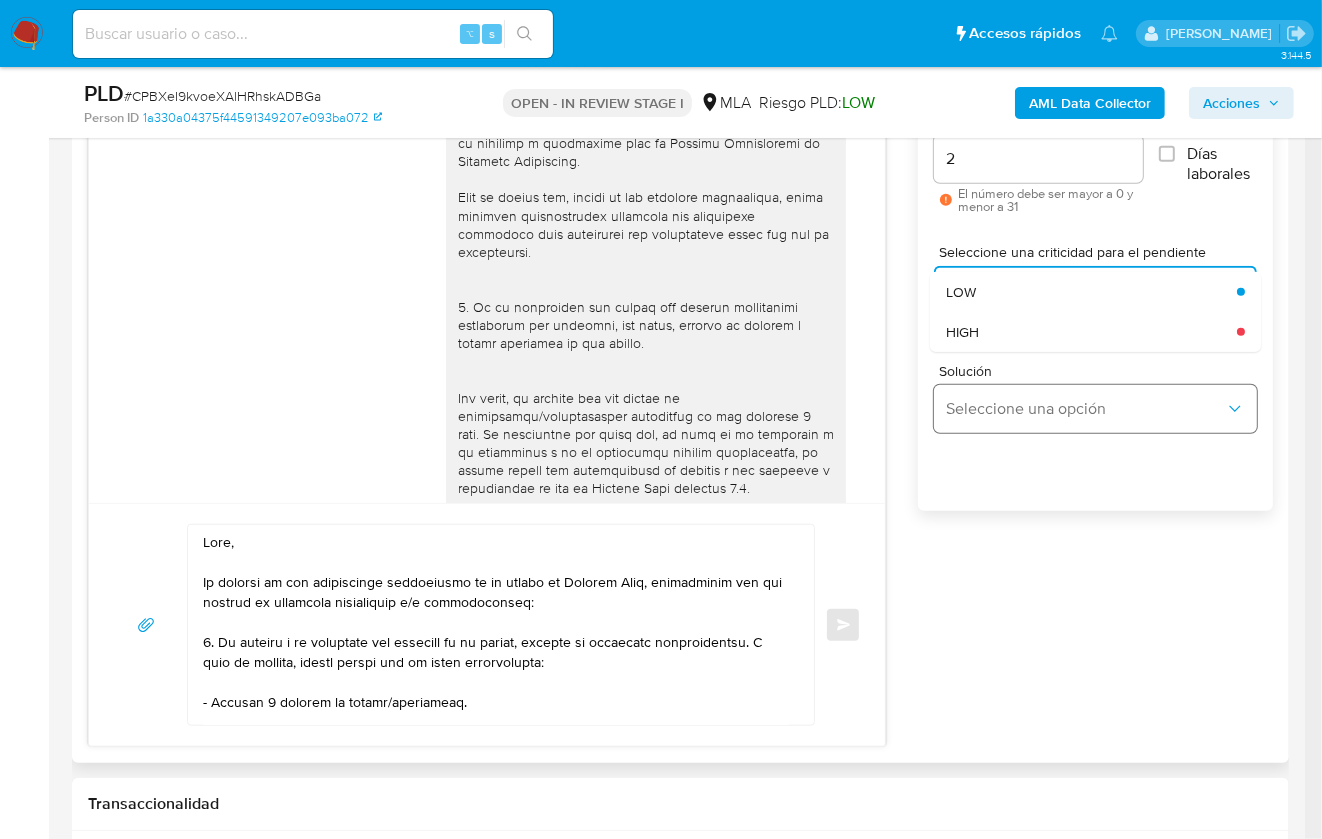 drag, startPoint x: 1005, startPoint y: 325, endPoint x: 1021, endPoint y: 410, distance: 86.492775 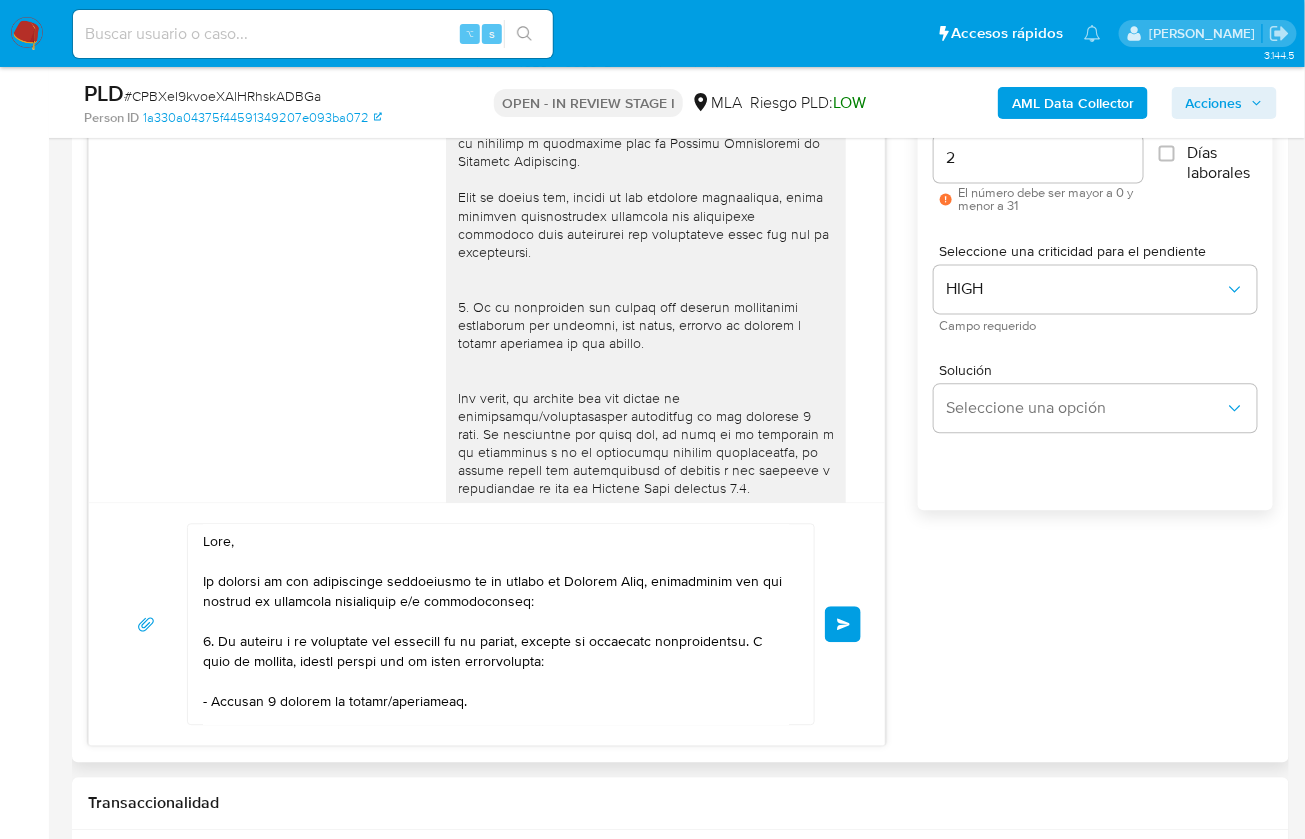 click on "Enviar" at bounding box center (844, 625) 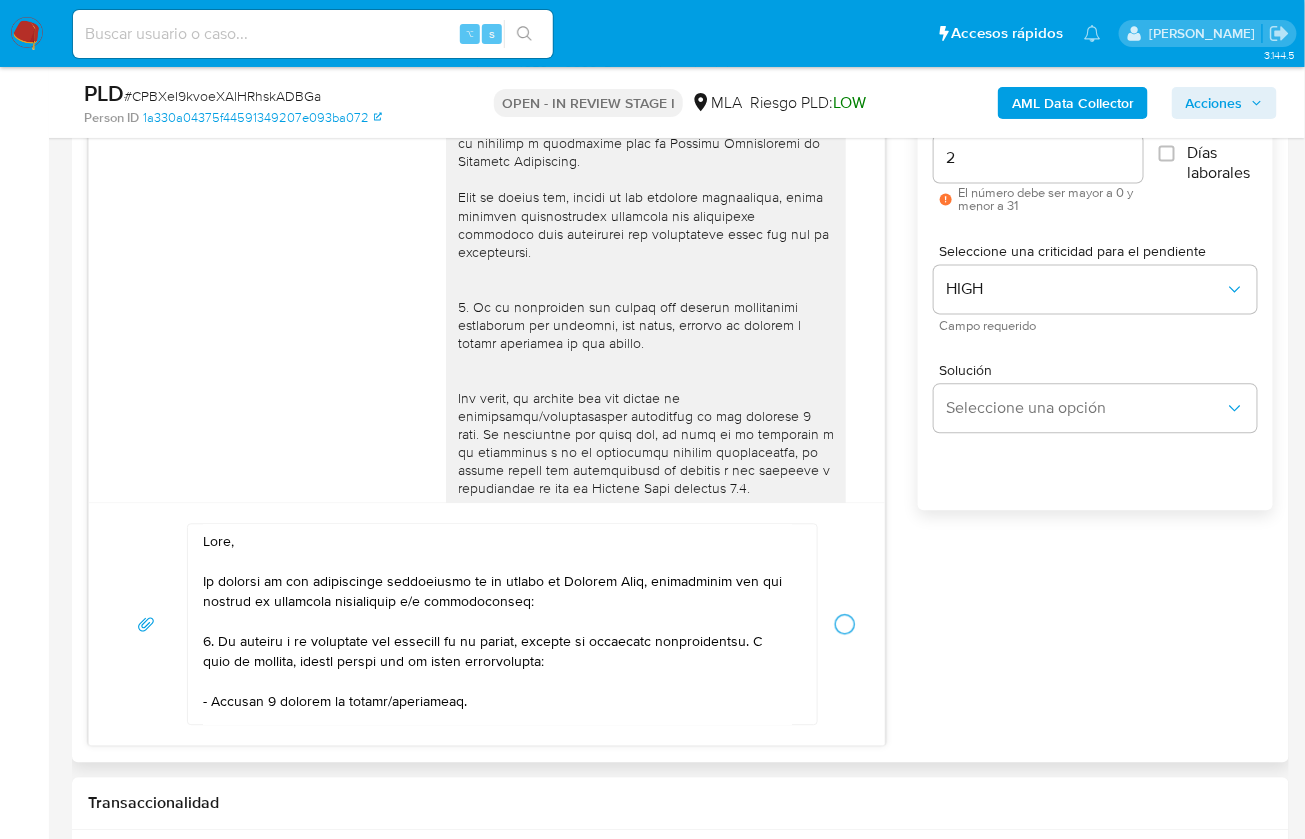 type 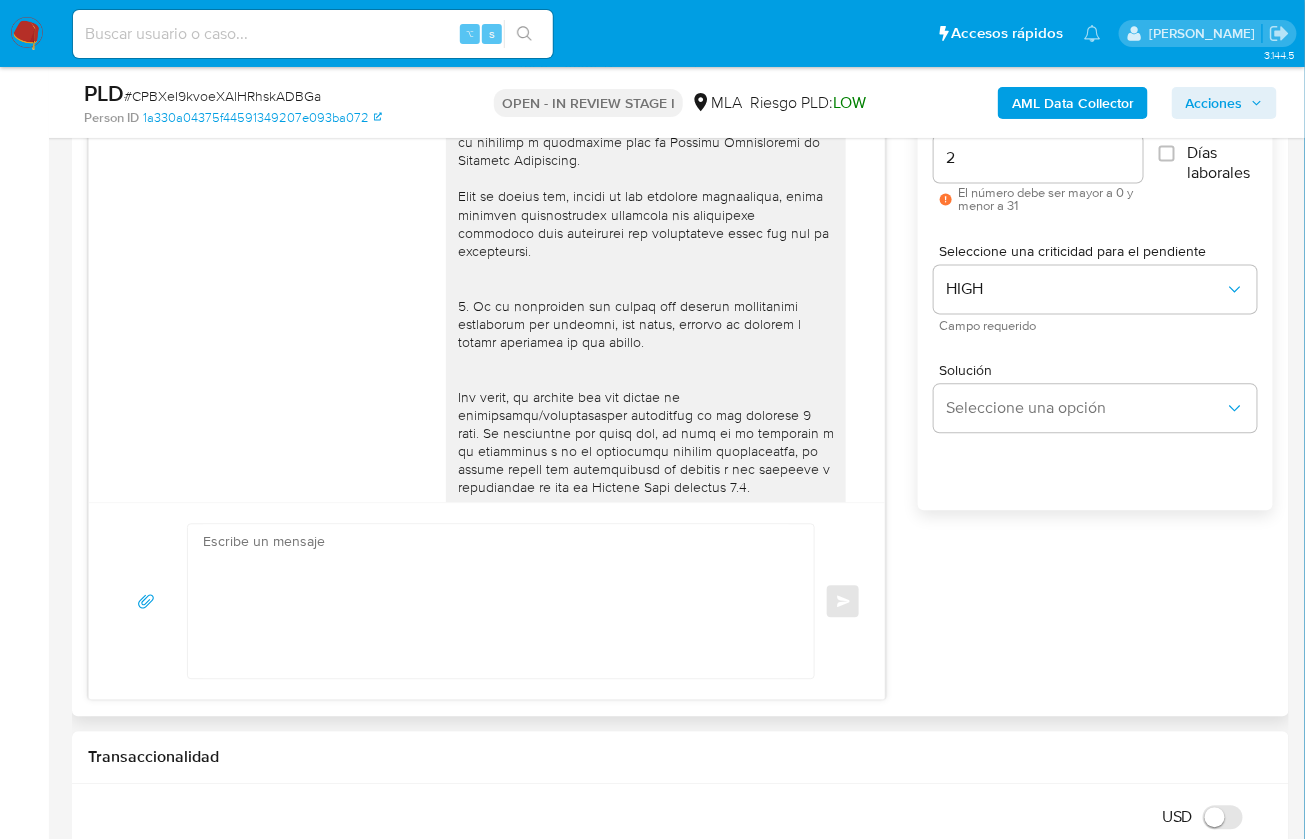 scroll, scrollTop: 1828, scrollLeft: 0, axis: vertical 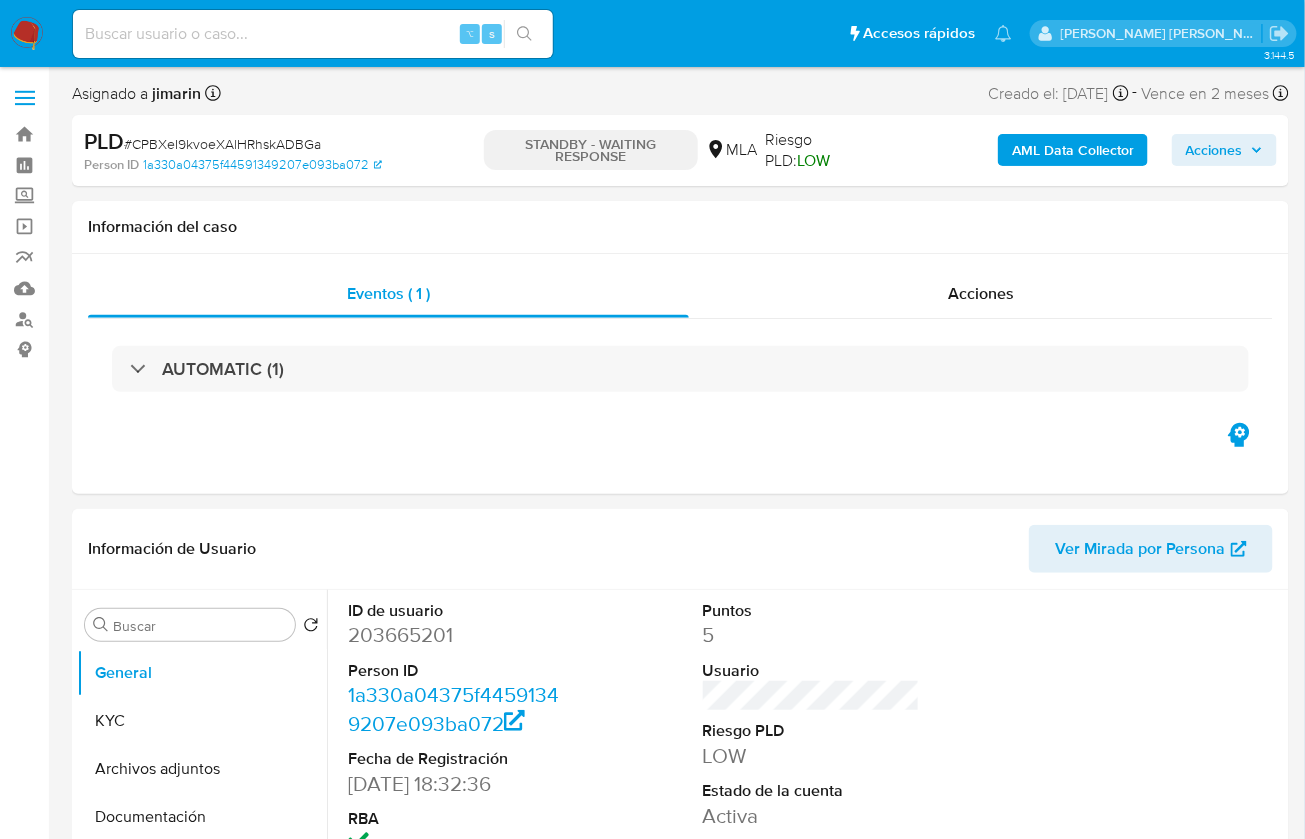 select on "10" 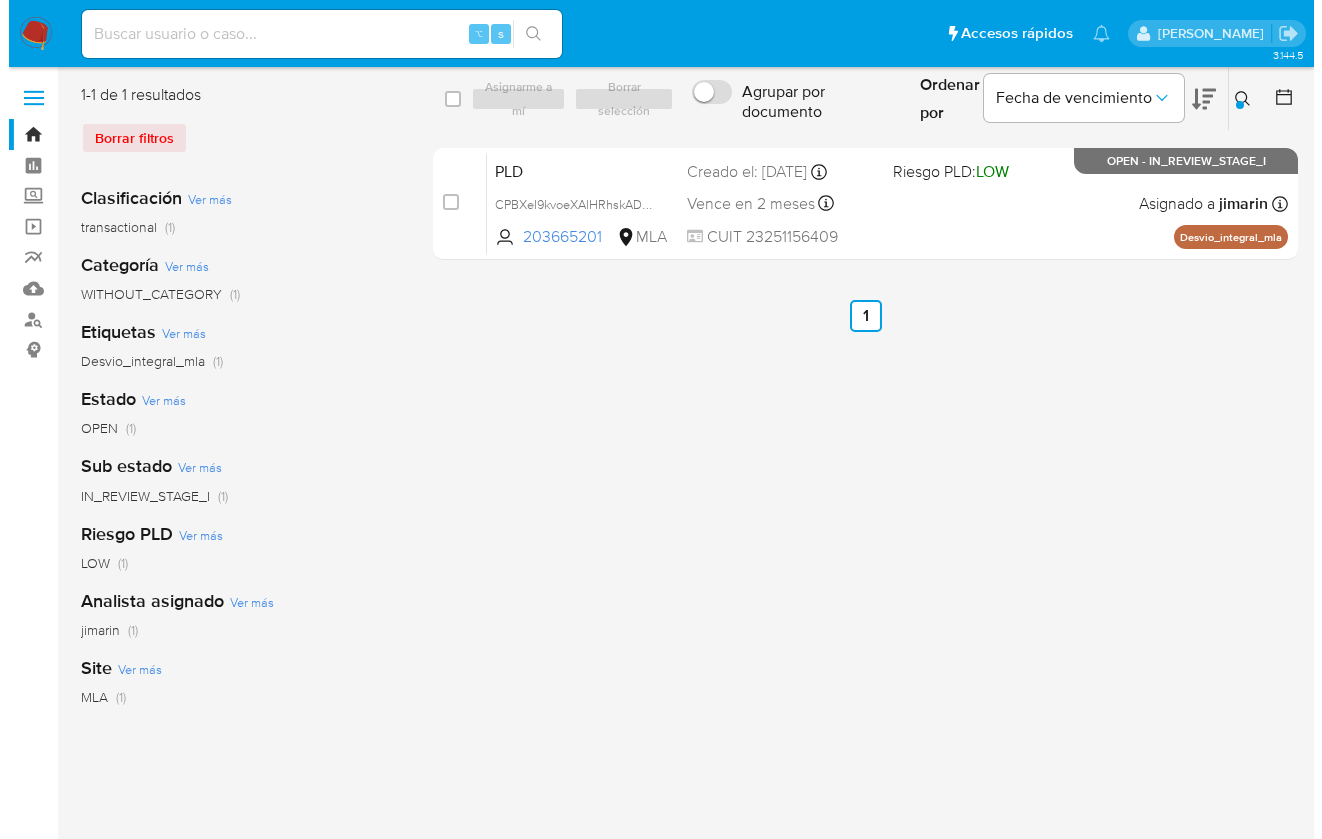 scroll, scrollTop: 0, scrollLeft: 0, axis: both 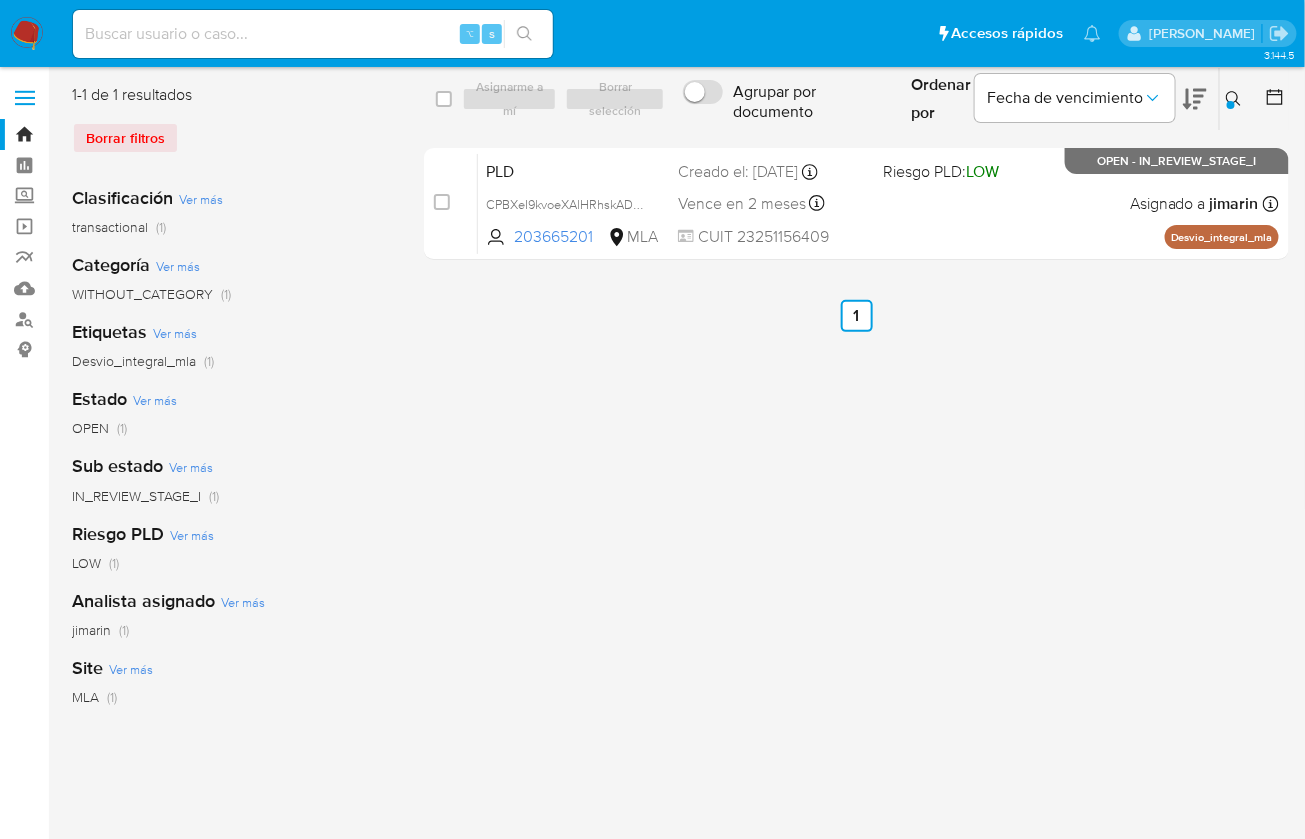 click 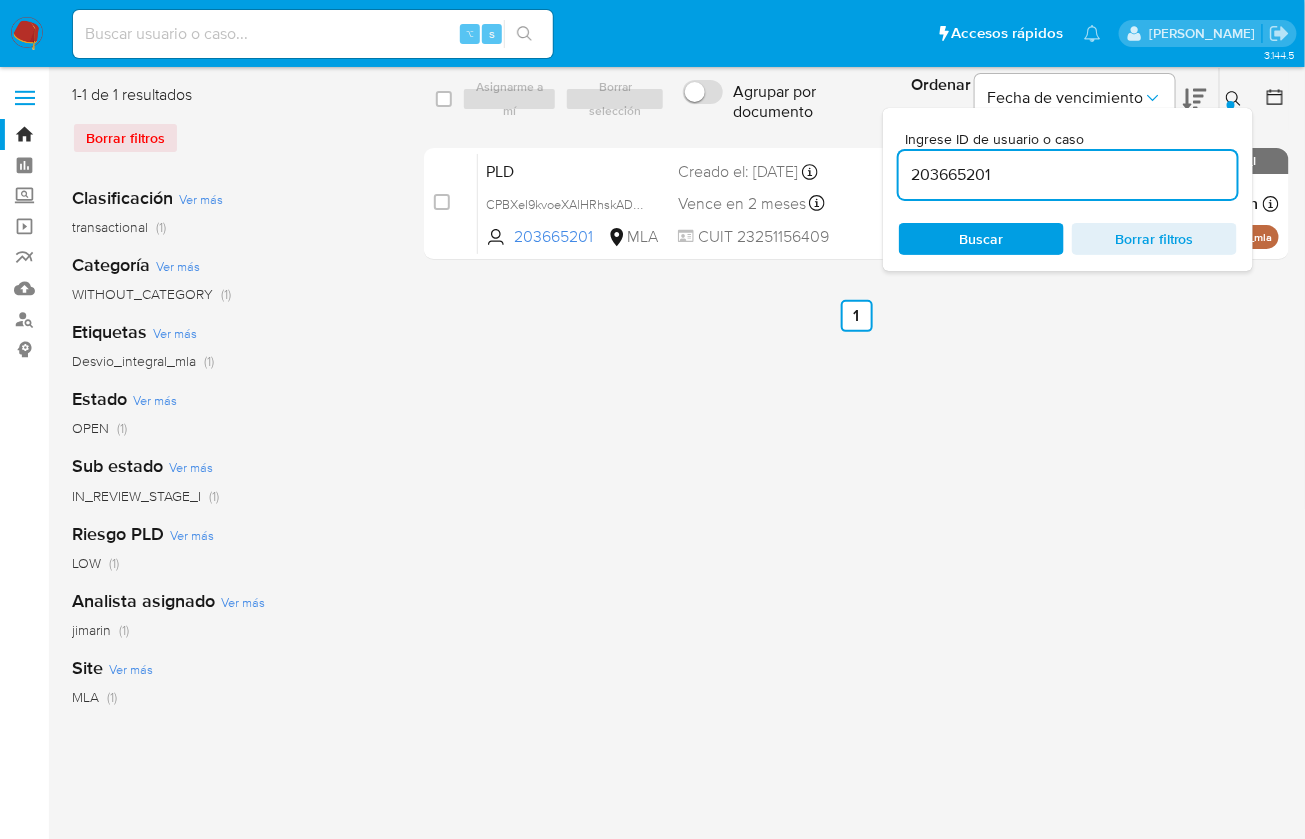 click on "203665201" at bounding box center (1068, 175) 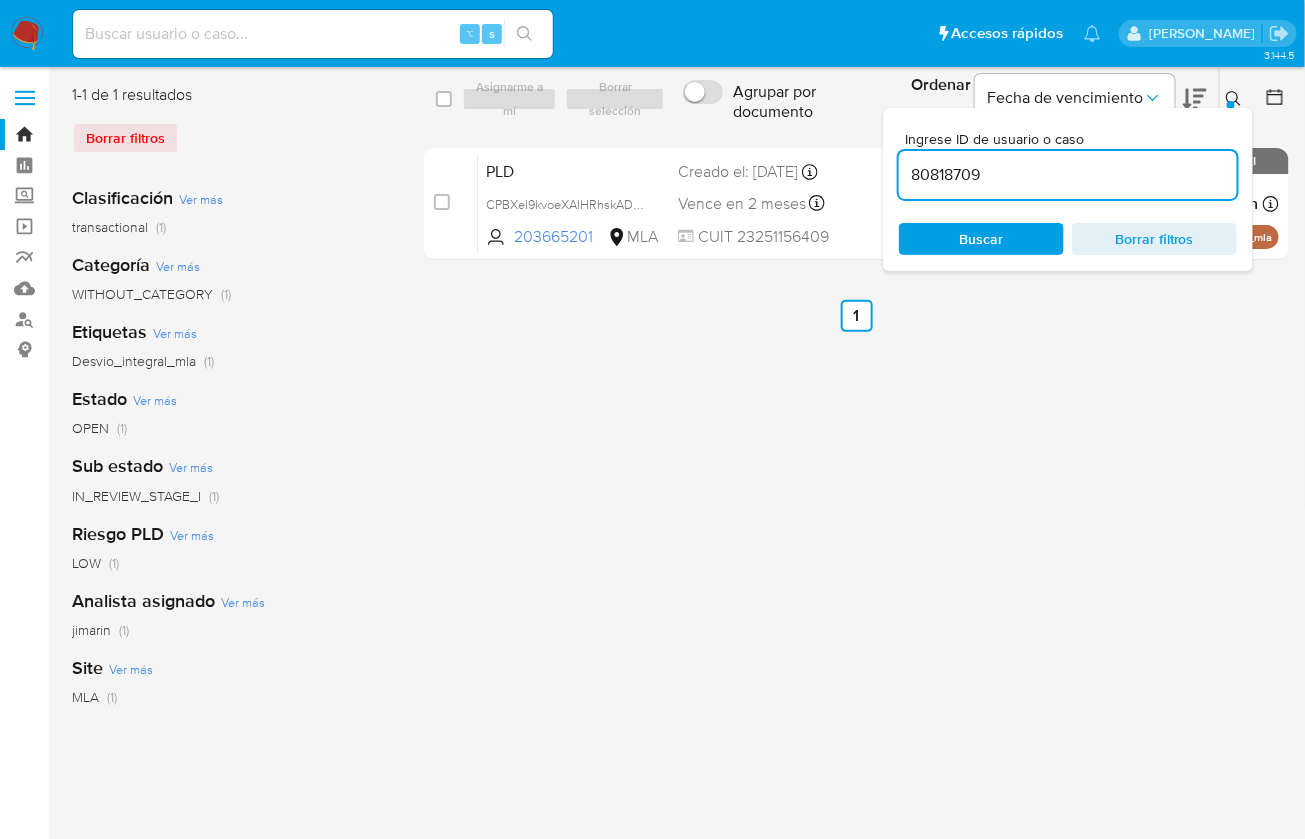 type on "80818709" 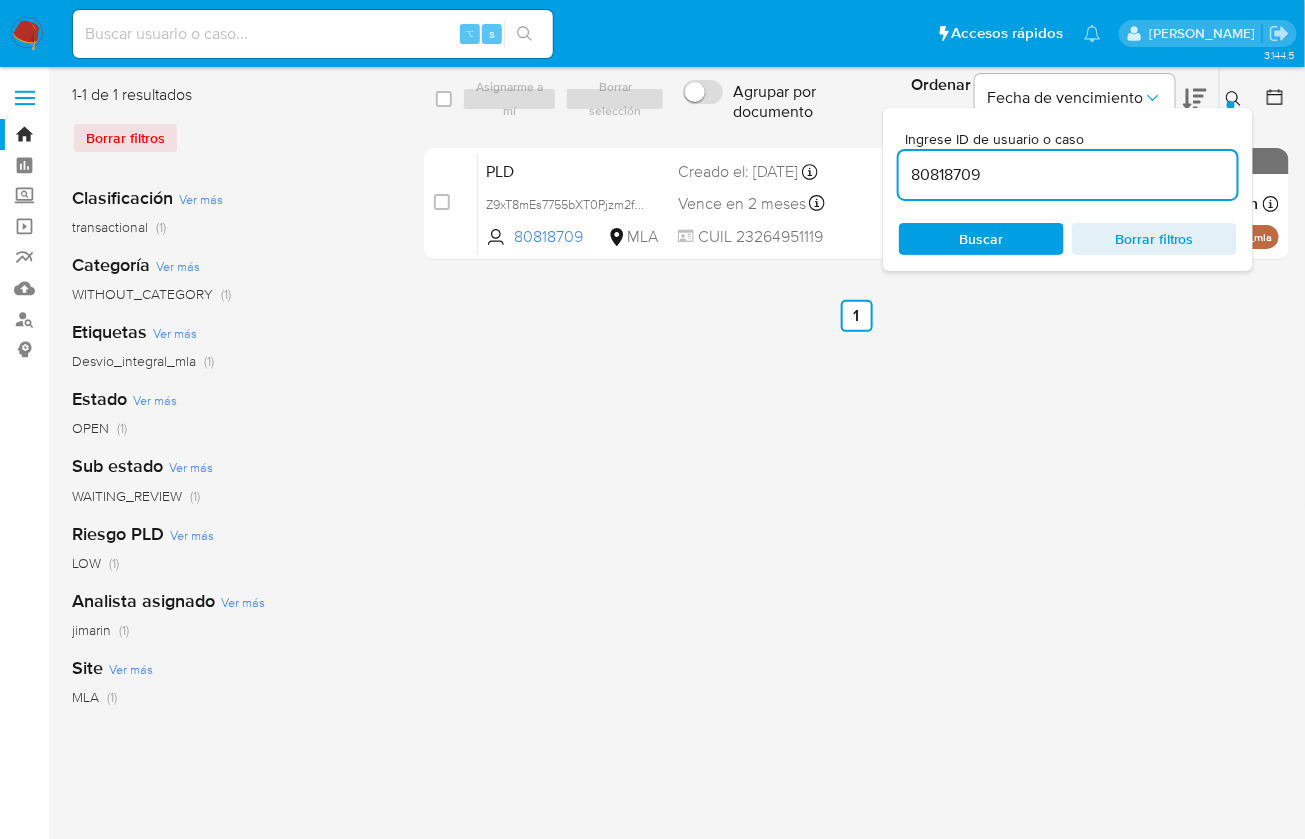 click 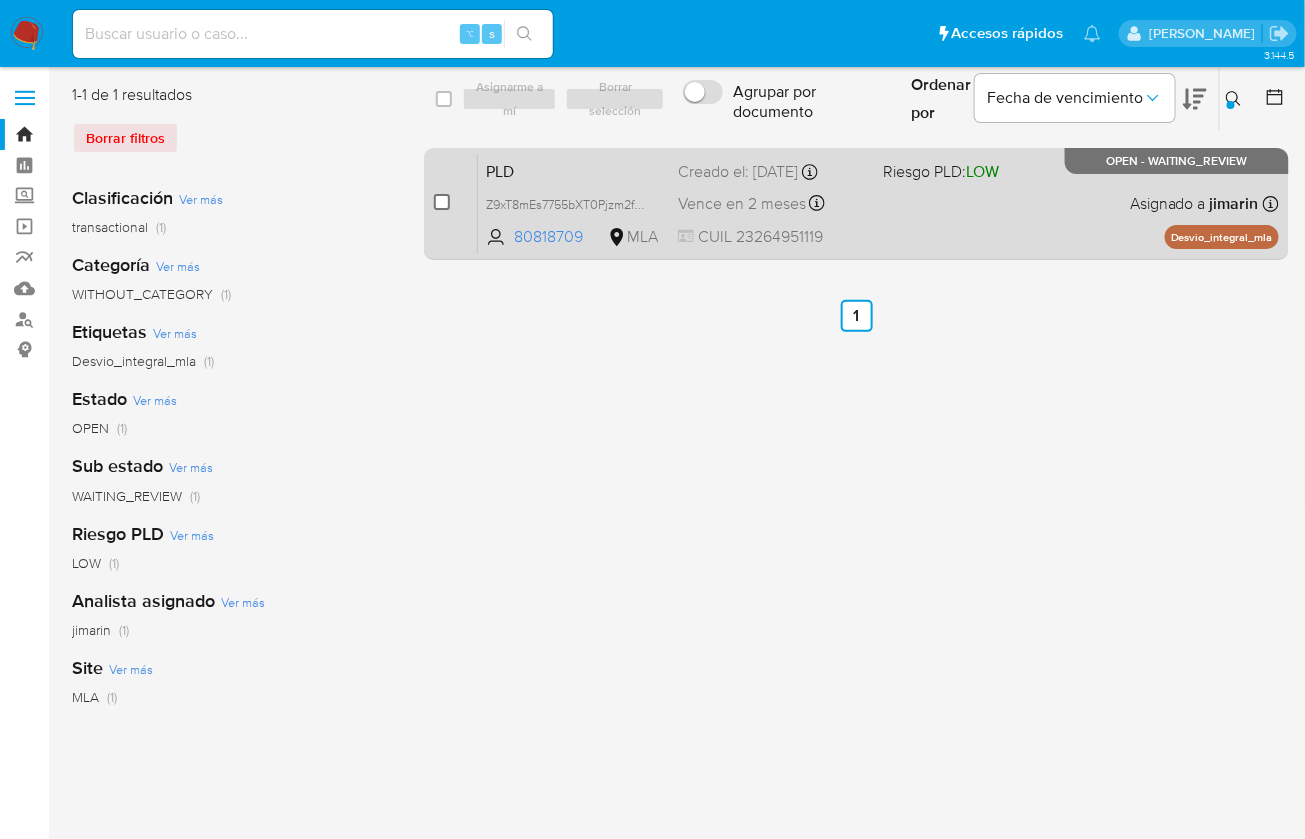 click at bounding box center (442, 202) 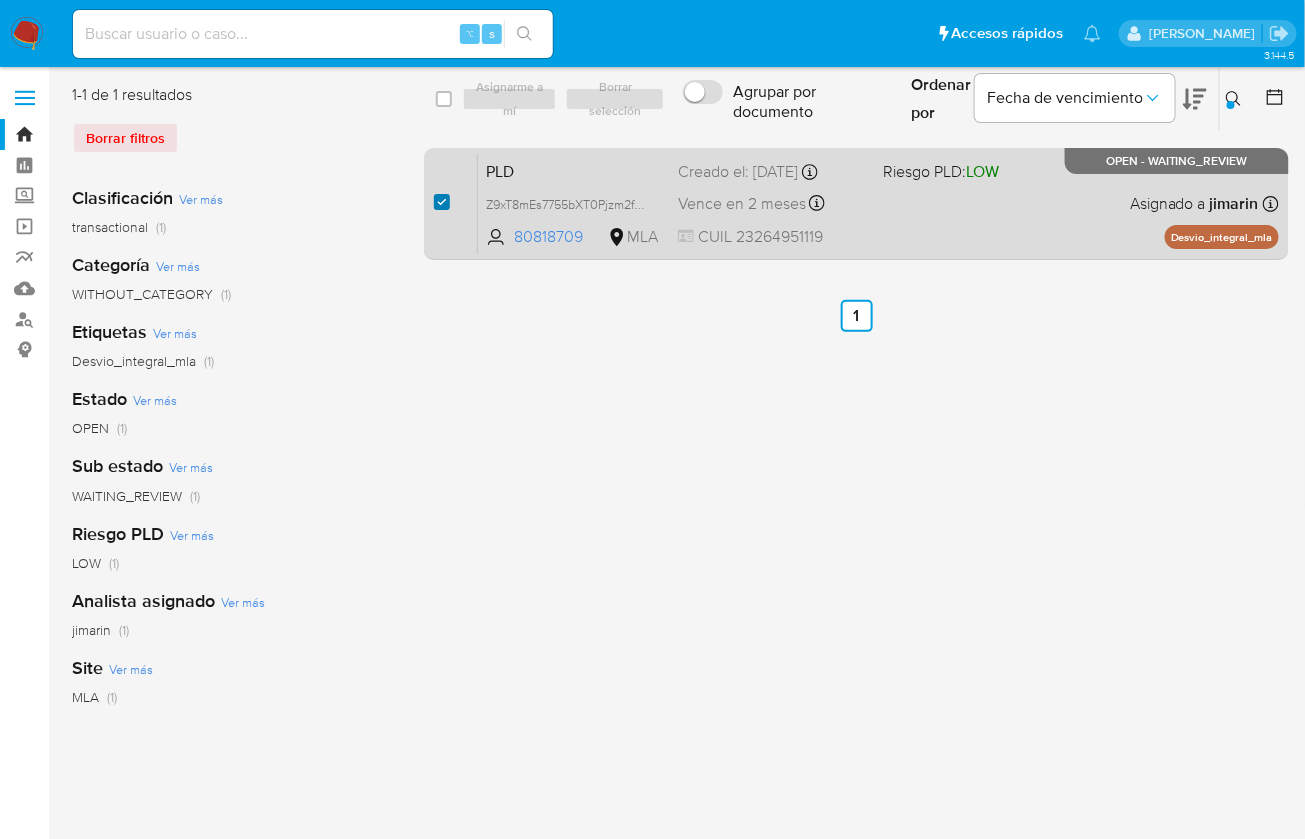 checkbox on "true" 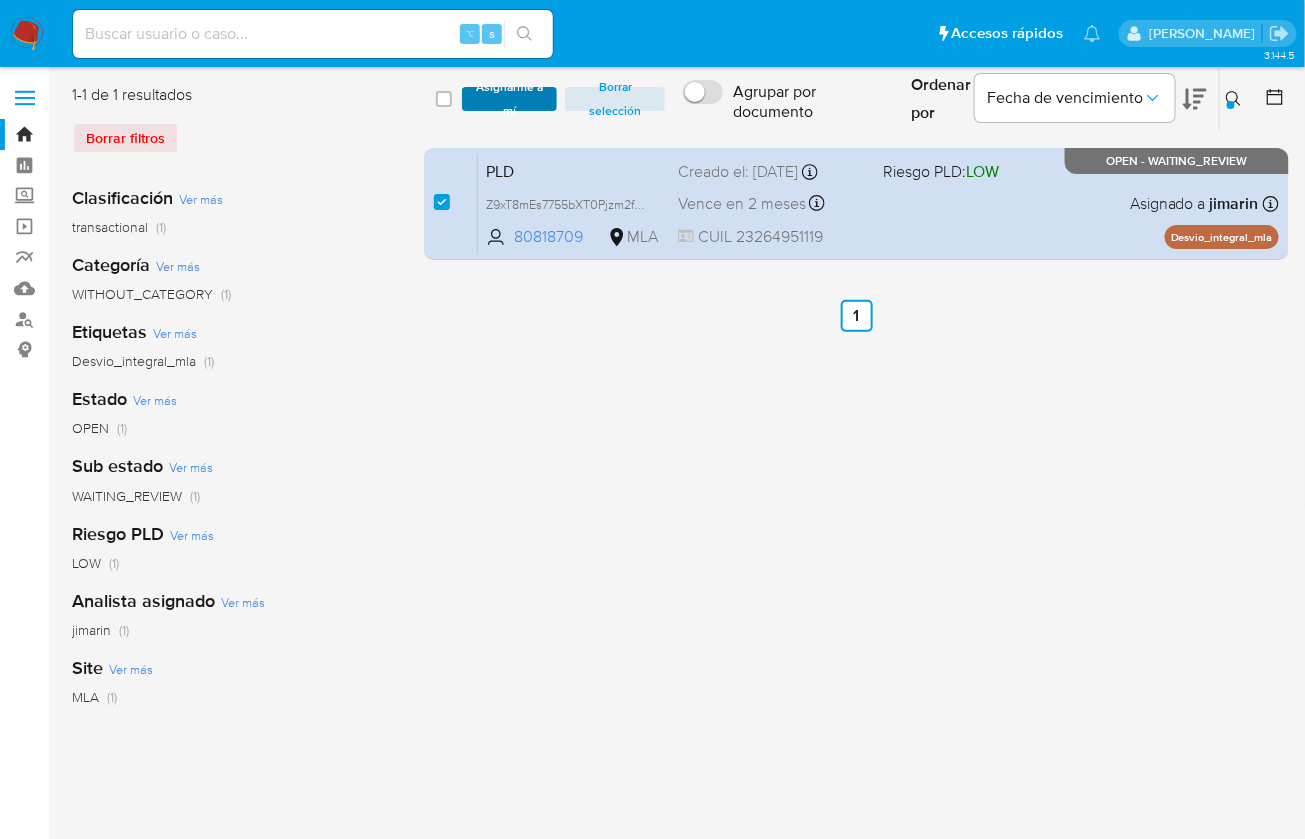 click on "Asignarme a mí" at bounding box center (509, 99) 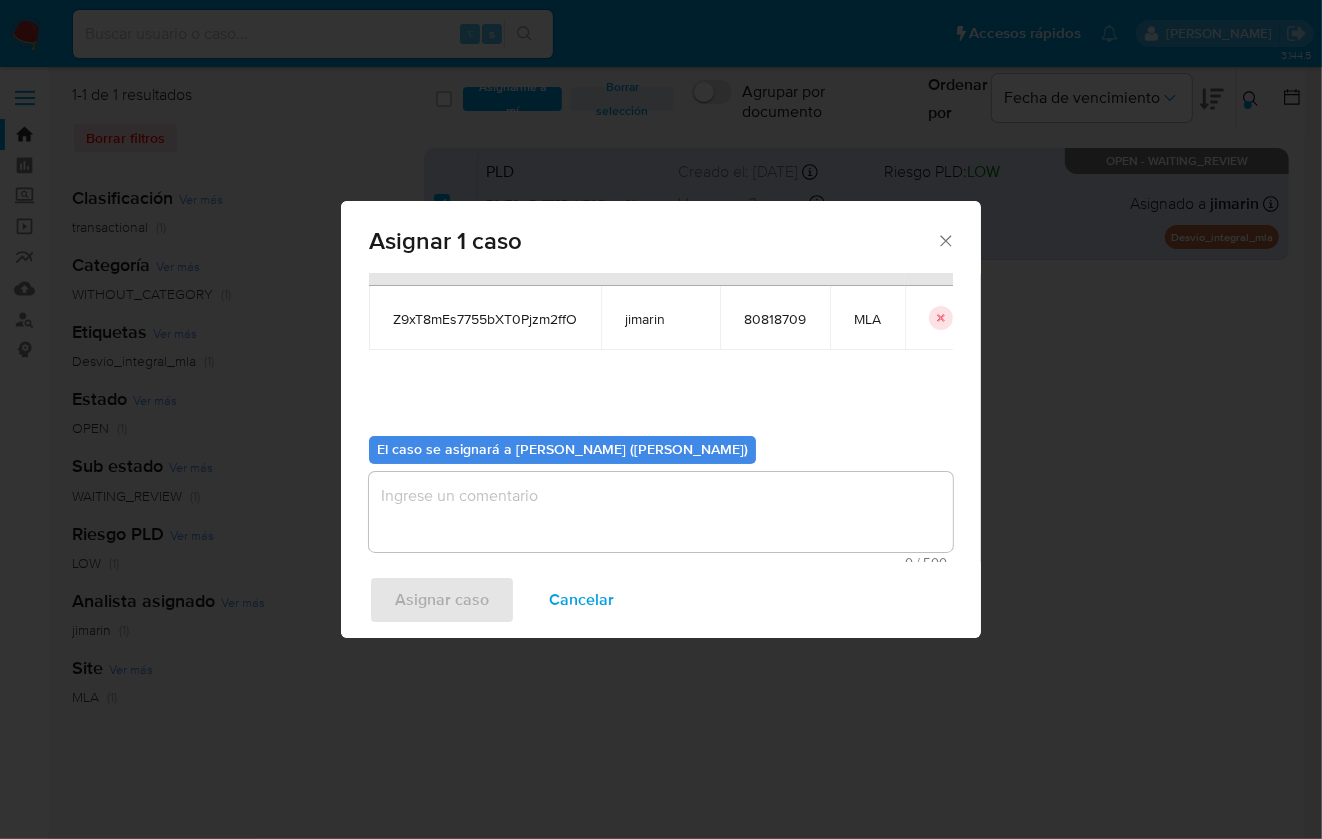 scroll, scrollTop: 102, scrollLeft: 0, axis: vertical 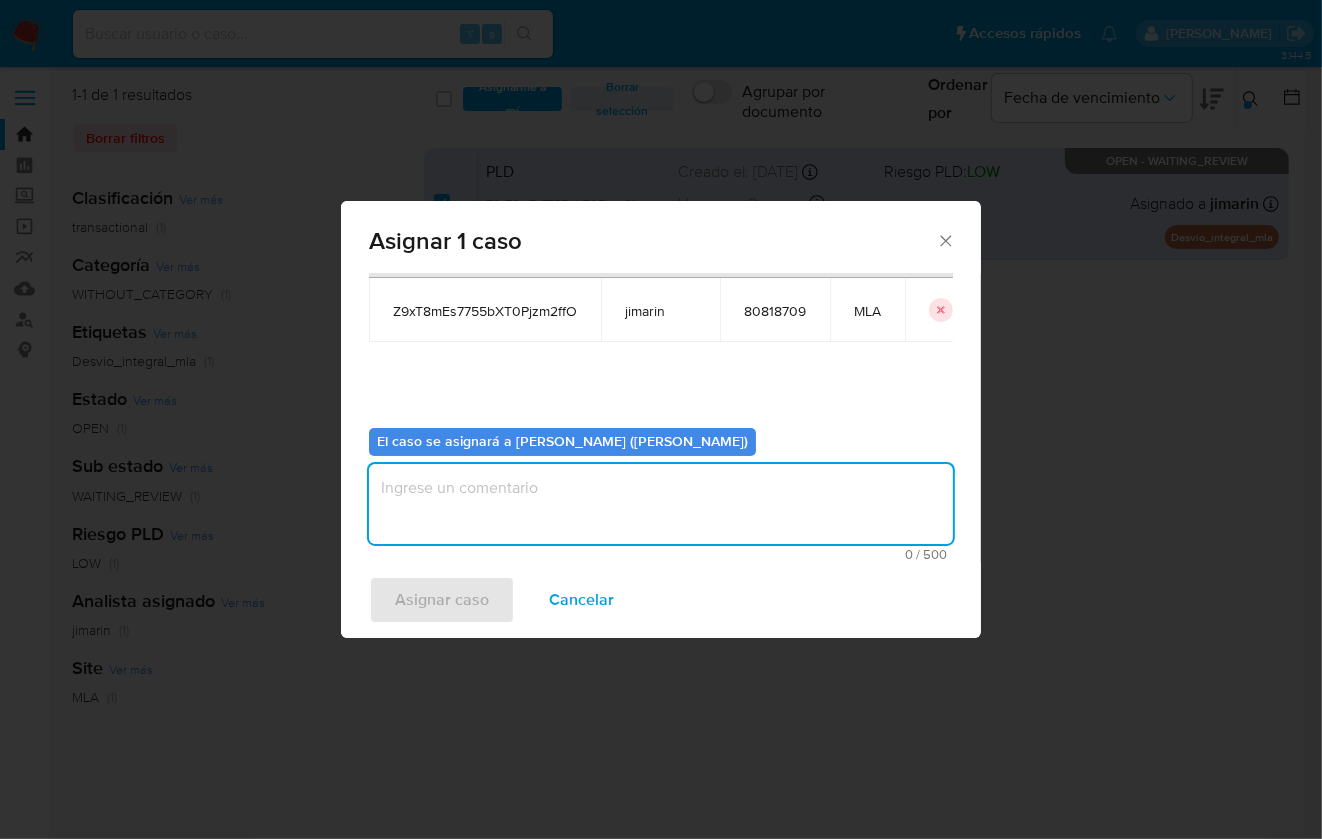 click at bounding box center (661, 504) 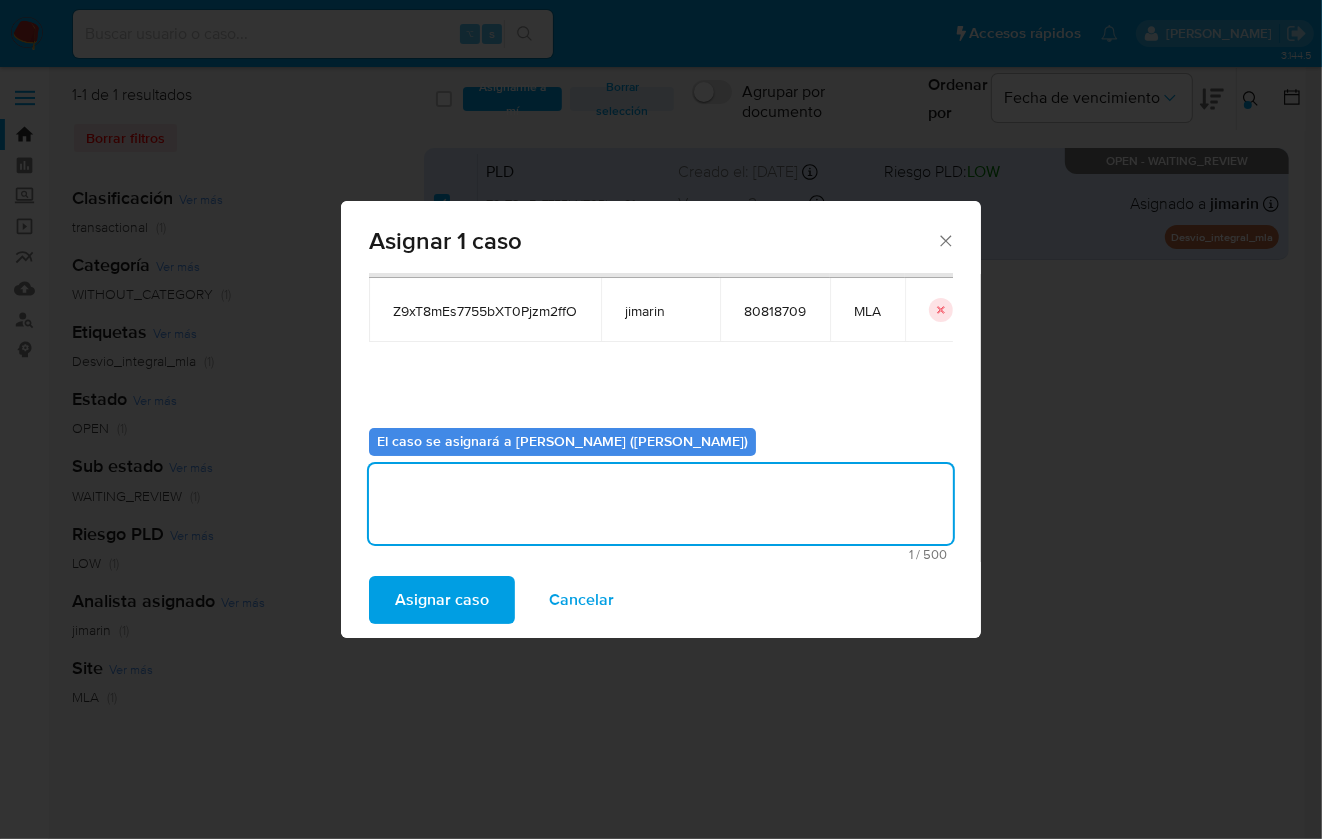 click on "Asignar caso" at bounding box center (442, 600) 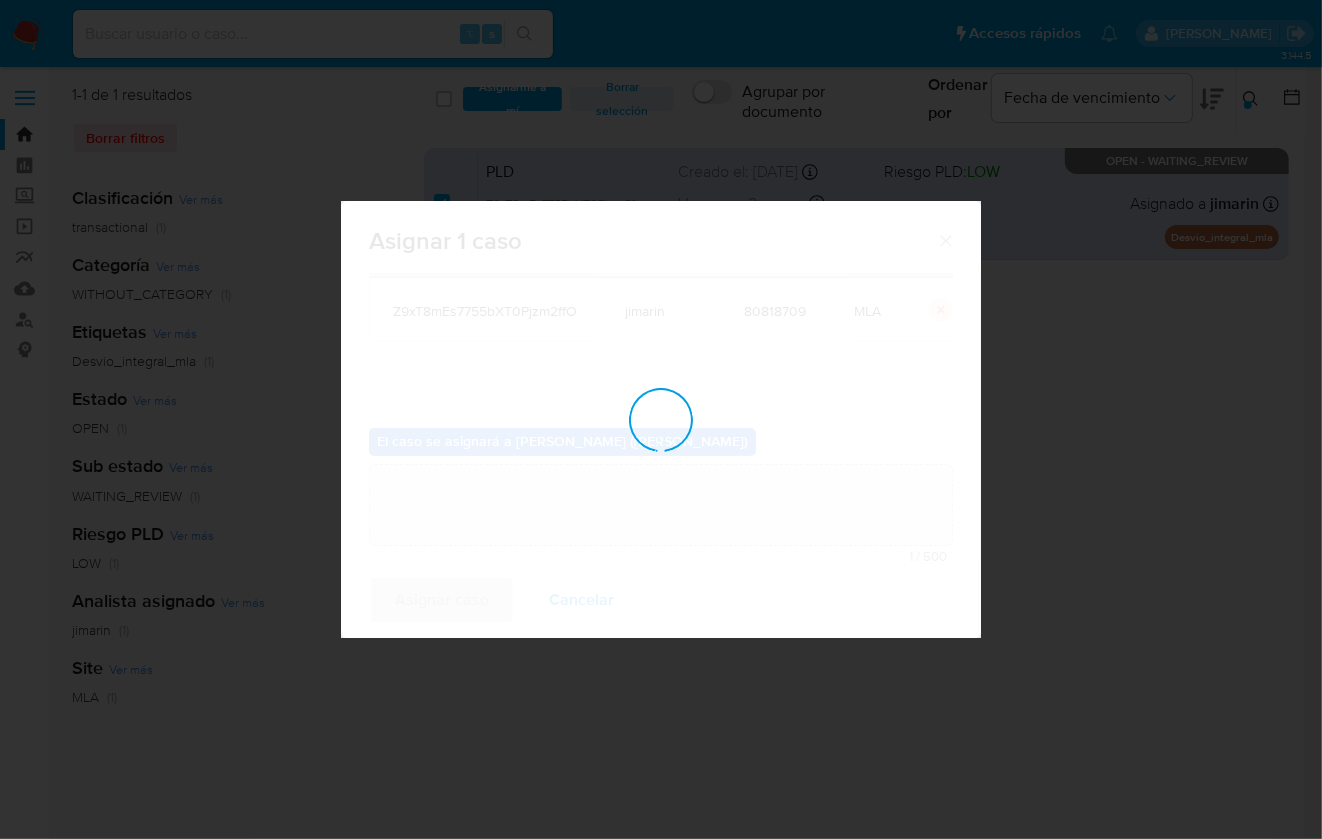 type 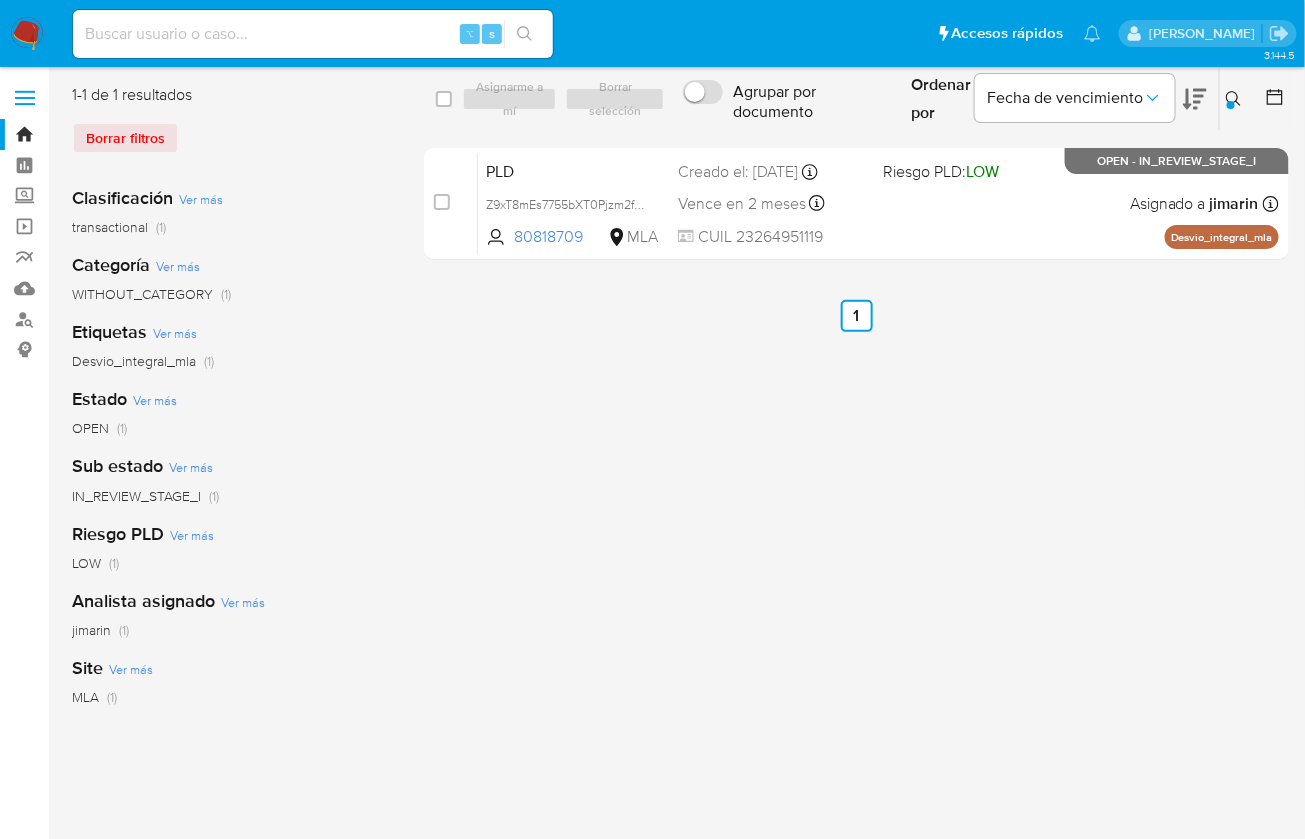click at bounding box center (1236, 99) 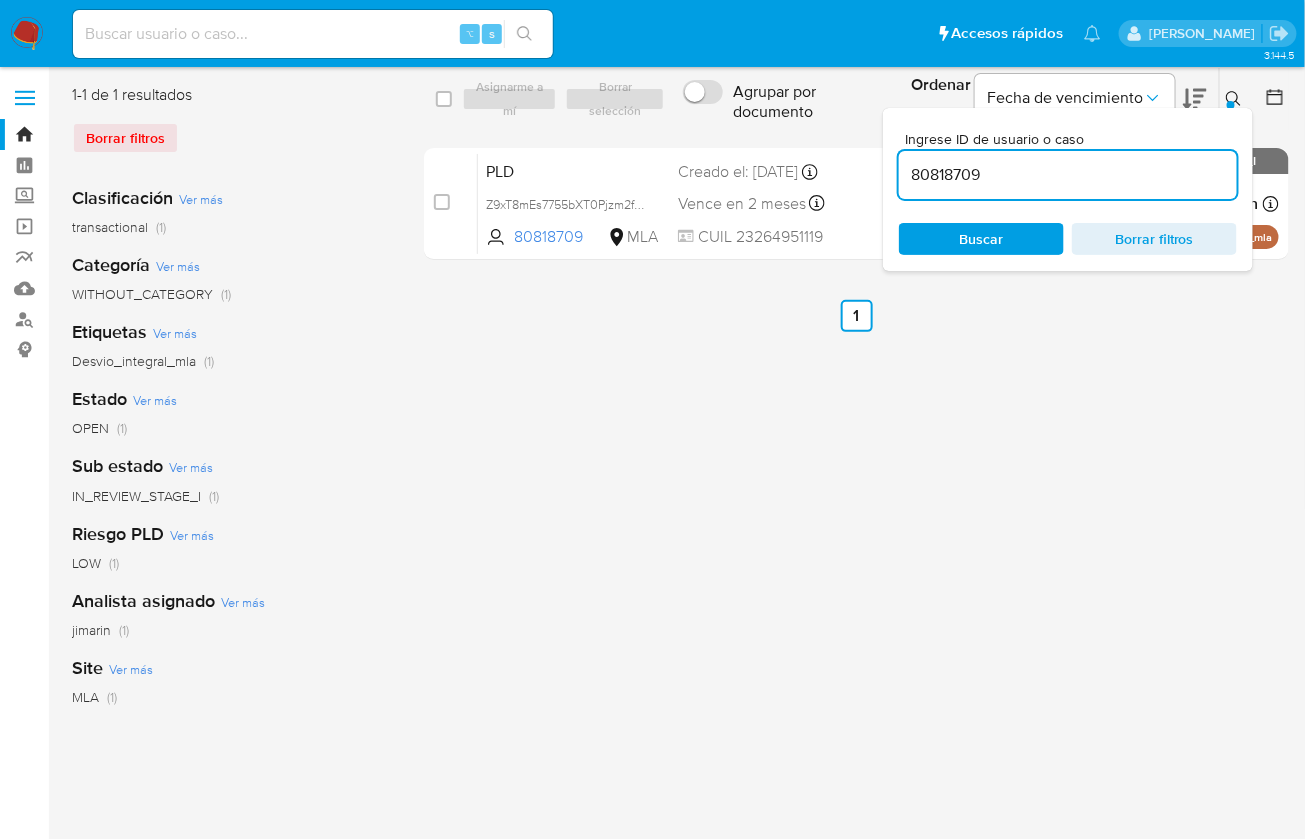 click on "80818709" at bounding box center [1068, 175] 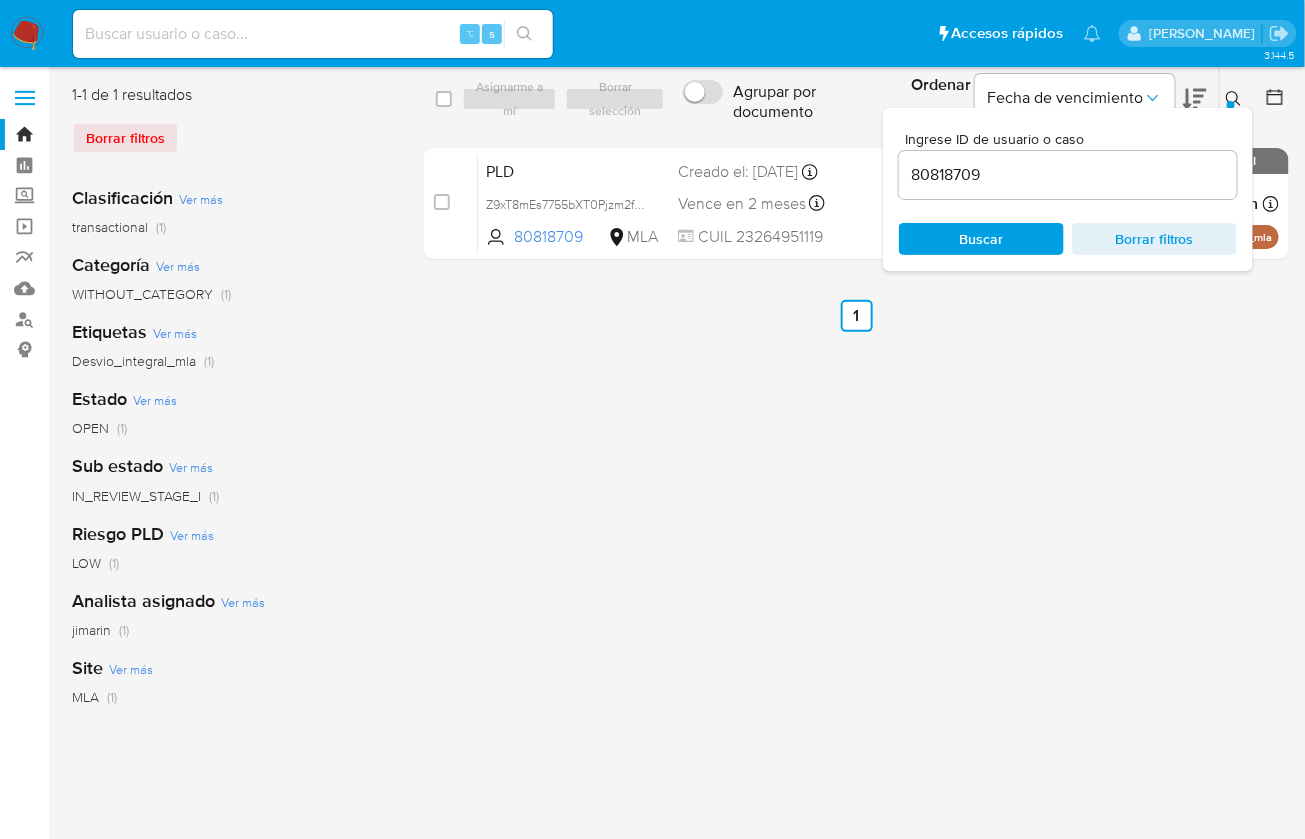 click on "Ingrese ID de usuario o caso 80818709 Buscar Borrar filtros" at bounding box center [1068, 189] 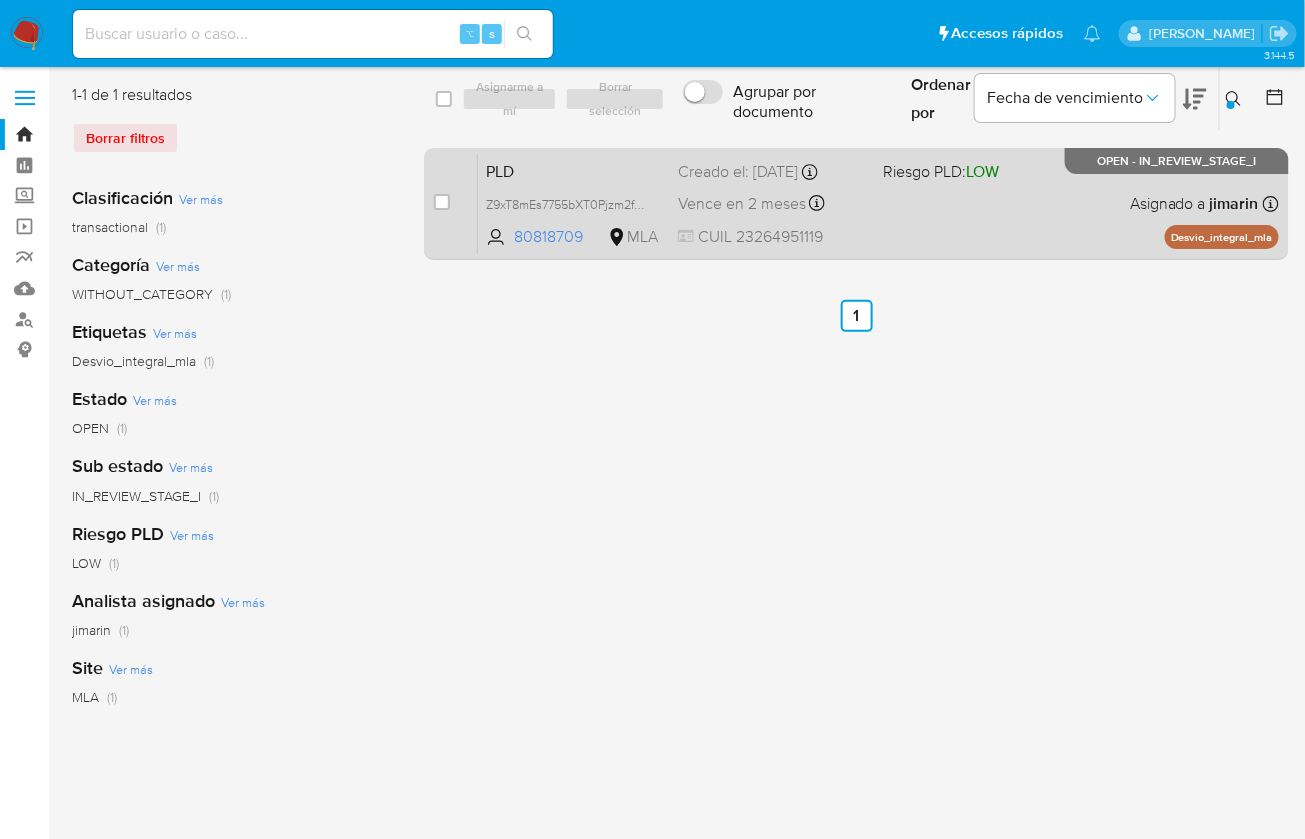 click on "PLD Z9xT8mEs7755bXT0Pjzm2ffO 80818709 MLA Riesgo PLD:  LOW Creado el: 12/06/2025   Creado el: 12/06/2025 03:28:56 Vence en 2 meses   Vence el 10/09/2025 03:28:56 CUIL   23264951119 Asignado a   jimarin   Asignado el: 18/06/2025 14:18:45 Desvio_integral_mla OPEN - IN_REVIEW_STAGE_I" at bounding box center (878, 203) 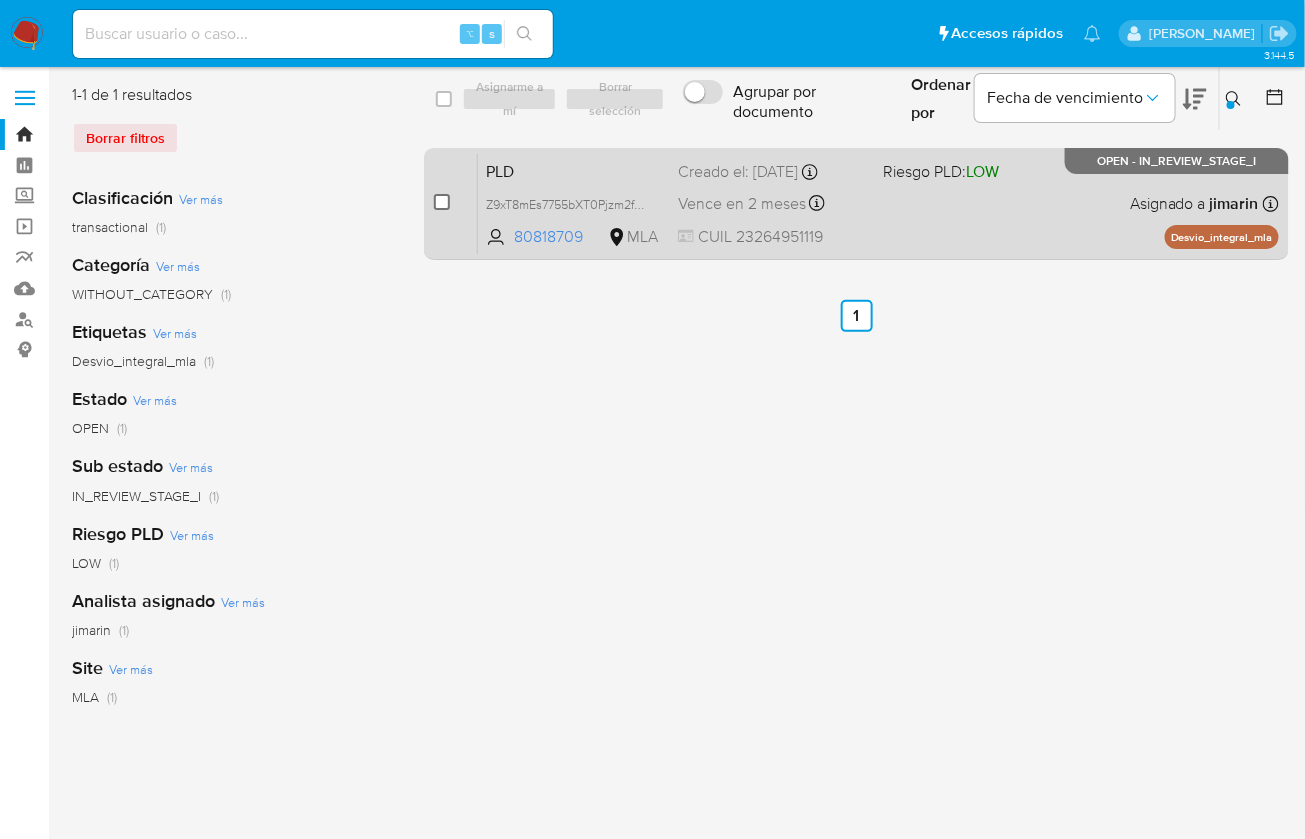 click at bounding box center [442, 202] 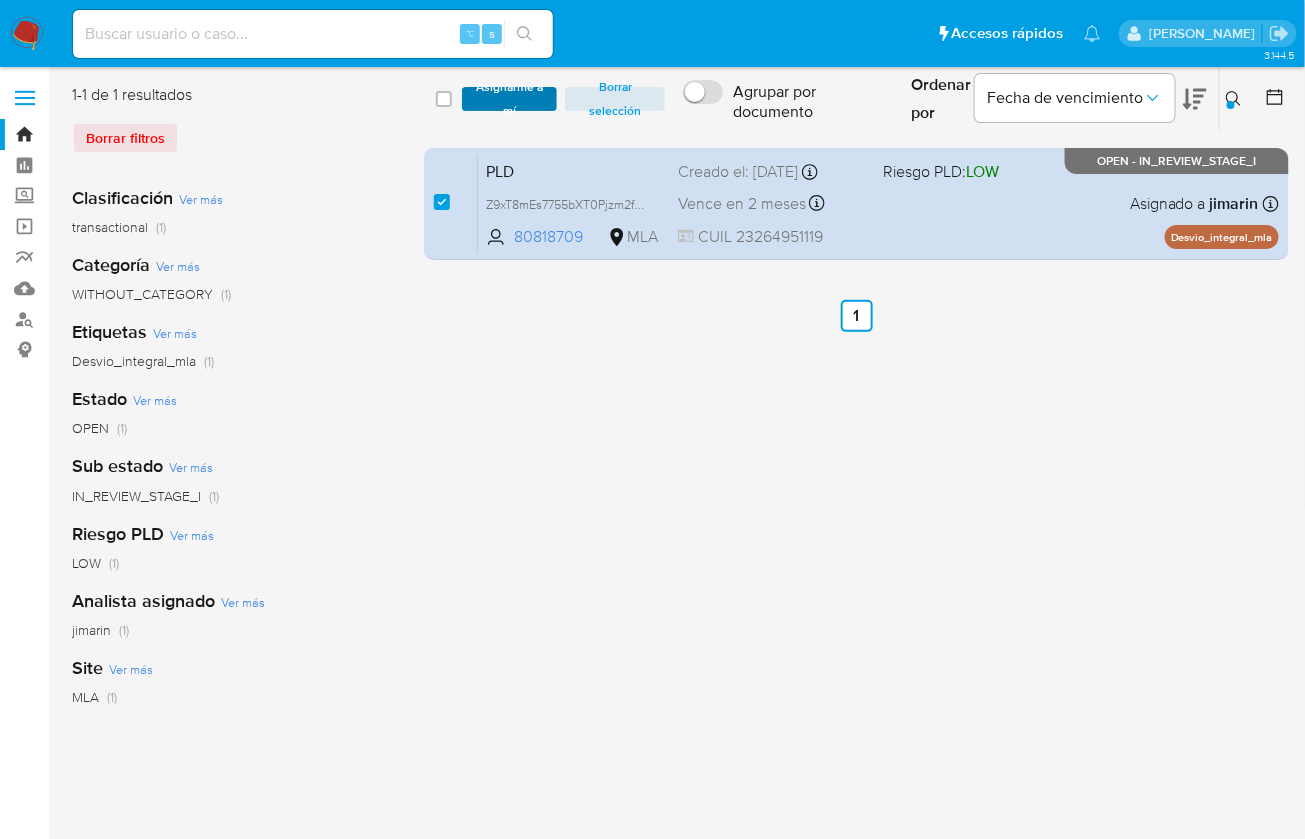 click on "Asignarme a mí" at bounding box center [509, 99] 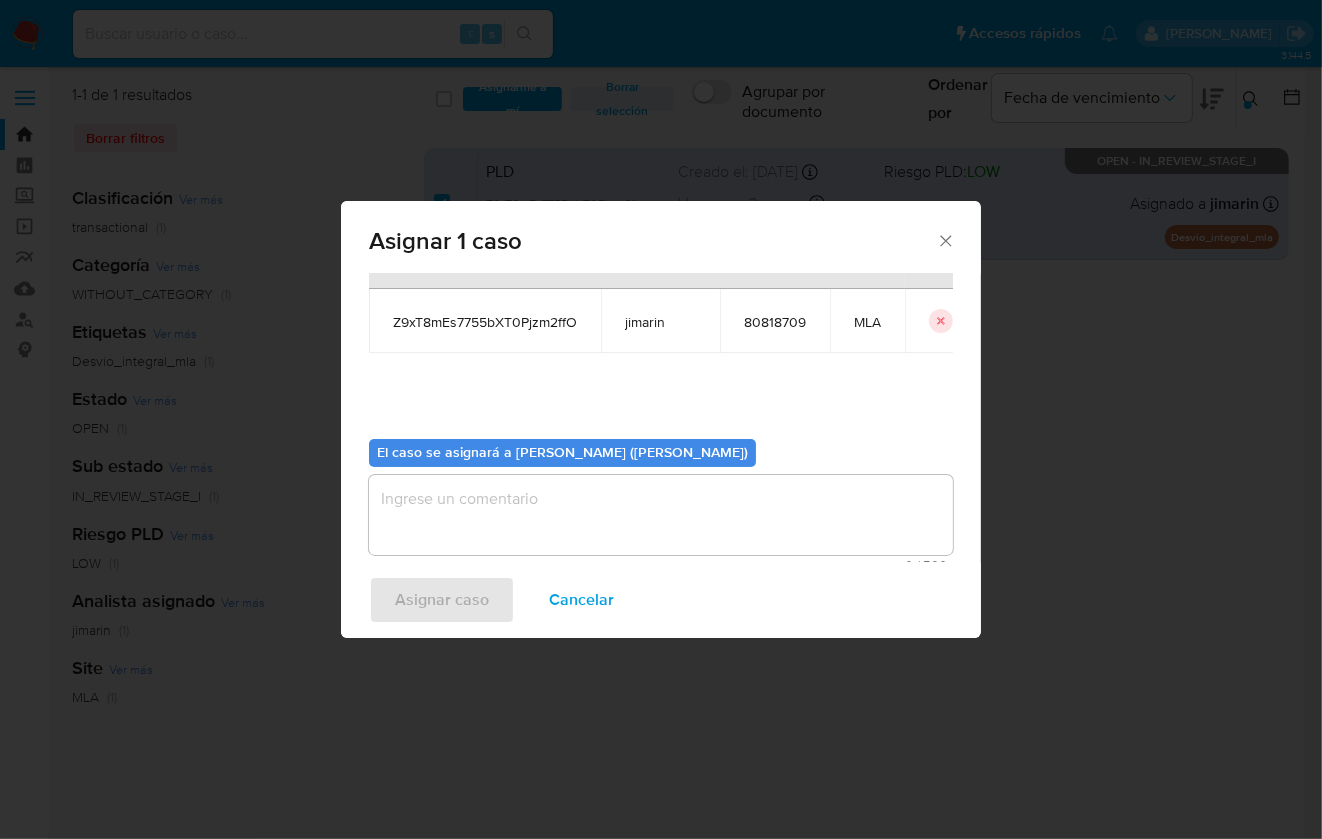 scroll, scrollTop: 102, scrollLeft: 0, axis: vertical 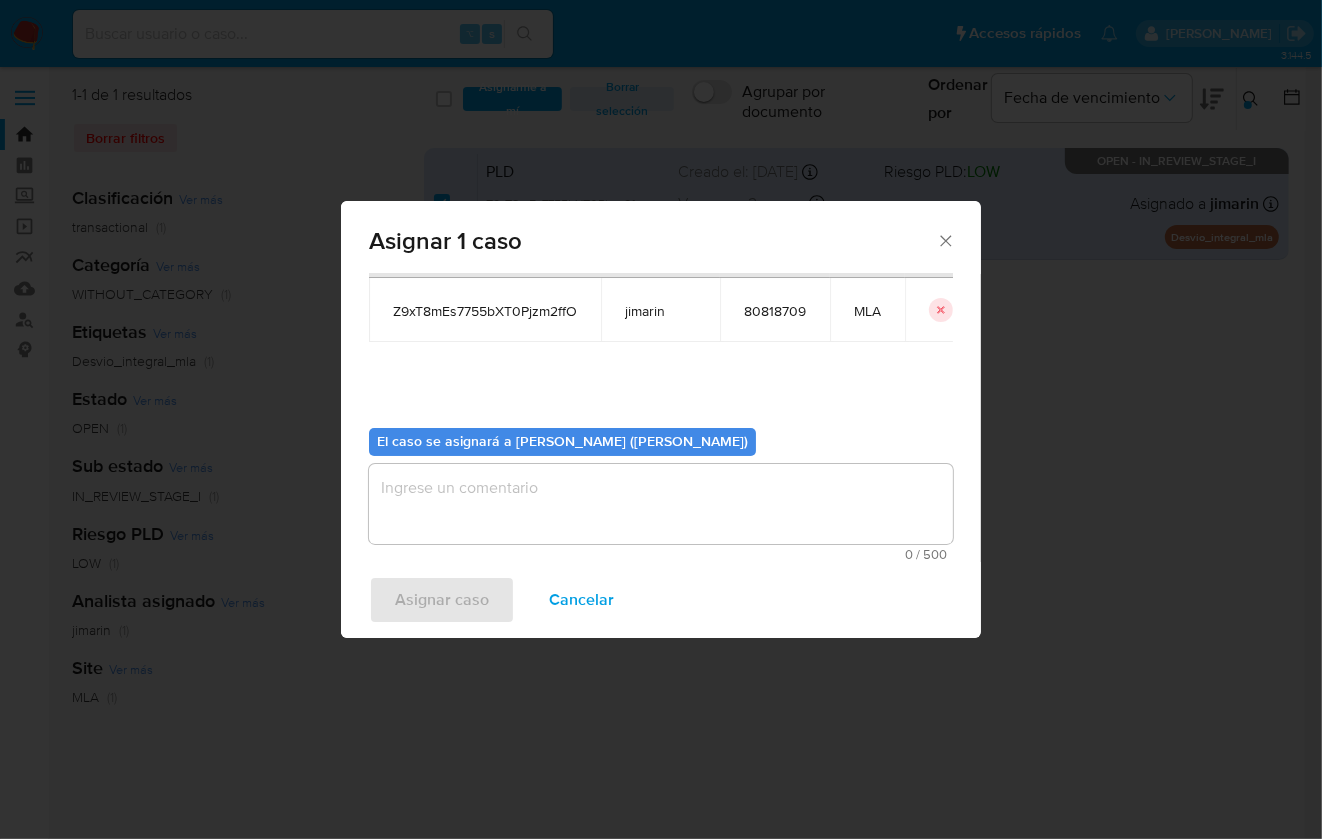 click on "0 / 500" at bounding box center (661, 554) 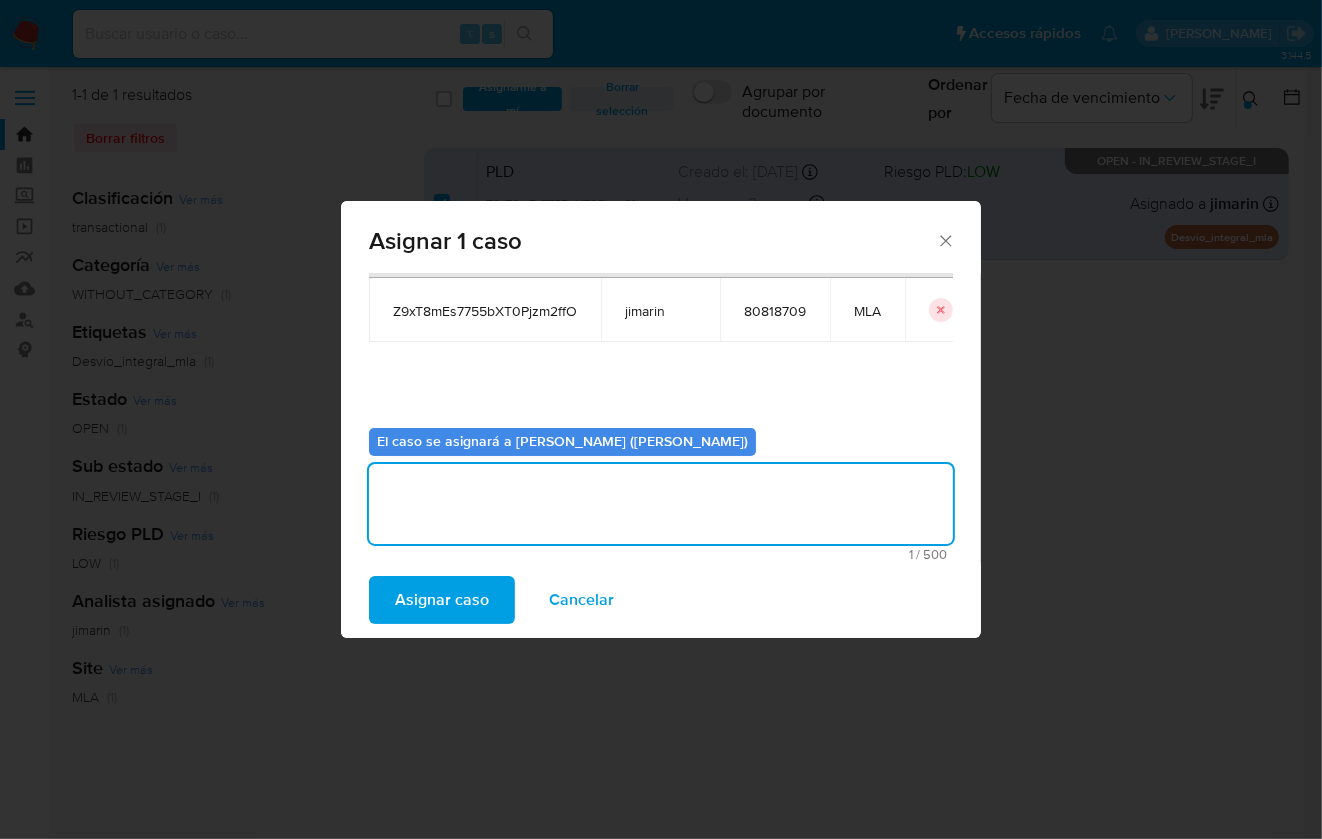 click on "Asignar caso" at bounding box center (442, 600) 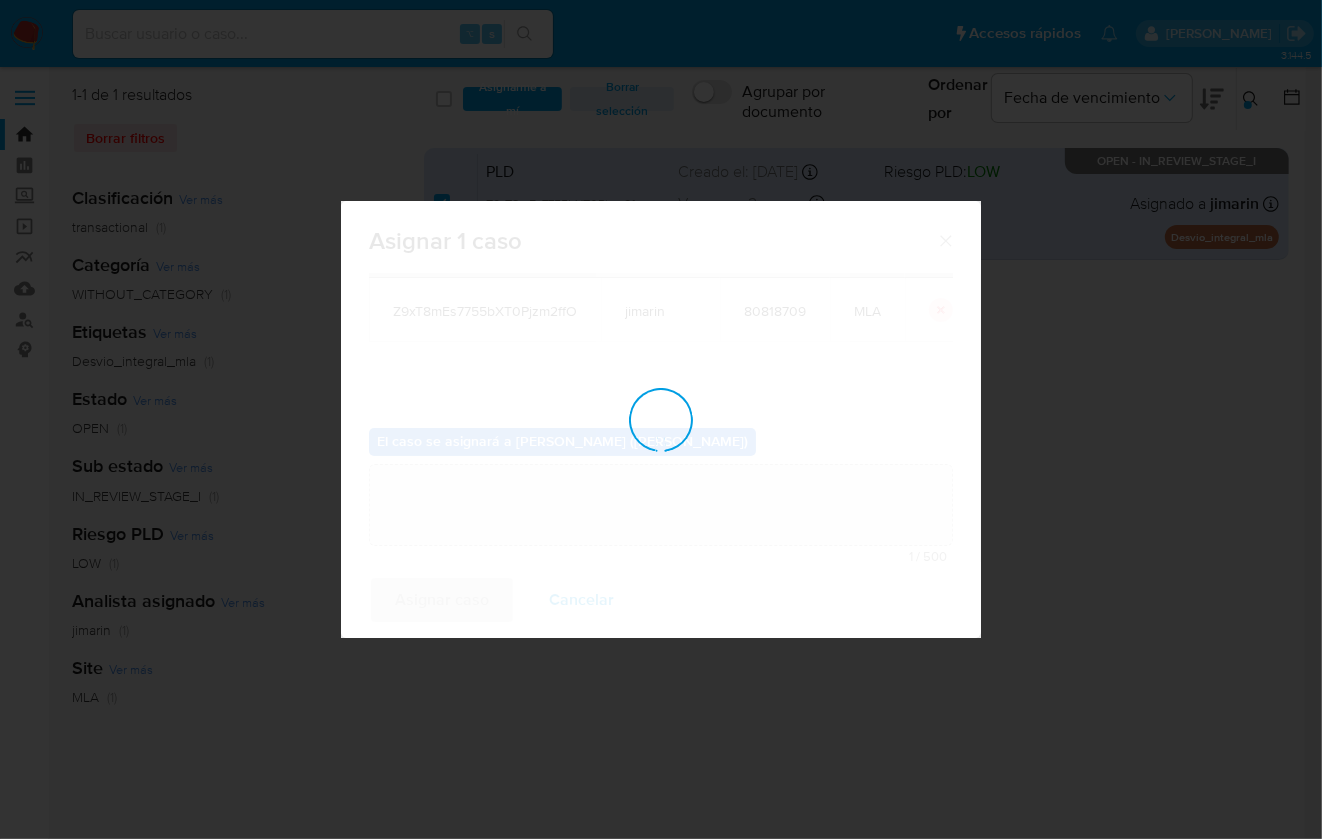 type 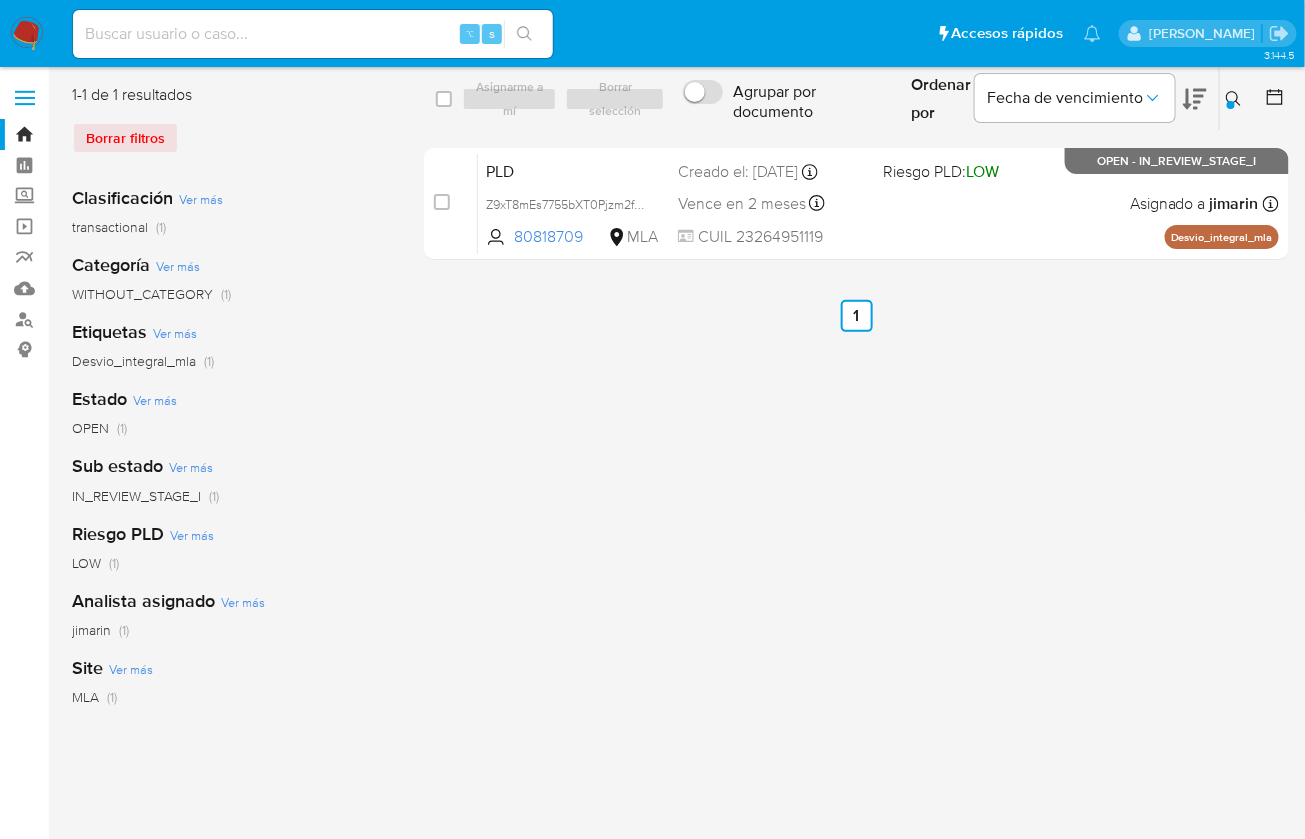 click on "select-all-cases-checkbox Asignarme a mí Borrar selección Agrupar por documento Ordenar por Fecha de vencimiento   No es posible ordenar los resultados mientras se encuentren agrupados. Ingrese ID de usuario o caso 80818709 Buscar Borrar filtros case-item-checkbox   No es posible asignar el caso PLD Z9xT8mEs7755bXT0Pjzm2ffO 80818709 MLA Riesgo PLD:  LOW Creado el: 12/06/2025   Creado el: 12/06/2025 03:28:56 Vence en 2 meses   Vence el 10/09/2025 03:28:56 CUIL   23264951119 Asignado a   jimarin   Asignado el: 18/06/2025 14:18:45 Desvio_integral_mla OPEN - IN_REVIEW_STAGE_I  Anterior 1 Siguiente" at bounding box center (856, 515) 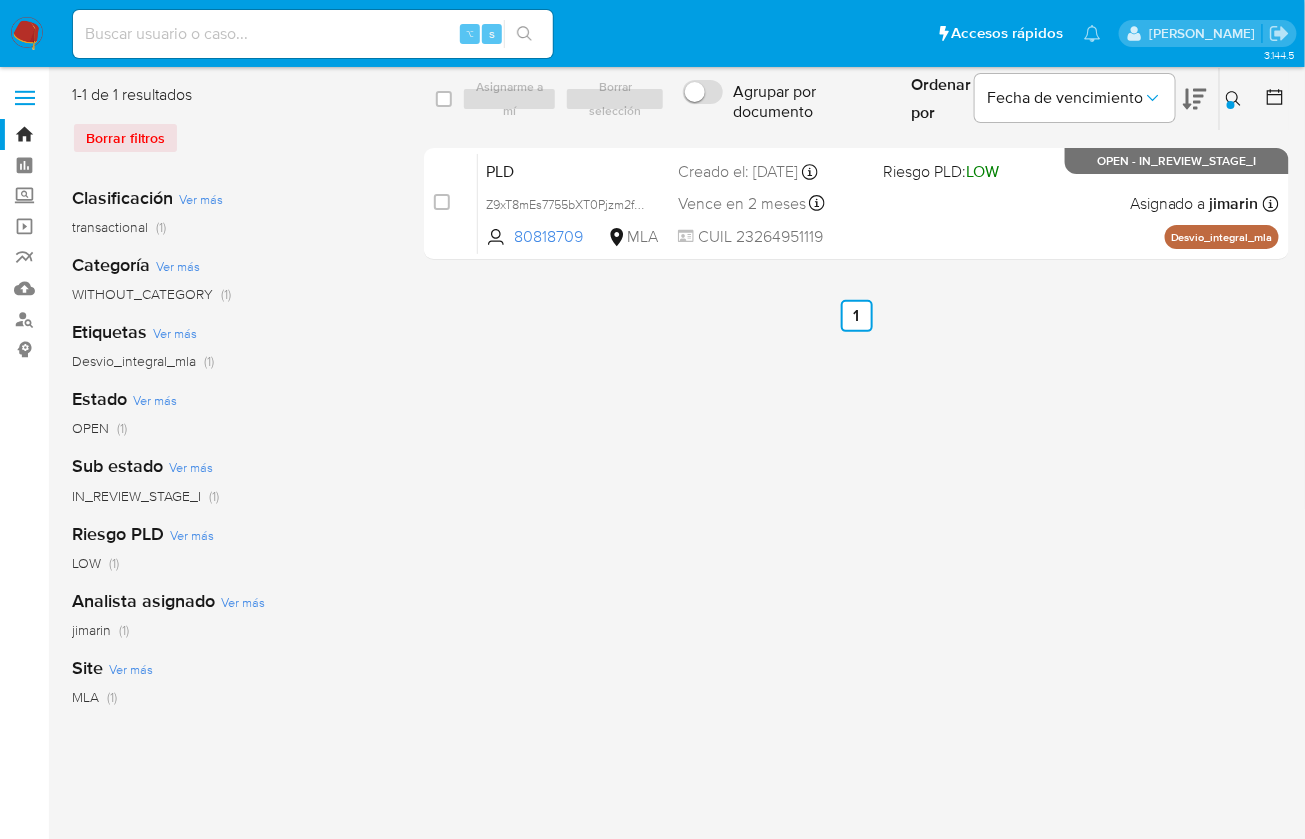 click on "select-all-cases-checkbox Asignarme a mí Borrar selección Agrupar por documento Ordenar por Fecha de vencimiento   No es posible ordenar los resultados mientras se encuentren agrupados. Ingrese ID de usuario o caso 80818709 Buscar Borrar filtros case-item-checkbox   No es posible asignar el caso PLD Z9xT8mEs7755bXT0Pjzm2ffO 80818709 MLA Riesgo PLD:  LOW Creado el: 12/06/2025   Creado el: 12/06/2025 03:28:56 Vence en 2 meses   Vence el 10/09/2025 03:28:56 CUIL   23264951119 Asignado a   jimarin   Asignado el: 18/06/2025 14:18:45 Desvio_integral_mla OPEN - IN_REVIEW_STAGE_I  Anterior 1 Siguiente" at bounding box center (856, 515) 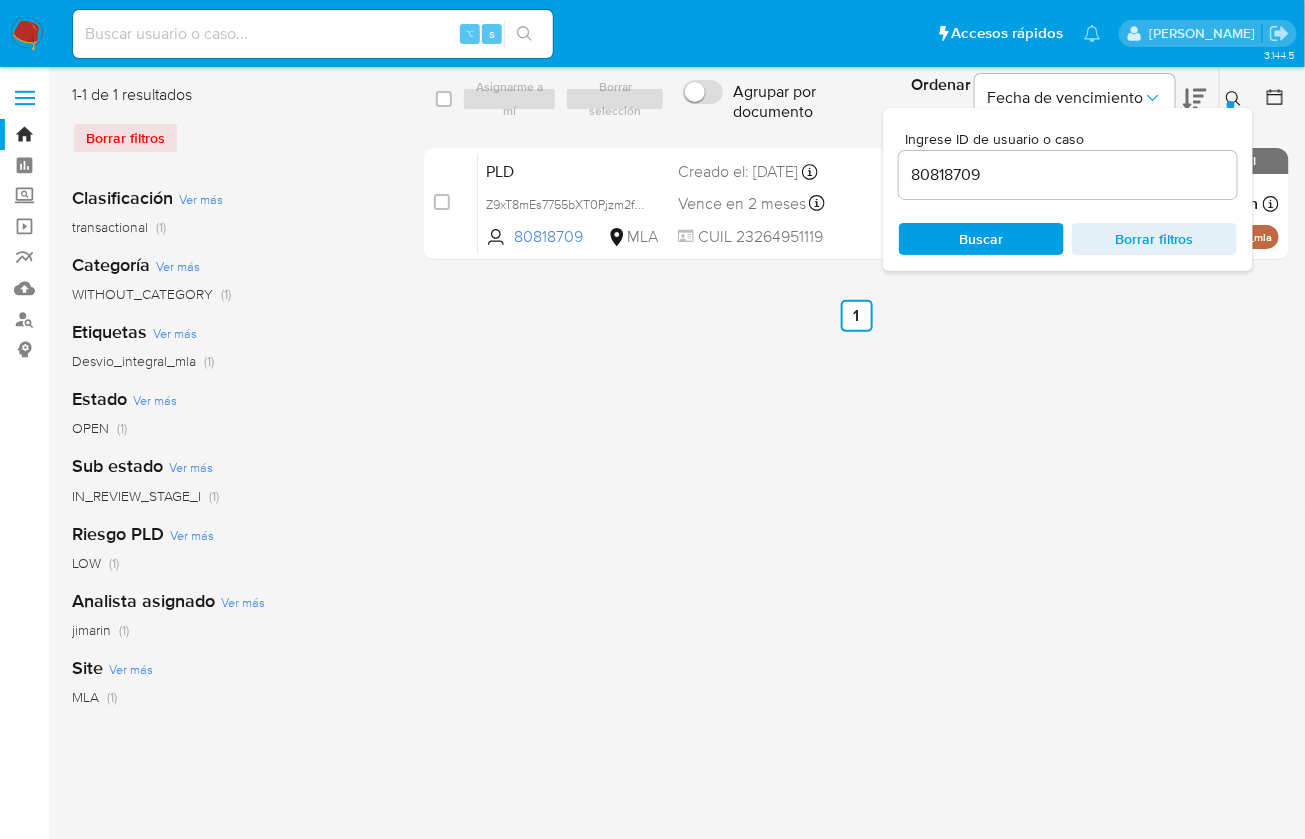 click on "80818709" at bounding box center [1068, 175] 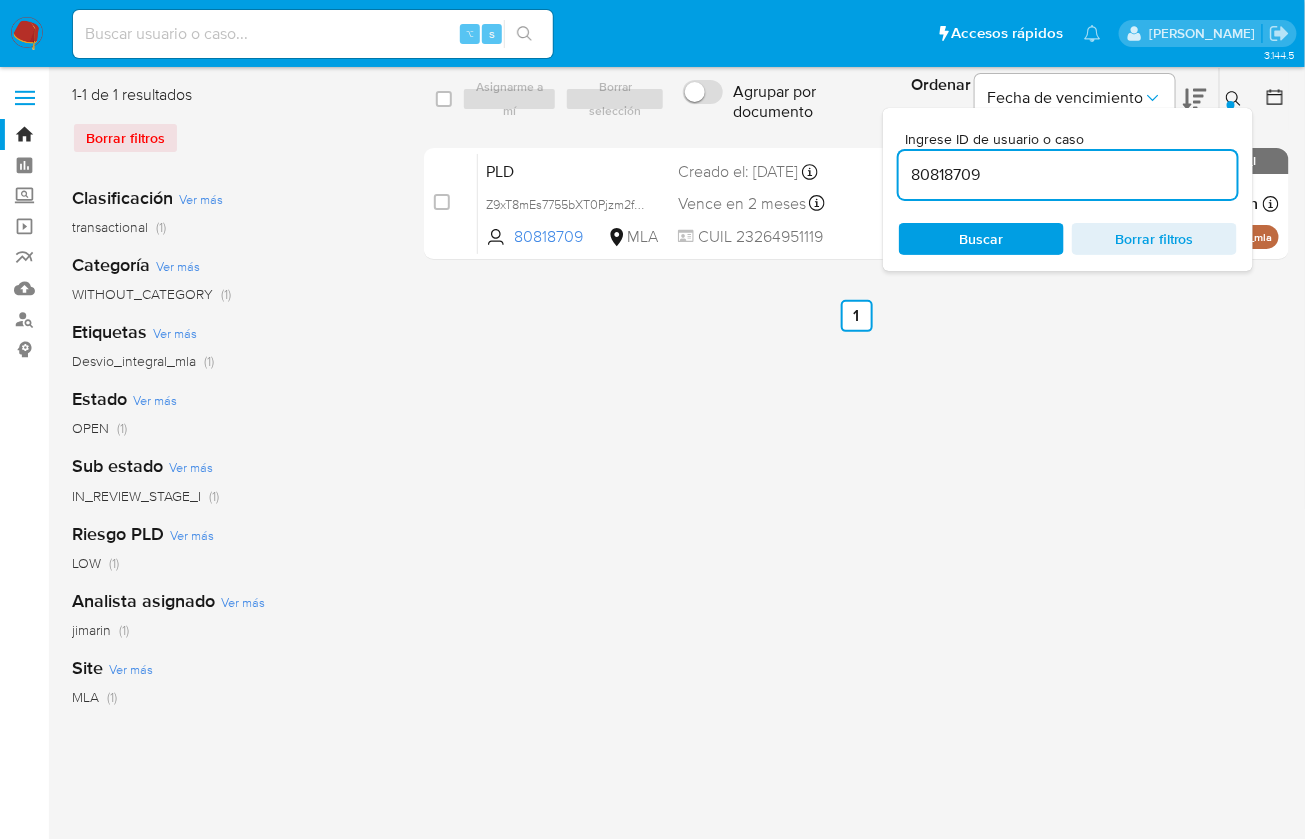 paste on "184174442" 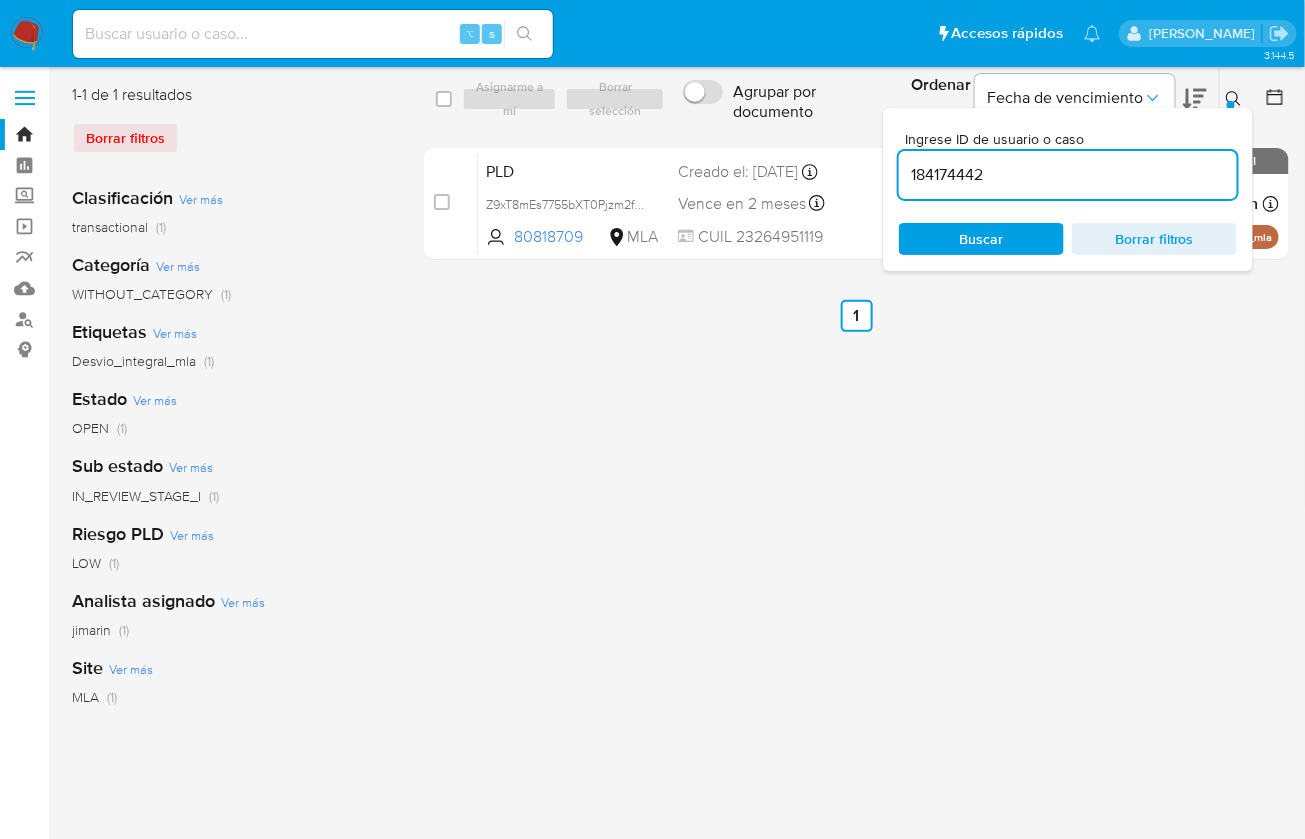 type on "184174442" 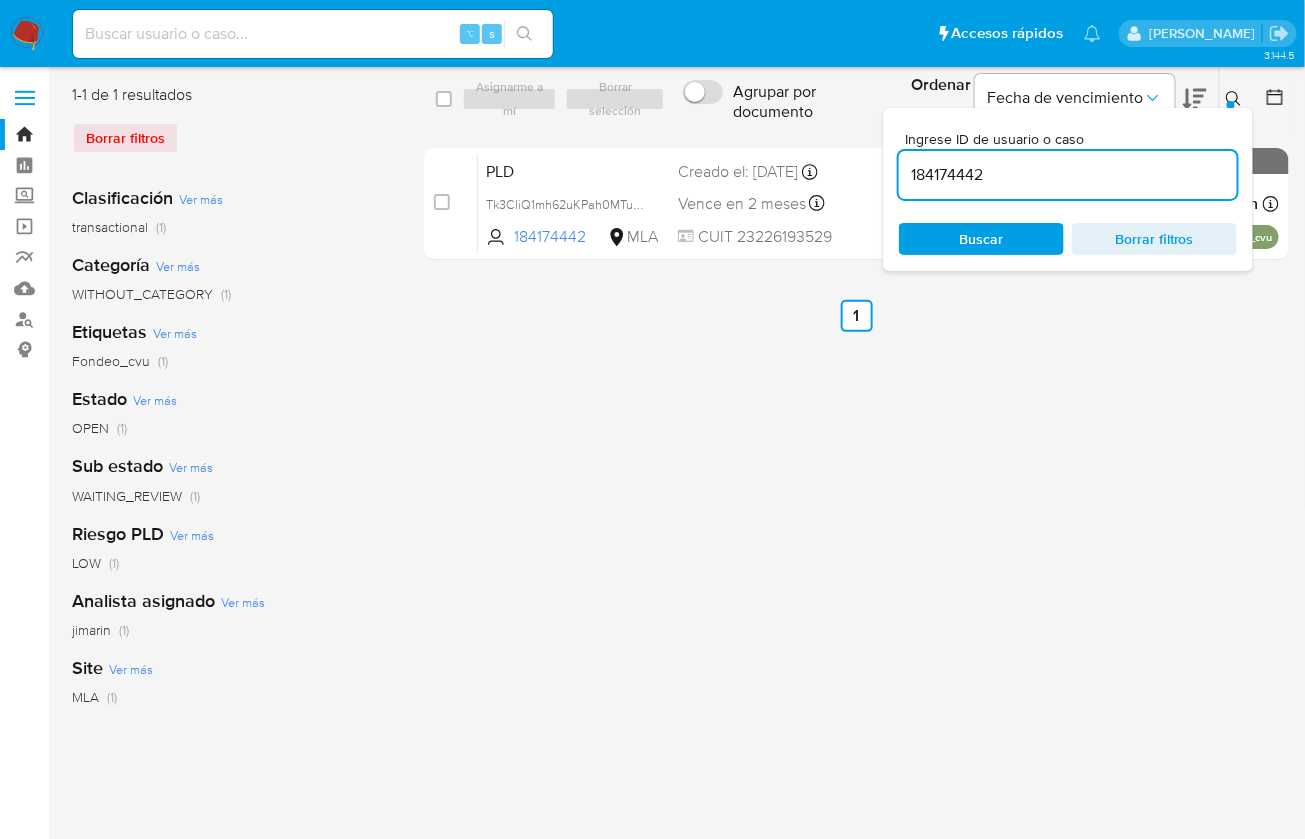 click 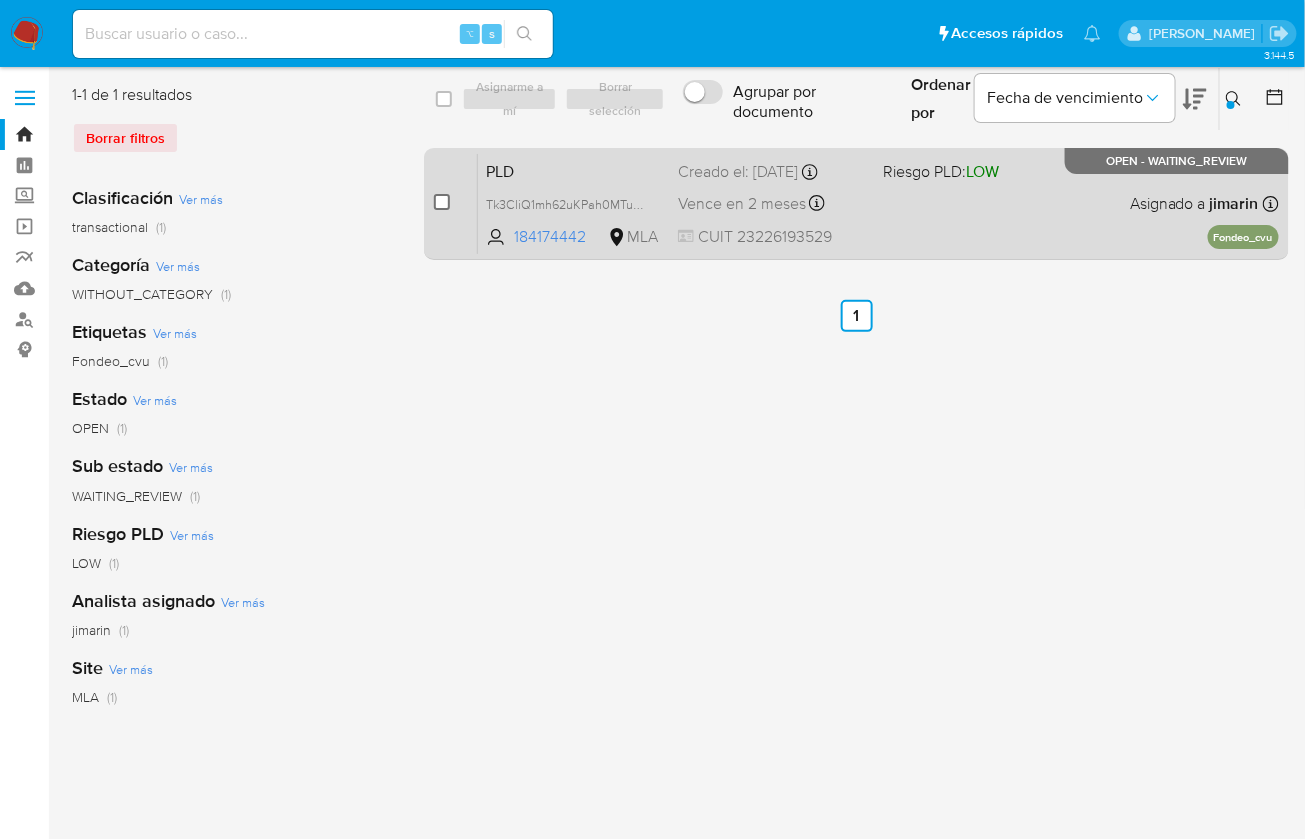 click at bounding box center [442, 202] 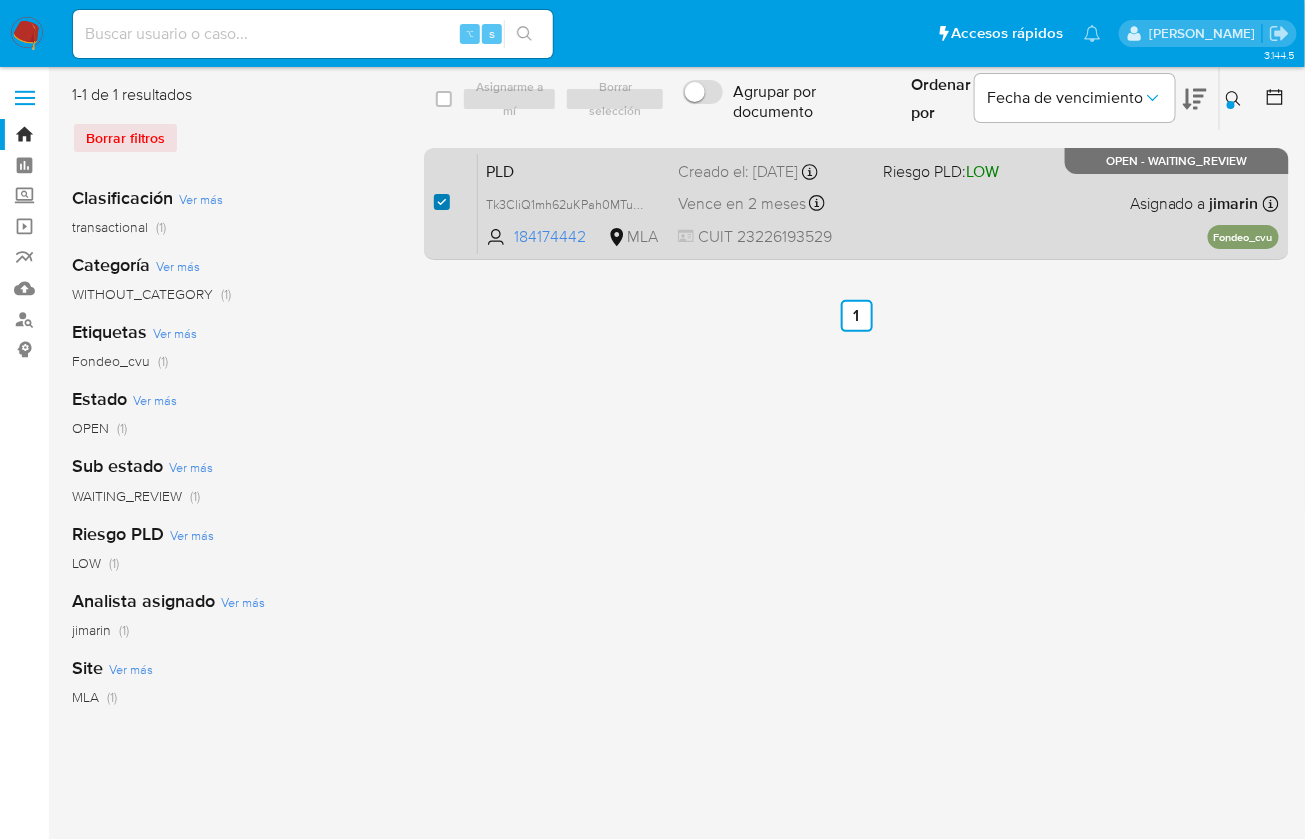 checkbox on "true" 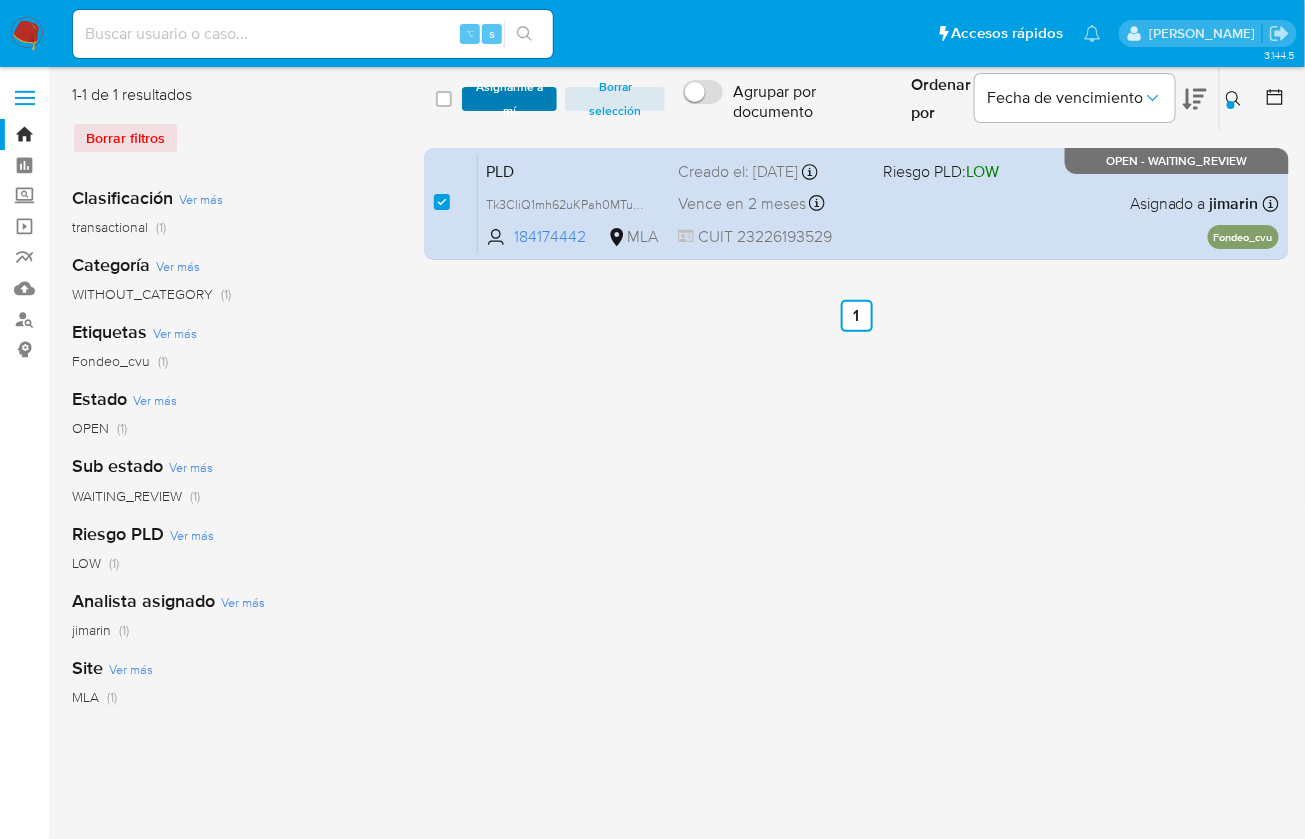 click on "Asignarme a mí" at bounding box center (509, 99) 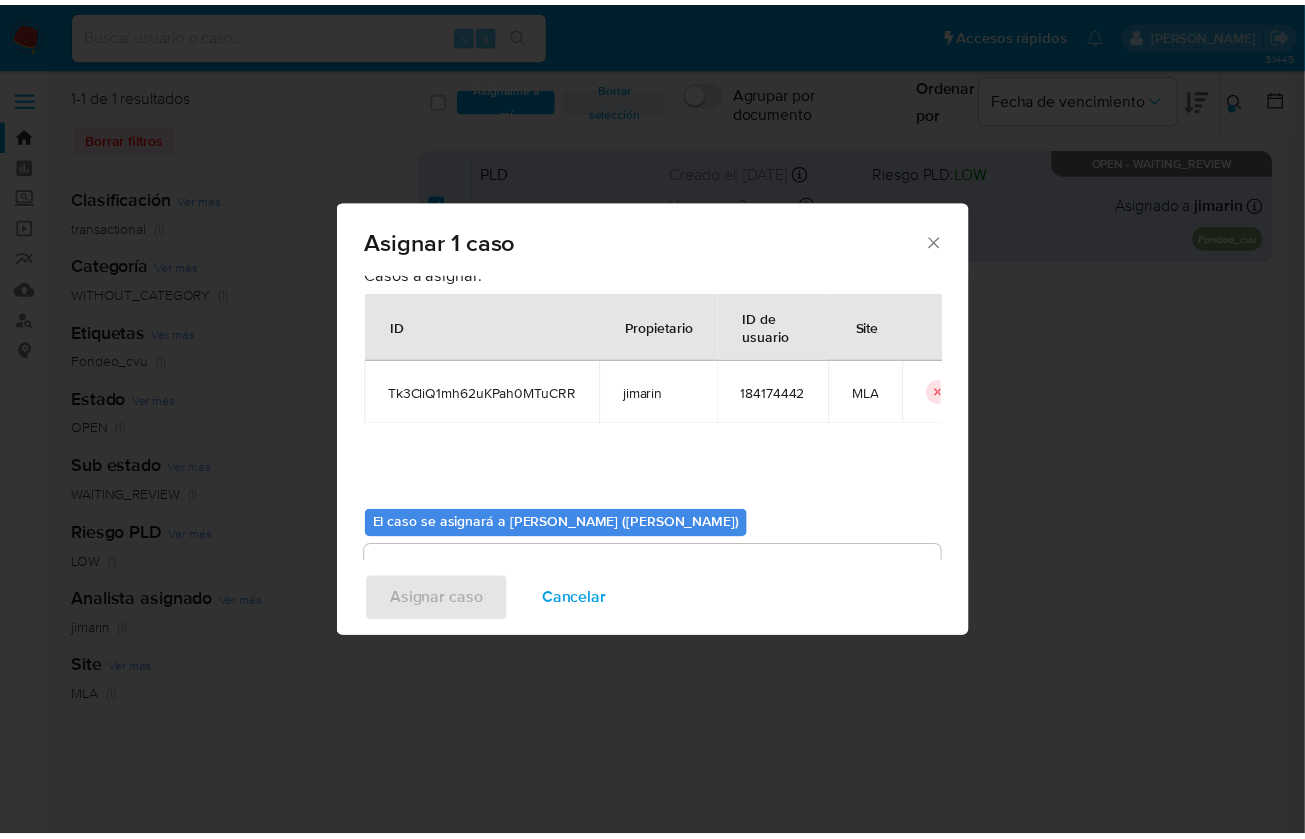 scroll, scrollTop: 102, scrollLeft: 0, axis: vertical 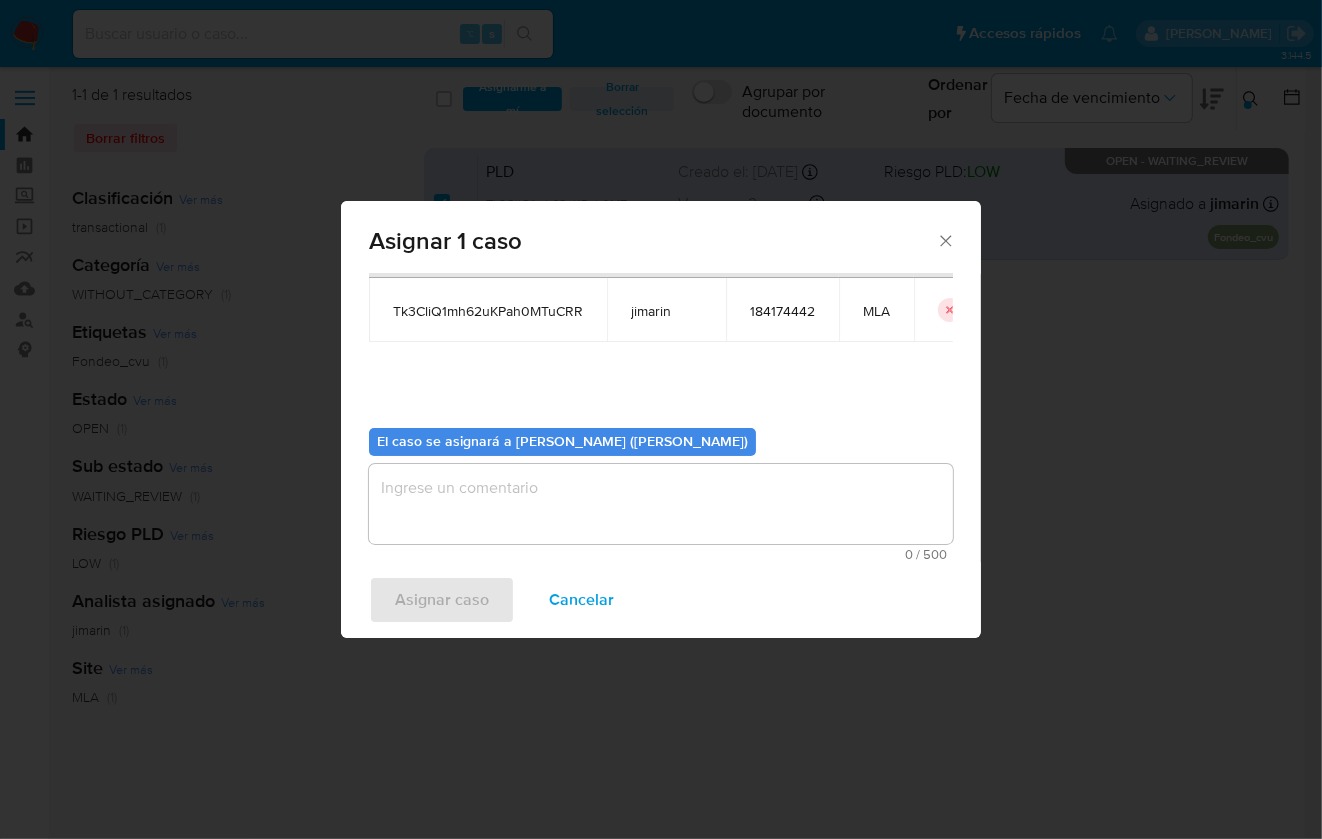 click at bounding box center [661, 504] 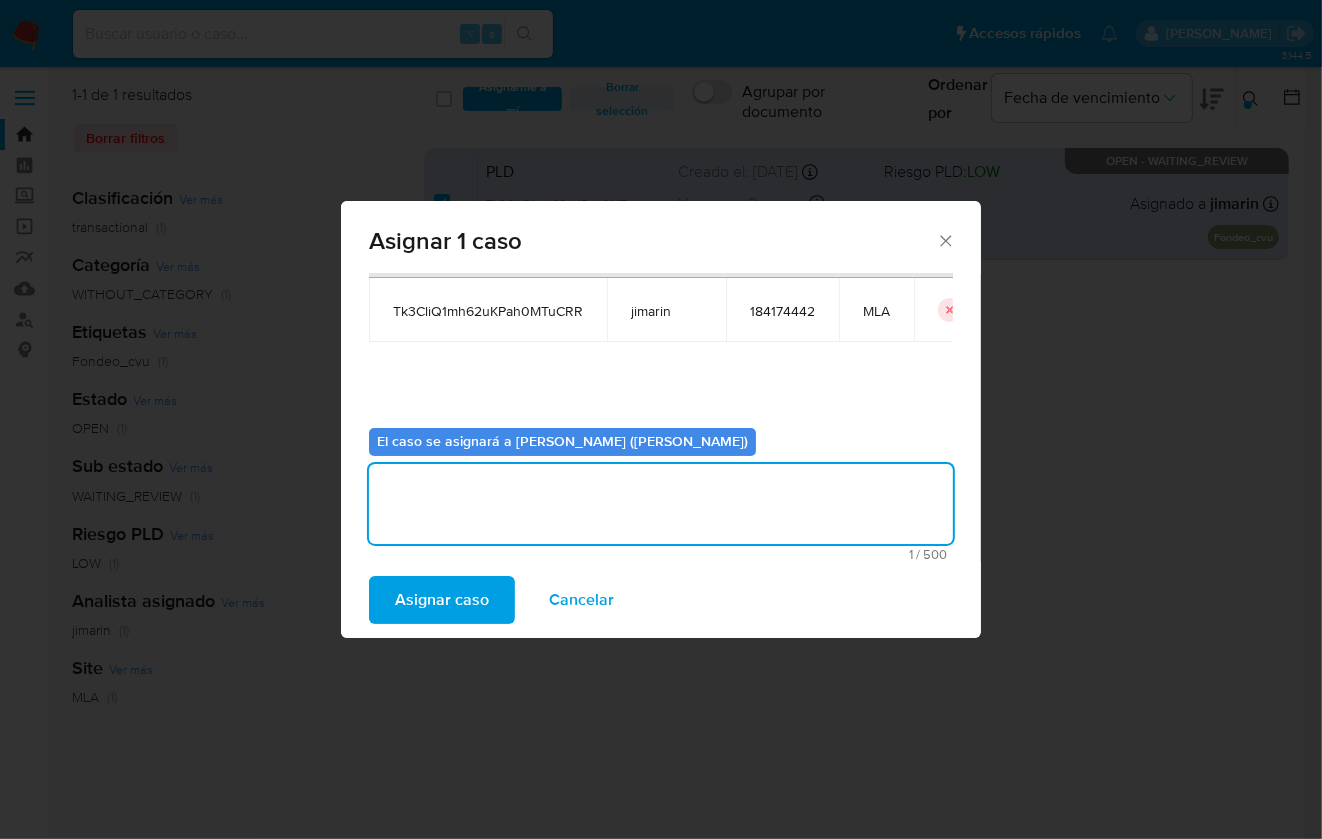 click on "Asignar caso" at bounding box center [442, 600] 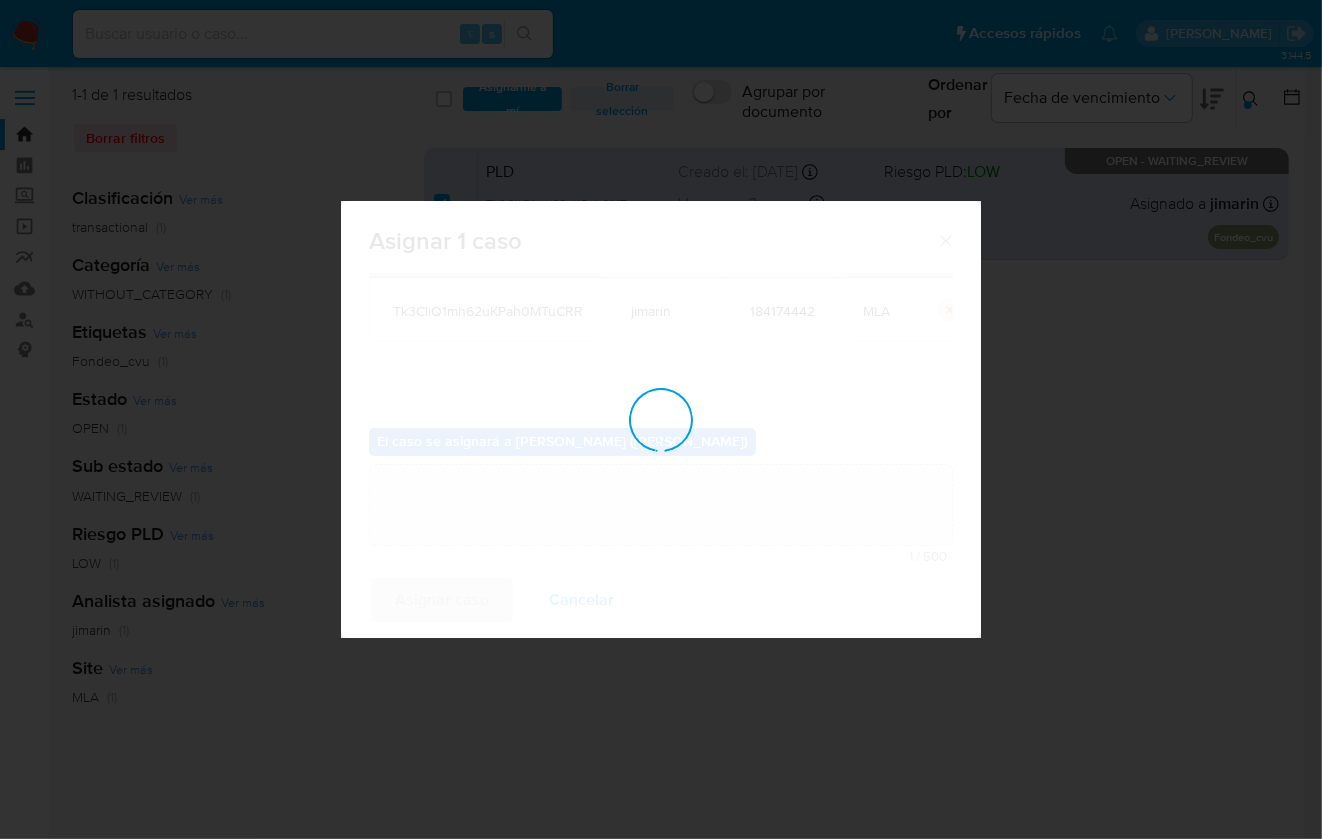 type 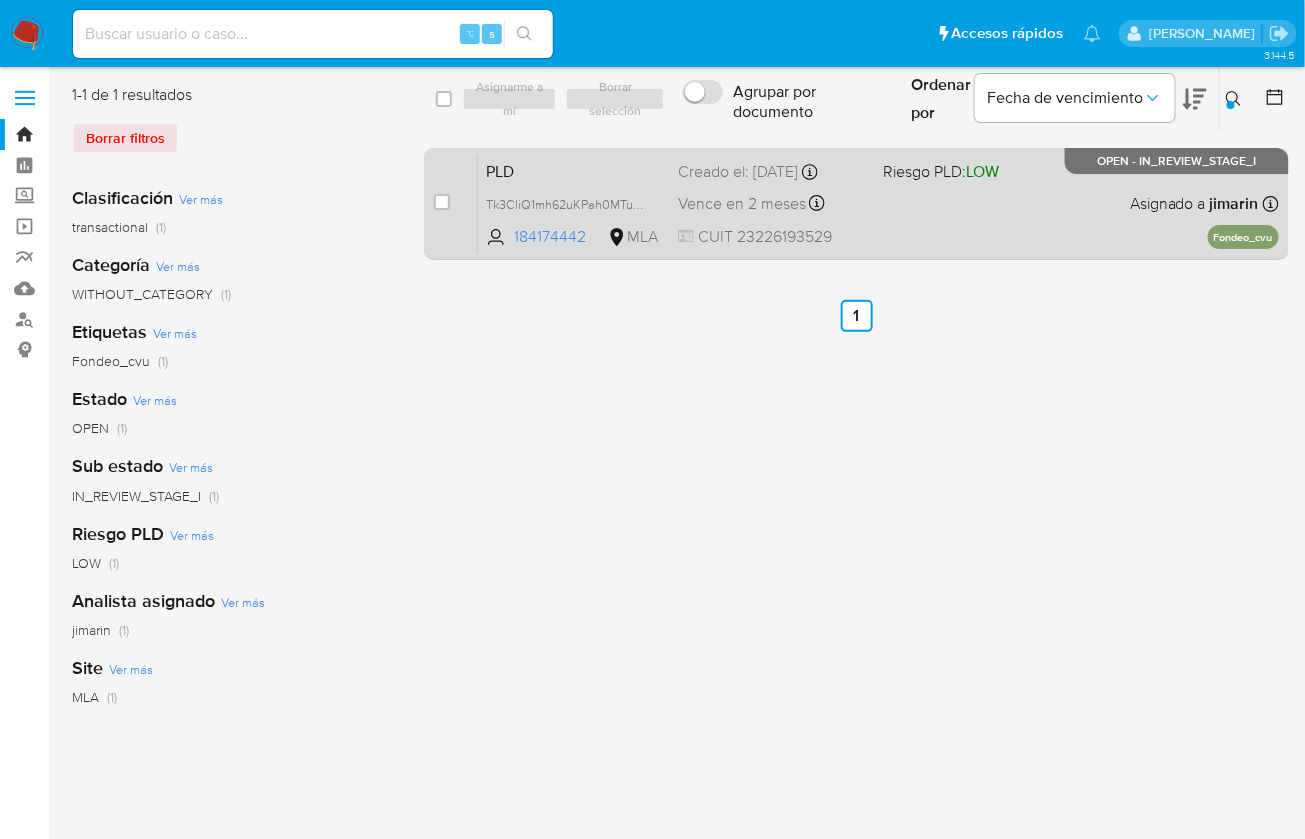 click on "PLD Tk3CliQ1mh62uKPah0MTuCRR 184174442 MLA Riesgo PLD:  LOW Creado el: 12/06/2025   Creado el: 12/06/2025 03:24:48 Vence en 2 meses   Vence el 10/09/2025 03:24:48 CUIT   23226193529 Asignado a   jimarin   Asignado el: 18/06/2025 14:18:50 Fondeo_cvu OPEN - IN_REVIEW_STAGE_I" at bounding box center [878, 203] 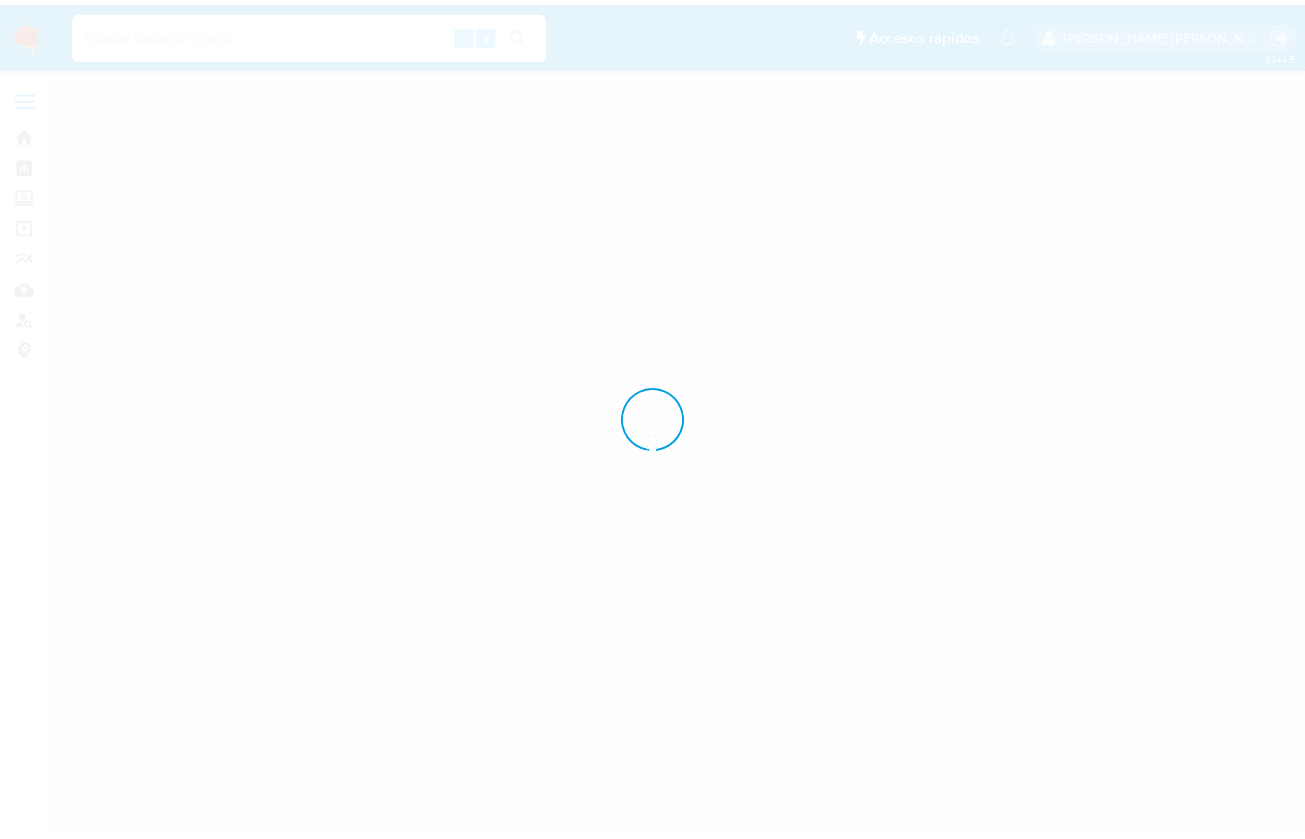 scroll, scrollTop: 0, scrollLeft: 0, axis: both 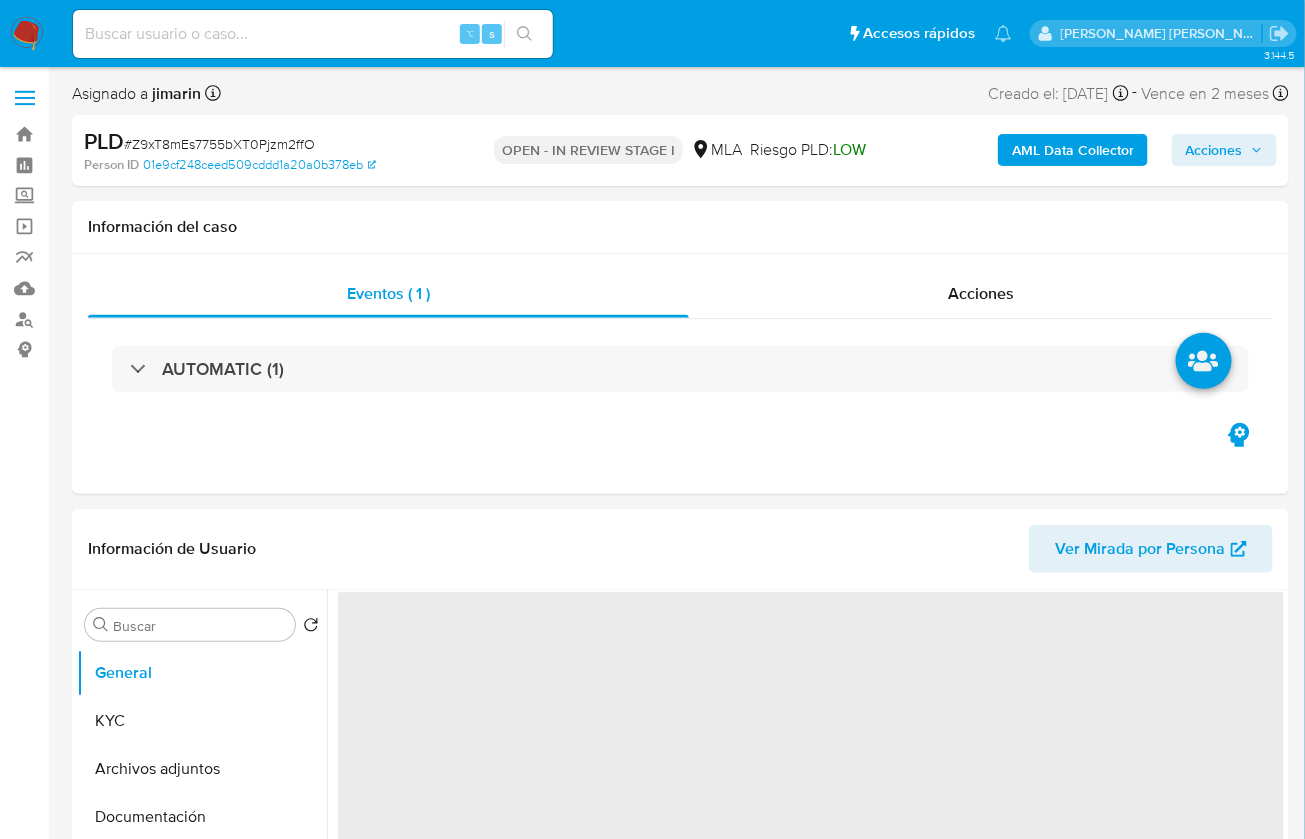 click on "# Z9xT8mEs7755bXT0Pjzm2ffO" at bounding box center (219, 144) 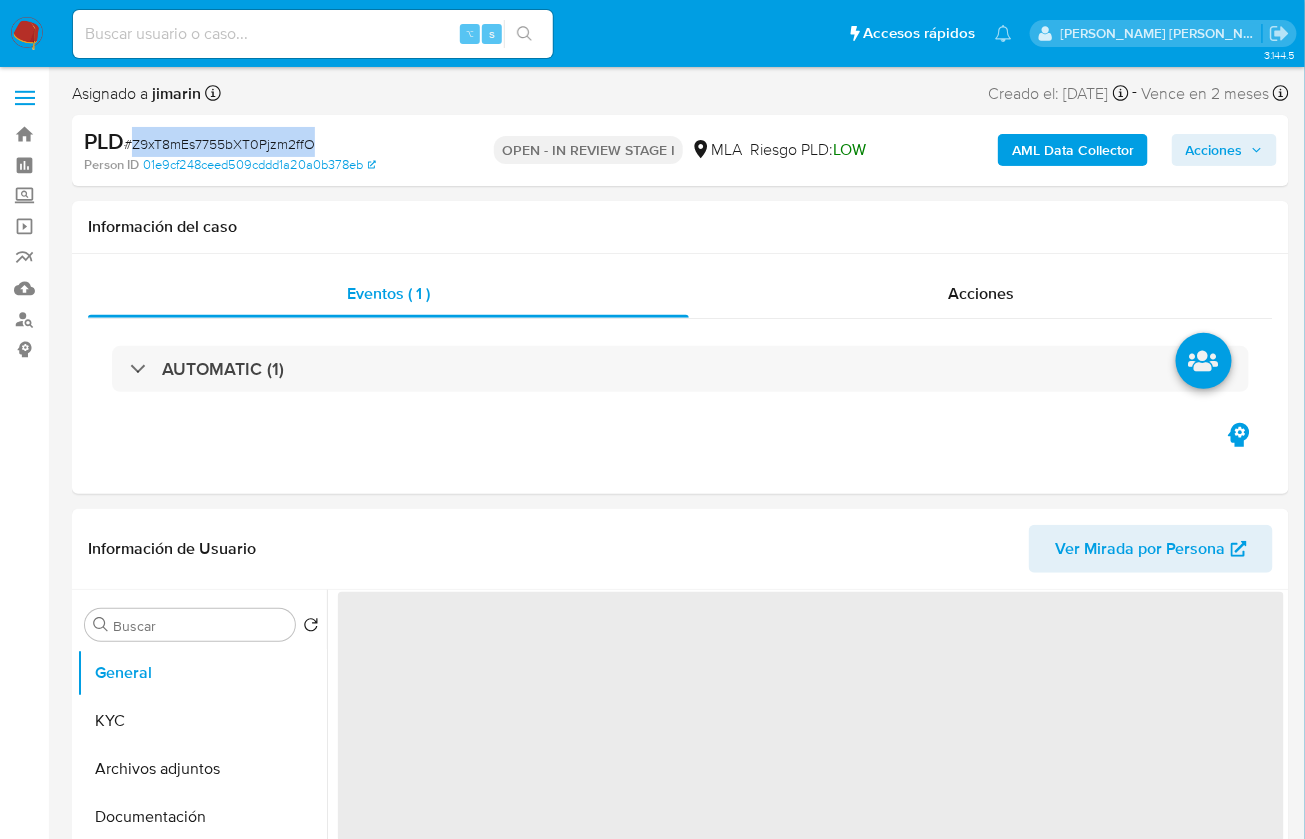 click on "# Z9xT8mEs7755bXT0Pjzm2ffO" at bounding box center [219, 144] 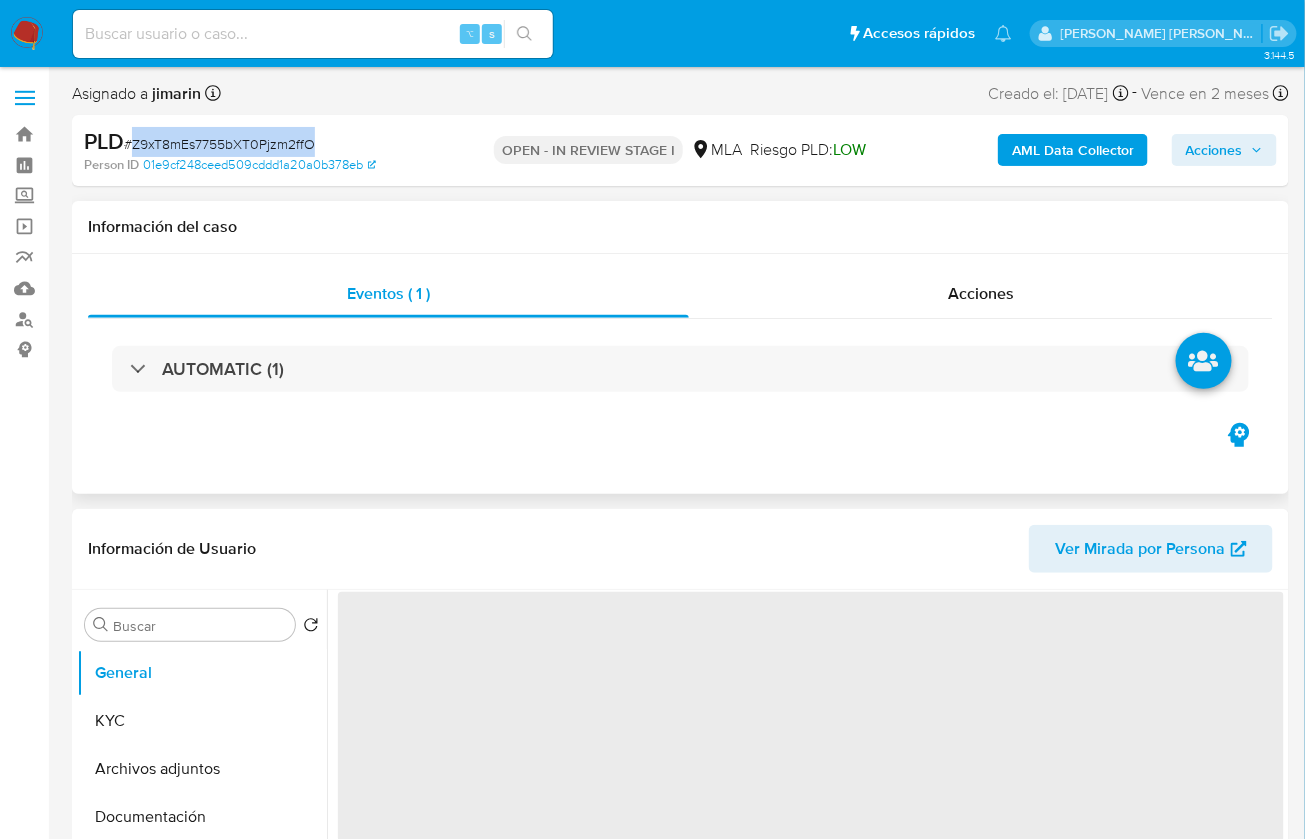 copy on "Z9xT8mEs7755bXT0Pjzm2ffO" 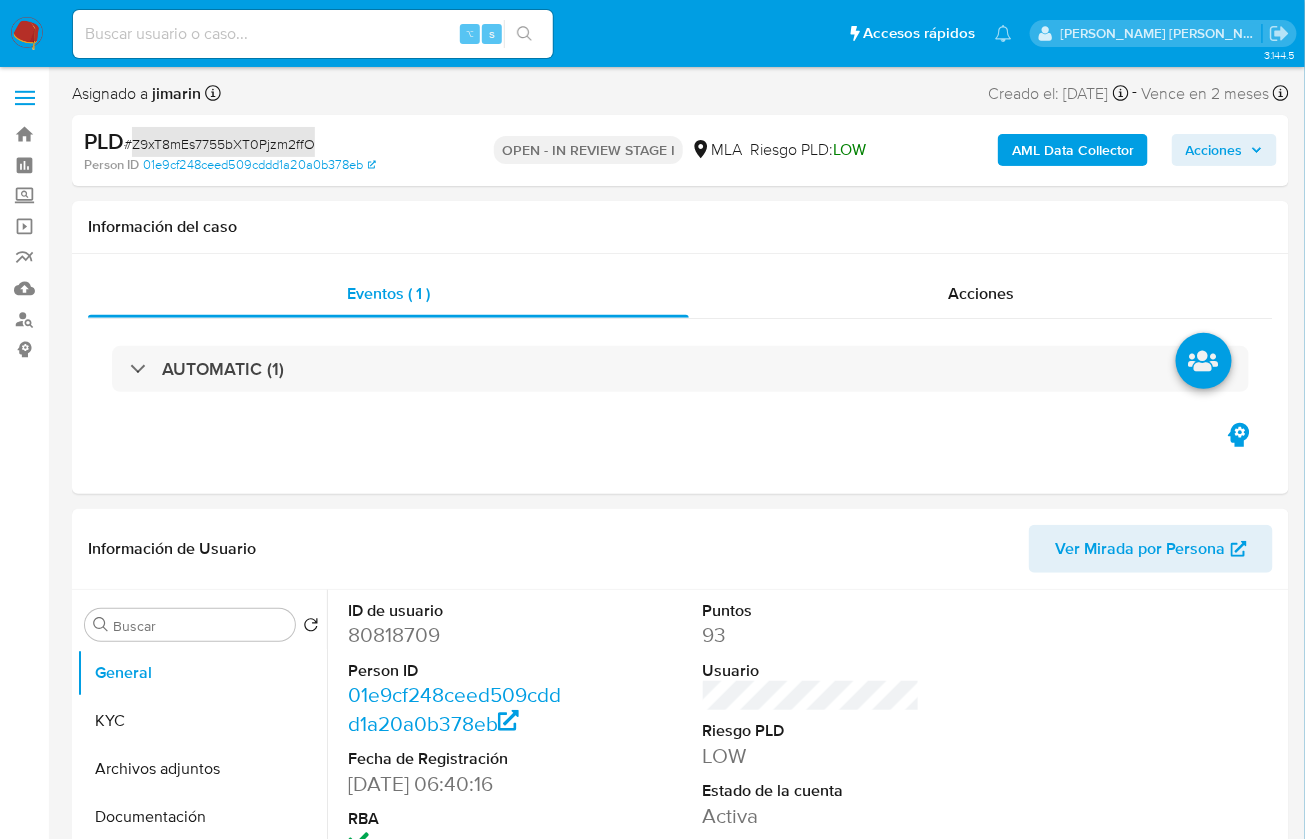 select on "10" 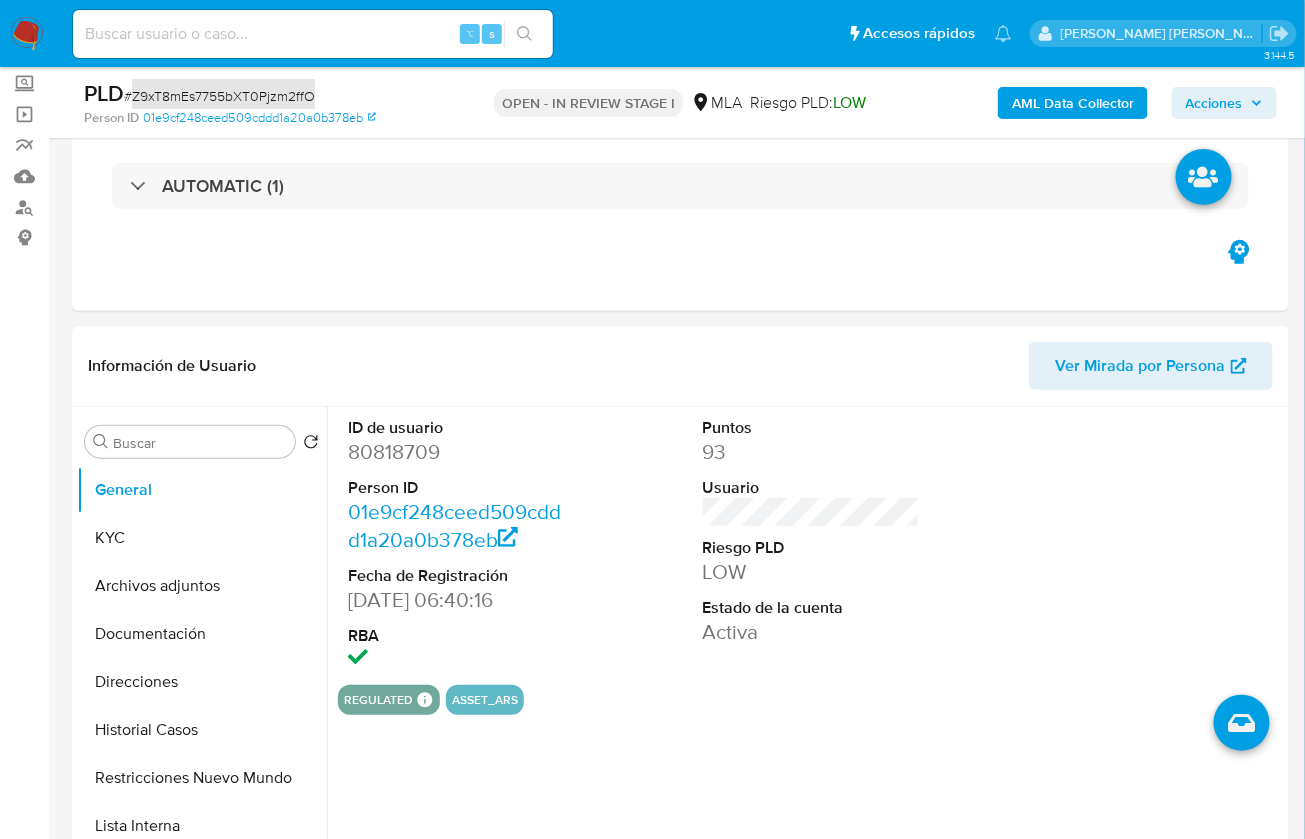 scroll, scrollTop: 136, scrollLeft: 0, axis: vertical 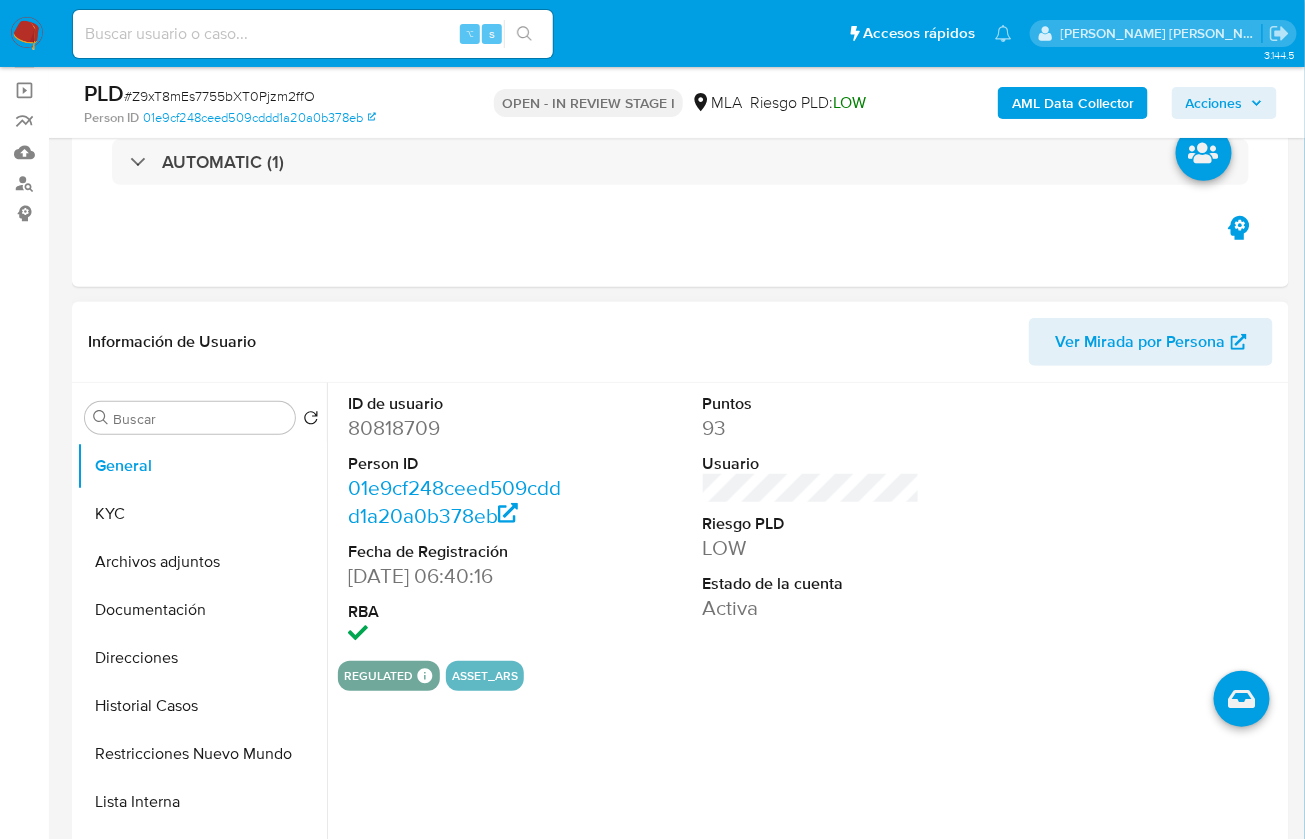 click on "80818709" at bounding box center [456, 428] 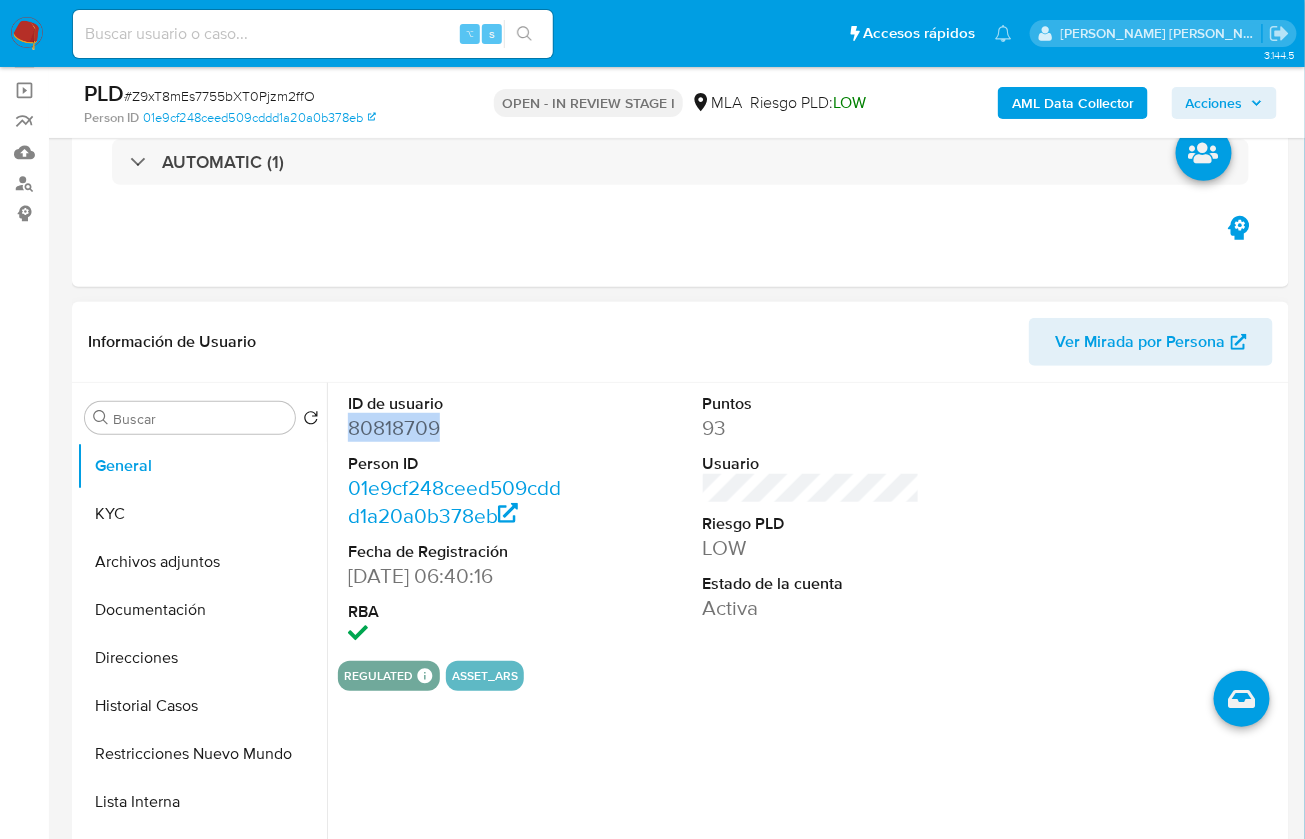 click on "80818709" at bounding box center (456, 428) 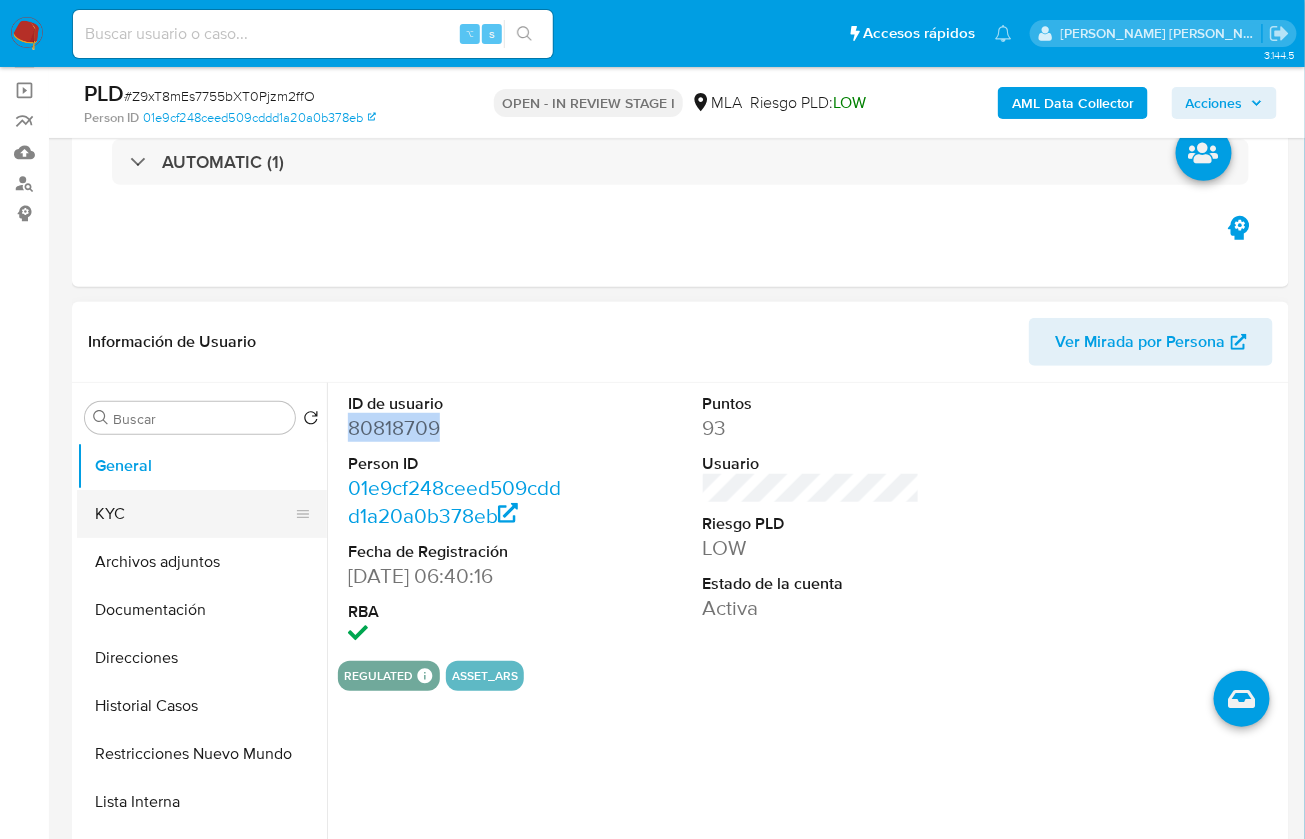 click on "KYC" at bounding box center (194, 514) 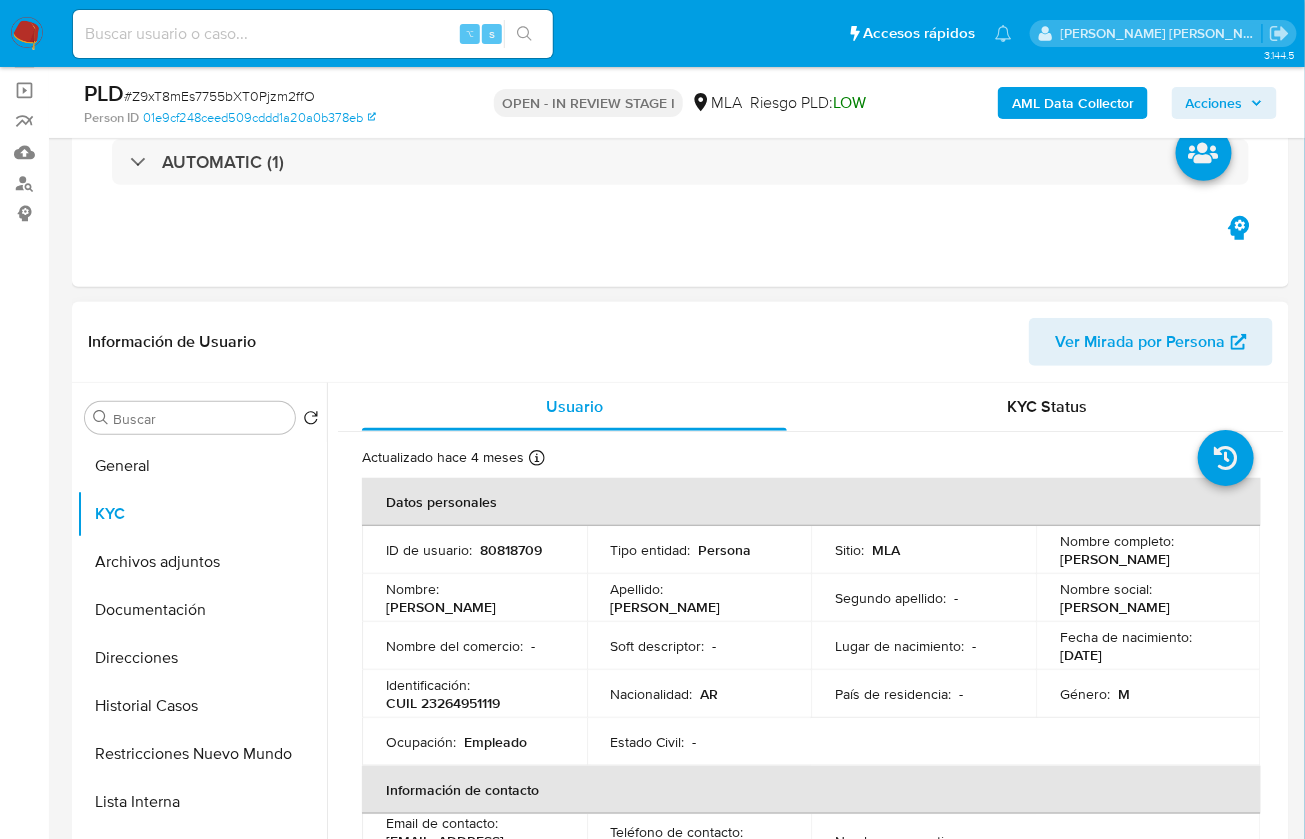 click on "CUIL 23264951119" at bounding box center (443, 703) 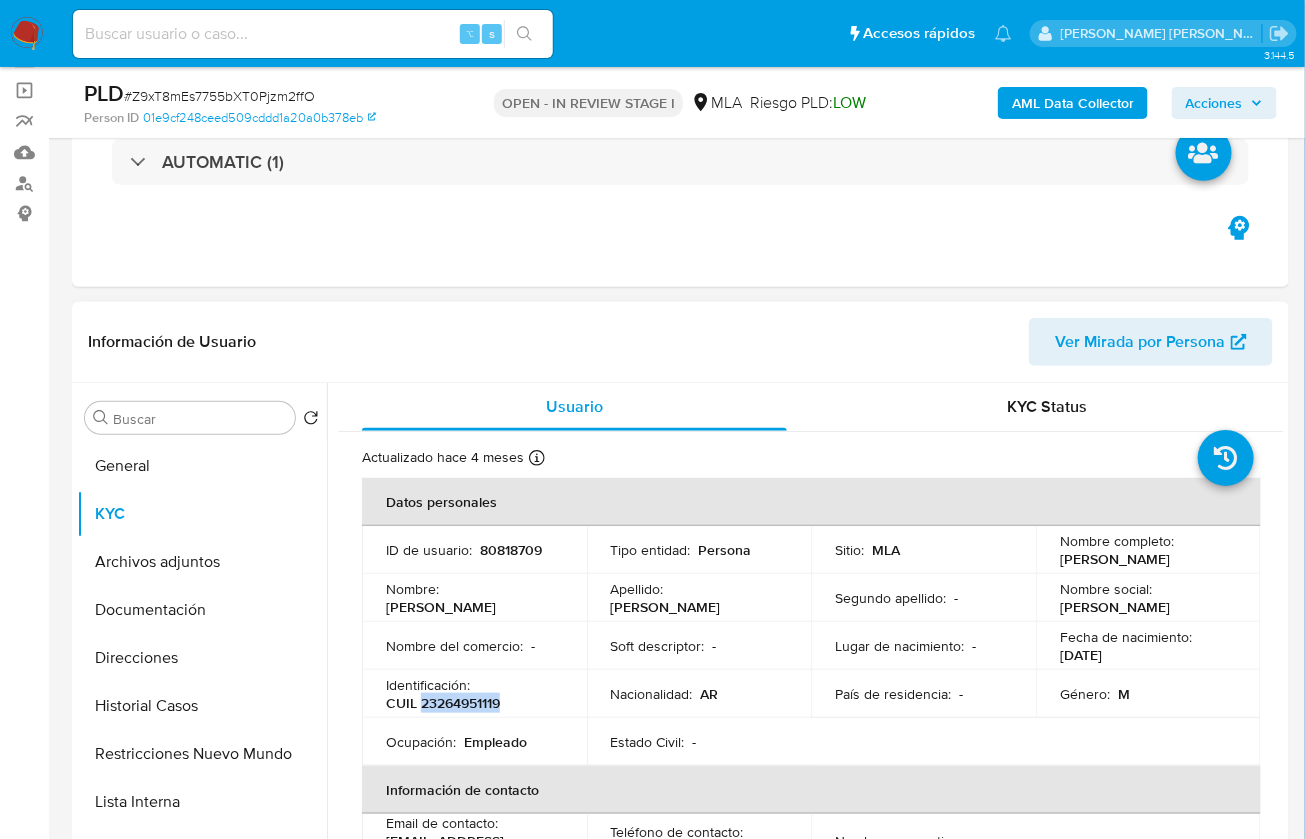 click on "CUIL 23264951119" at bounding box center (443, 703) 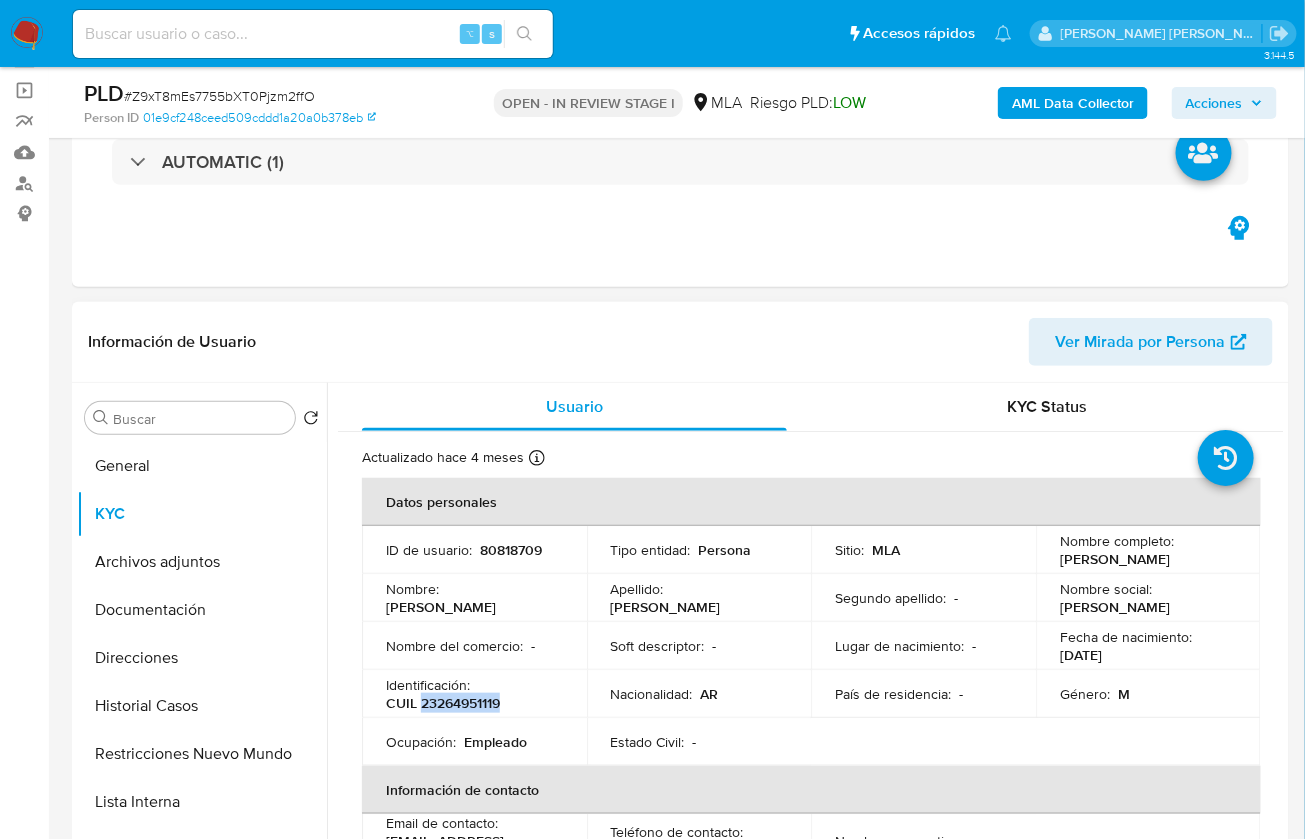 click on "CUIL 23264951119" at bounding box center [443, 703] 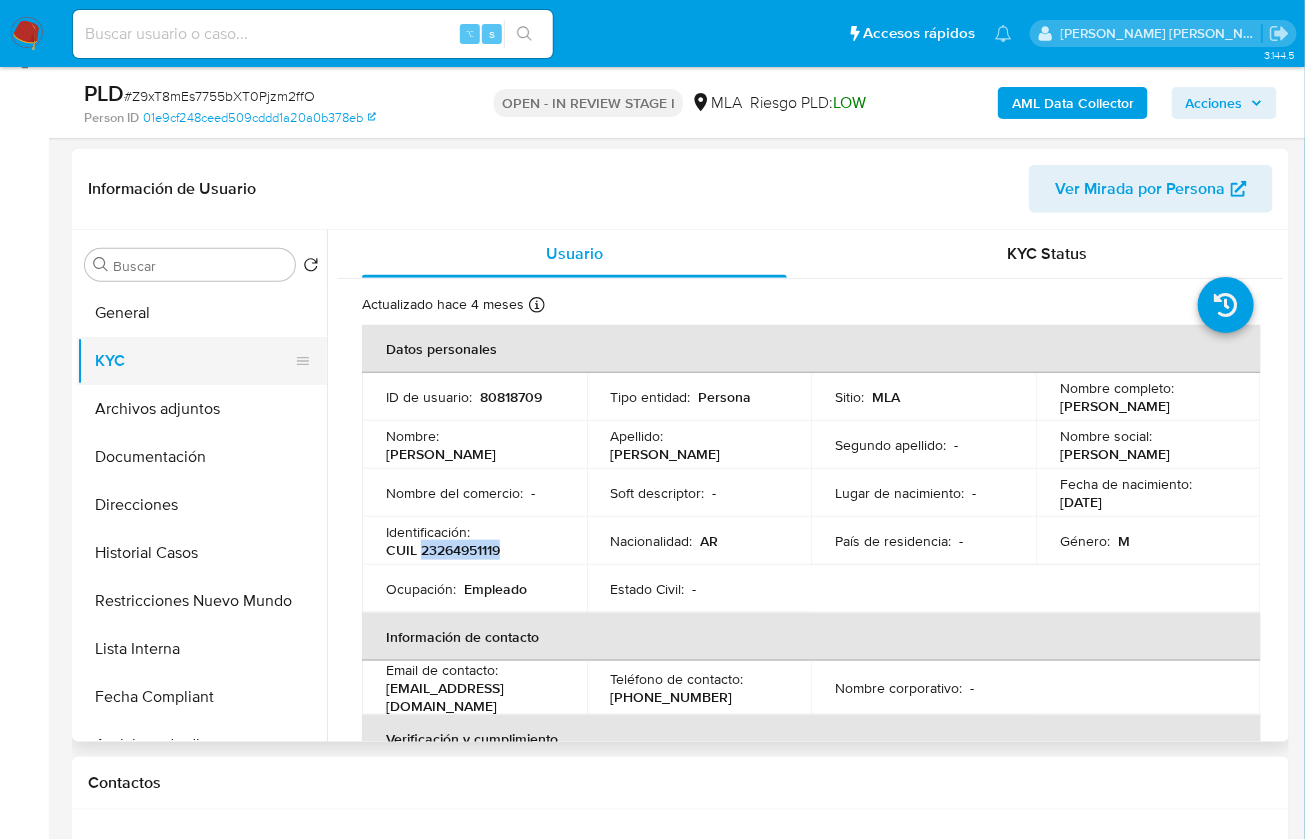 scroll, scrollTop: 295, scrollLeft: 0, axis: vertical 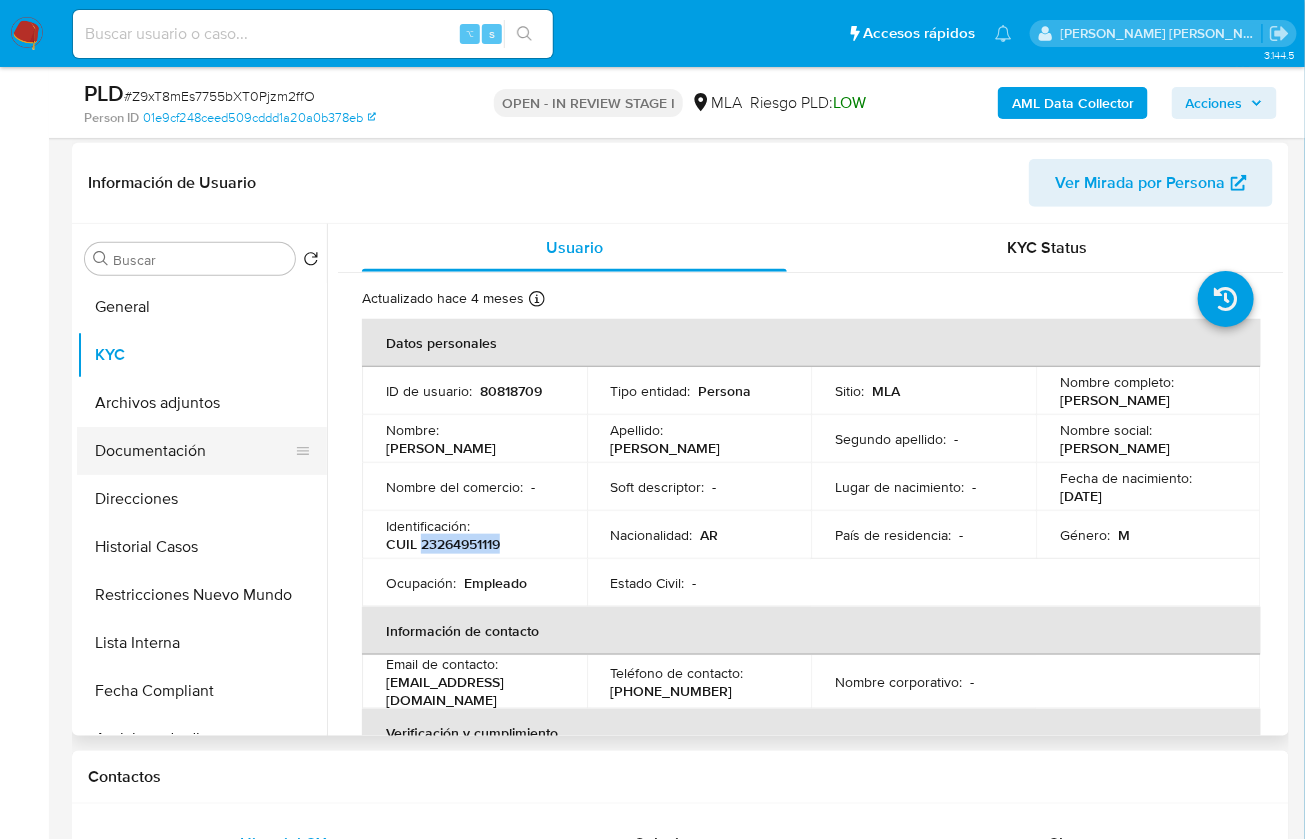click on "Documentación" at bounding box center [194, 451] 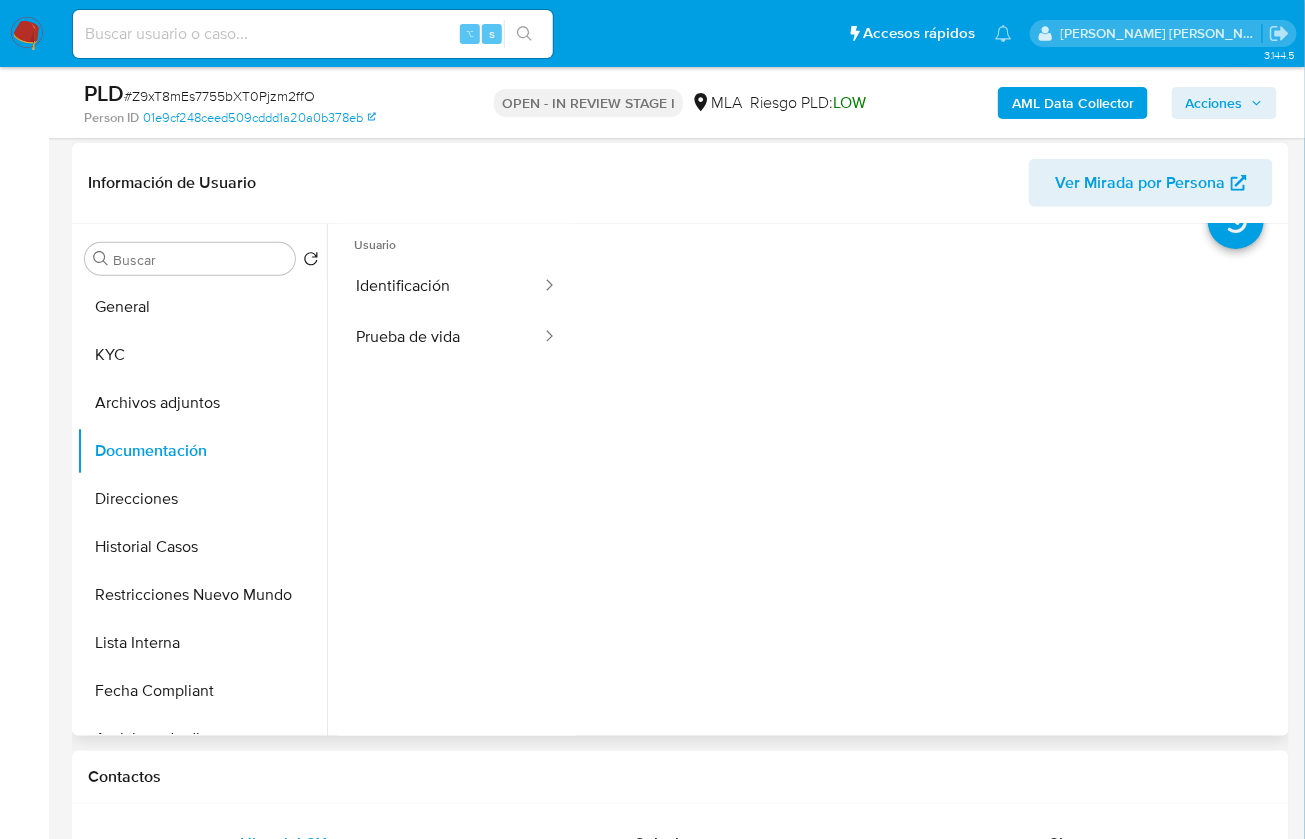 scroll, scrollTop: 0, scrollLeft: 0, axis: both 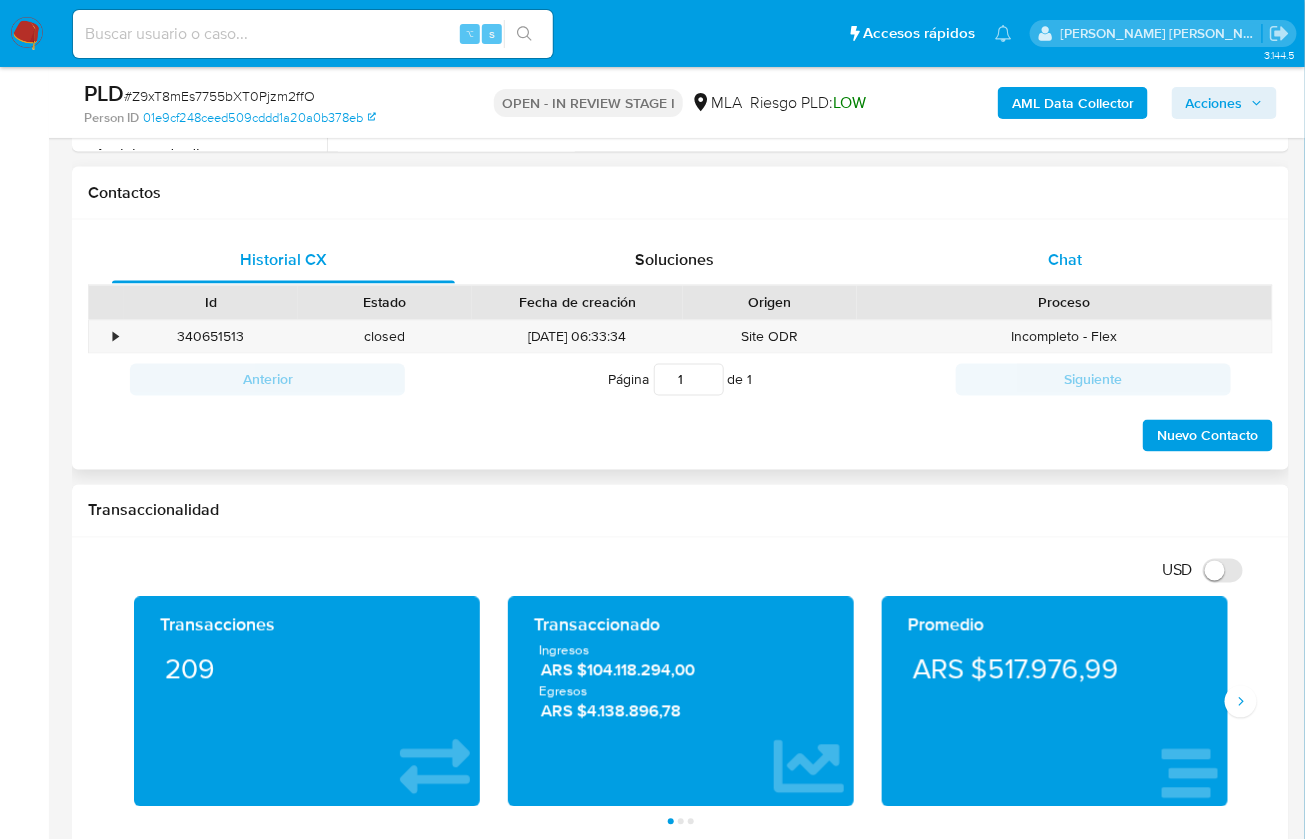 click on "Chat" at bounding box center [1065, 260] 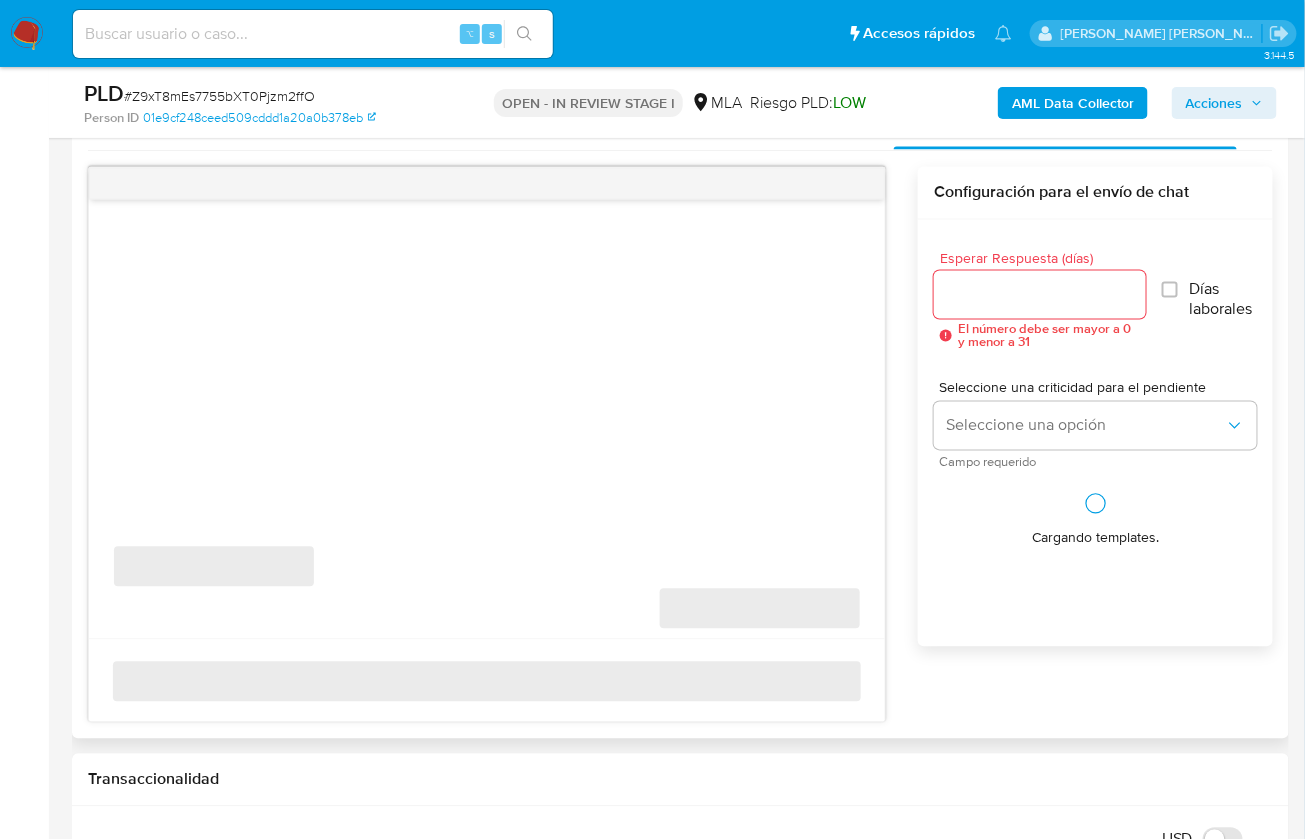 scroll, scrollTop: 1039, scrollLeft: 0, axis: vertical 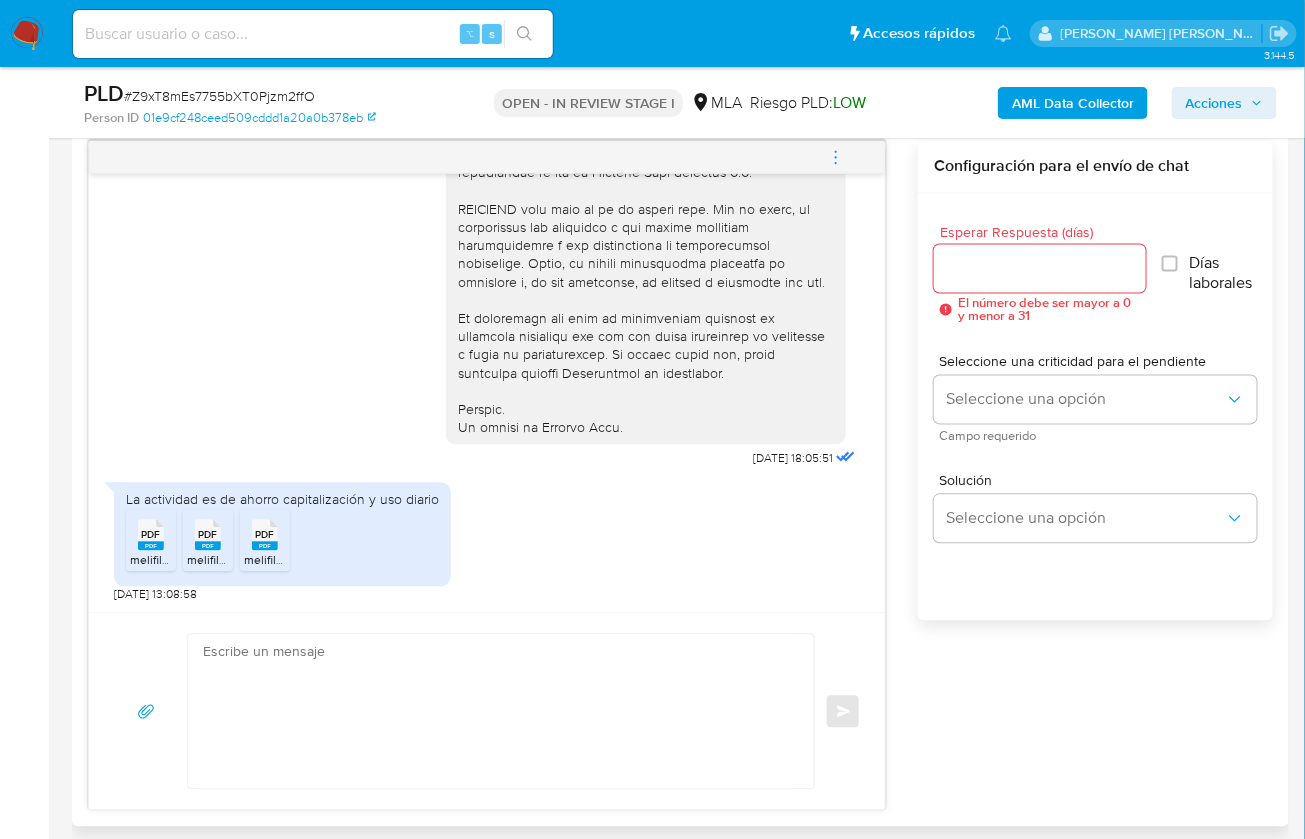 click on "PDF" at bounding box center [151, 535] 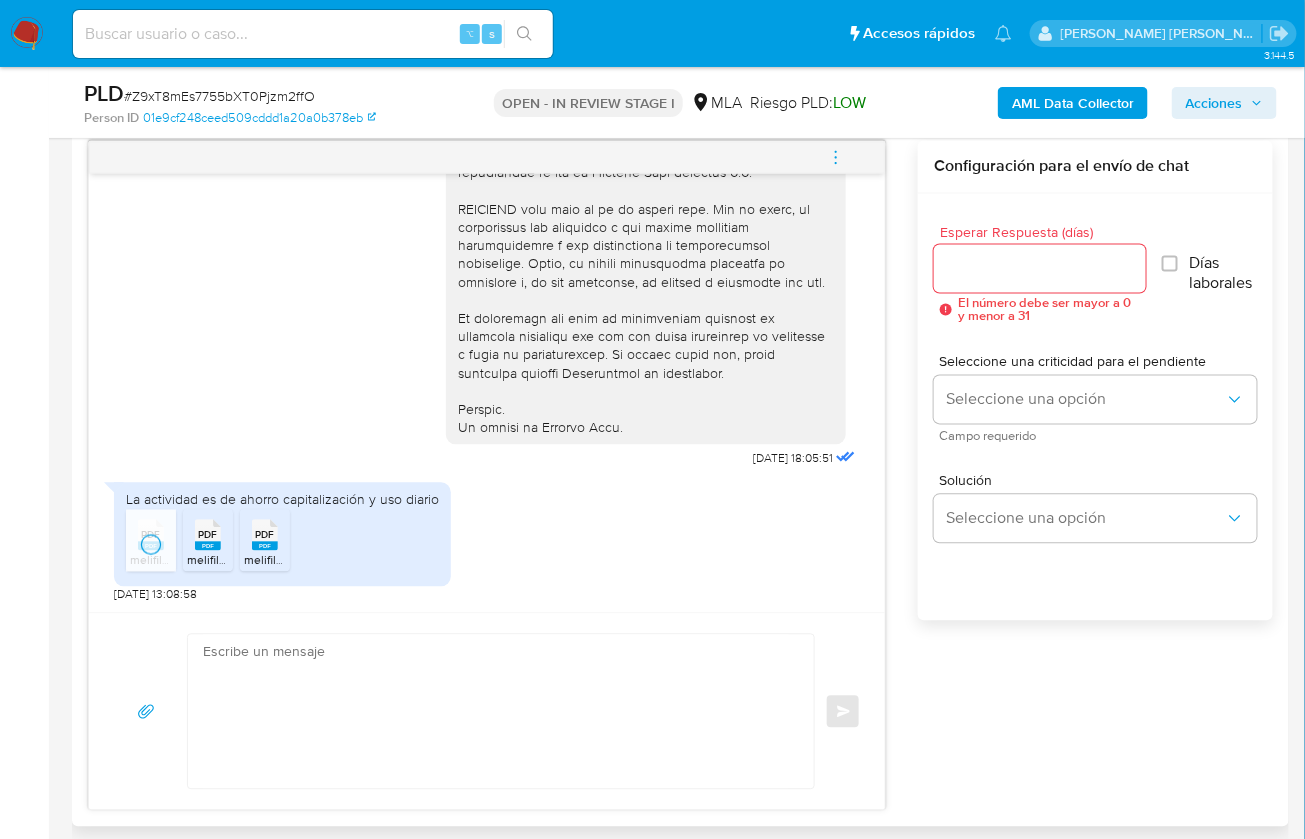 click 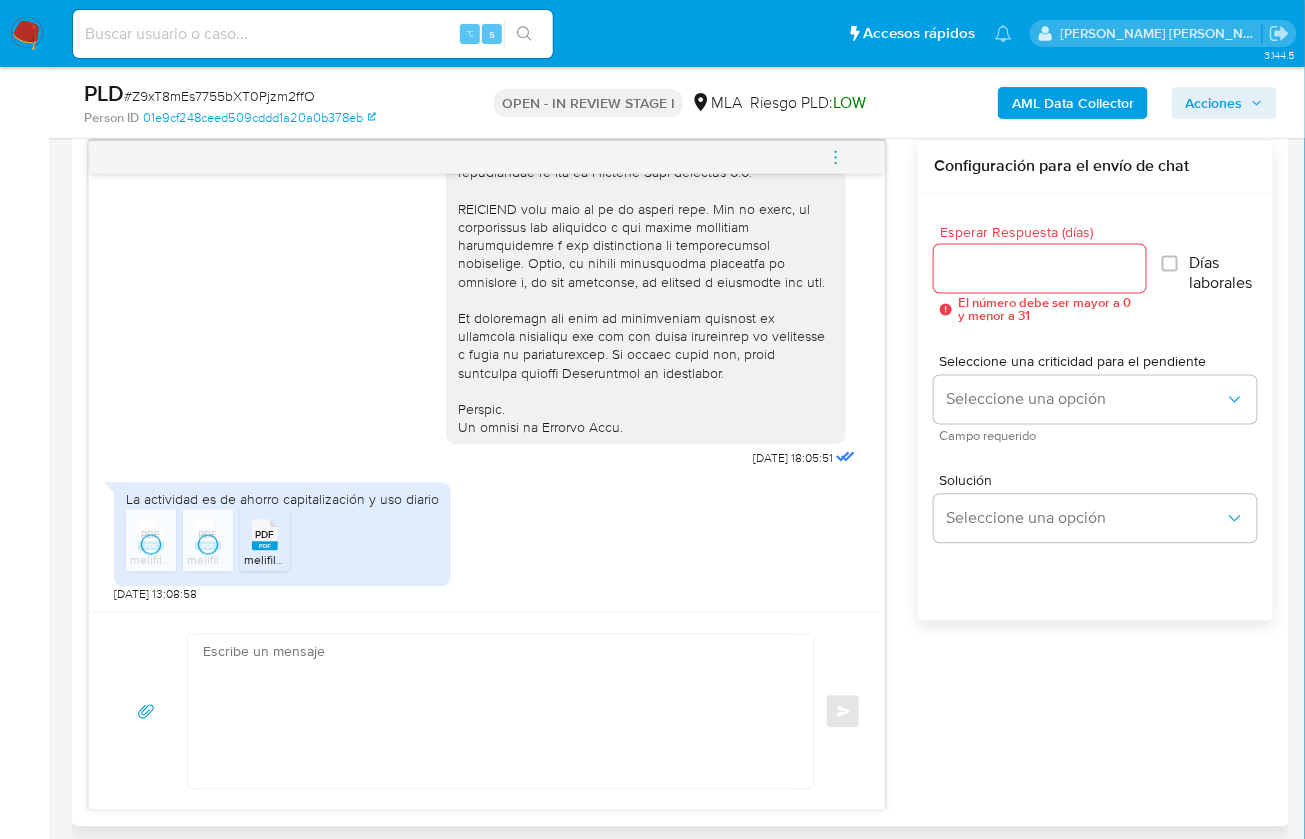 click on "PDF PDF" at bounding box center (265, 533) 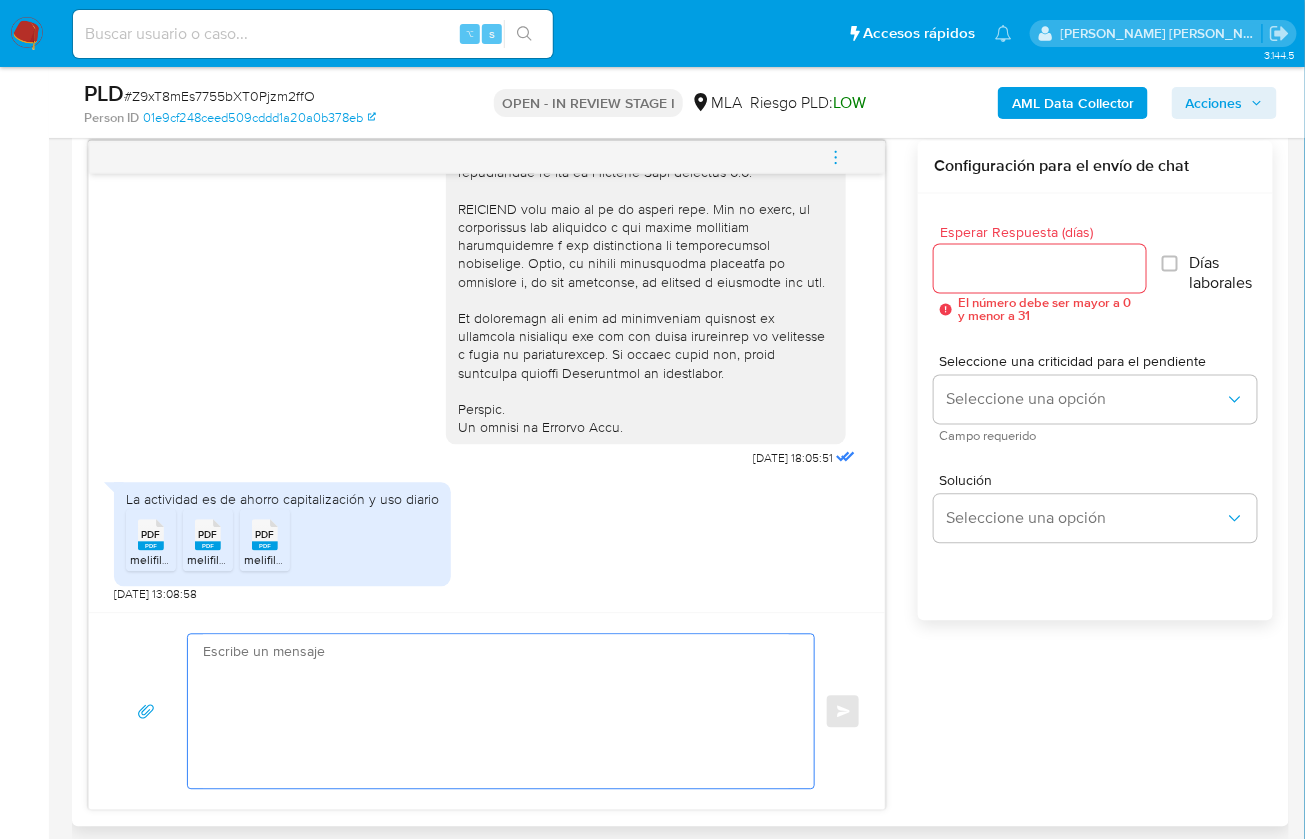 click at bounding box center (496, 712) 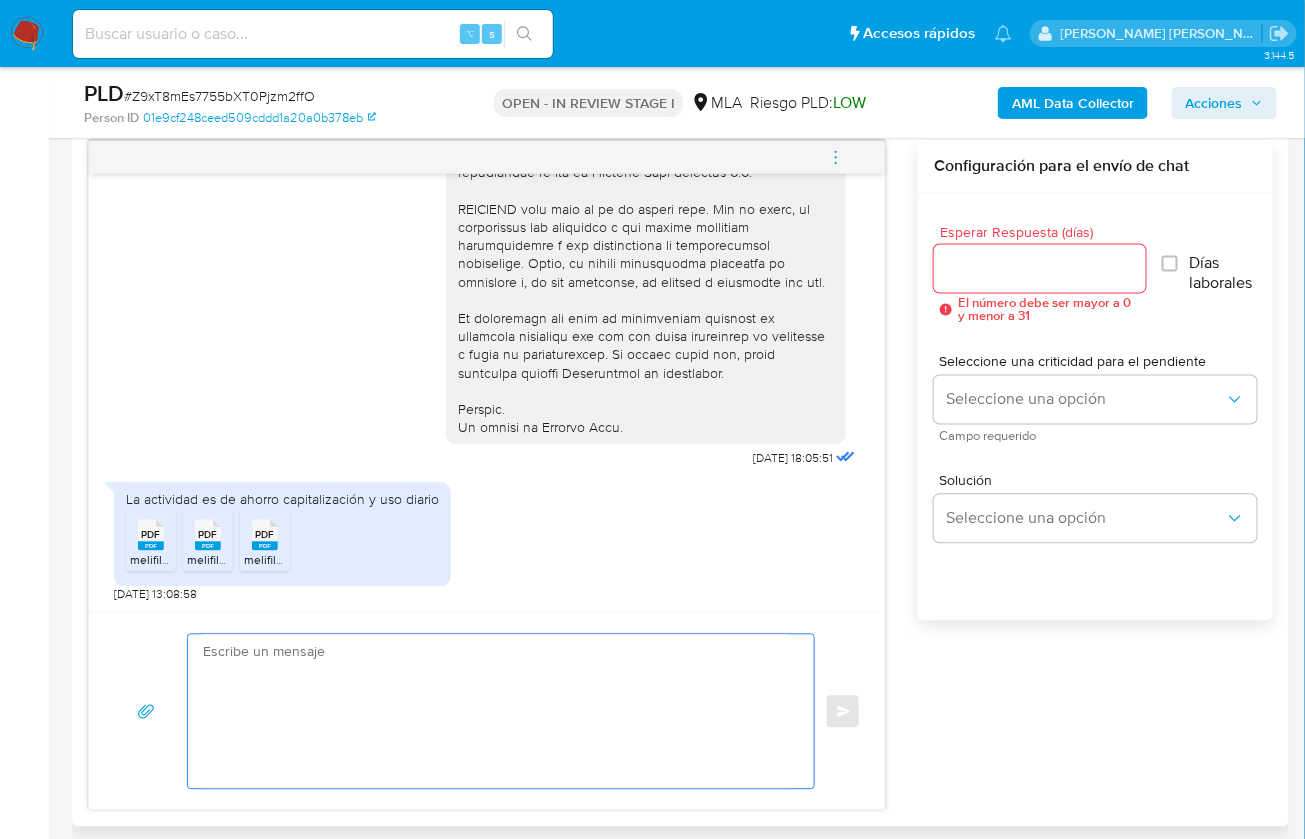 paste on "Hola,
¡Muchas gracias por tu respuesta! Confirmamos la recepción de la documentación.
Te informamos que estaremos analizando la misma y en caso de necesitar información adicional nos pondremos en contacto con vos nuevamente.
Saludos, Equipo de Mercado Pago." 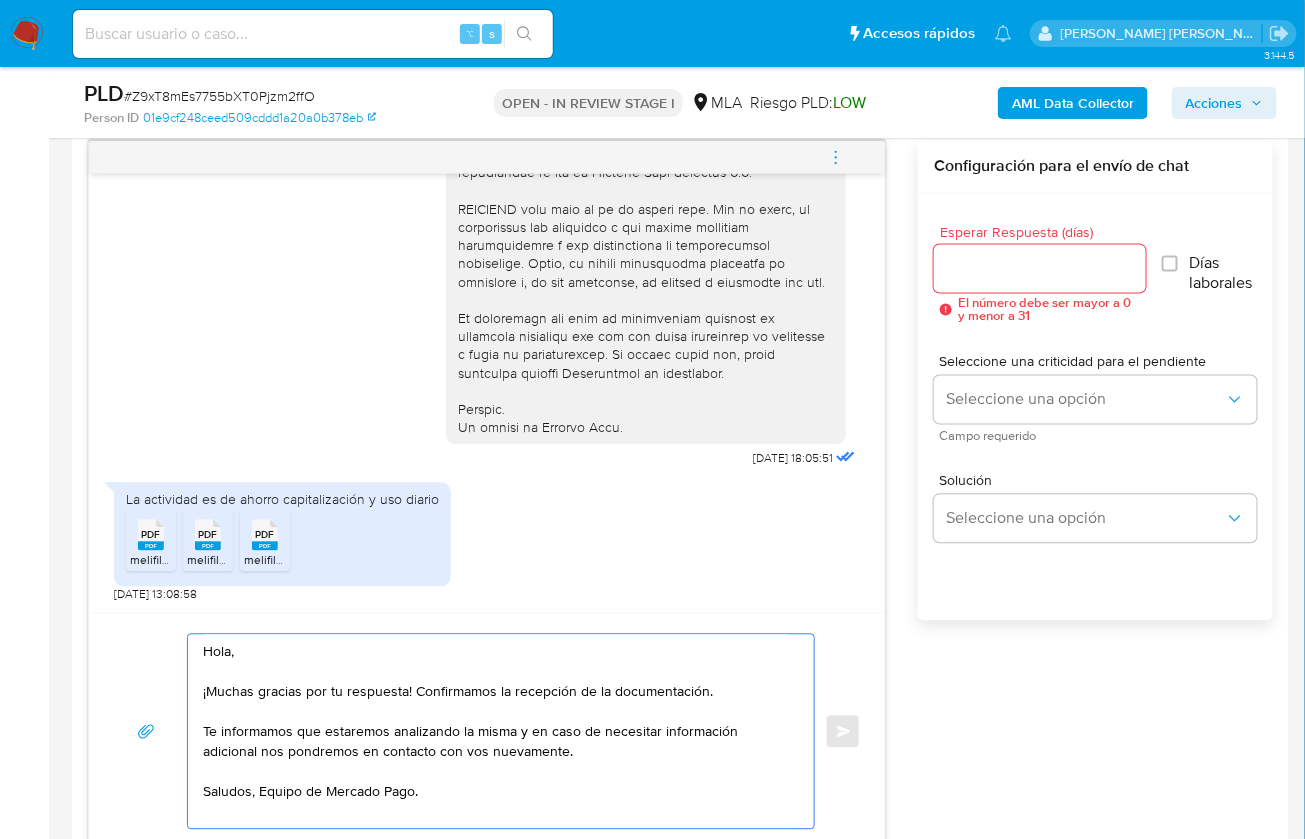 type on "Hola,
¡Muchas gracias por tu respuesta! Confirmamos la recepción de la documentación.
Te informamos que estaremos analizando la misma y en caso de necesitar información adicional nos pondremos en contacto con vos nuevamente.
Saludos, Equipo de Mercado Pago." 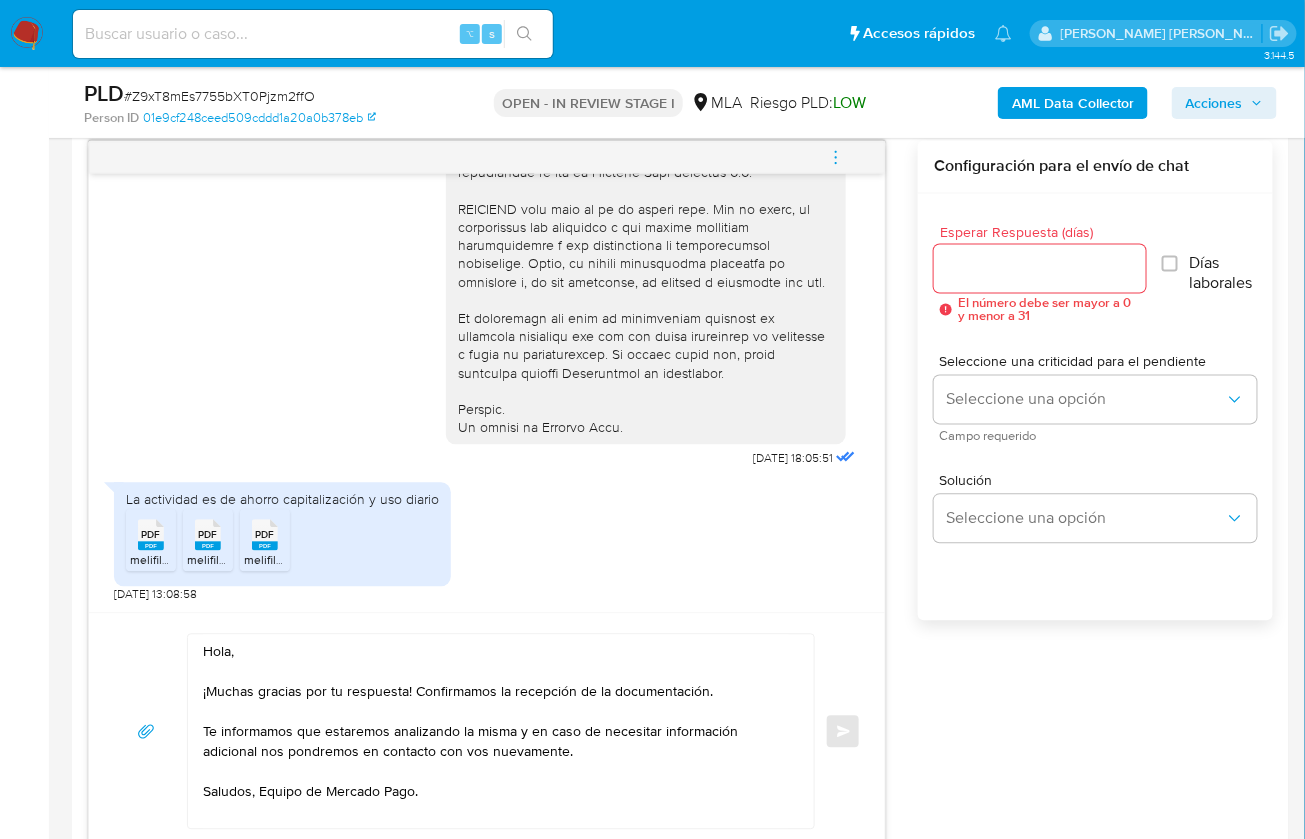 click at bounding box center (1040, 269) 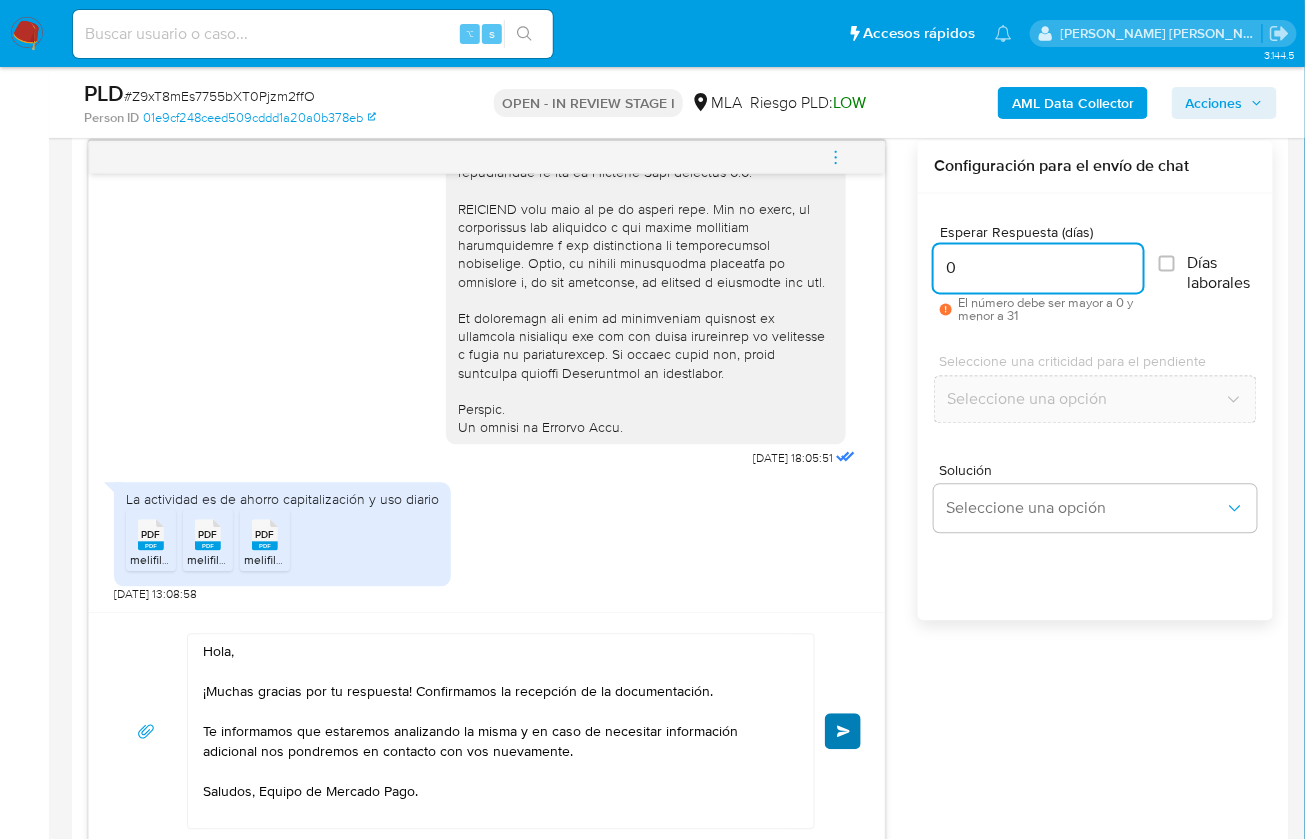 type on "0" 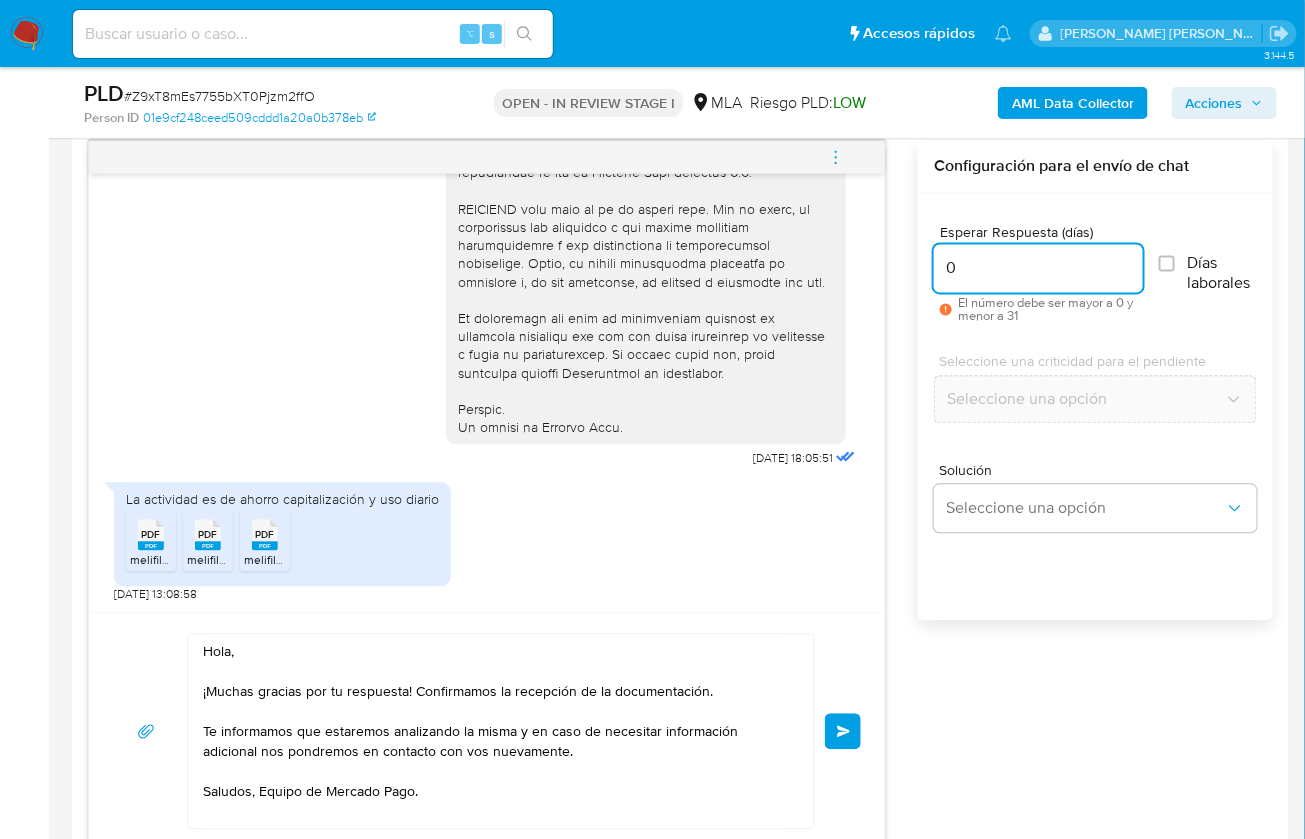click on "Enviar" at bounding box center (844, 732) 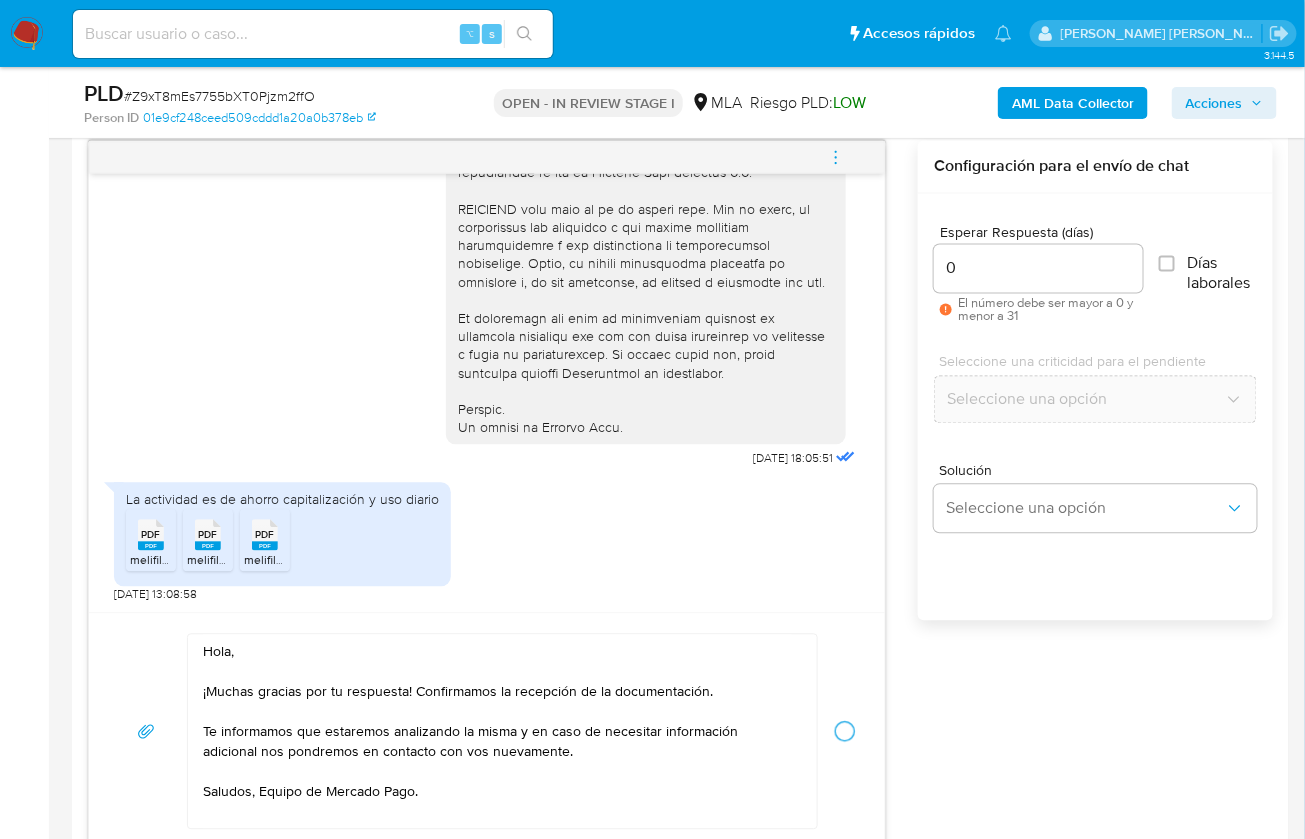 type 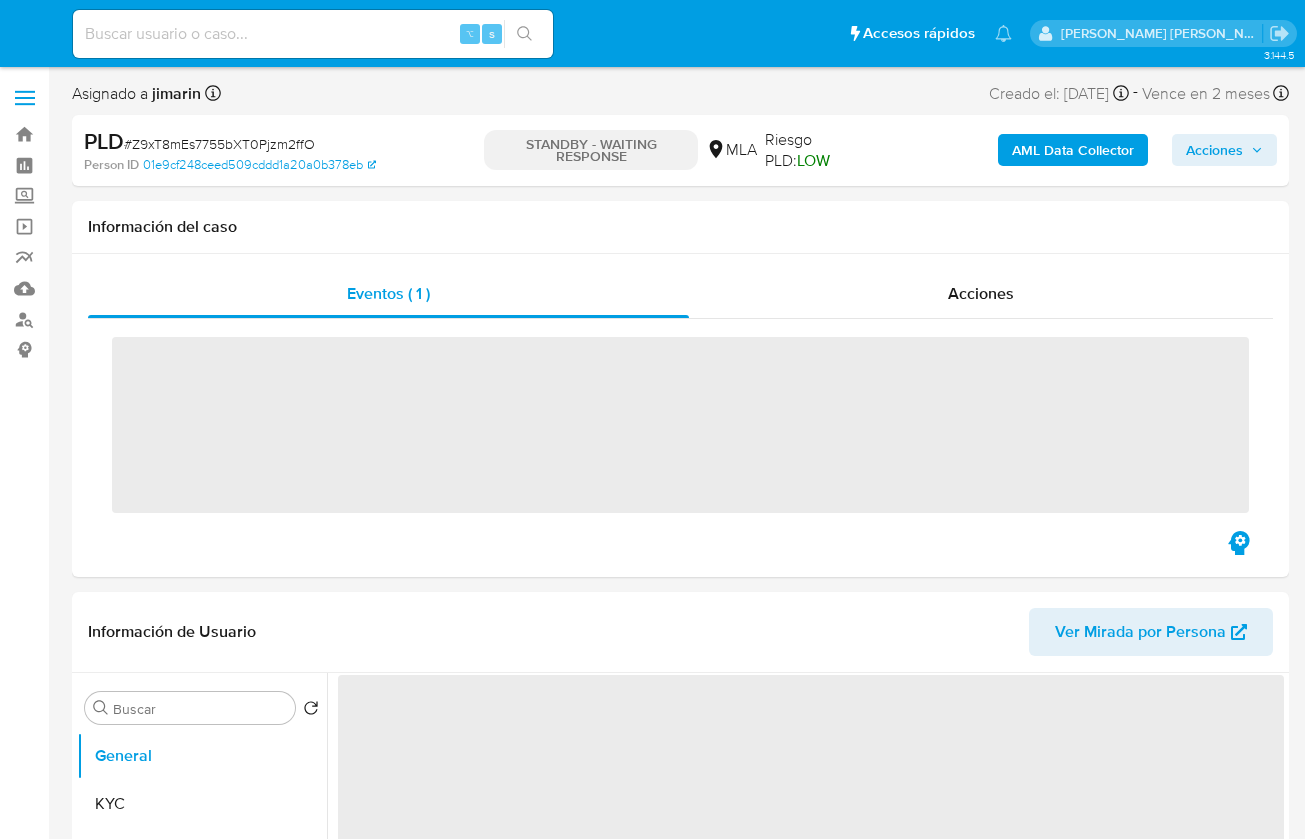 scroll, scrollTop: 0, scrollLeft: 0, axis: both 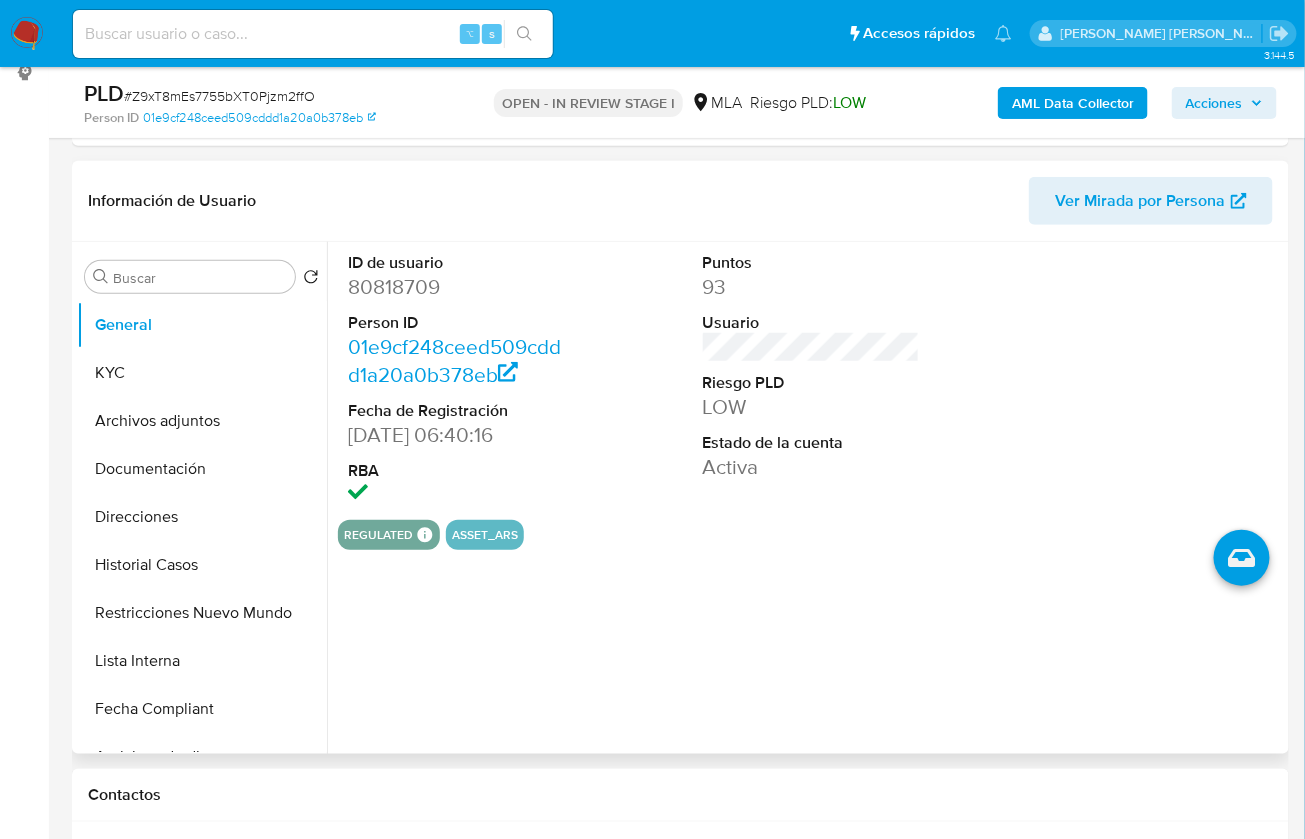 select on "10" 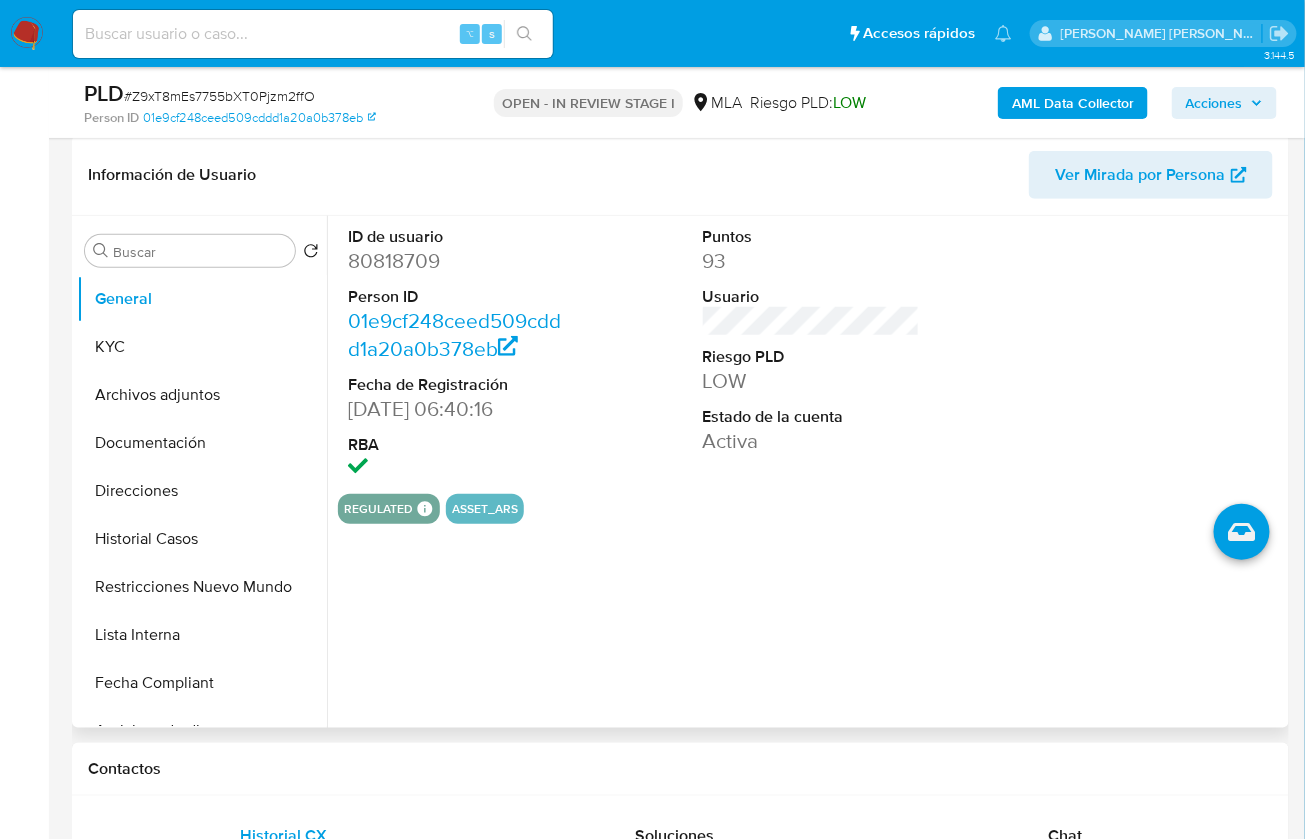 scroll, scrollTop: 433, scrollLeft: 0, axis: vertical 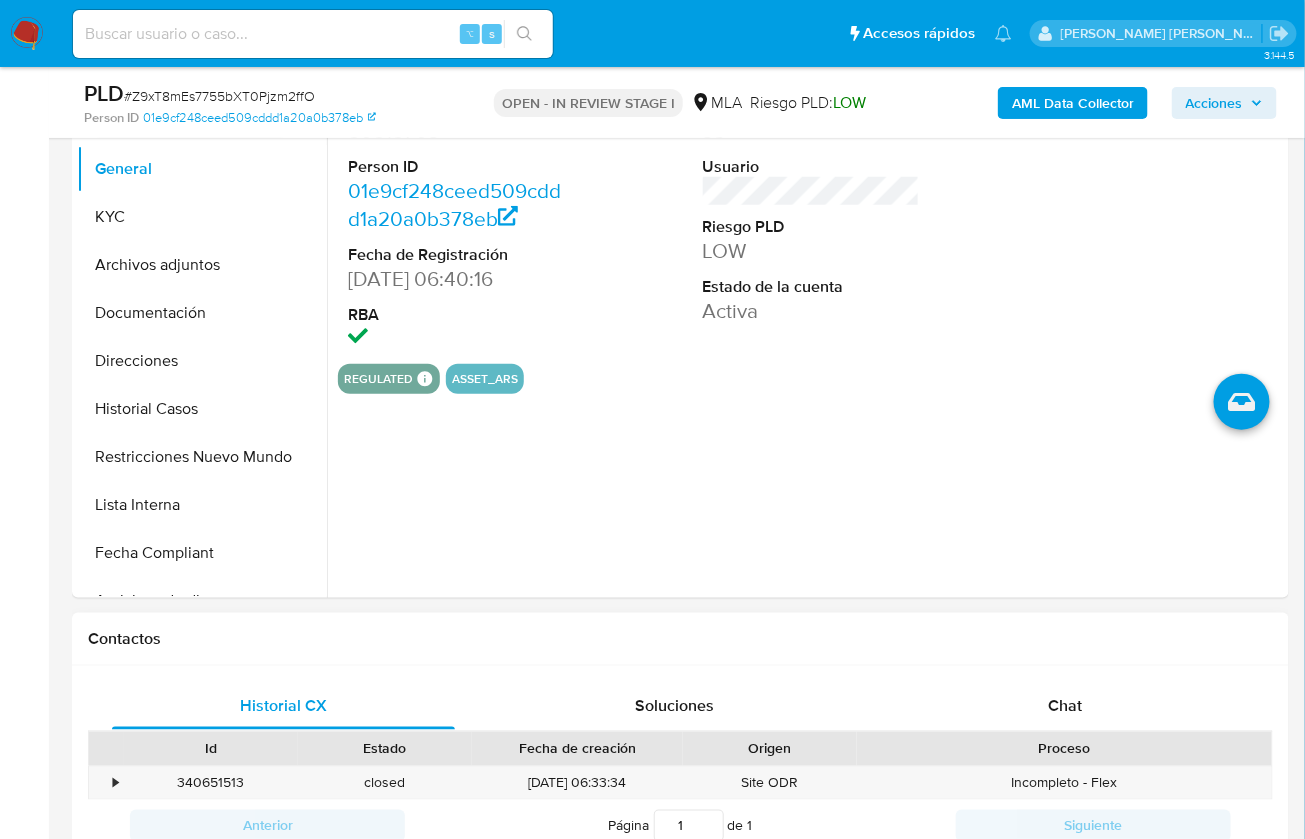 click on "Proceso" at bounding box center [1064, 749] 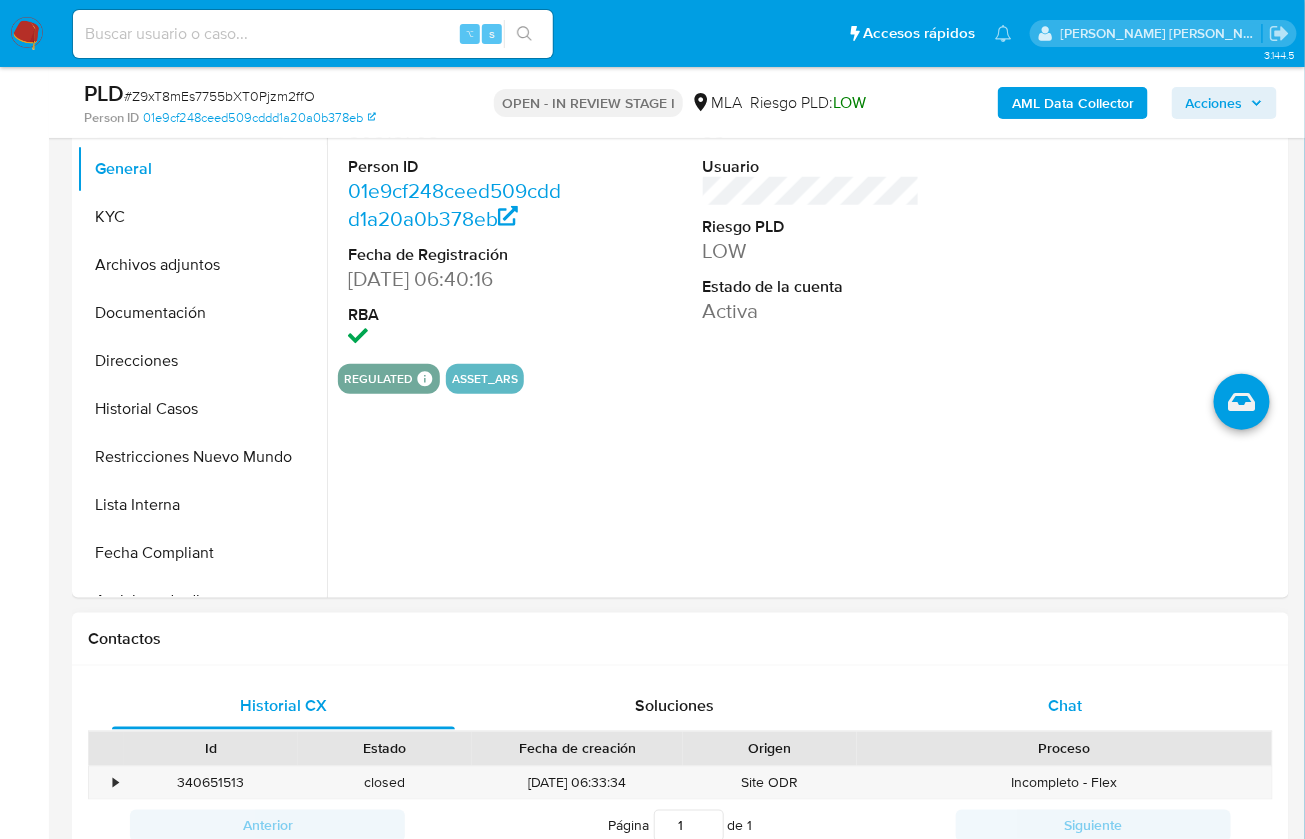 click on "Chat" at bounding box center (1065, 706) 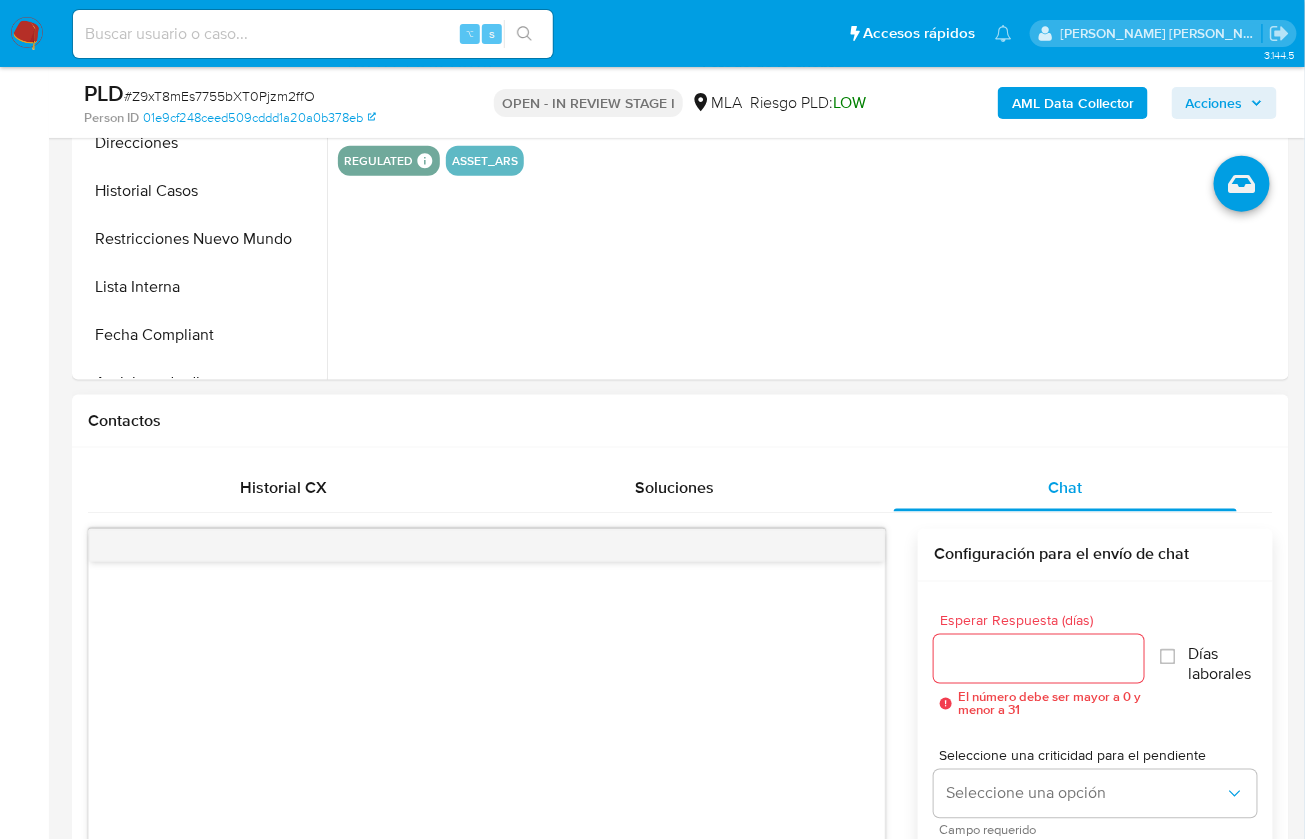 scroll, scrollTop: 733, scrollLeft: 0, axis: vertical 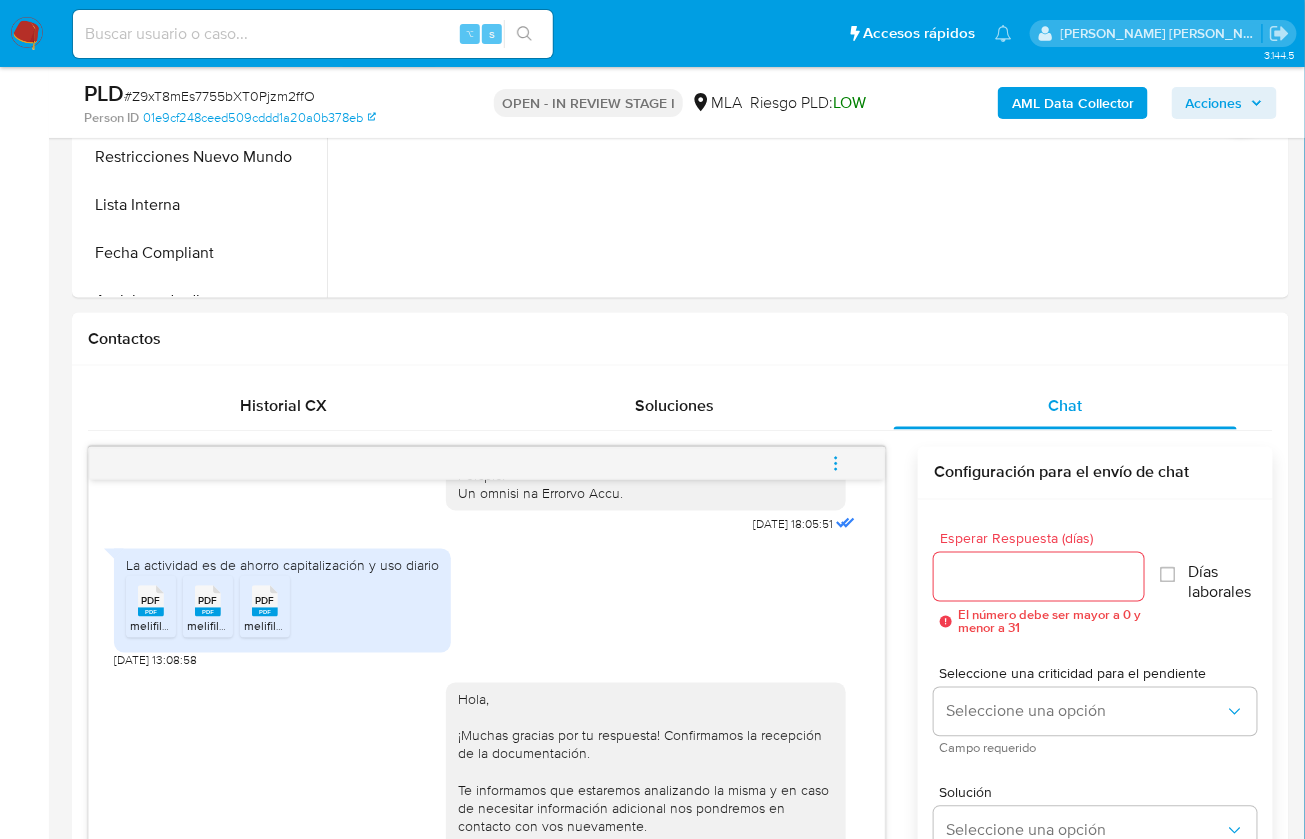click at bounding box center (836, 464) 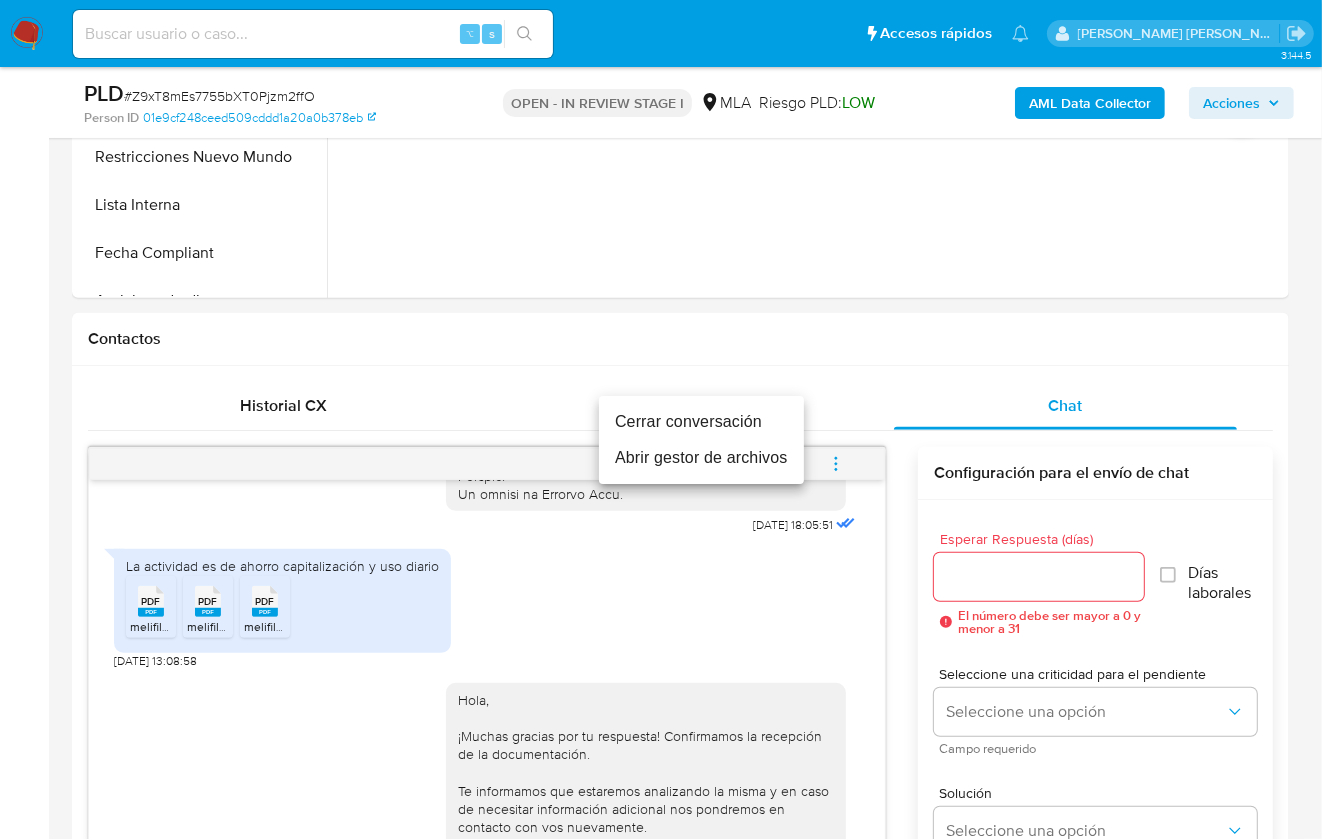 click on "Cerrar conversación" at bounding box center [701, 422] 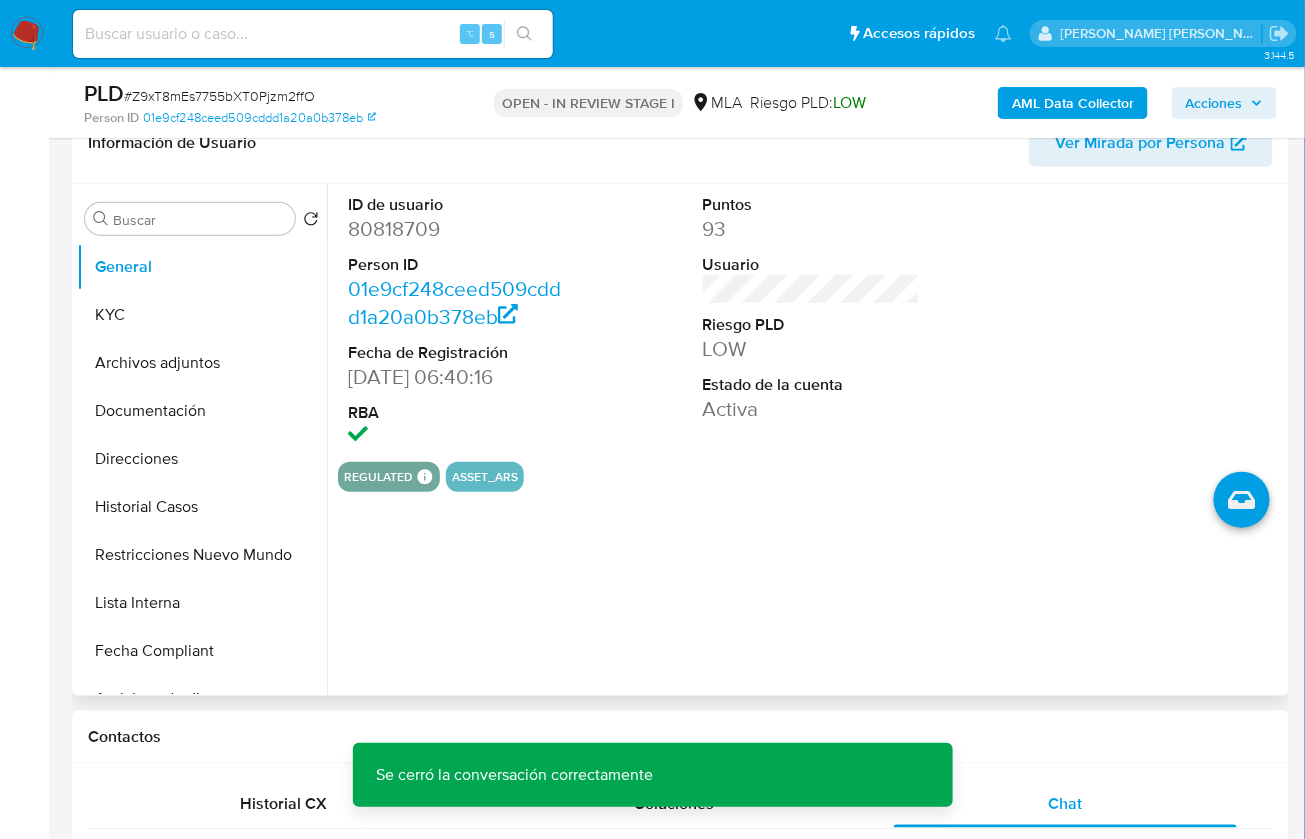 scroll, scrollTop: 330, scrollLeft: 0, axis: vertical 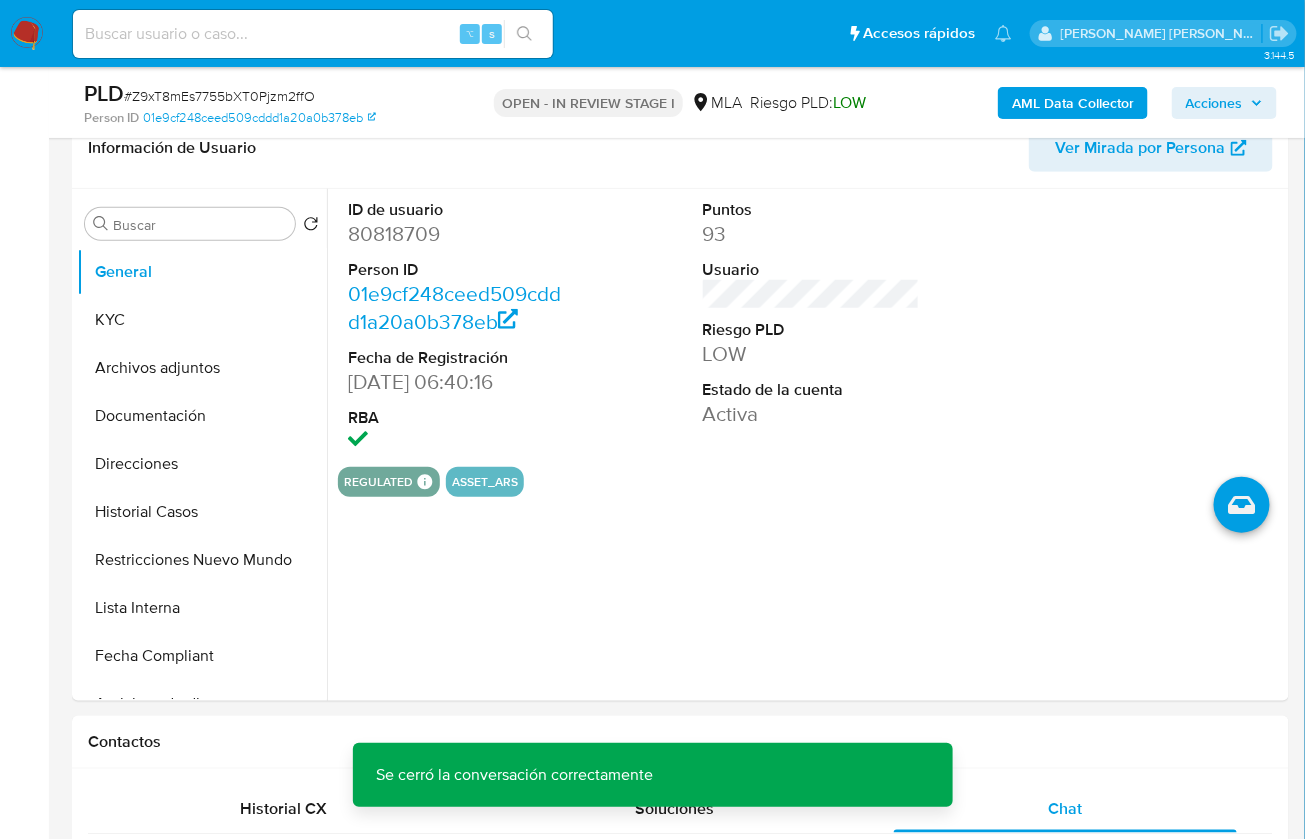 click on "AML Data Collector" at bounding box center [1073, 103] 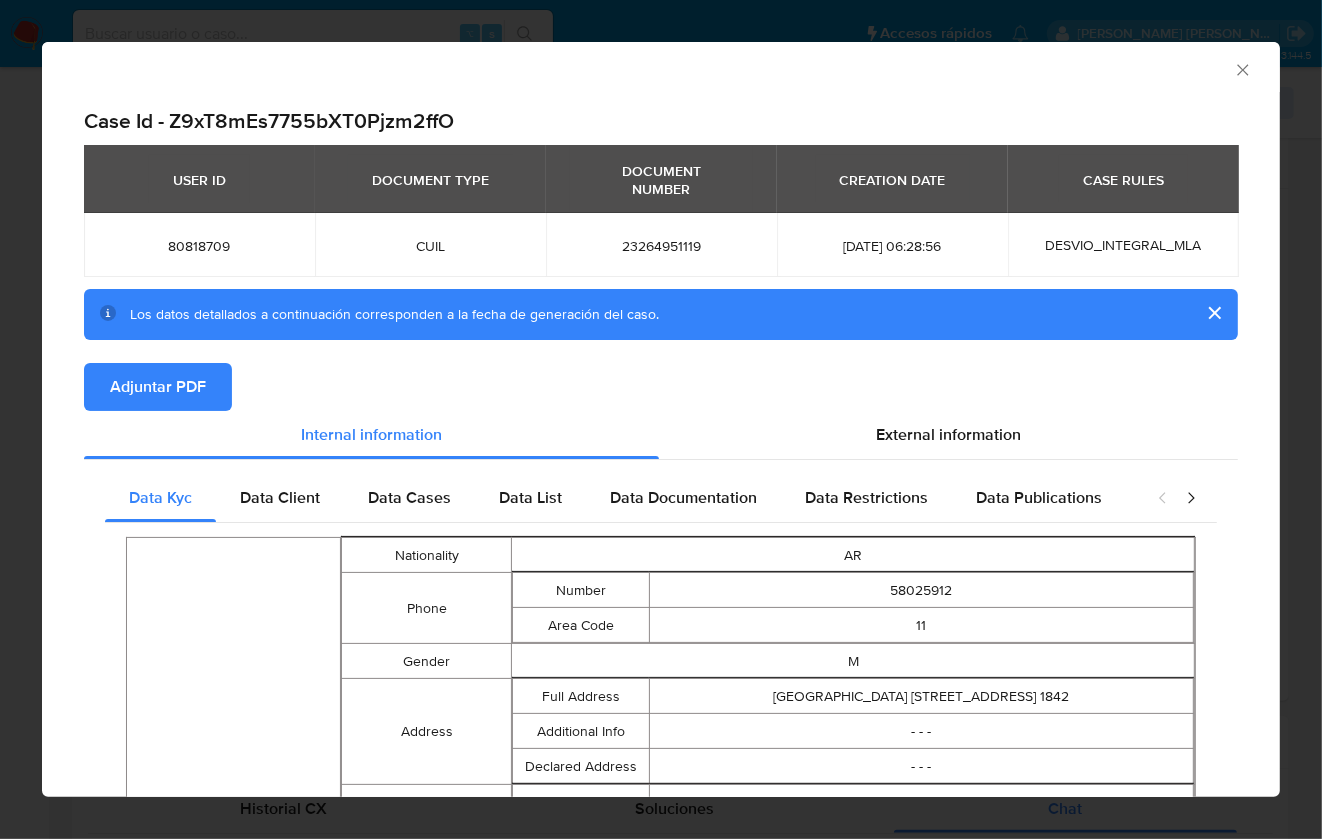 click on "Adjuntar PDF" at bounding box center (158, 387) 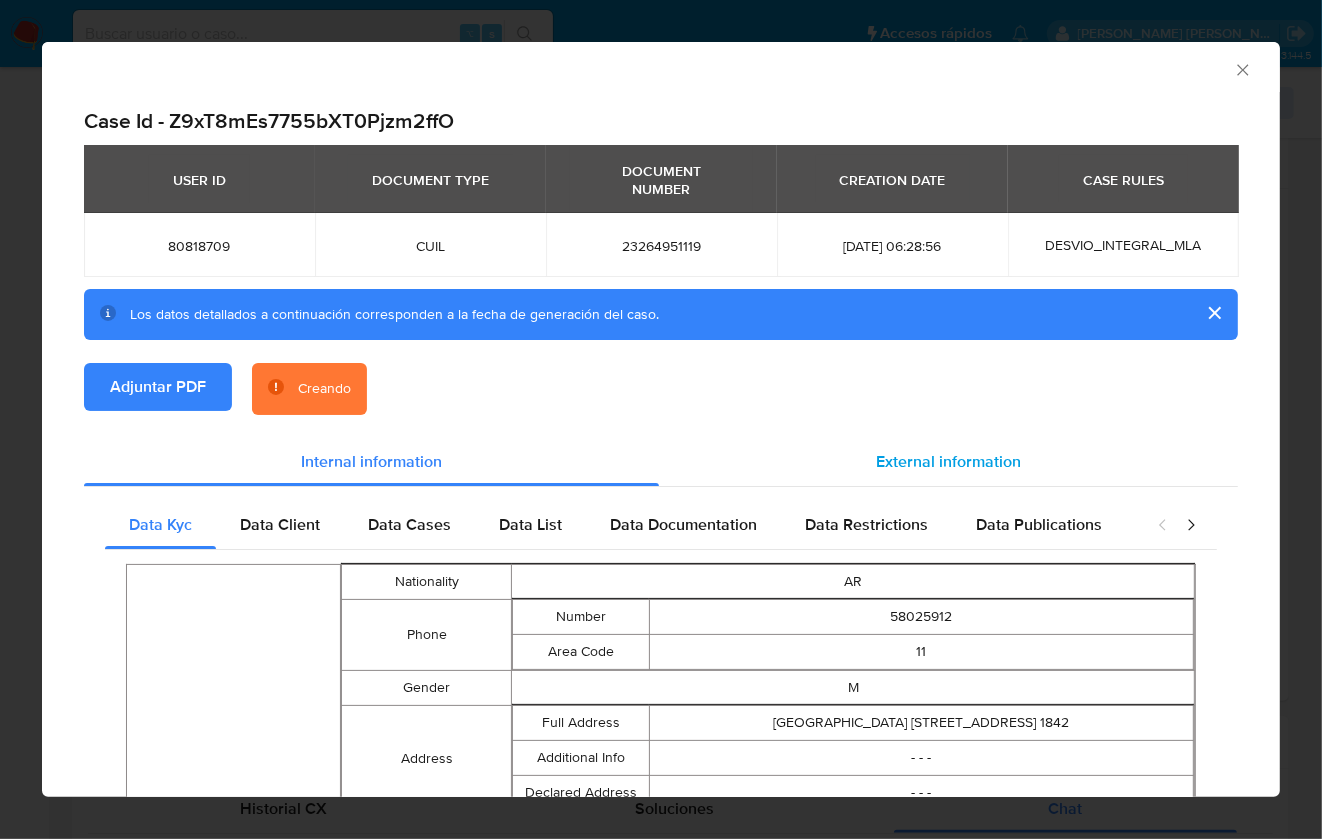 click on "External information" at bounding box center (948, 462) 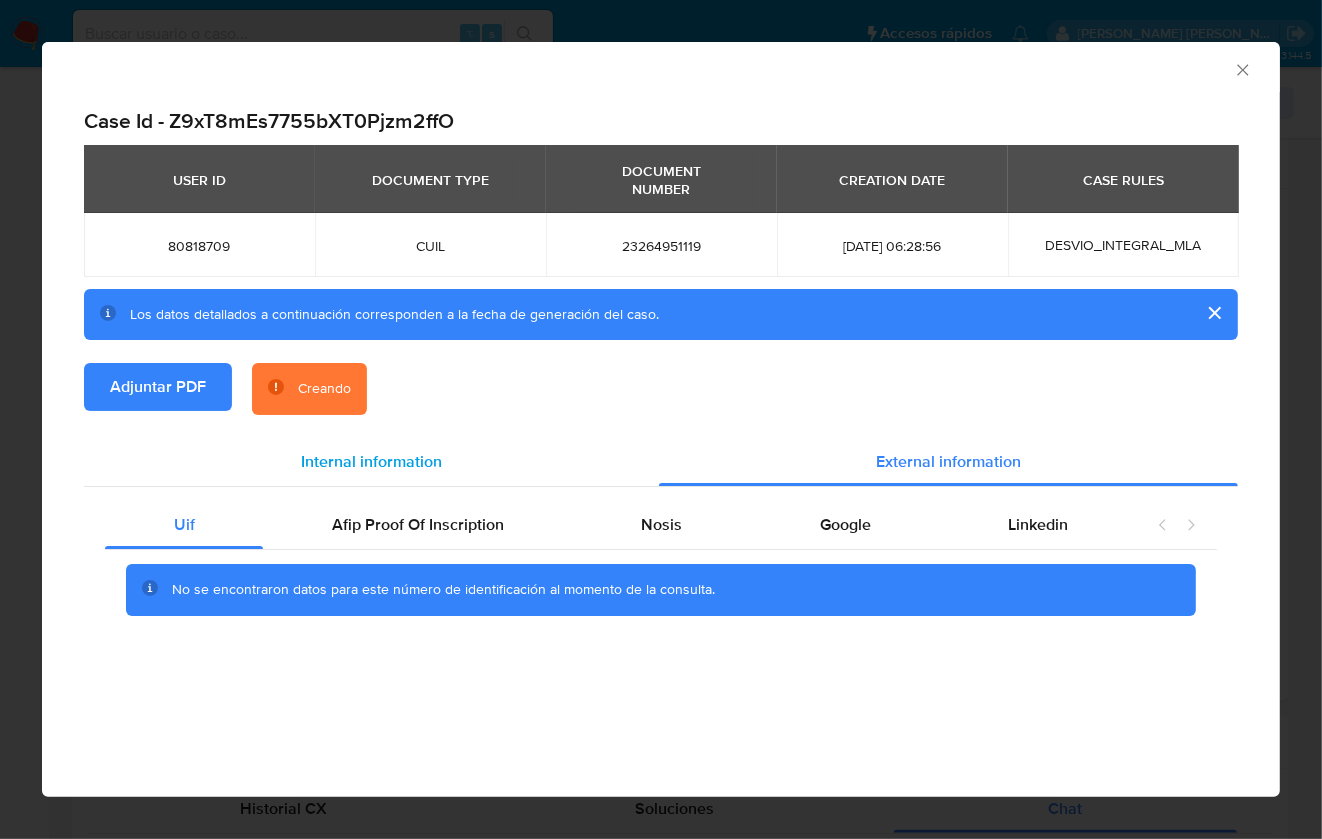 click on "Internal information" at bounding box center [371, 462] 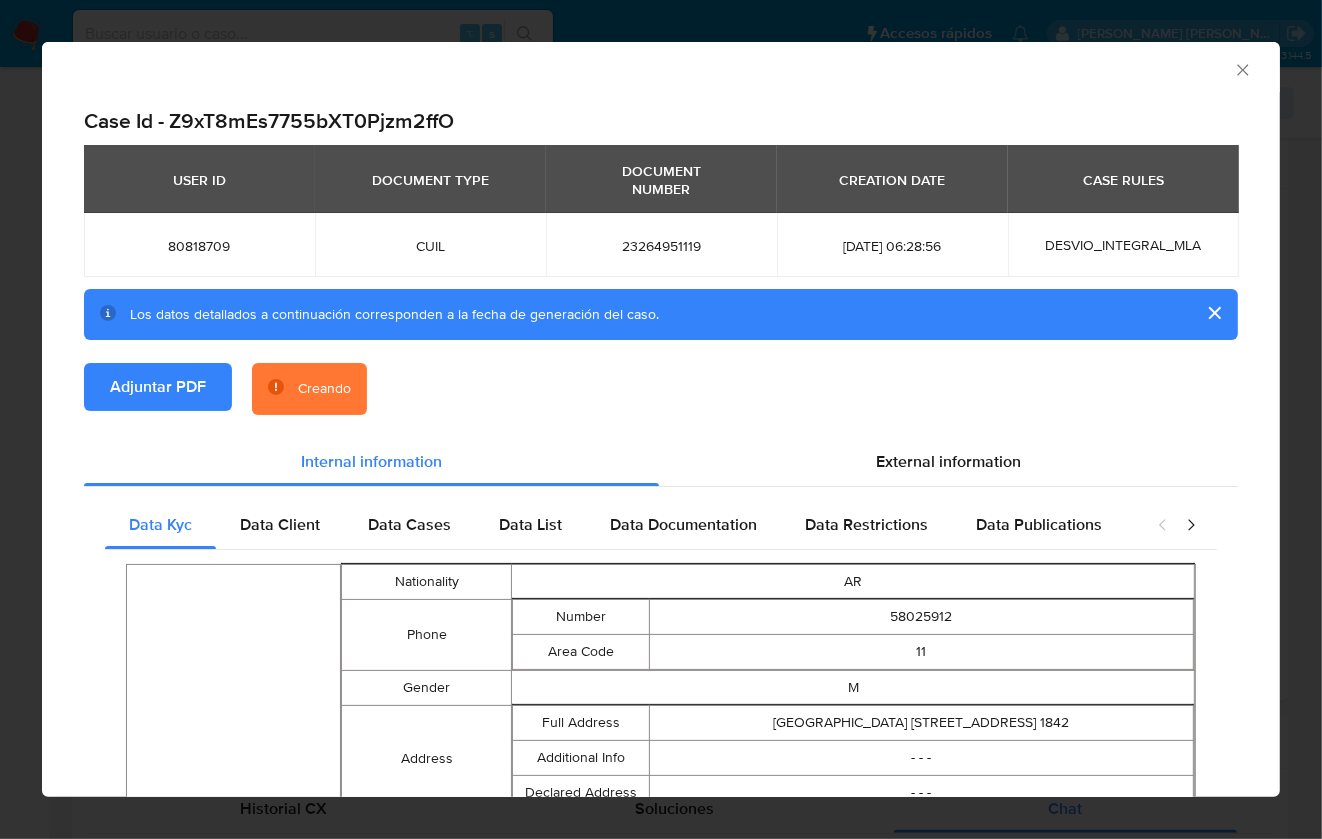 click on "Adjuntar PDF     Creando" at bounding box center [661, 400] 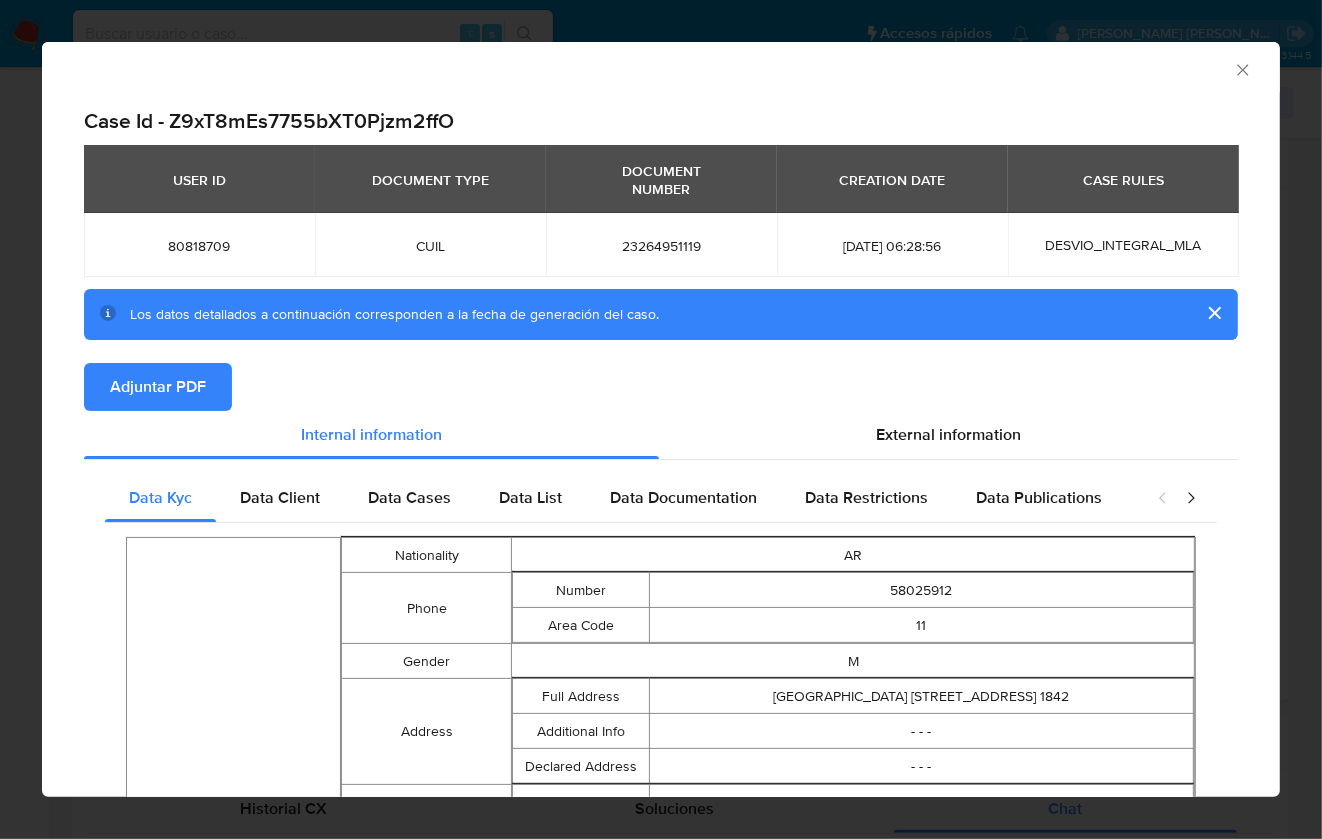 click 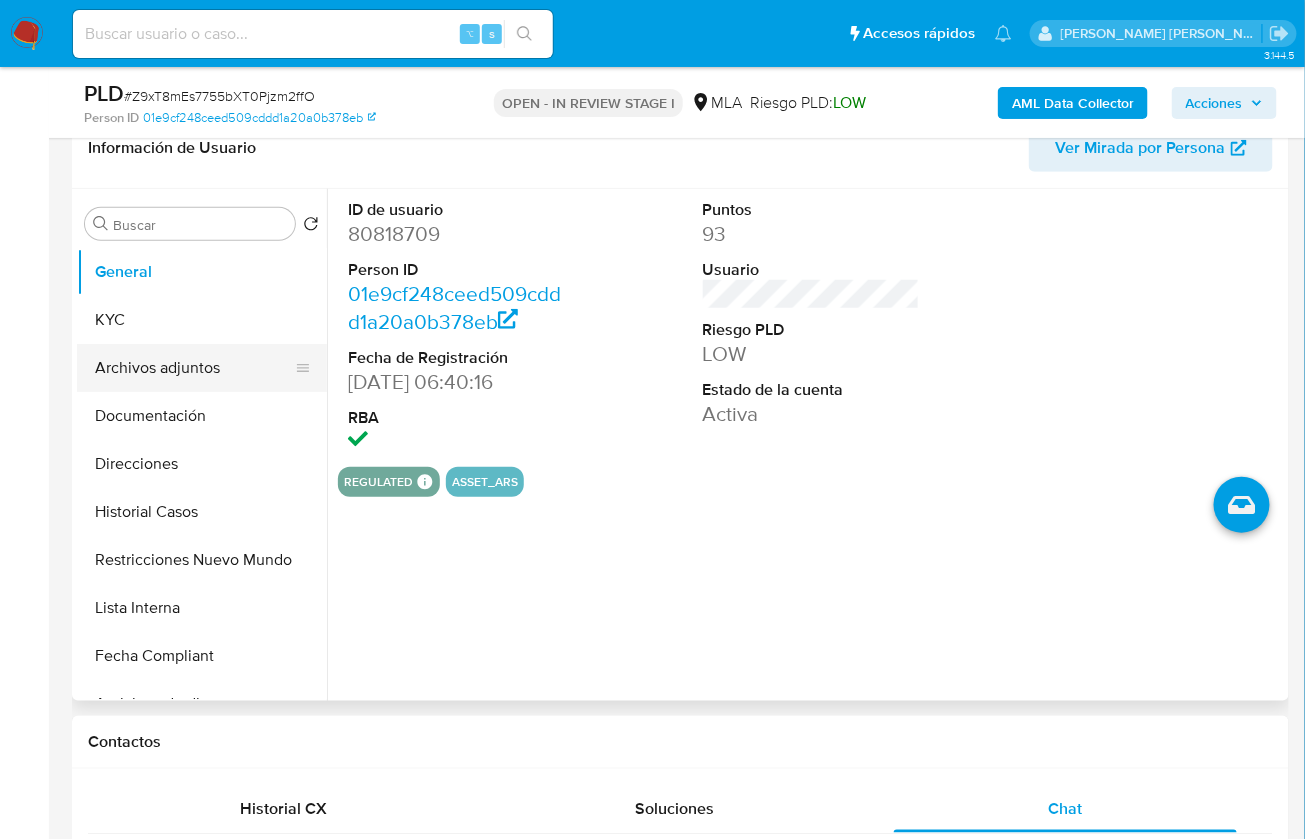 click on "Archivos adjuntos" at bounding box center (194, 368) 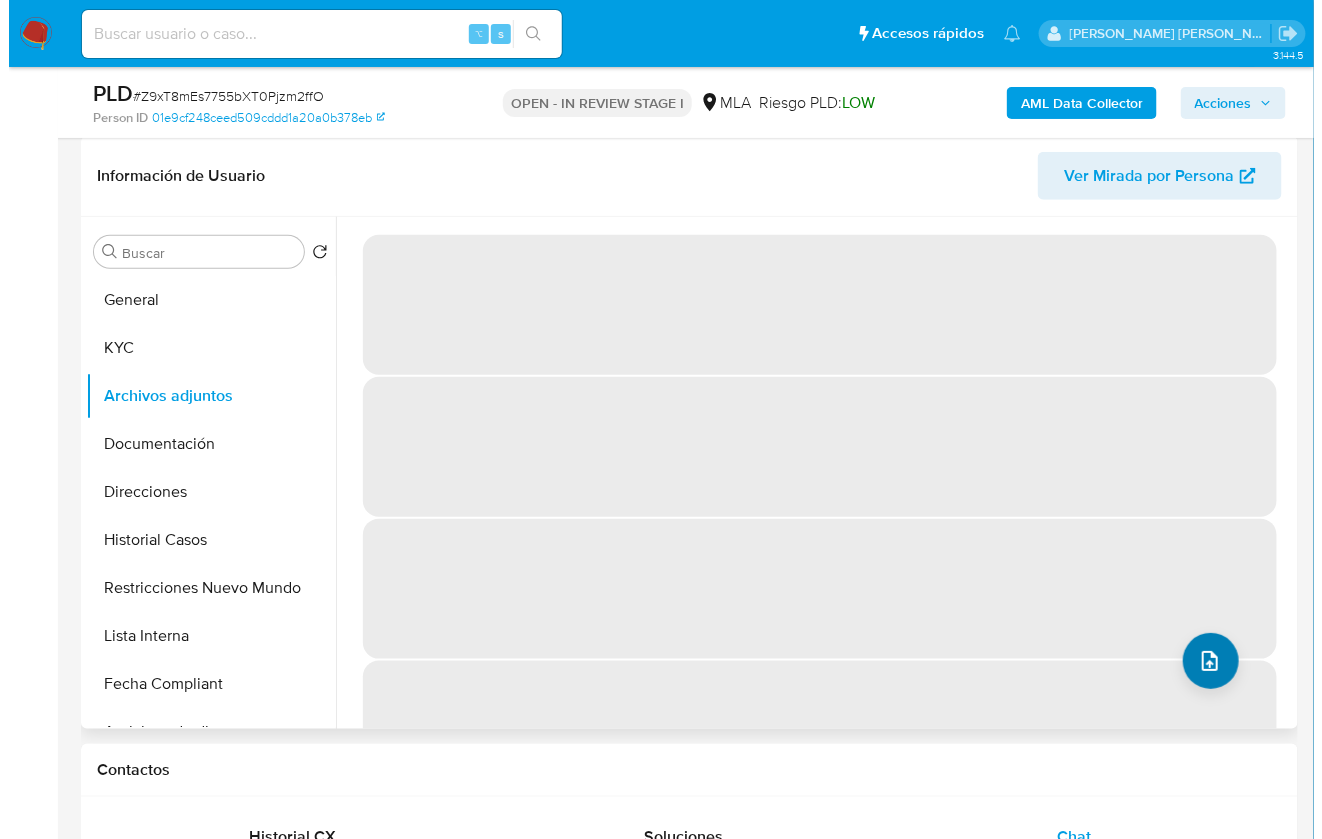 scroll, scrollTop: 276, scrollLeft: 0, axis: vertical 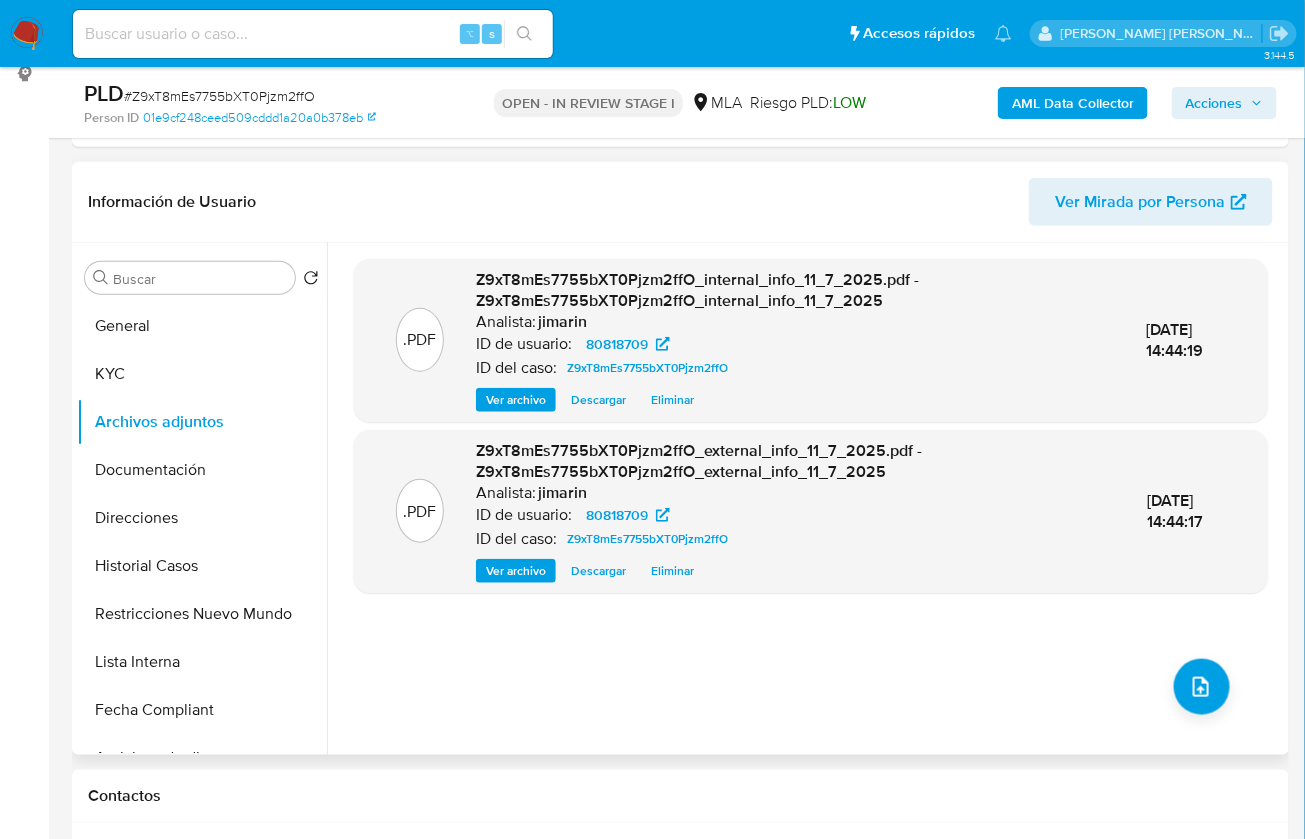 click on ".PDF Z9xT8mEs7755bXT0Pjzm2ffO_internal_info_11_7_2025.pdf - Z9xT8mEs7755bXT0Pjzm2ffO_internal_info_11_7_2025 Analista: jimarin ID de usuario: 80818709 ID del caso: Z9xT8mEs7755bXT0Pjzm2ffO Ver archivo Descargar Eliminar 11/Jul/2025 14:44:19 .PDF Z9xT8mEs7755bXT0Pjzm2ffO_external_info_11_7_2025.pdf - Z9xT8mEs7755bXT0Pjzm2ffO_external_info_11_7_2025 Analista: jimarin ID de usuario: 80818709 ID del caso: Z9xT8mEs7755bXT0Pjzm2ffO Ver archivo Descargar Eliminar 11/Jul/2025 14:44:17" at bounding box center (811, 499) 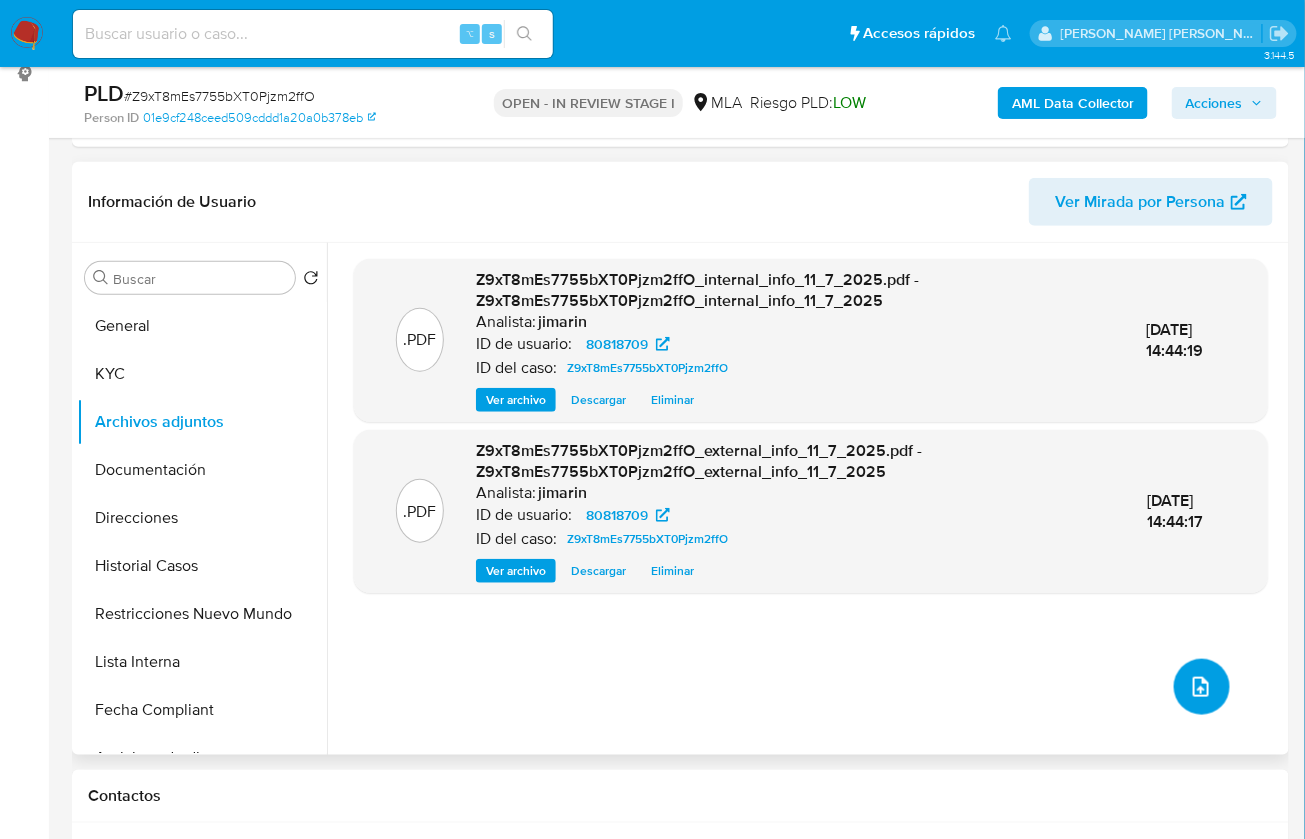 click at bounding box center (1202, 687) 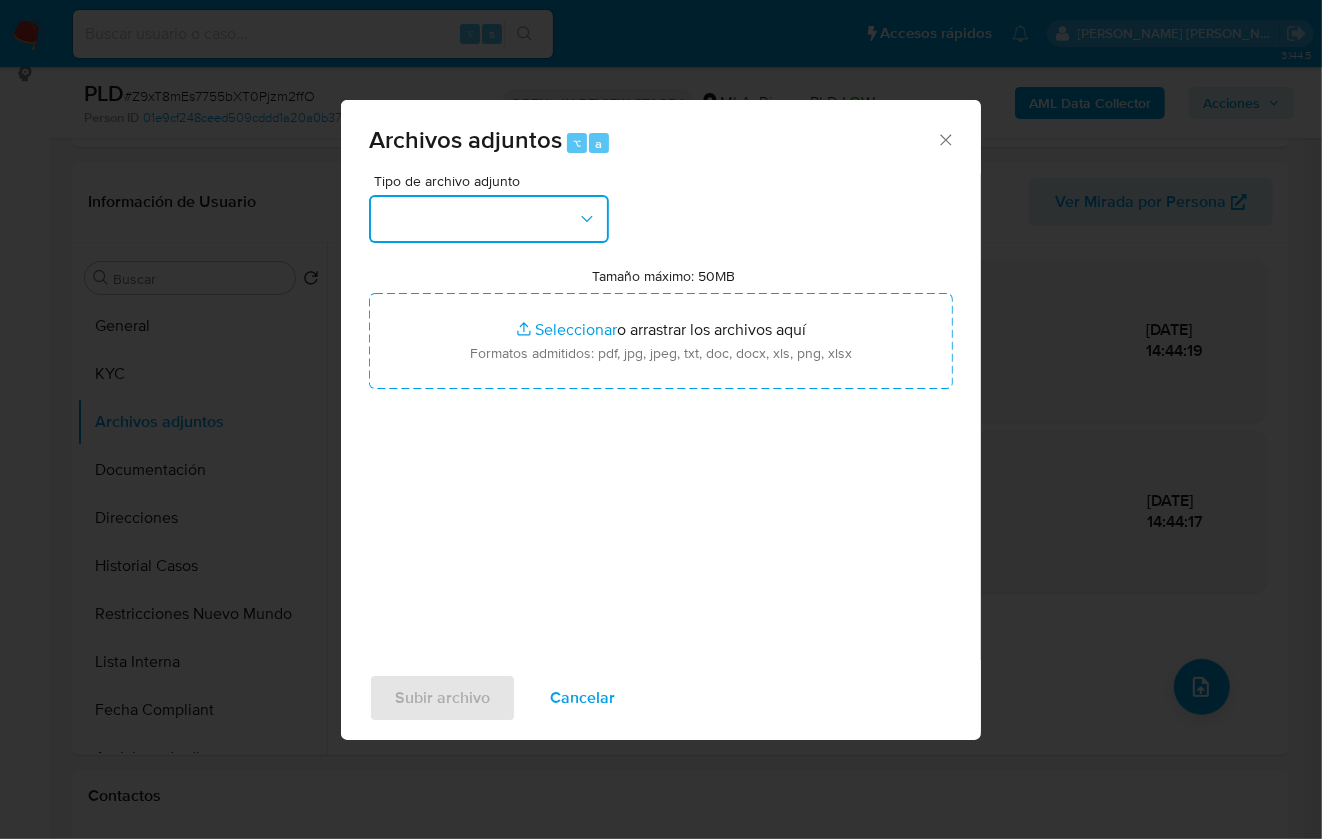 click at bounding box center (489, 219) 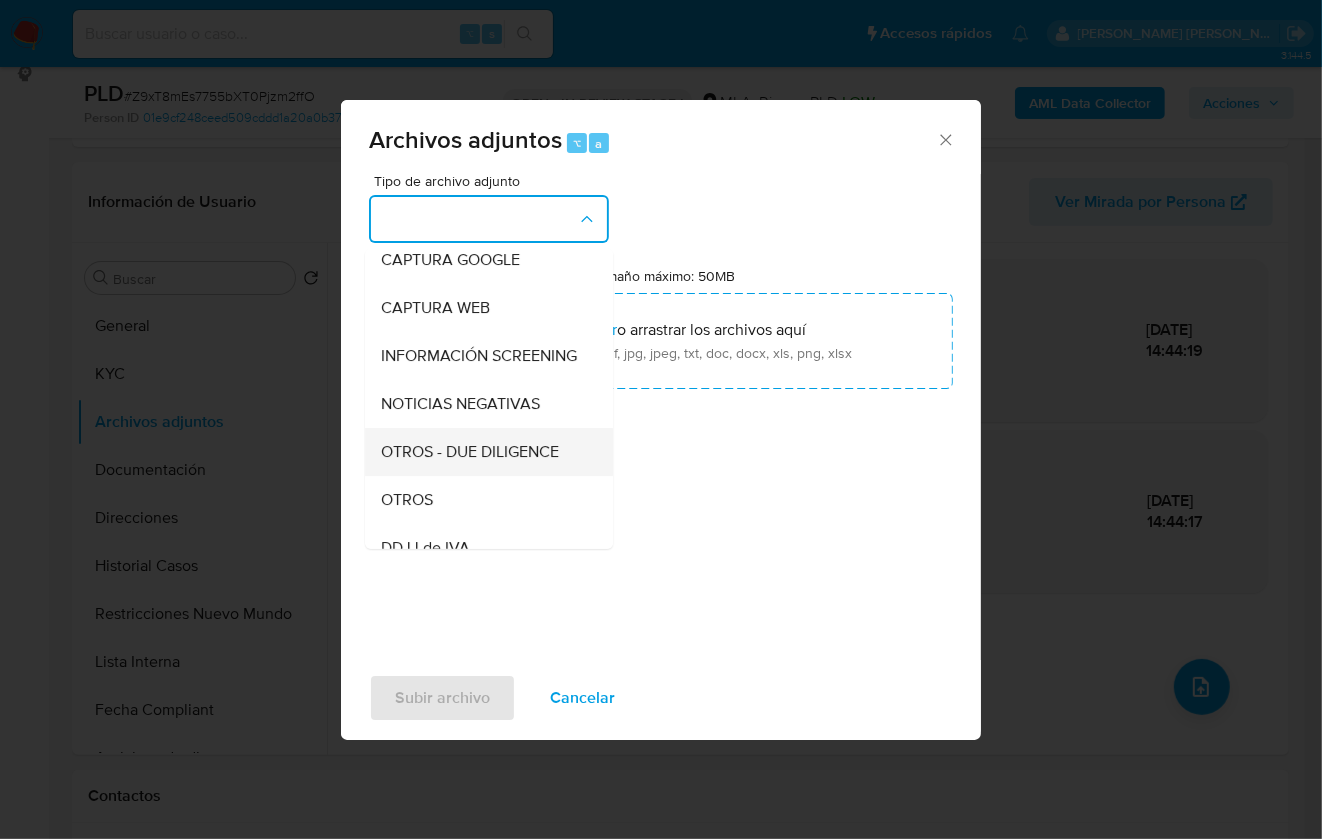 scroll, scrollTop: 210, scrollLeft: 0, axis: vertical 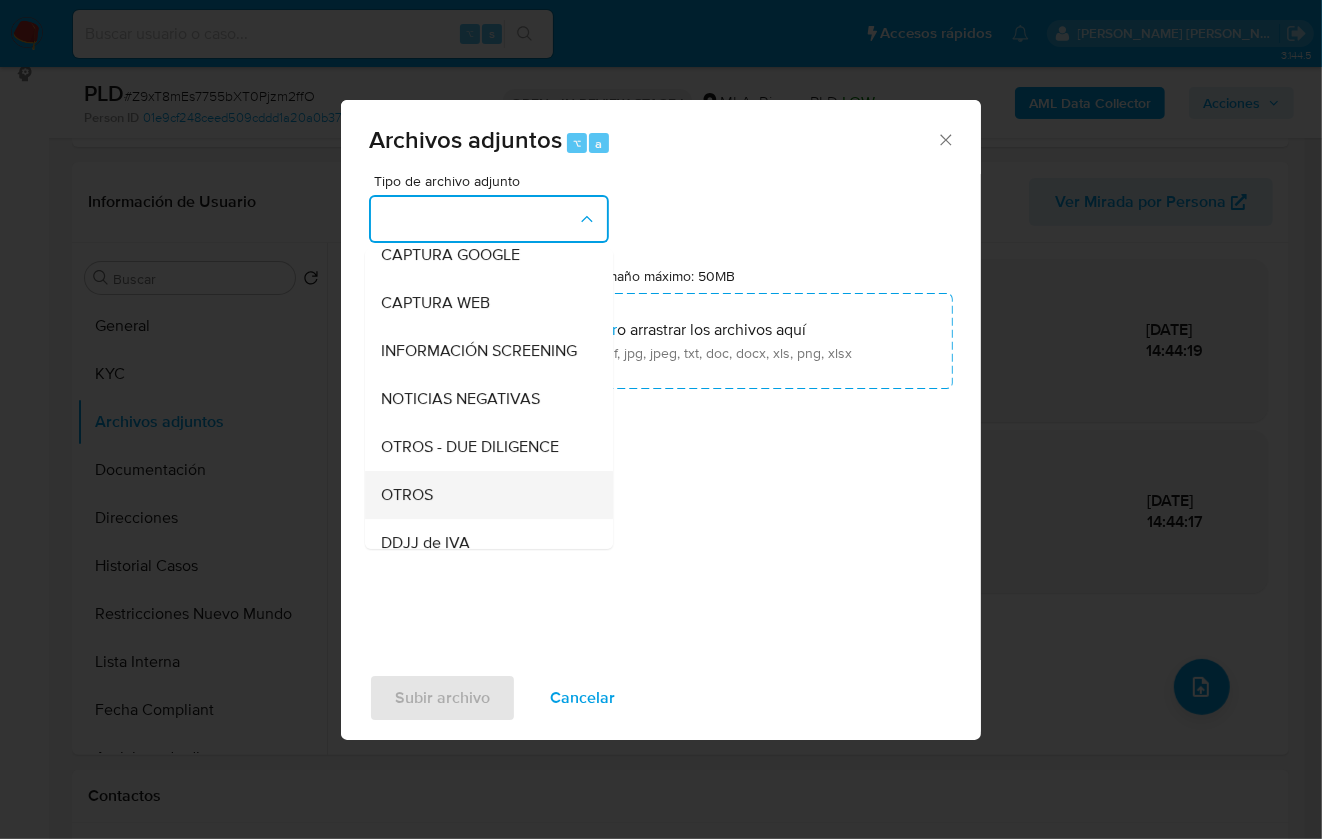 click on "OTROS" at bounding box center [483, 495] 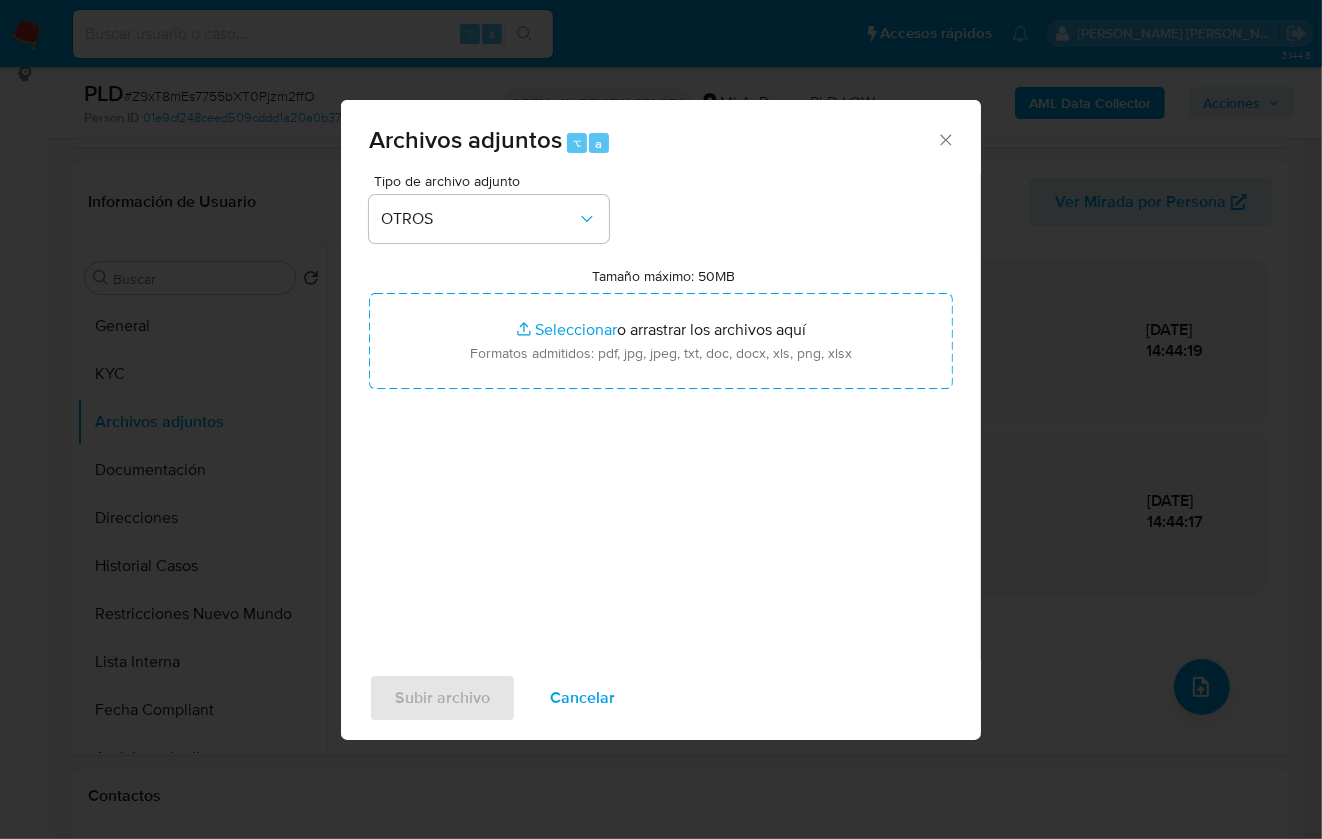 click on "Tipo de archivo adjunto OTROS Tamaño máximo: 50MB Seleccionar archivos Seleccionar  o arrastrar los archivos aquí Formatos admitidos: pdf, jpg, jpeg, txt, doc, docx, xls, png, xlsx" at bounding box center [661, 410] 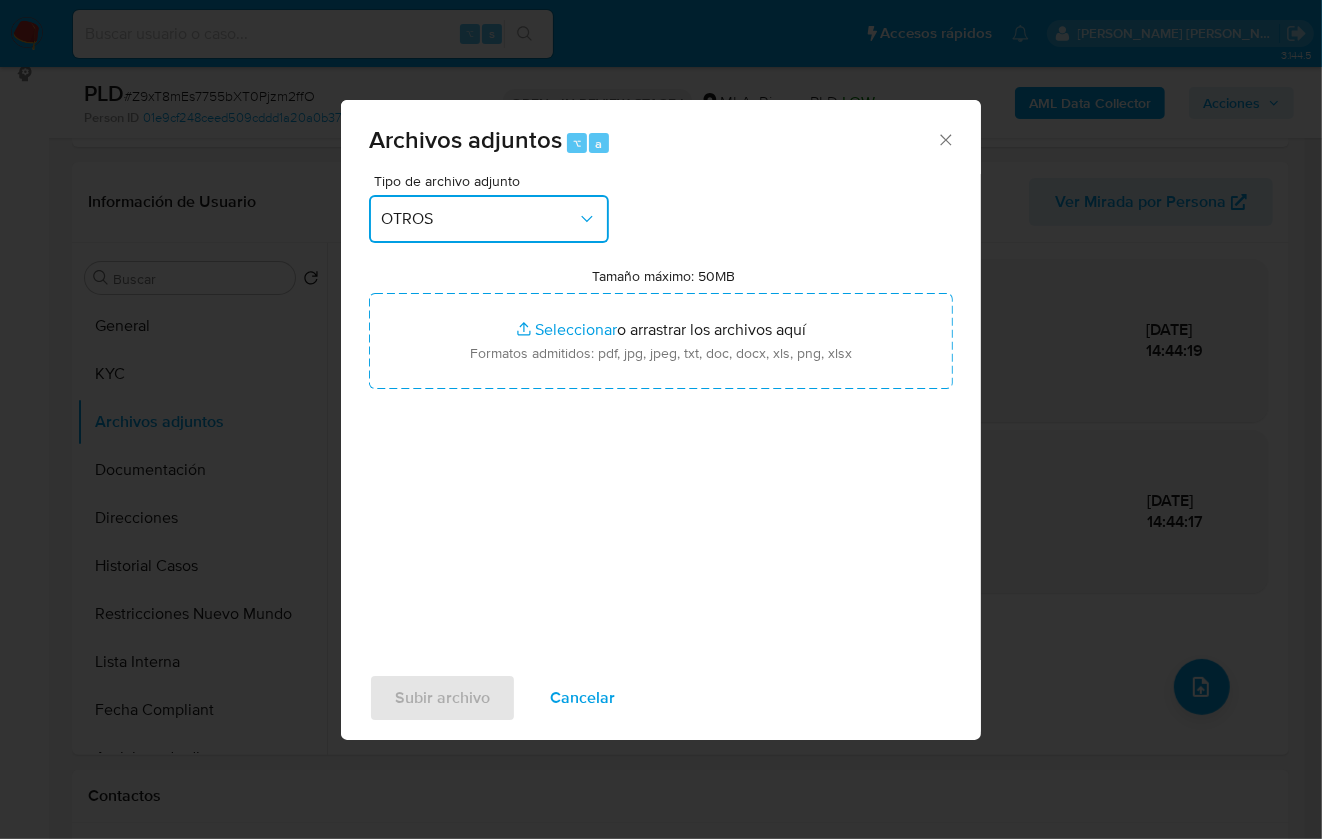 click on "OTROS" at bounding box center (489, 219) 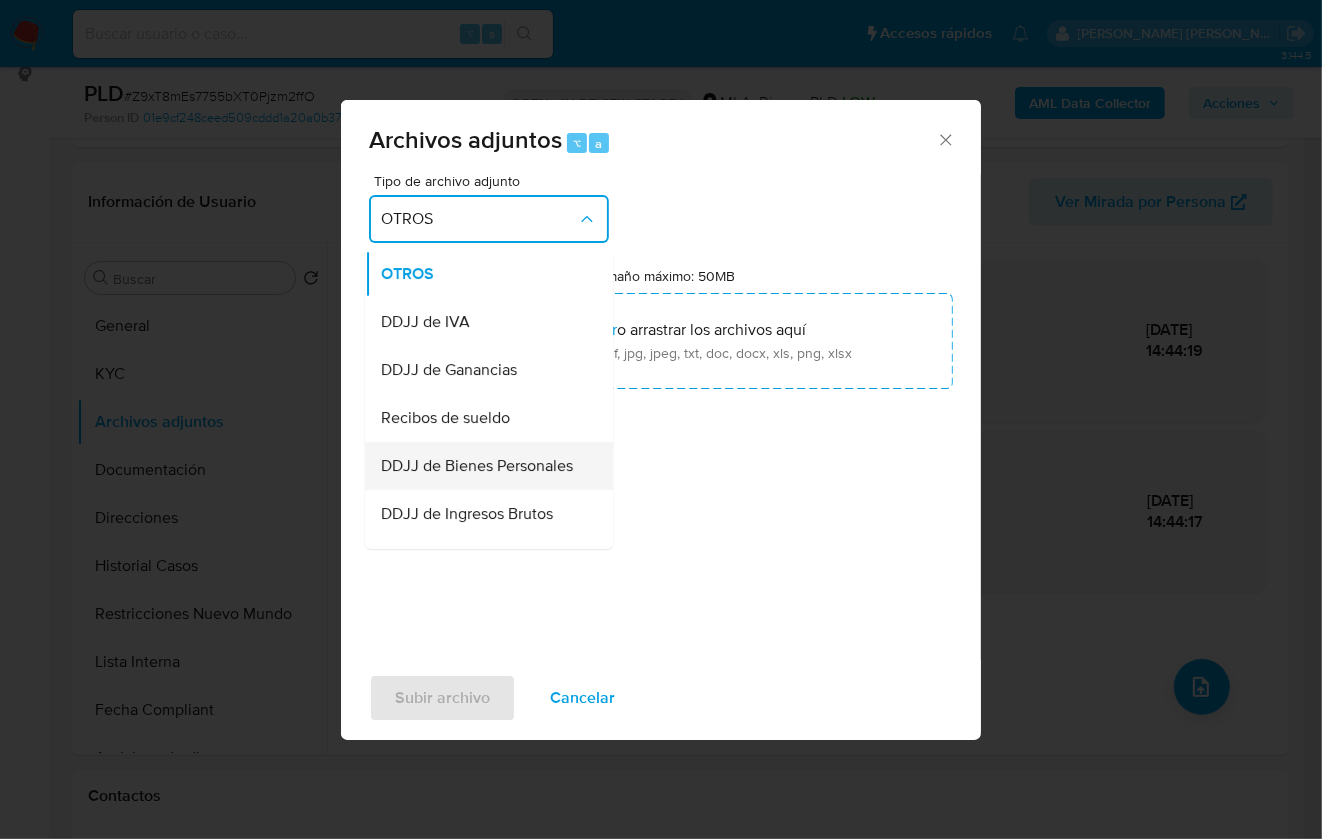 scroll, scrollTop: 432, scrollLeft: 0, axis: vertical 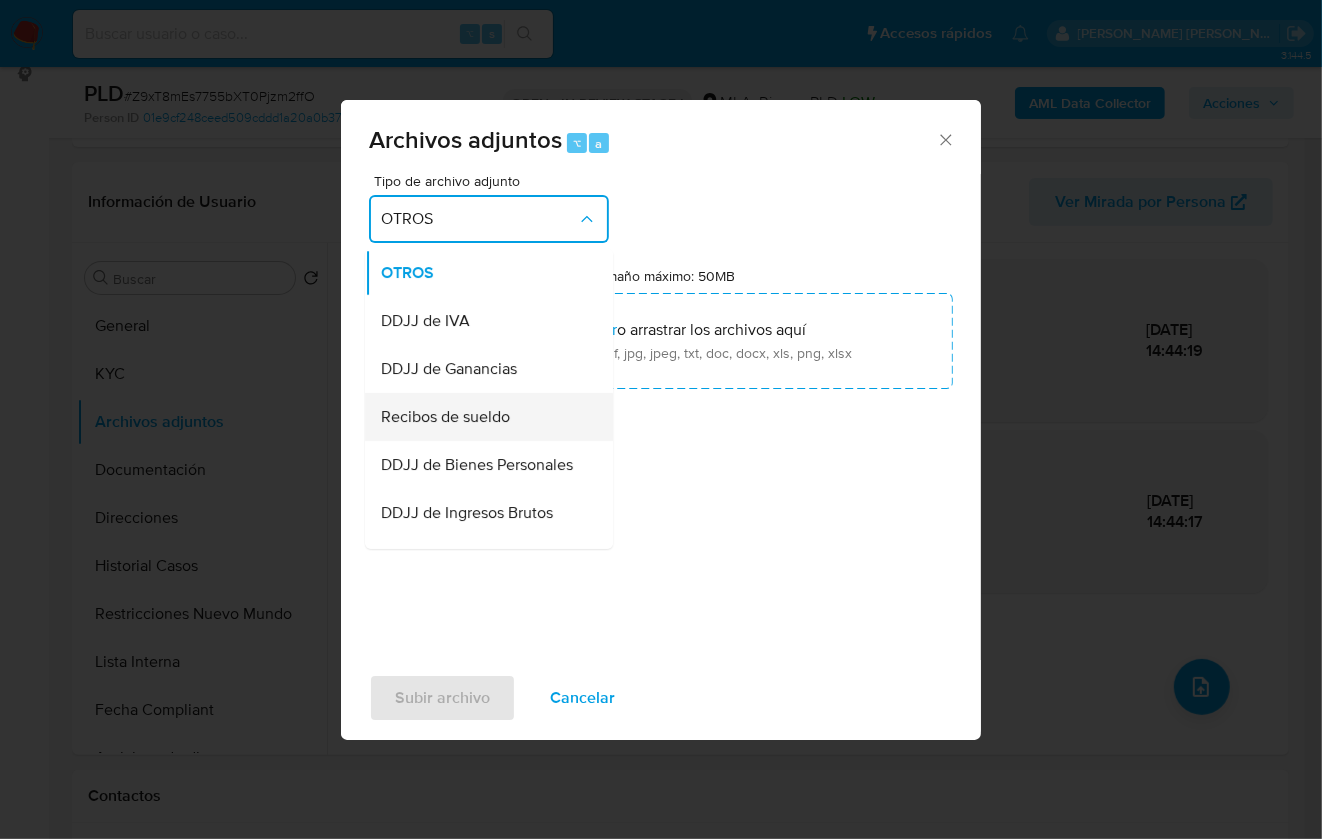 click on "Recibos de sueldo" at bounding box center [445, 417] 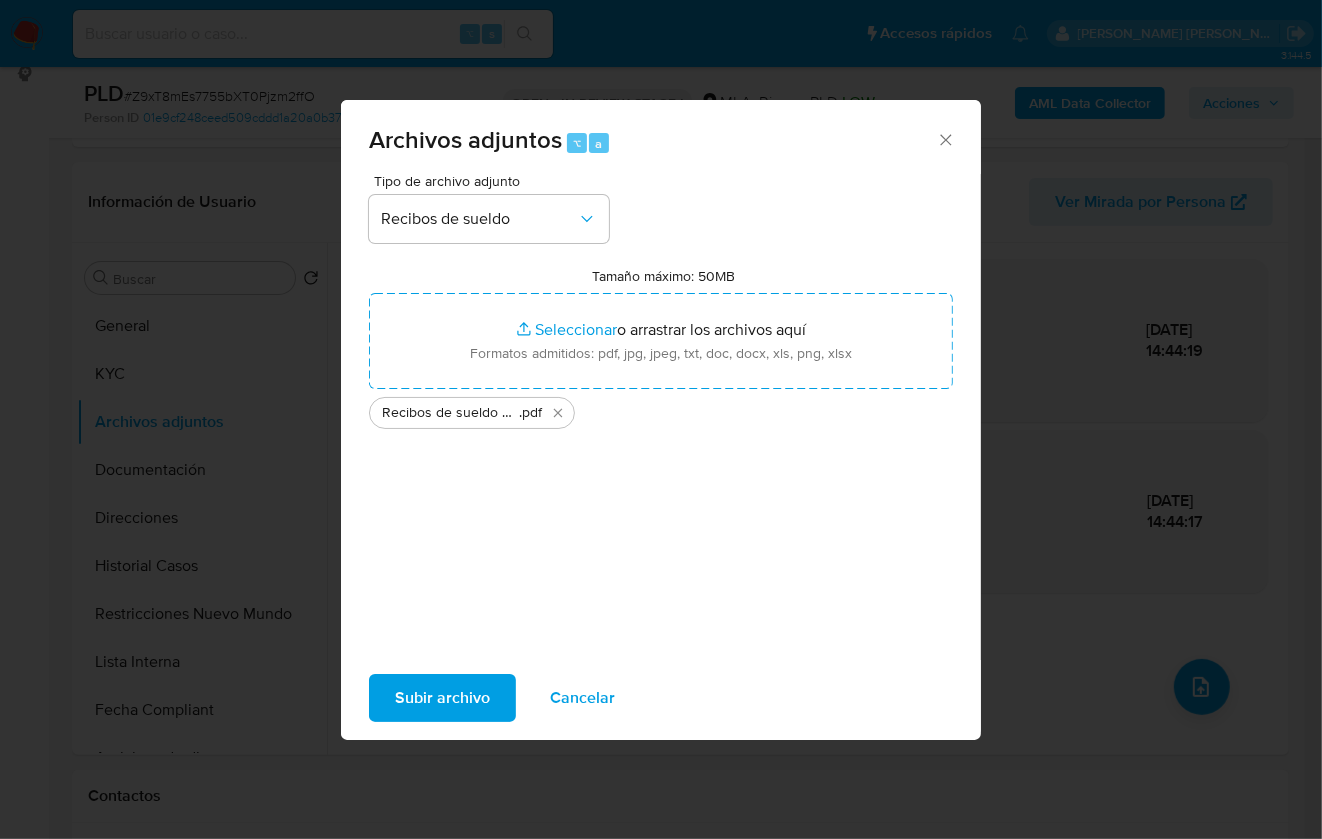 click on "Subir archivo" at bounding box center (442, 698) 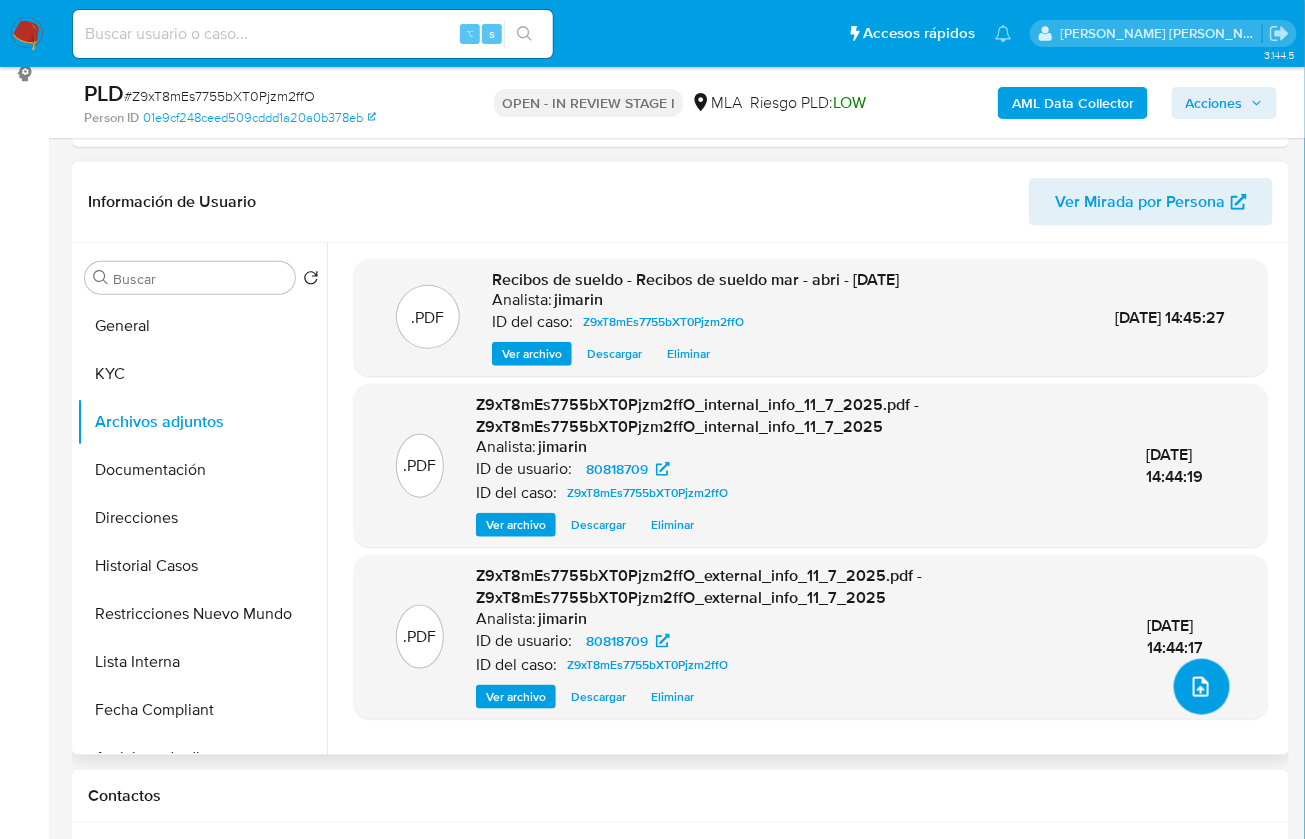 click 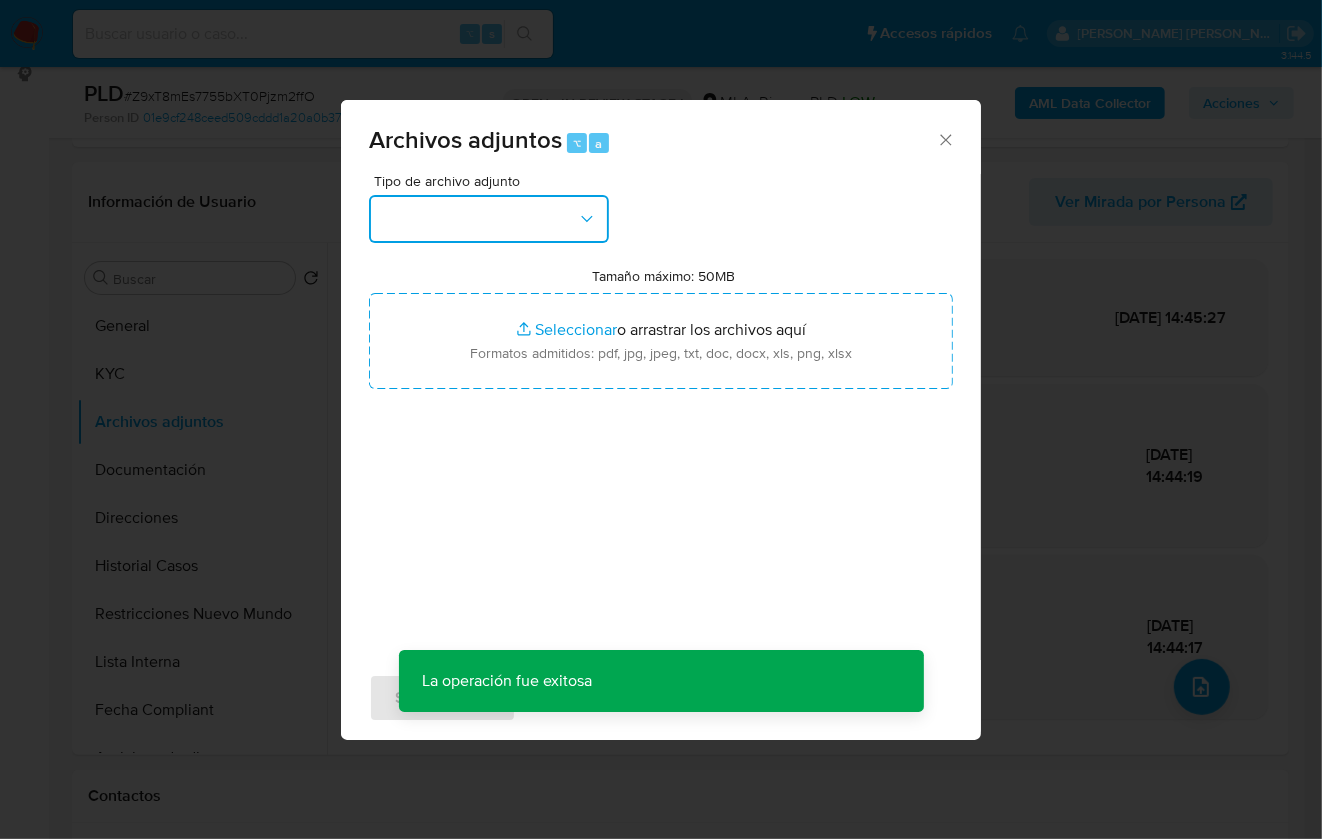 click at bounding box center (489, 219) 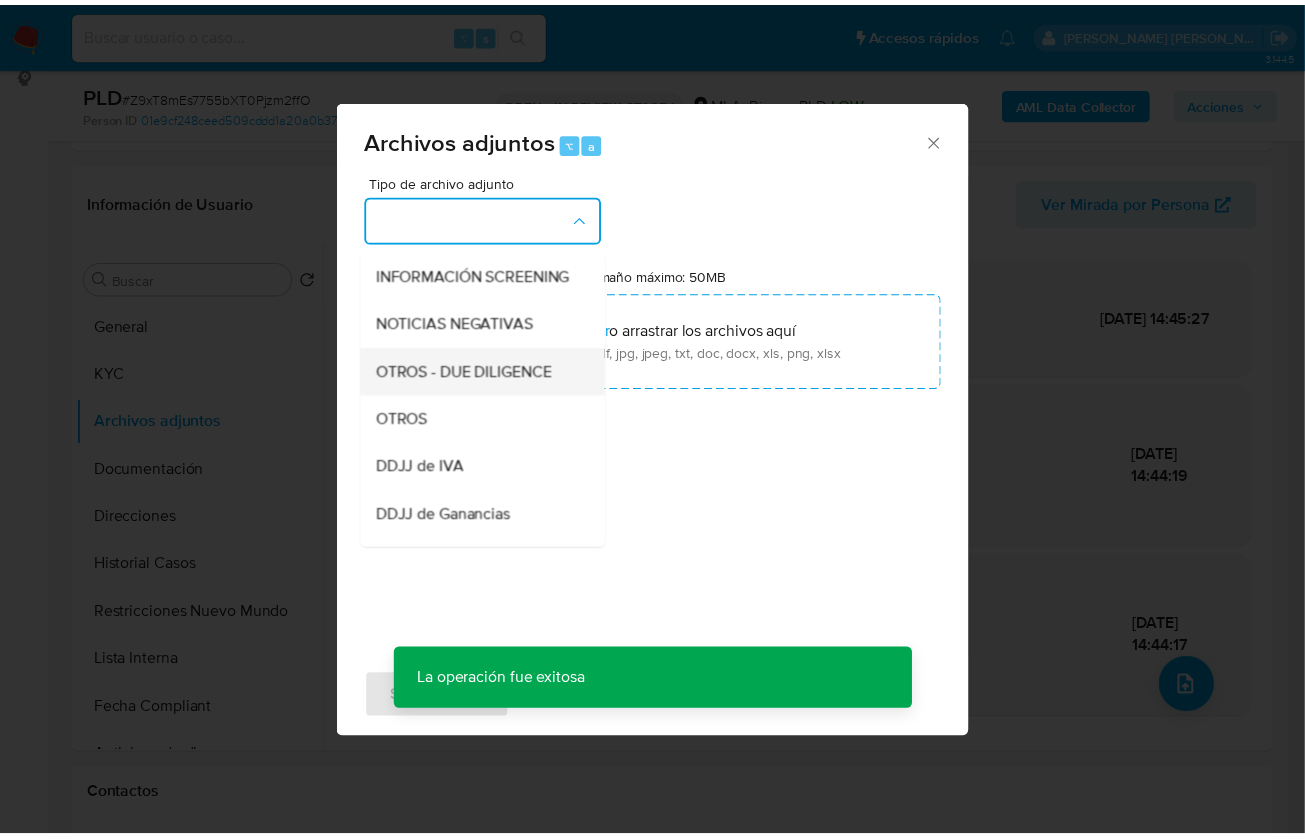scroll, scrollTop: 323, scrollLeft: 0, axis: vertical 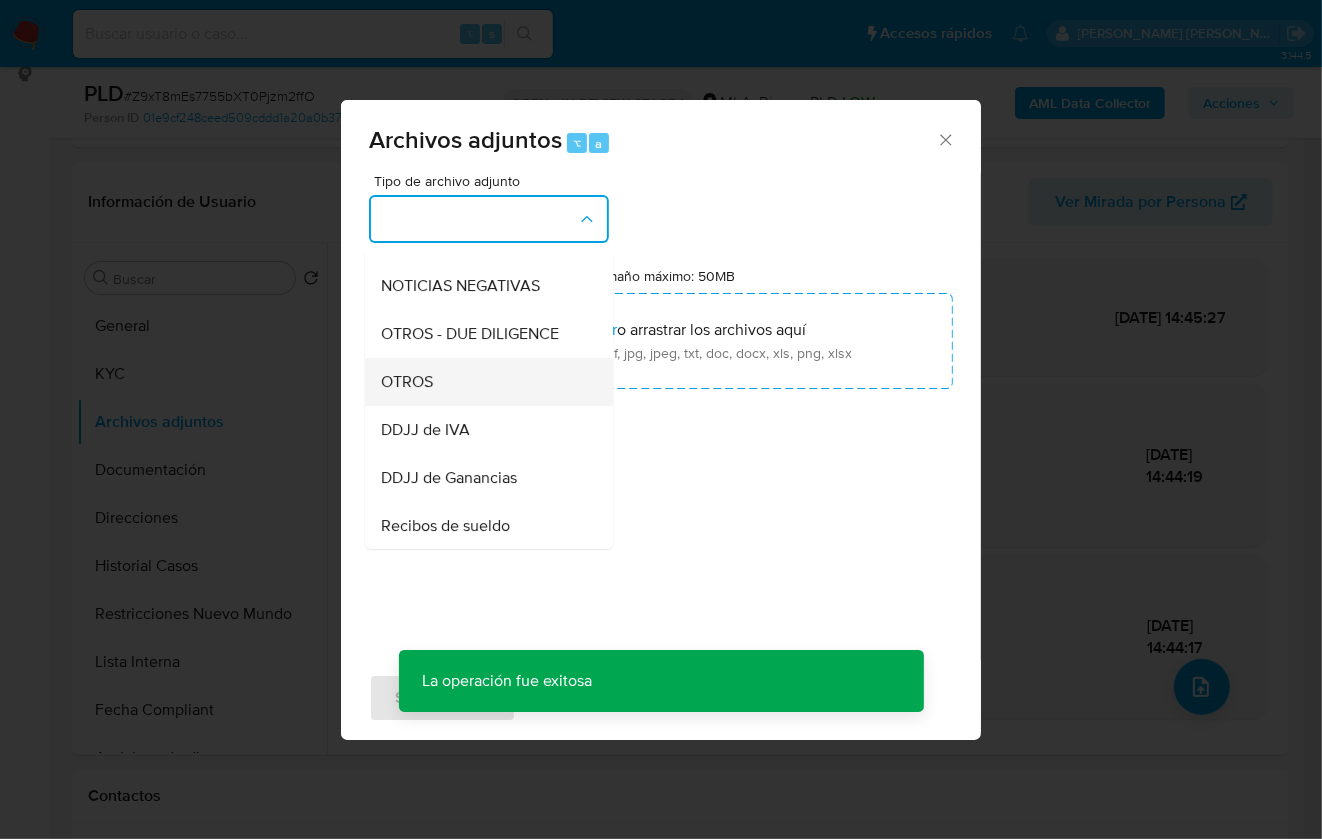click on "OTROS" at bounding box center (483, 382) 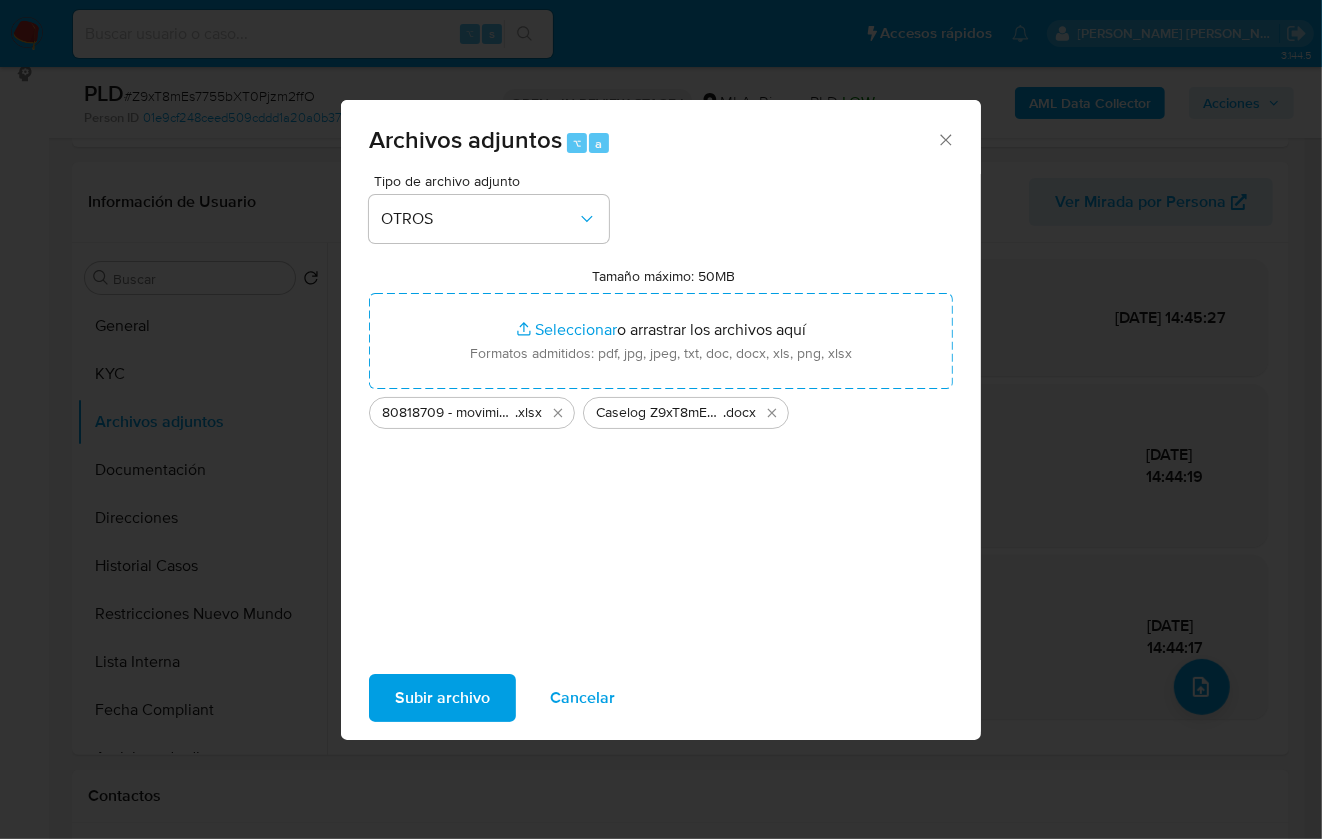 click on "Subir archivo" at bounding box center [442, 698] 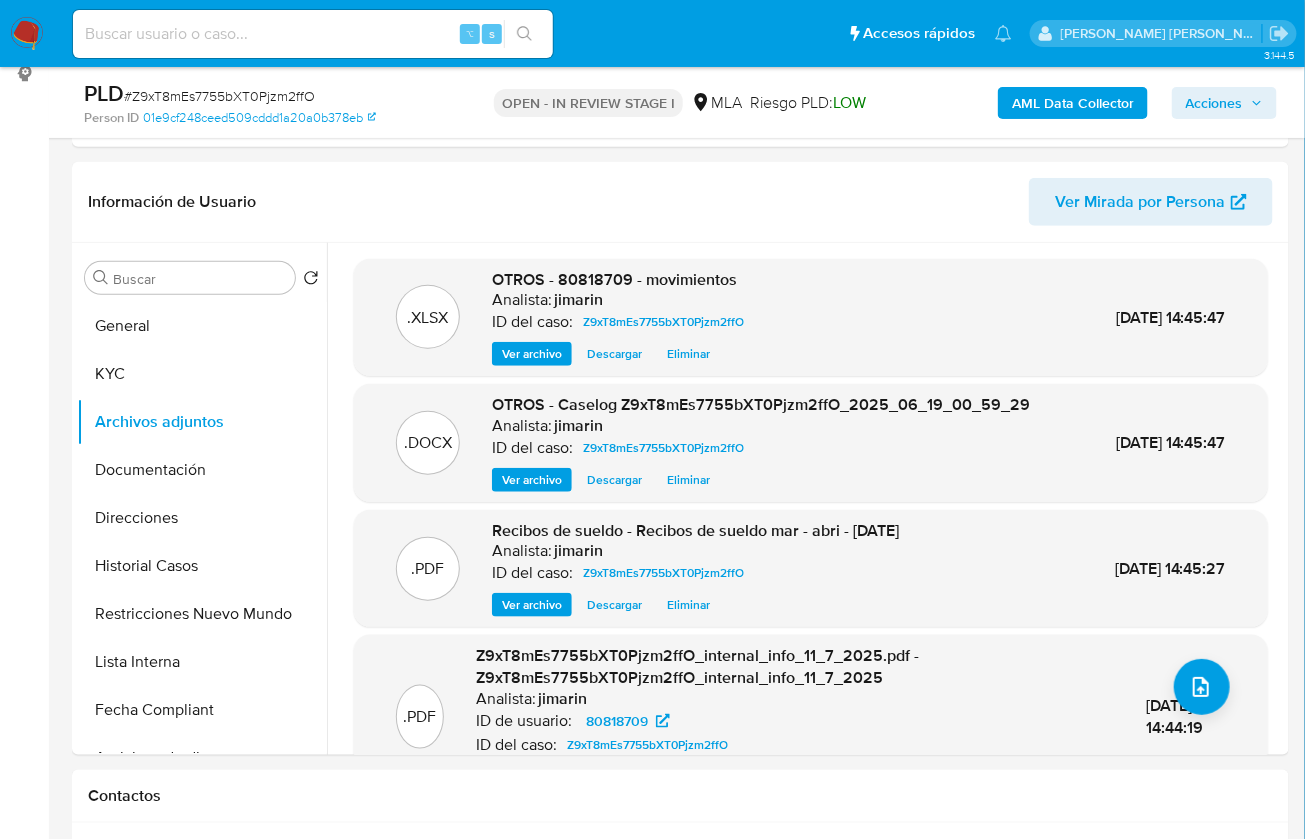 click on "Acciones" at bounding box center (1224, 103) 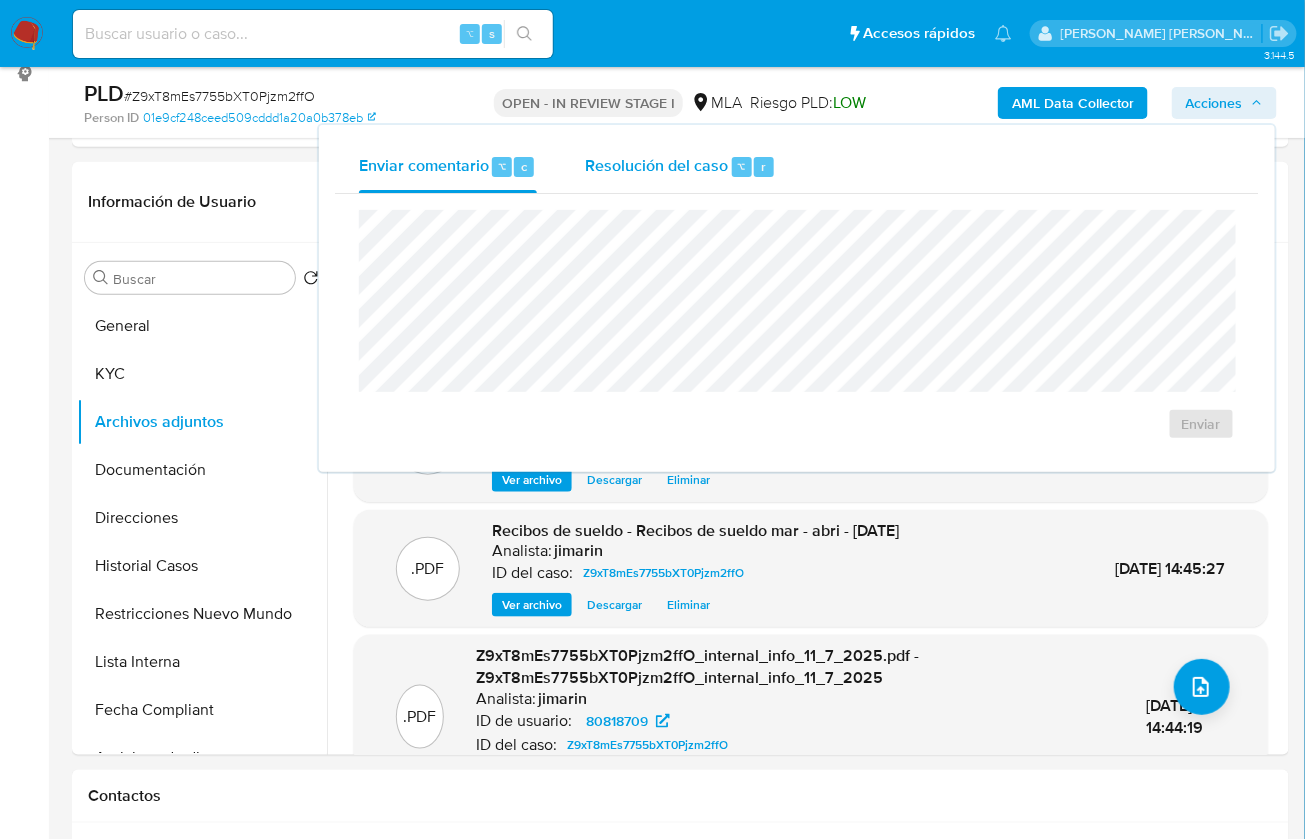 click on "Resolución del caso" at bounding box center (656, 165) 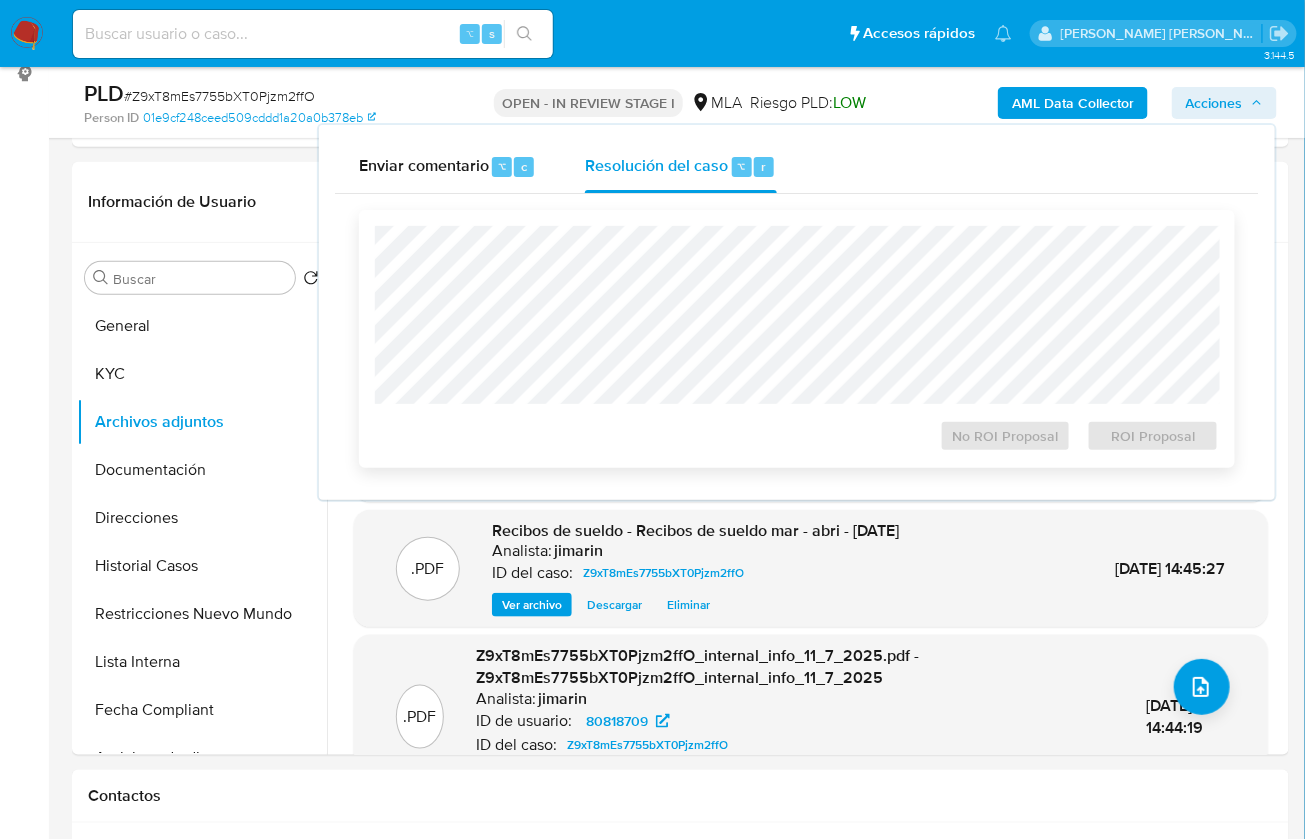 click on "No ROI Proposal ROI Proposal" at bounding box center (797, 339) 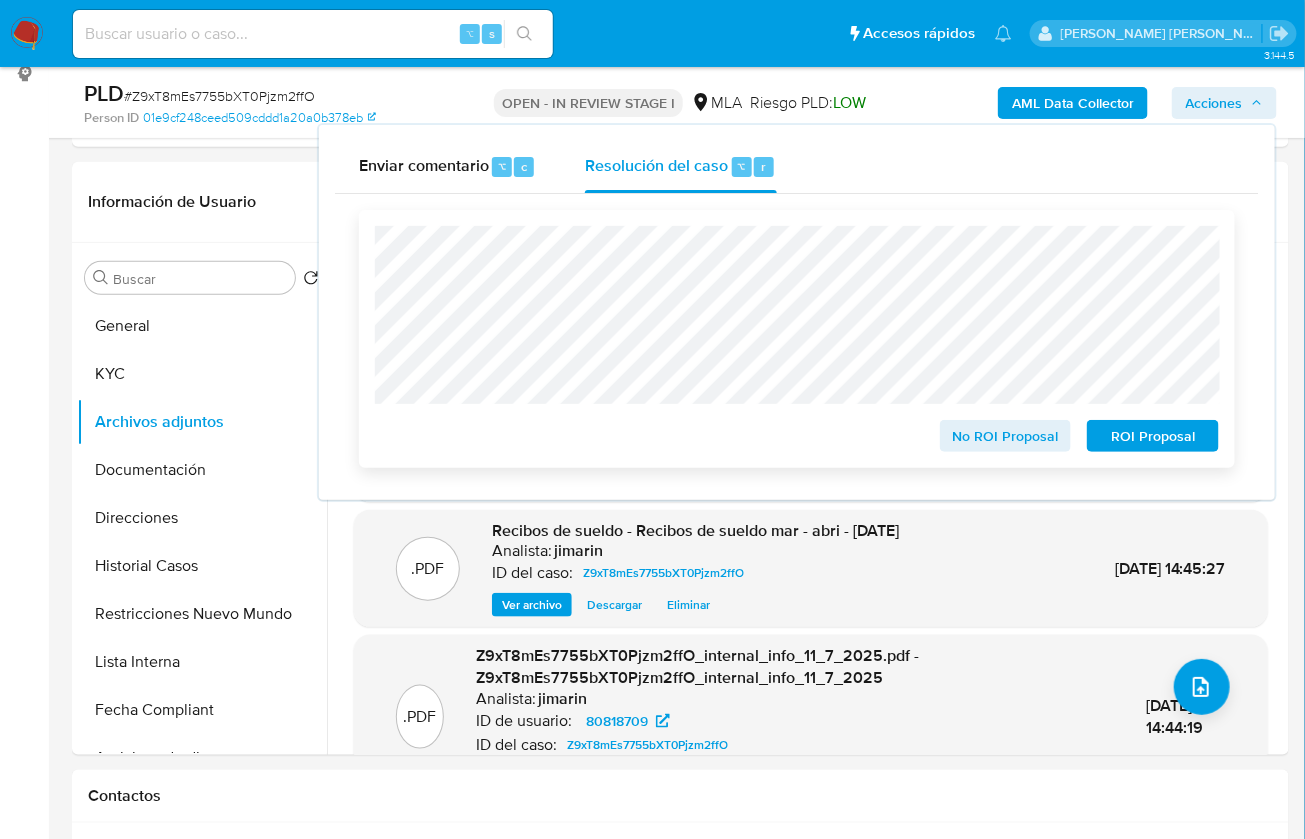 click on "No ROI Proposal" at bounding box center (1006, 436) 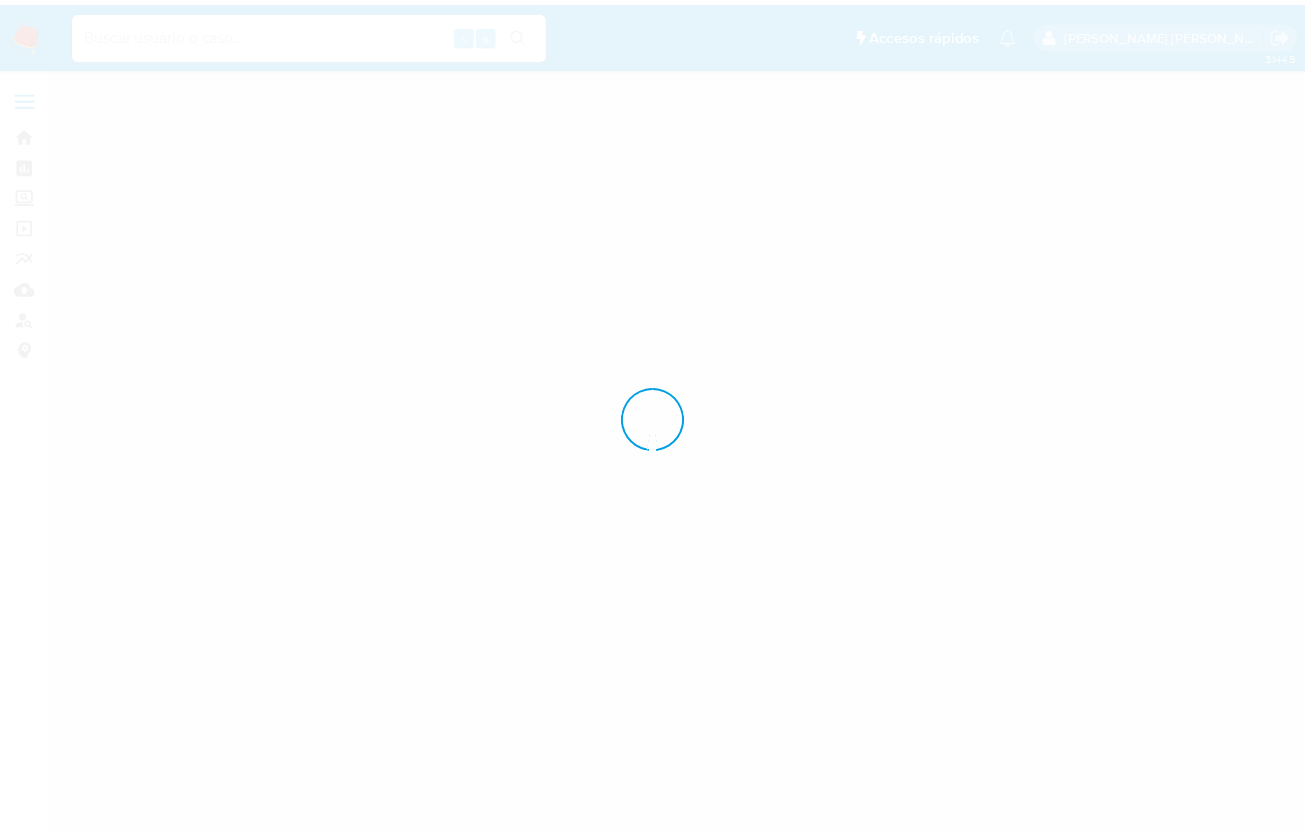 scroll, scrollTop: 0, scrollLeft: 0, axis: both 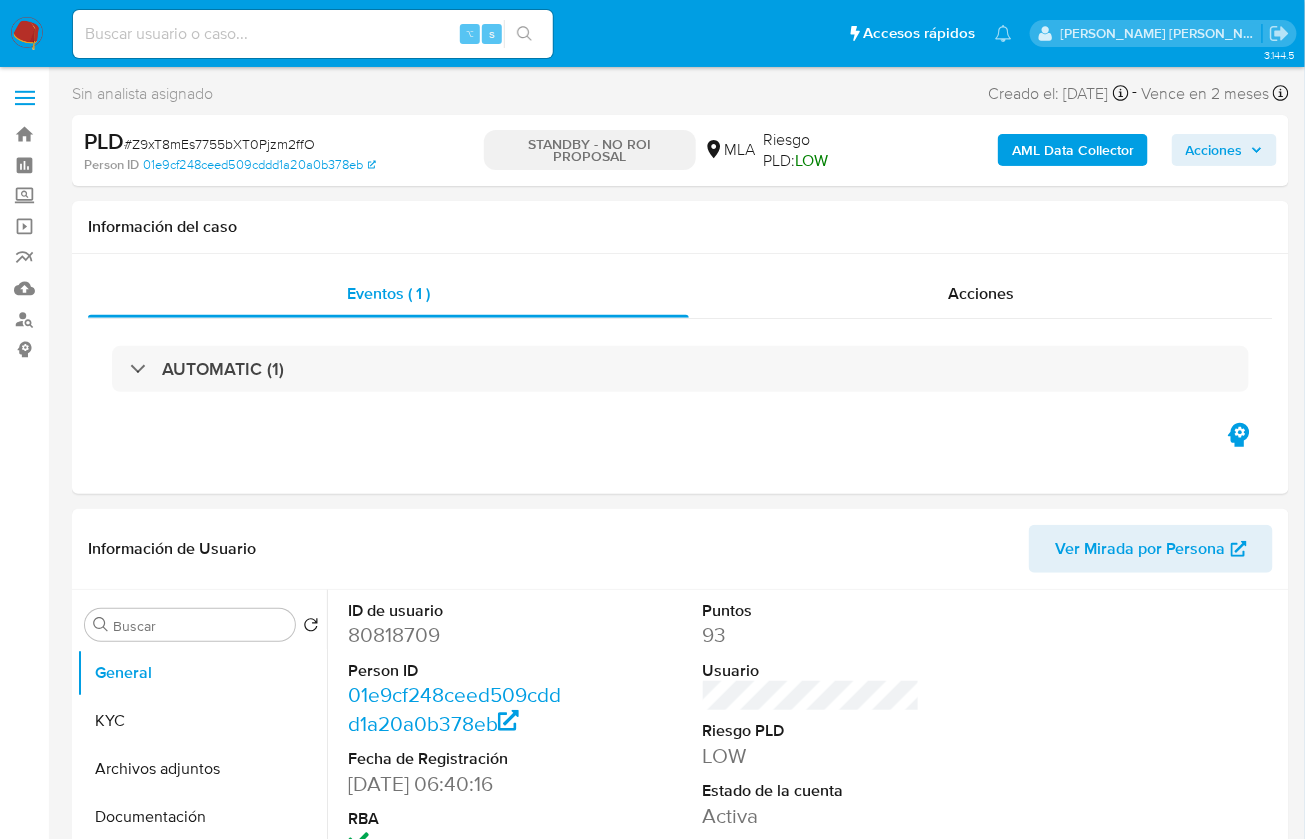 select on "10" 